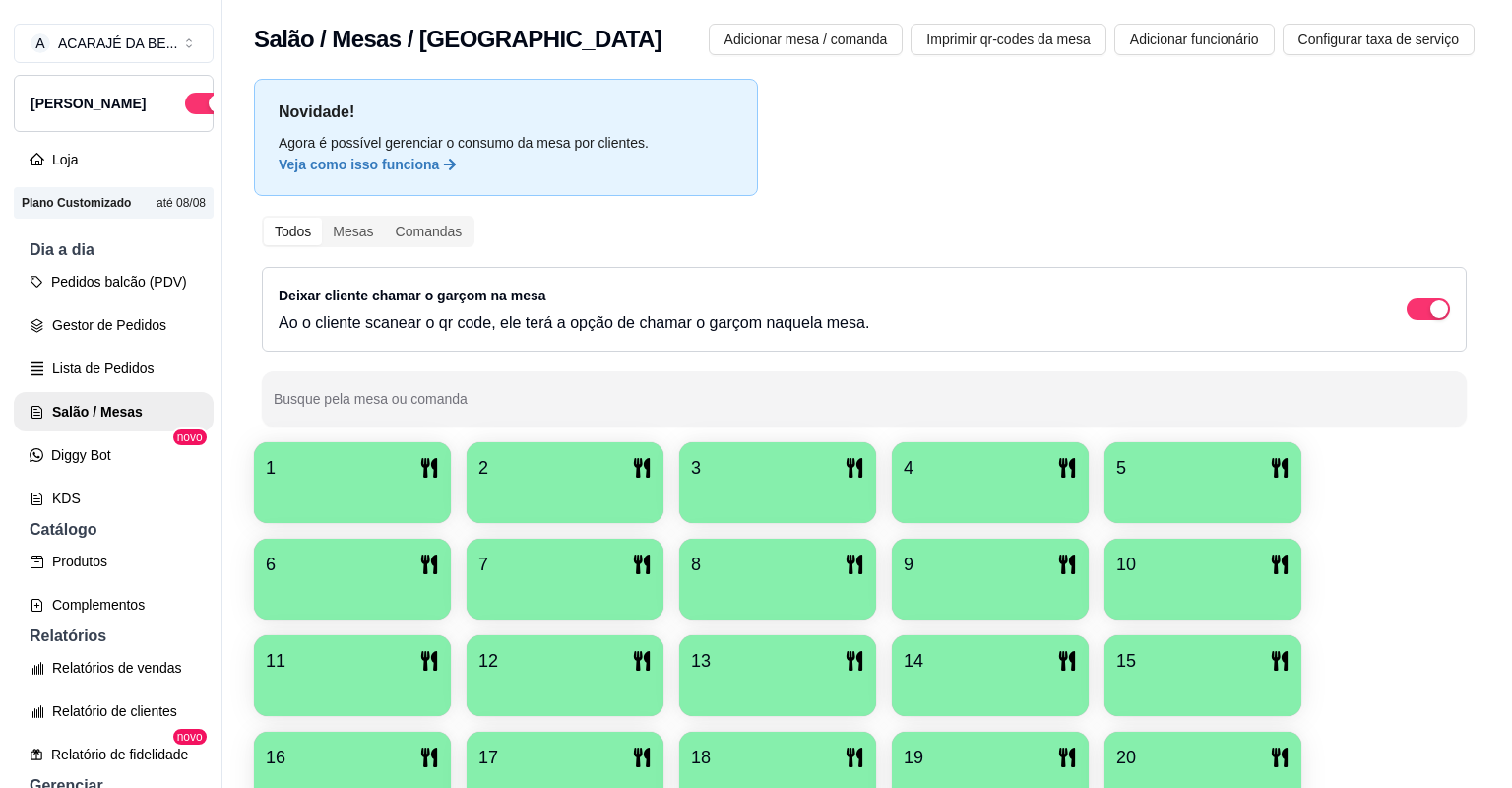 scroll, scrollTop: 0, scrollLeft: 0, axis: both 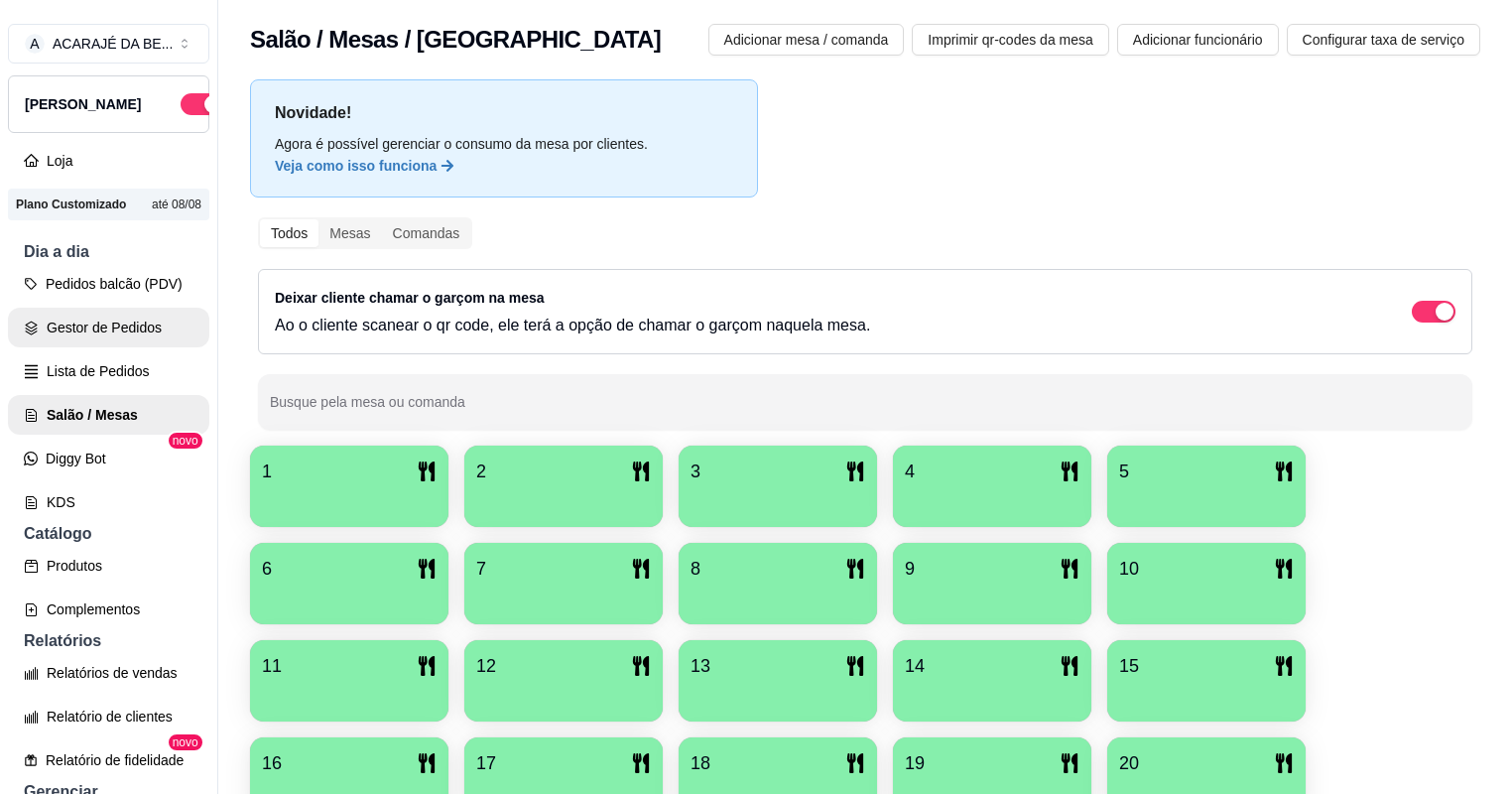 click on "Gestor de Pedidos" at bounding box center [108, 328] 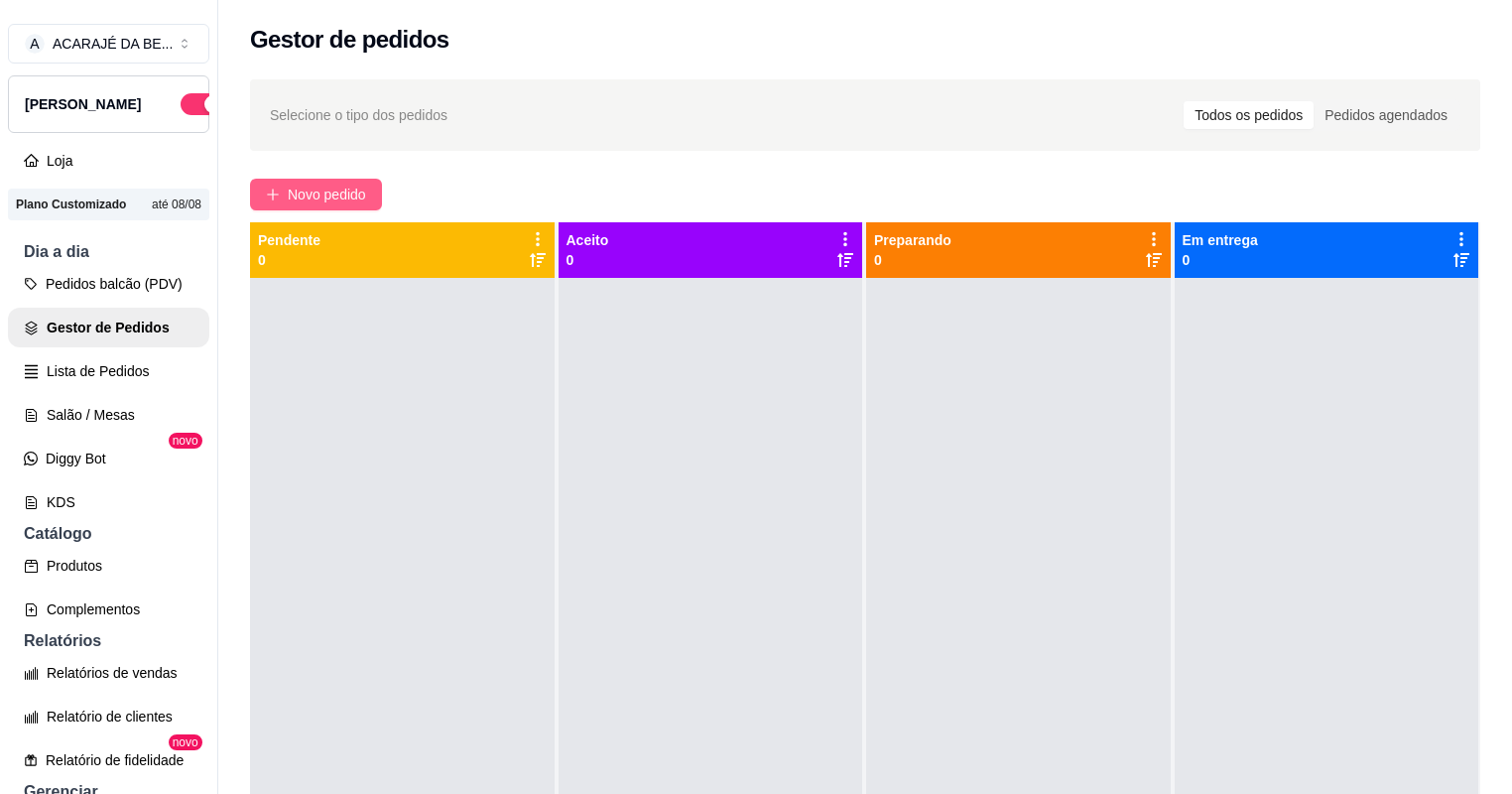 click on "Novo pedido" at bounding box center [326, 195] 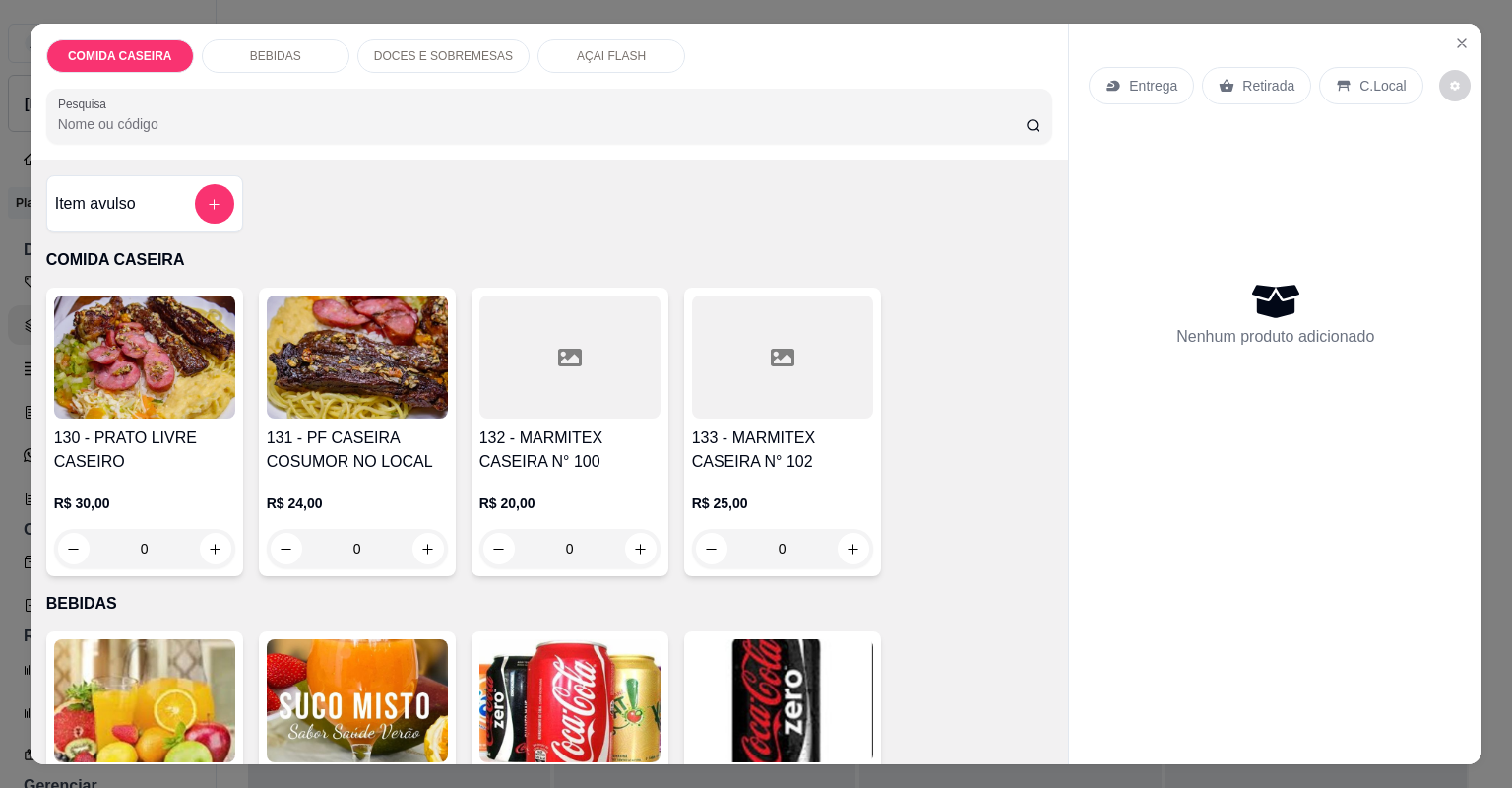 click on "132 - MARMITEX CASEIRA N° 100" at bounding box center [570, 450] 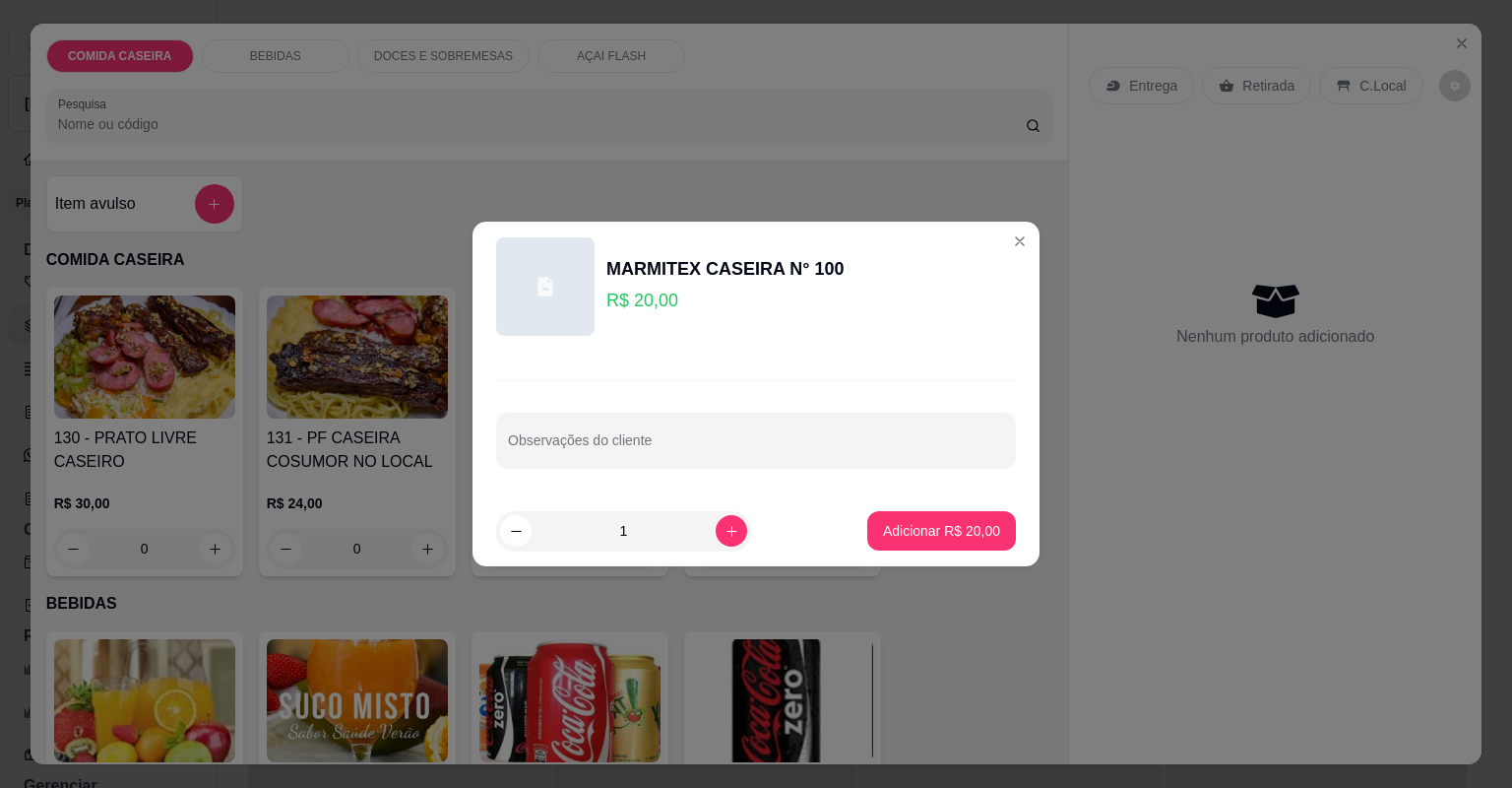 click on "1 Adicionar   R$ 20,00" at bounding box center (756, 531) 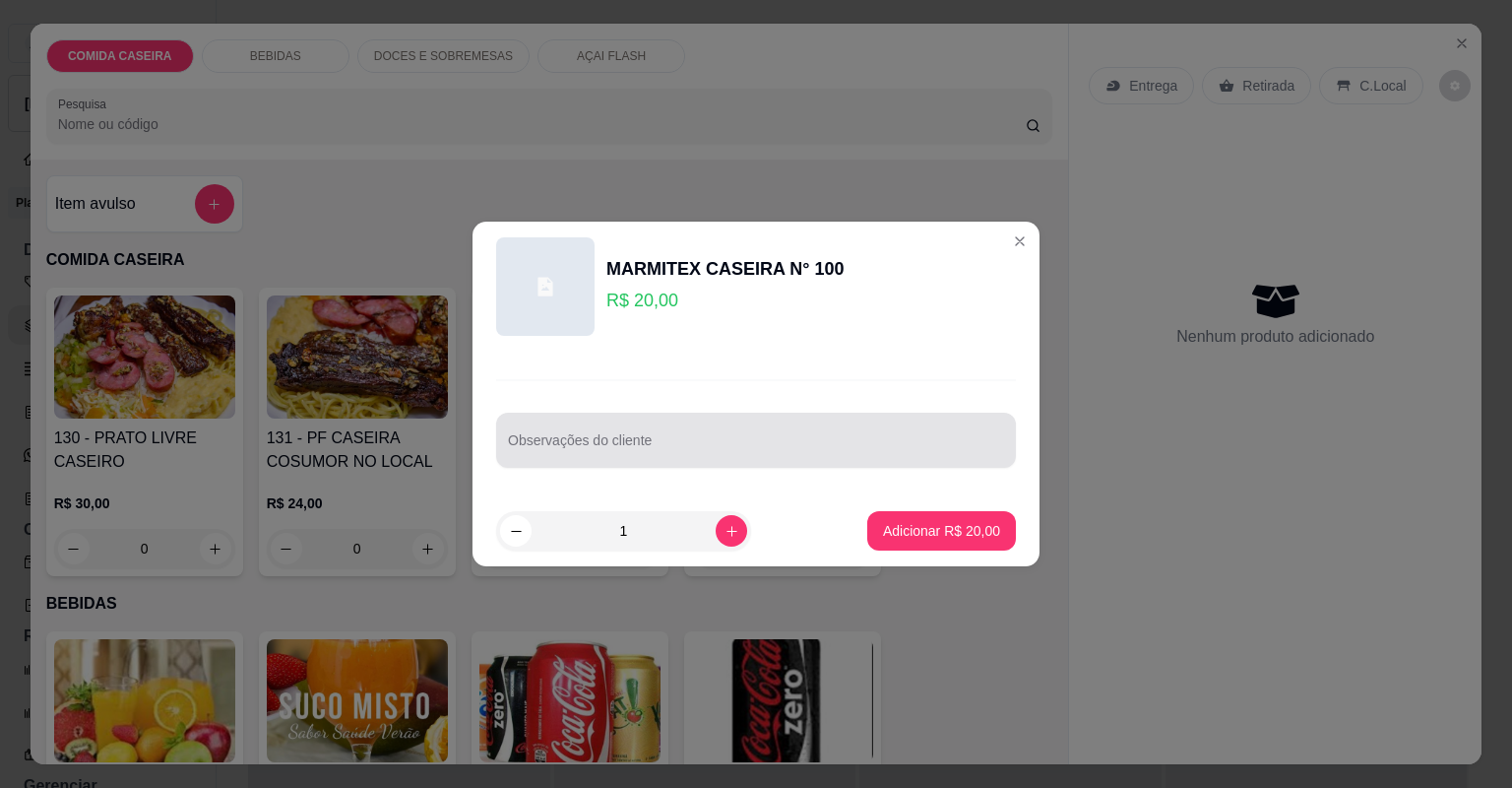 click on "Observações do cliente" at bounding box center (756, 440) 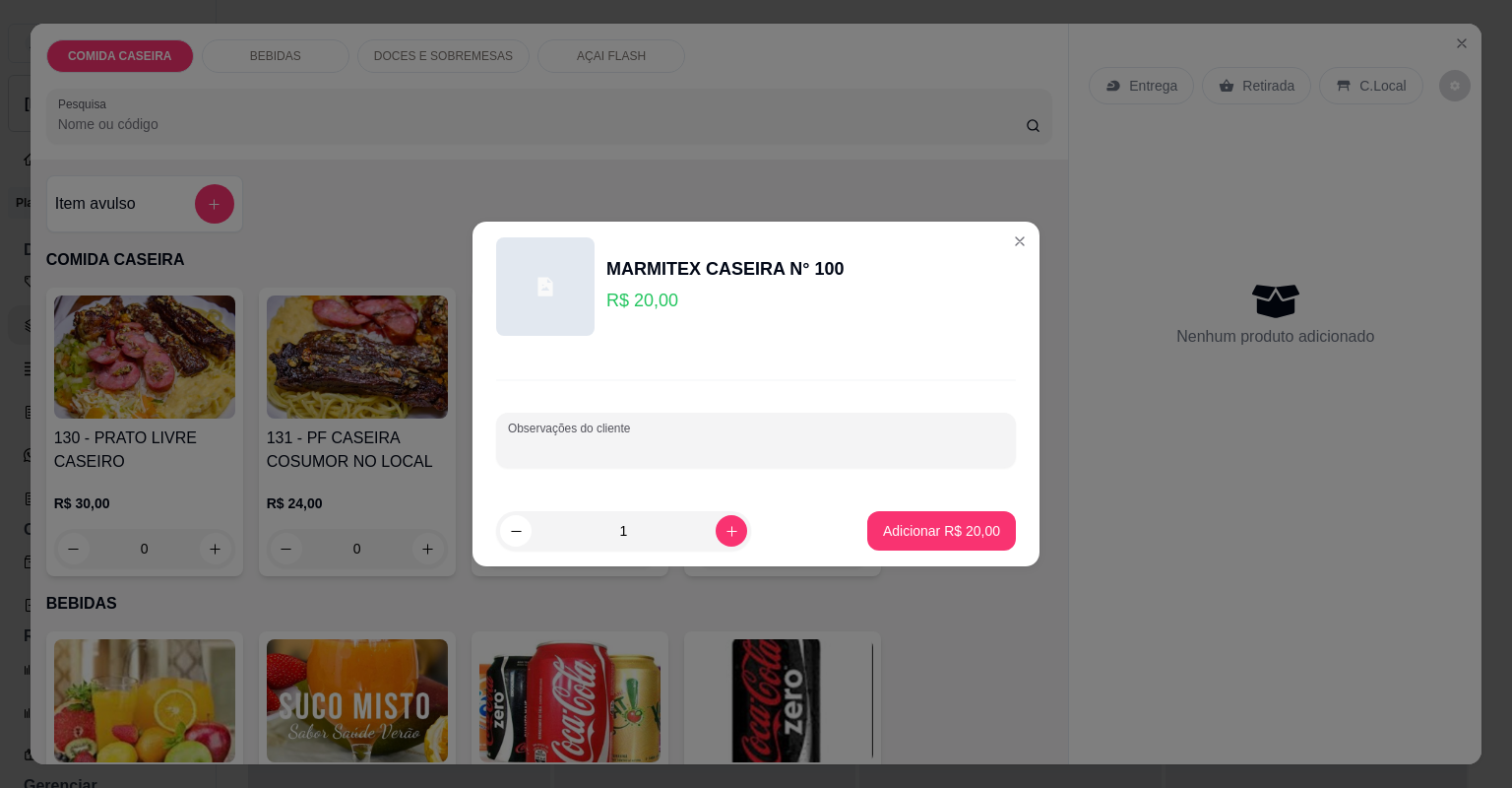 paste on "Feijão de caldo  Arroz  Purê de batata  Quiabo  Peito bolvino c/molho  Alcatra" 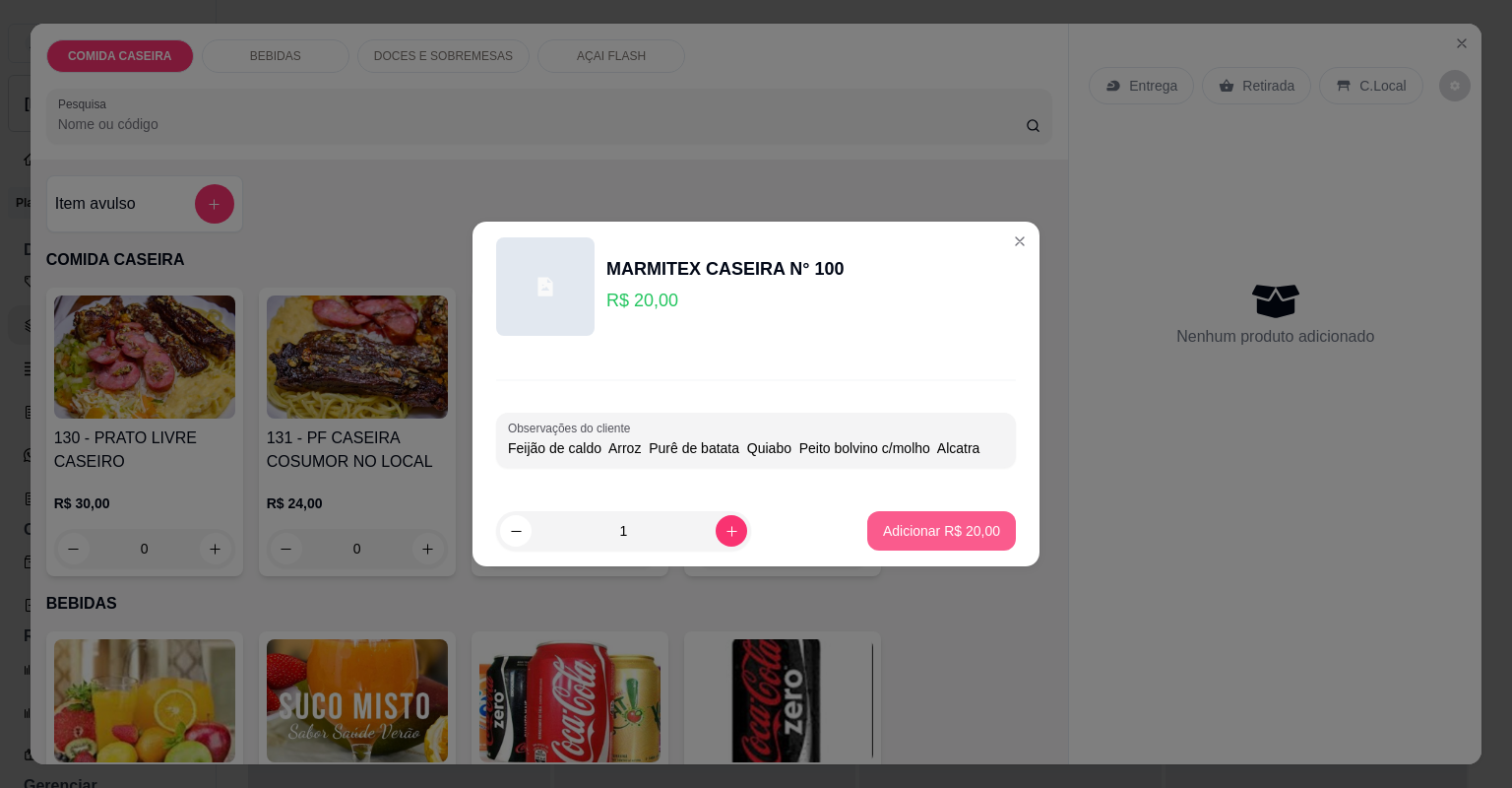 type on "Feijão de caldo  Arroz  Purê de batata  Quiabo  Peito bolvino c/molho  Alcatra" 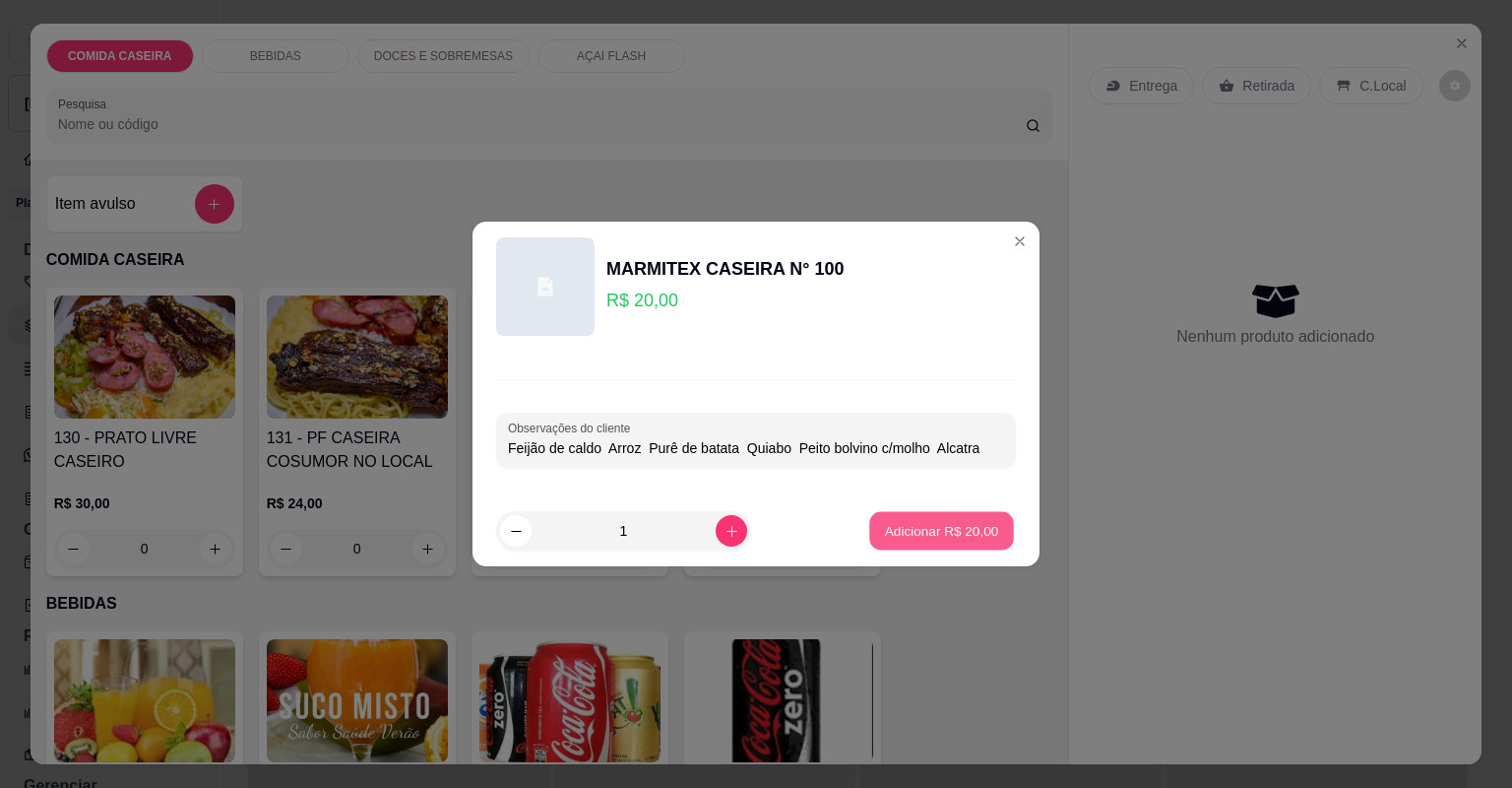 click on "Adicionar   R$ 20,00" at bounding box center [942, 530] 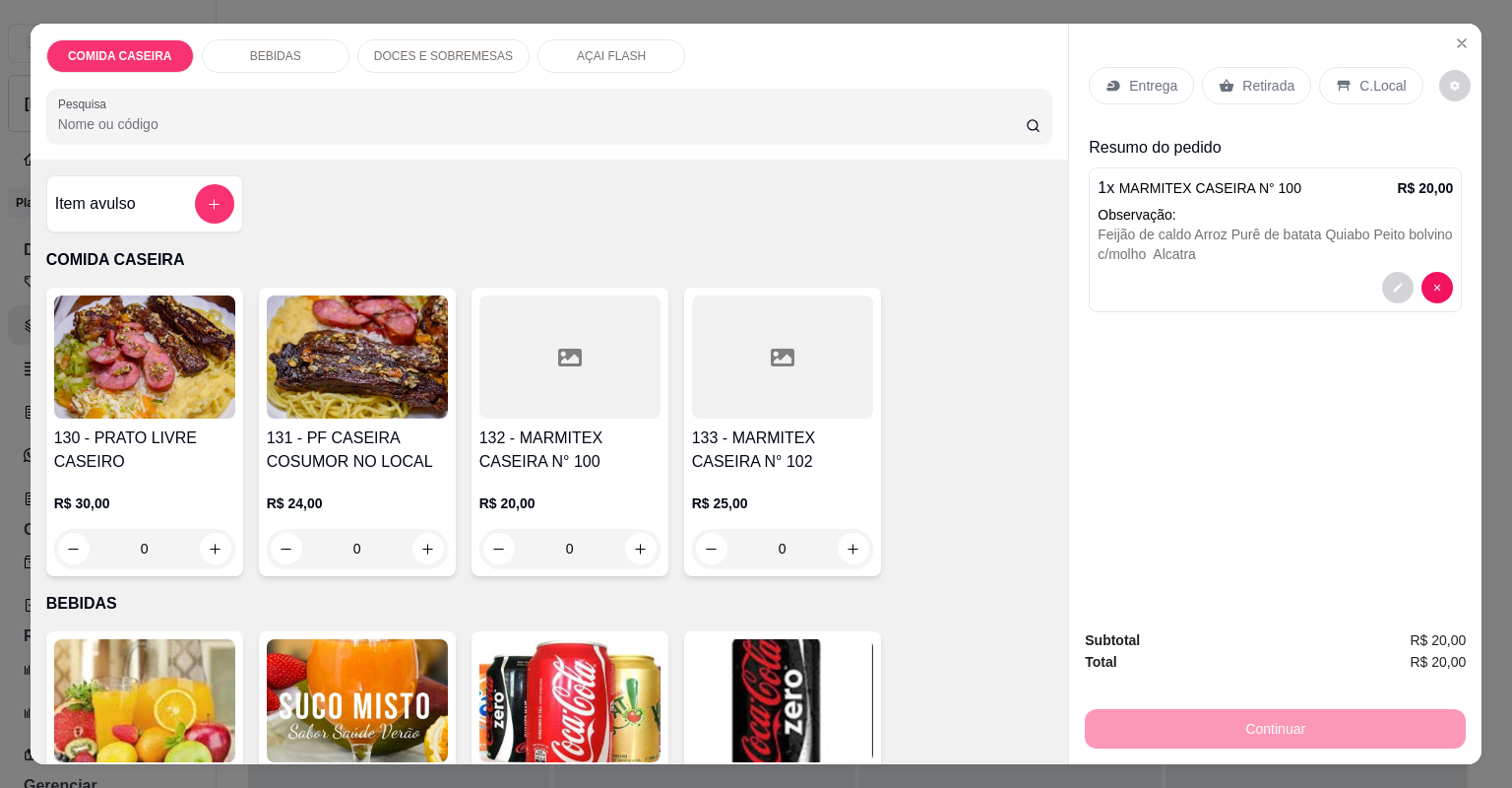 click on "Entrega" at bounding box center [1153, 86] 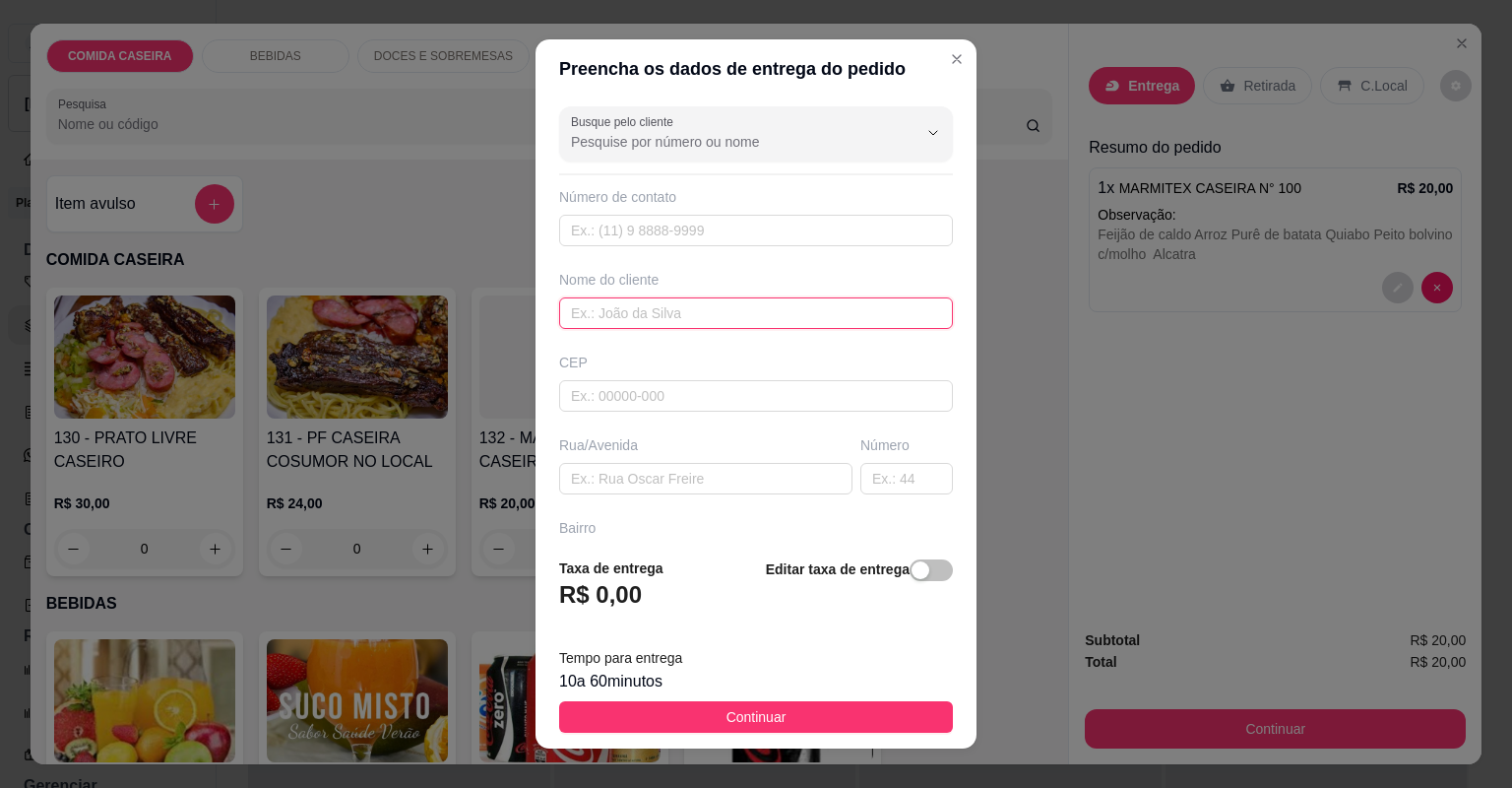 click at bounding box center (756, 313) 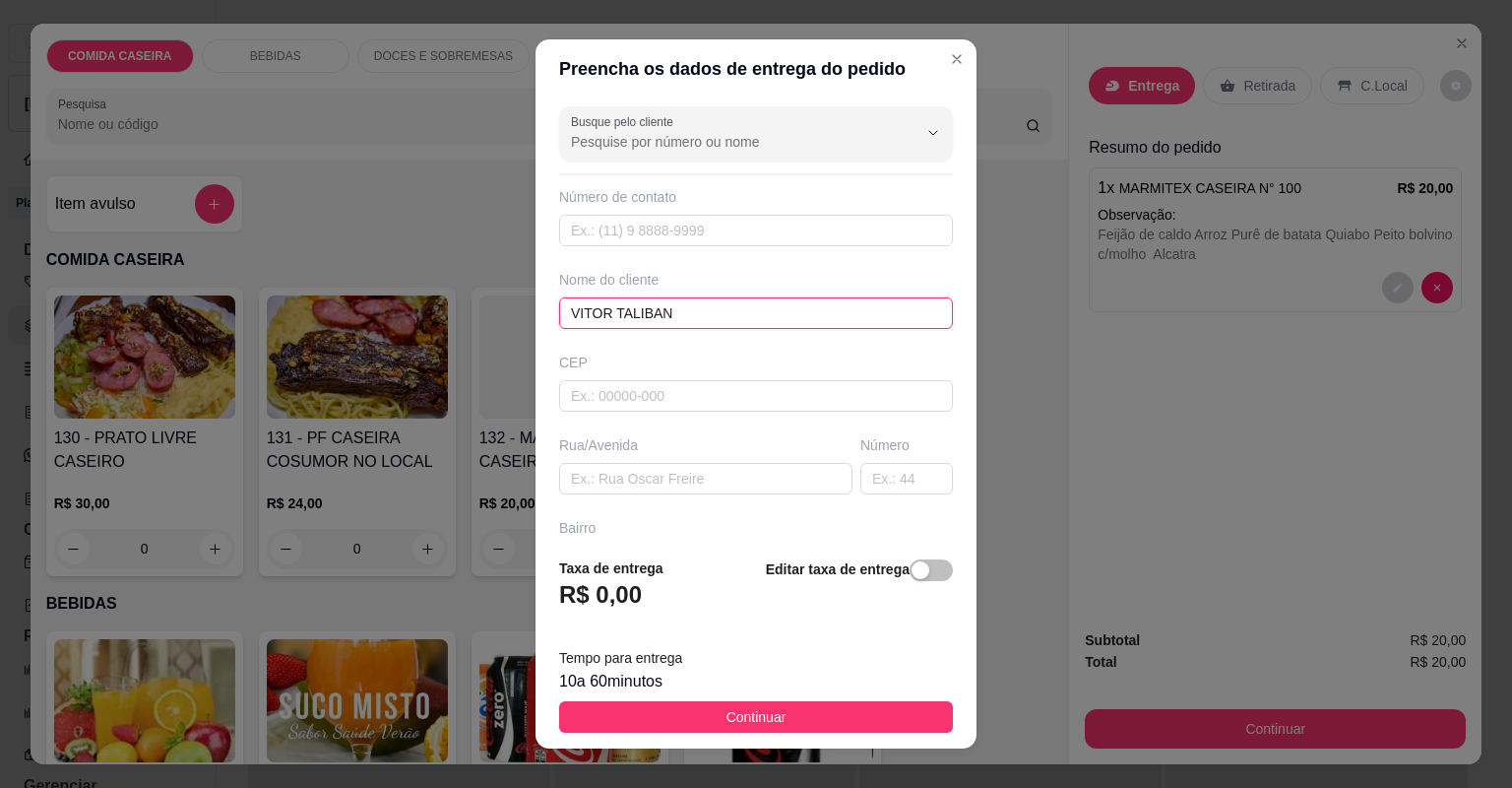 type on "VITOR TALIBAN" 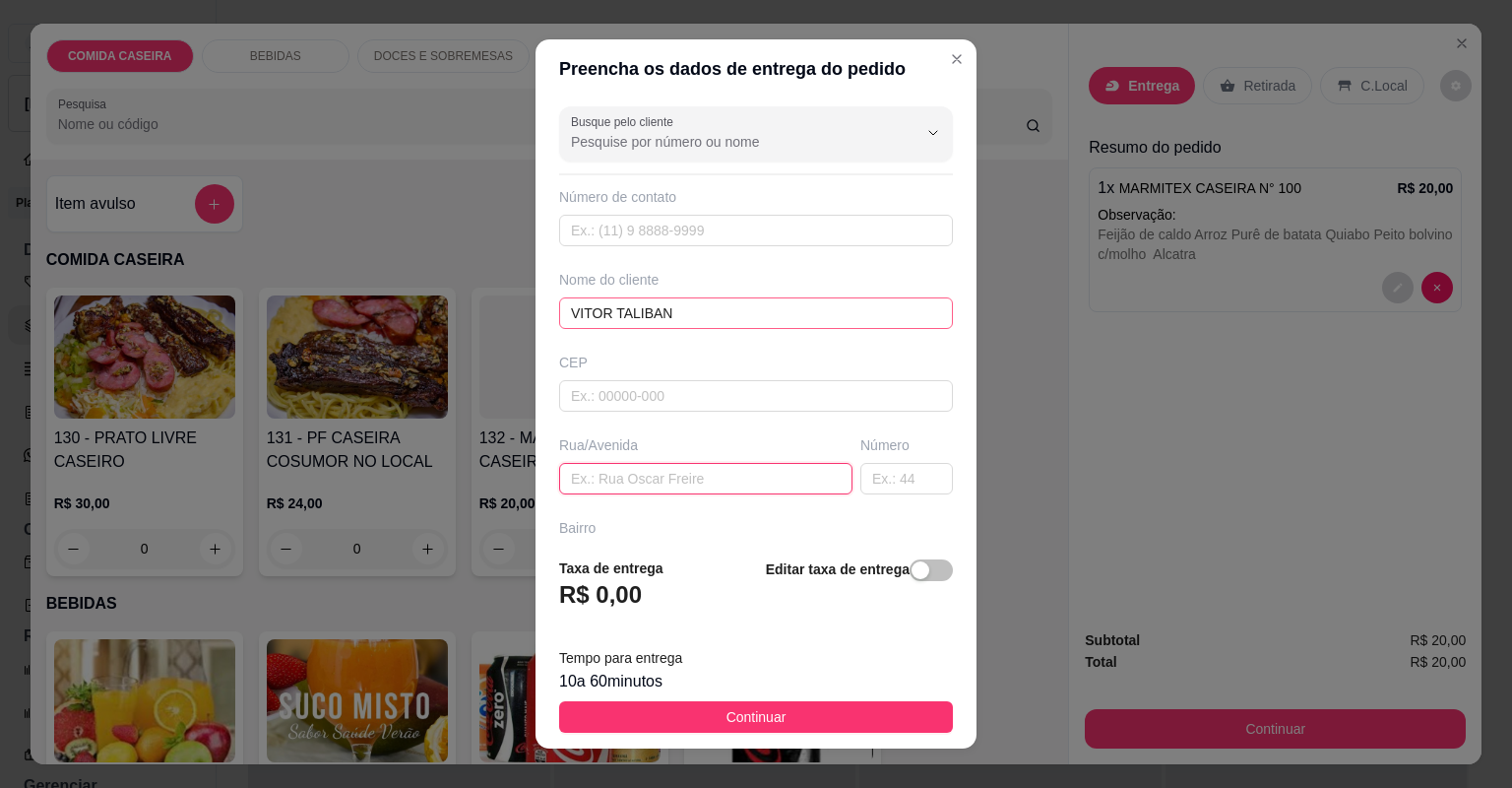 paste on "Feijão de caldo  Arroz  Purê de batata  Quiabo  Peito bolvino c/molho  Alcatra" 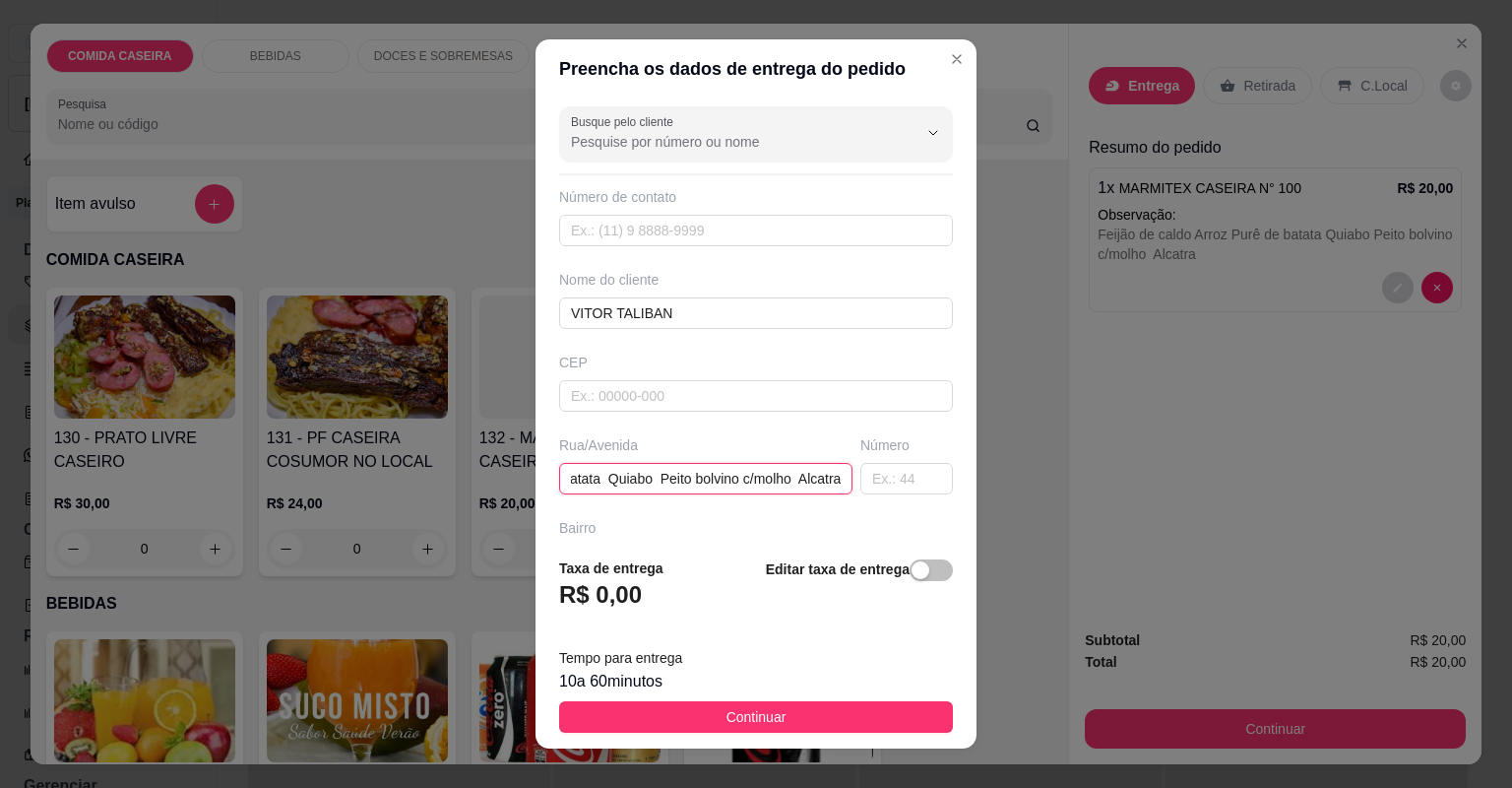 type on "Feijão de caldo  Arroz  Purê de batata  Quiabo  Peito bolvino c/molho  Alcatra" 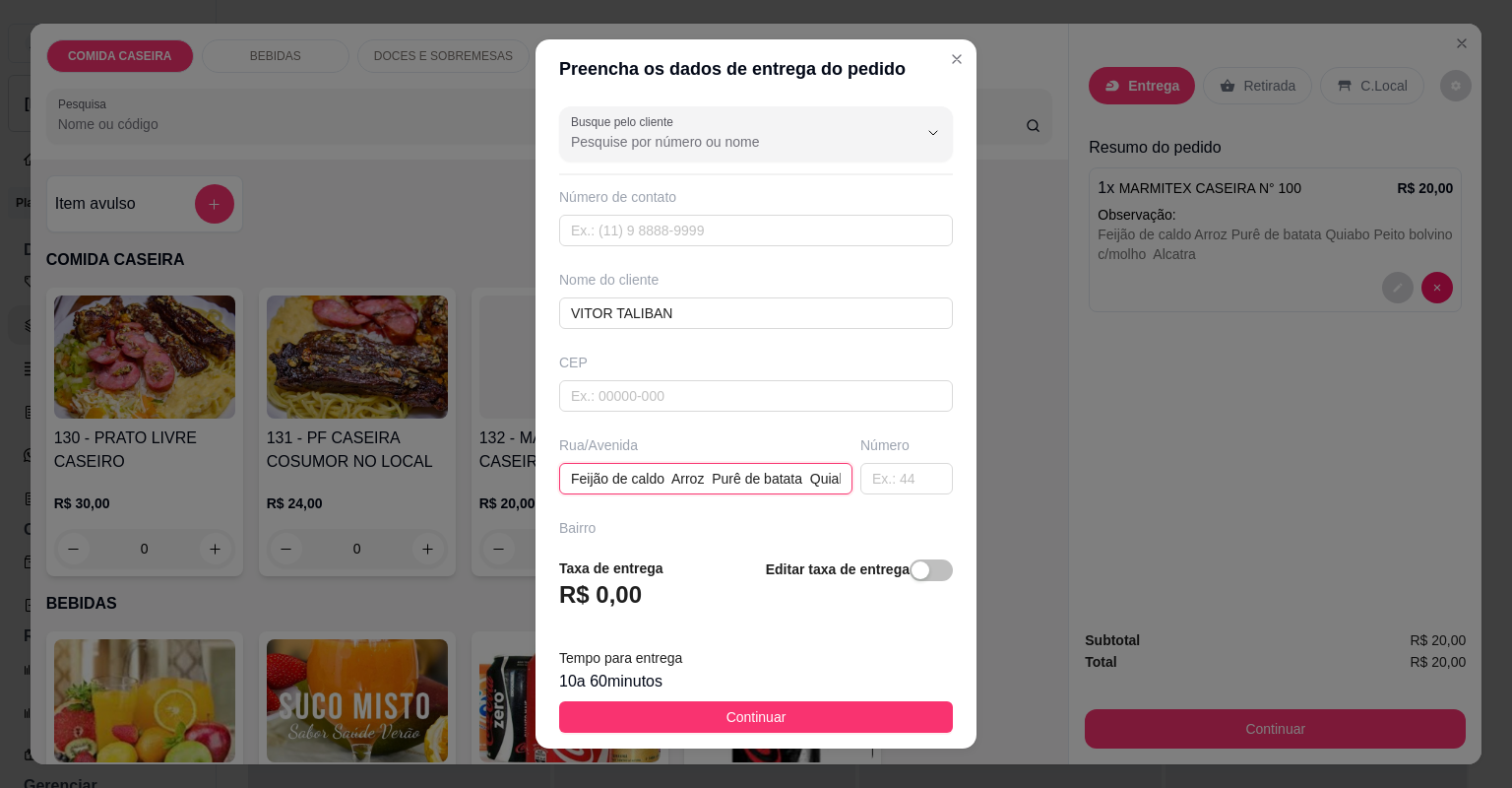 drag, startPoint x: 816, startPoint y: 475, endPoint x: 339, endPoint y: 465, distance: 477.1048 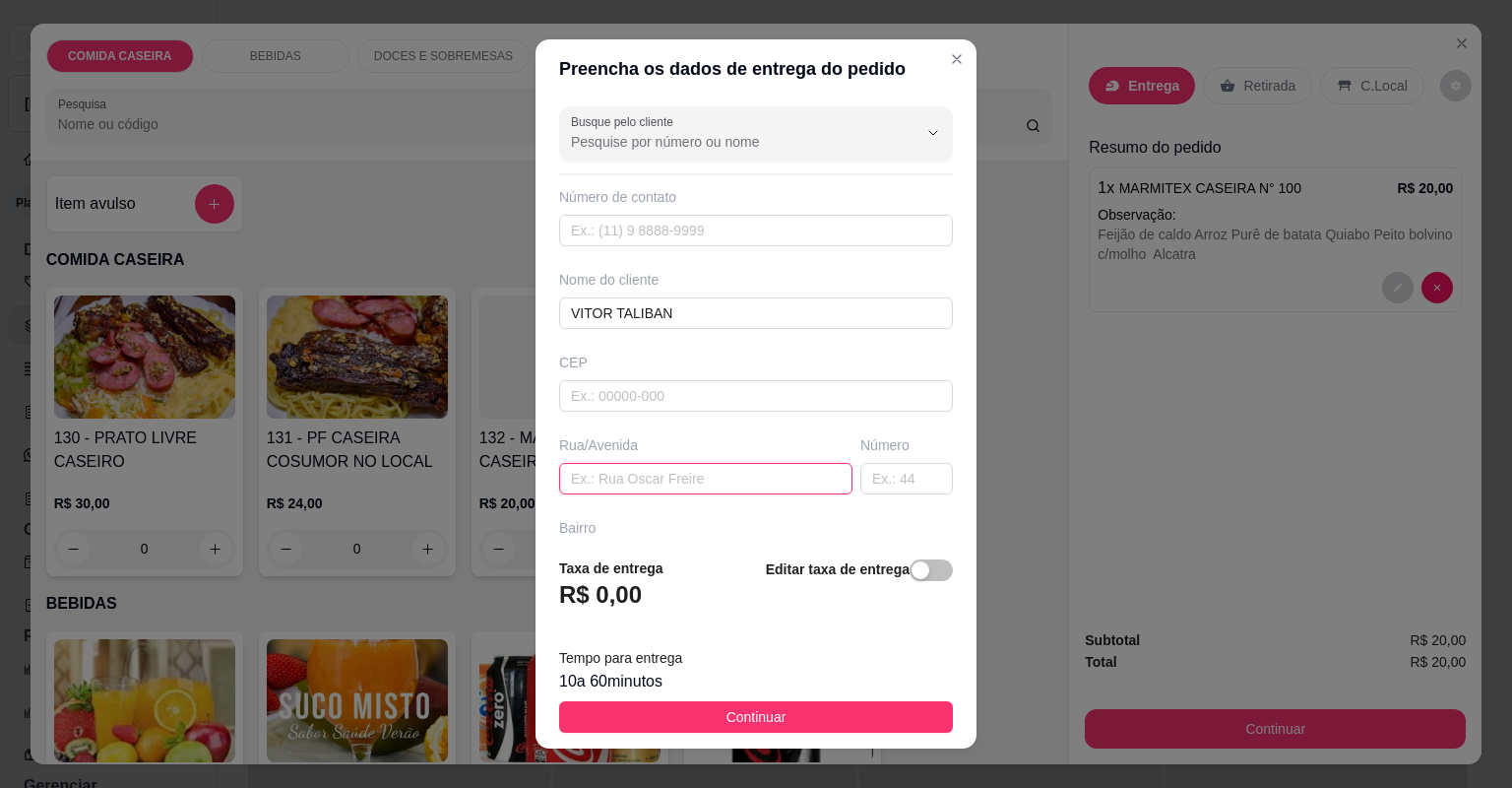 paste on "Bar da Dária Churrascão" 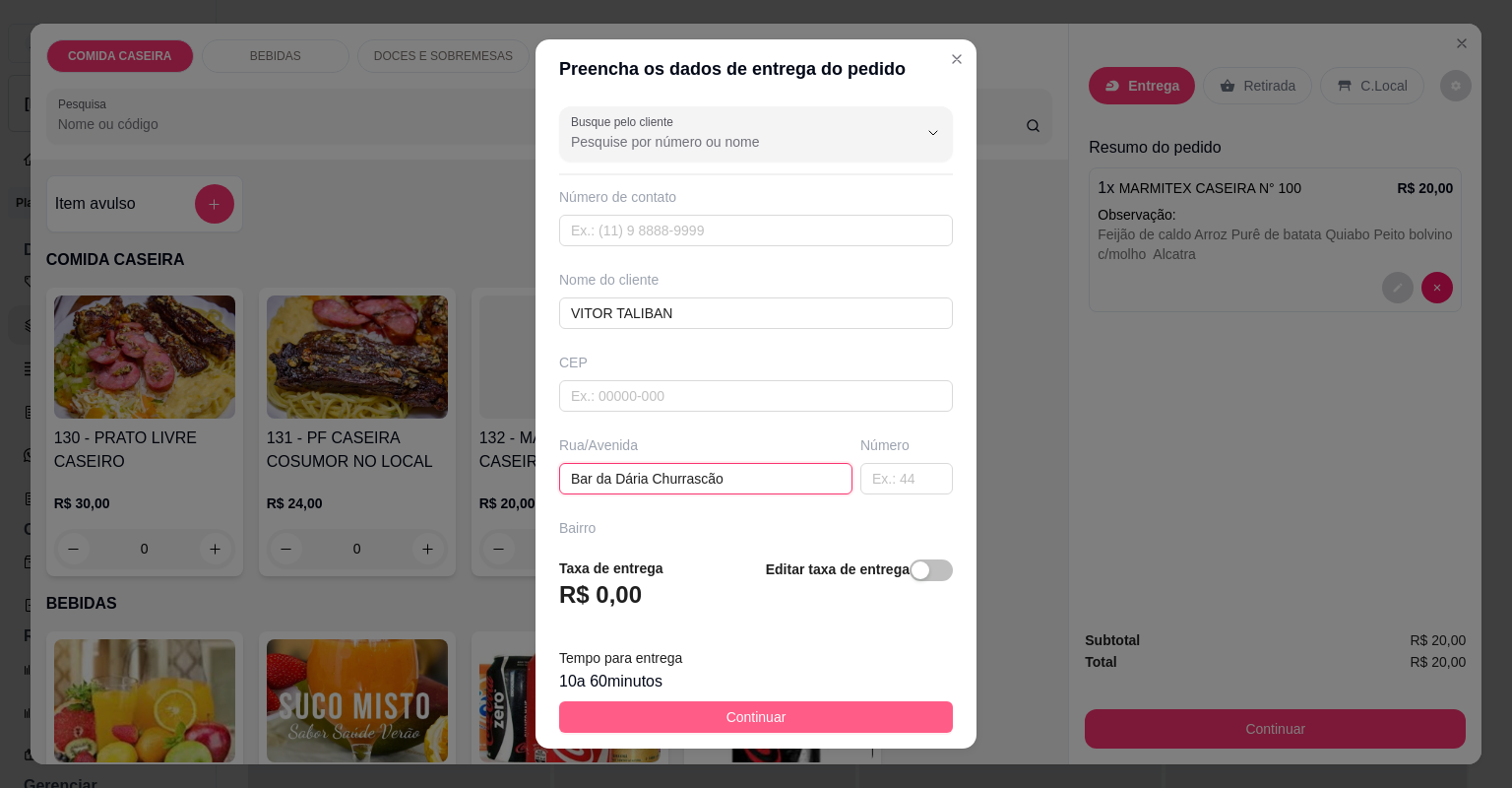 type on "Bar da Dária Churrascão" 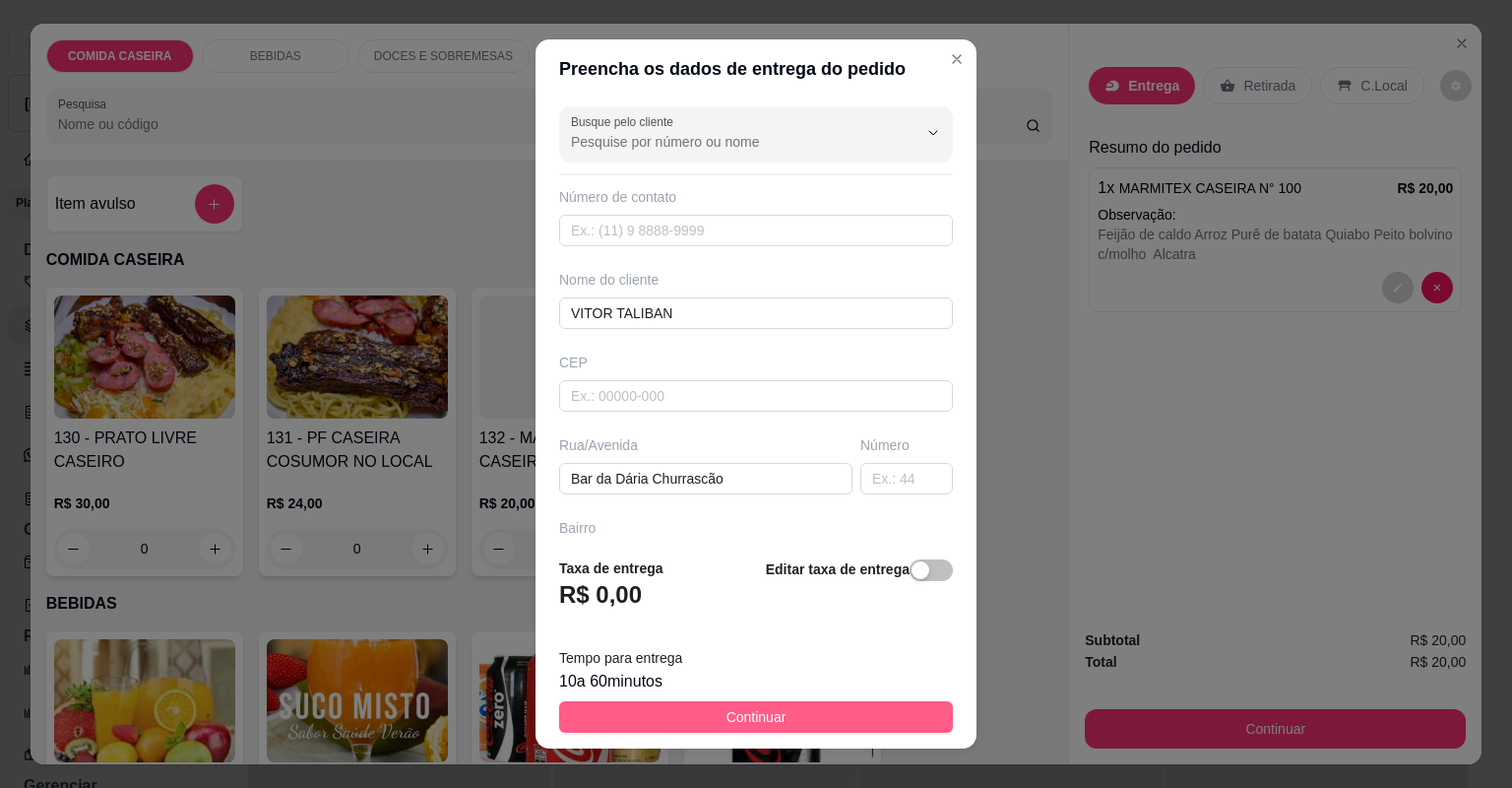 click on "Continuar" at bounding box center (756, 717) 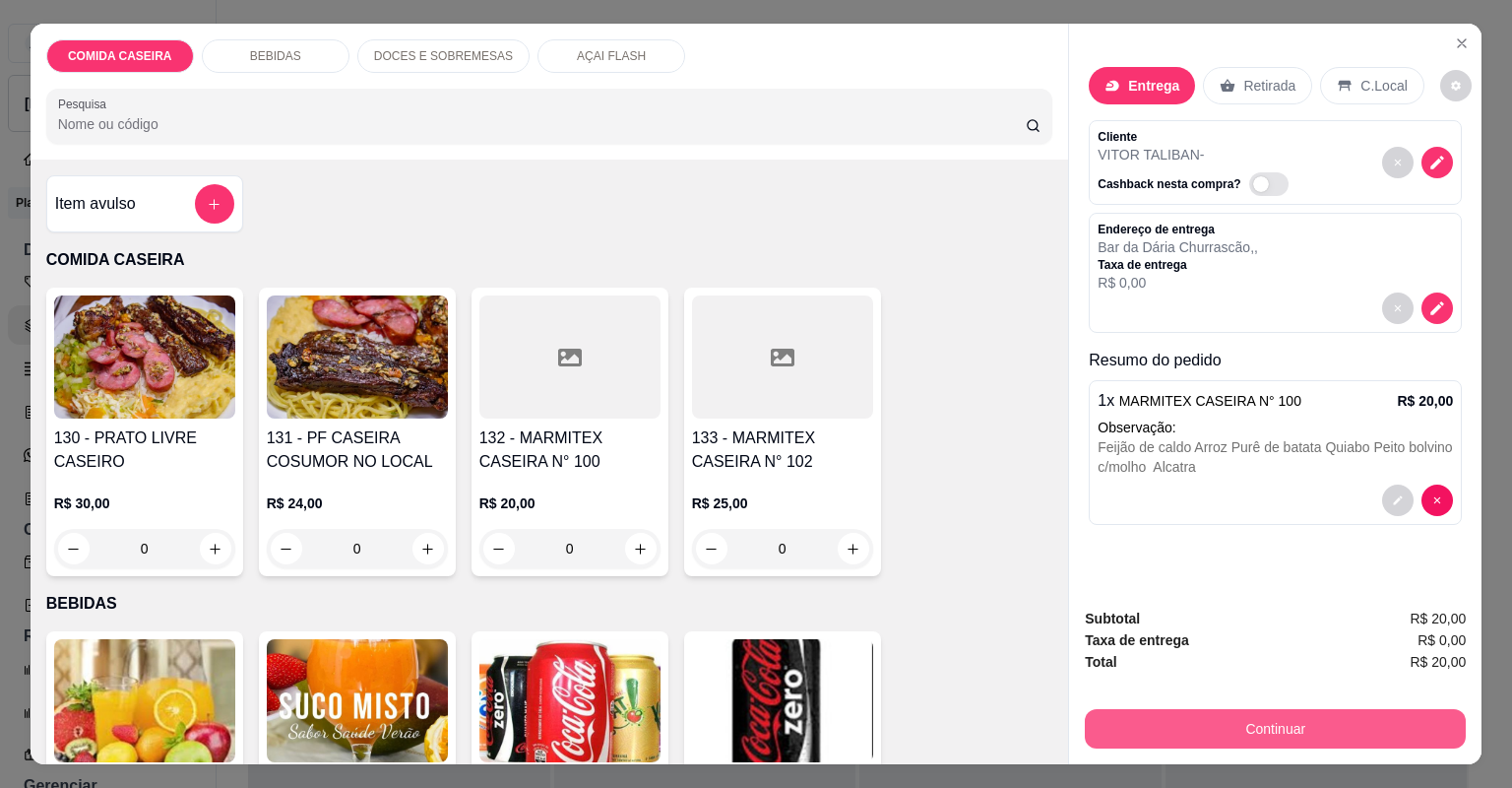 click on "Continuar" at bounding box center (1275, 729) 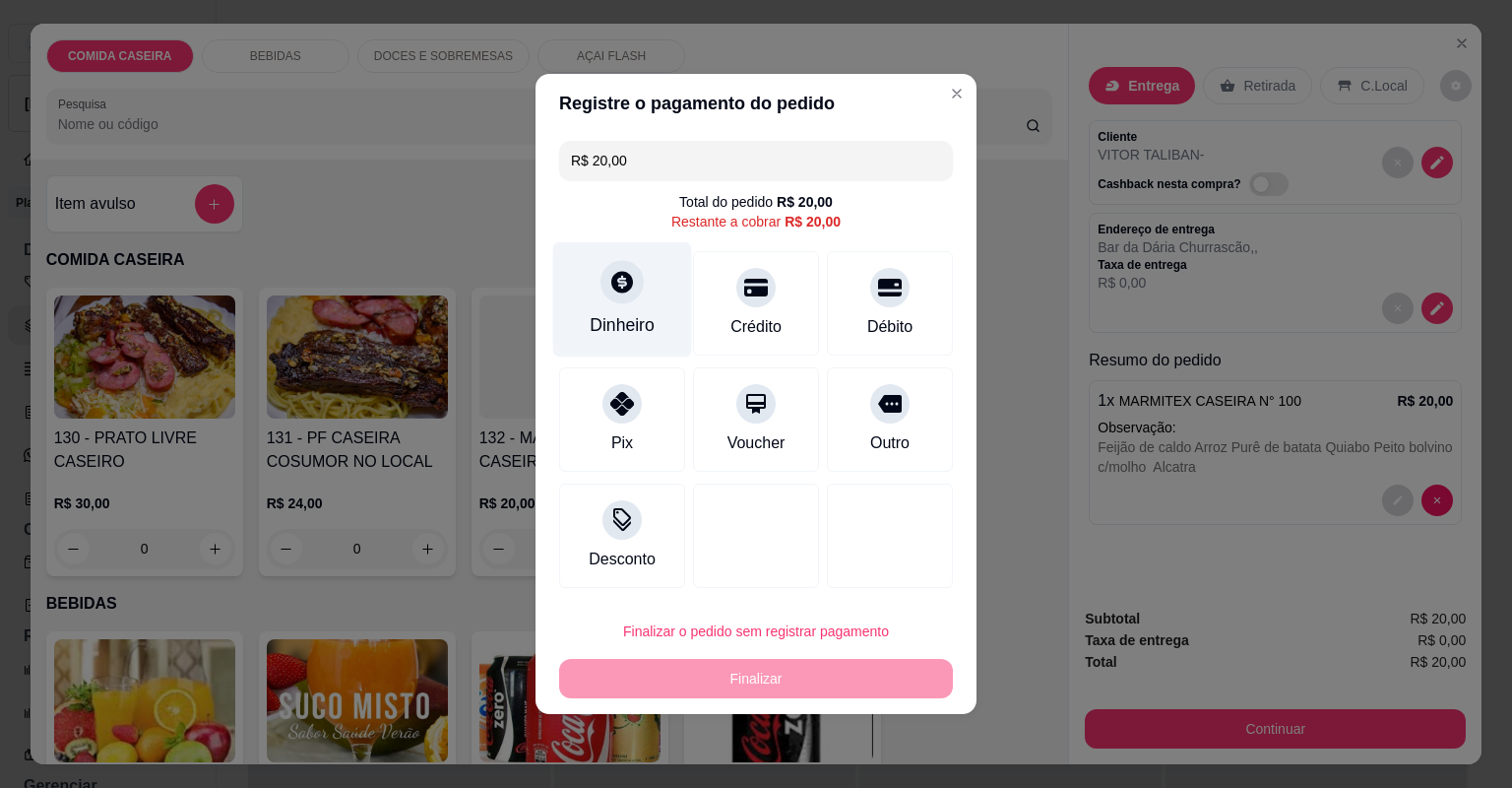 click on "Dinheiro" at bounding box center (622, 299) 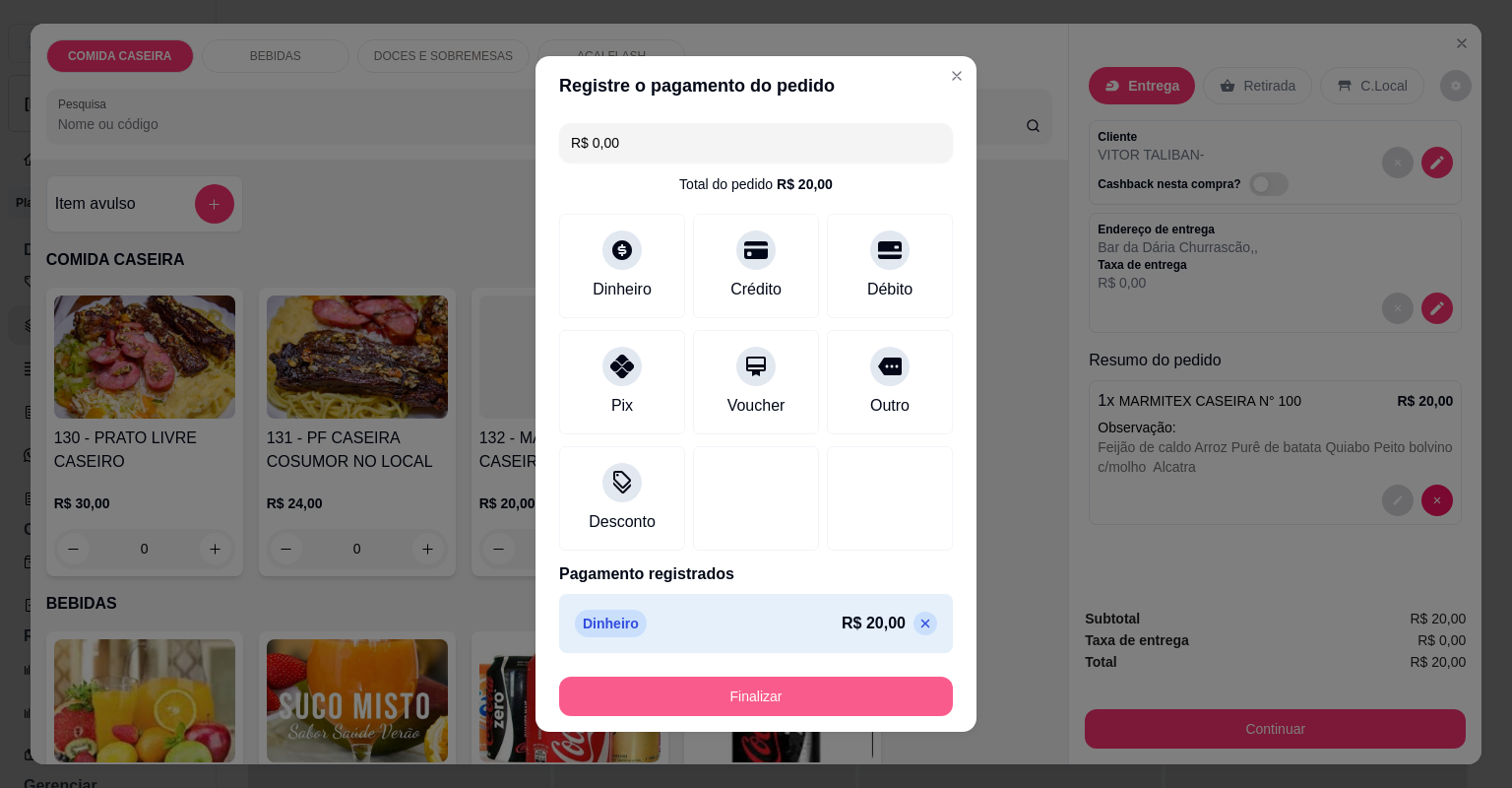 click on "Finalizar" at bounding box center (756, 696) 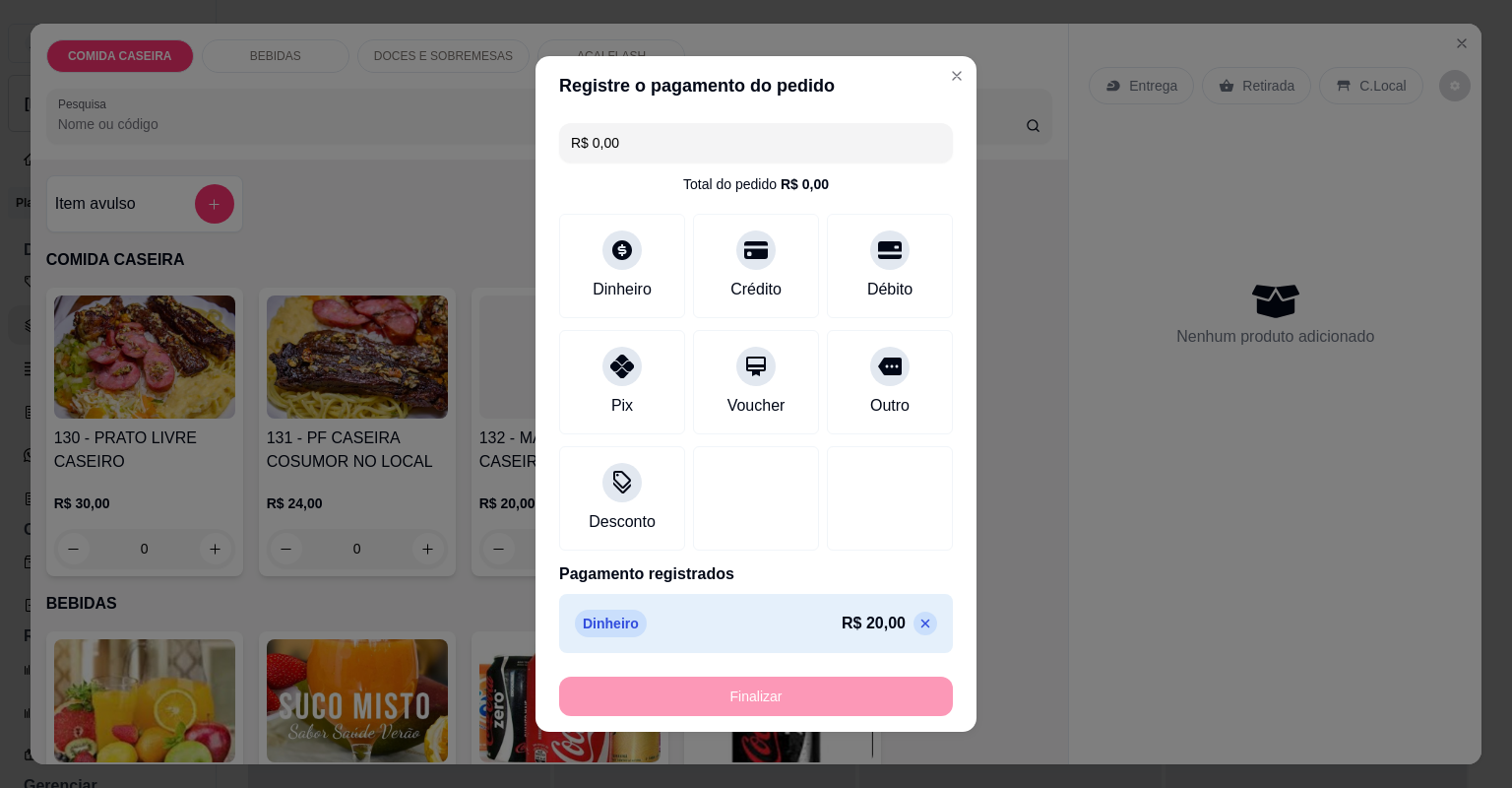 type on "-R$ 20,00" 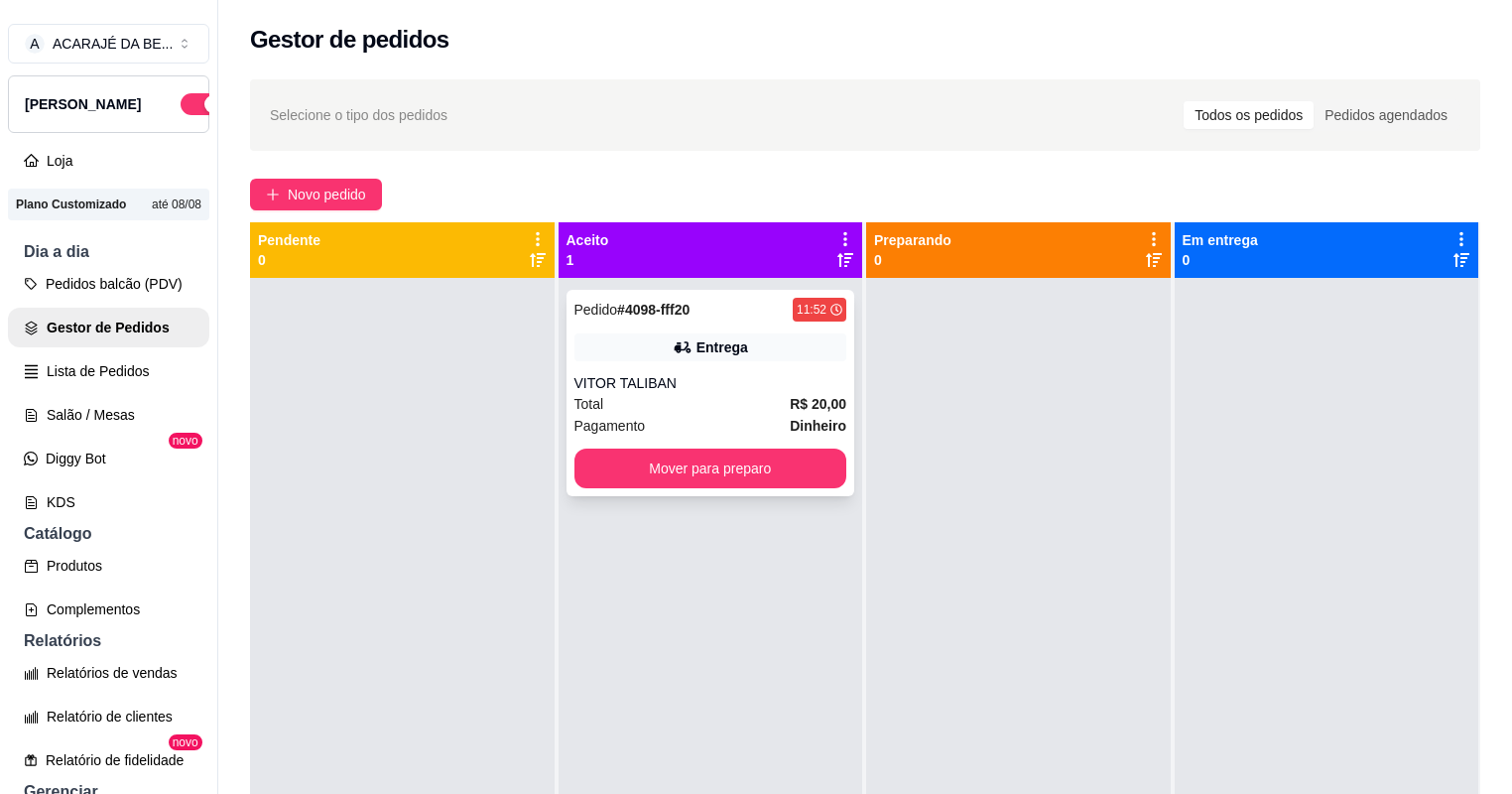 click on "VITOR TALIBAN" at bounding box center [710, 383] 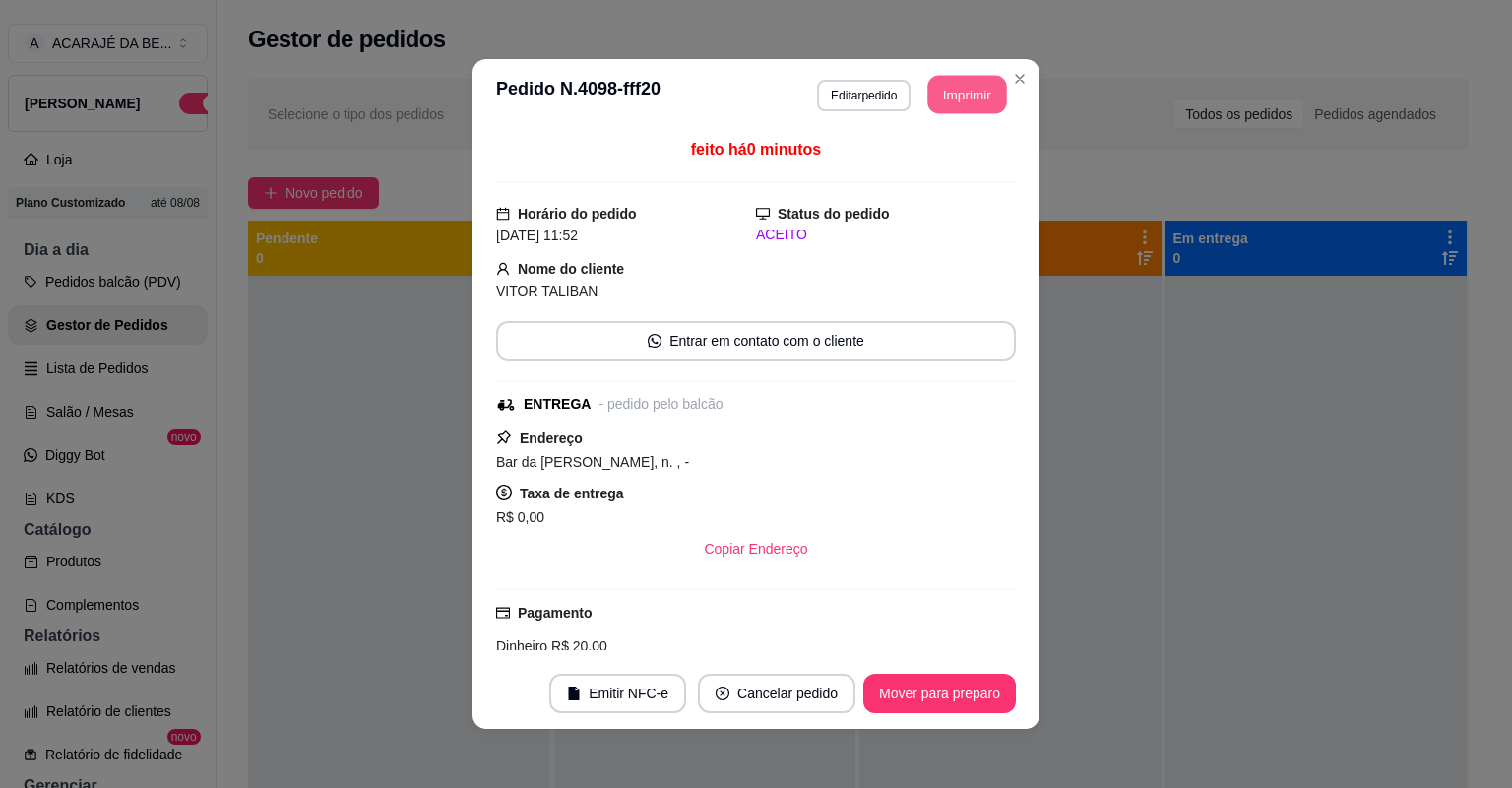 click on "Imprimir" at bounding box center [968, 95] 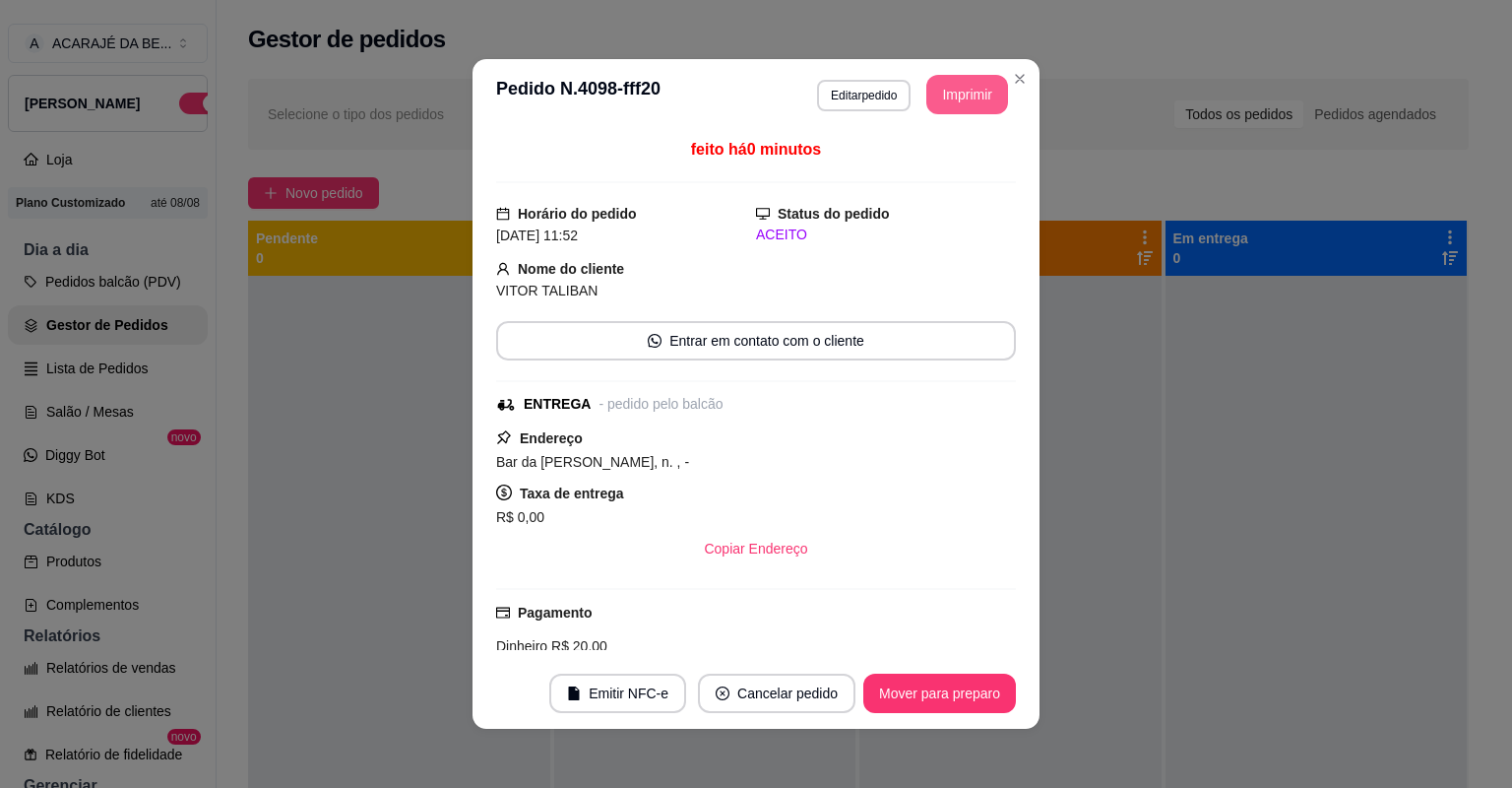 scroll, scrollTop: 0, scrollLeft: 0, axis: both 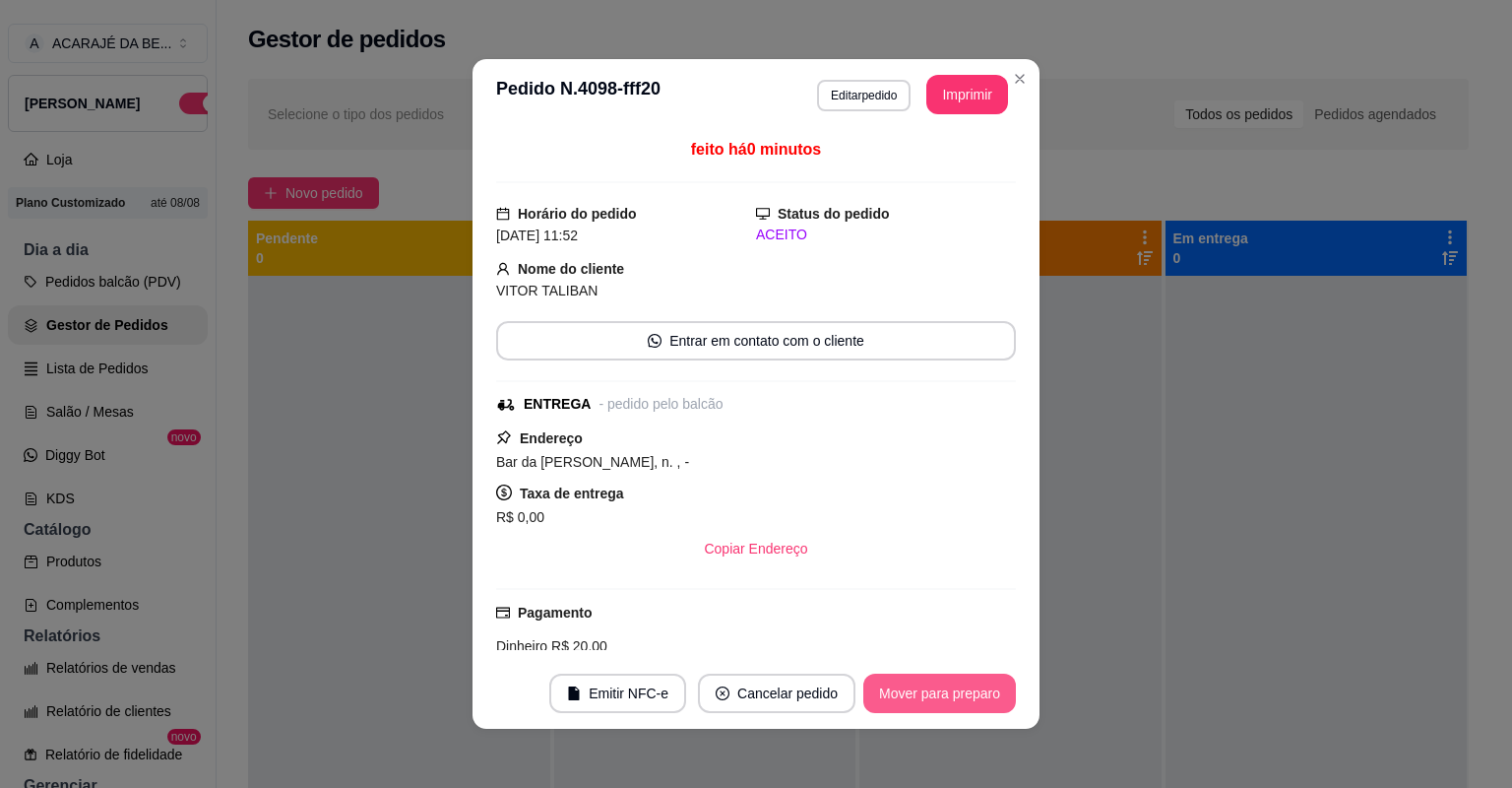 click on "Mover para preparo" at bounding box center (939, 693) 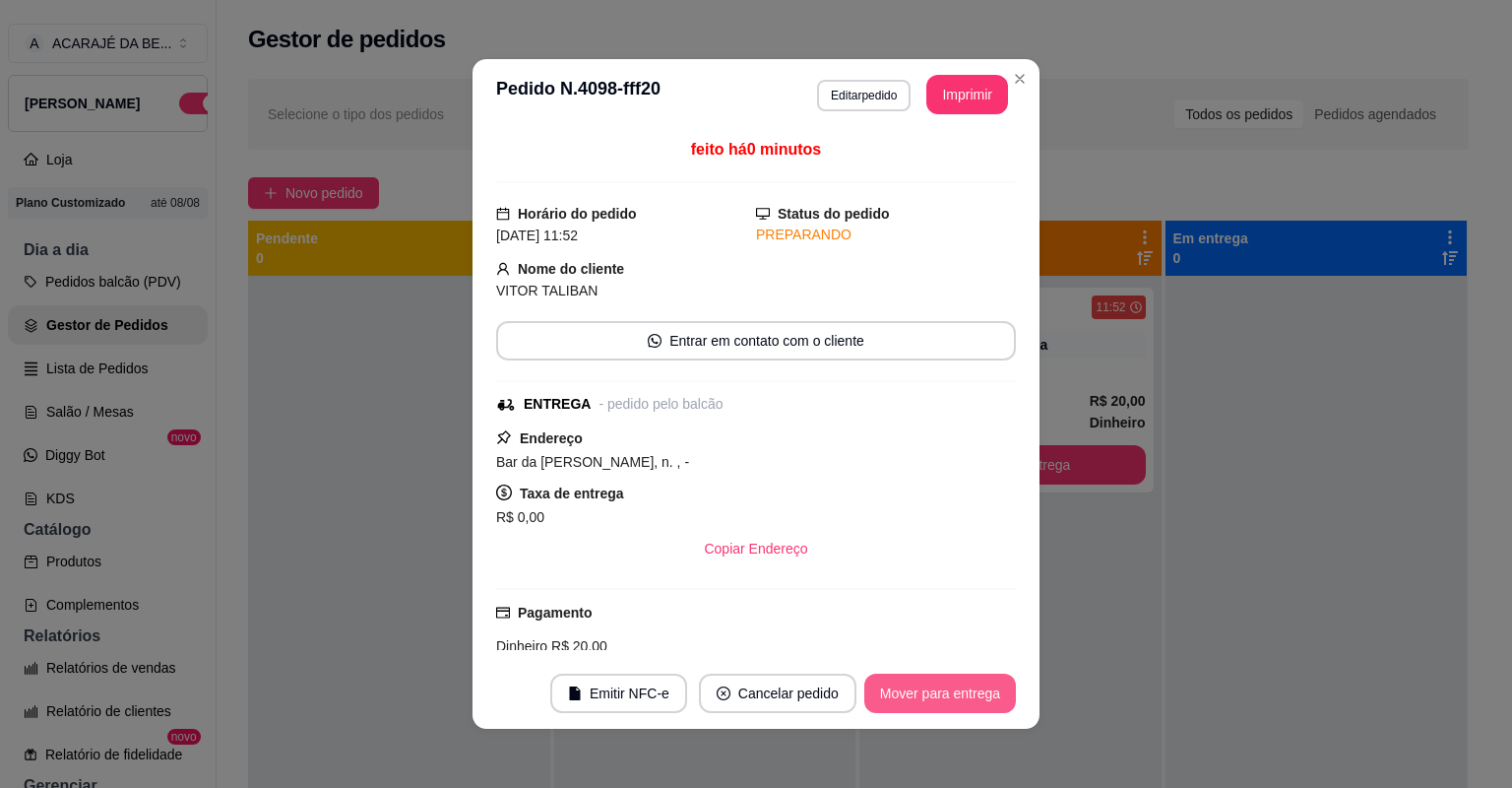 click on "Mover para entrega" at bounding box center (940, 693) 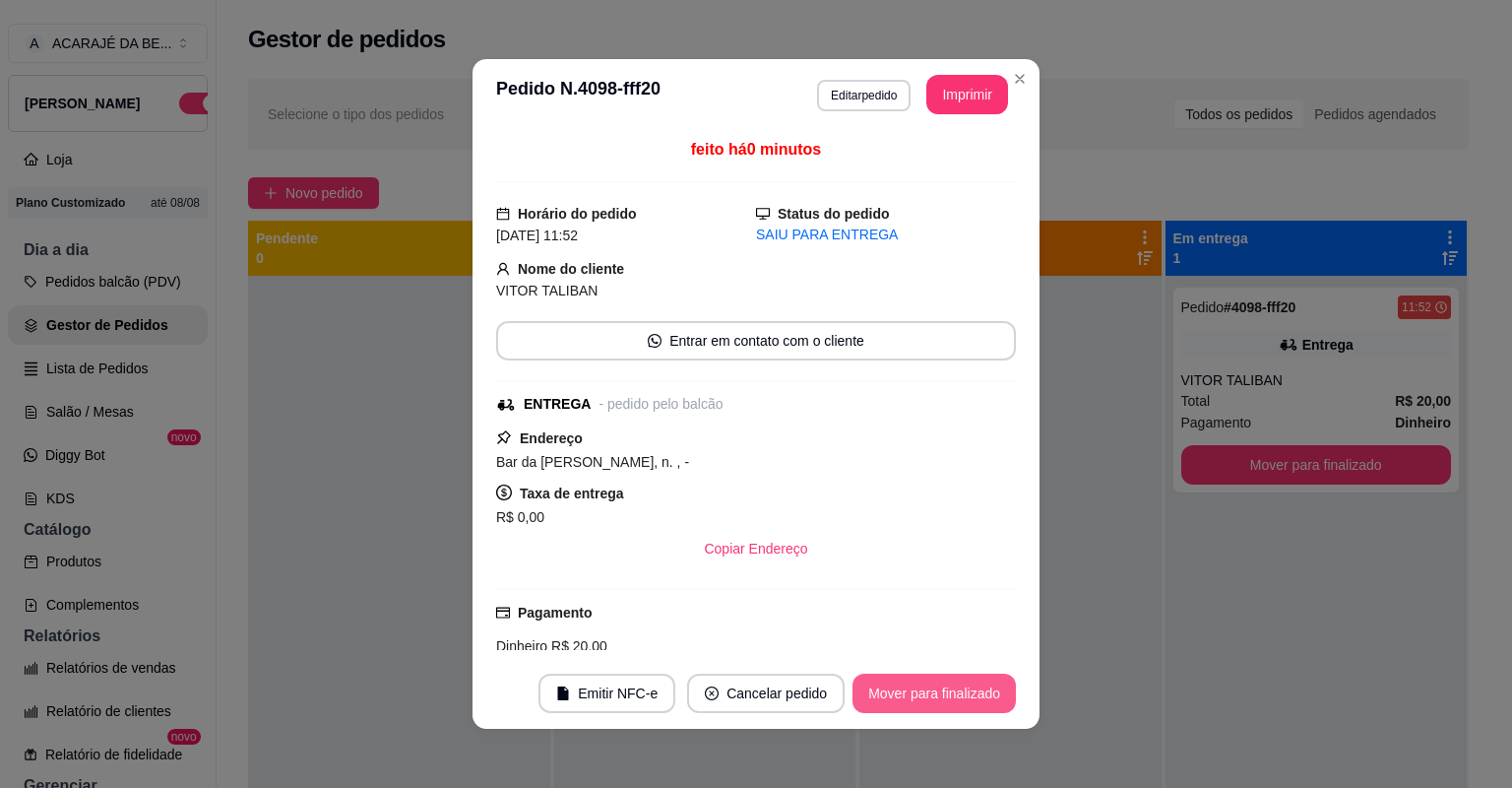 click on "Mover para finalizado" at bounding box center [934, 693] 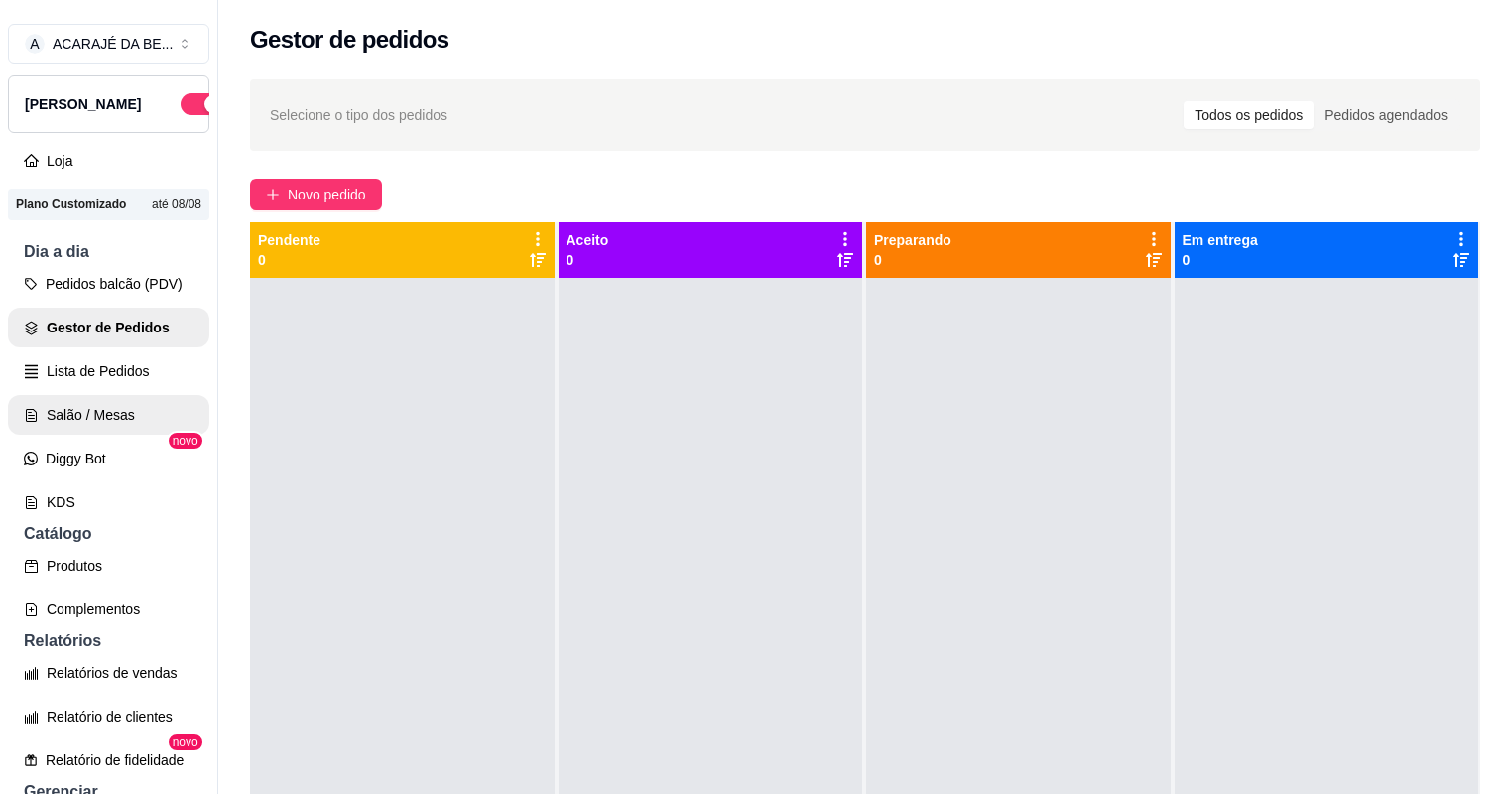 click on "Salão / Mesas" at bounding box center (108, 415) 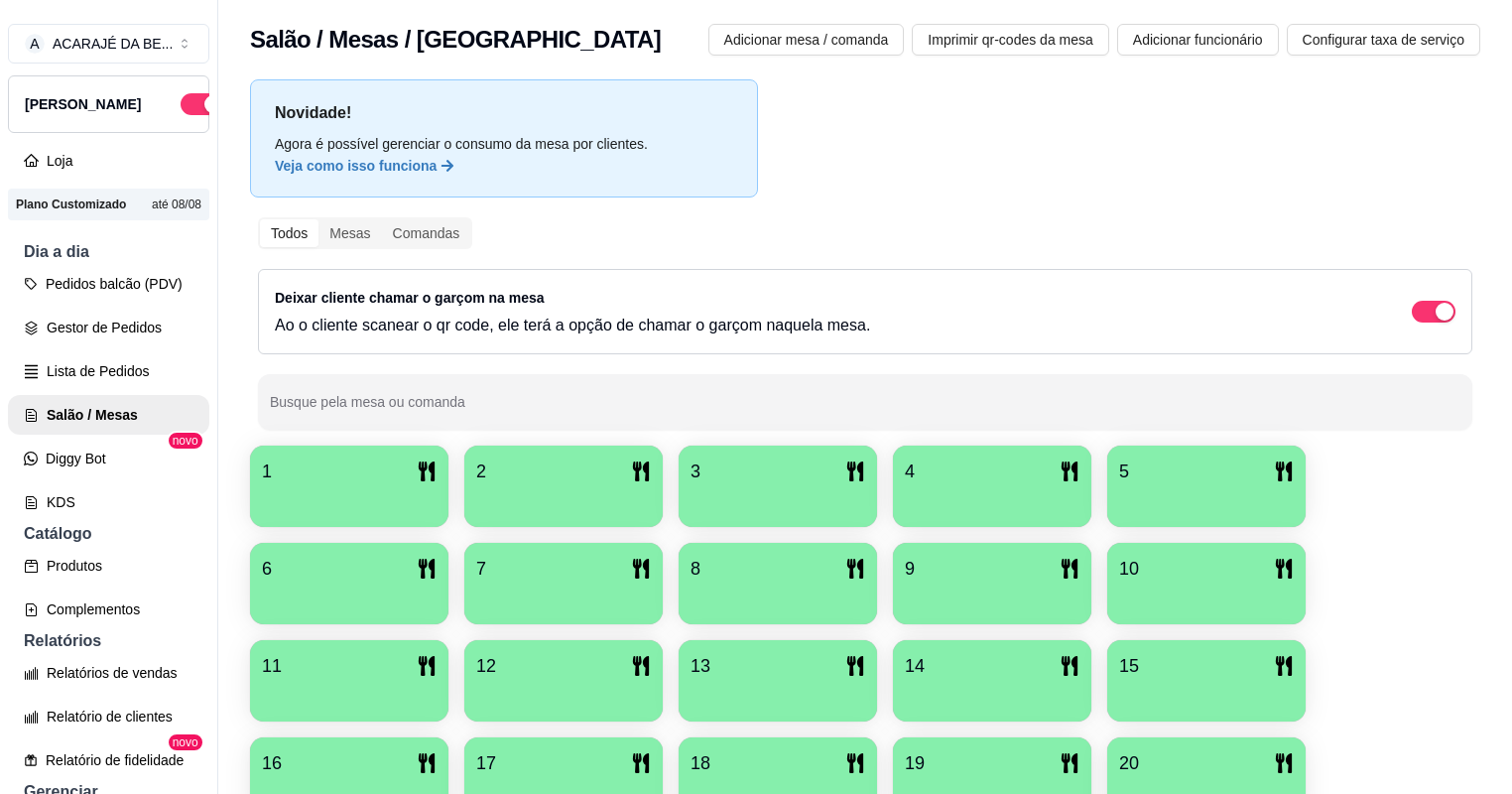 click at bounding box center (992, 500) 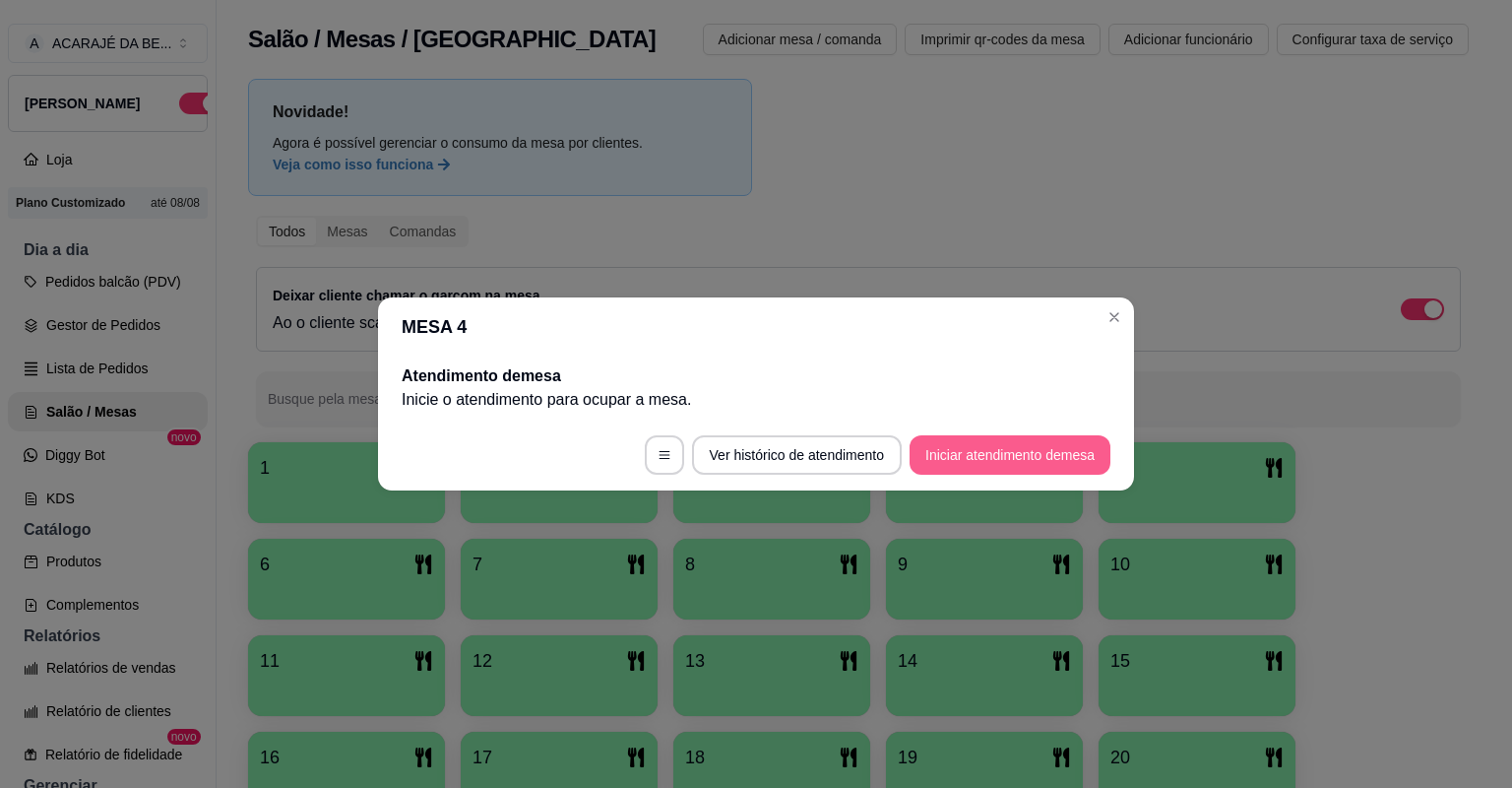 click on "Iniciar atendimento de  mesa" at bounding box center (1010, 455) 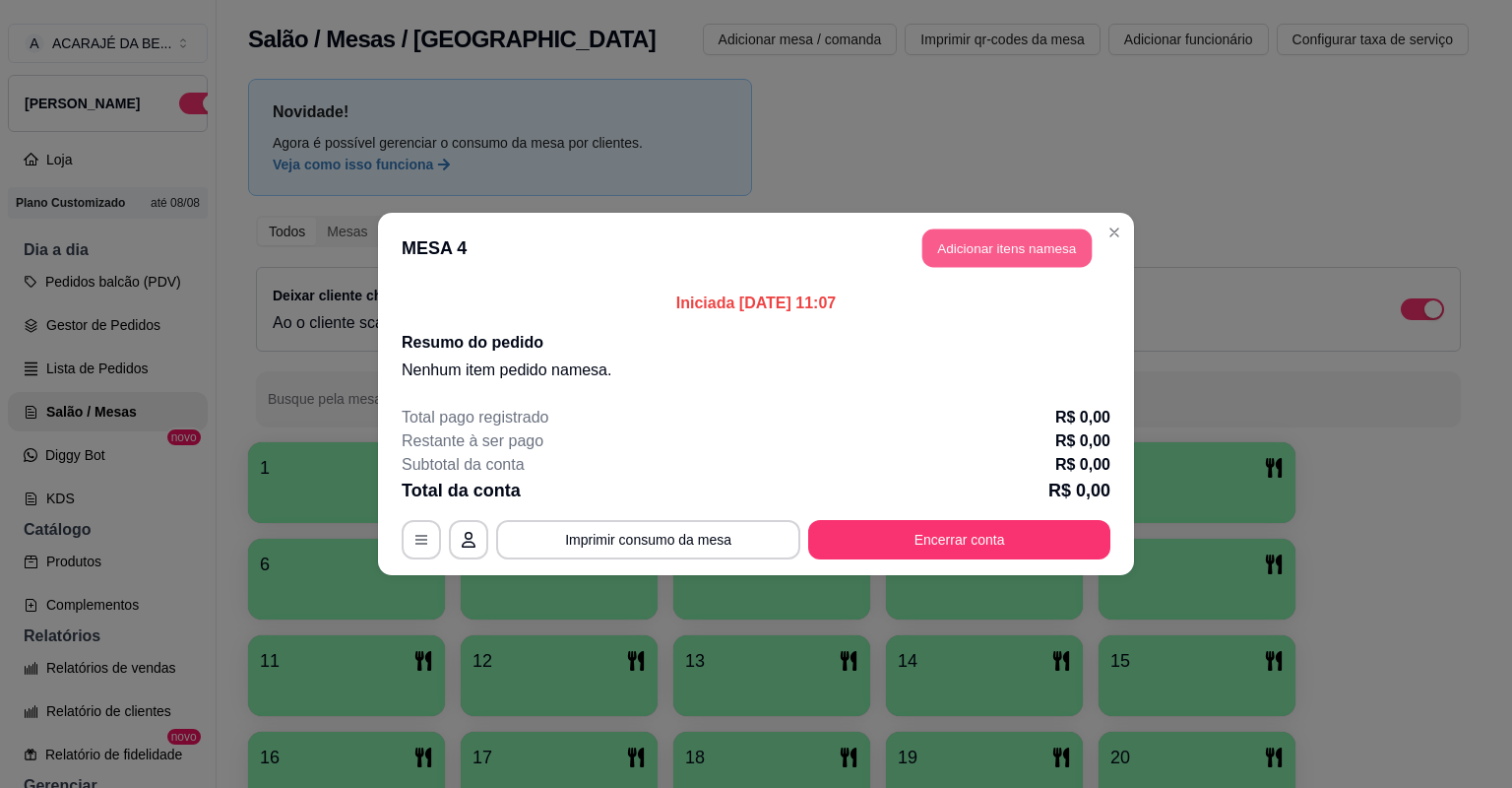 click on "Adicionar itens na  mesa" at bounding box center [1007, 248] 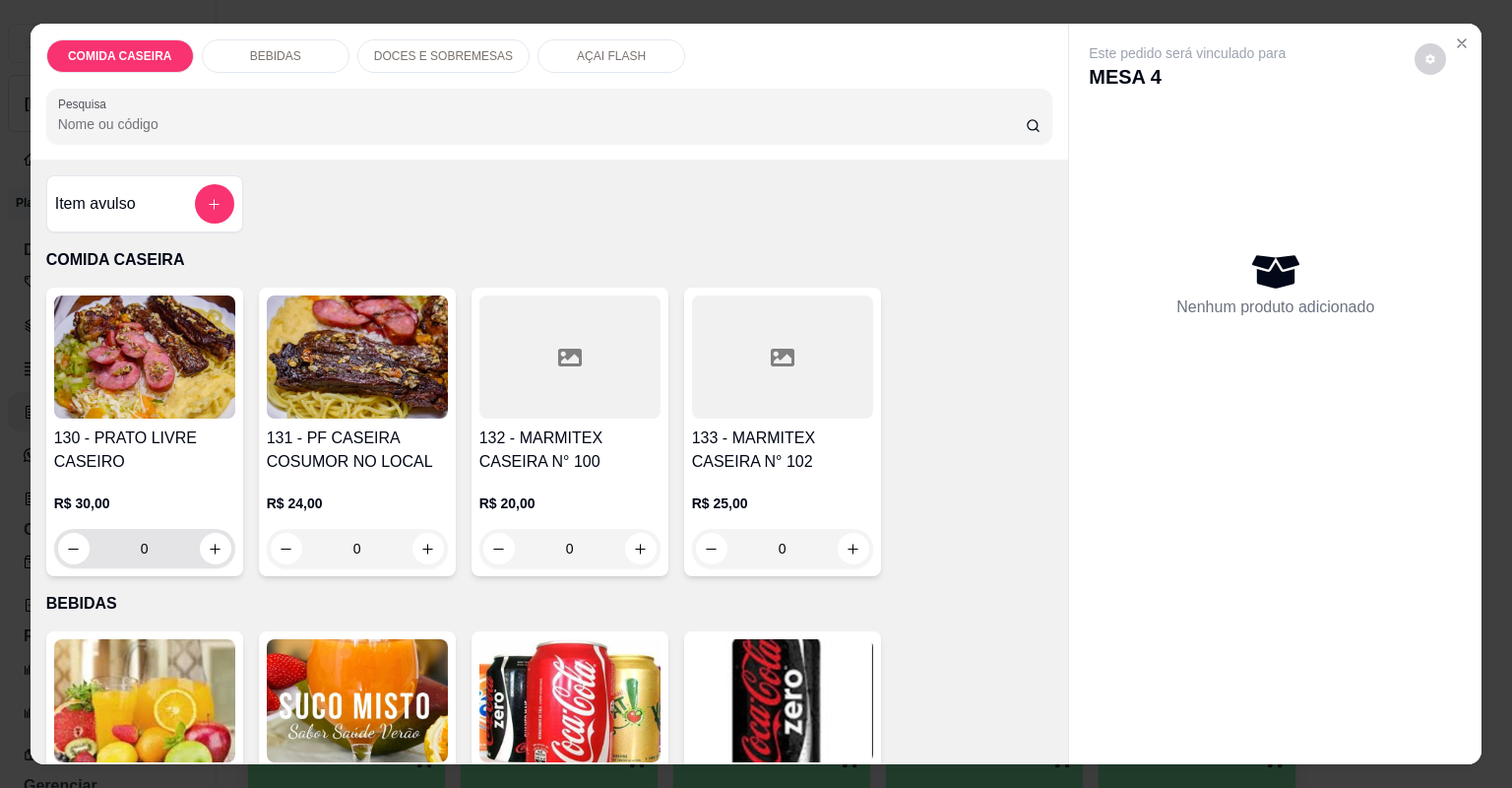 click on "0" at bounding box center [145, 549] 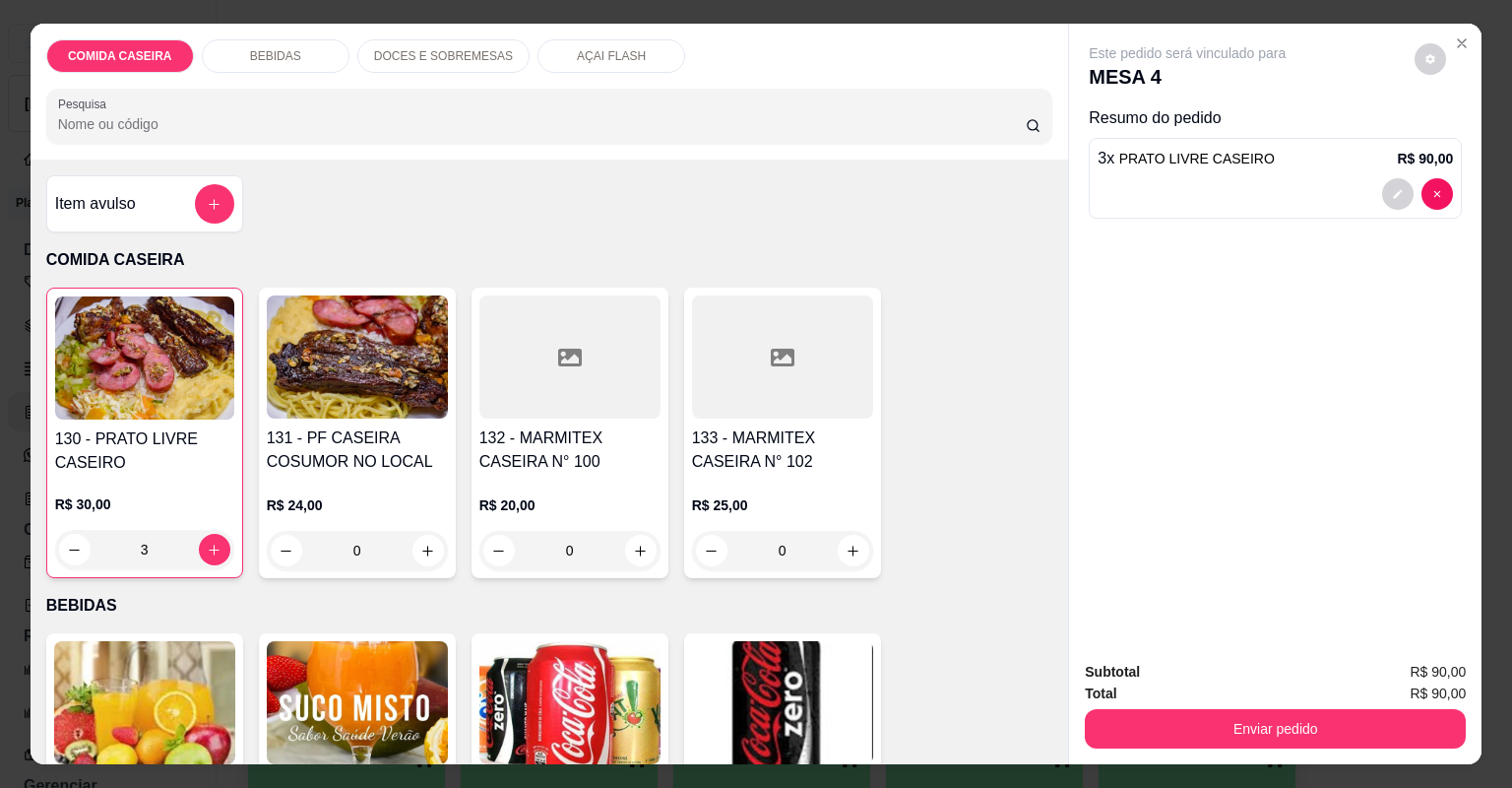 type on "3" 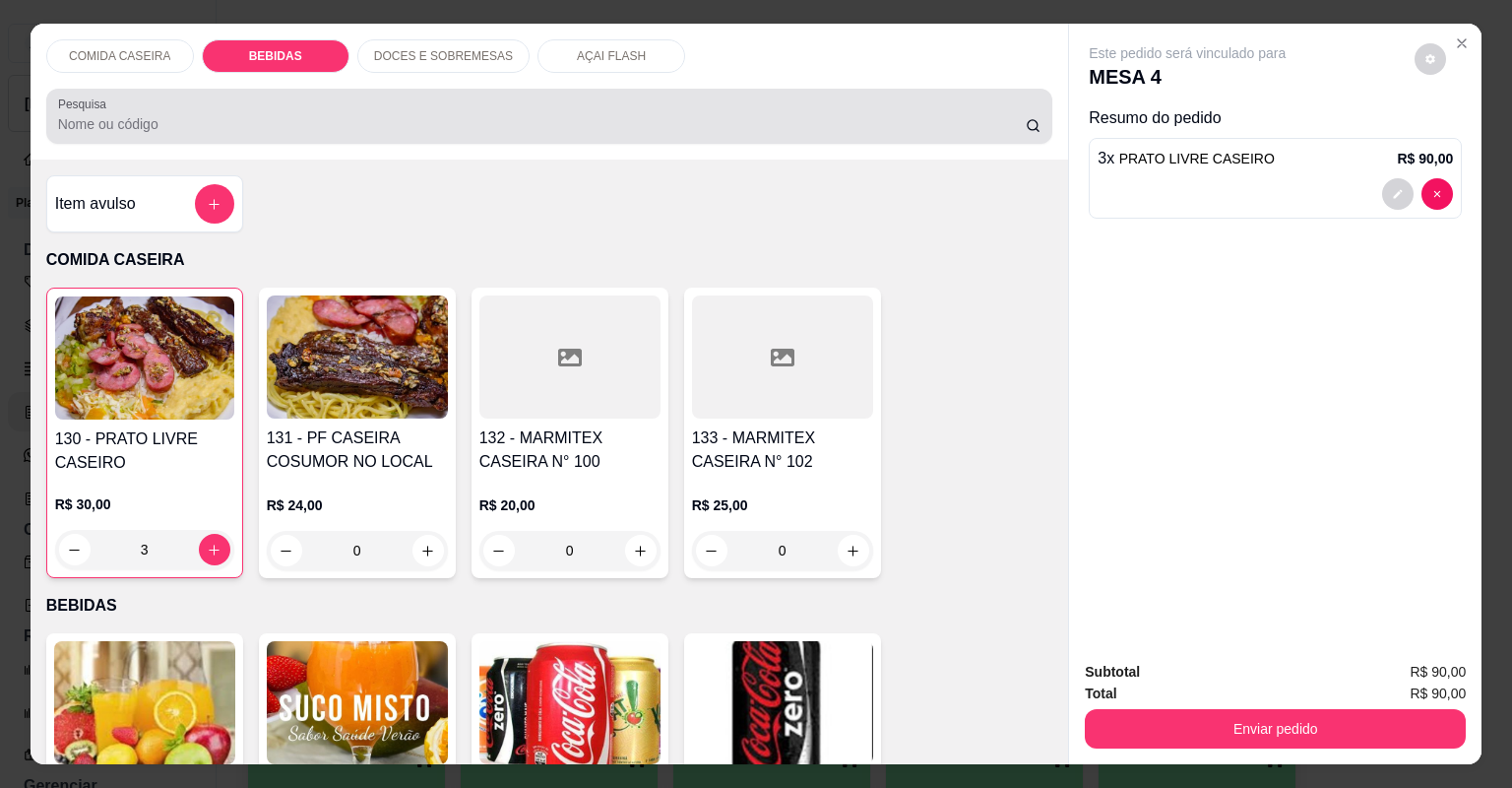 scroll, scrollTop: 433, scrollLeft: 0, axis: vertical 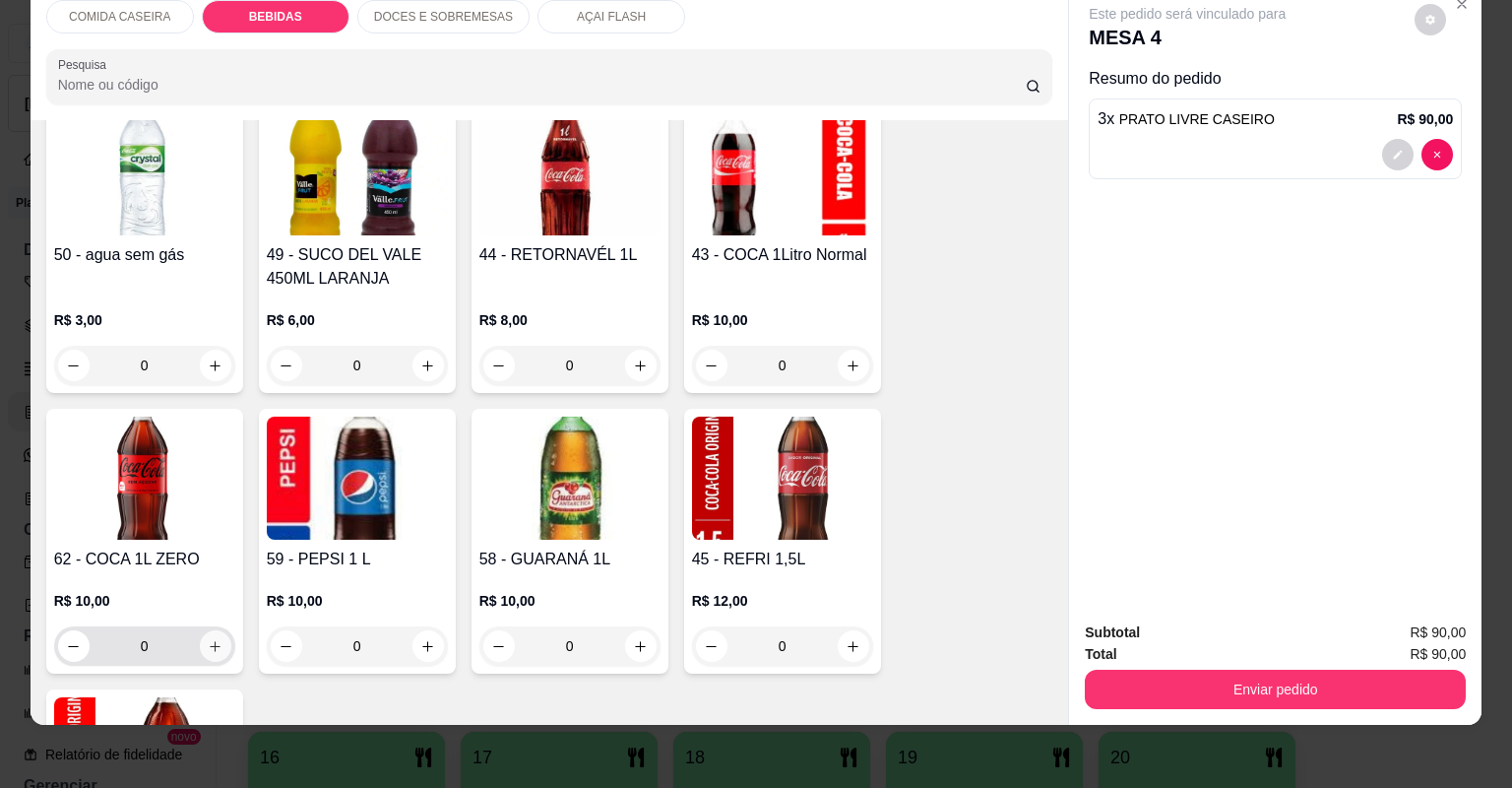 click 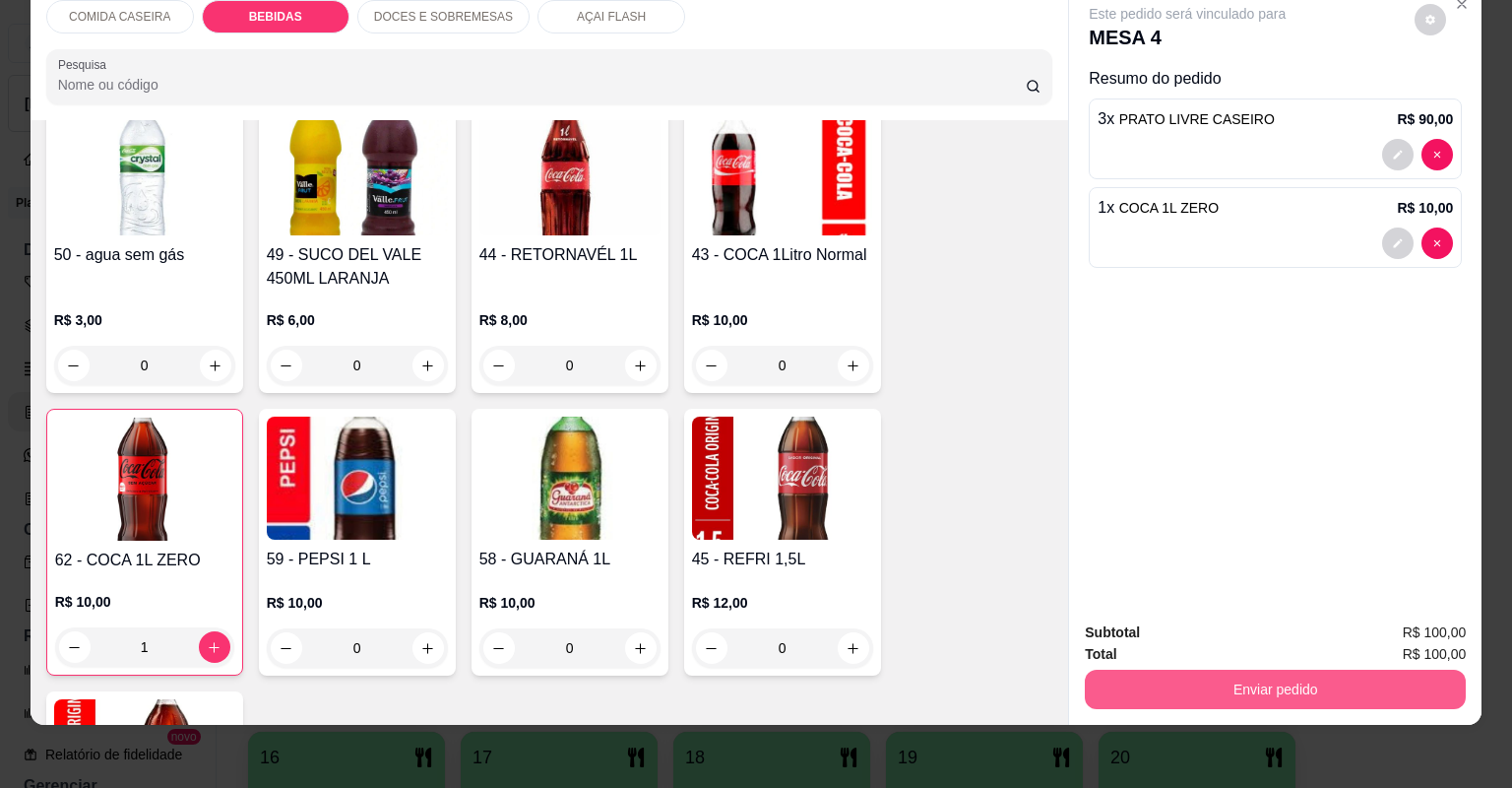 click on "Enviar pedido" at bounding box center (1275, 690) 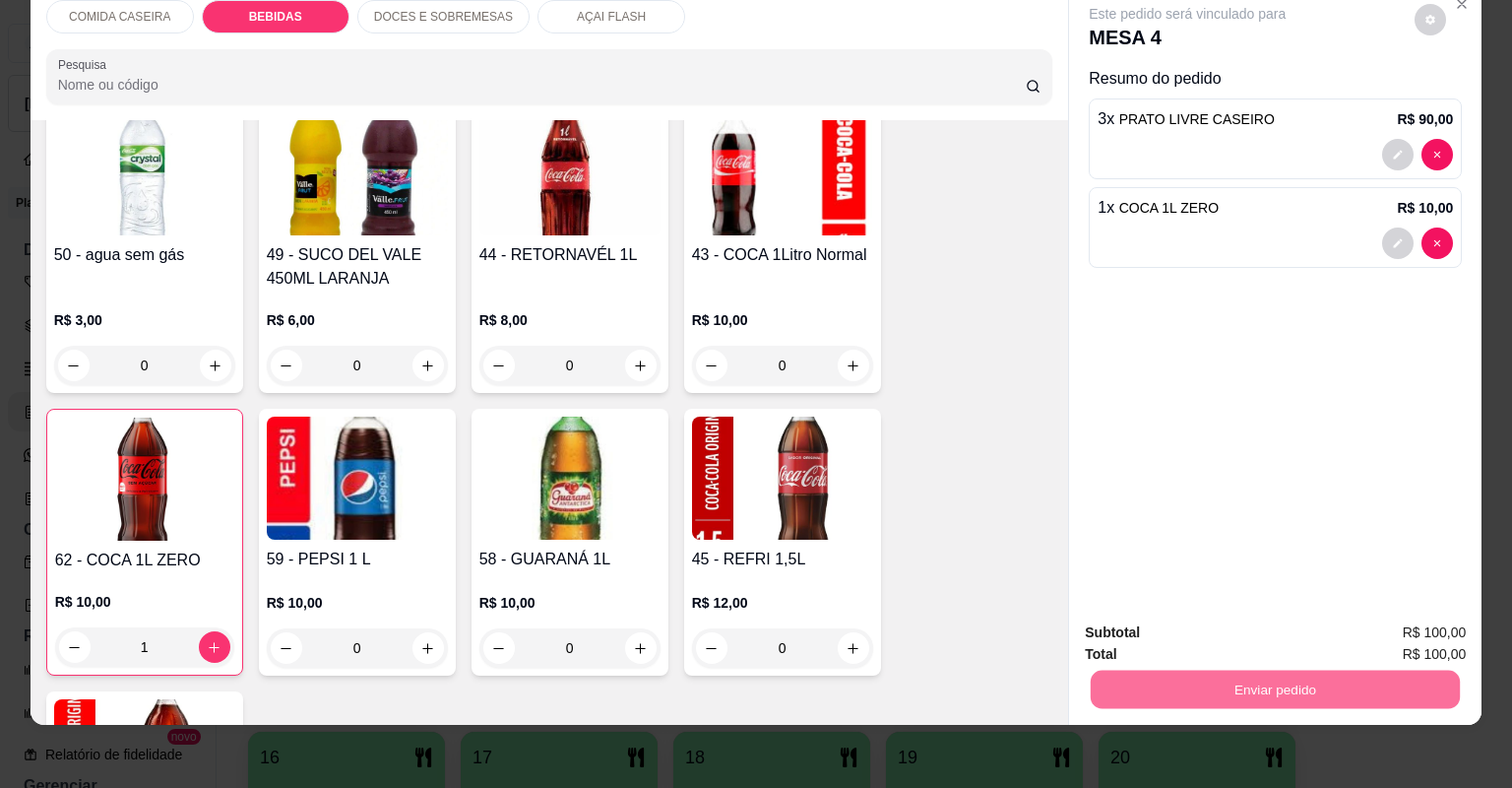 click on "Não registrar e enviar pedido" at bounding box center [1212, 641] 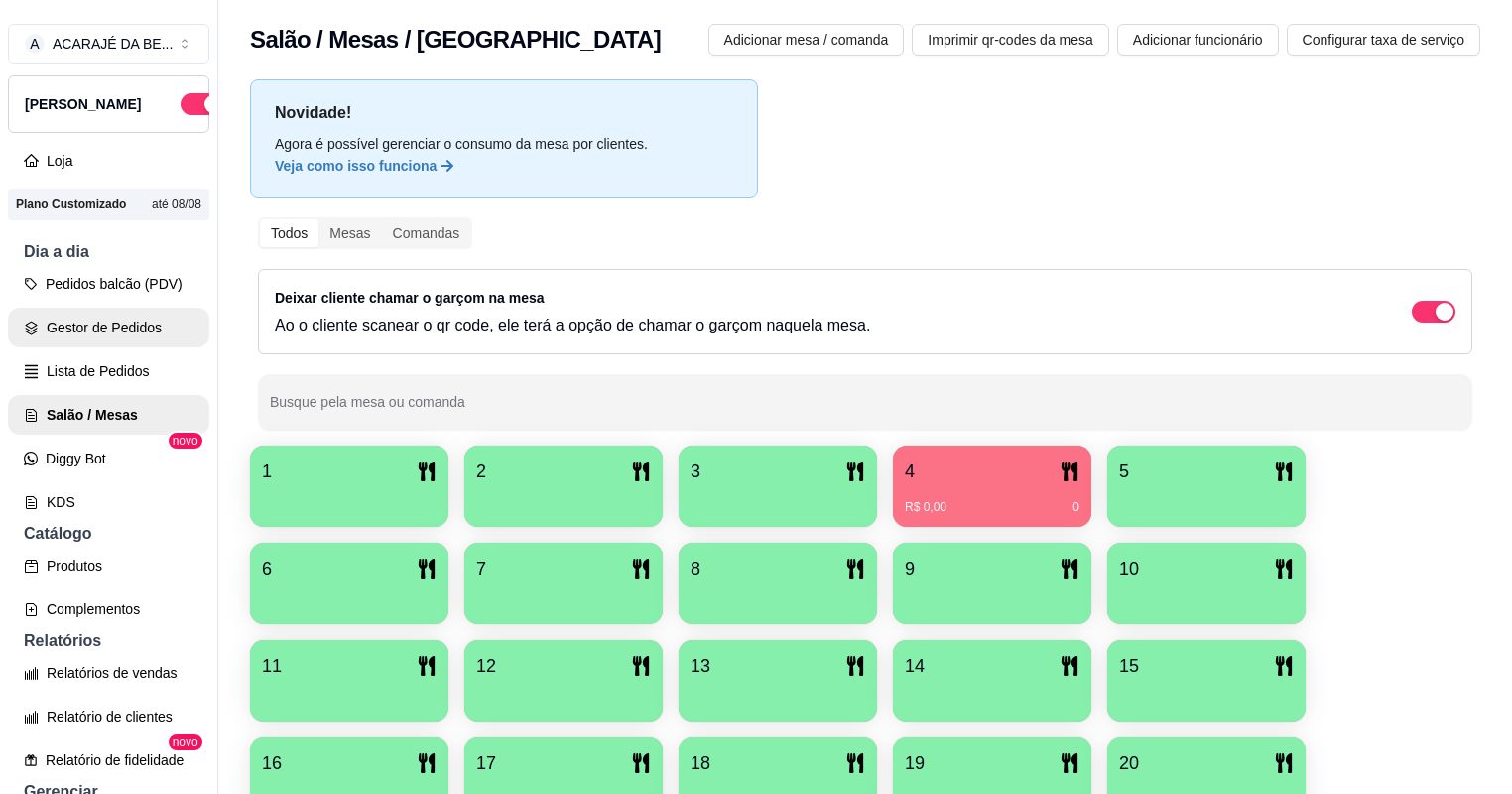 click on "Gestor de Pedidos" at bounding box center (108, 328) 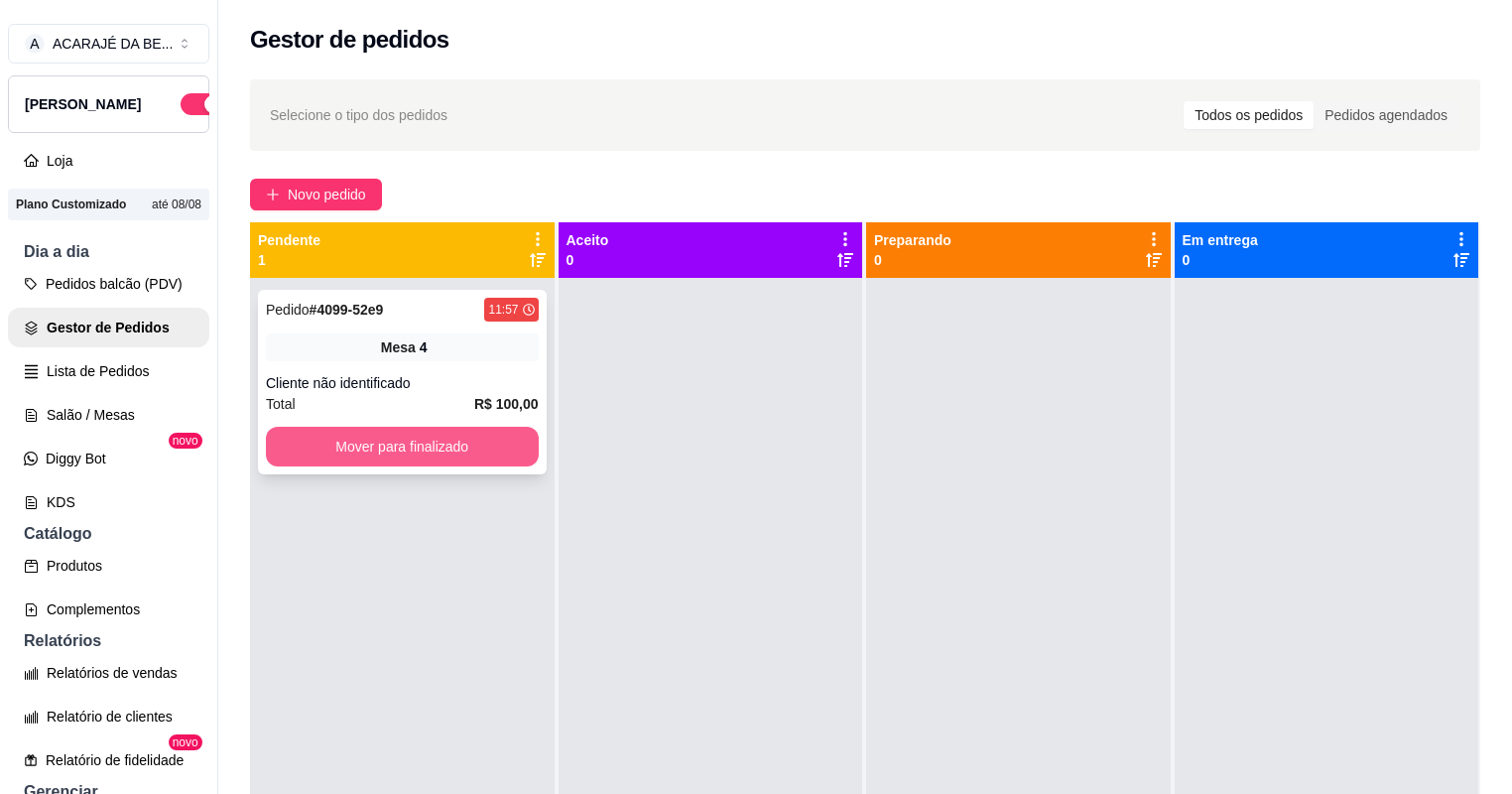 click on "Mover para finalizado" at bounding box center [402, 447] 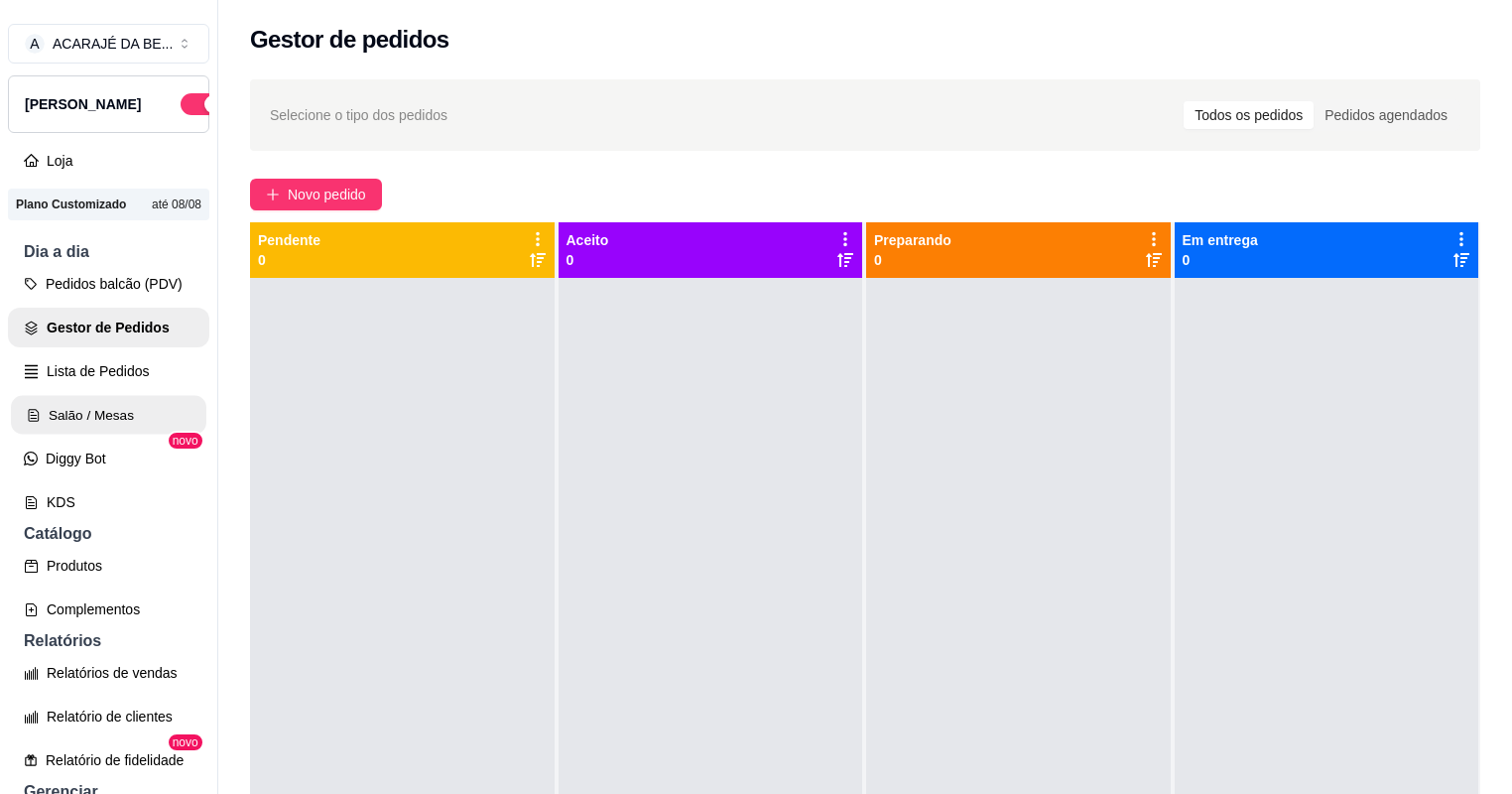 click on "Salão / Mesas" at bounding box center (108, 415) 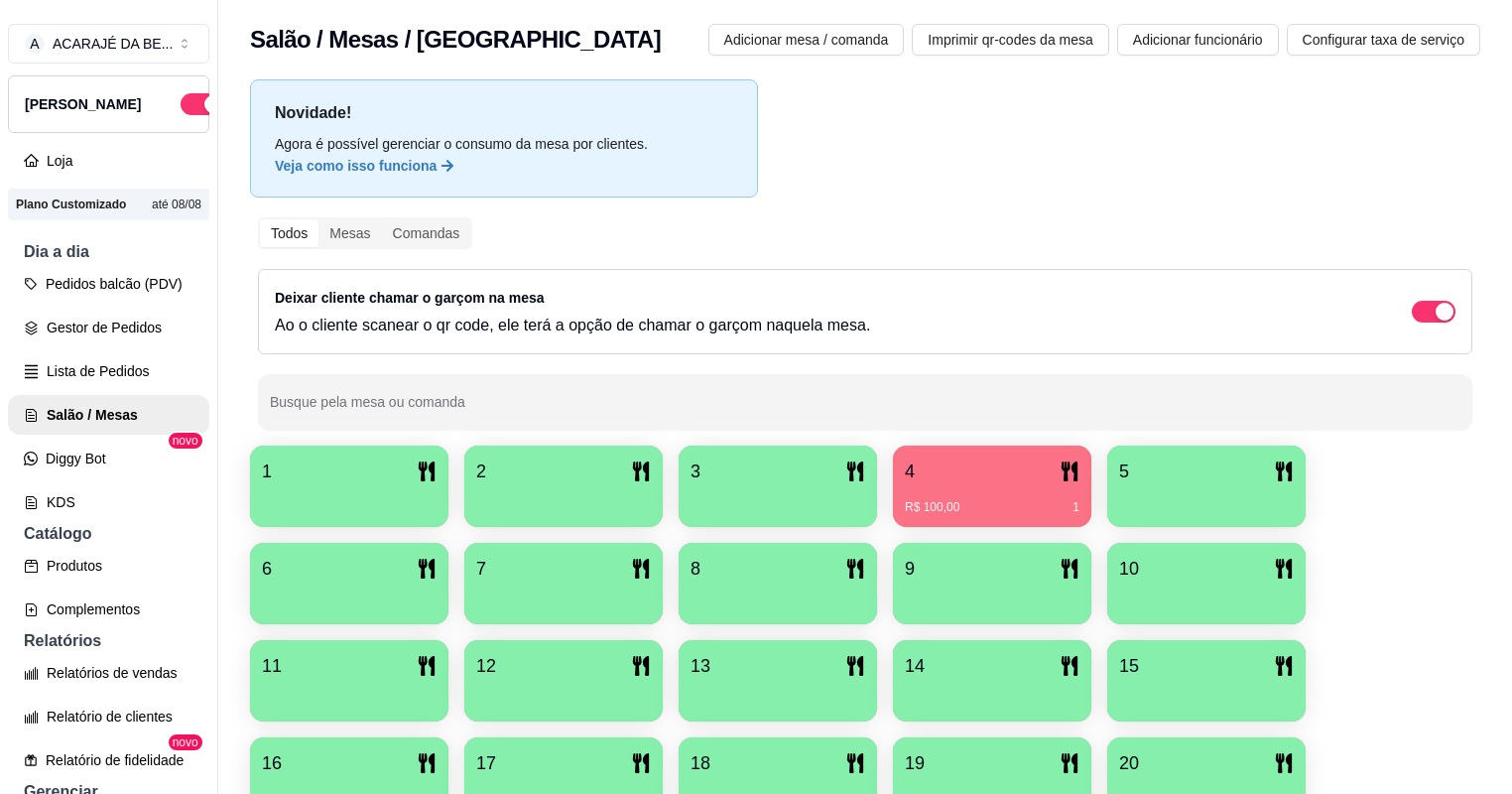 click at bounding box center [349, 597] 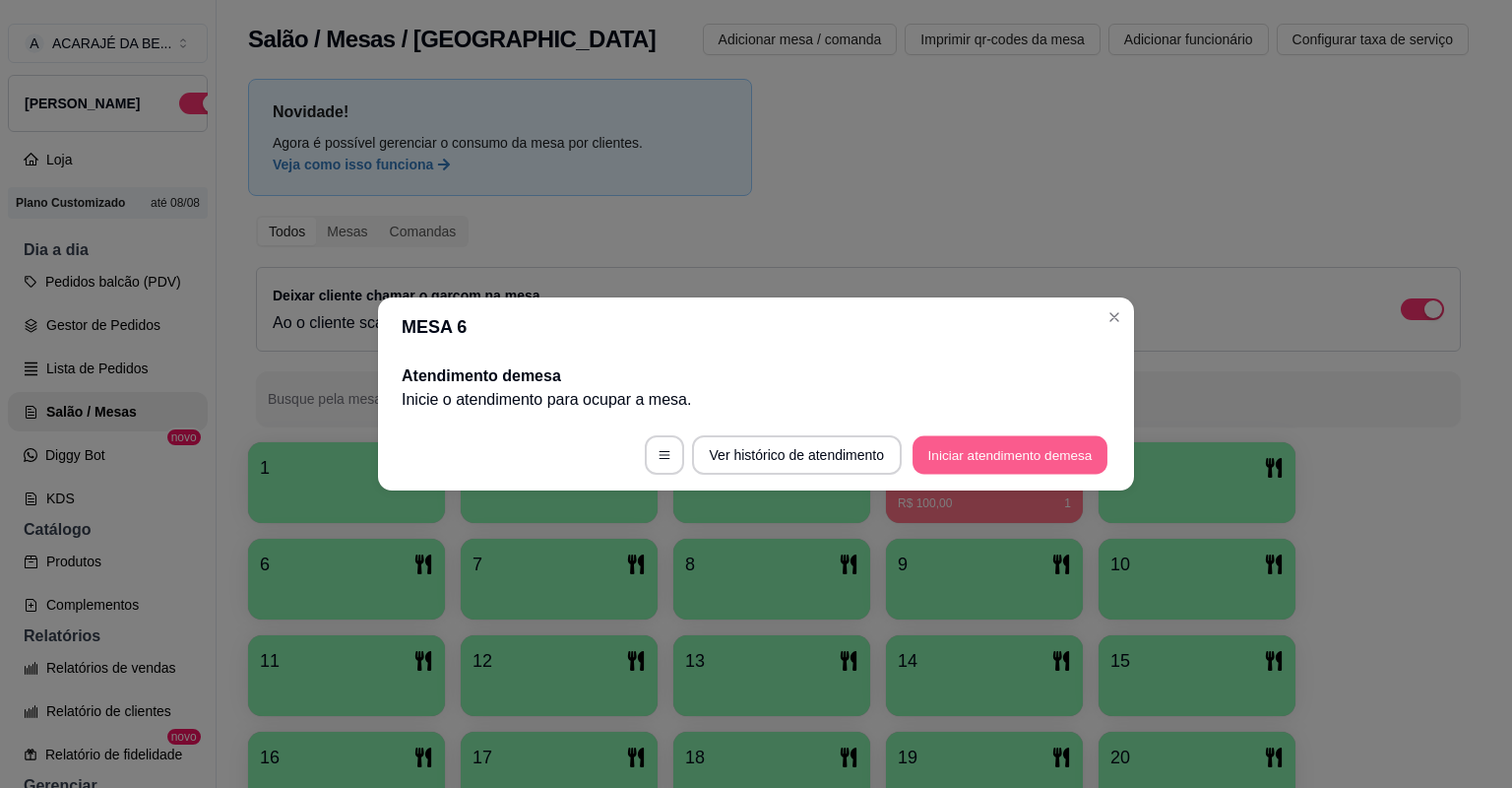 click on "Iniciar atendimento de  mesa" at bounding box center (1010, 455) 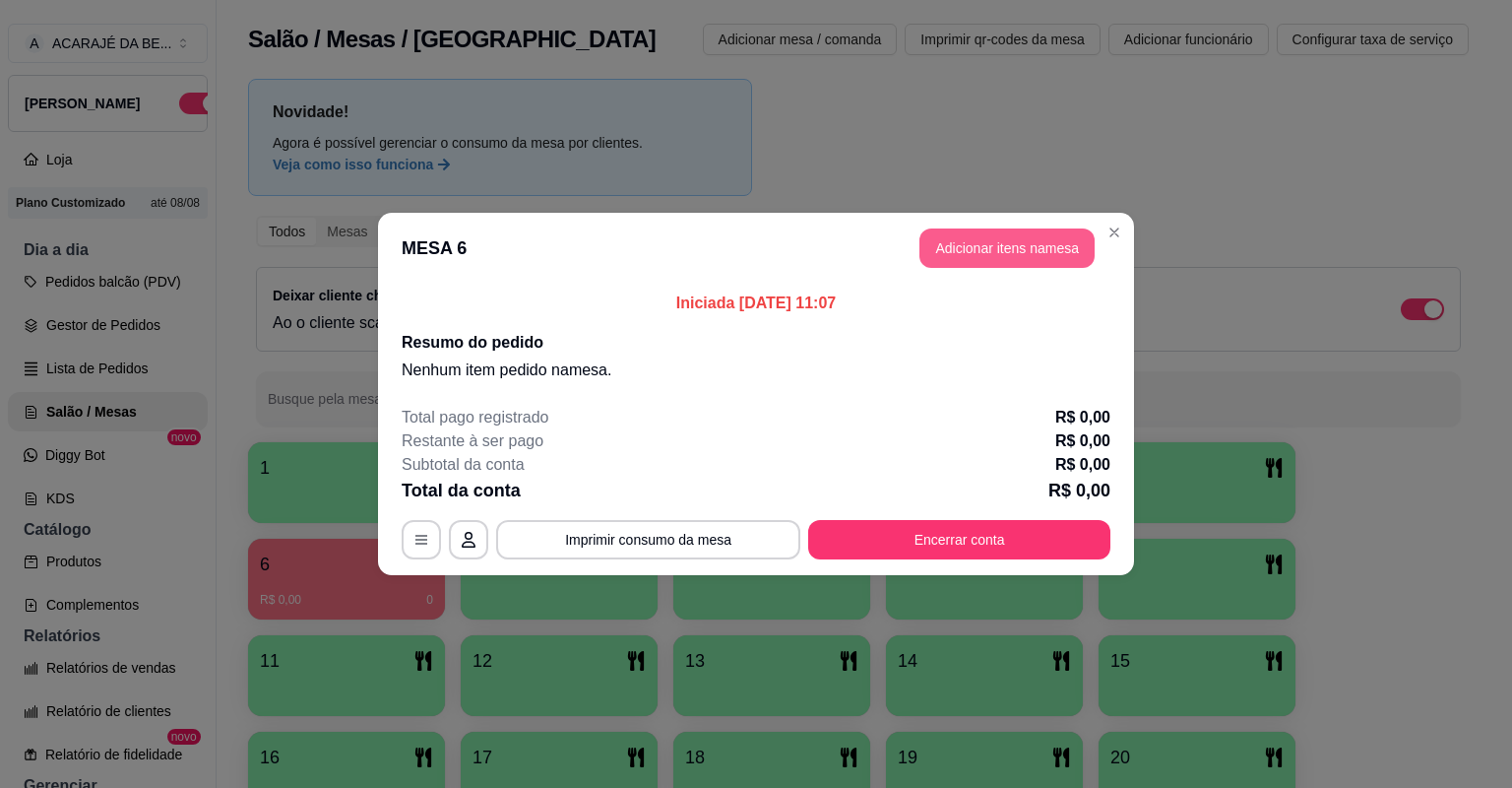 click on "Adicionar itens na  mesa" at bounding box center (1007, 248) 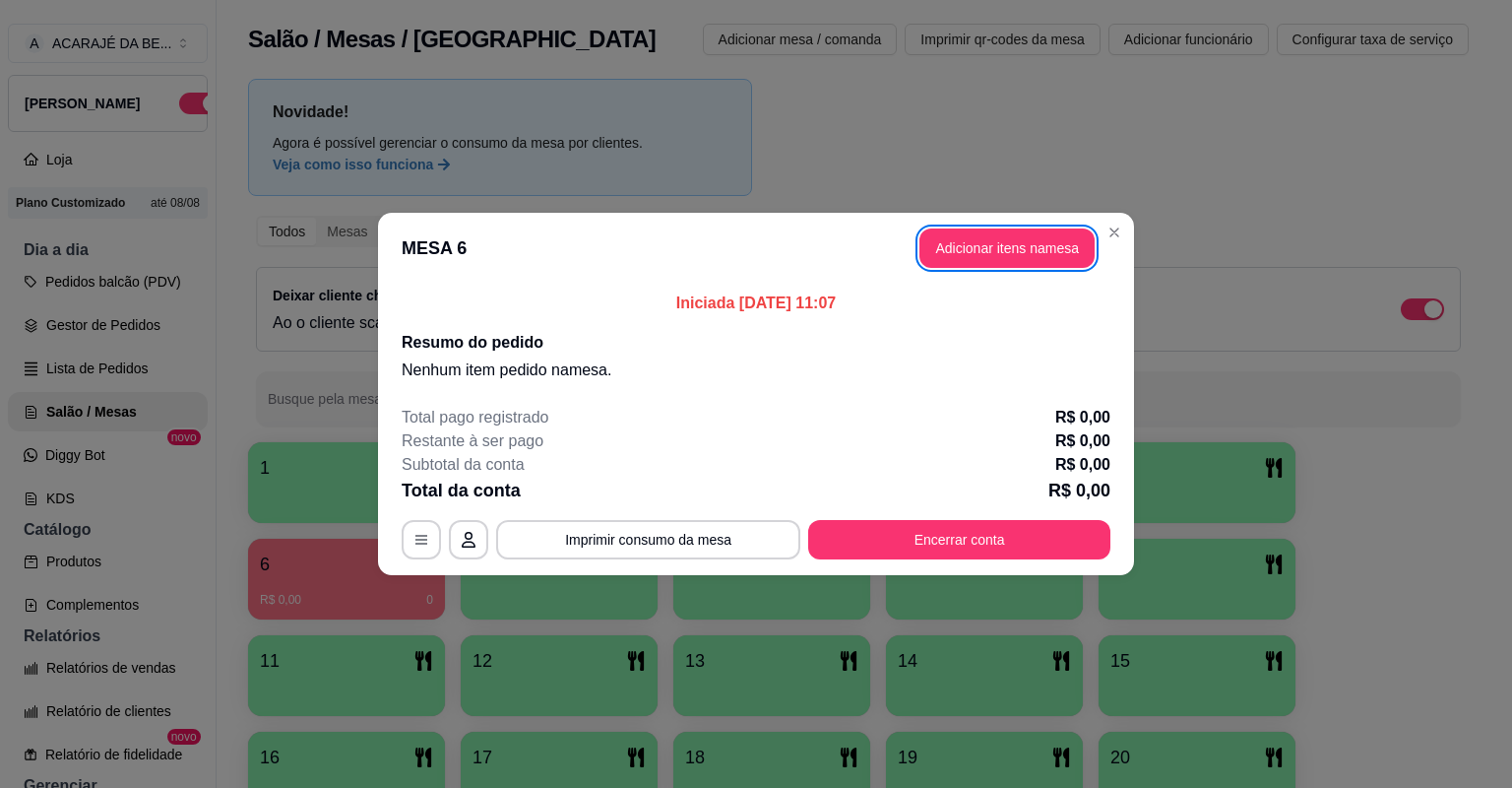 type 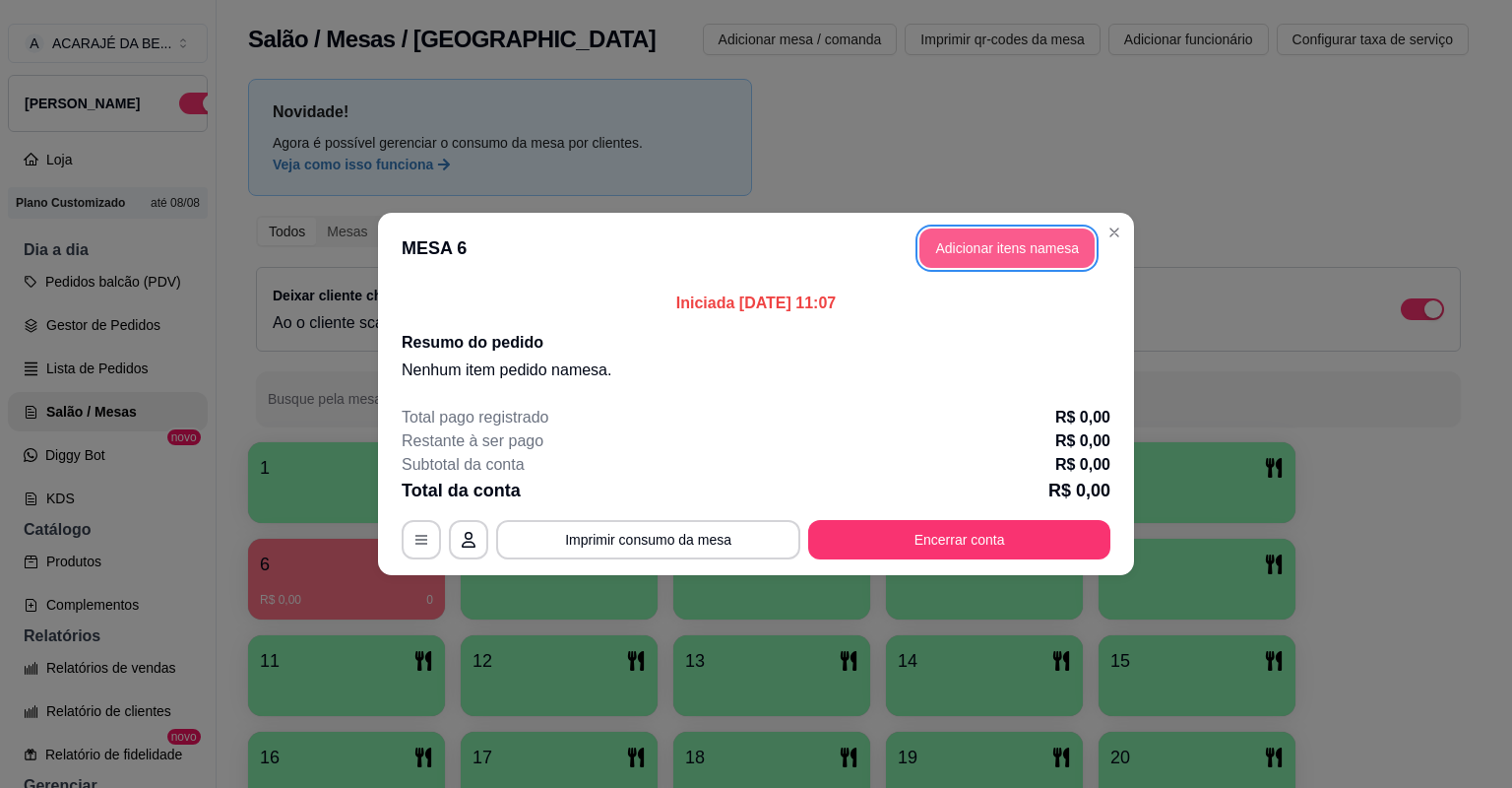 click on "Adicionar itens na  mesa" at bounding box center (1007, 248) 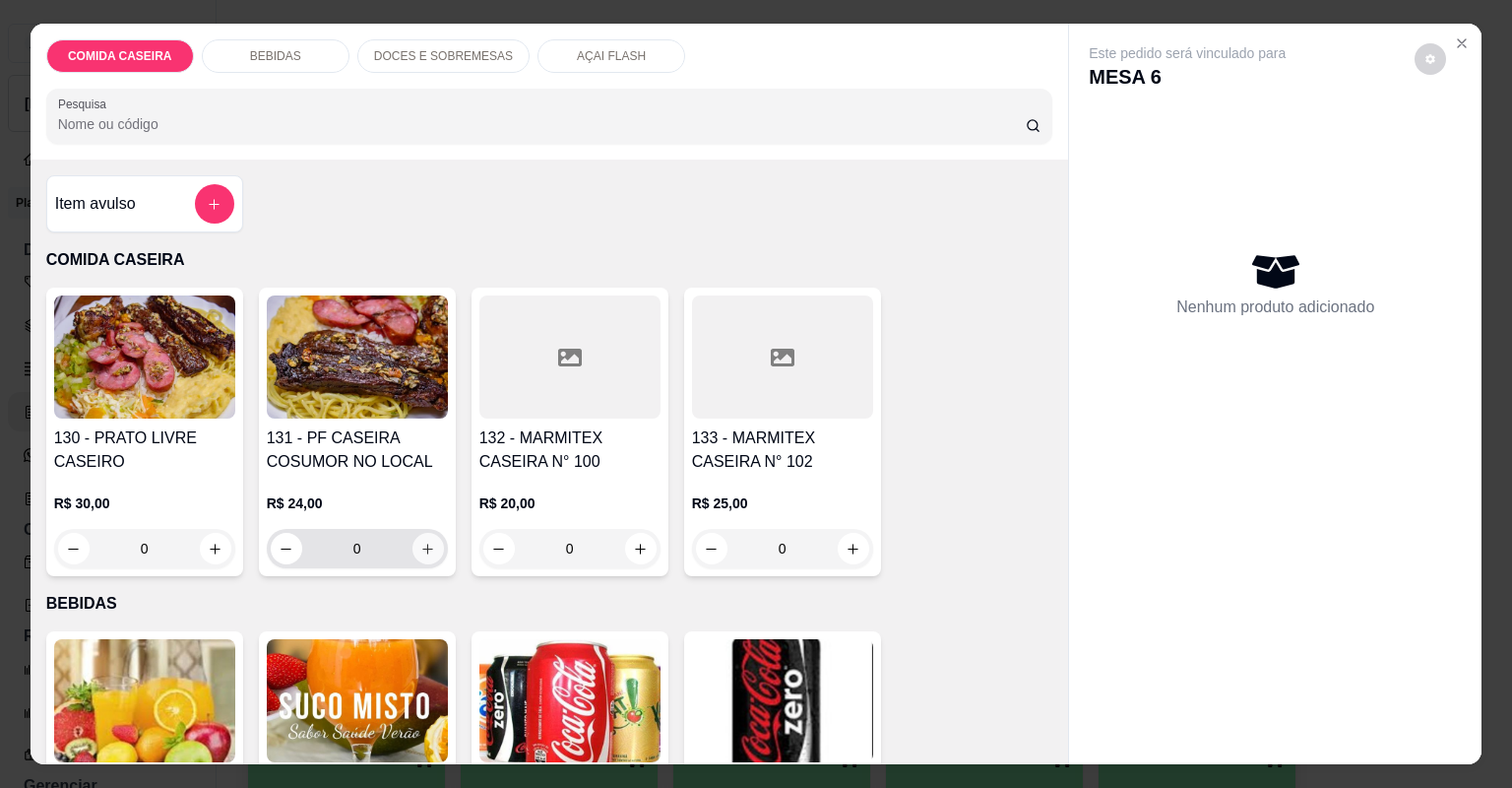 click at bounding box center (428, 549) 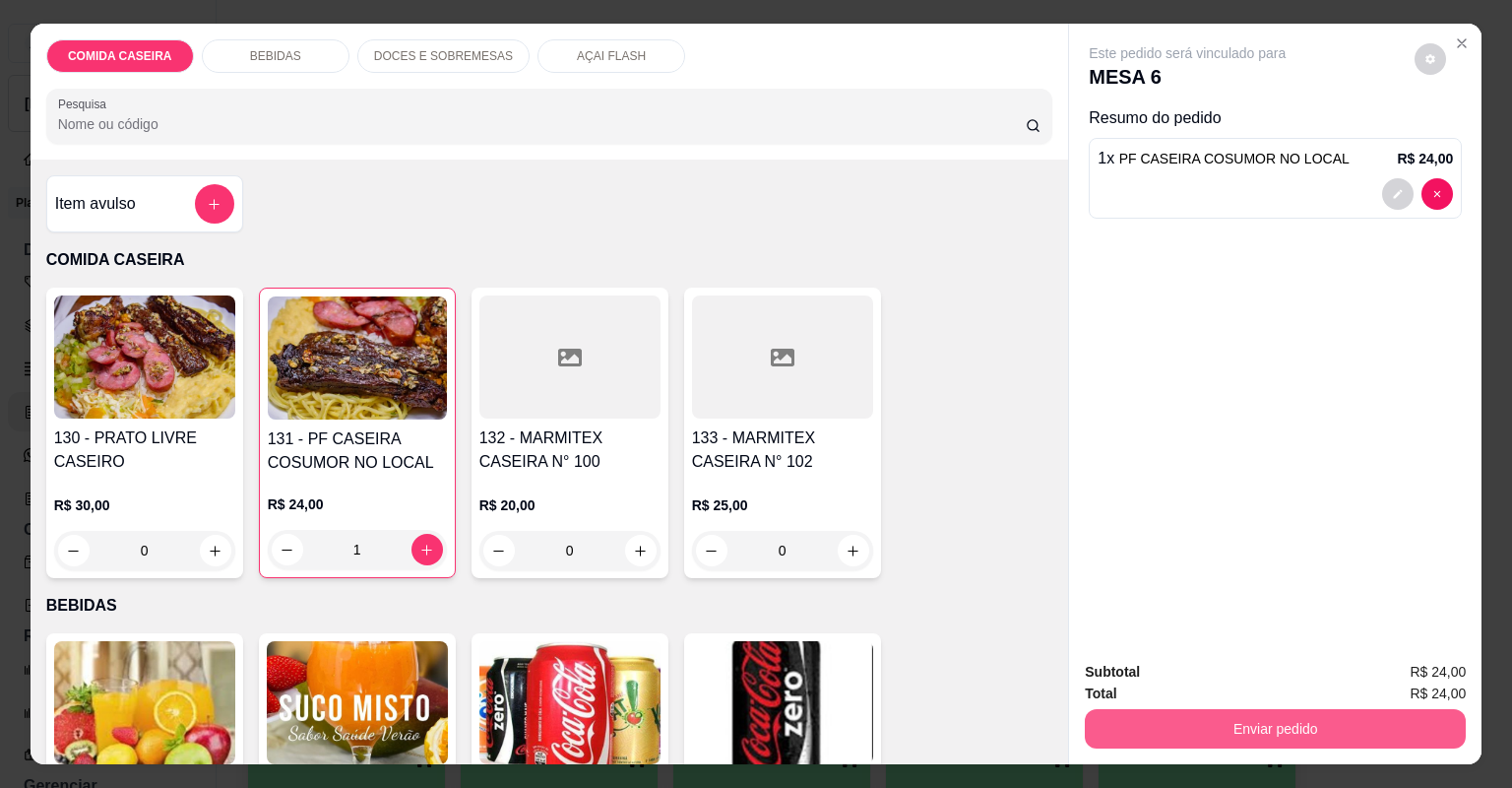 click on "Enviar pedido" at bounding box center (1275, 729) 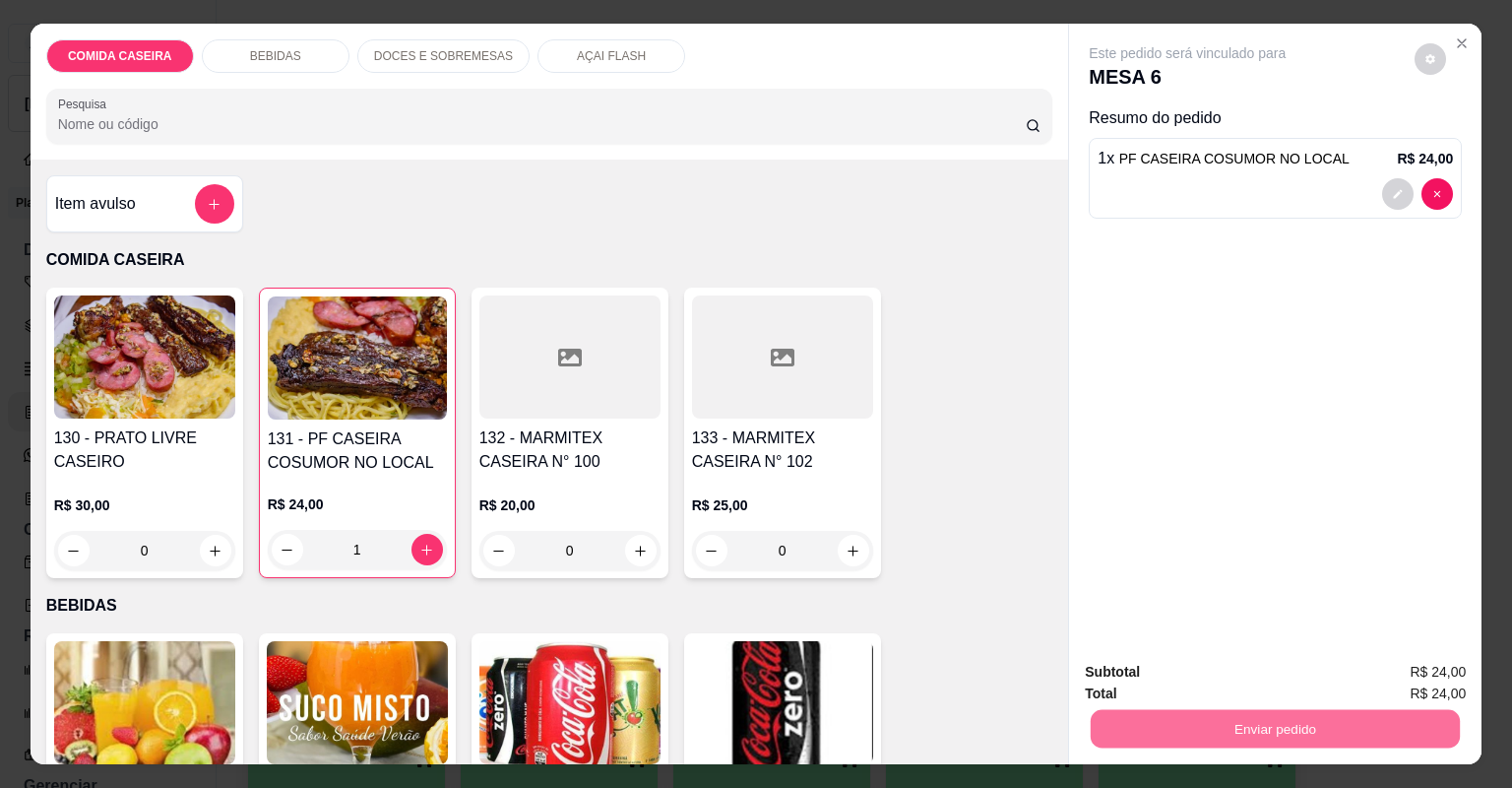 click on "Não registrar e enviar pedido" at bounding box center (1212, 680) 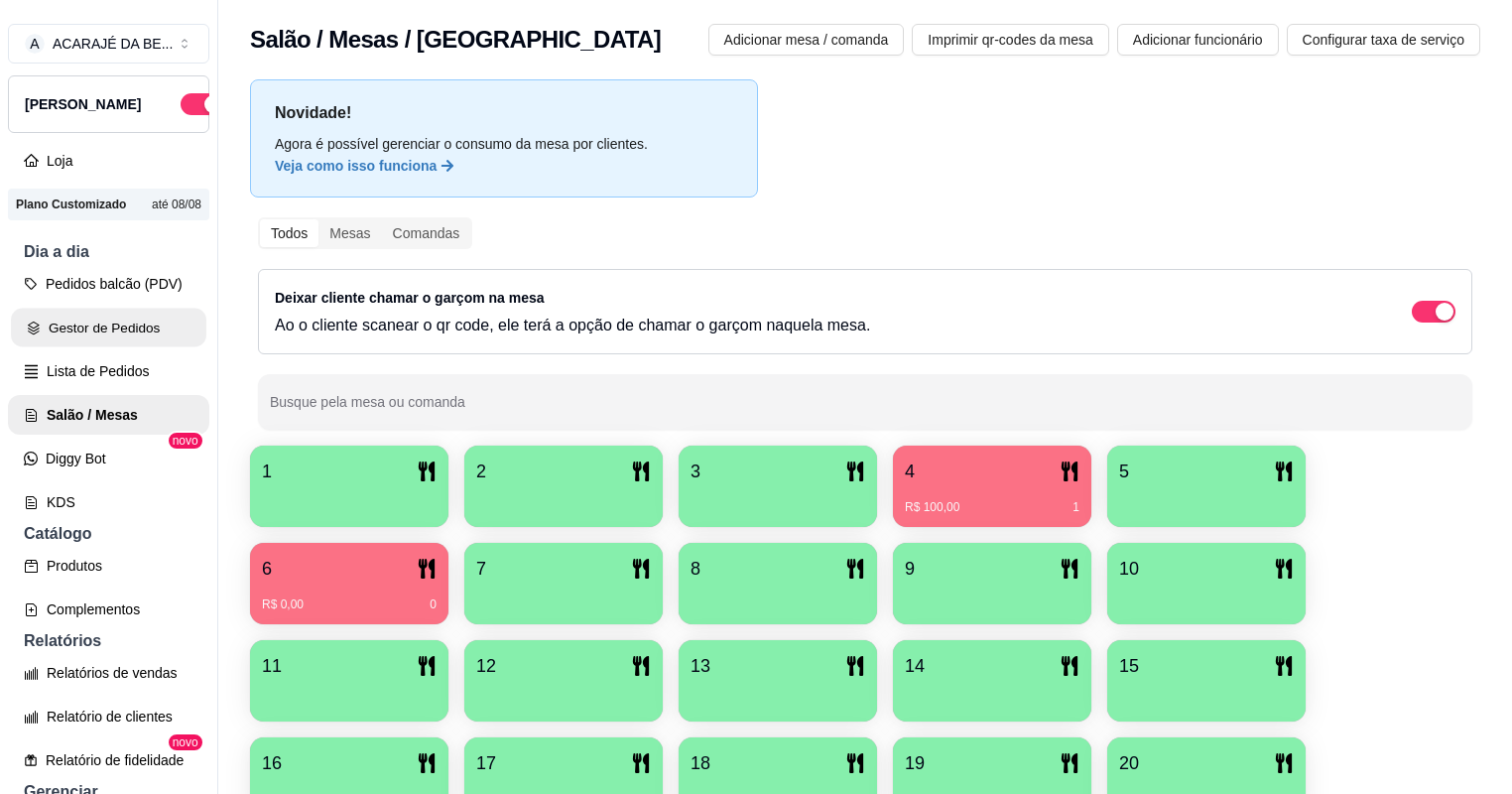 click on "Gestor de Pedidos" at bounding box center (108, 328) 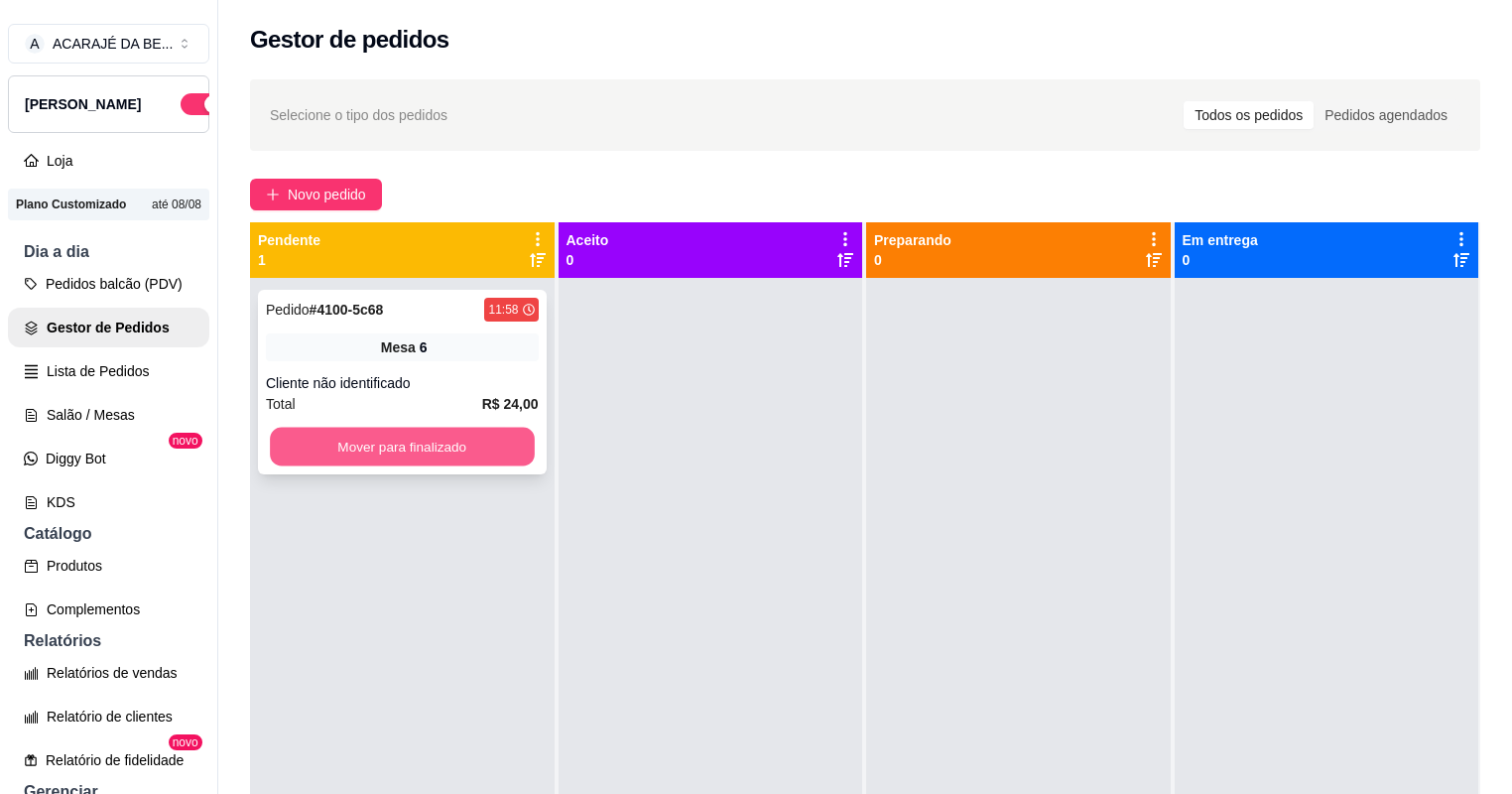 click on "Mover para finalizado" at bounding box center [402, 447] 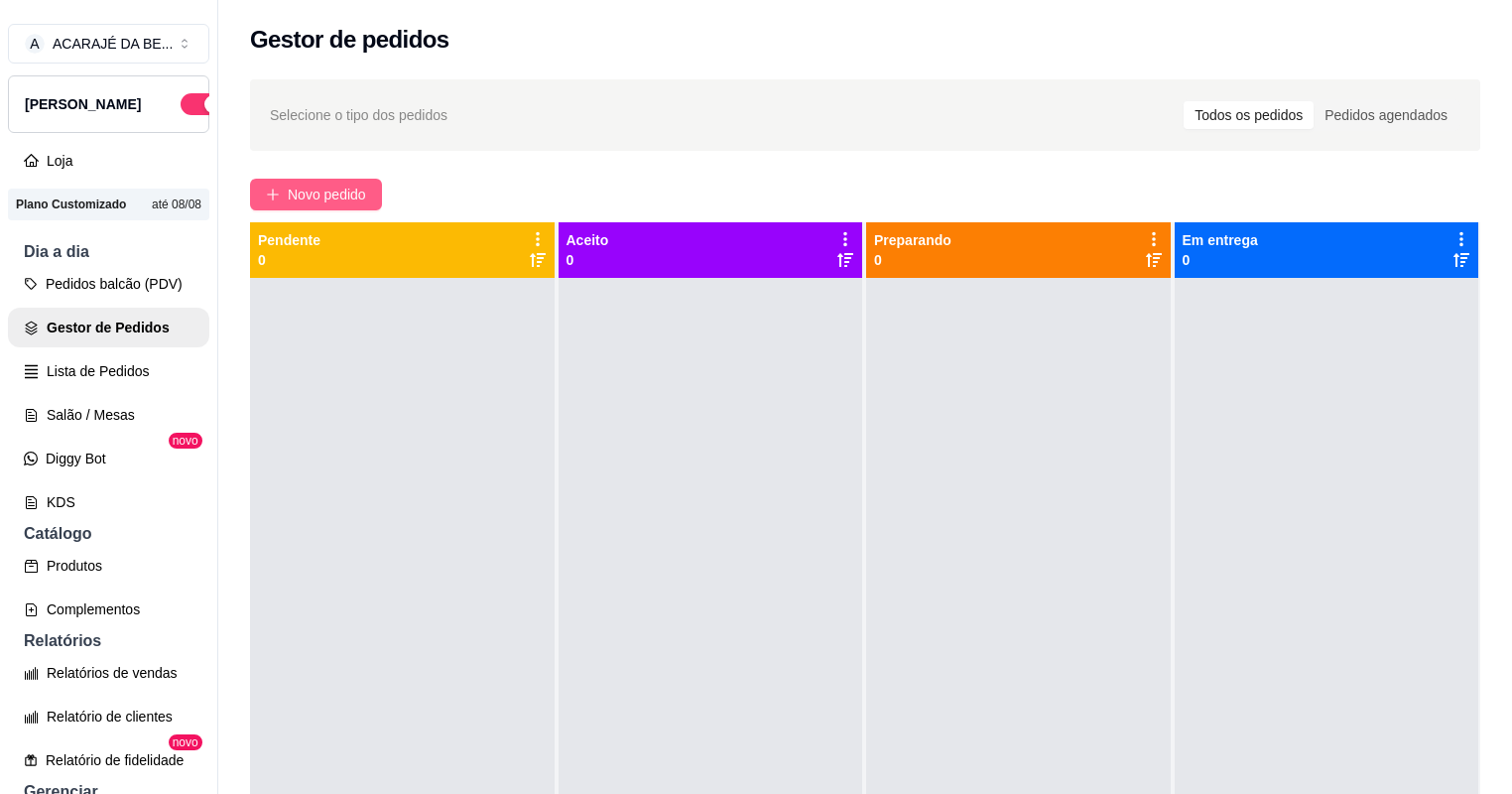 click on "Novo pedido" at bounding box center [315, 195] 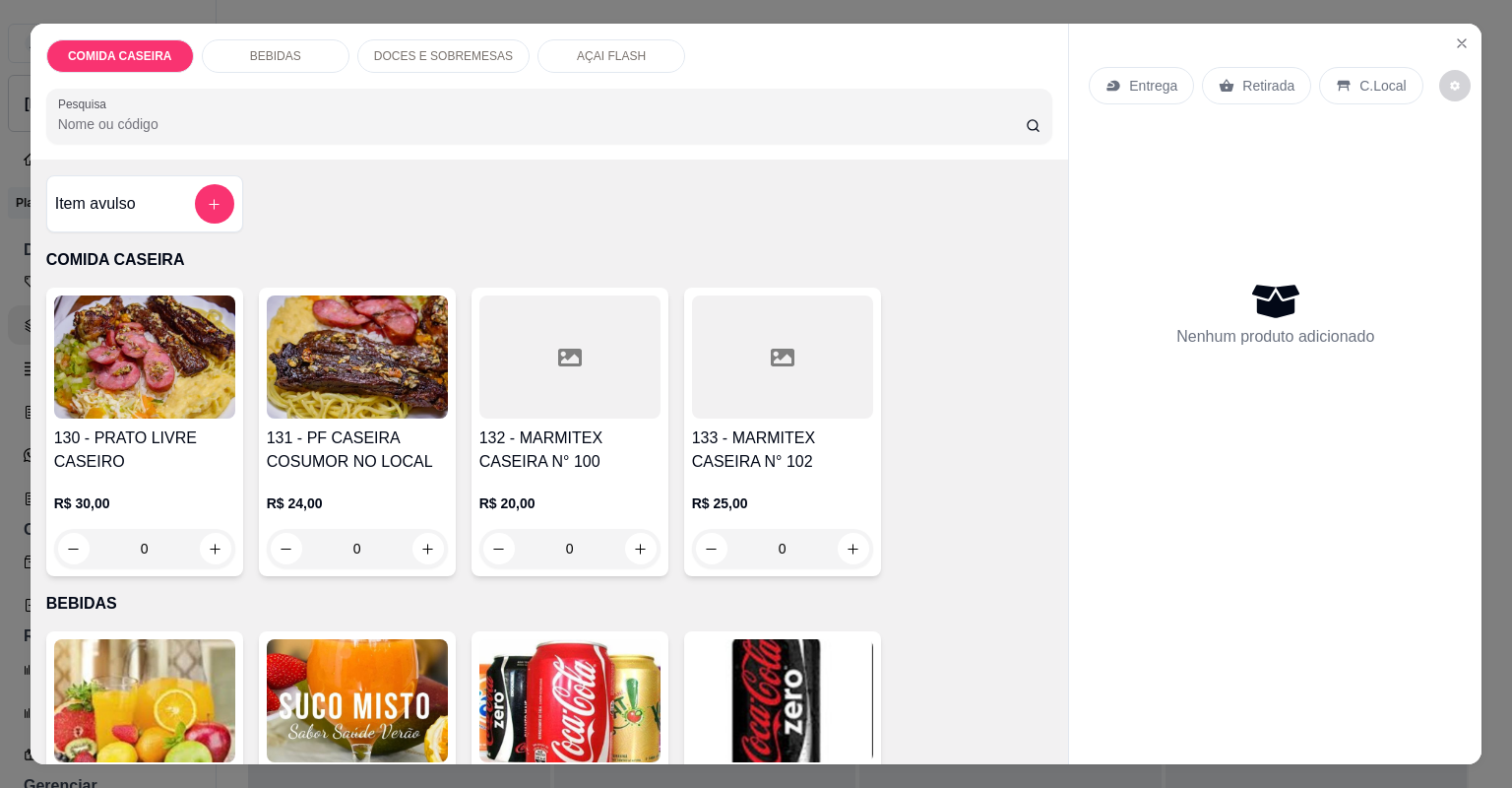 click 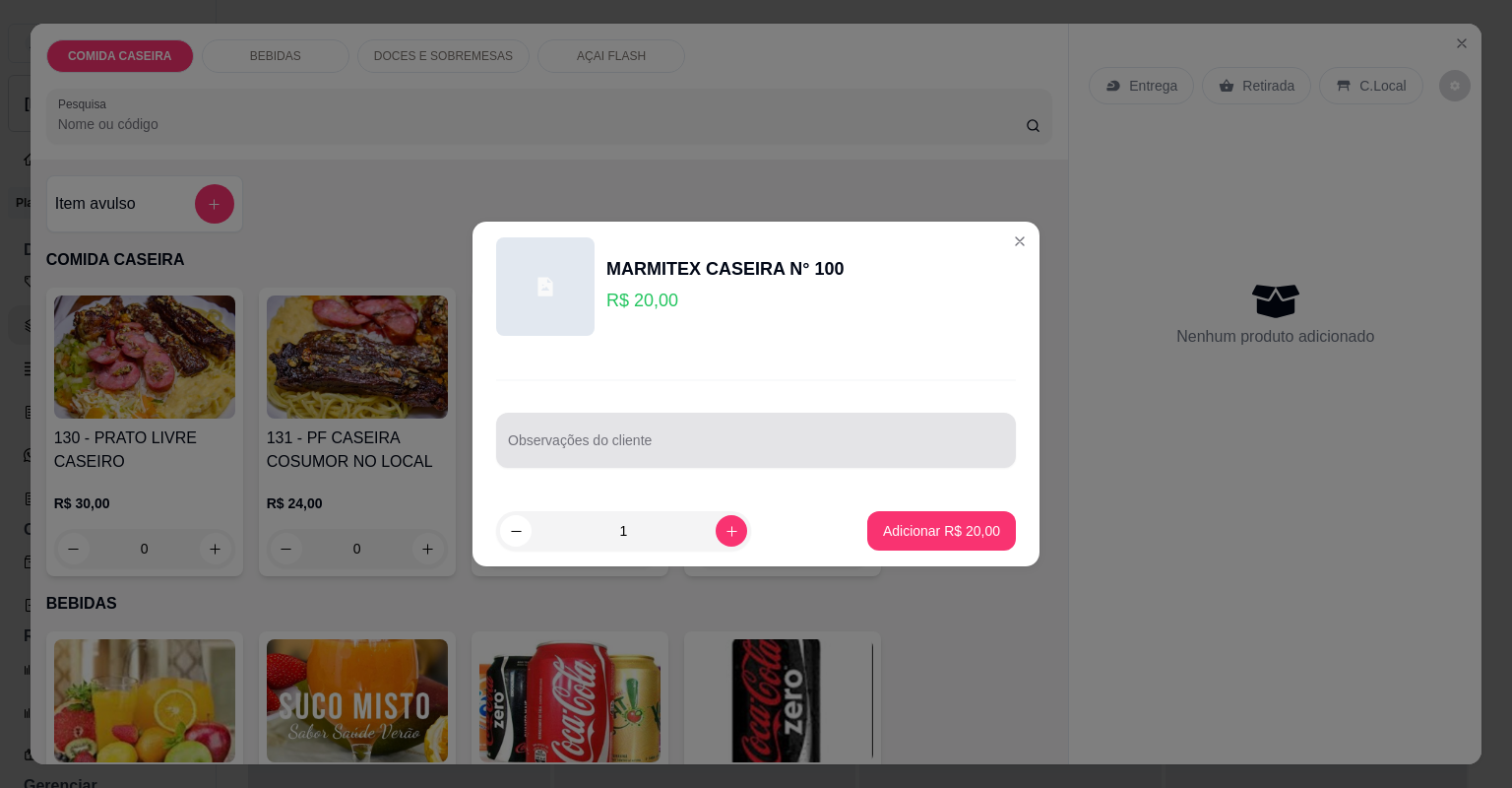 click at bounding box center (756, 440) 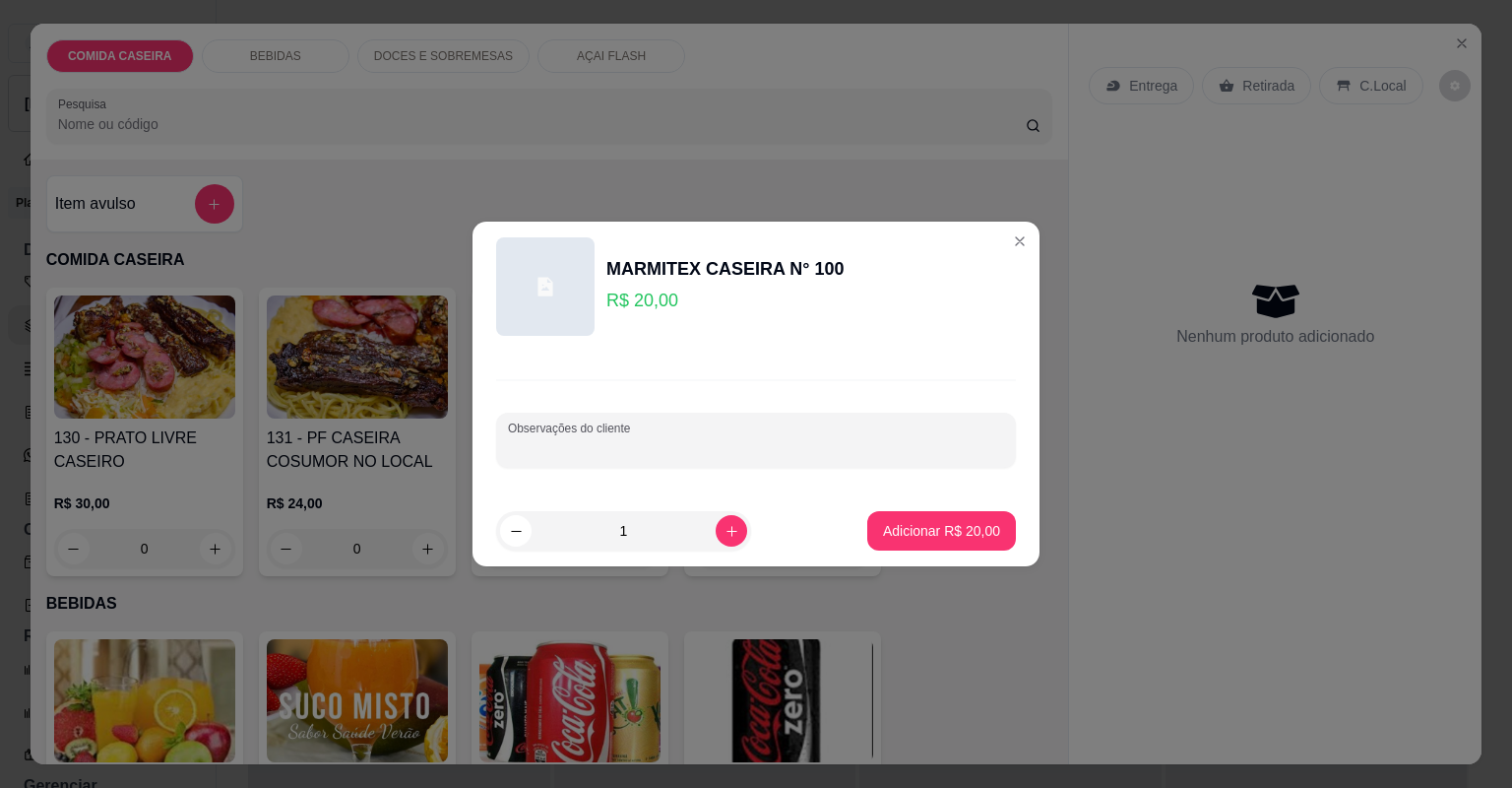 paste on "Feijão tropeiro  [PERSON_NAME]  Purê  Farofa de bacon  Vinagrete  Contra filé" 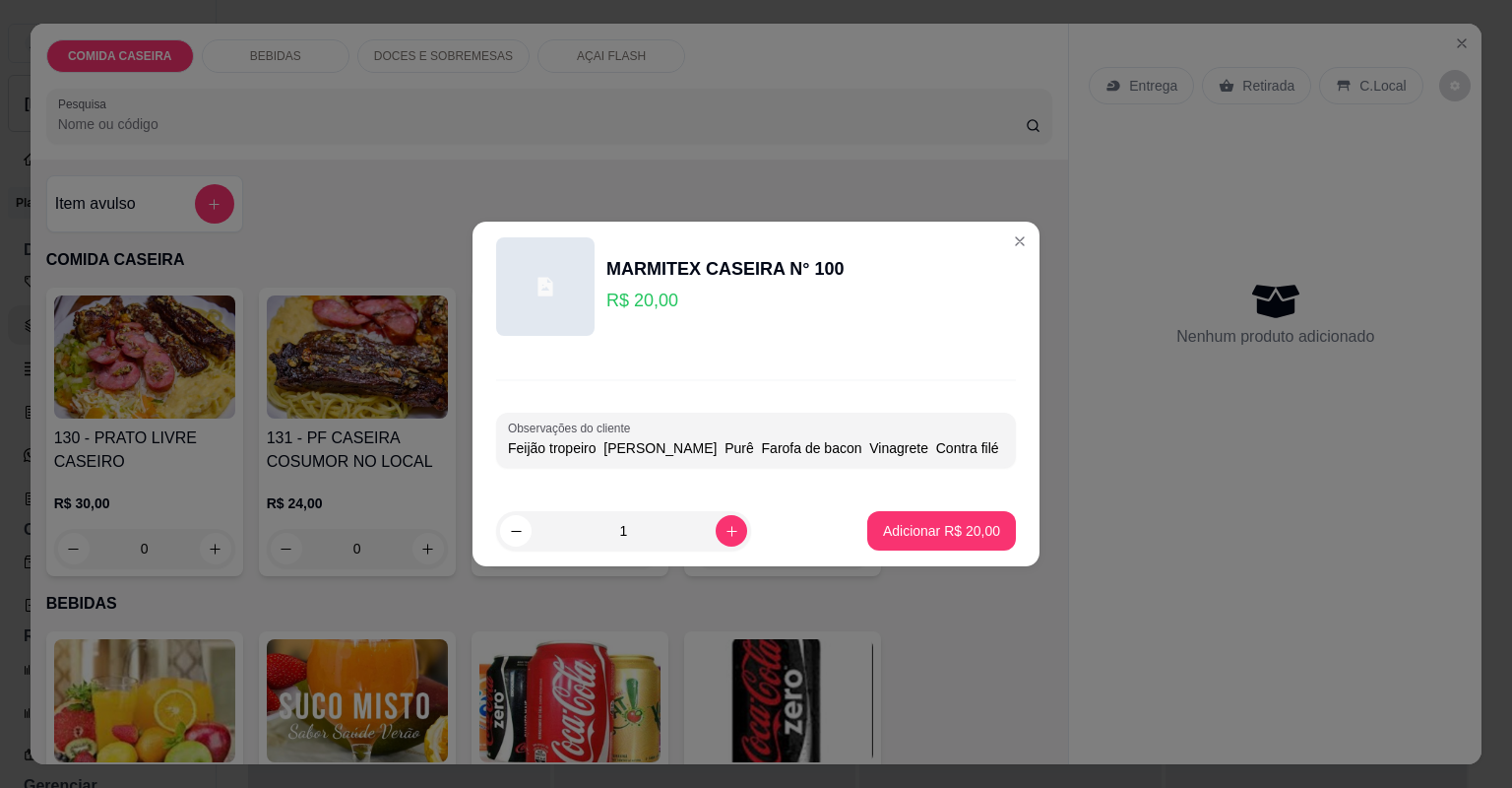 paste on "Banana frita" 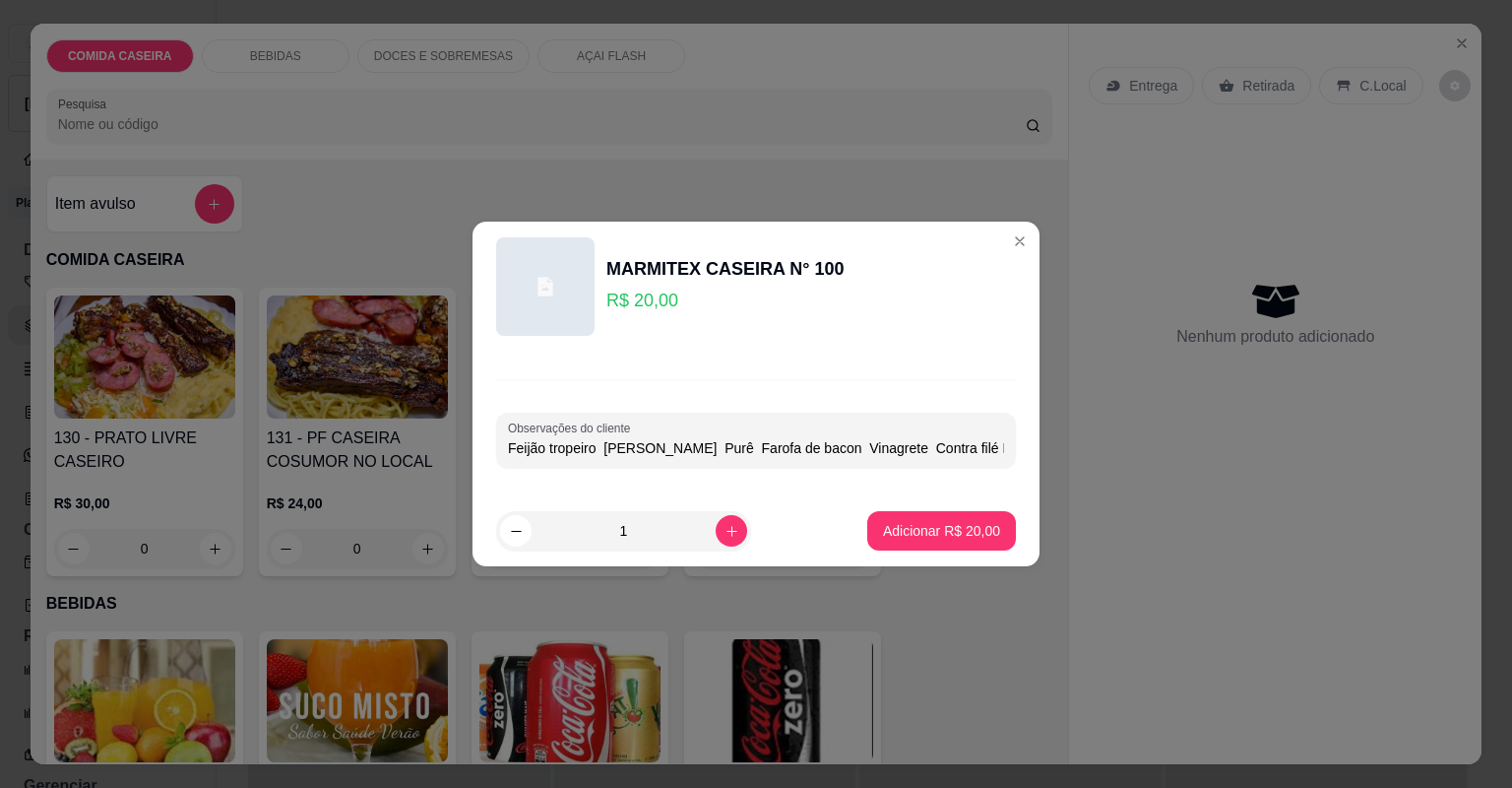 scroll, scrollTop: 0, scrollLeft: 62, axis: horizontal 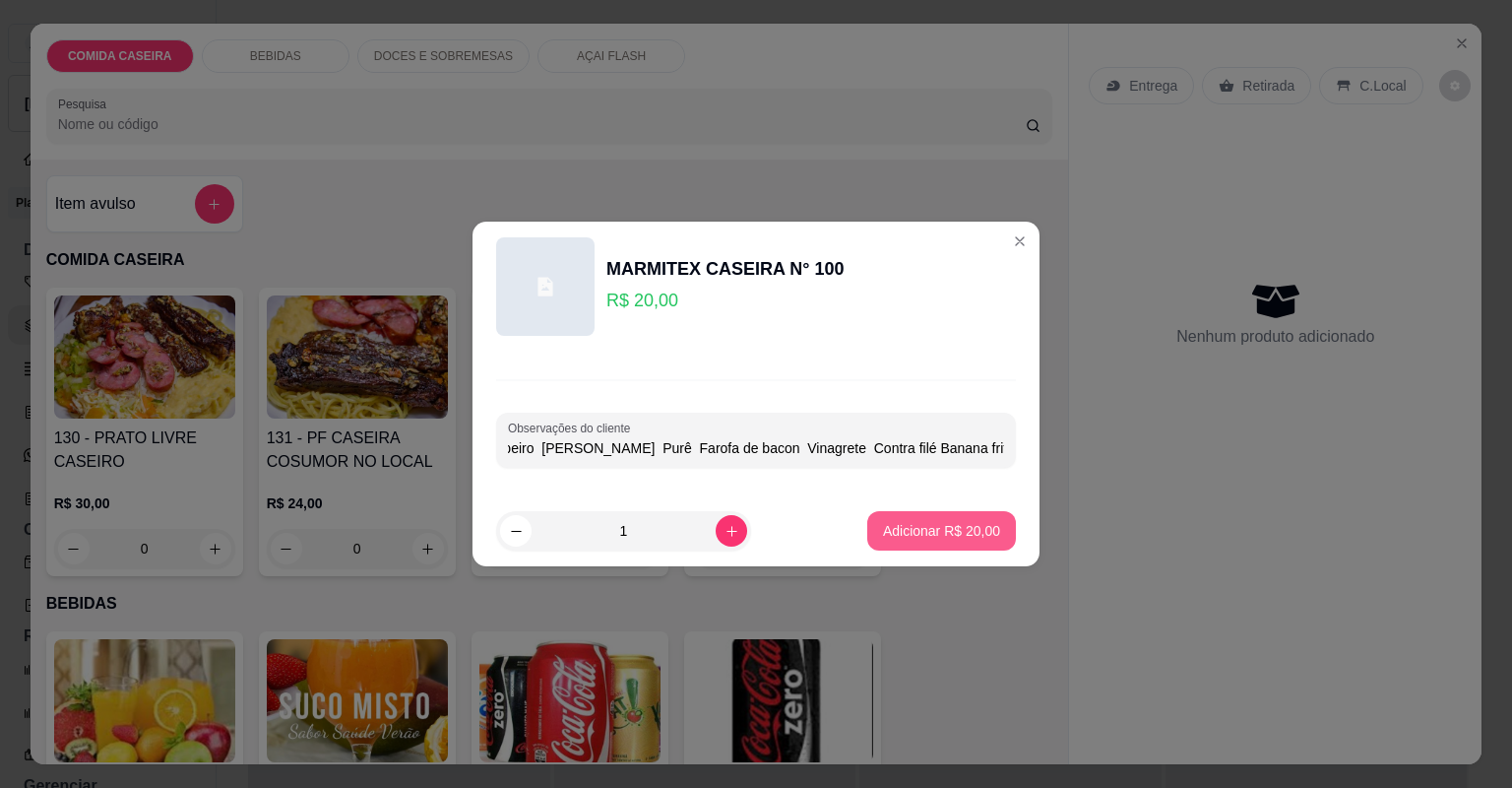type on "Feijão tropeiro  [PERSON_NAME]  Purê  Farofa de bacon  Vinagrete  Contra filé Banana frita" 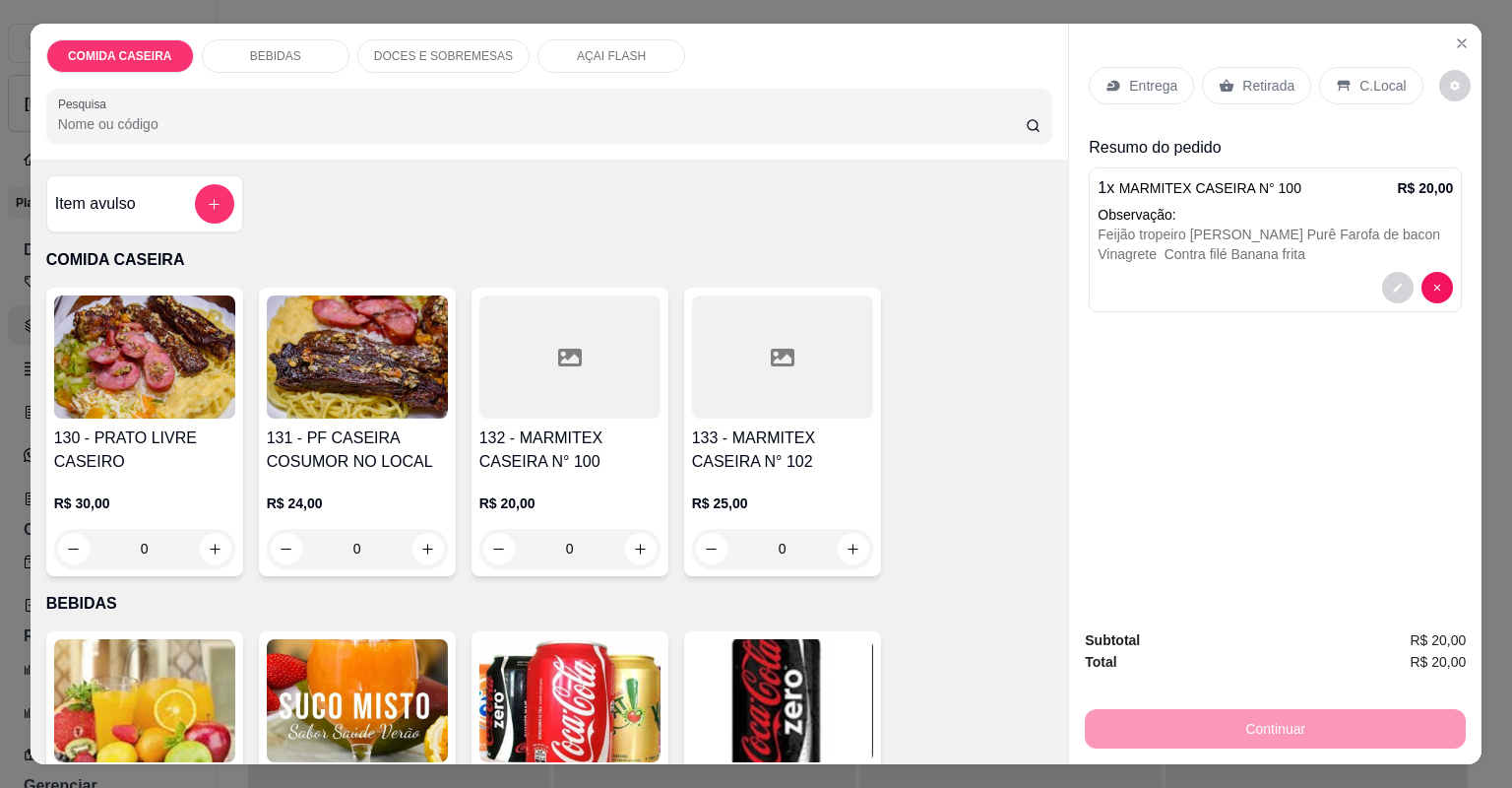 click on "Entrega" at bounding box center [1141, 86] 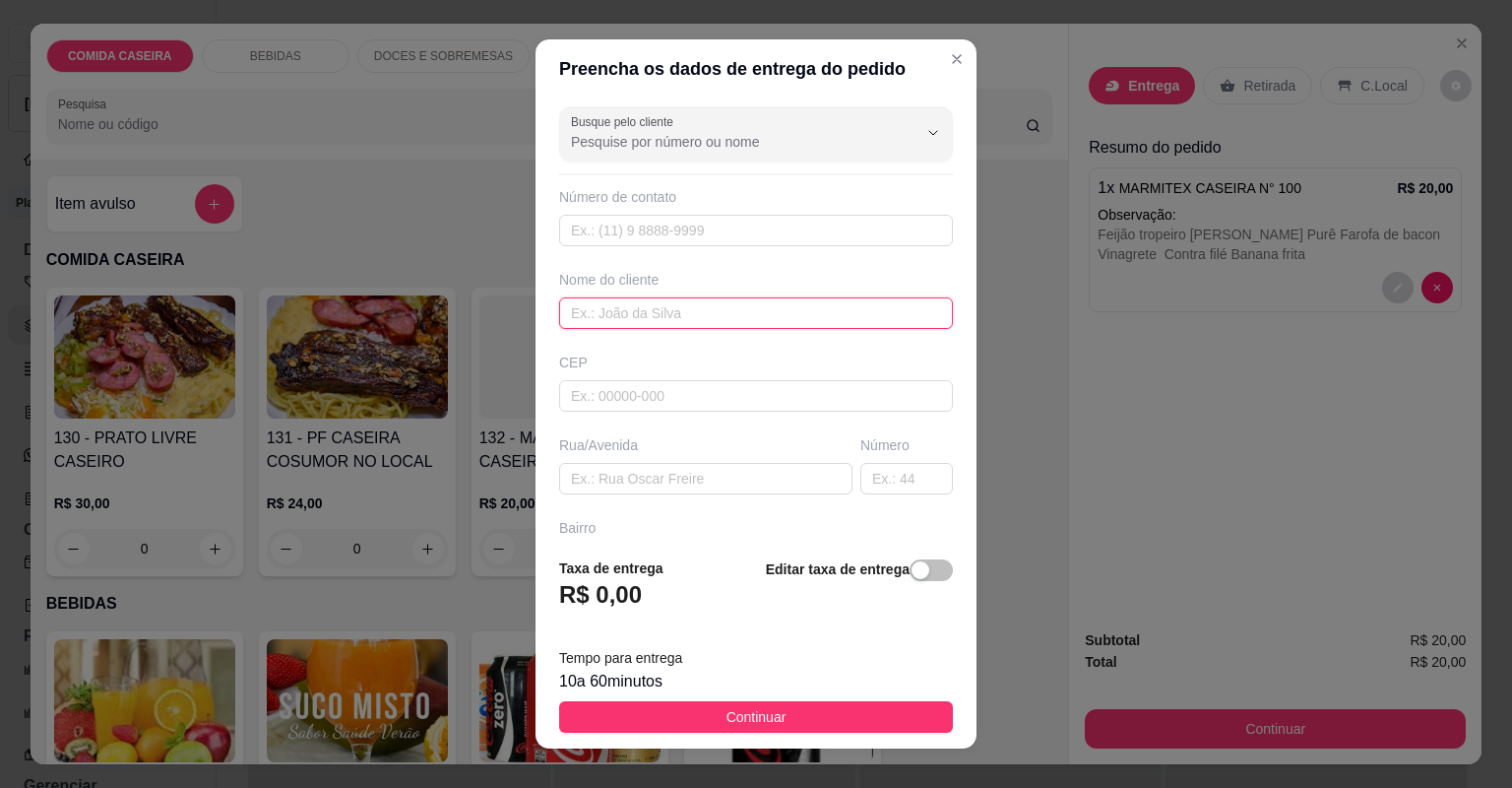 click at bounding box center (756, 313) 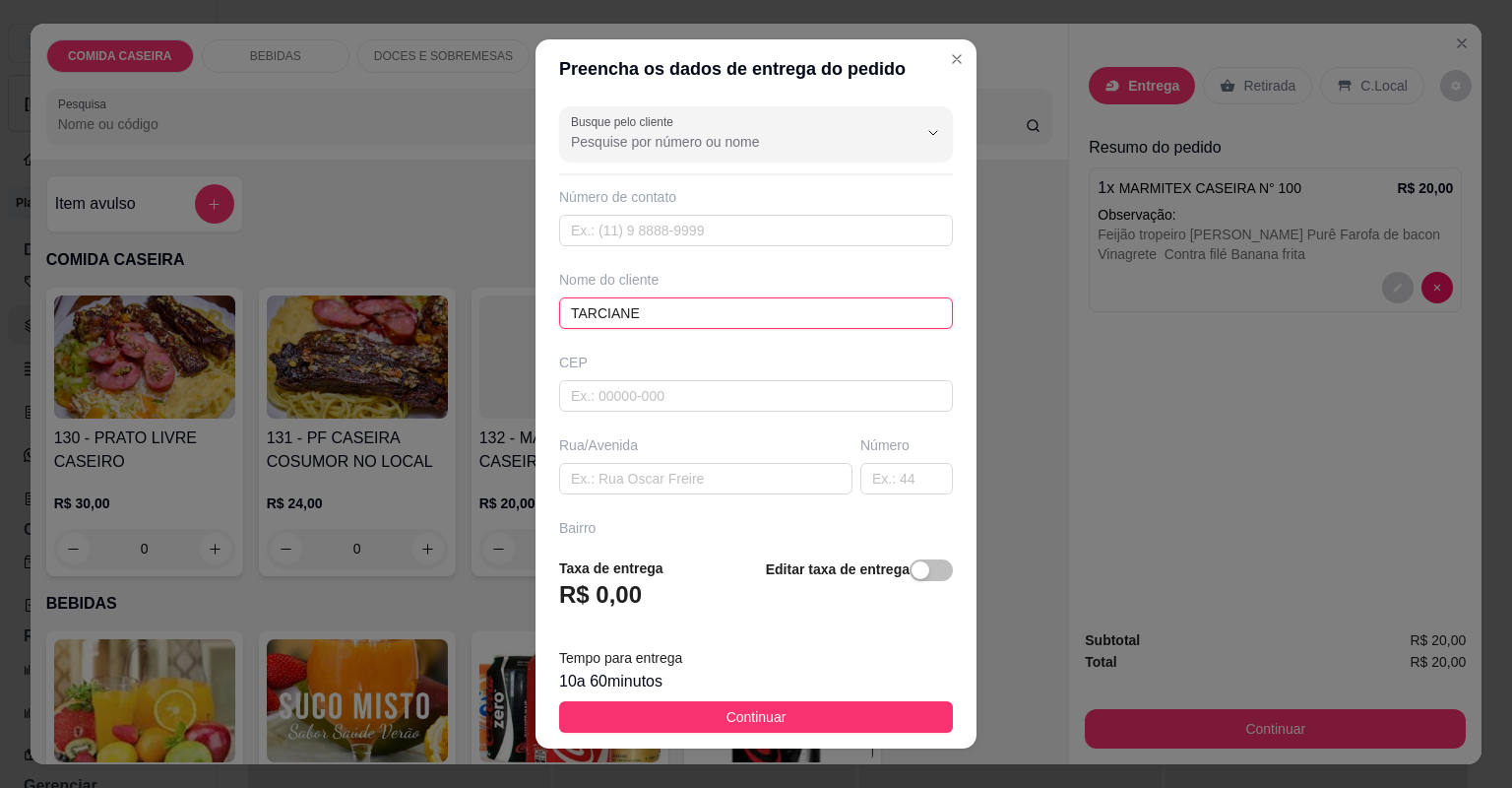 type on "TARCIANE" 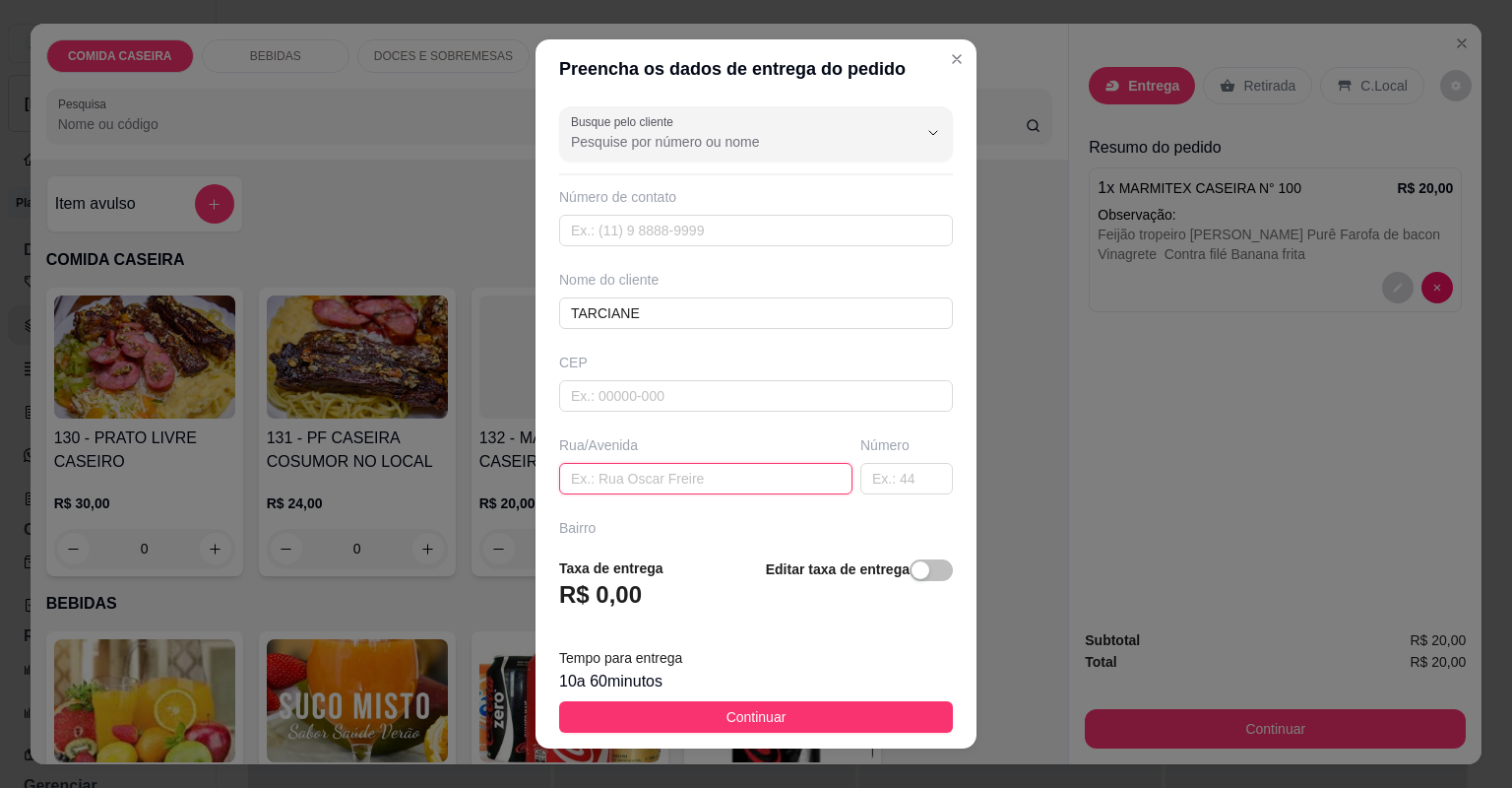paste on "[PERSON_NAME]" 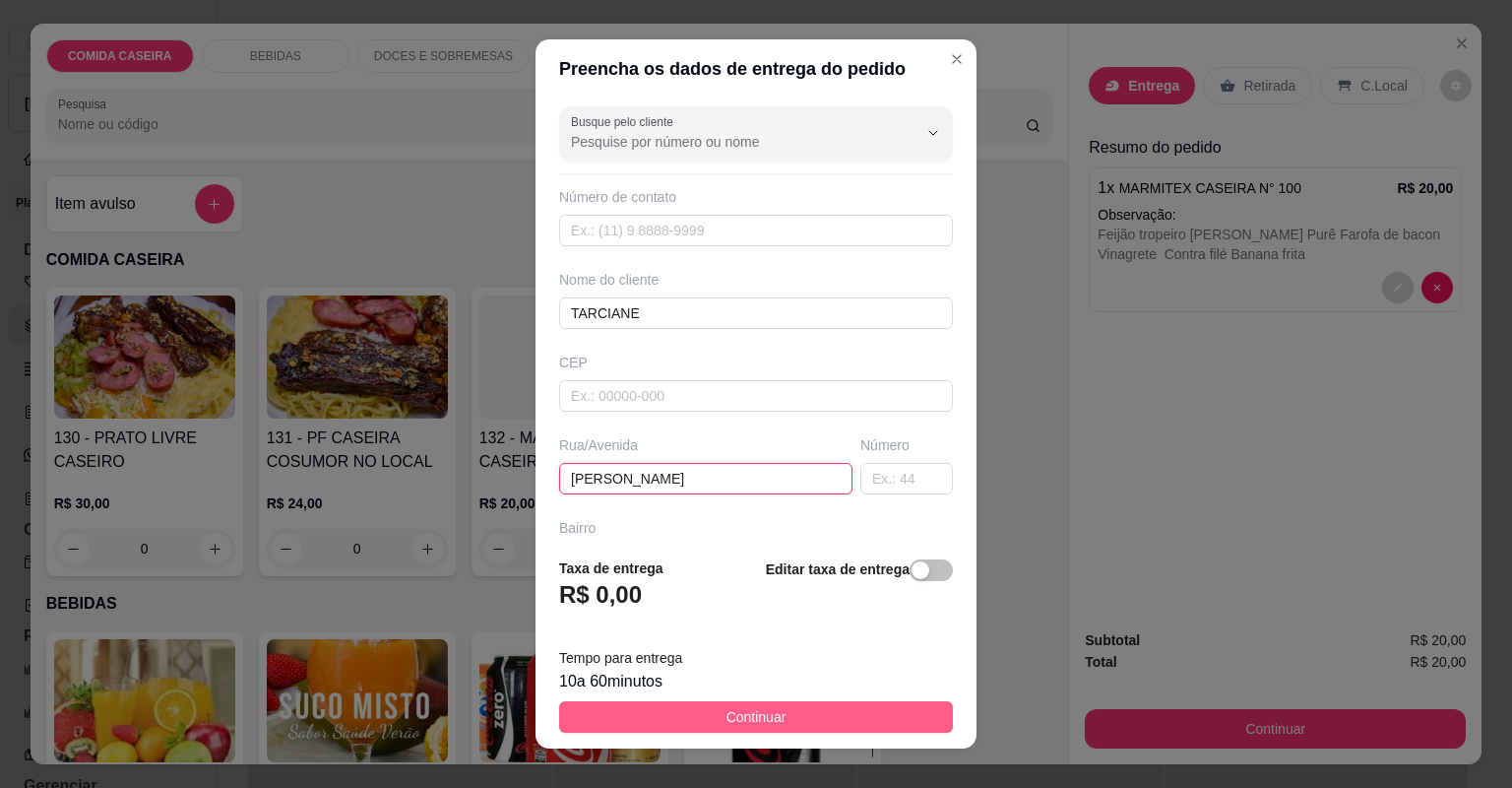 type on "[PERSON_NAME]" 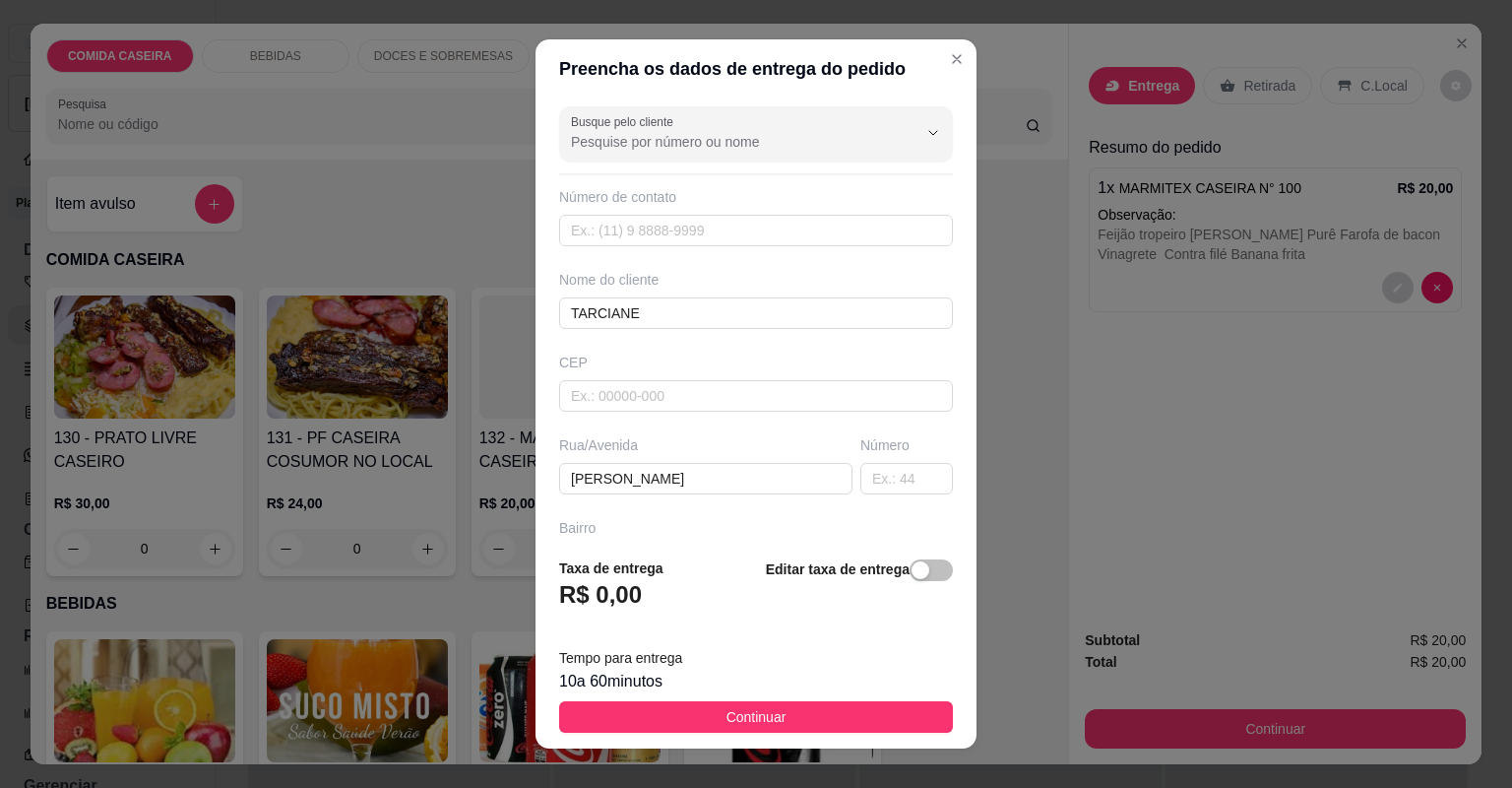 drag, startPoint x: 836, startPoint y: 718, endPoint x: 993, endPoint y: 713, distance: 157.0796 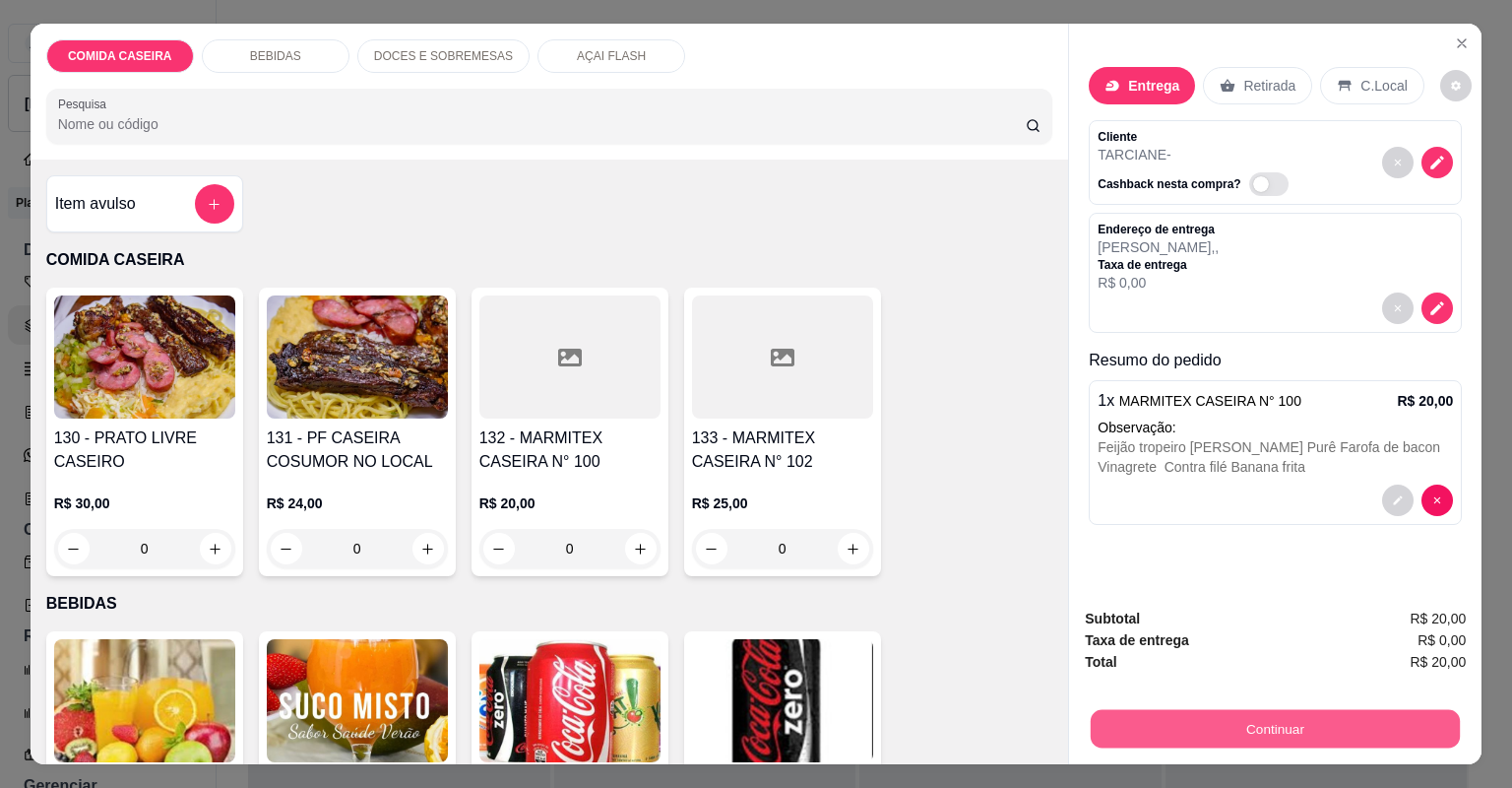 click on "Continuar" at bounding box center [1275, 729] 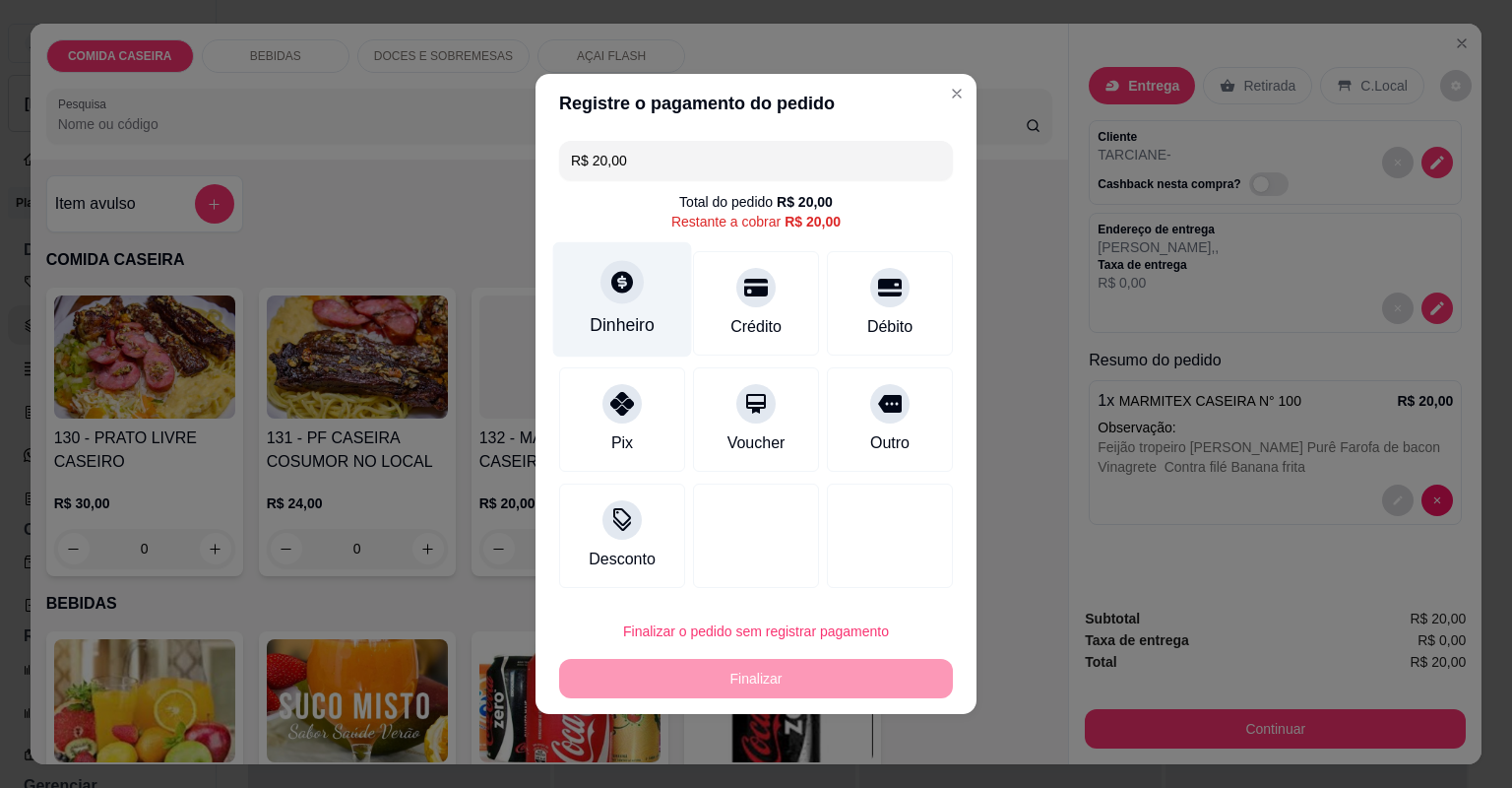 click 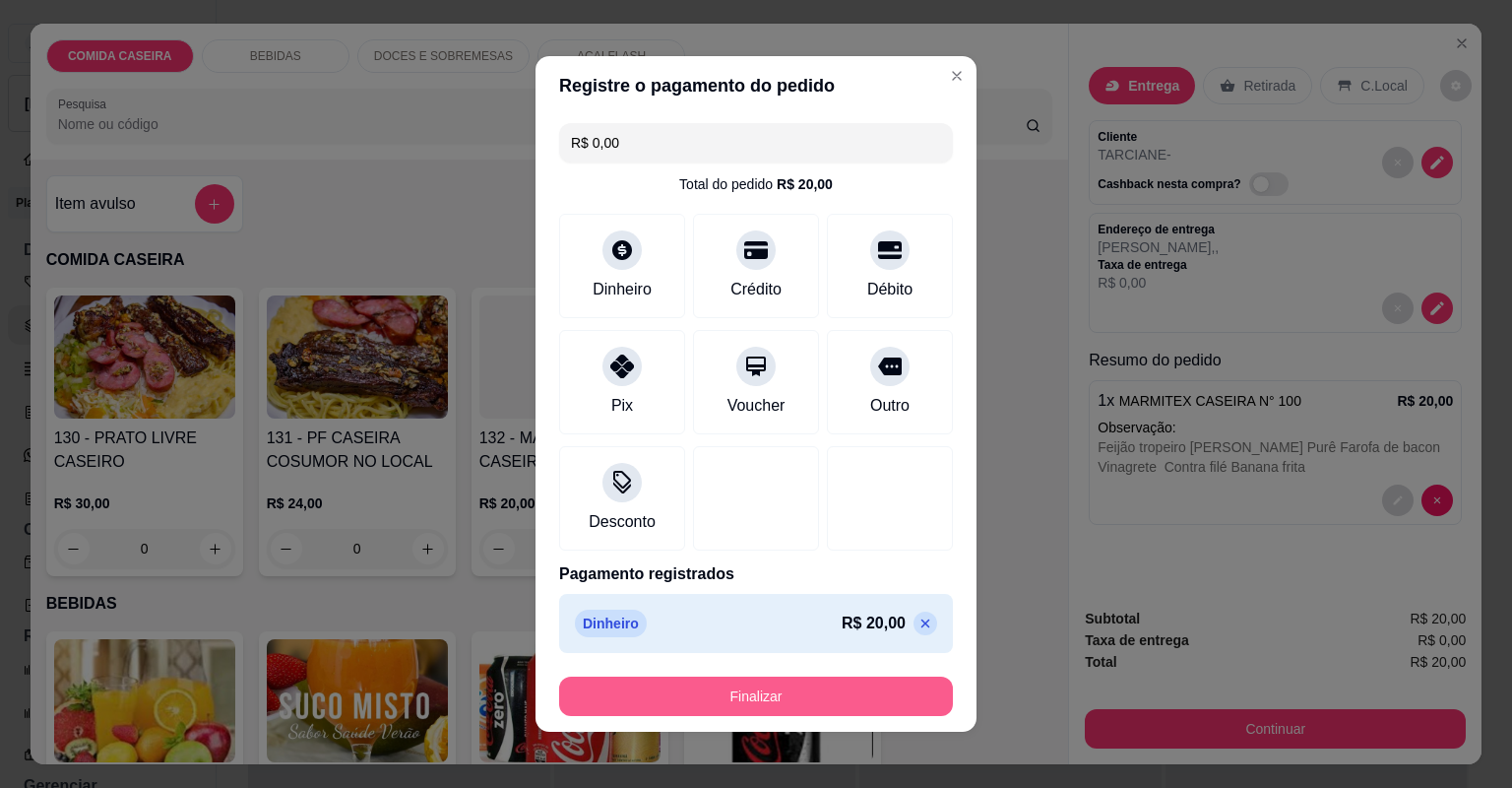 click on "Finalizar" at bounding box center [756, 696] 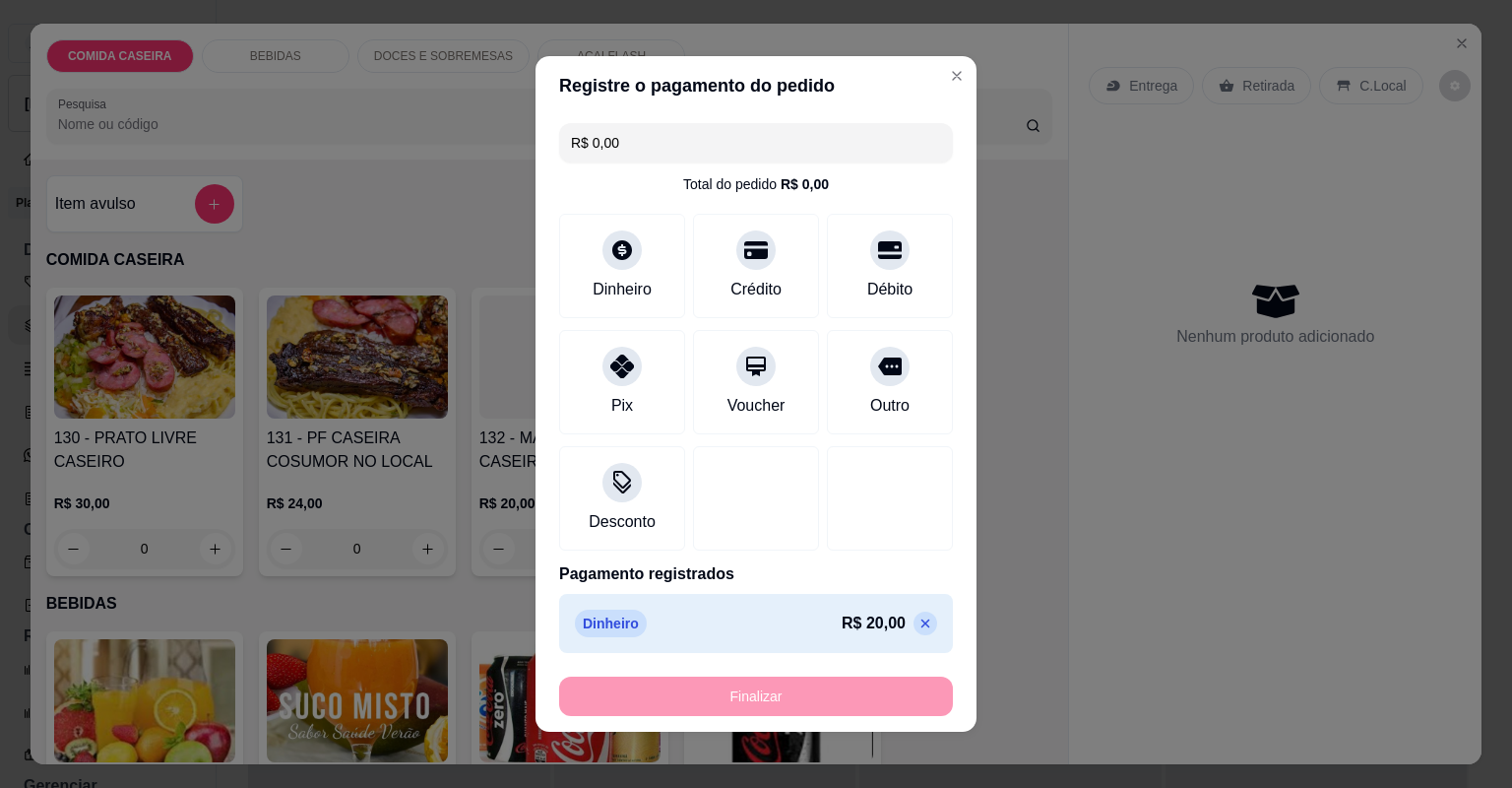 type on "-R$ 20,00" 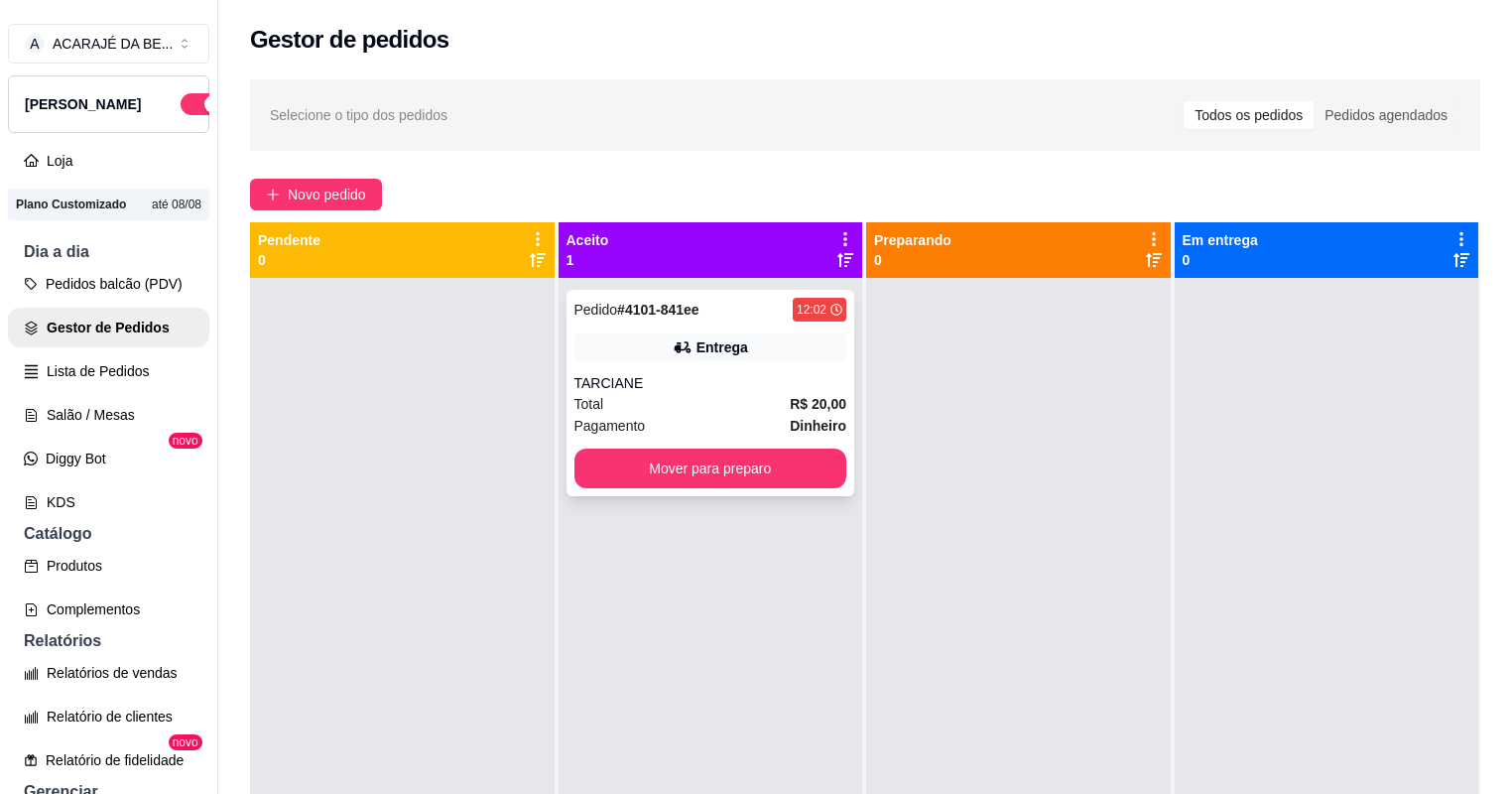 click on "Entrega" at bounding box center [710, 347] 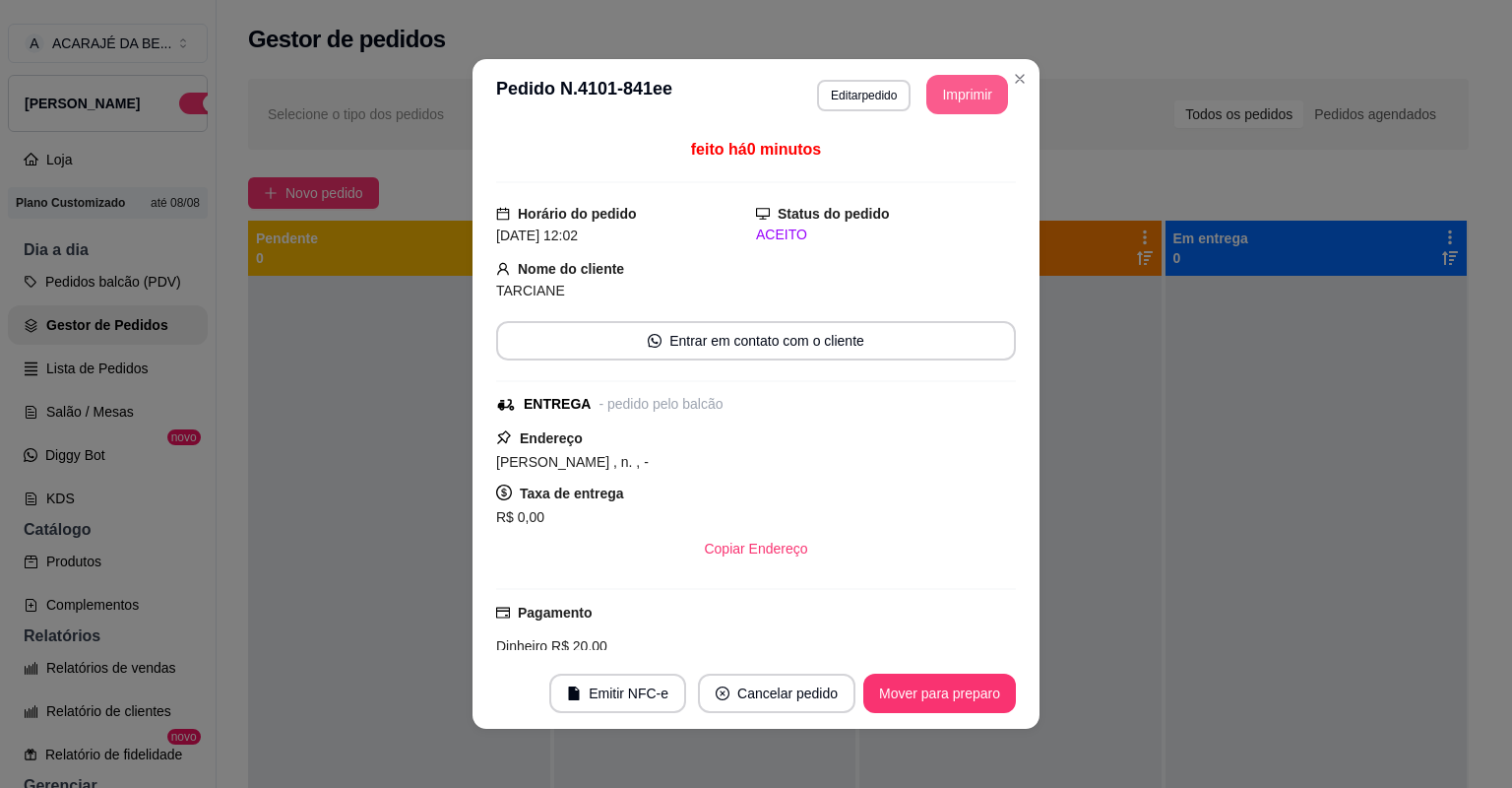 click on "Imprimir" at bounding box center [967, 95] 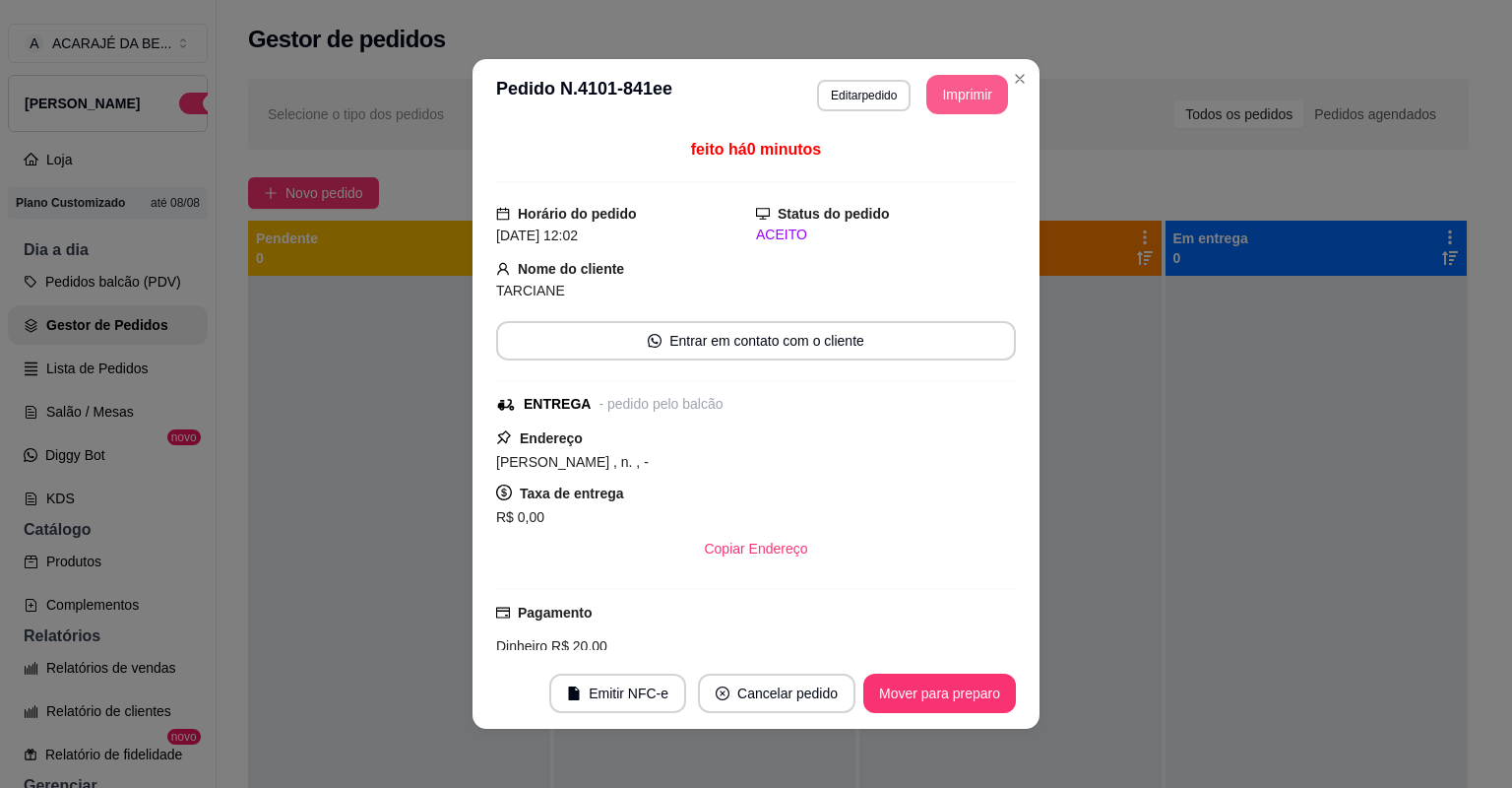 scroll, scrollTop: 0, scrollLeft: 0, axis: both 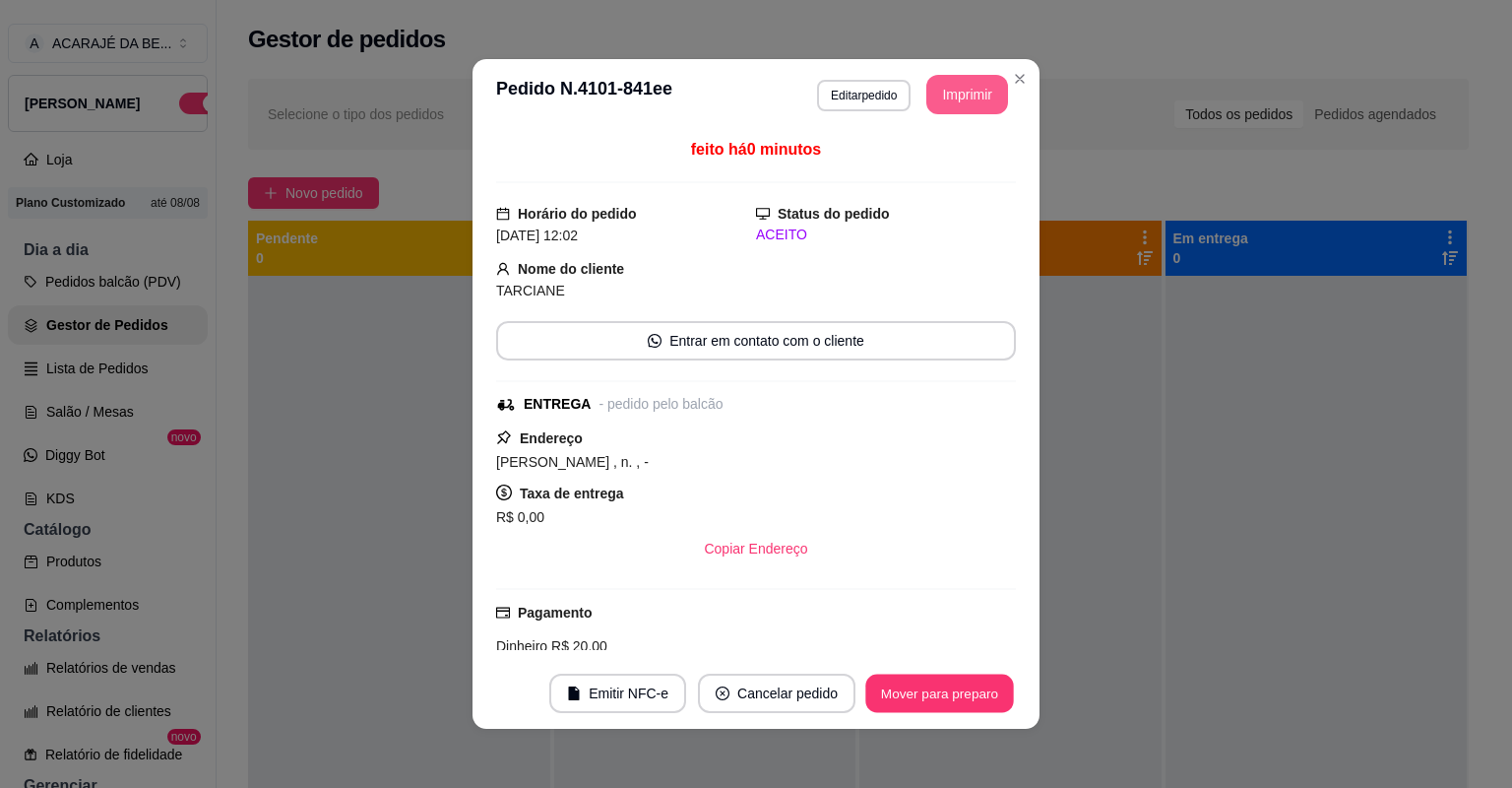 click on "Mover para preparo" at bounding box center [939, 693] 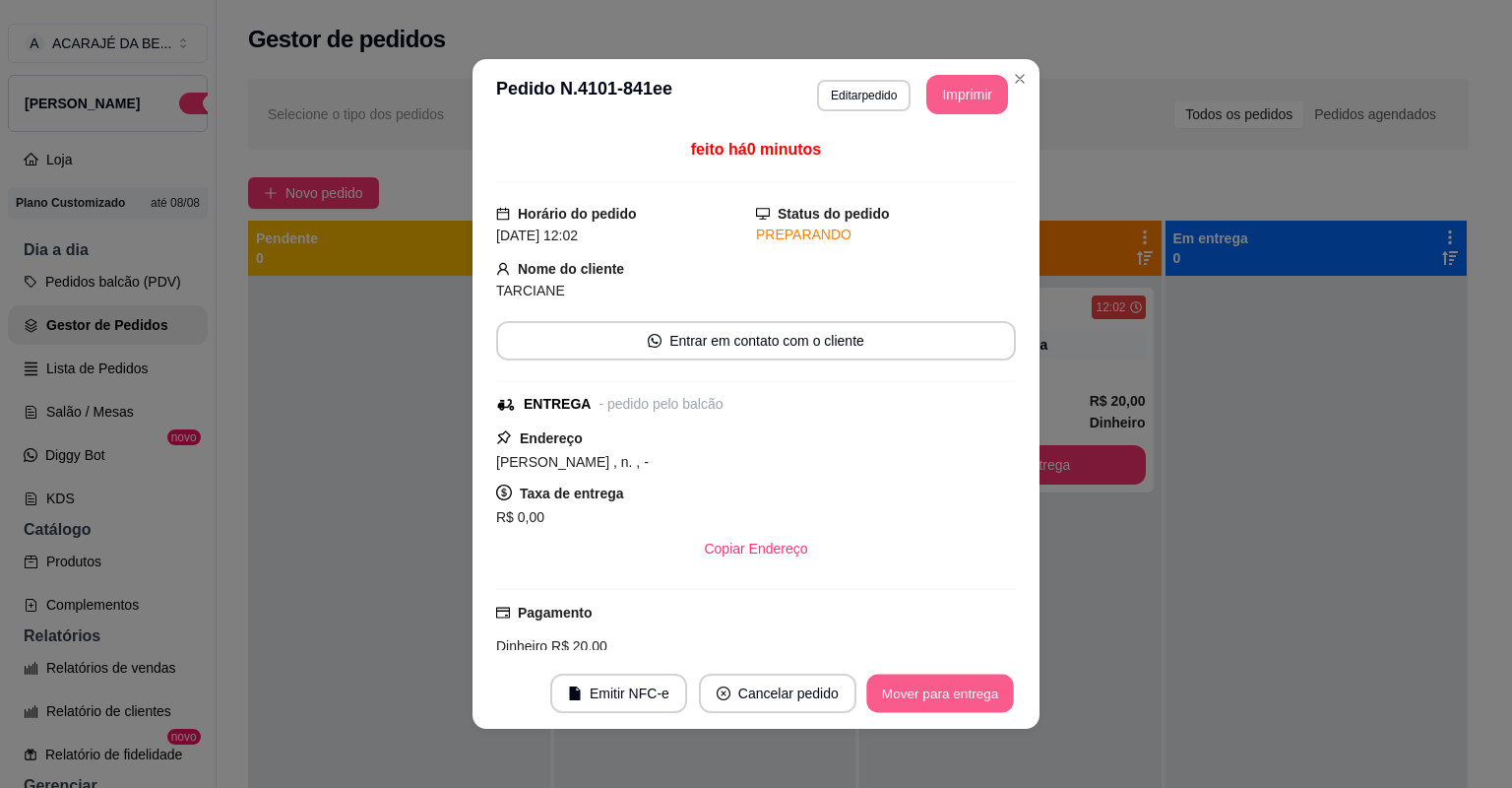 click on "Mover para entrega" at bounding box center (940, 693) 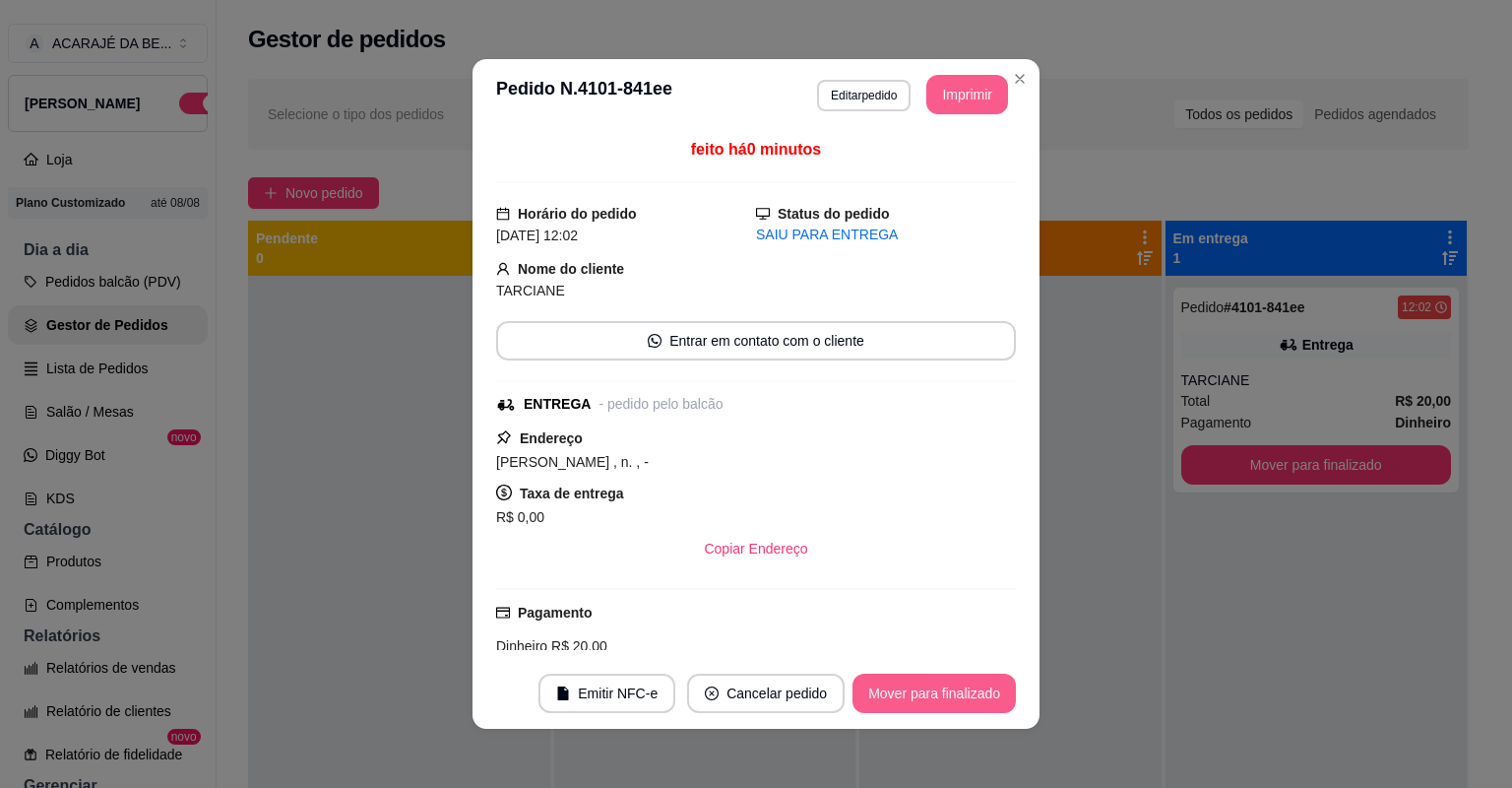 click on "Mover para finalizado" at bounding box center [934, 693] 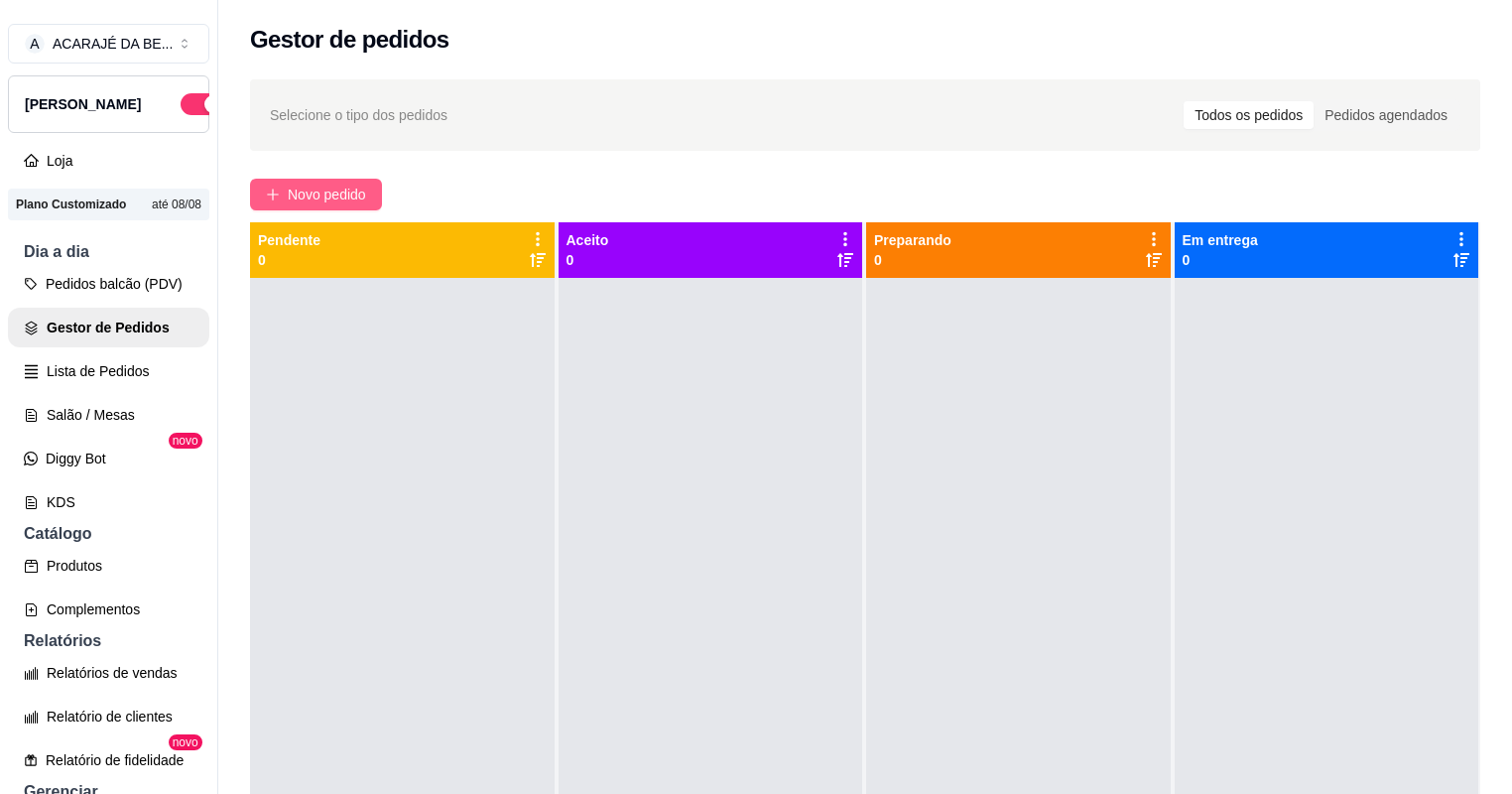 click on "Novo pedido" at bounding box center (326, 195) 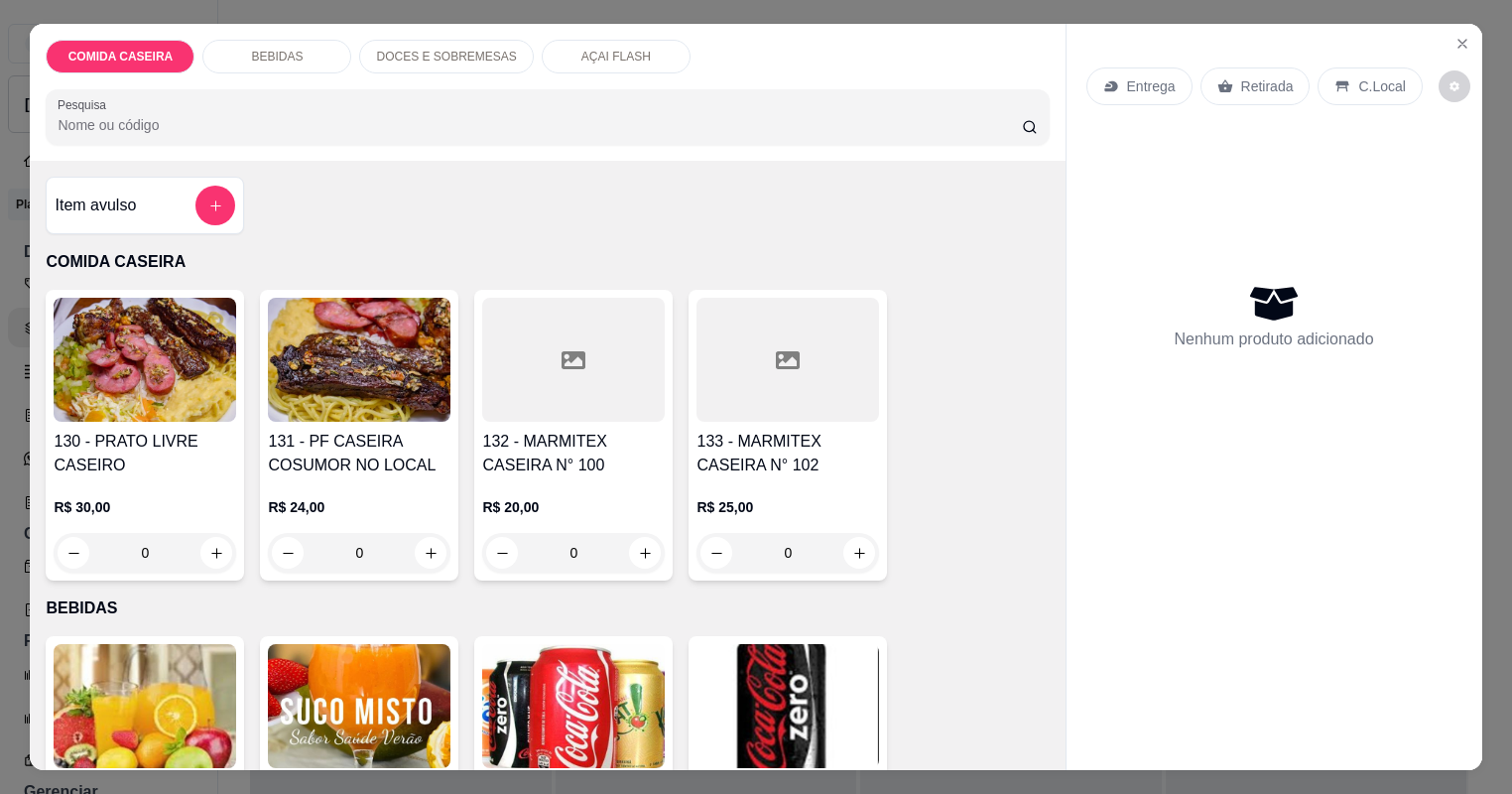type 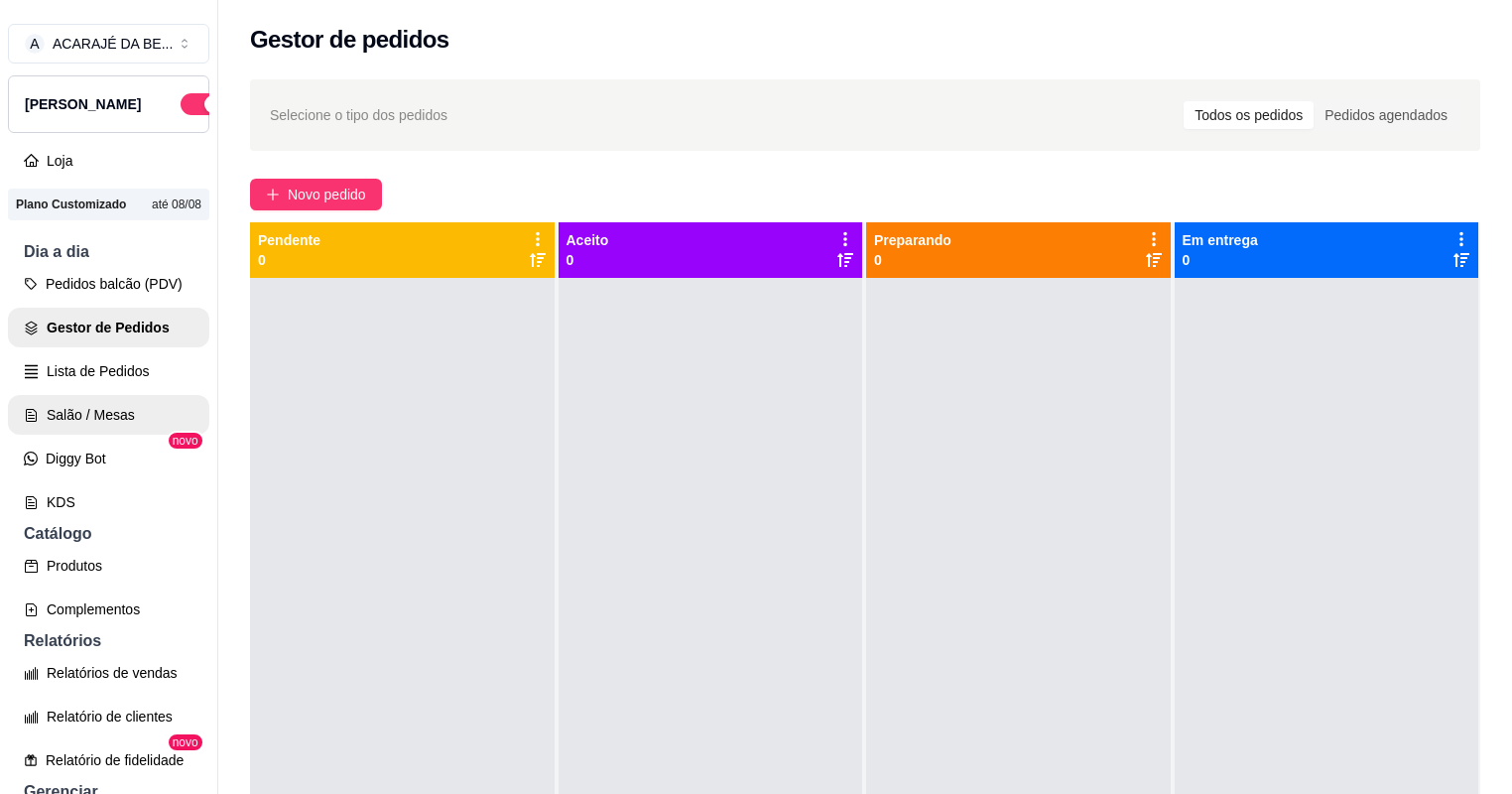 click on "Salão / Mesas" at bounding box center (108, 415) 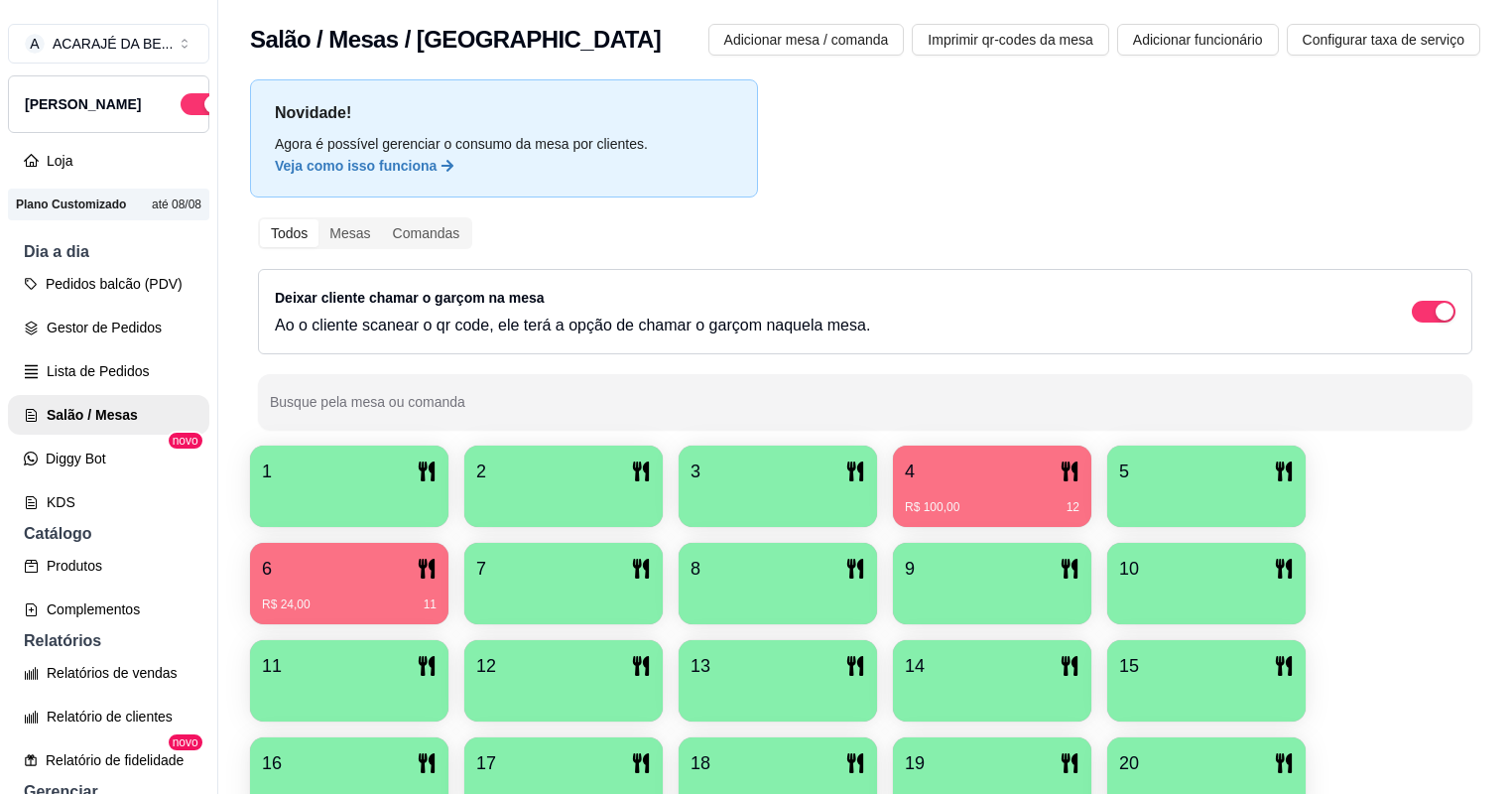 click on "R$ 24,00 11" at bounding box center (349, 597) 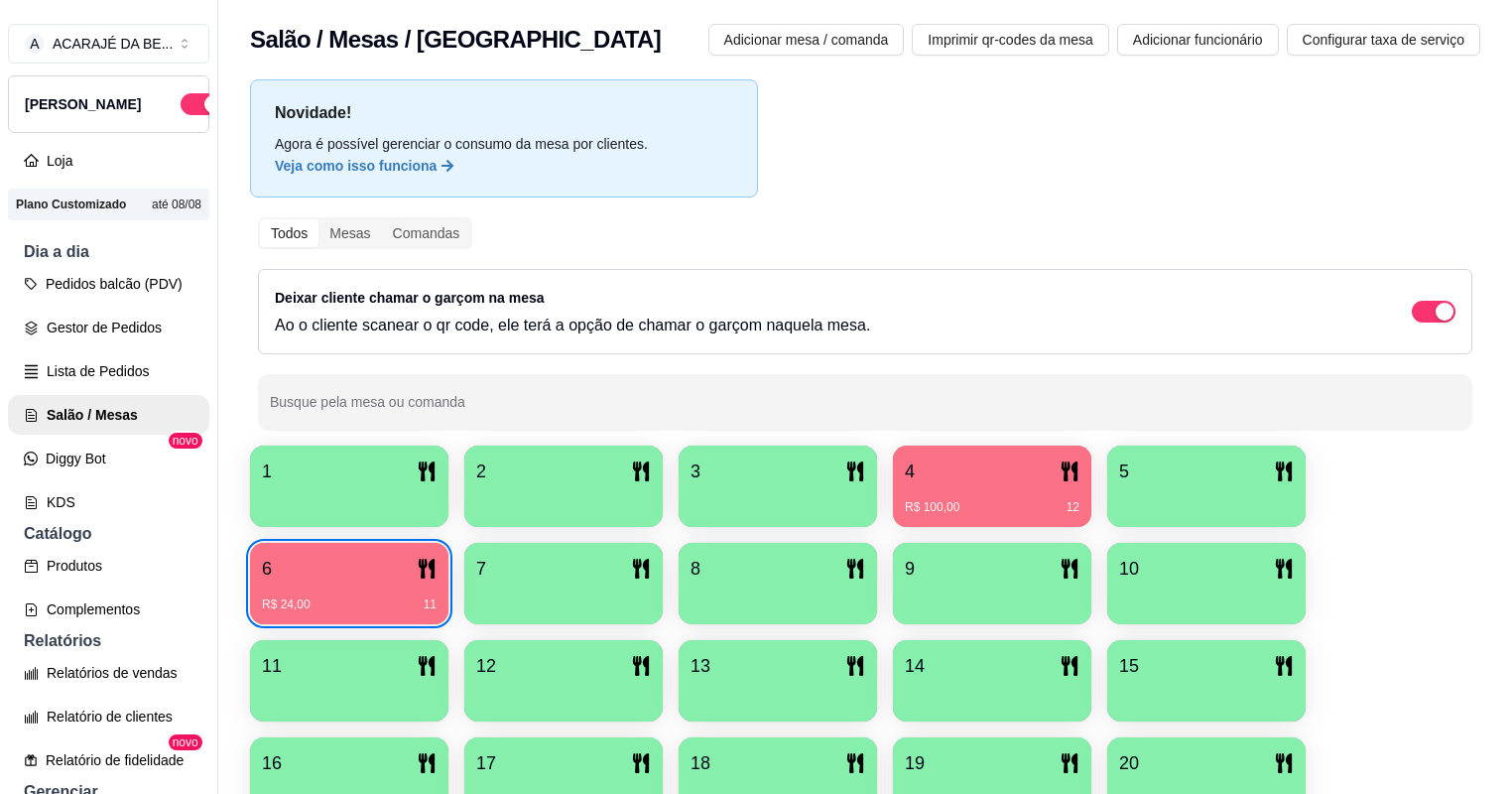 type 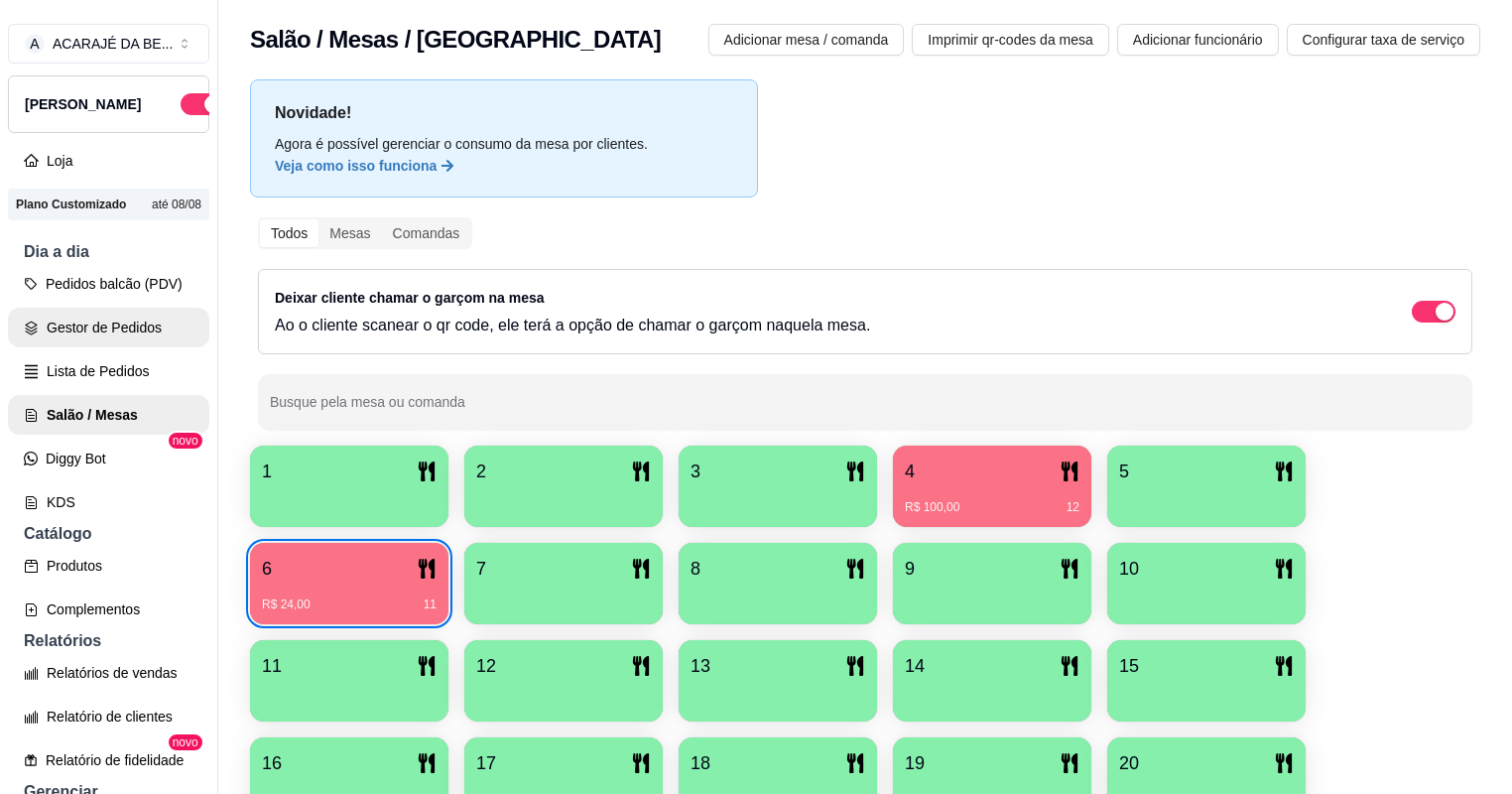click on "Gestor de Pedidos" at bounding box center (108, 328) 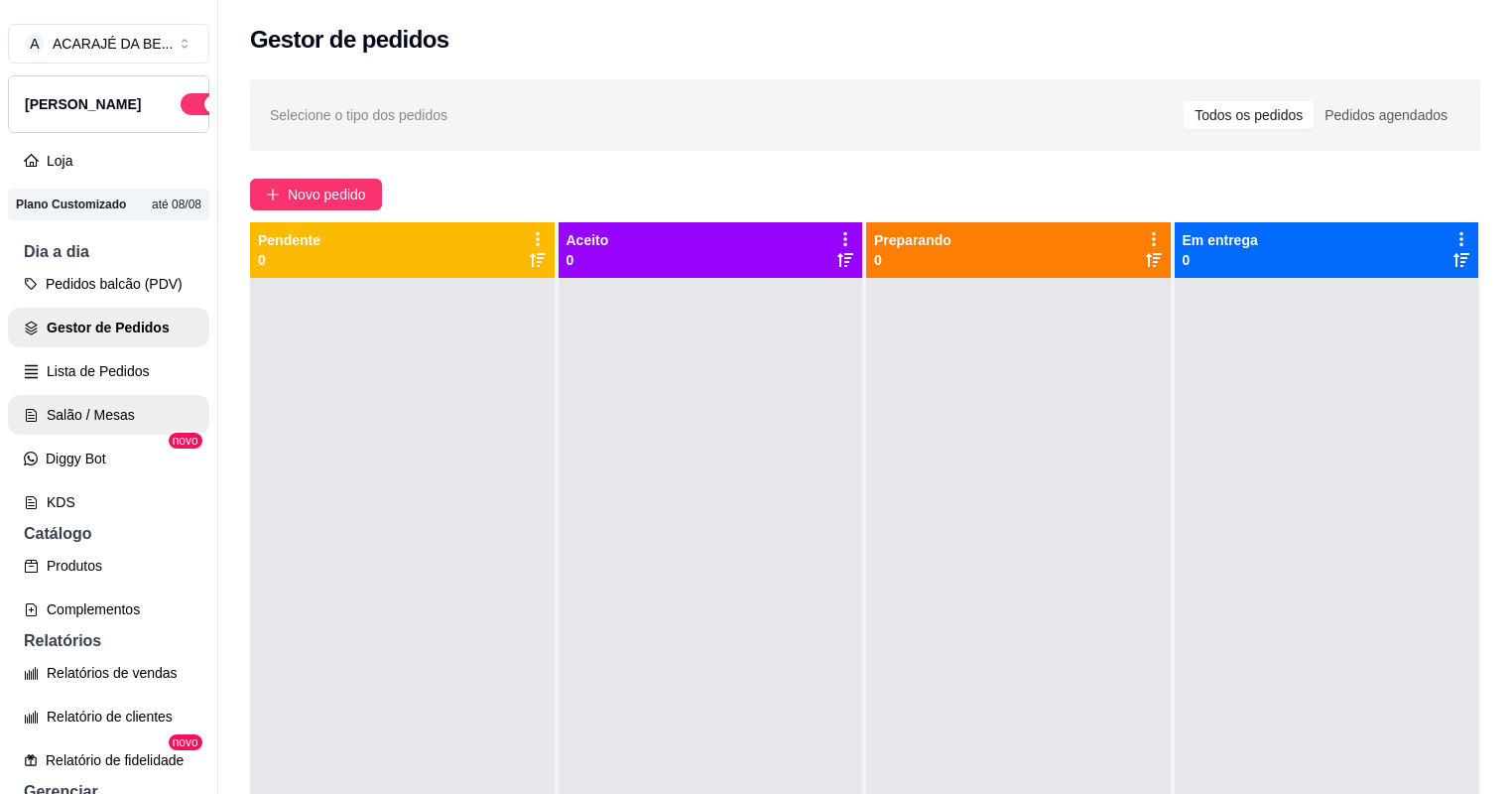 click on "Salão / Mesas" at bounding box center [108, 415] 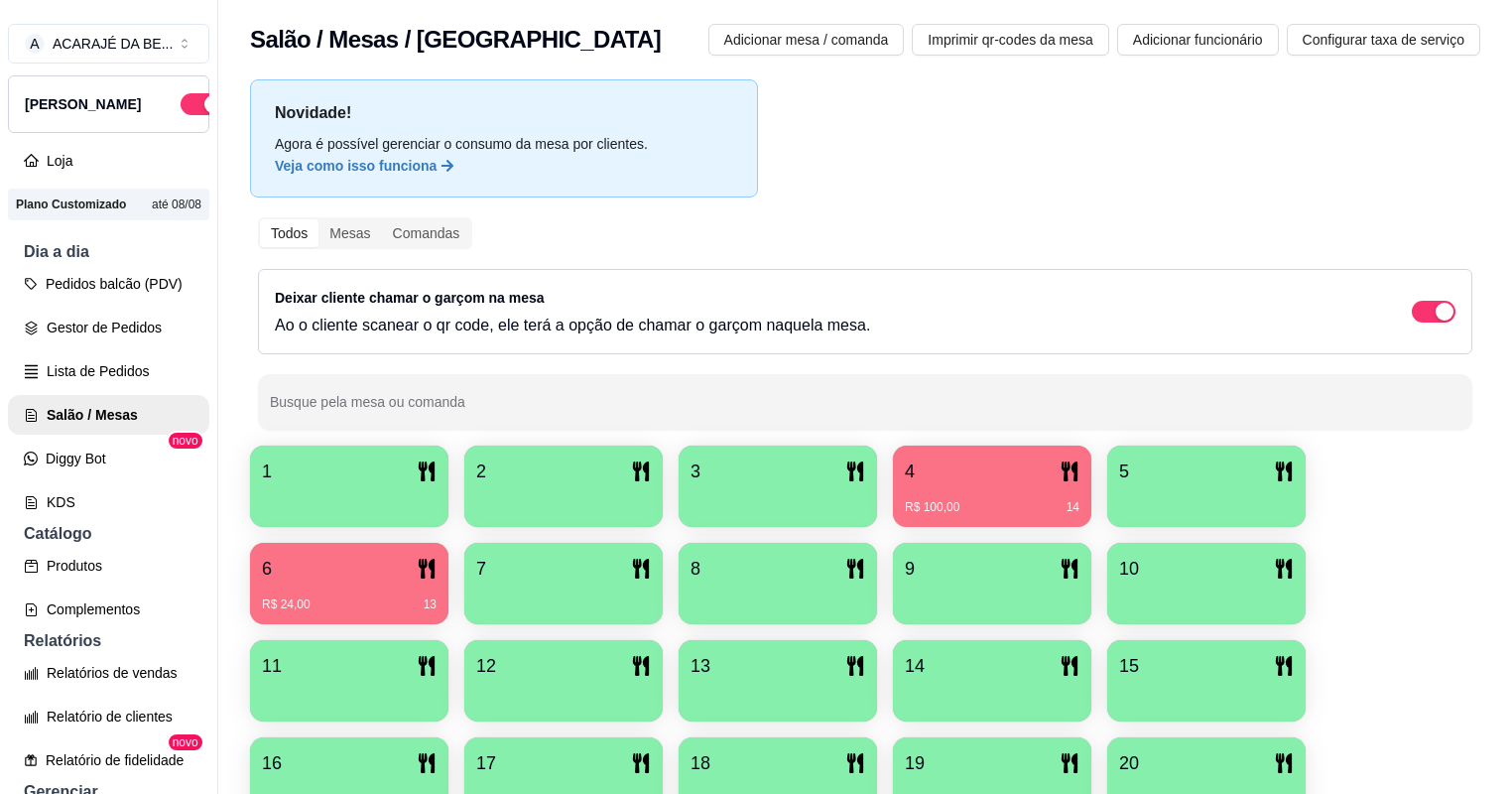 click on "R$ 100,00 14" at bounding box center [992, 500] 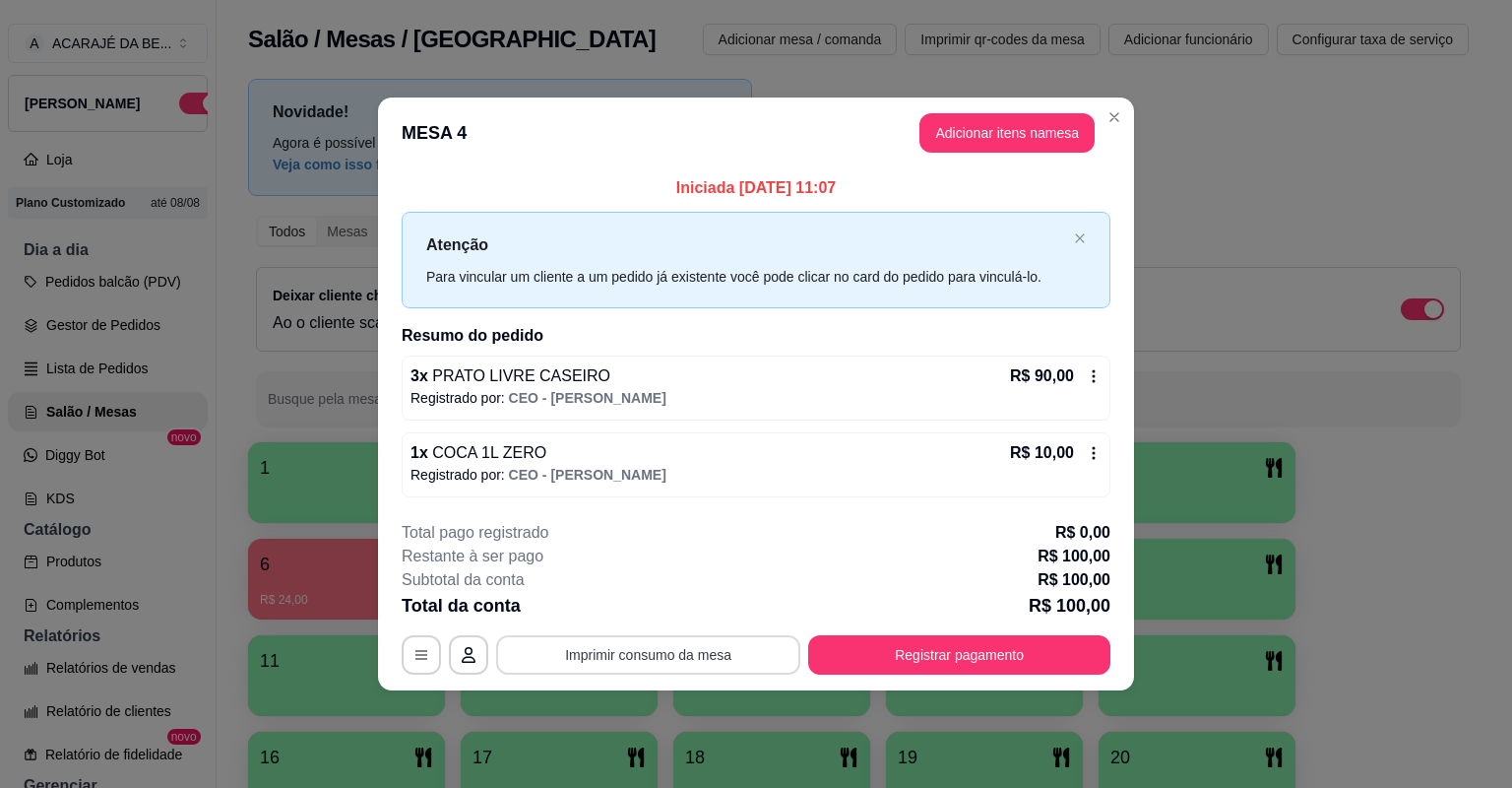 click on "Imprimir consumo da mesa" at bounding box center (648, 655) 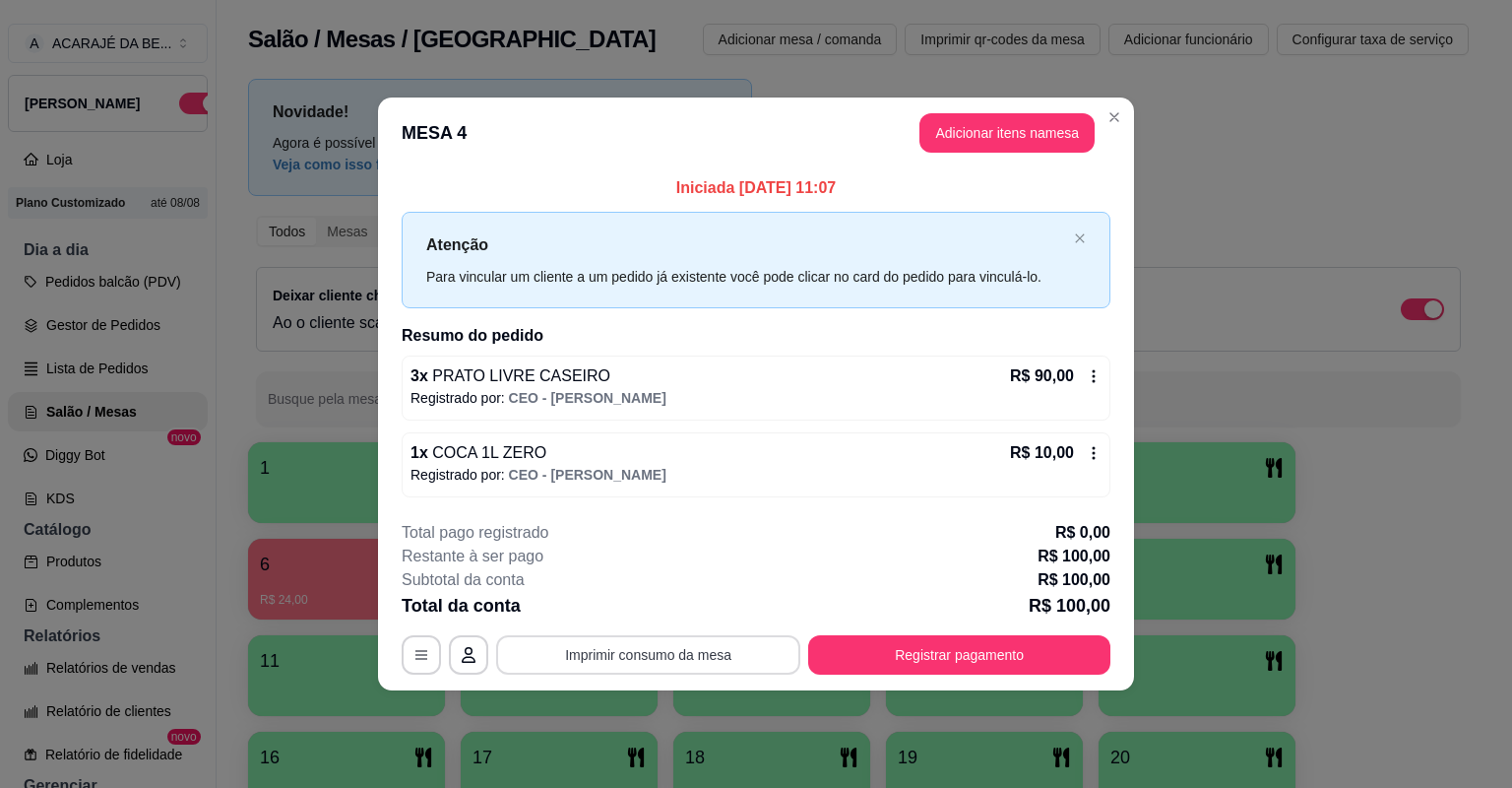 scroll, scrollTop: 0, scrollLeft: 0, axis: both 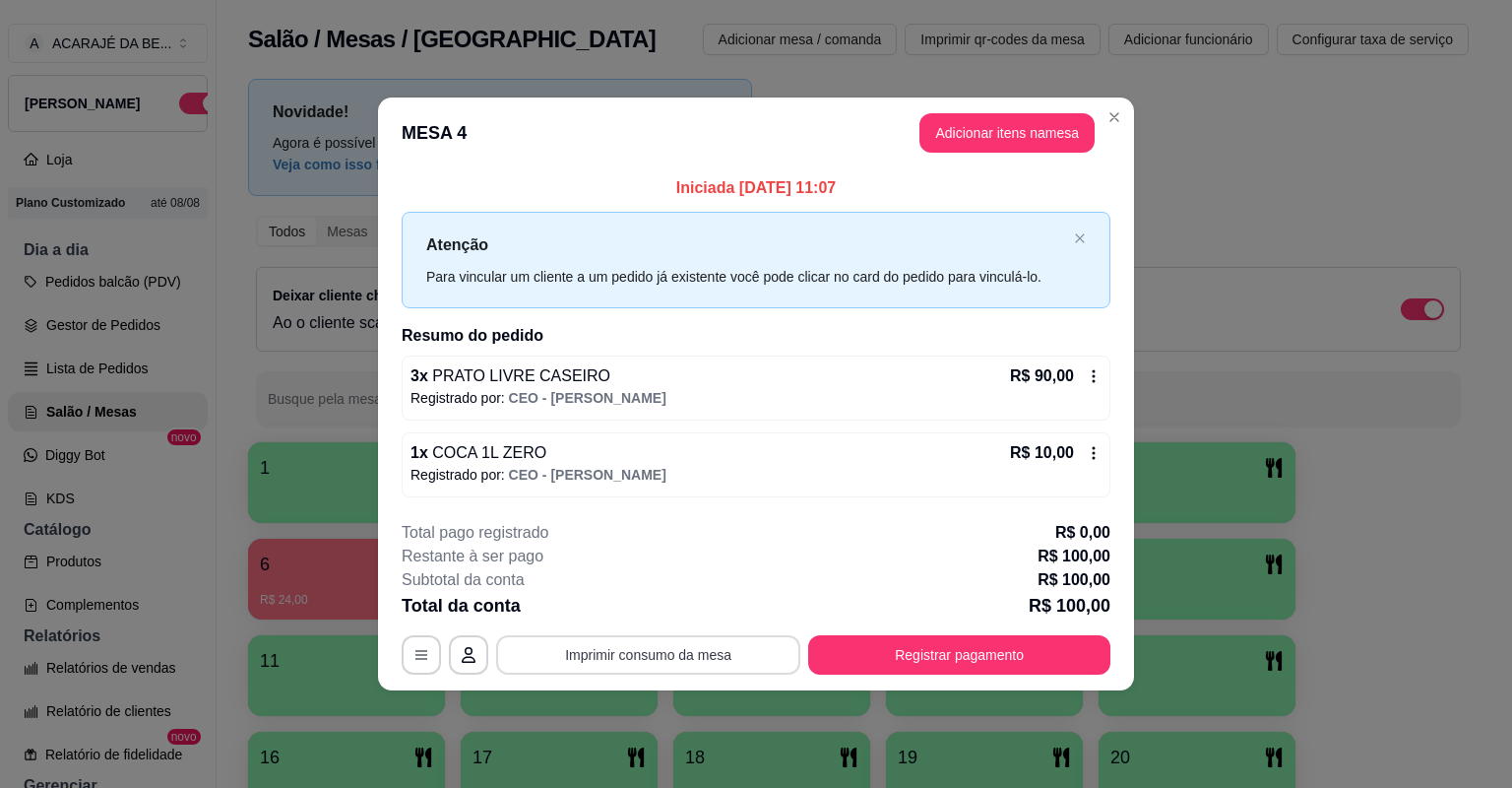 click on "Registrar pagamento" at bounding box center [959, 655] 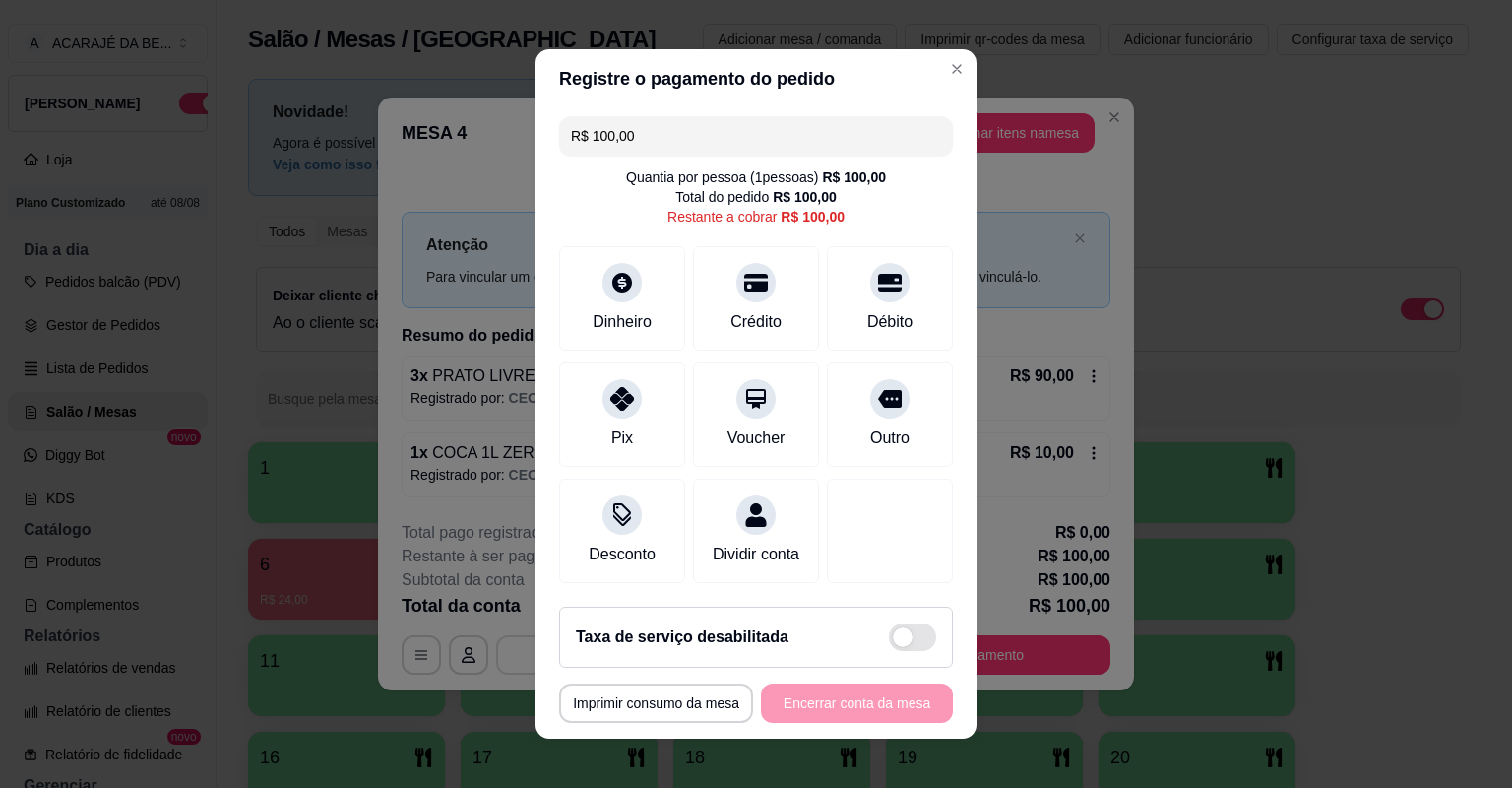 type on "R$ 0,00" 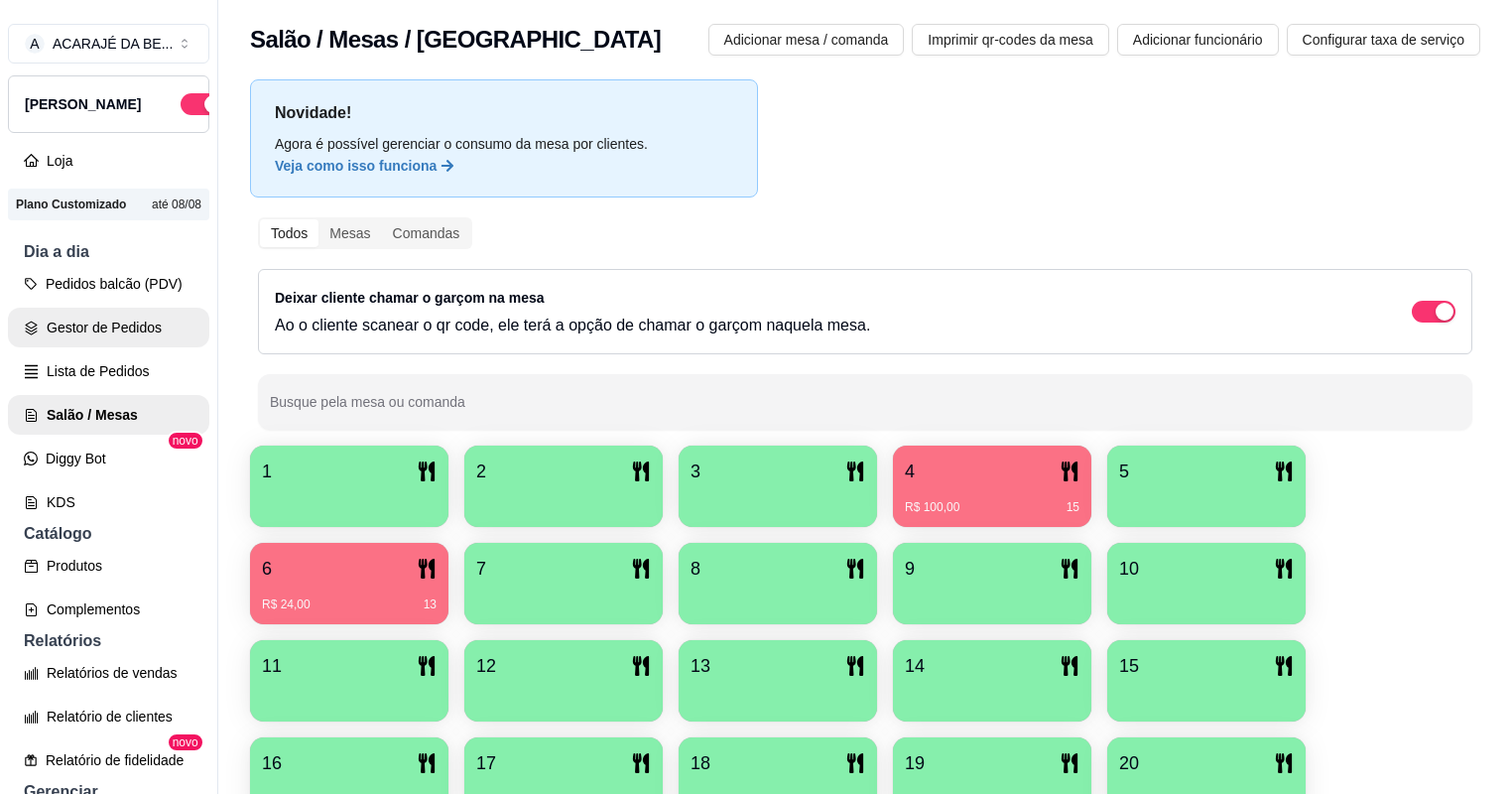 click on "Gestor de Pedidos" at bounding box center [108, 328] 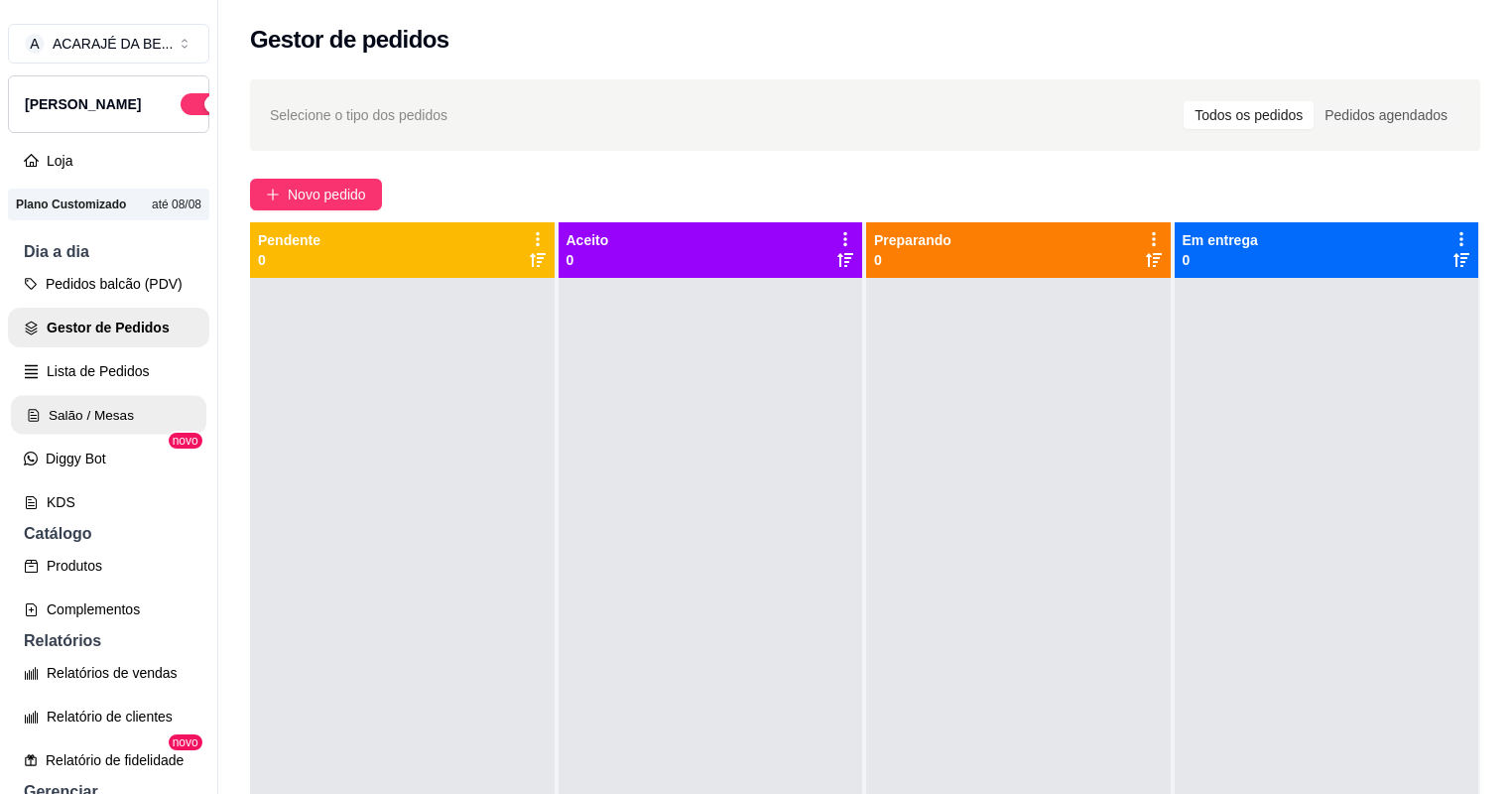 click on "Salão / Mesas" at bounding box center [108, 415] 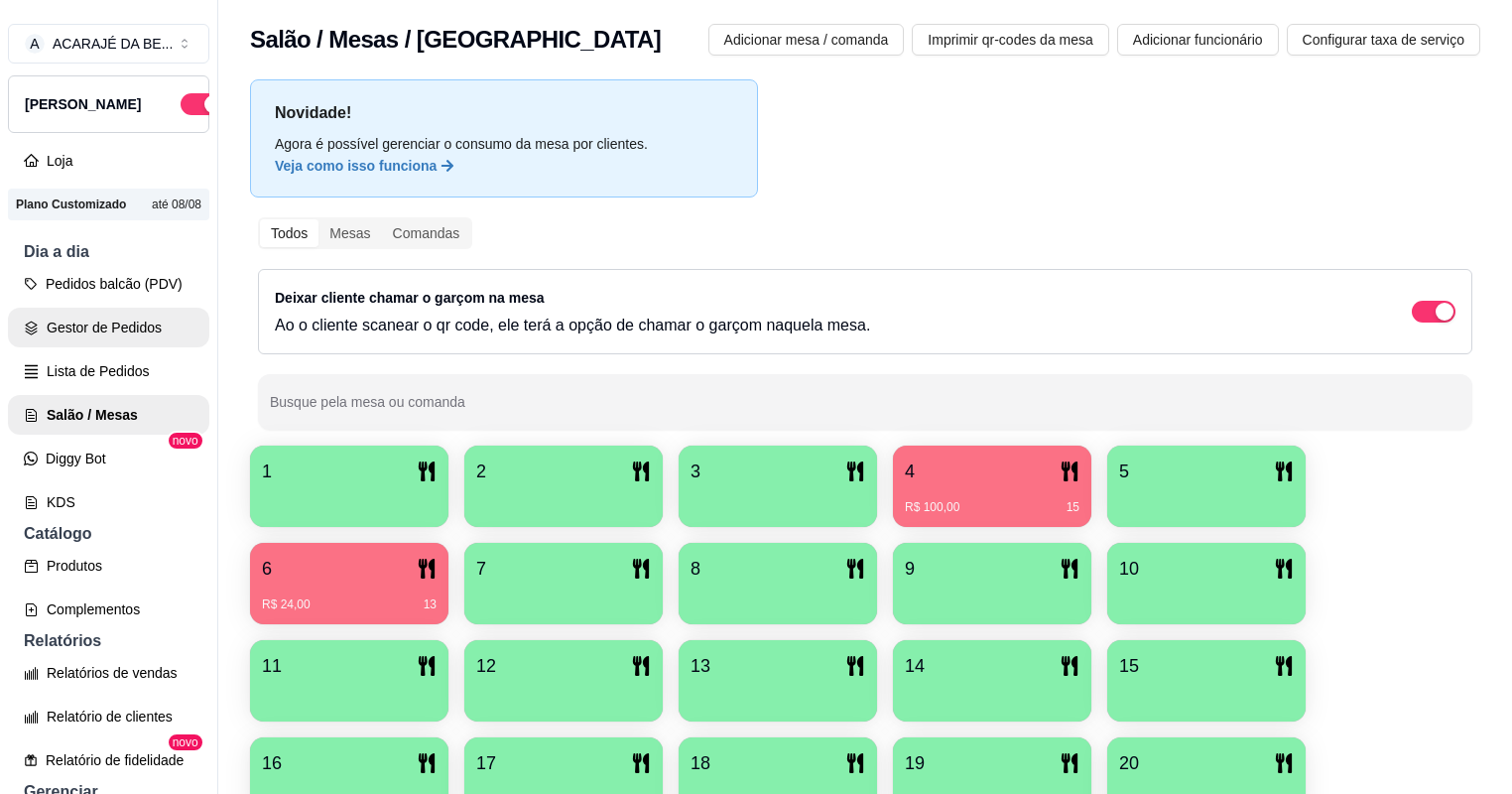 click on "Gestor de Pedidos" at bounding box center (108, 328) 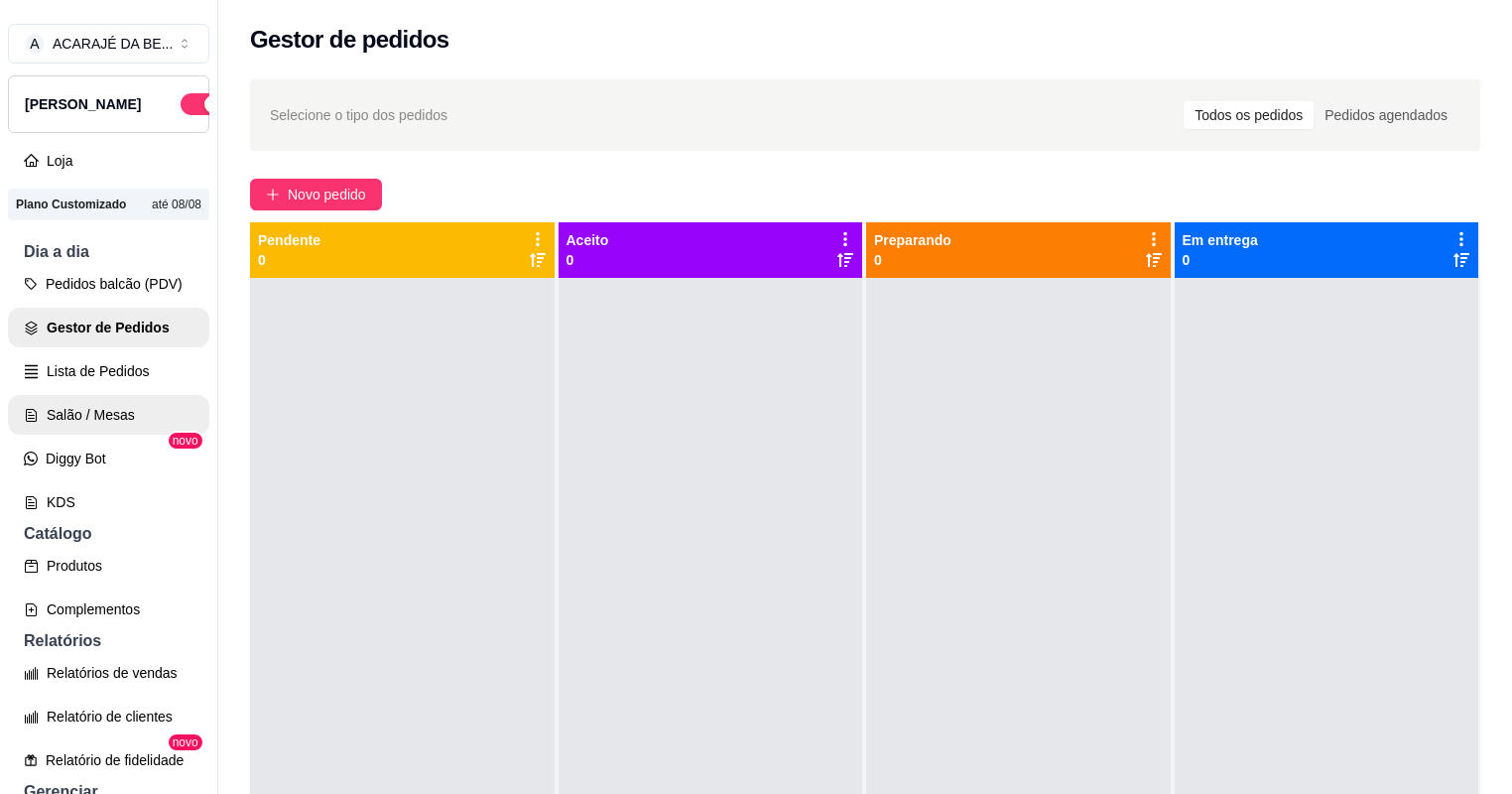 click on "Salão / Mesas" at bounding box center [108, 415] 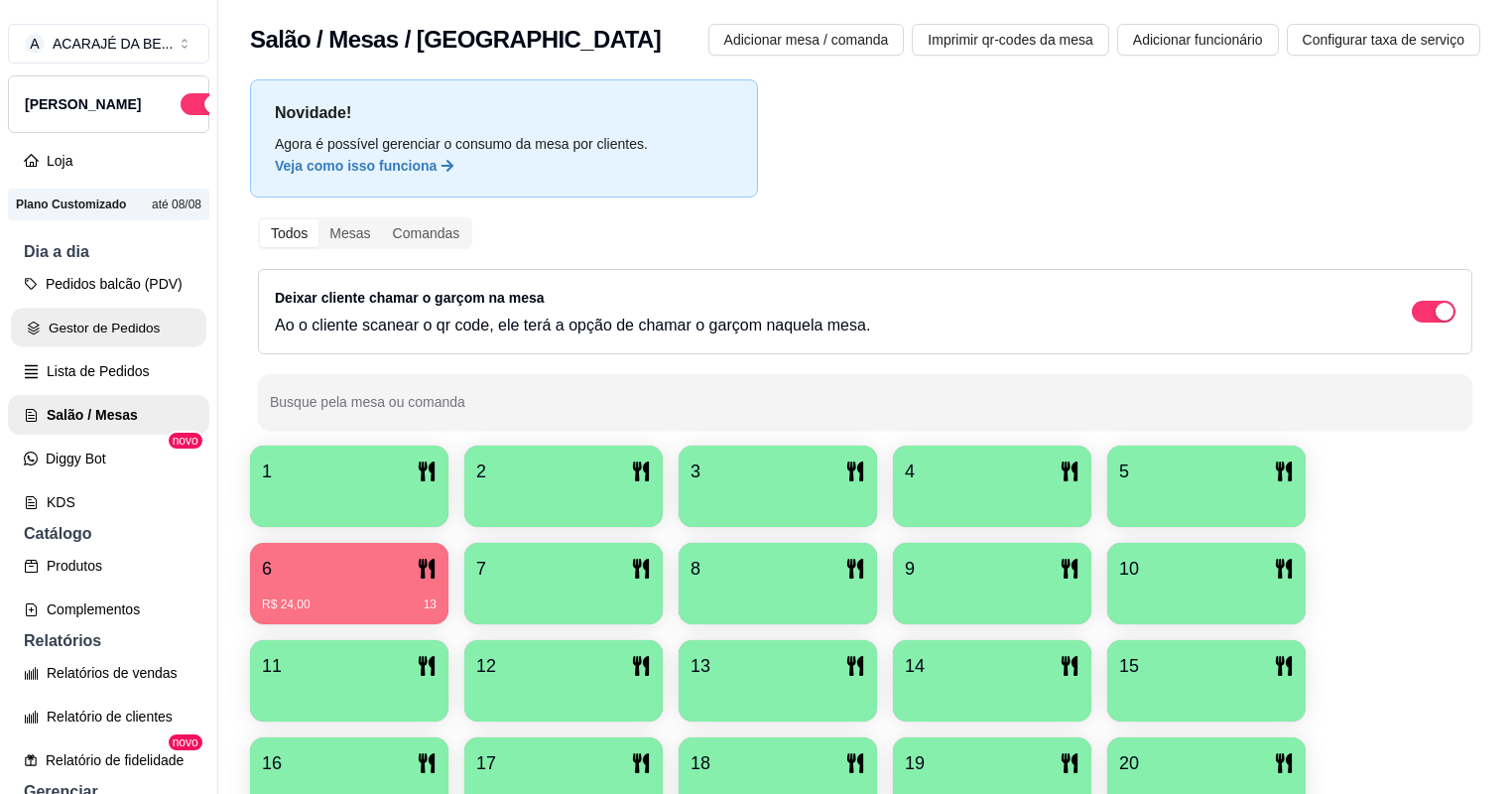 click on "Gestor de Pedidos" at bounding box center (108, 328) 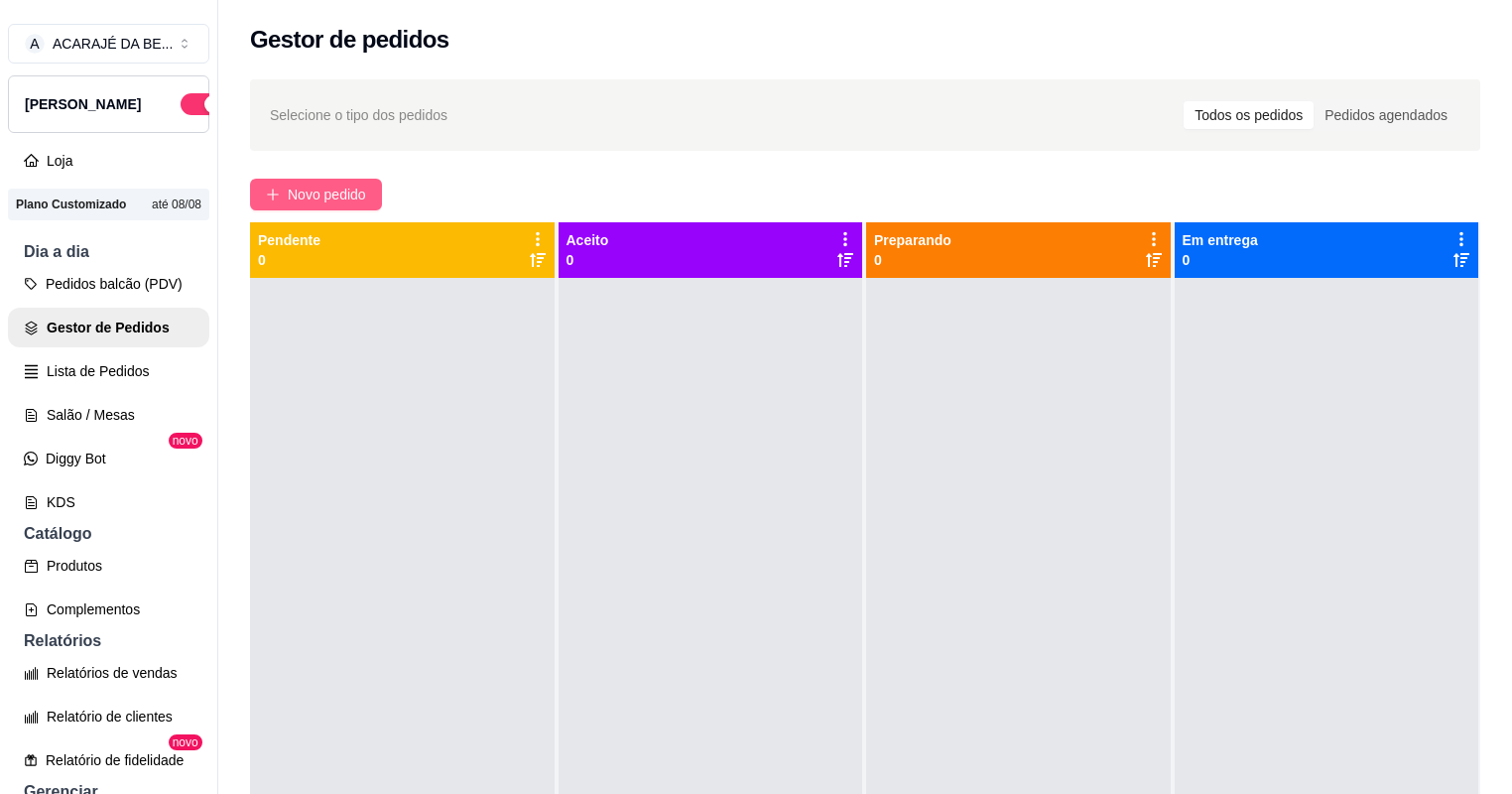 click on "Novo pedido" at bounding box center (326, 195) 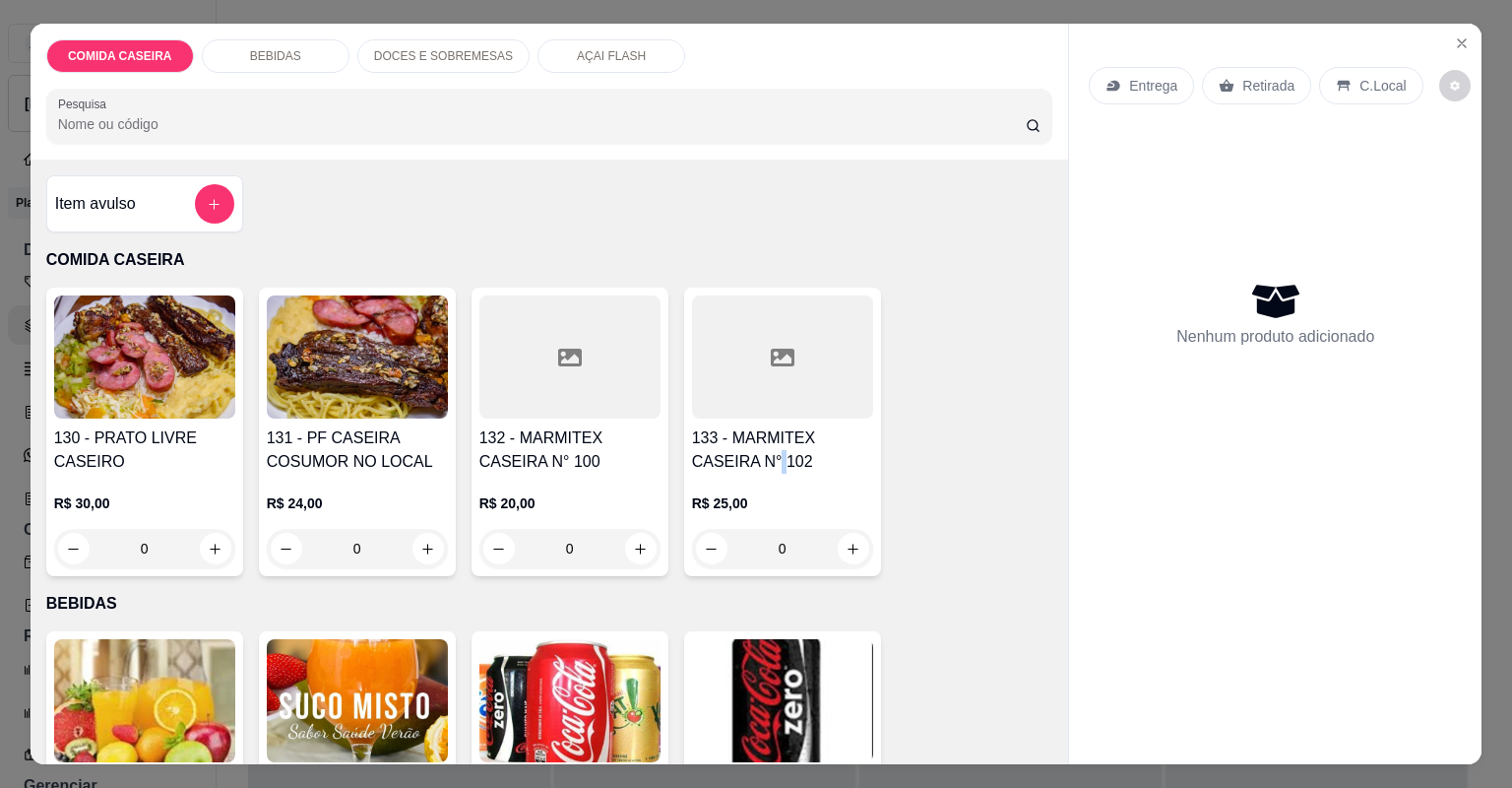 click on "133 - MARMITEX CASEIRA N° 102" at bounding box center (783, 450) 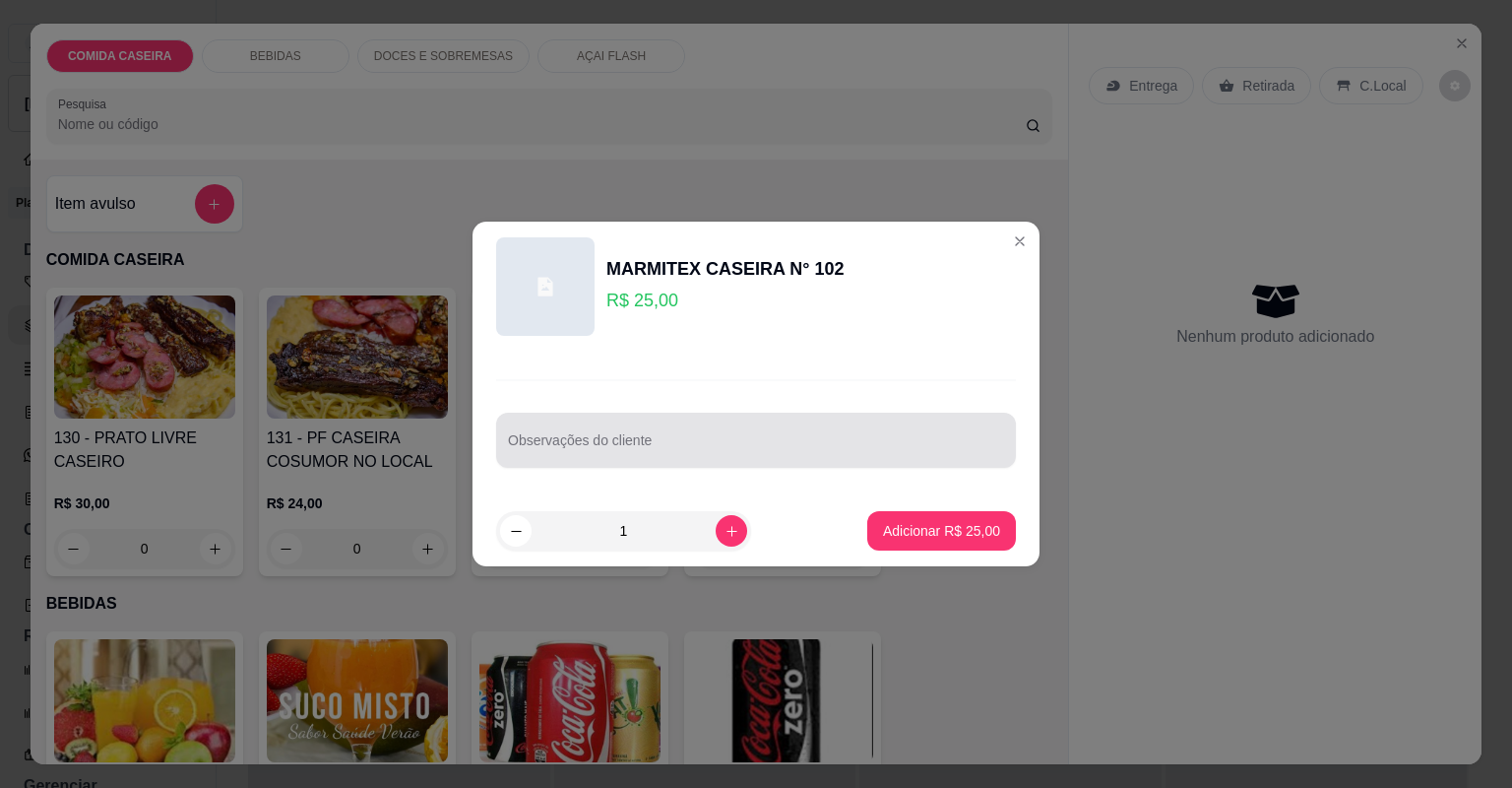 click at bounding box center [756, 440] 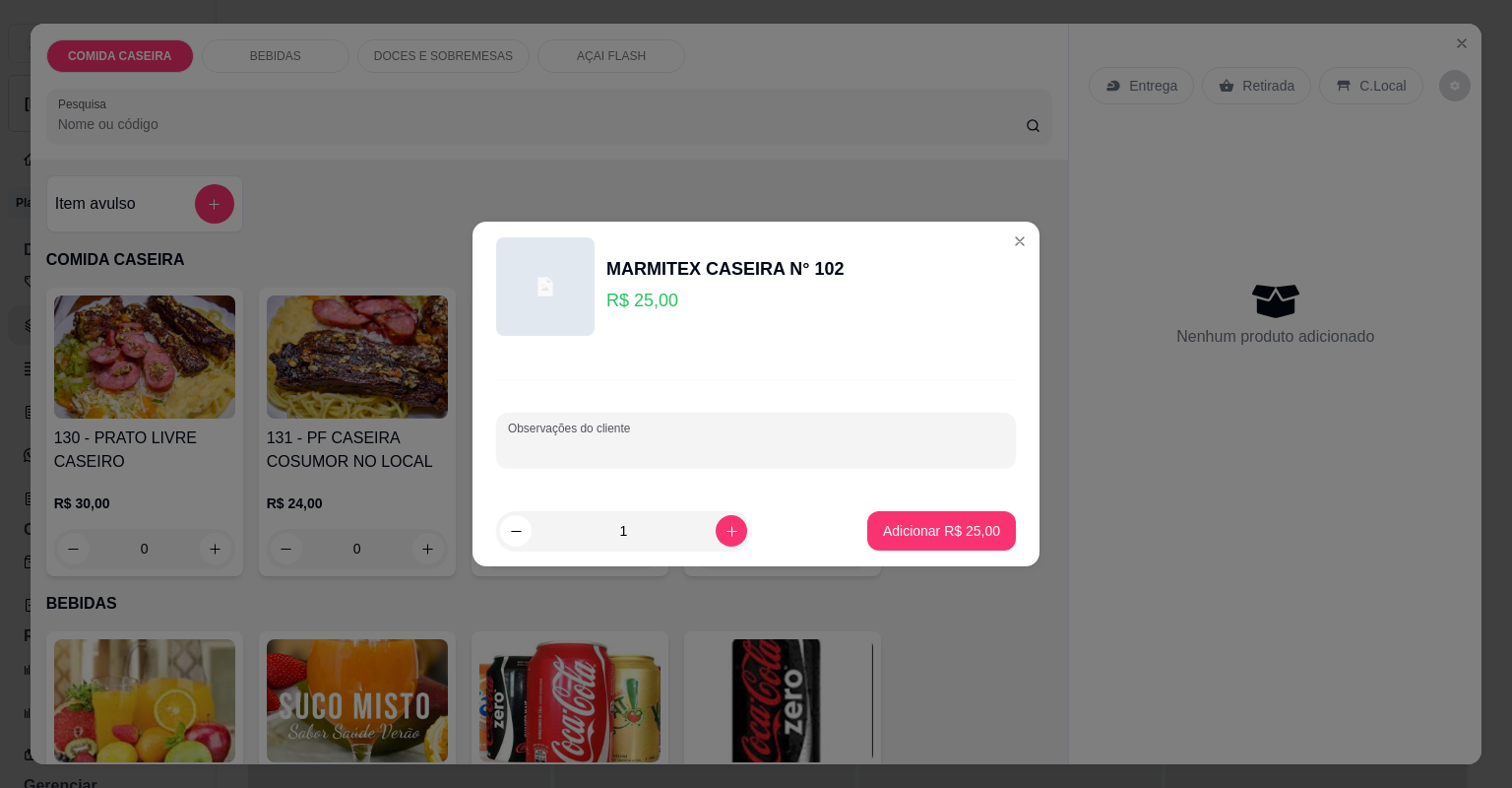 paste on "Batata doce maçã purê macarrão aolho e olho banana linguiça mista não muito assada fraldinha não muito assada ao ponto" 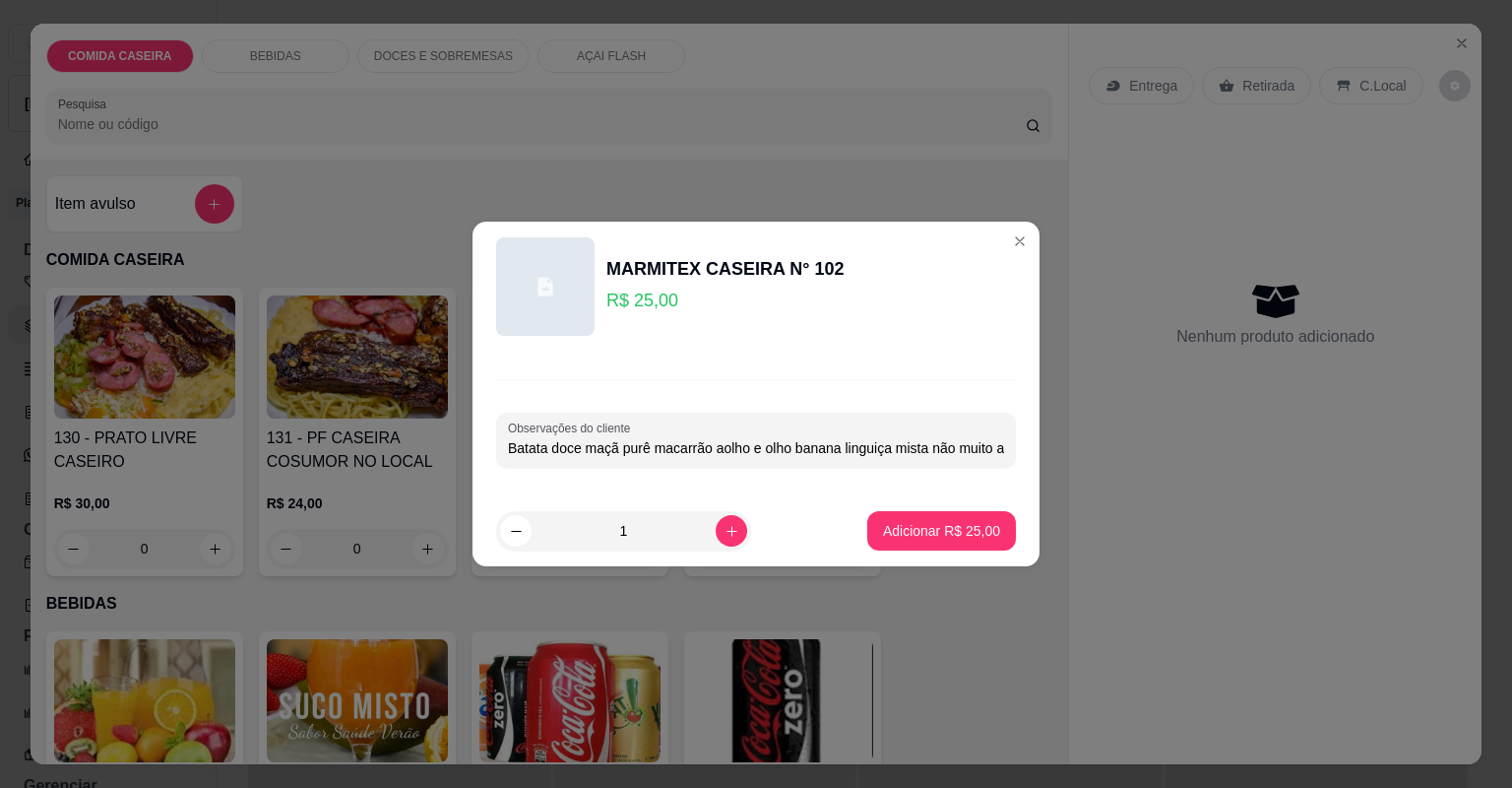 scroll, scrollTop: 0, scrollLeft: 270, axis: horizontal 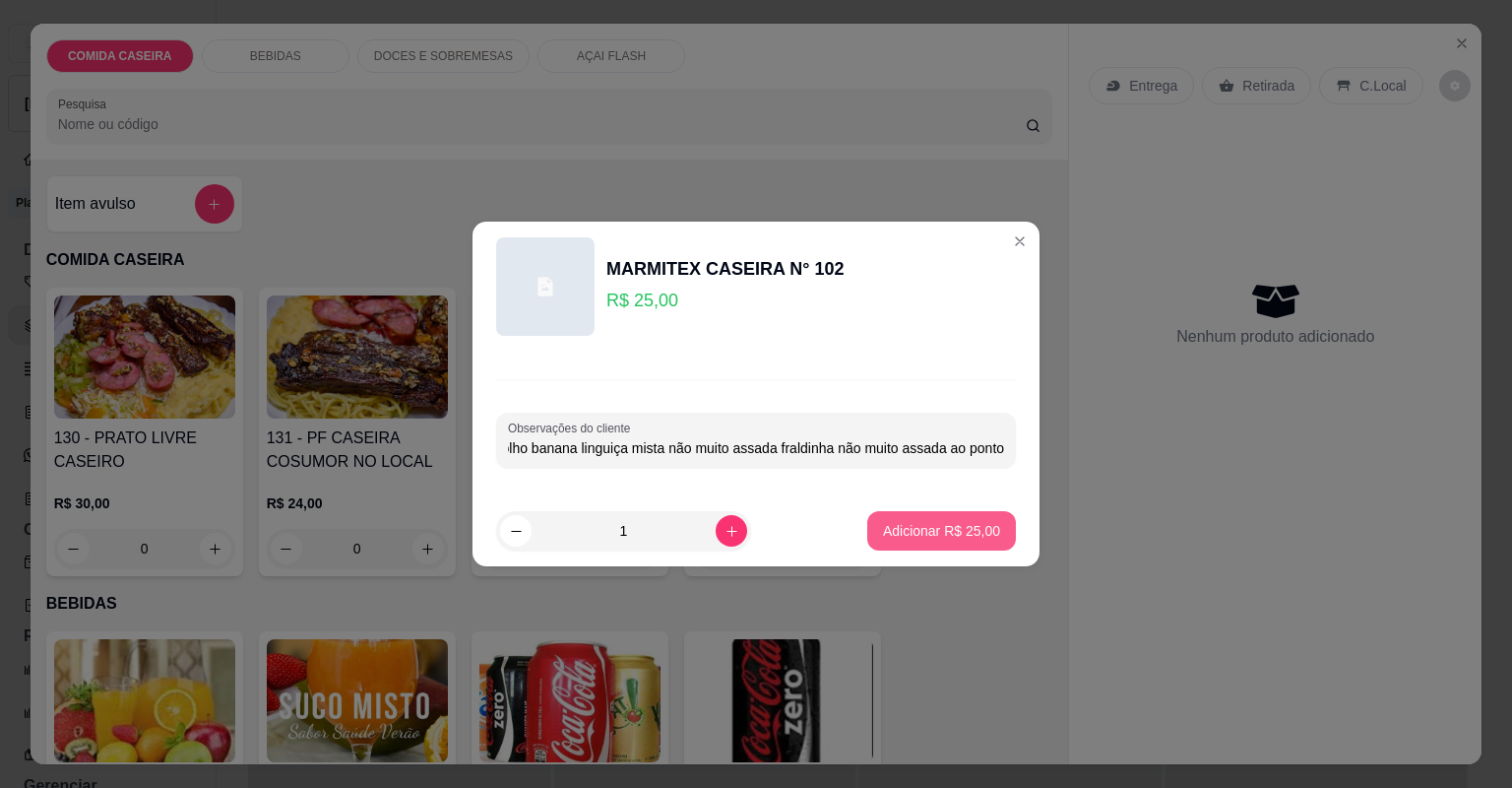 type on "Batata doce maçã purê macarrão aolho e olho banana linguiça mista não muito assada fraldinha não muito assada ao ponto" 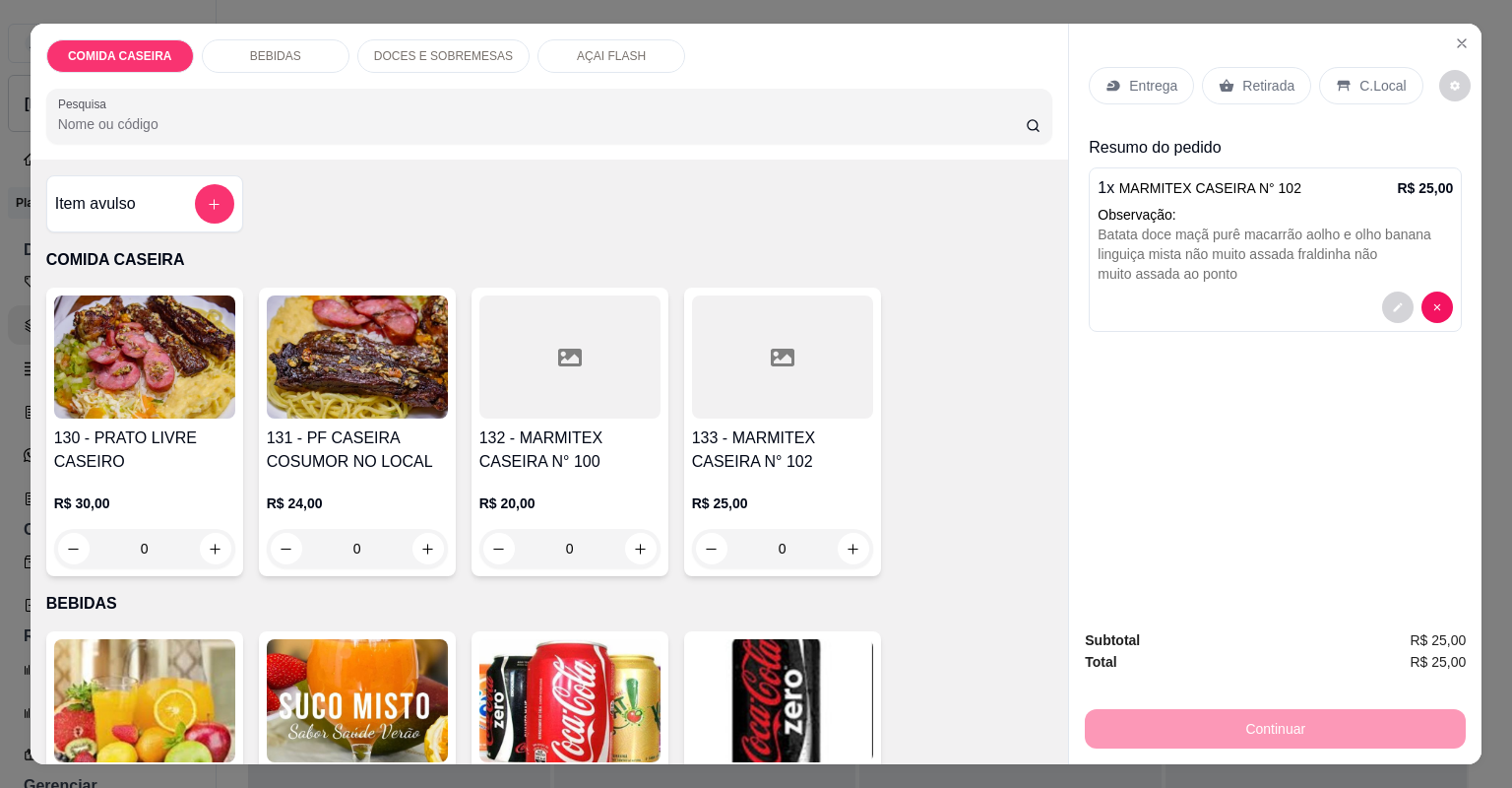 click on "Entrega" at bounding box center (1141, 86) 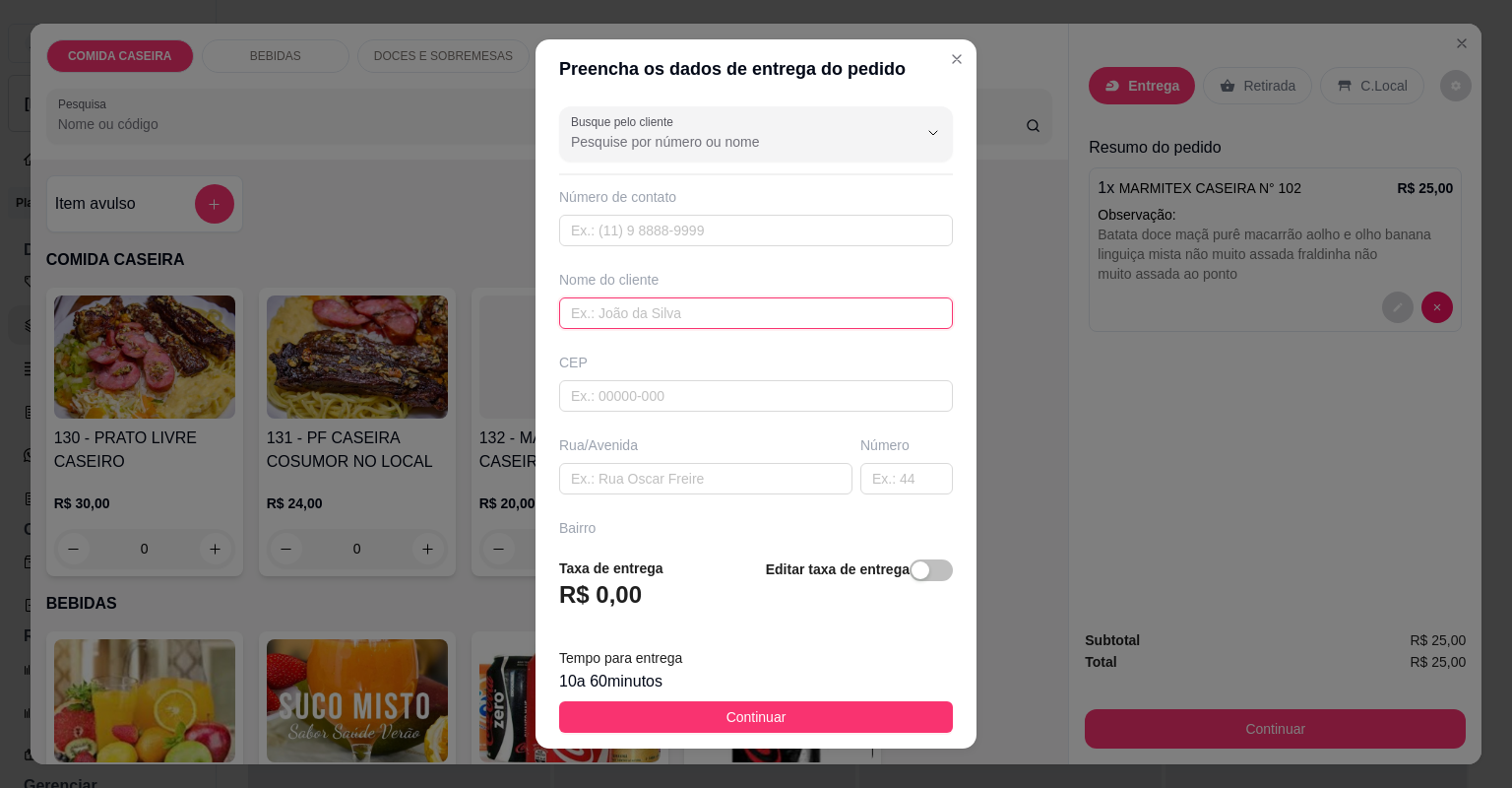 click at bounding box center (756, 313) 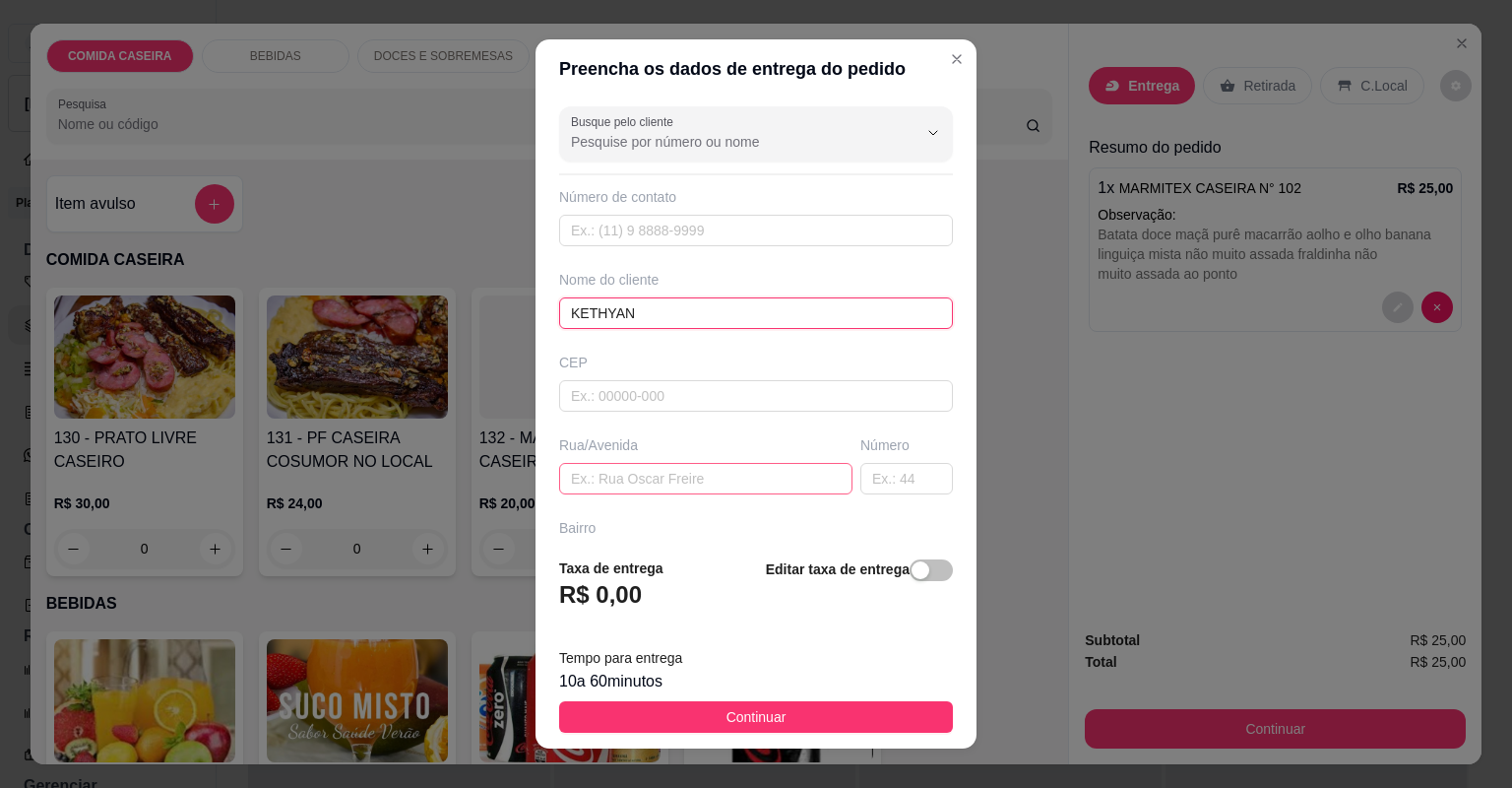 type on "KETHYAN" 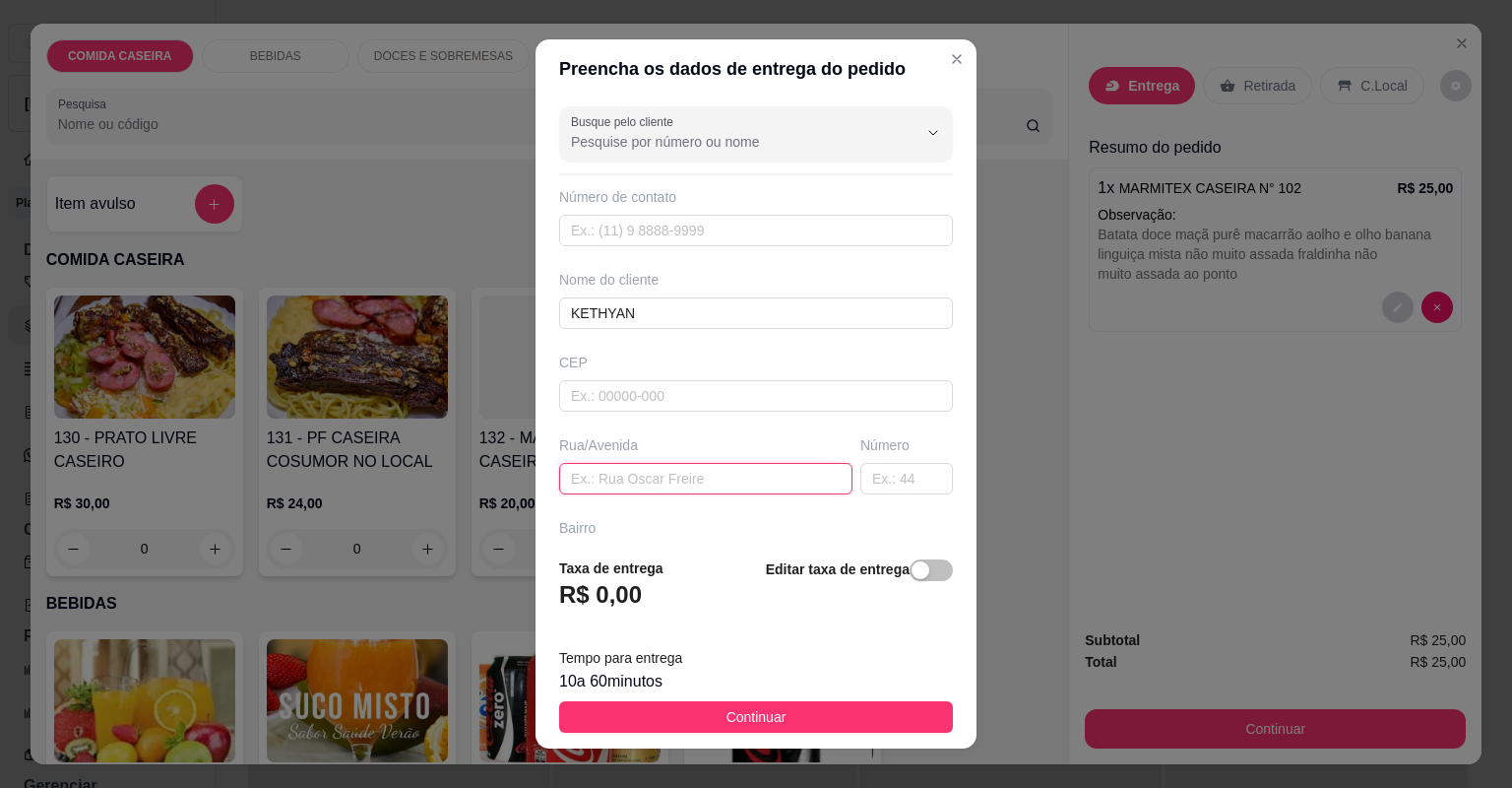 click at bounding box center [706, 479] 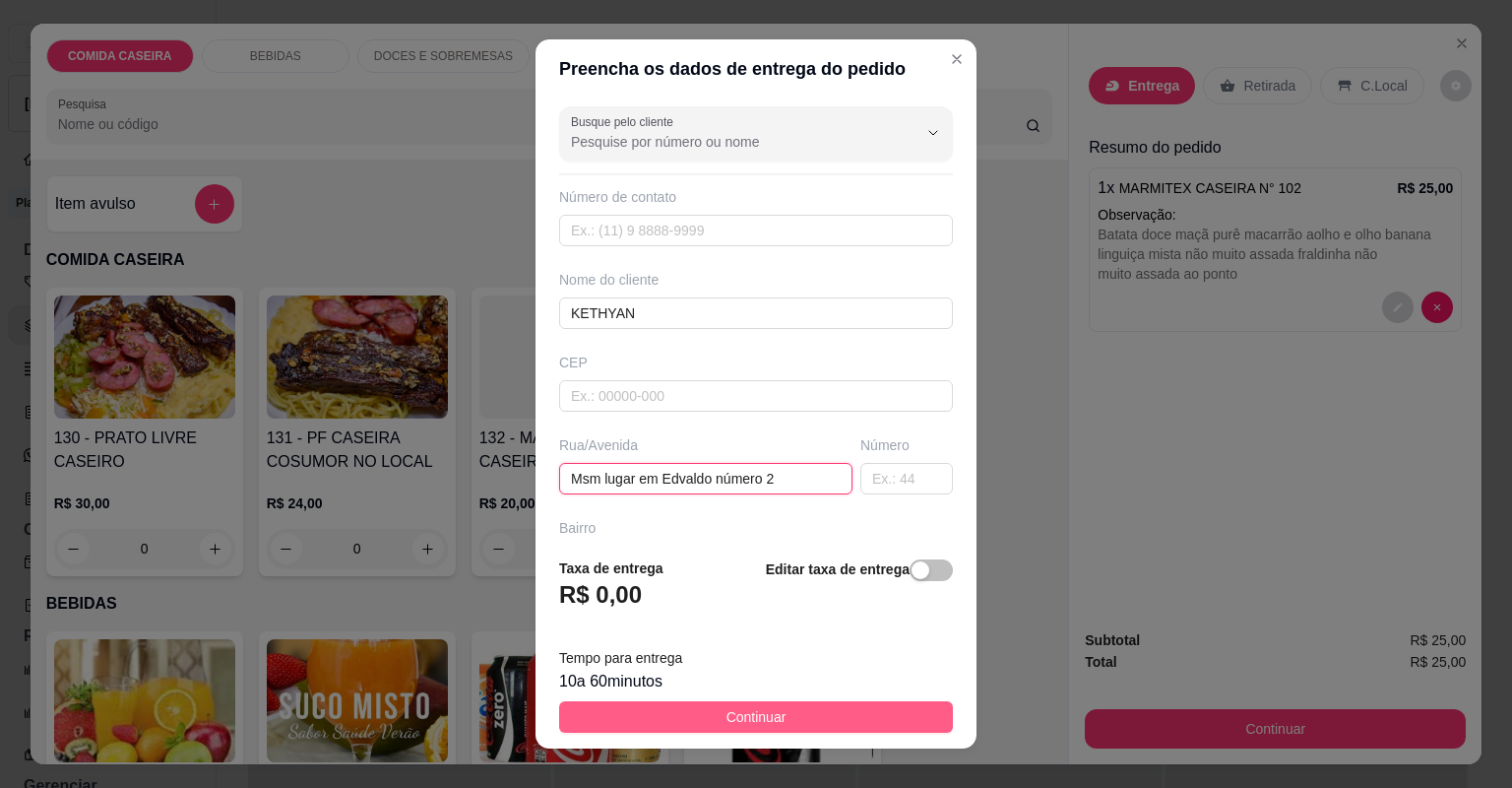 type on "Msm lugar em Edvaldo número 2" 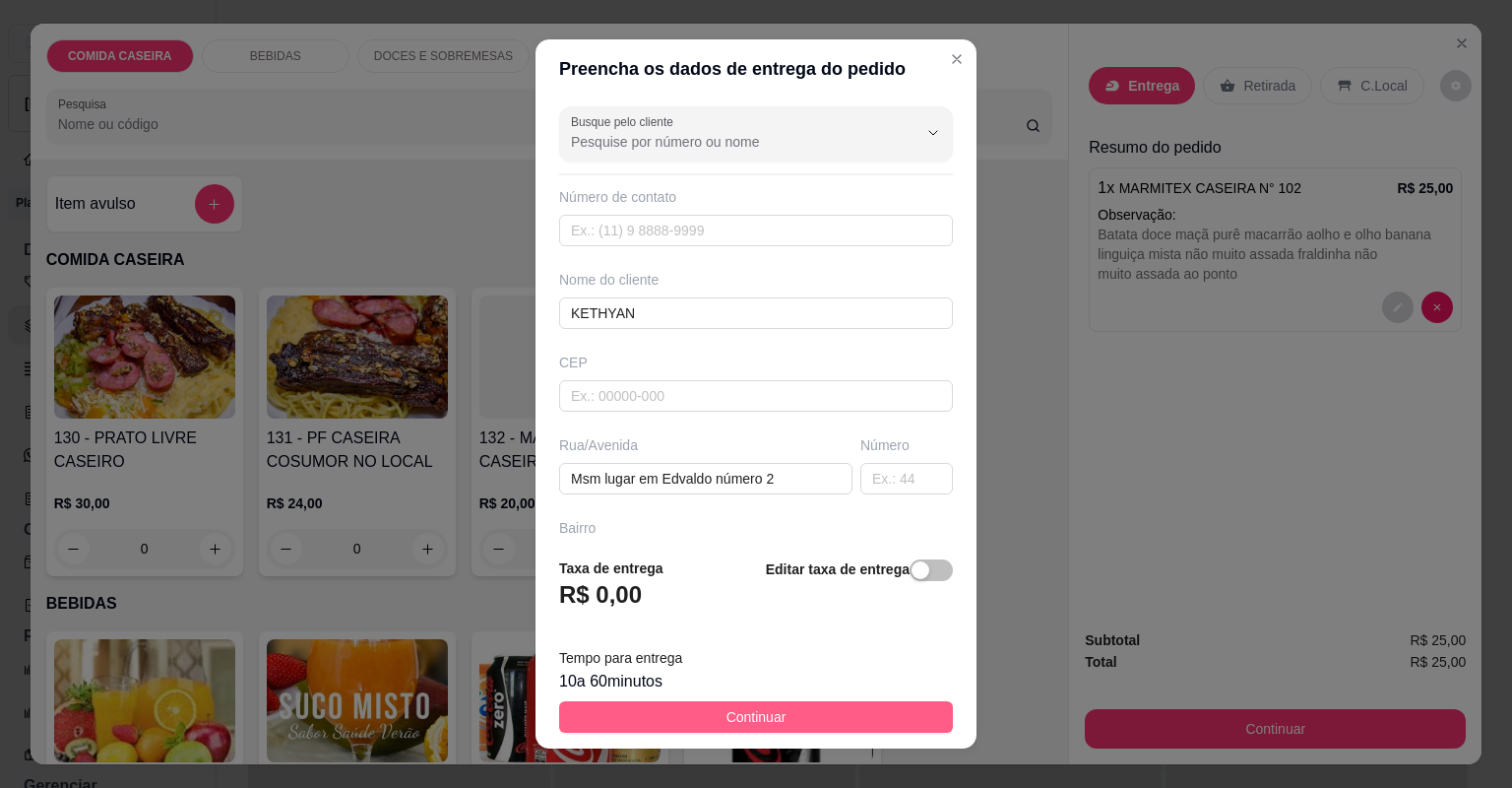 click on "Continuar" at bounding box center (756, 717) 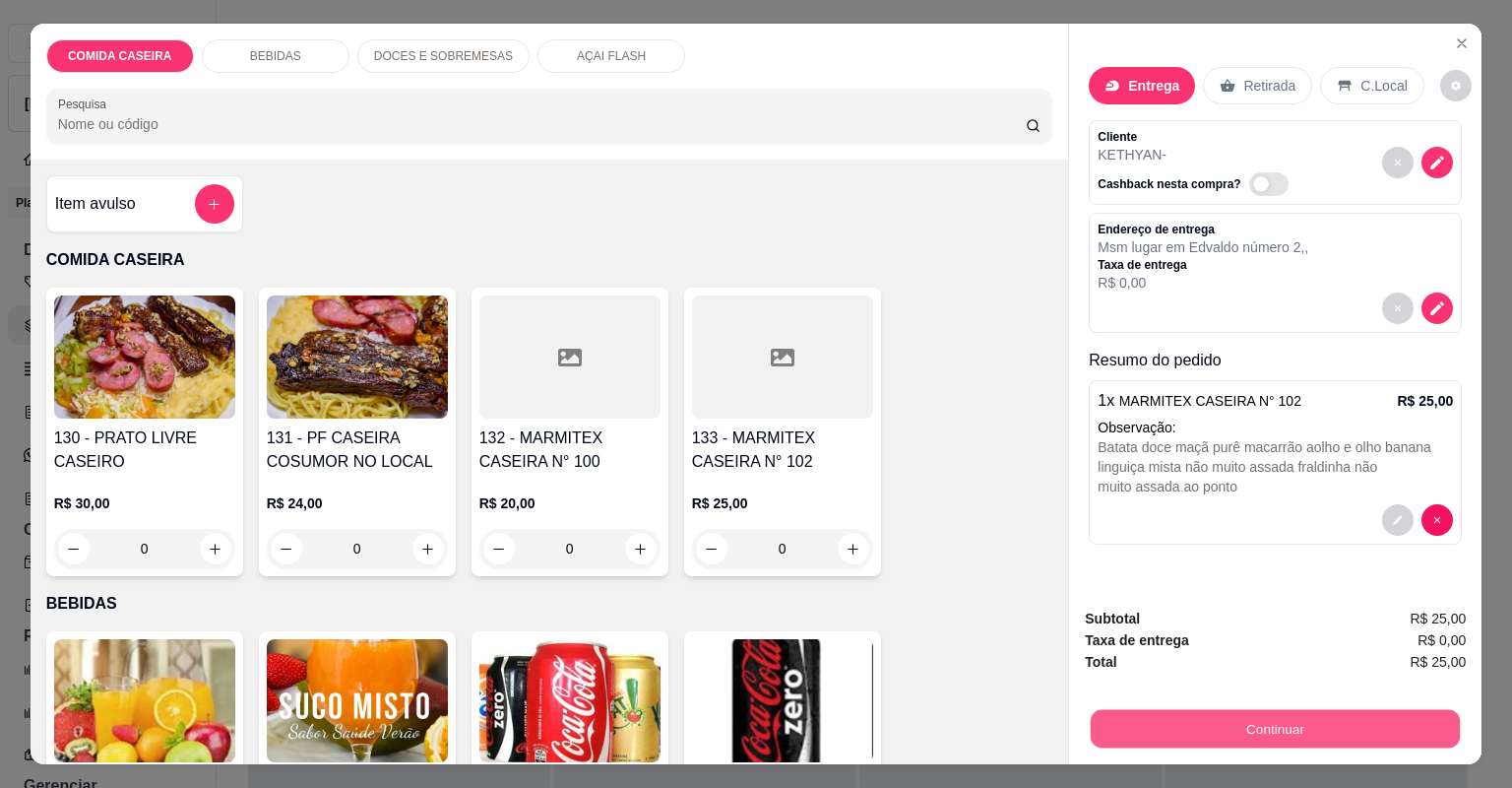 click on "Continuar" at bounding box center [1275, 729] 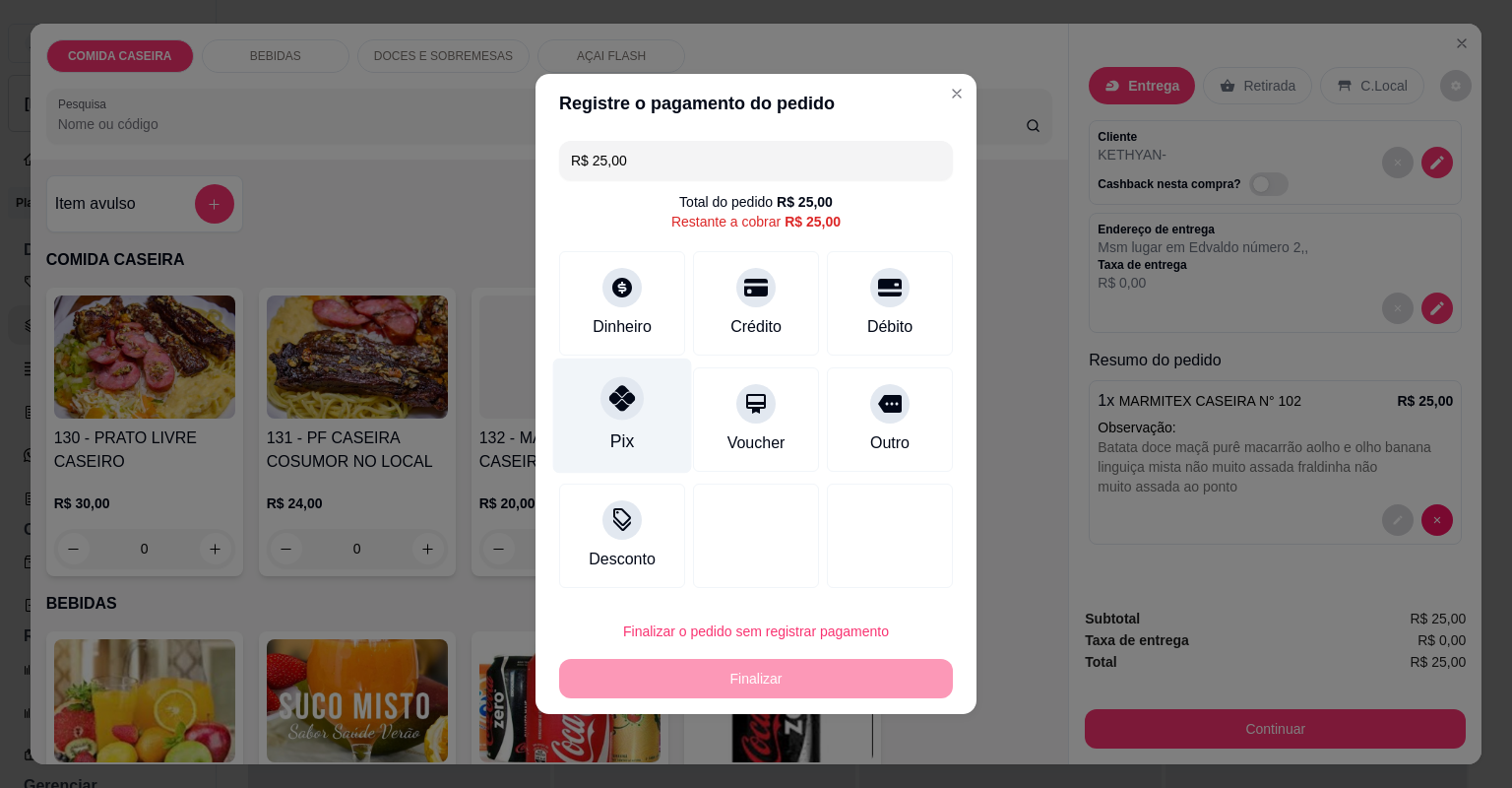 click on "Pix" at bounding box center [622, 416] 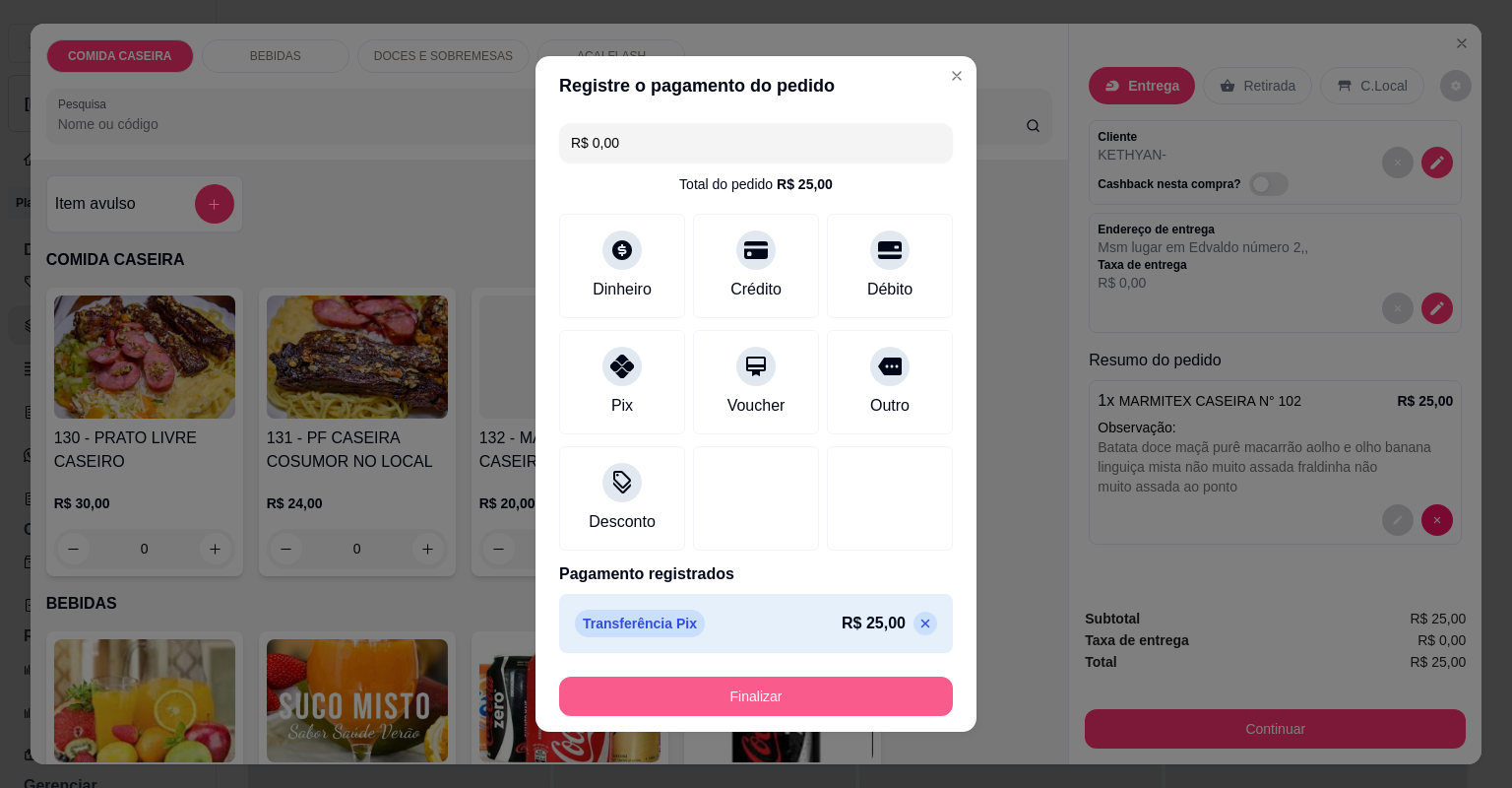 click on "Finalizar" at bounding box center (756, 696) 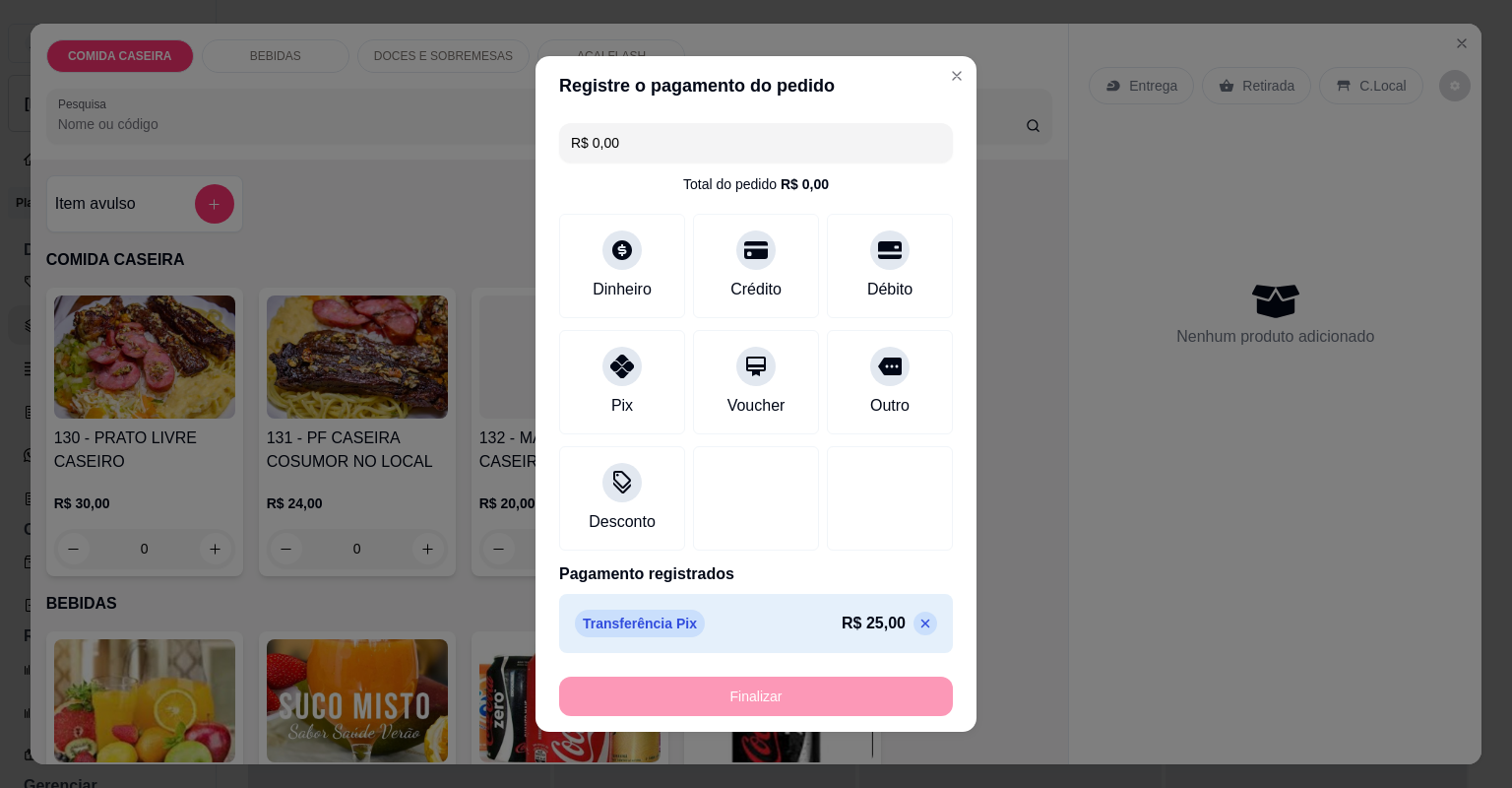 type on "-R$ 25,00" 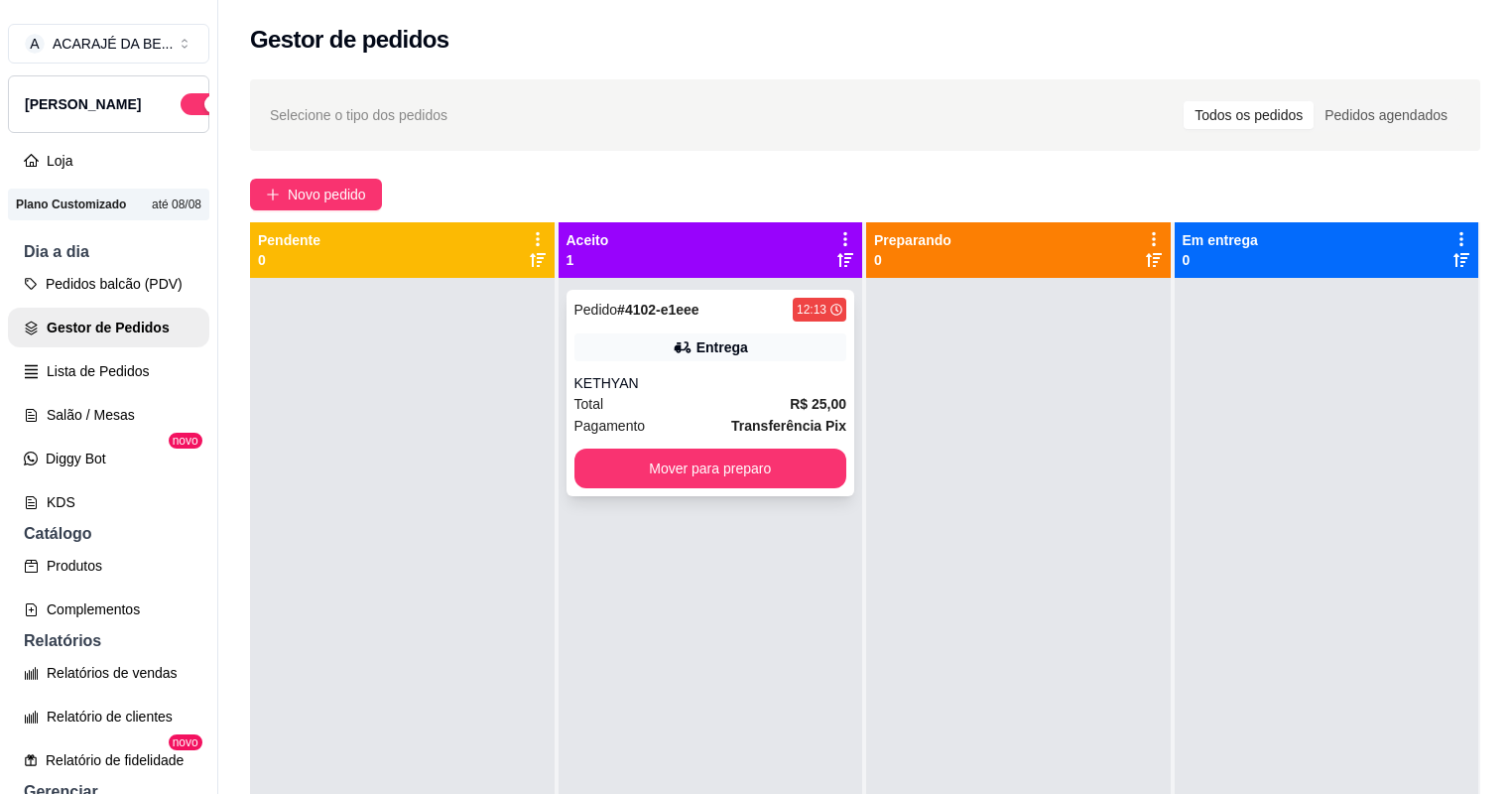 click on "KETHYAN" at bounding box center (710, 383) 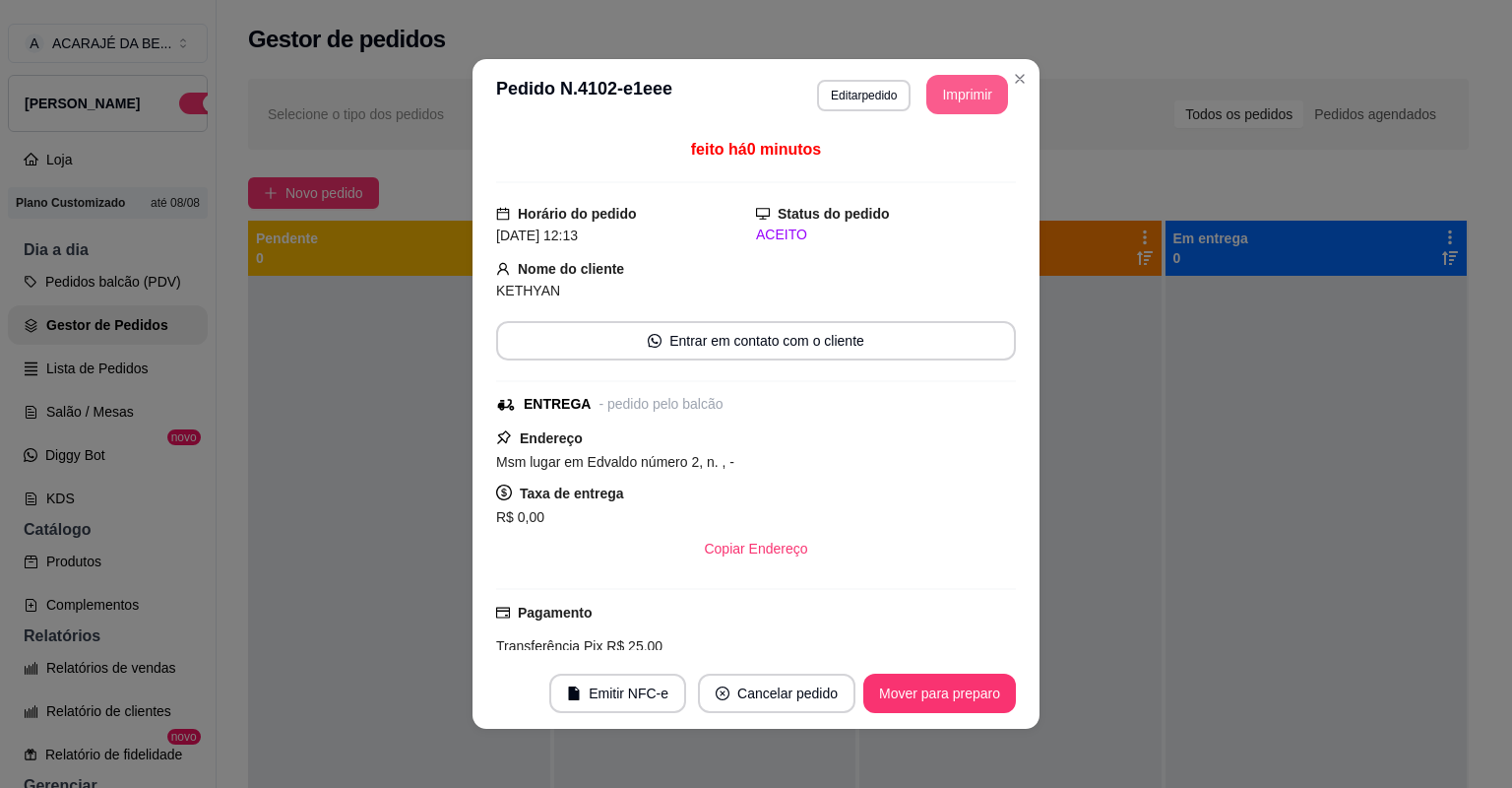 click on "Imprimir" at bounding box center [967, 95] 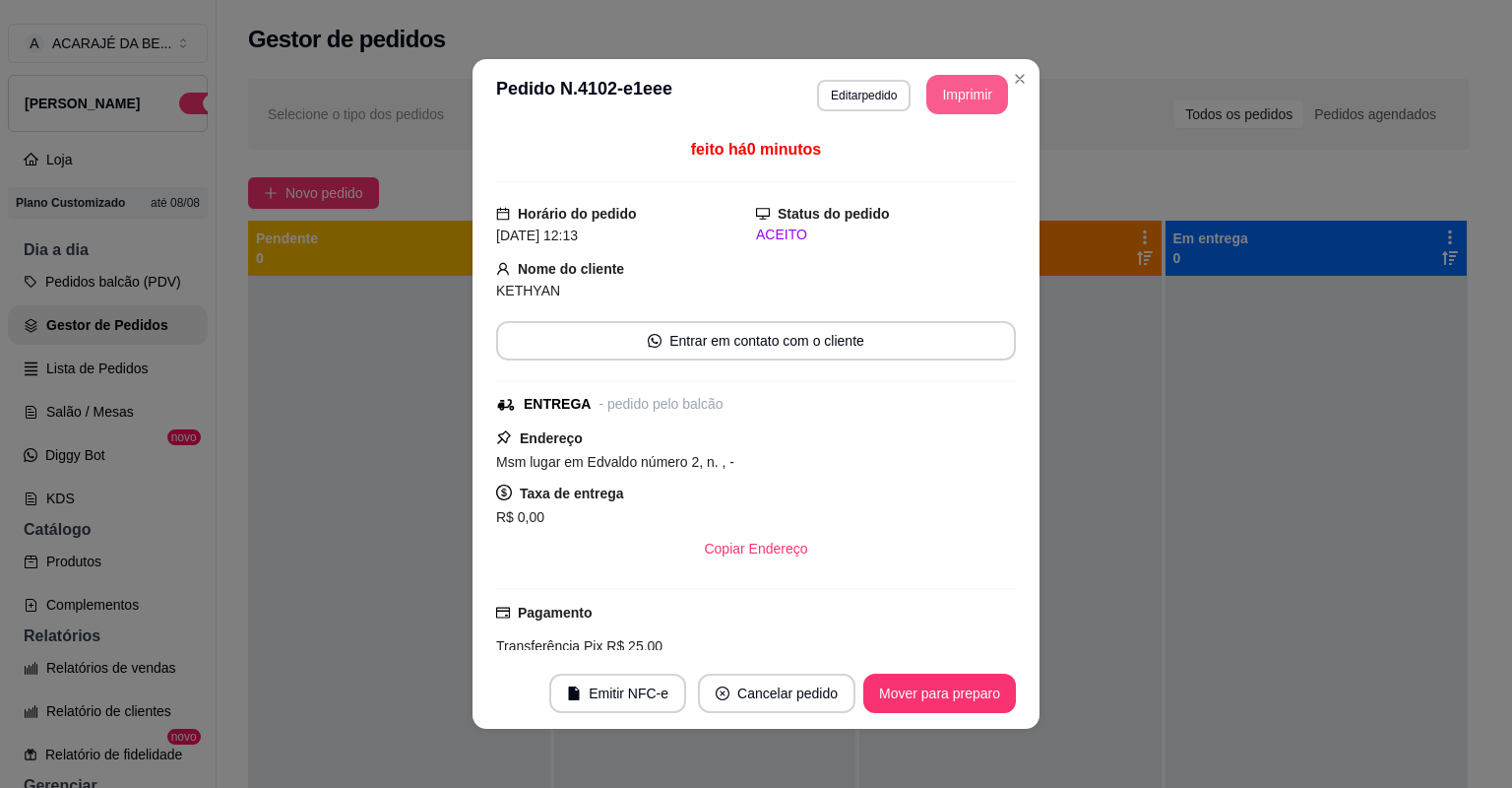scroll, scrollTop: 0, scrollLeft: 0, axis: both 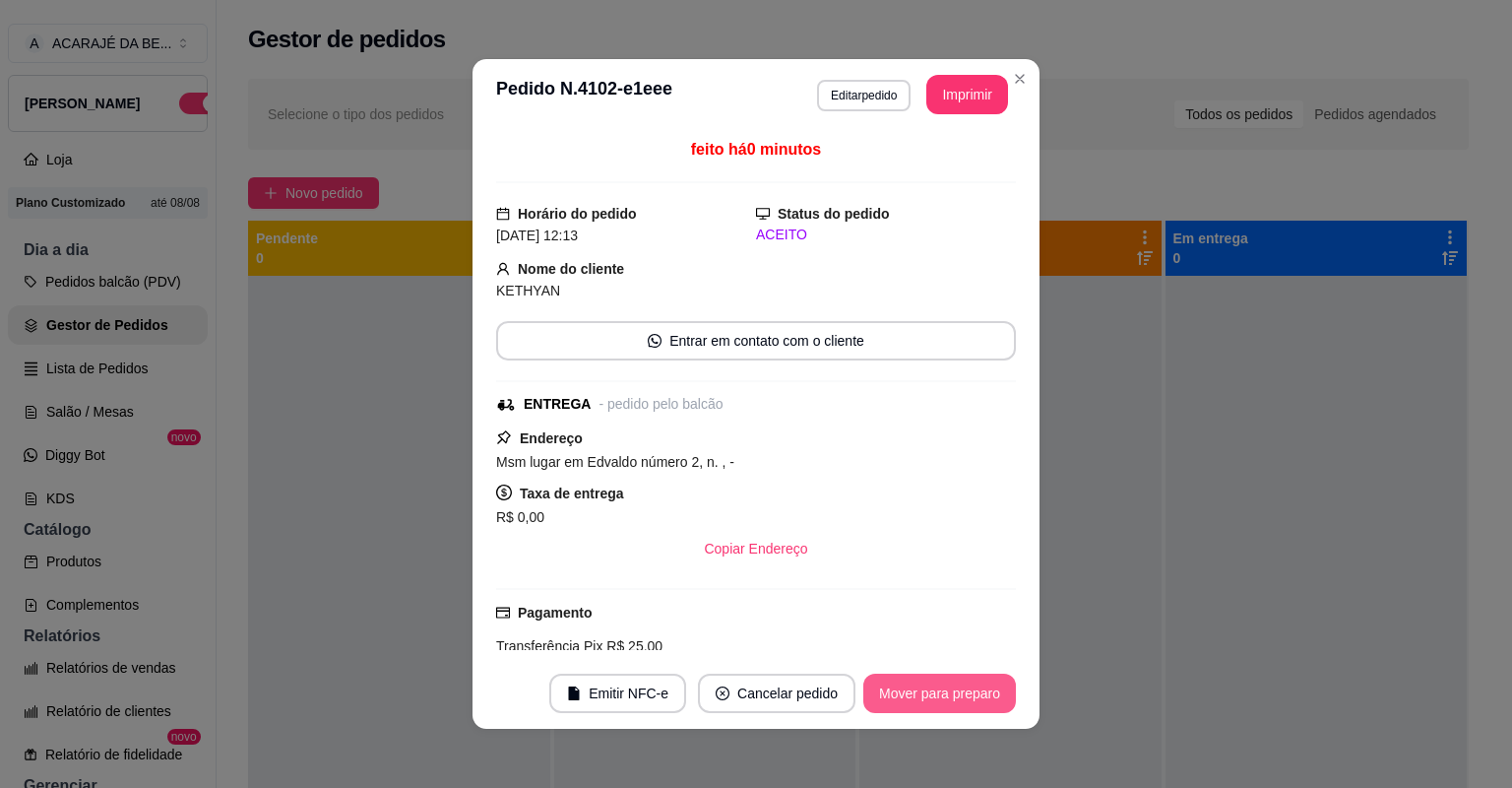 click on "Mover para preparo" at bounding box center [939, 693] 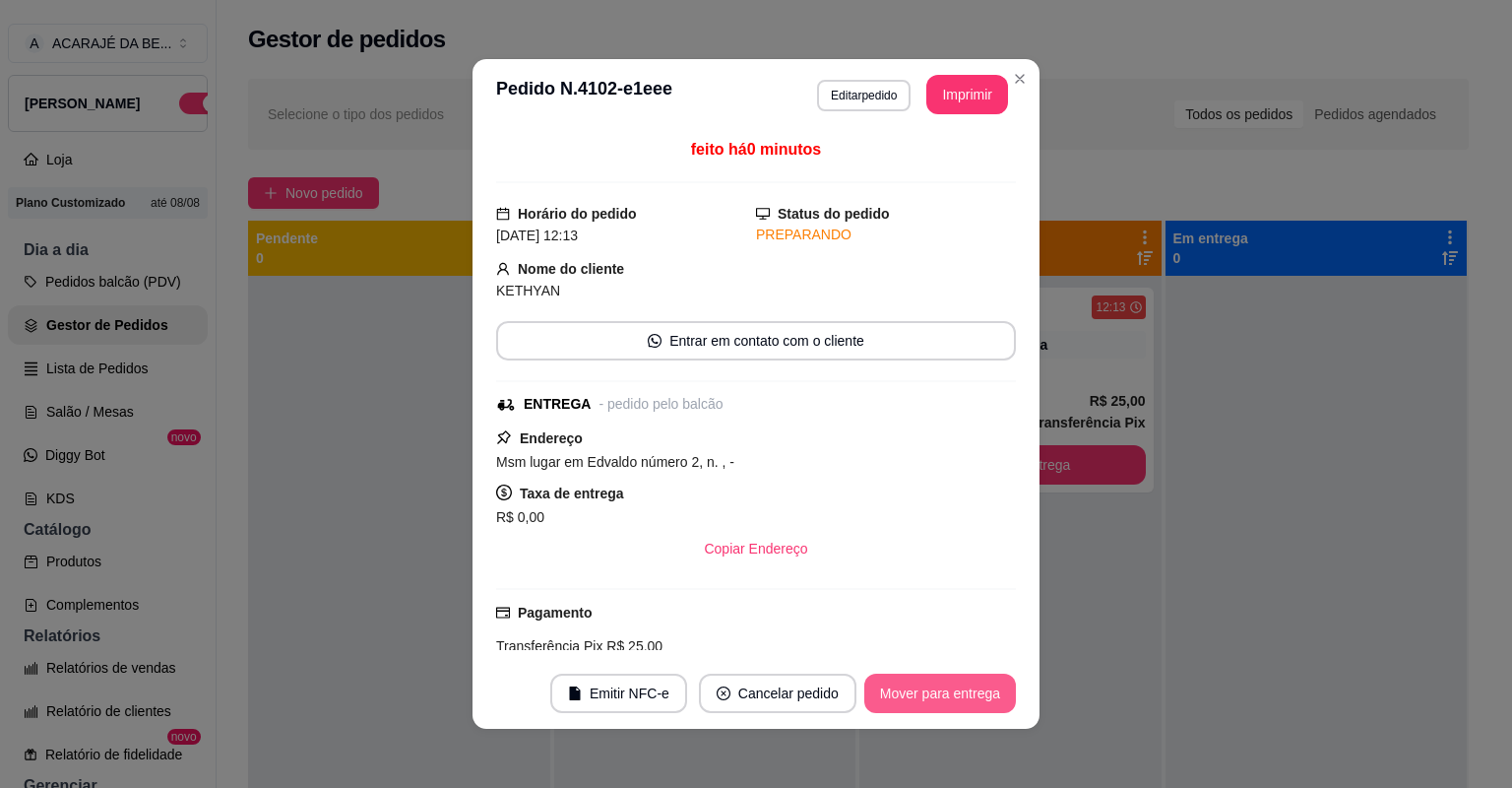 click on "Mover para entrega" at bounding box center [940, 693] 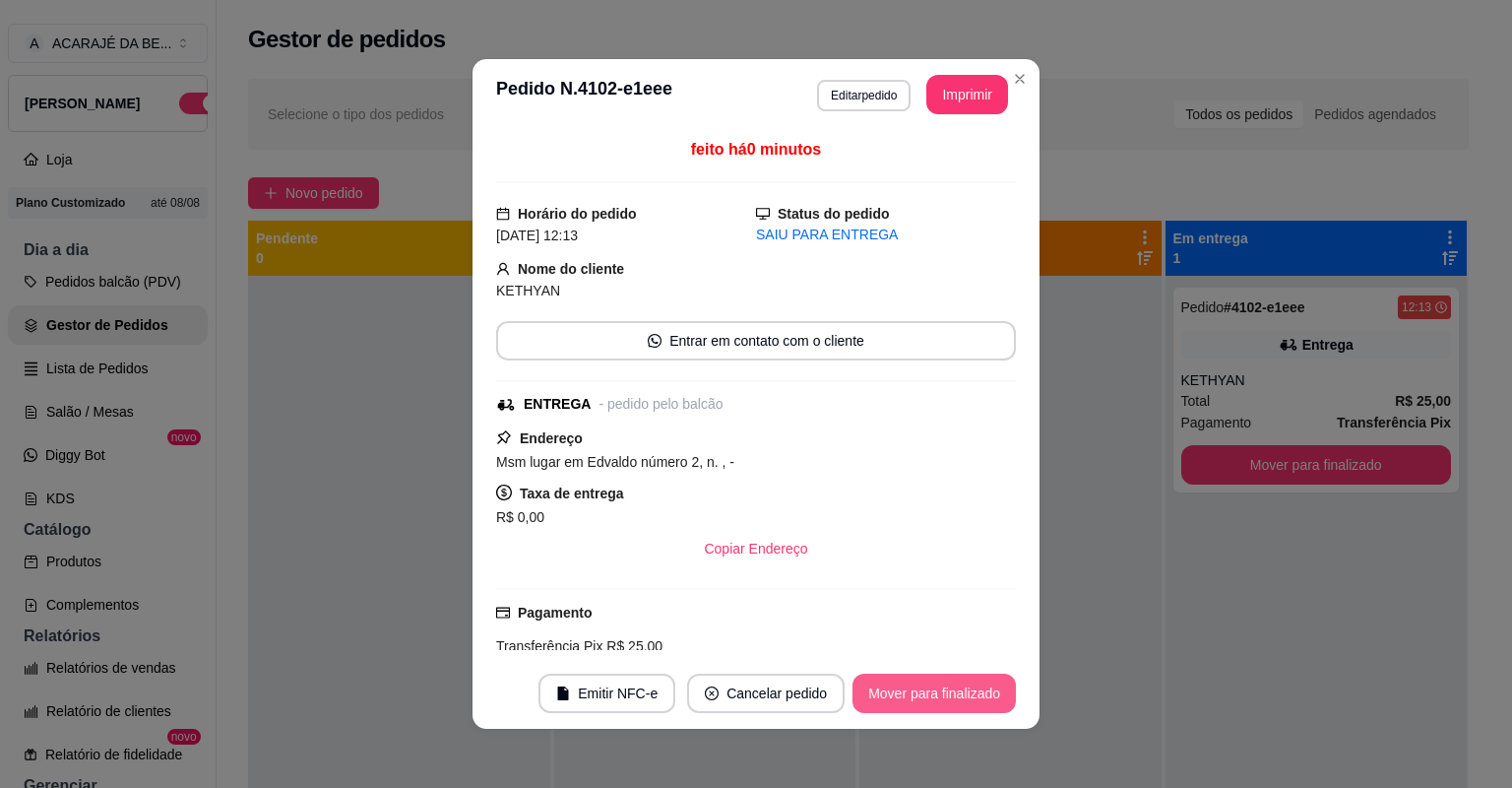 click on "Mover para finalizado" at bounding box center [934, 693] 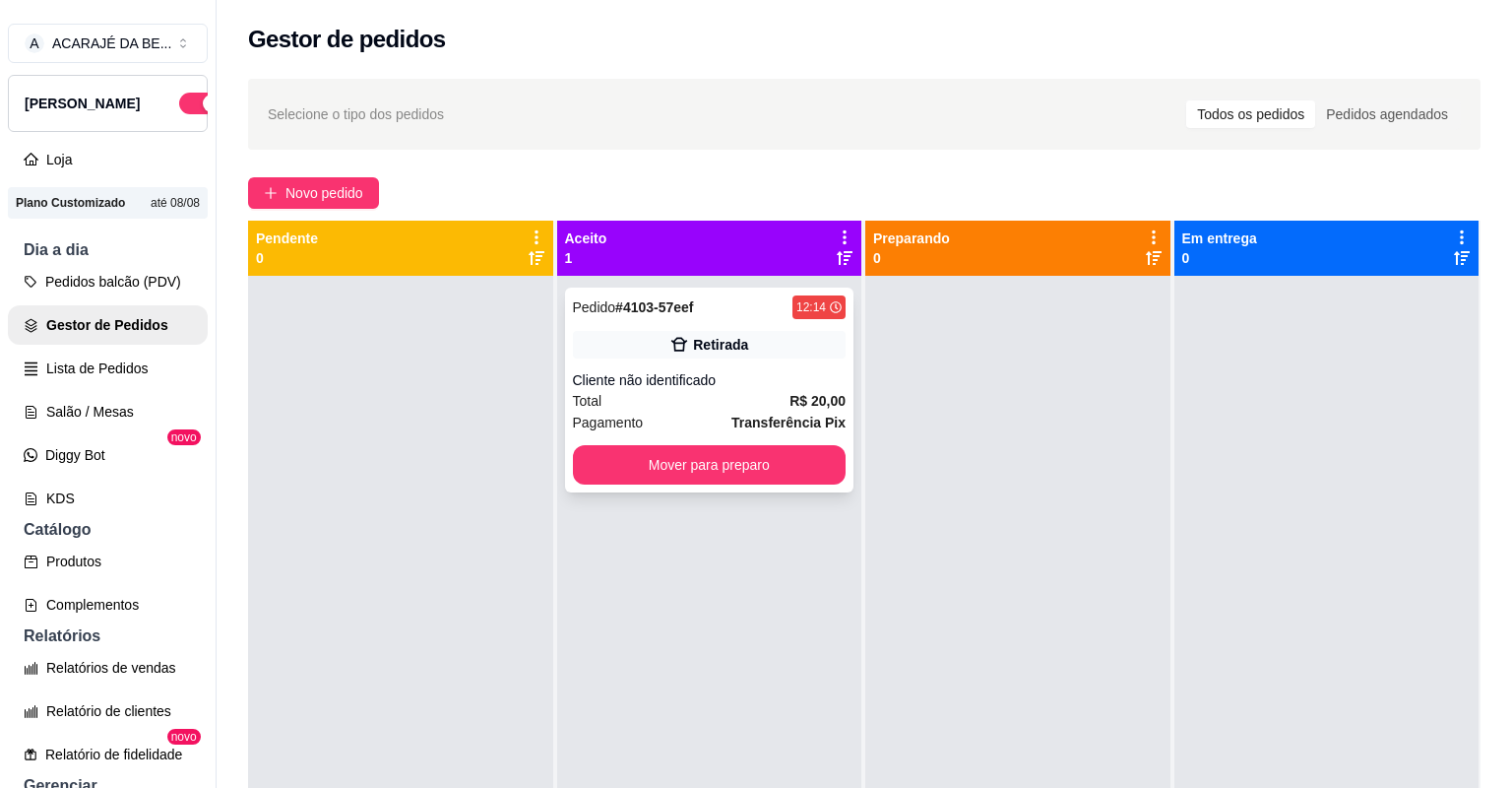 click on "Total R$ 20,00" at bounding box center [710, 401] 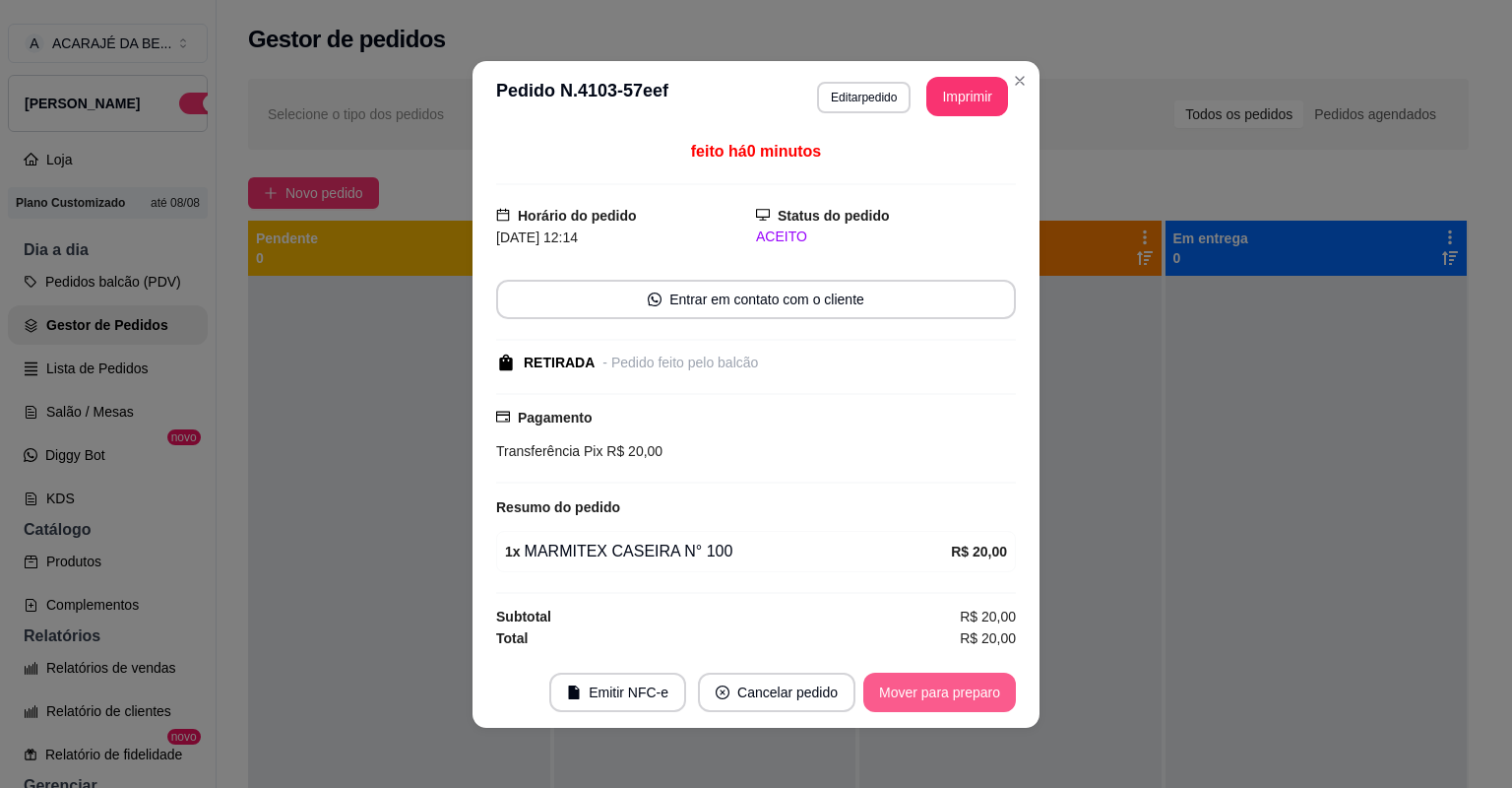 click on "Mover para preparo" at bounding box center [939, 692] 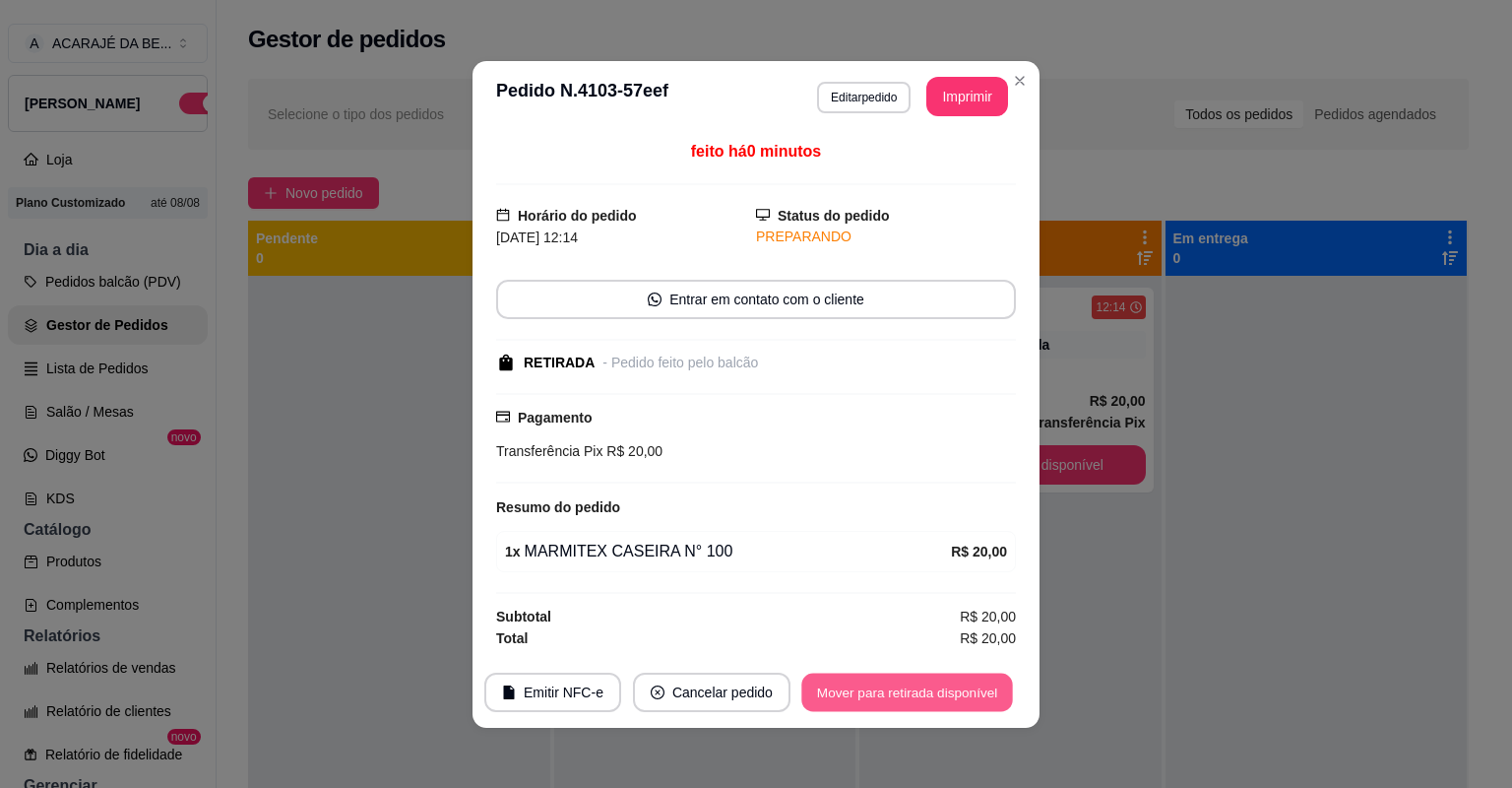 click on "Mover para retirada disponível" at bounding box center (907, 691) 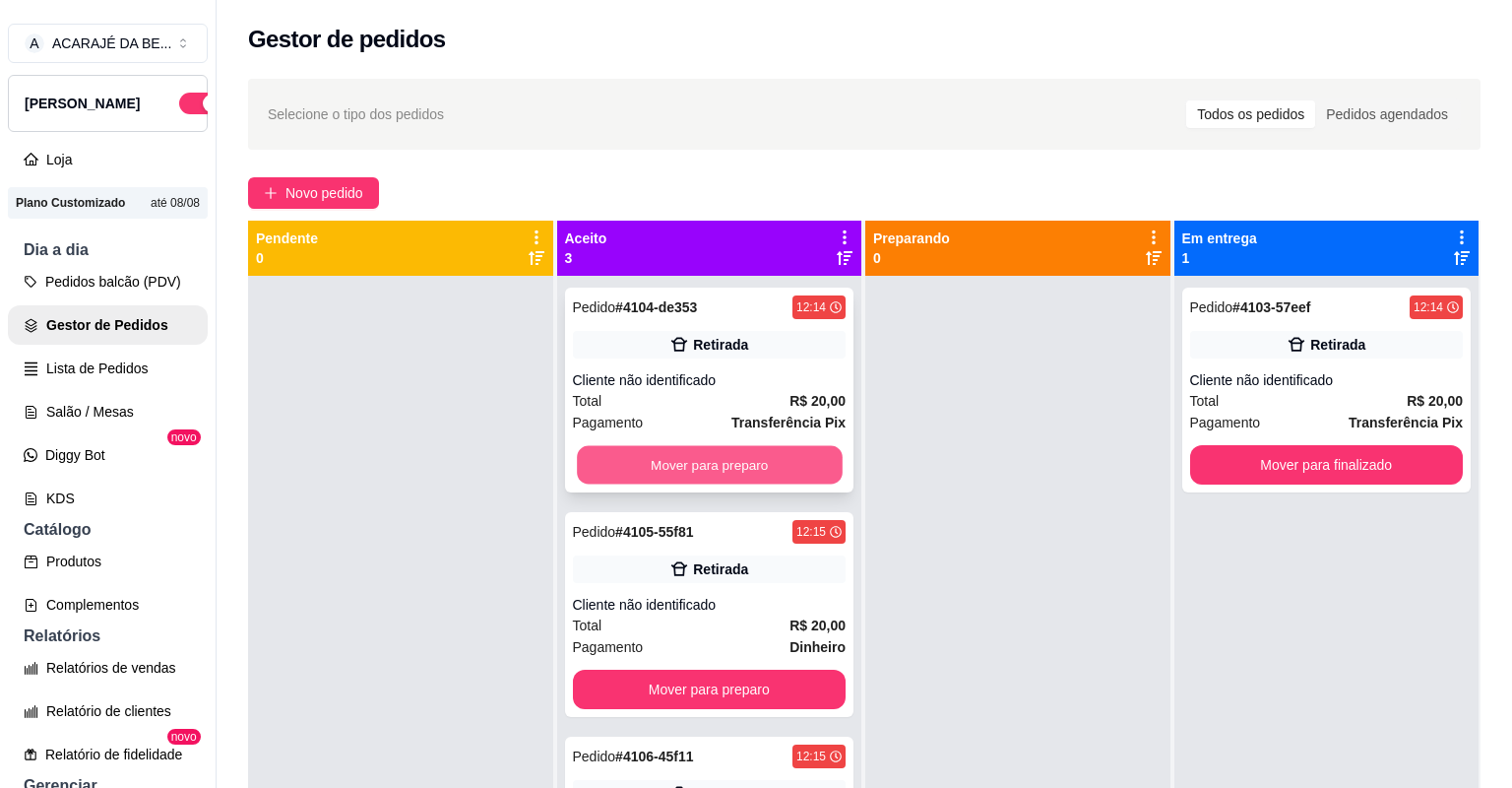 click on "Mover para preparo" at bounding box center [709, 465] 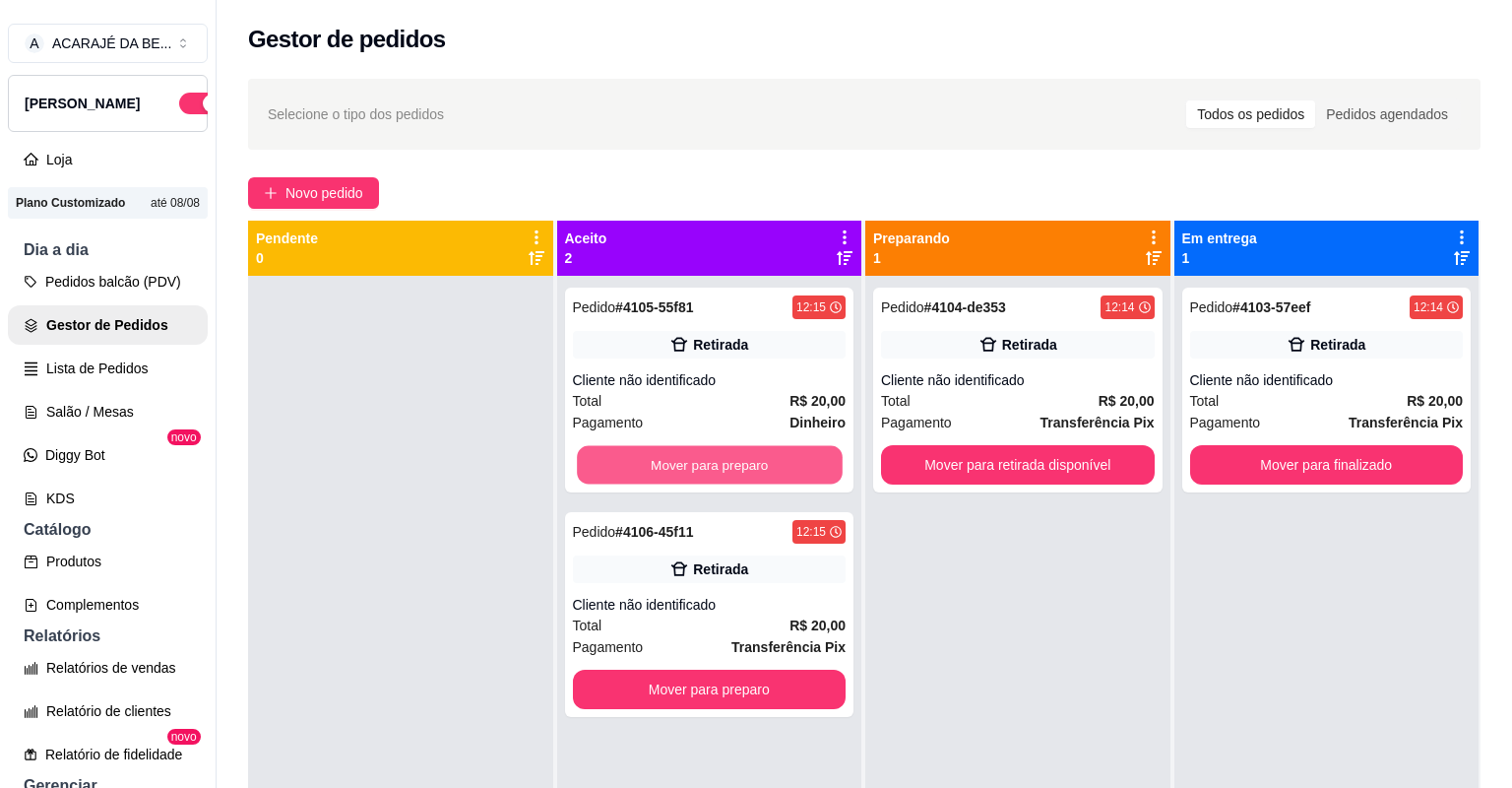 click on "Mover para preparo" at bounding box center (709, 465) 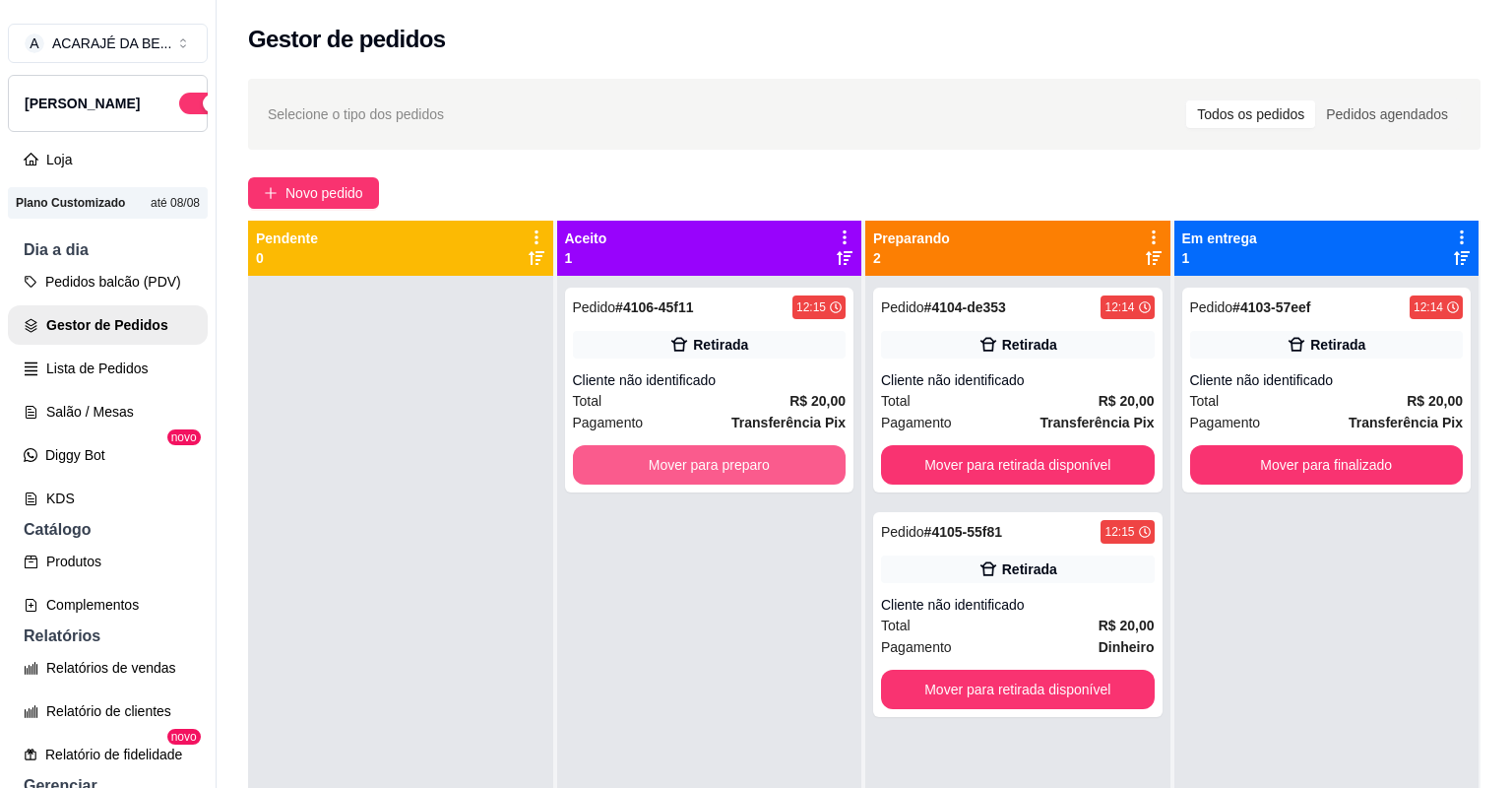 click on "Mover para preparo" at bounding box center (710, 465) 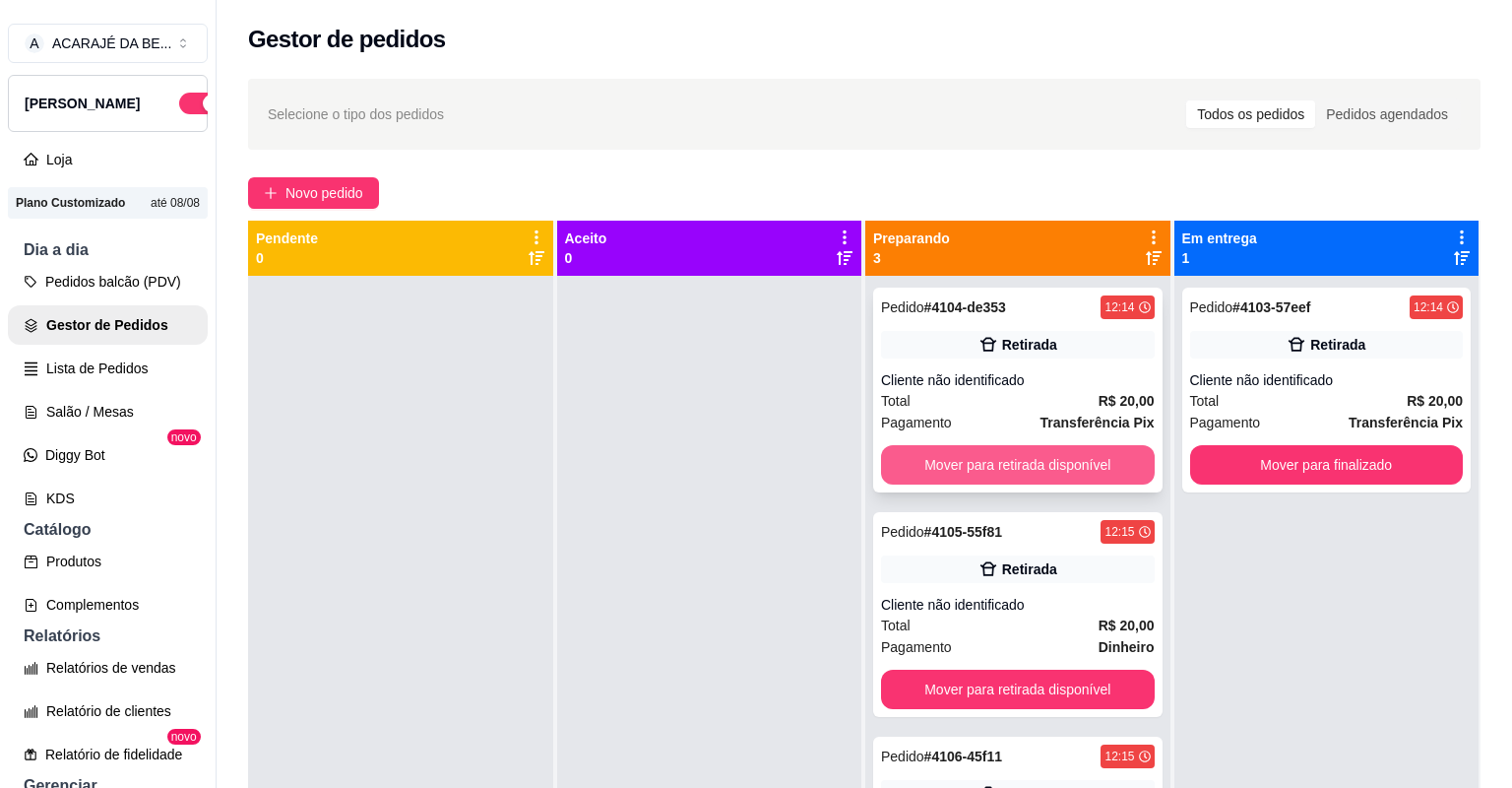 click on "Mover para retirada disponível" at bounding box center (1018, 465) 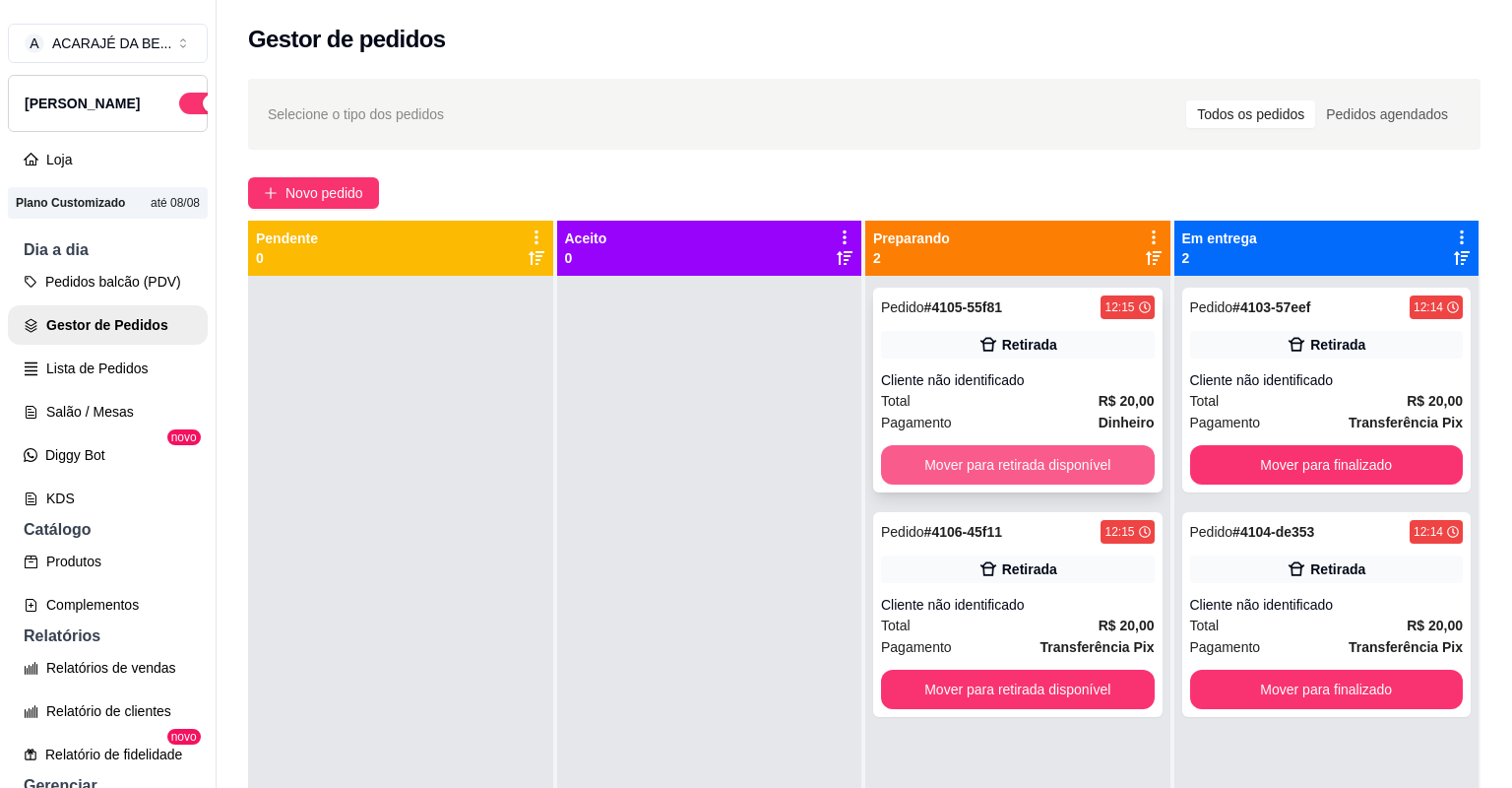 click on "Mover para retirada disponível" at bounding box center [1018, 465] 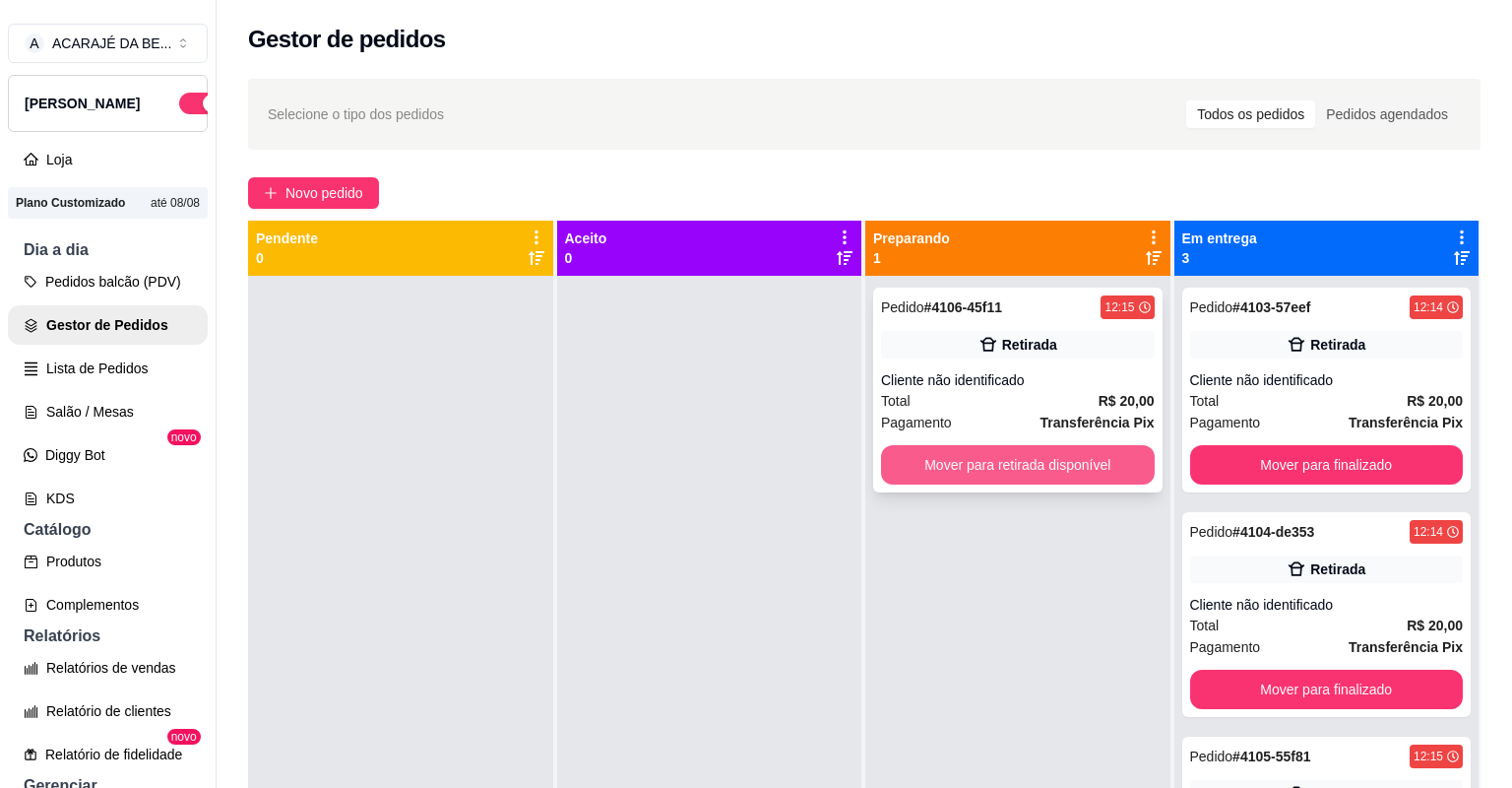 click on "Mover para retirada disponível" at bounding box center (1018, 465) 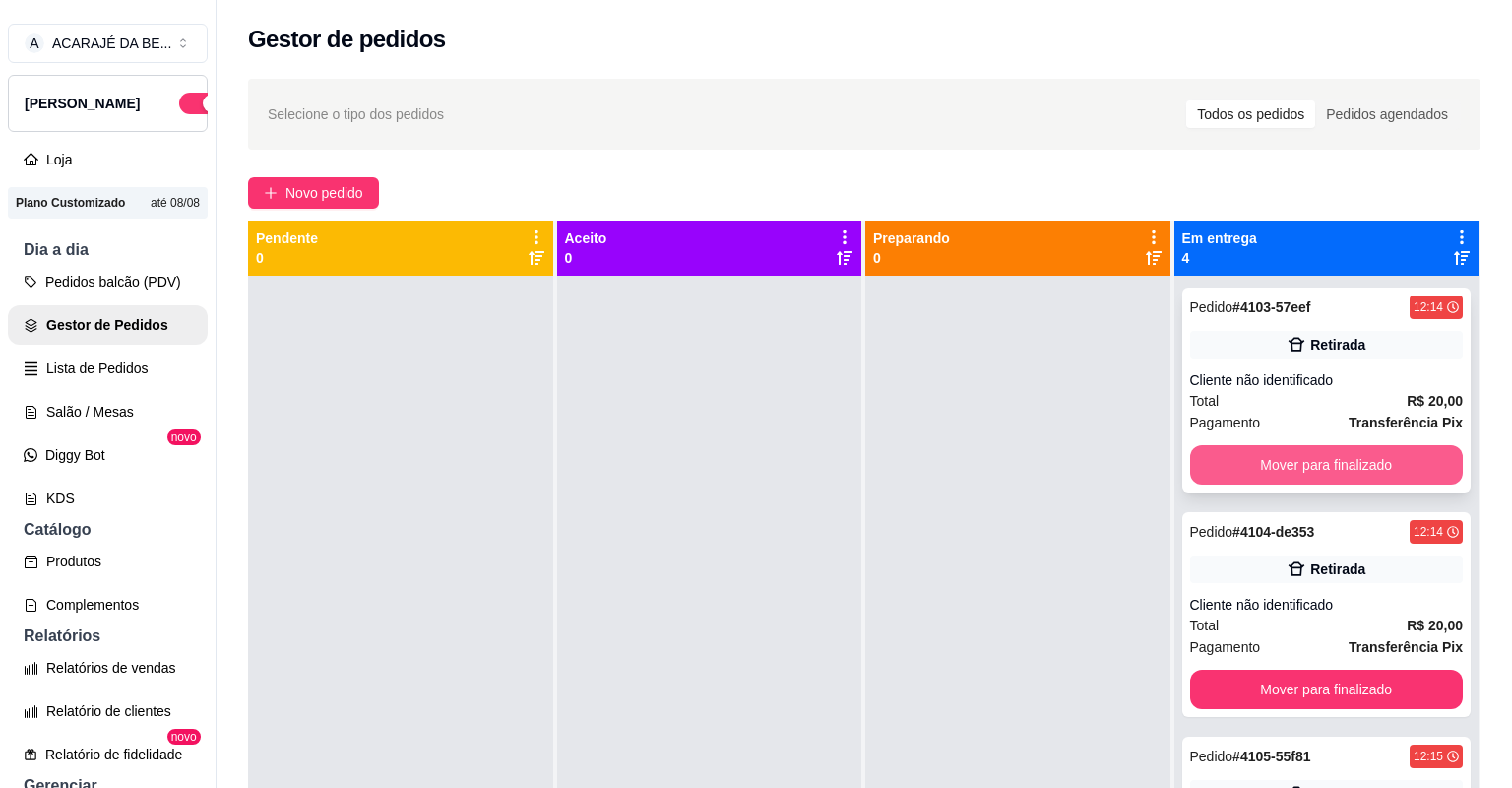 click on "Mover para finalizado" at bounding box center (1327, 465) 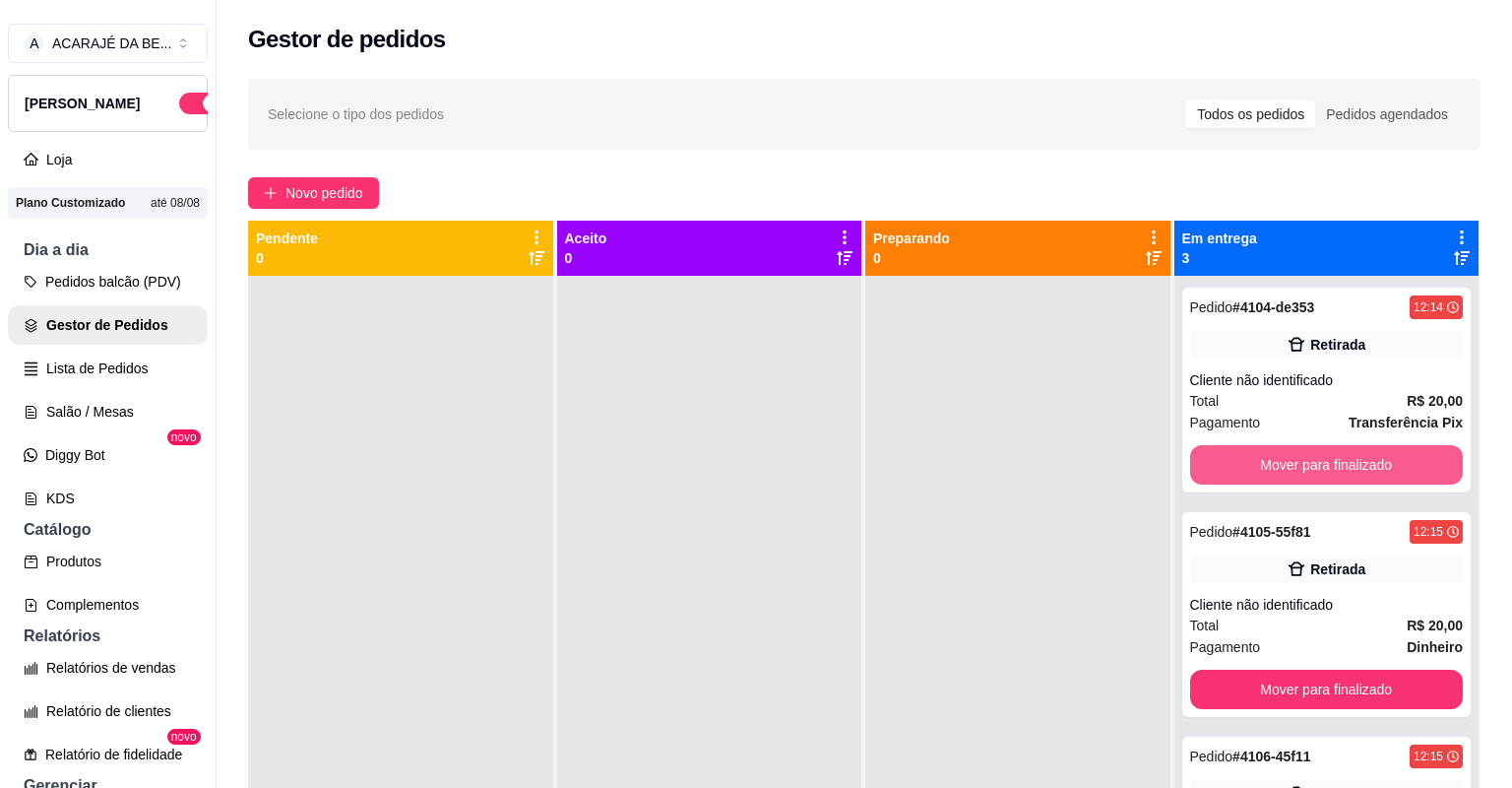 click on "Mover para finalizado" at bounding box center [1327, 465] 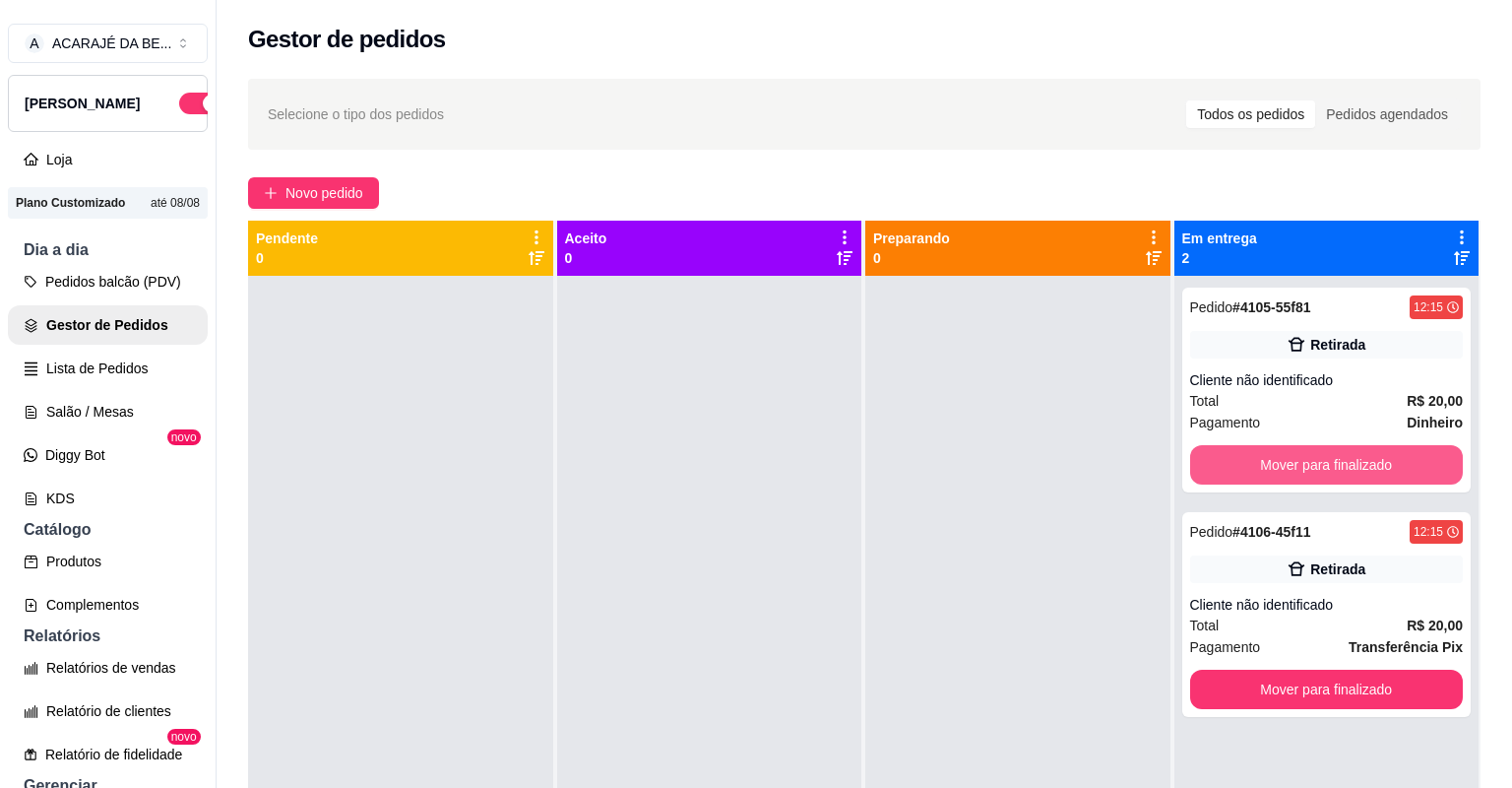 click on "Mover para finalizado" at bounding box center (1327, 465) 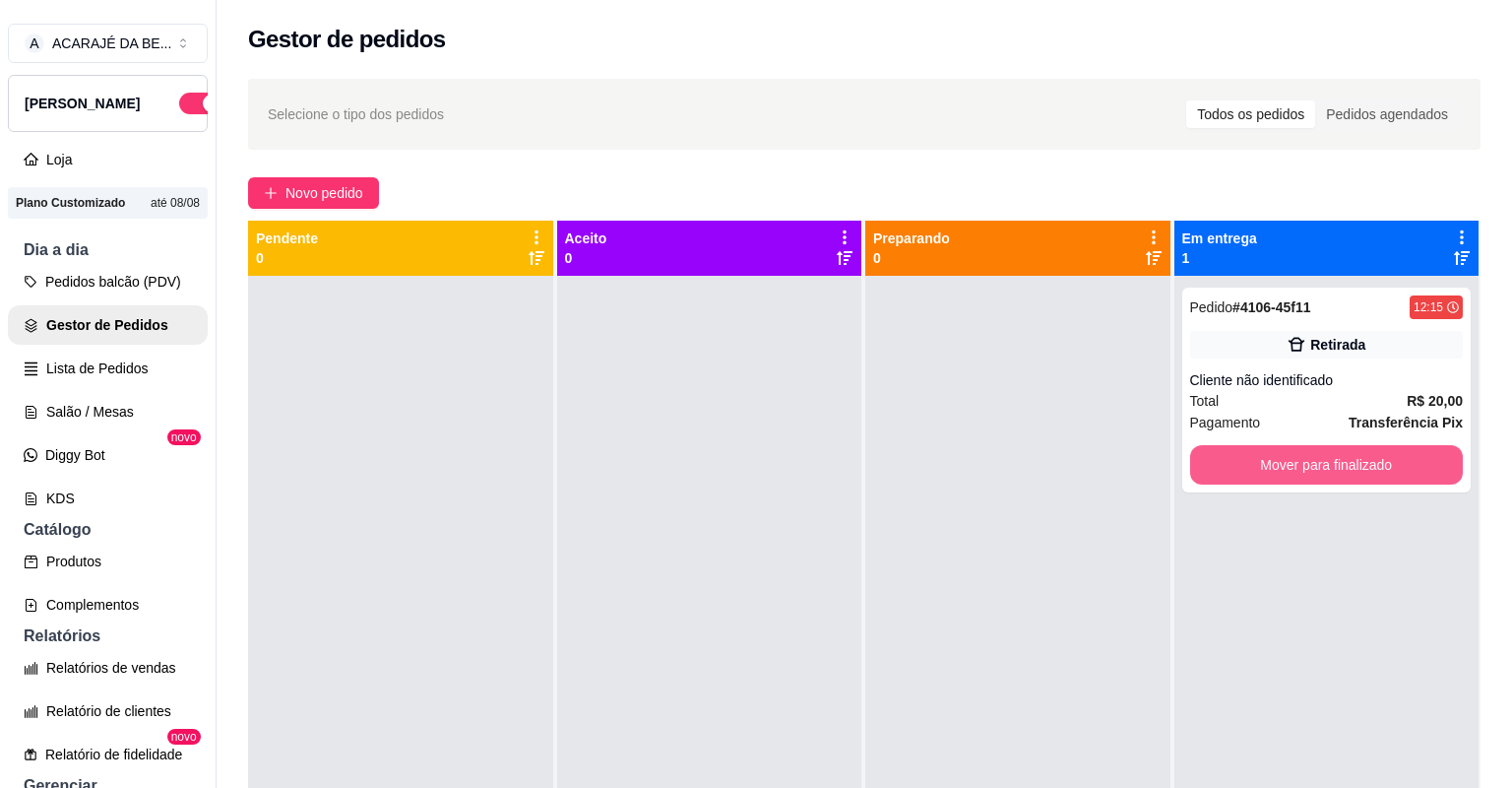 click on "Mover para finalizado" at bounding box center (1327, 465) 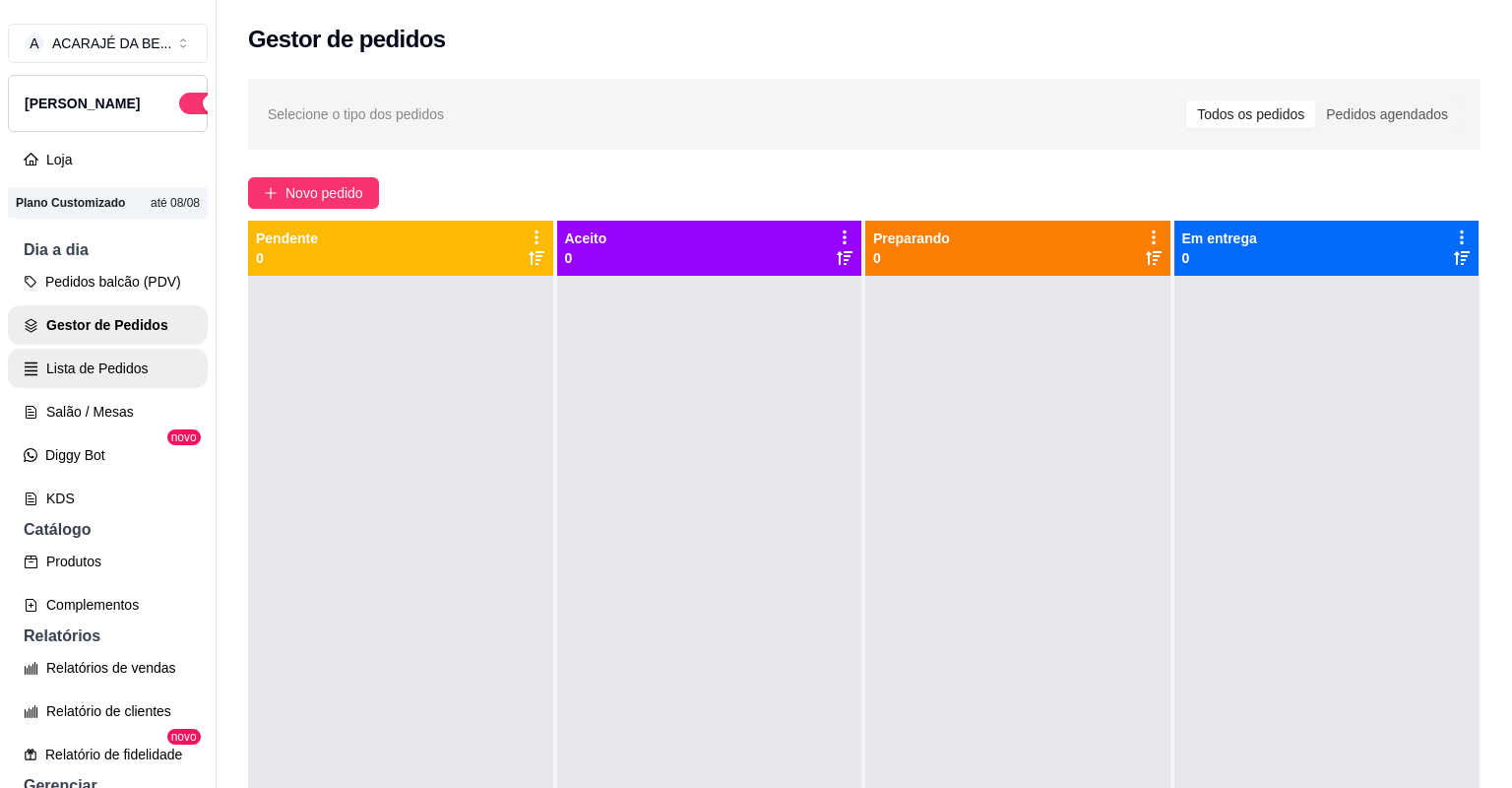click on "Lista de Pedidos" at bounding box center [107, 368] 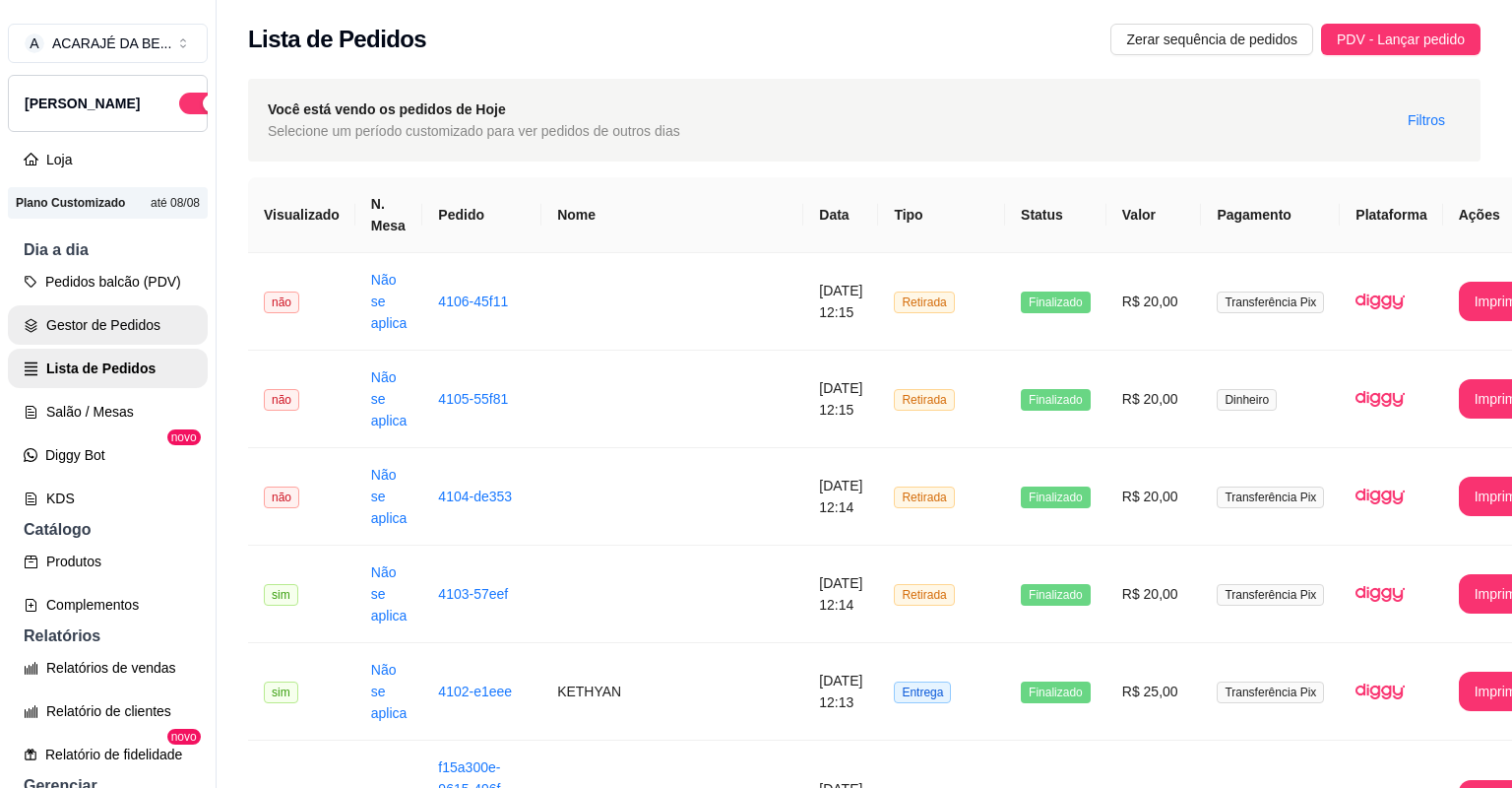click on "Gestor de Pedidos" at bounding box center [107, 325] 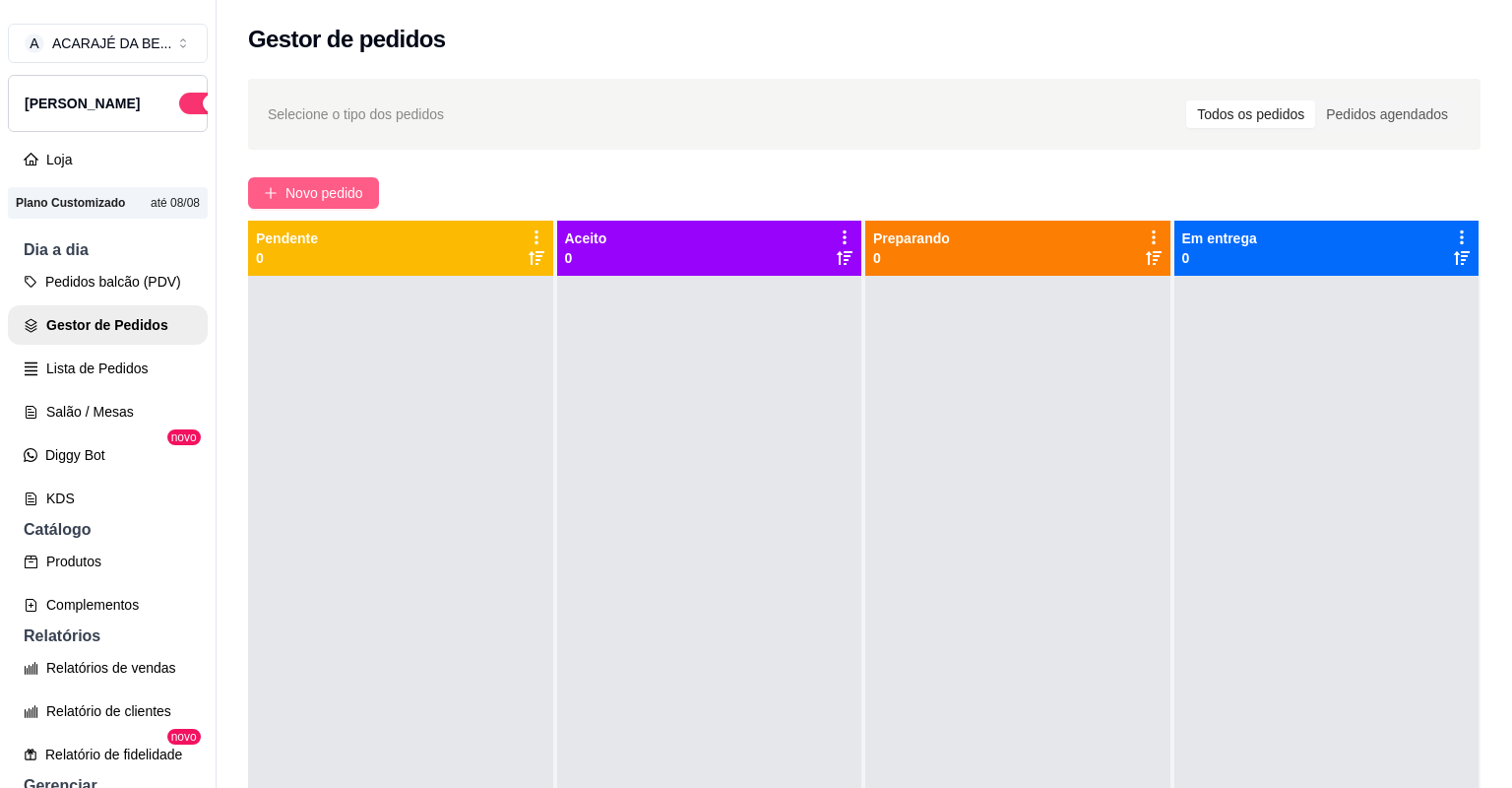 click on "Novo pedido" at bounding box center (313, 193) 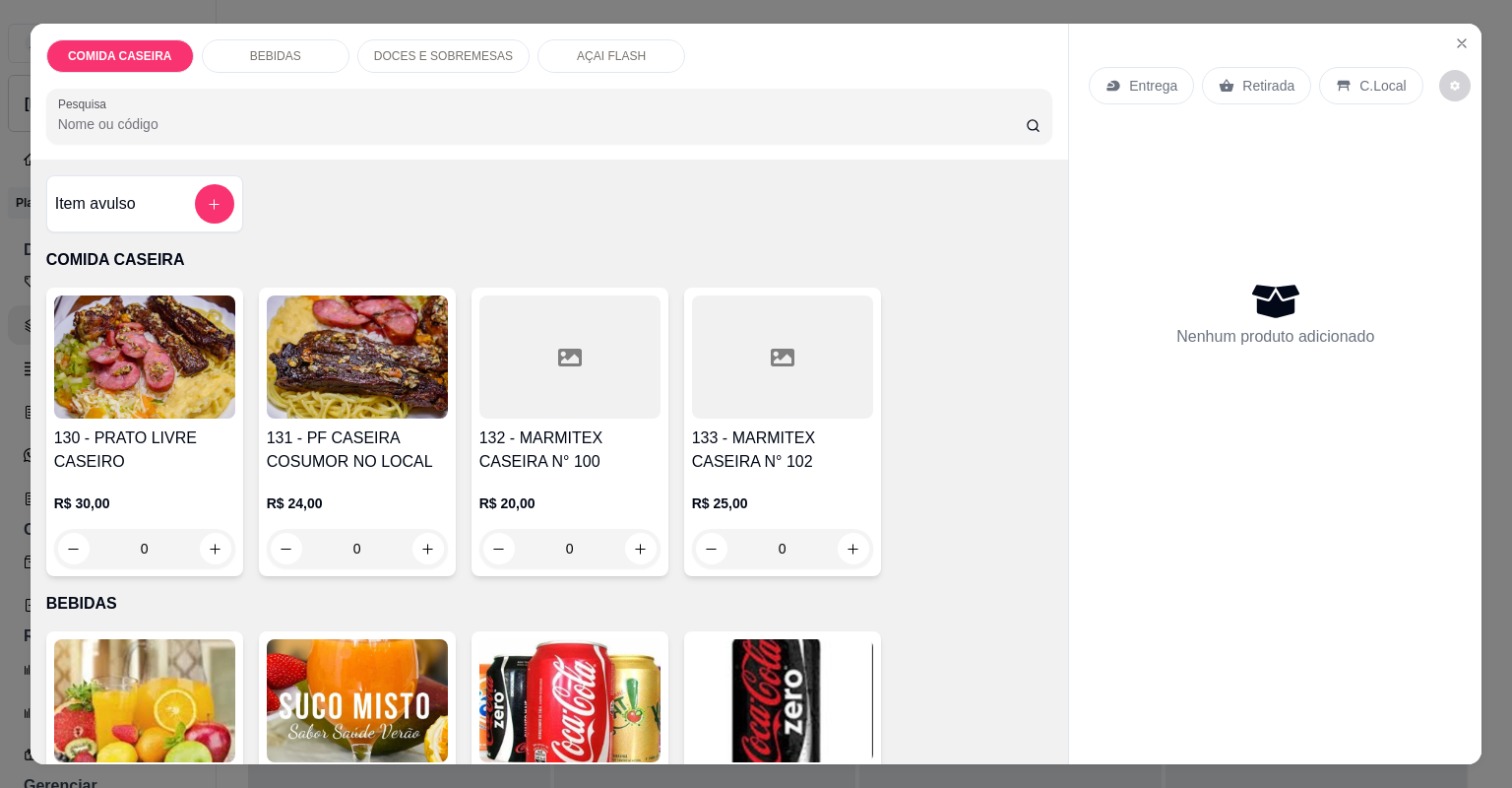 click at bounding box center (570, 357) 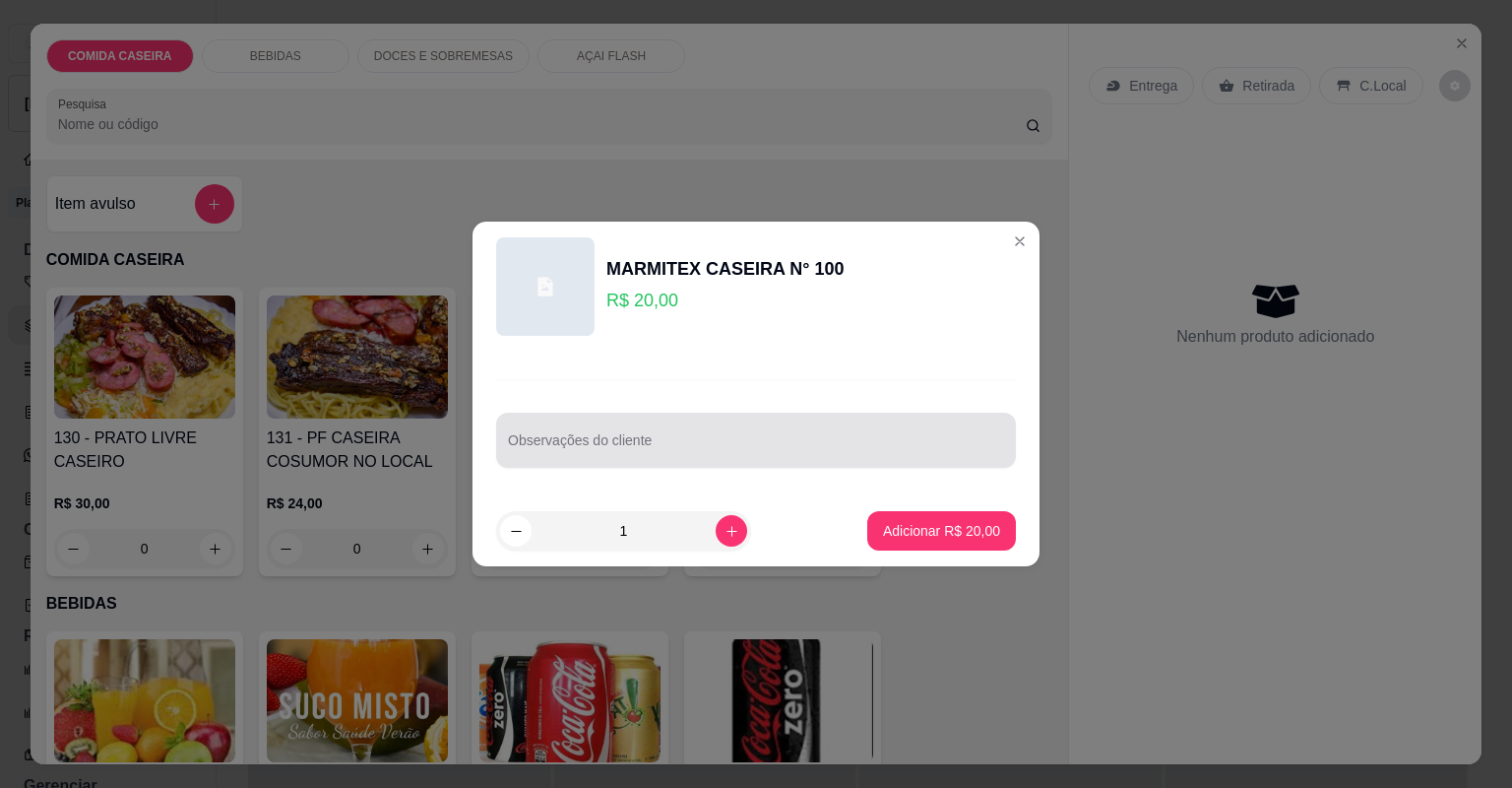click on "Observações do cliente" at bounding box center [756, 448] 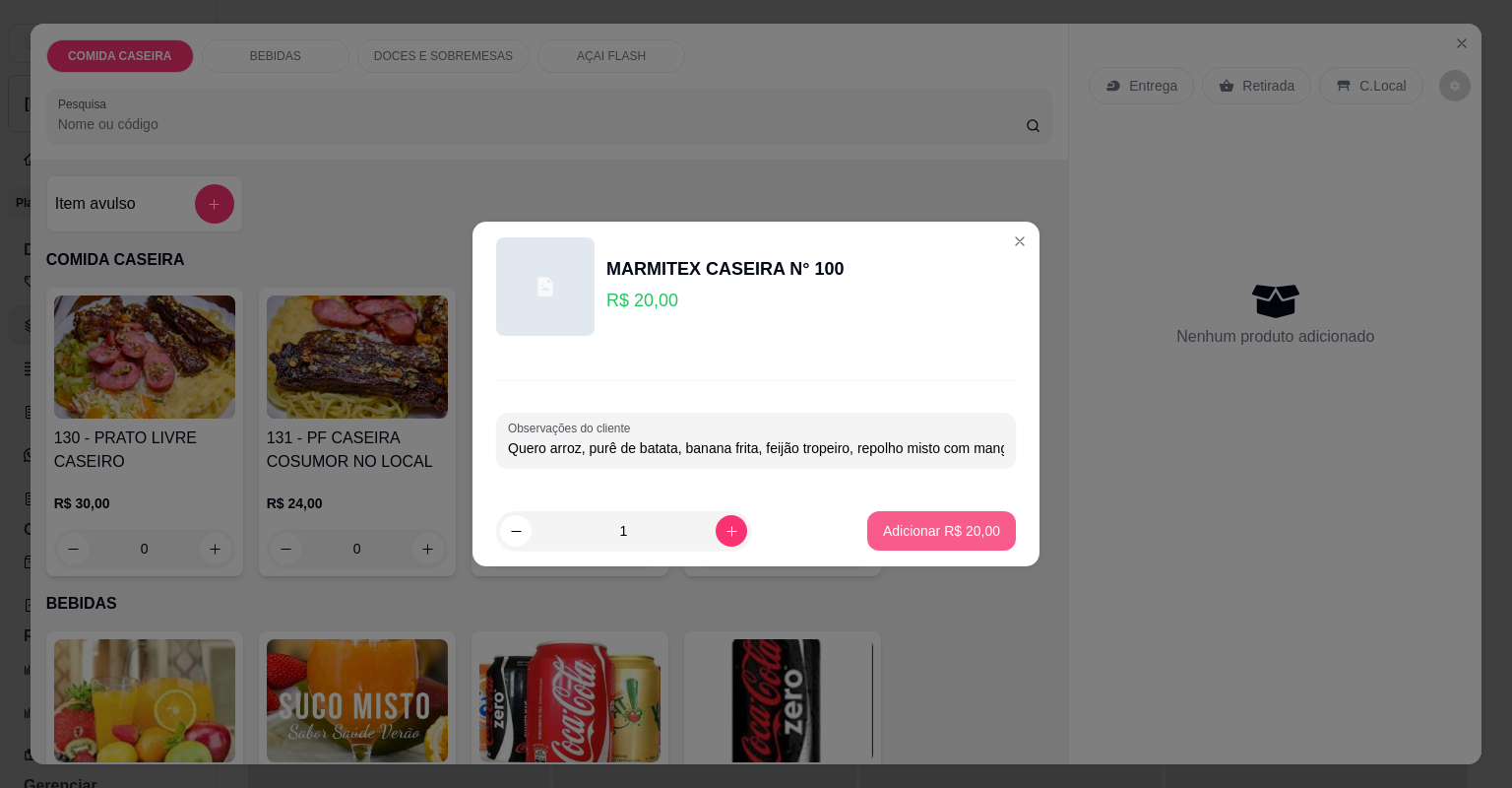 click on "Adicionar   R$ 20,00" at bounding box center [941, 531] 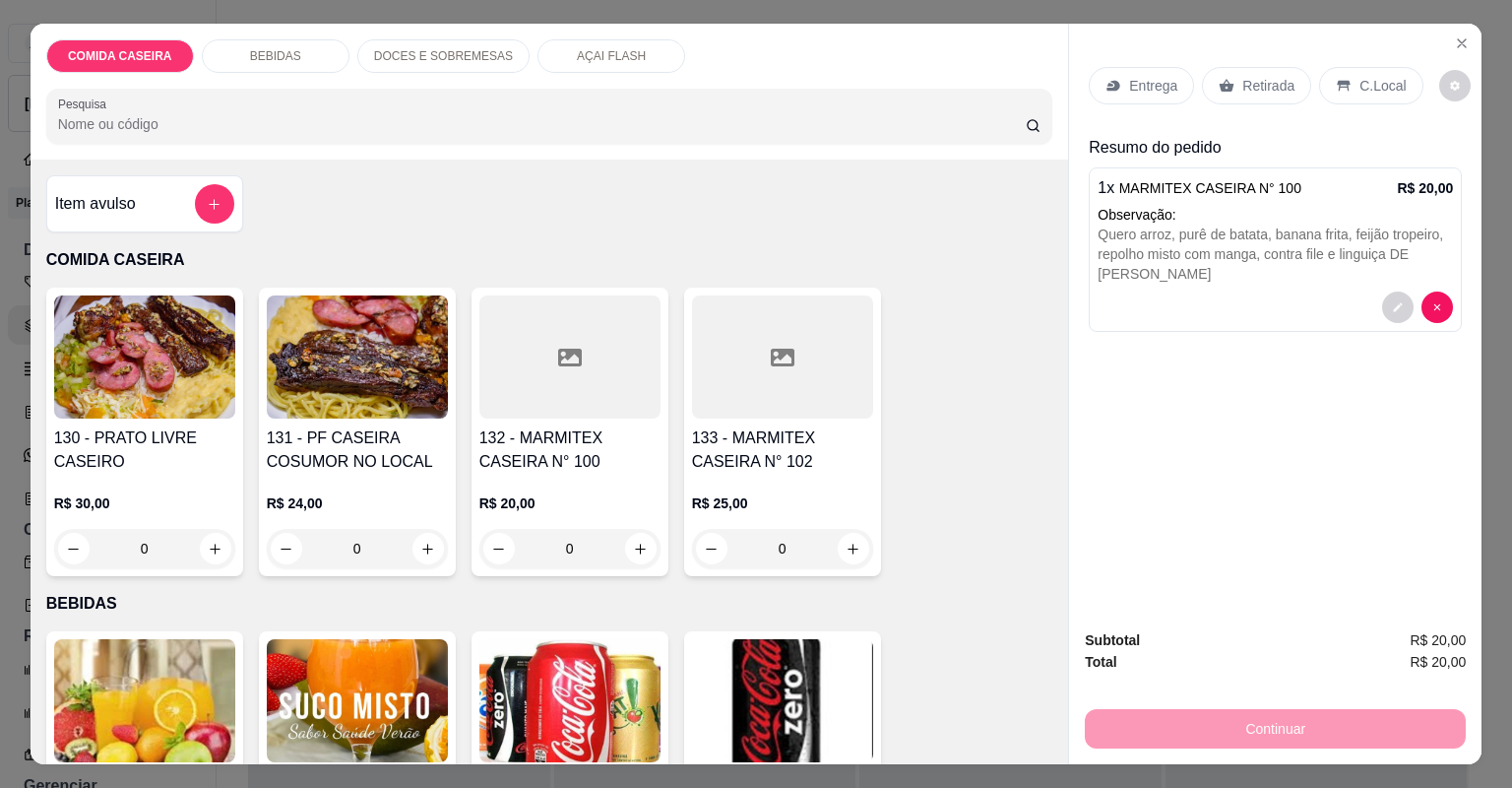 click on "Entrega" at bounding box center (1153, 86) 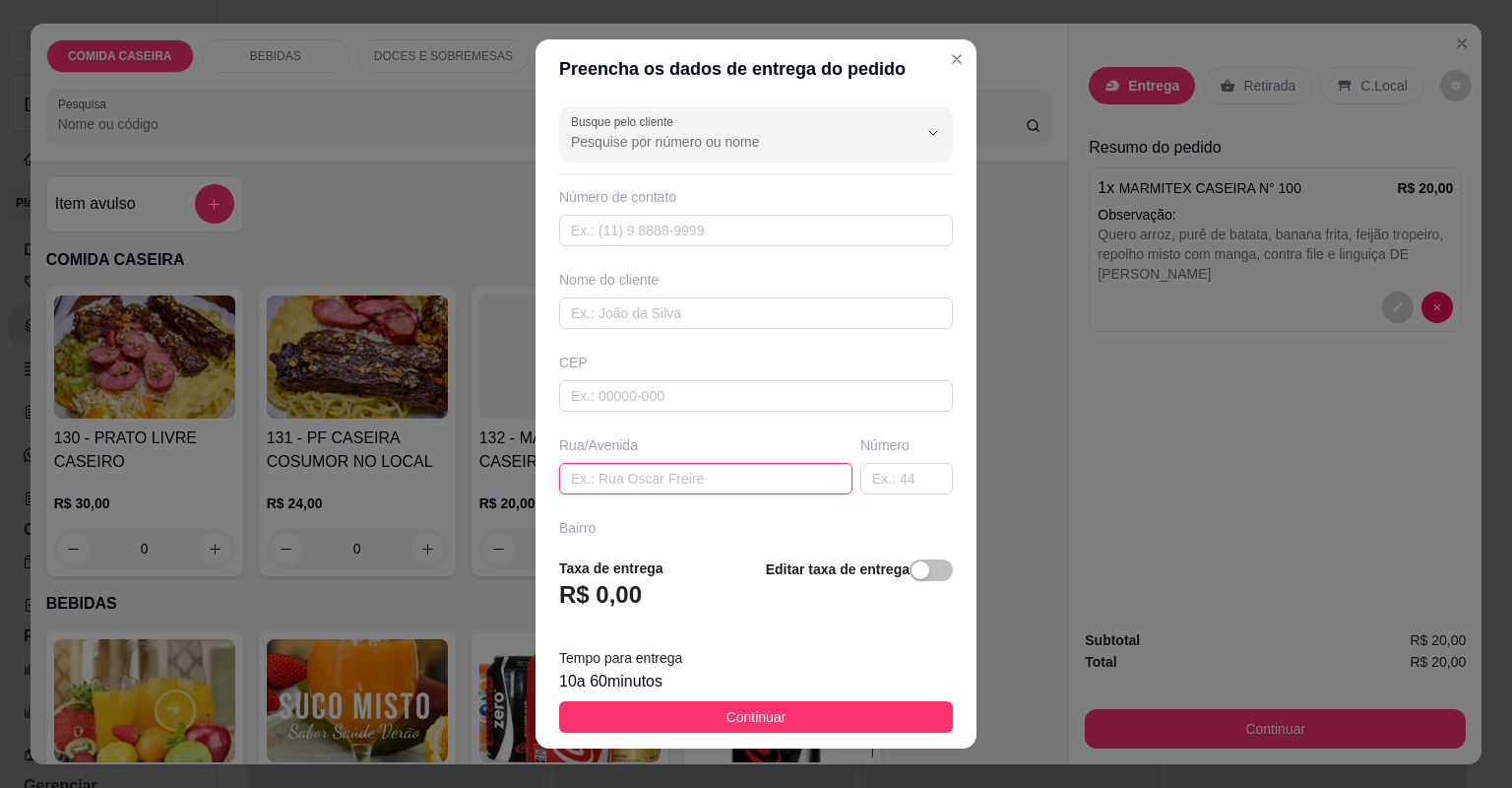 click at bounding box center [706, 479] 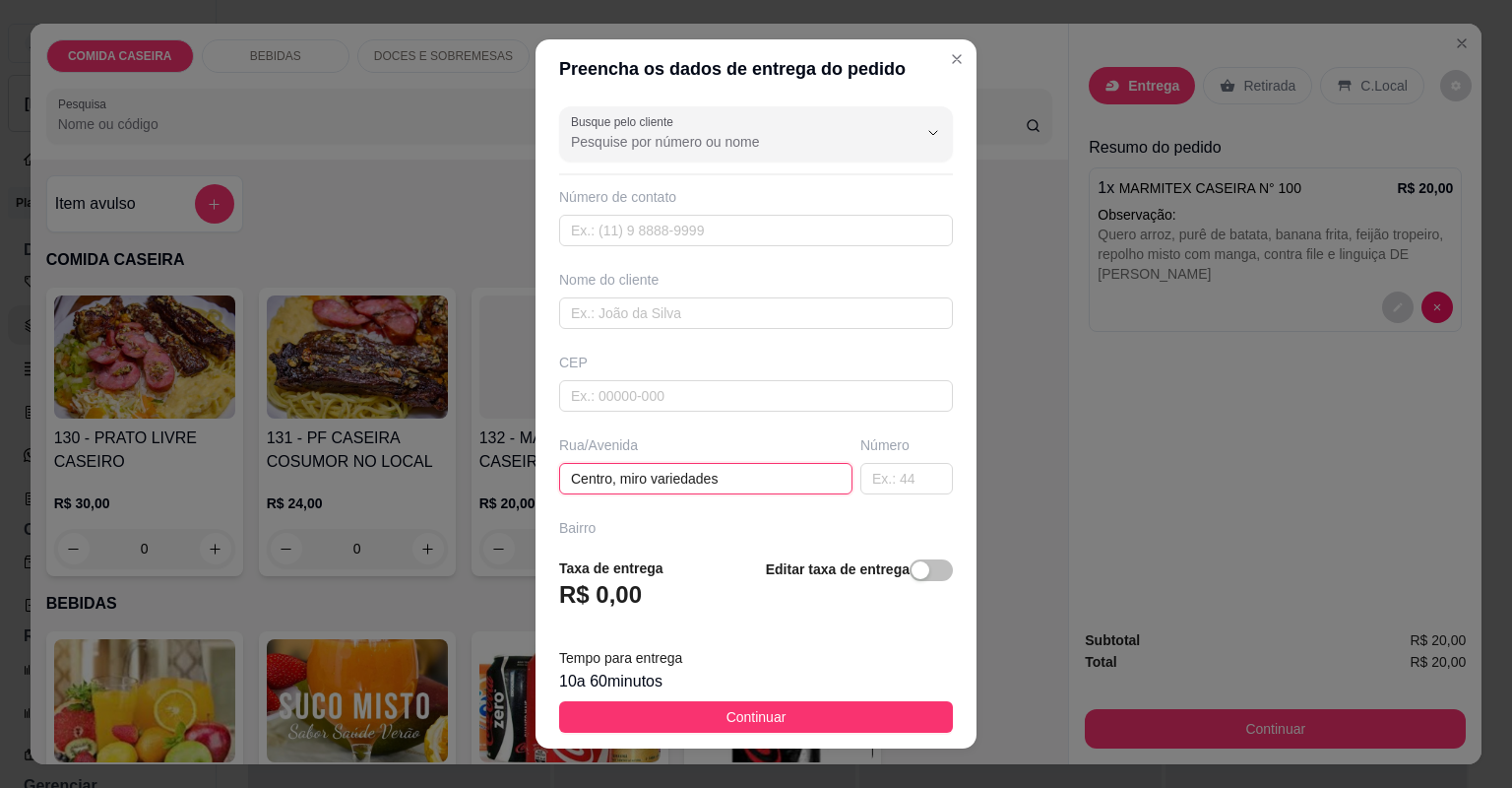 type on "Centro, miro variedades" 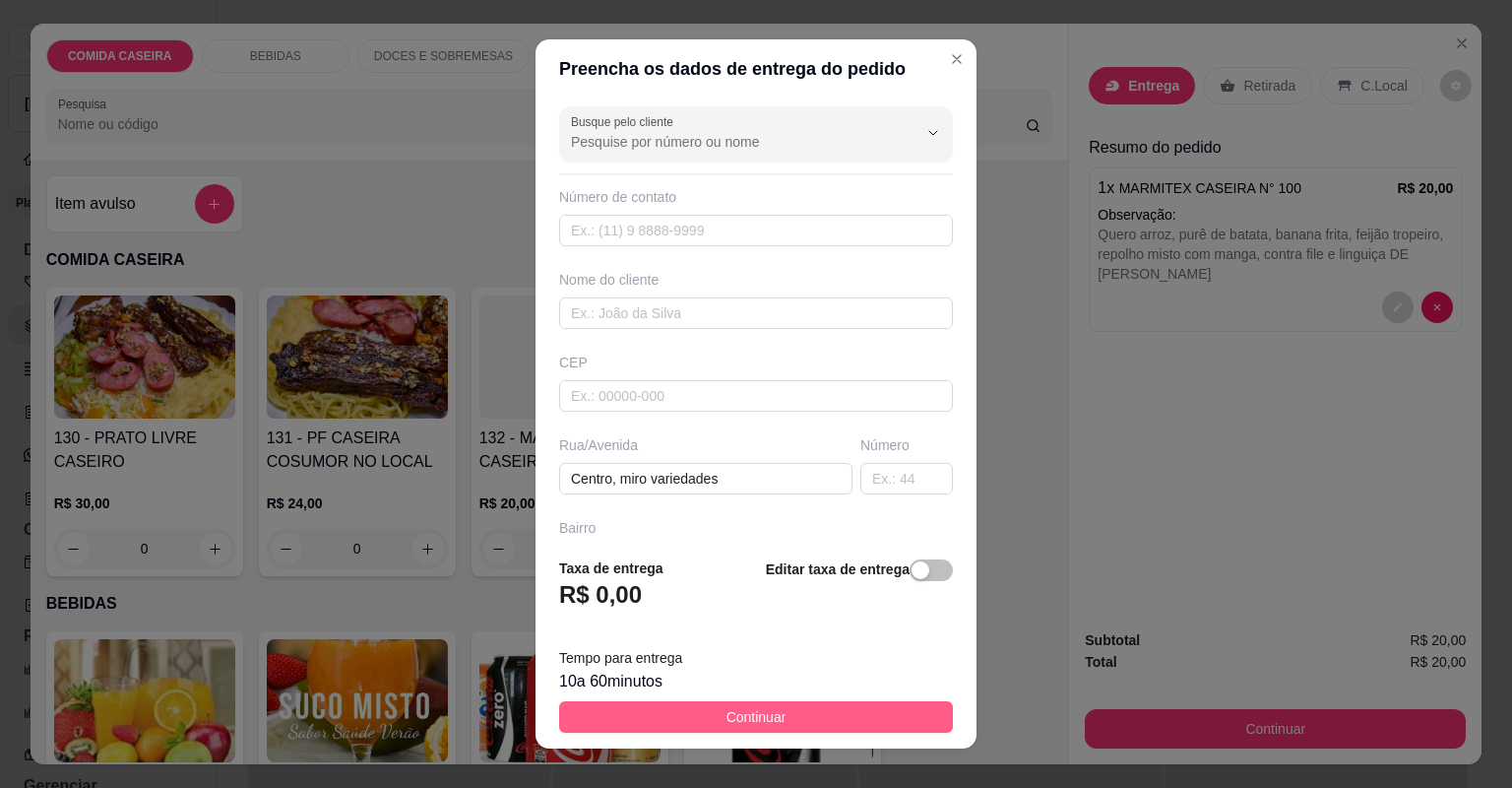 click on "Continuar" at bounding box center (756, 717) 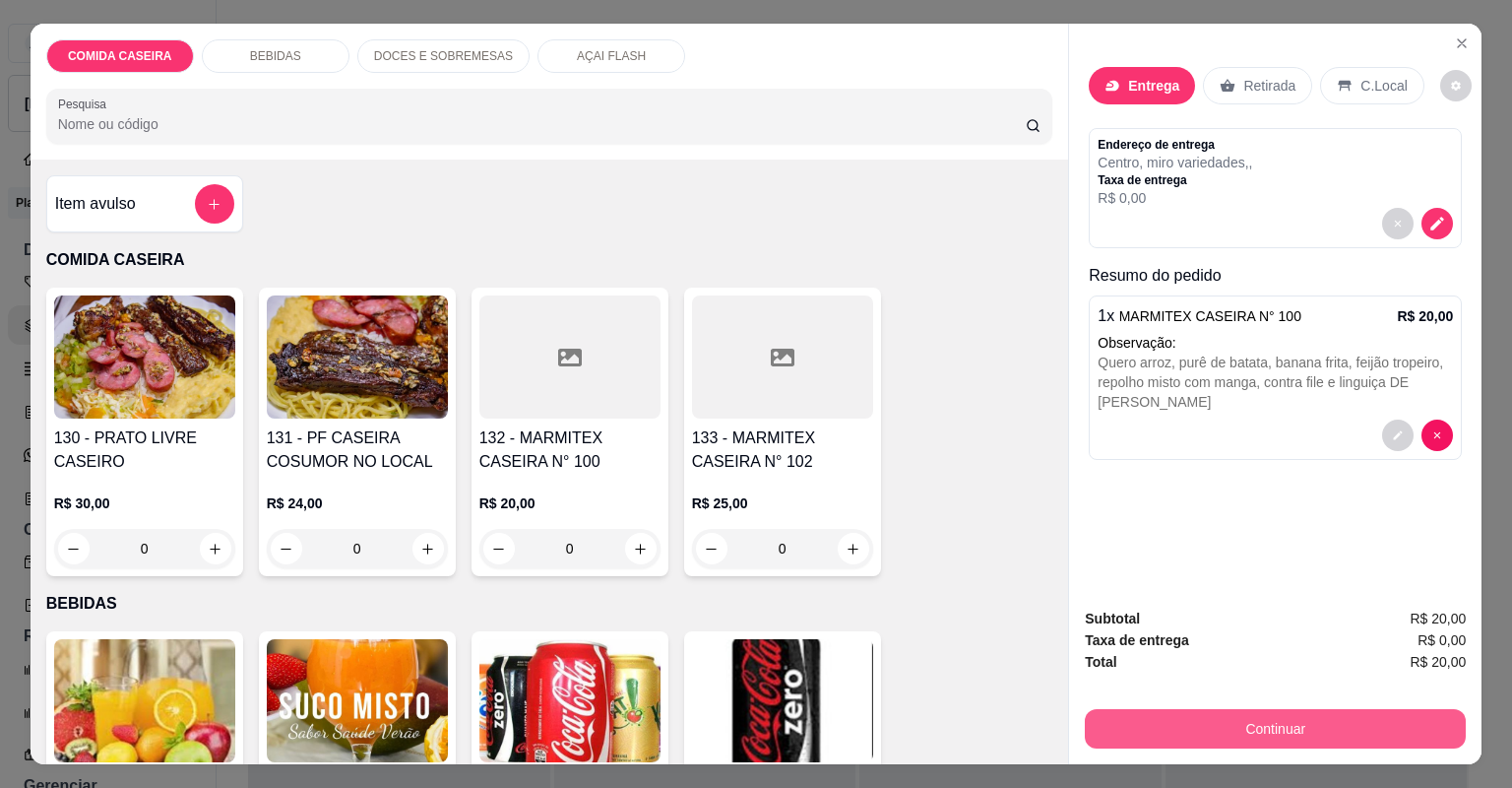 click on "Continuar" at bounding box center (1275, 729) 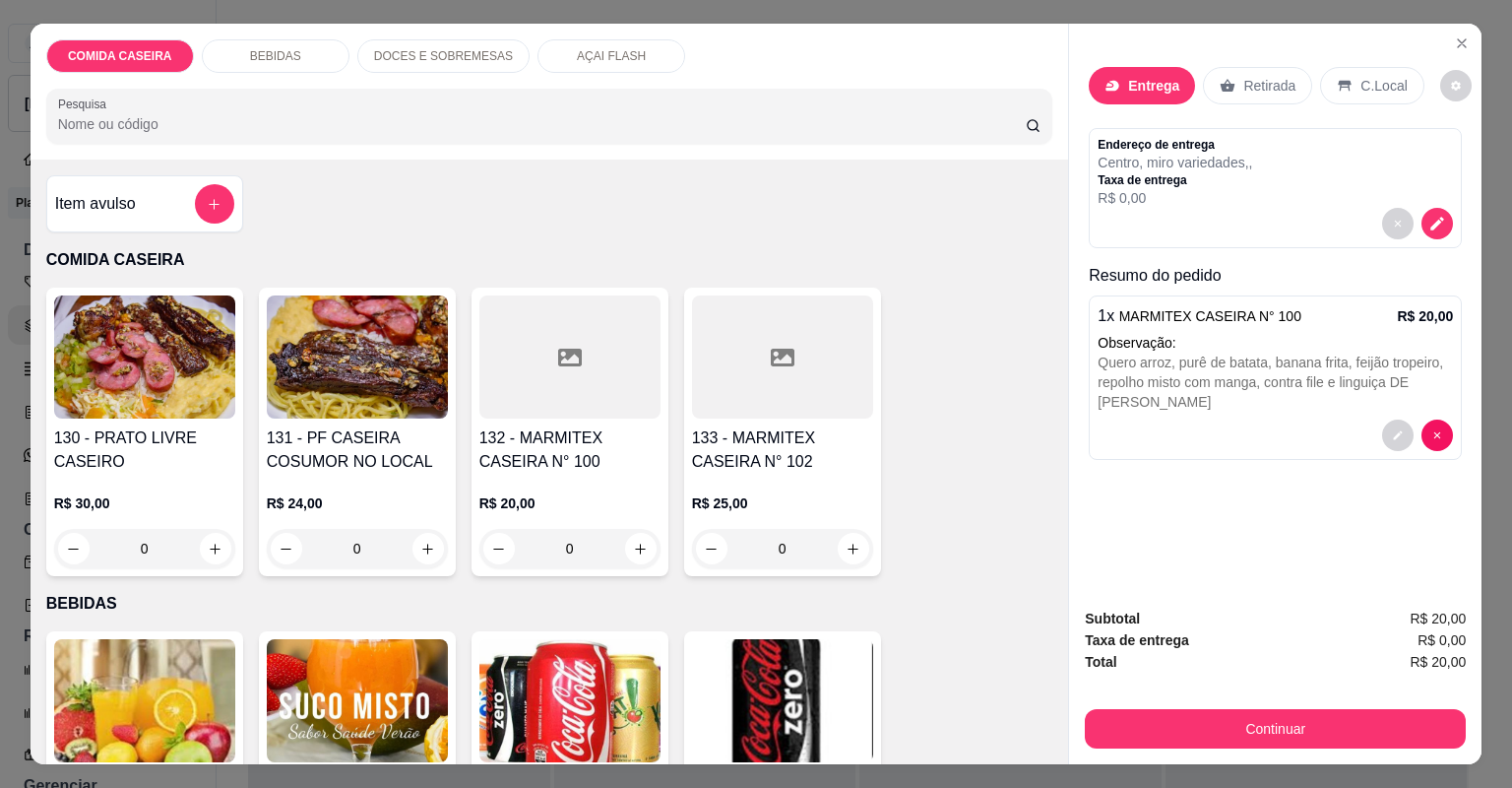 click on "BEBIDAS" at bounding box center [276, 56] 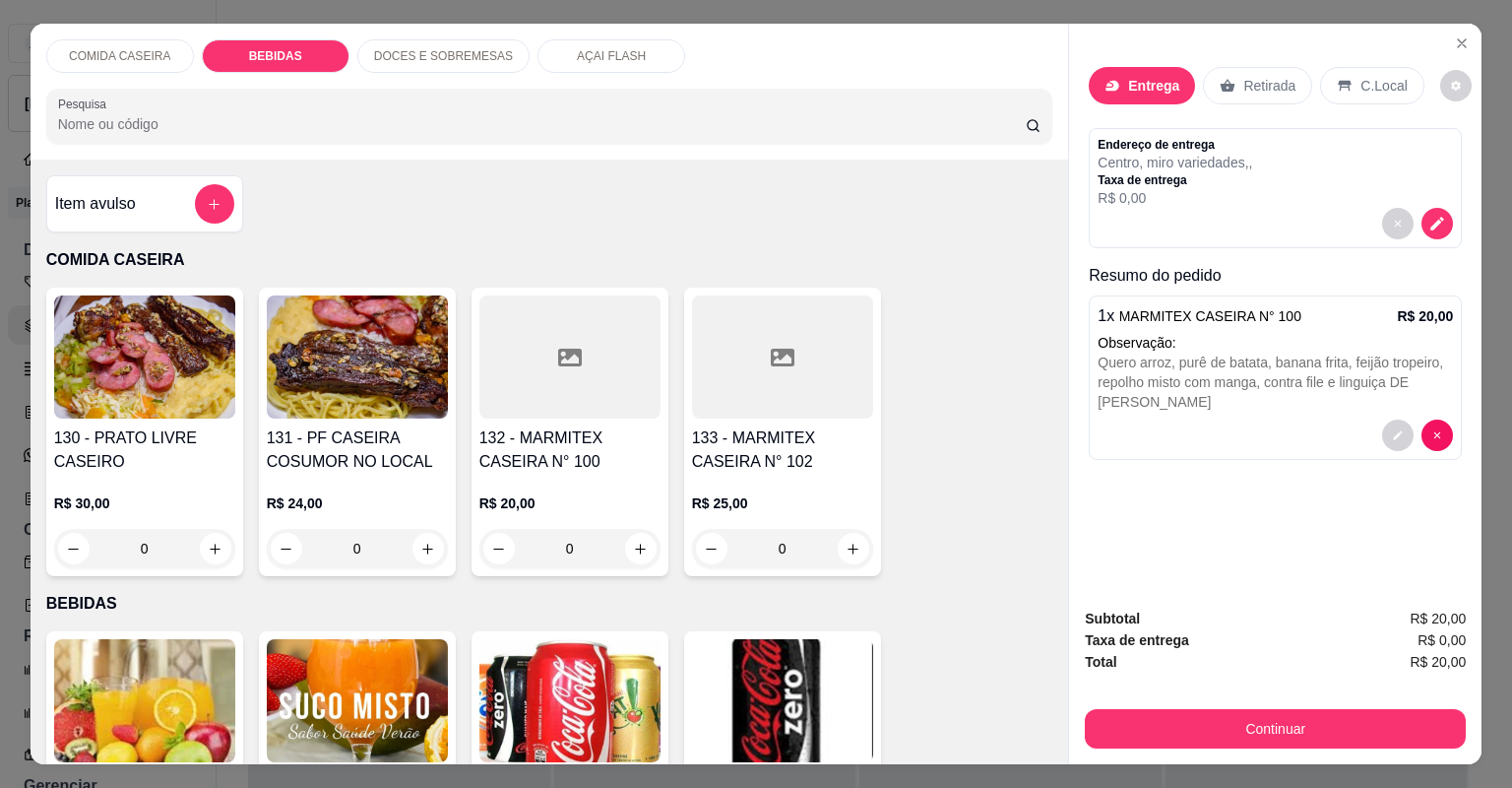 click 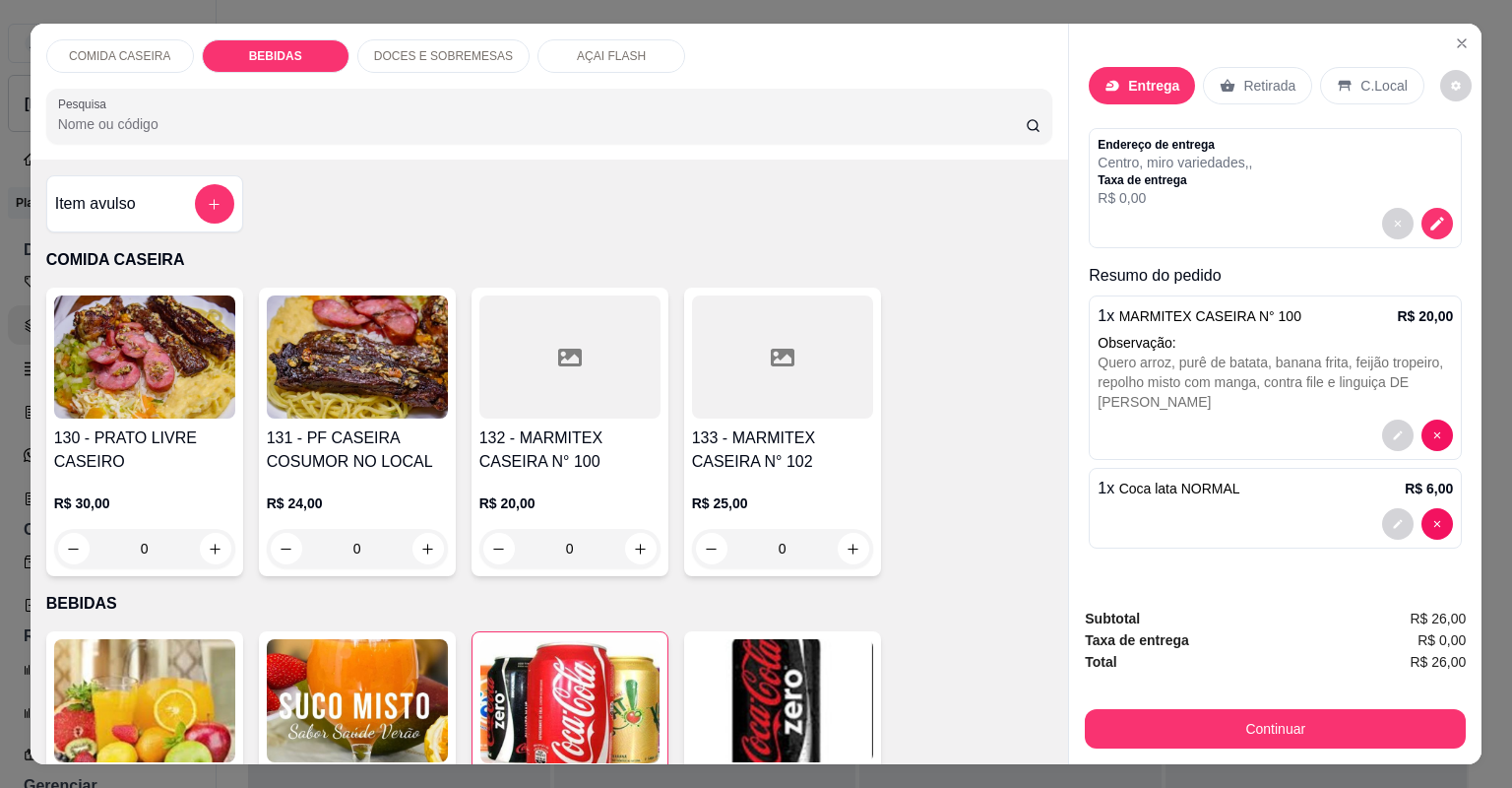 type on "1" 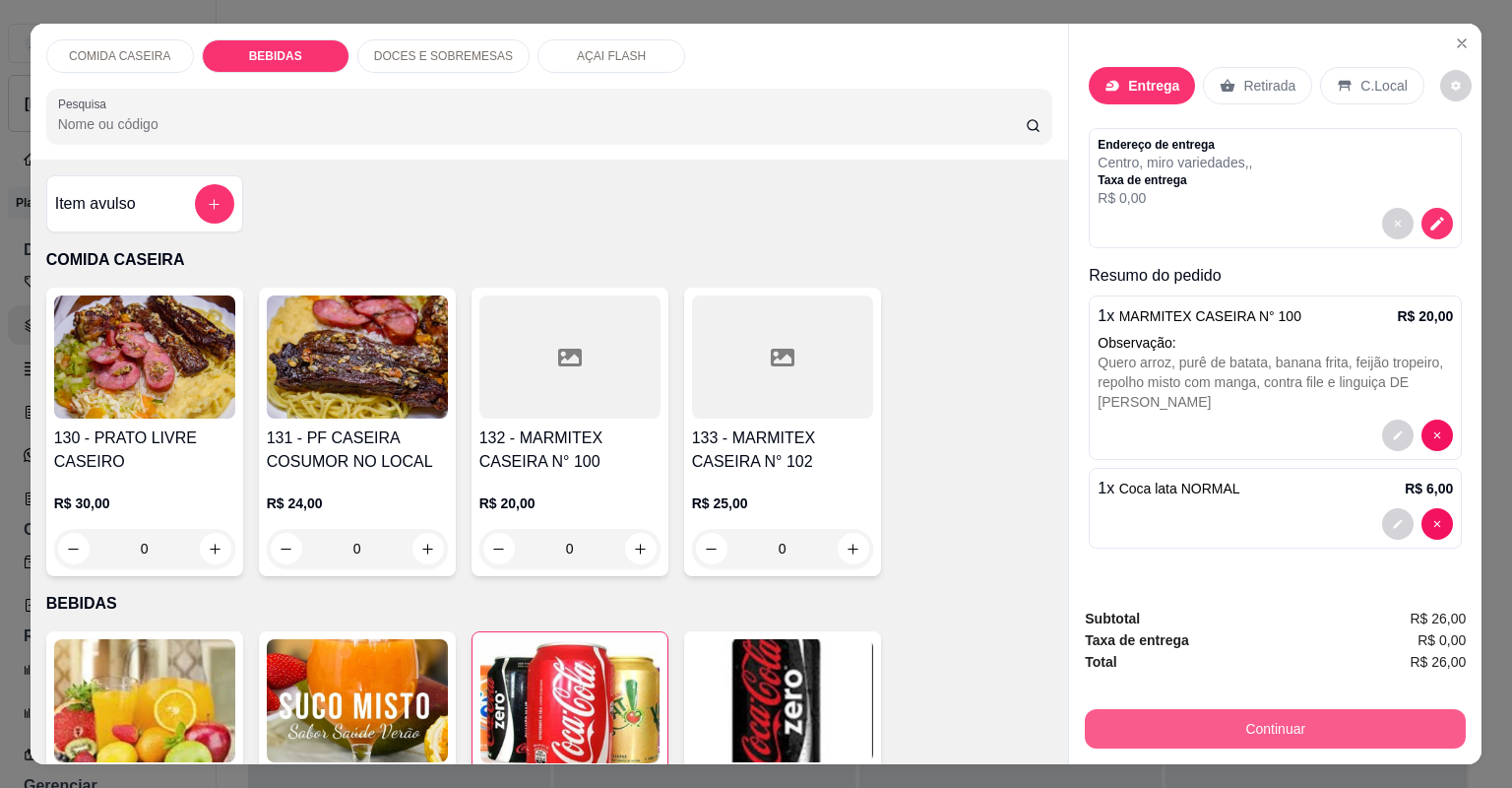 click on "Continuar" at bounding box center [1275, 729] 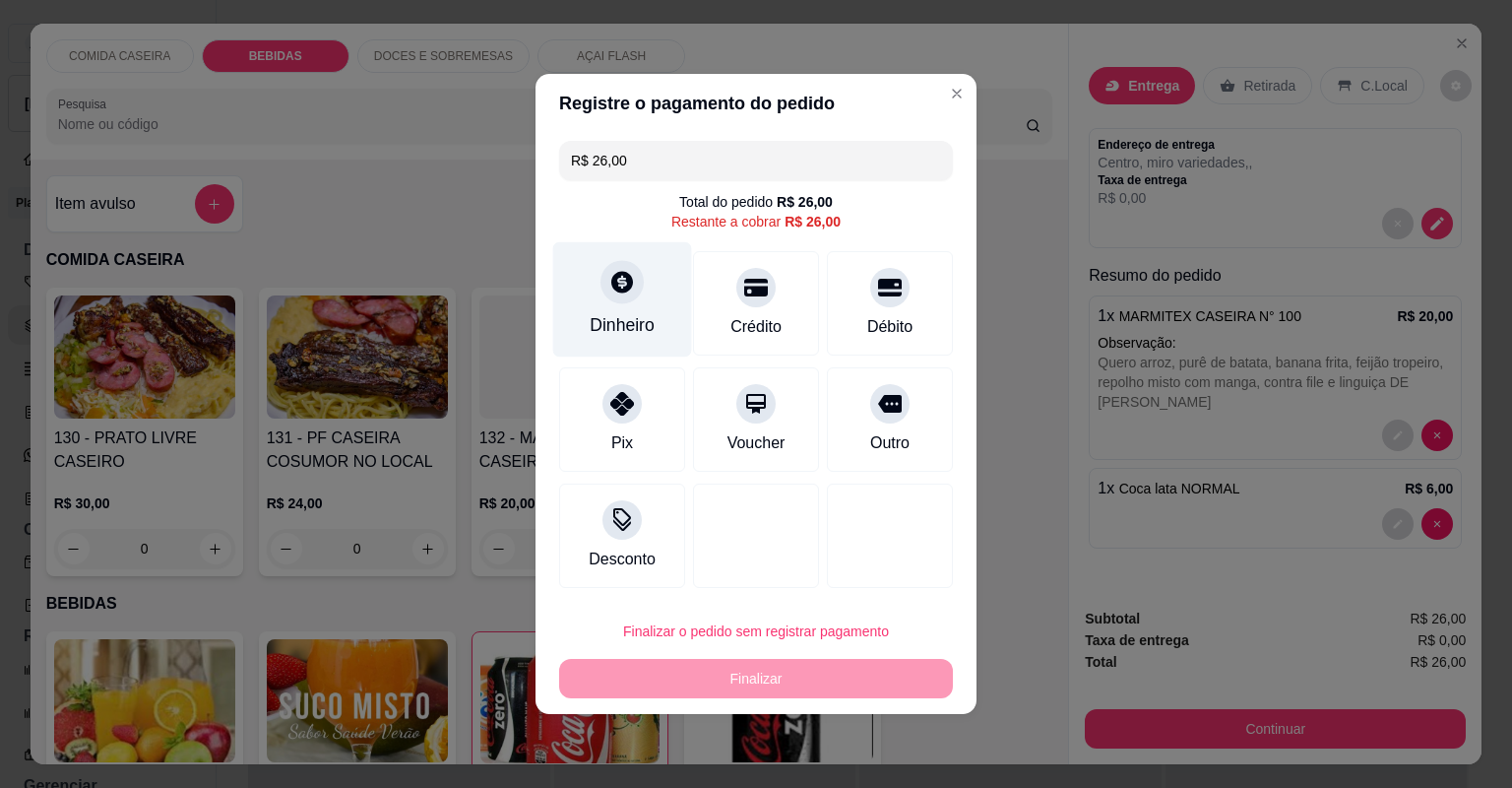 click on "Dinheiro" at bounding box center (622, 325) 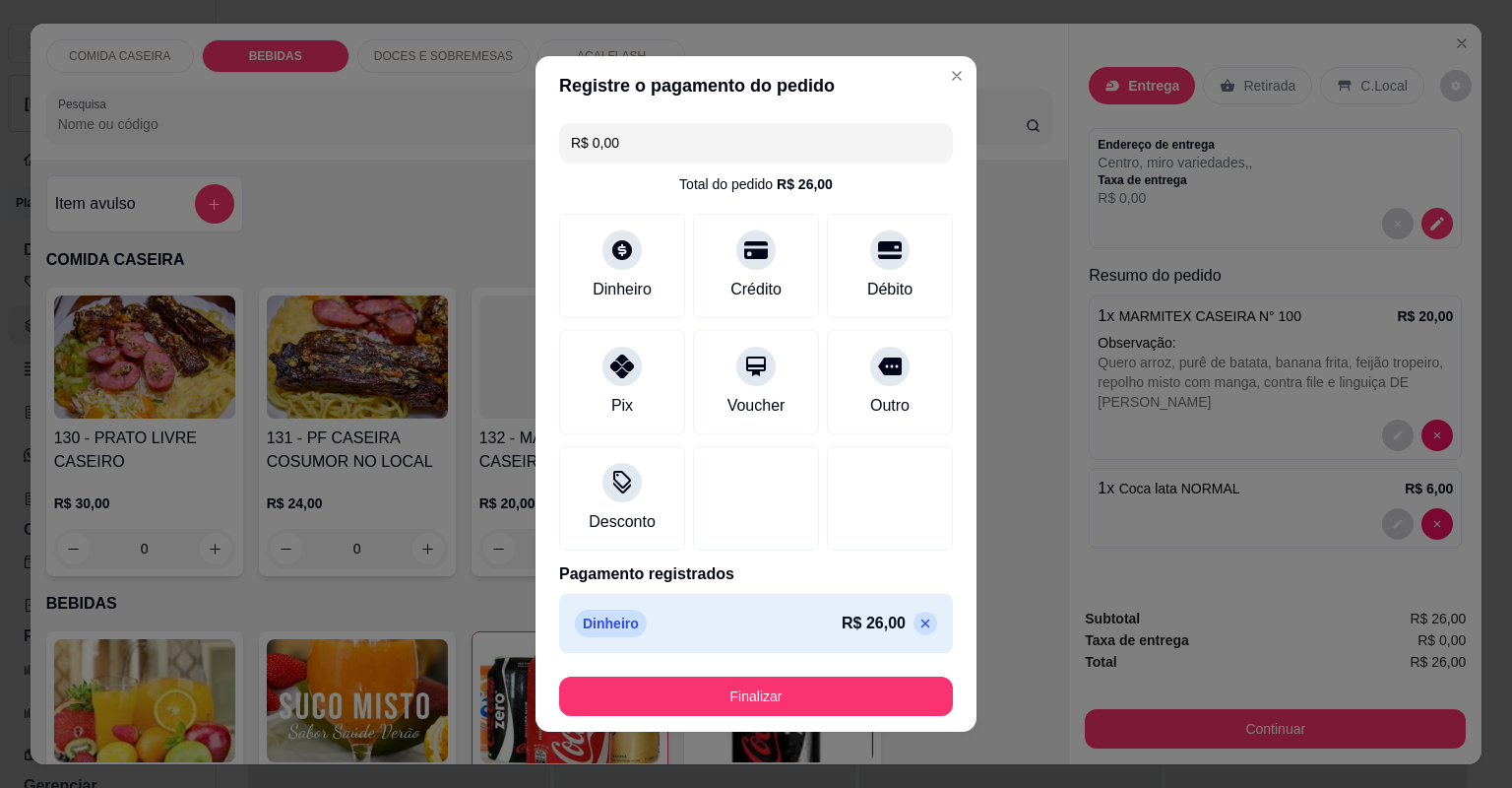 type on "R$ 0,00" 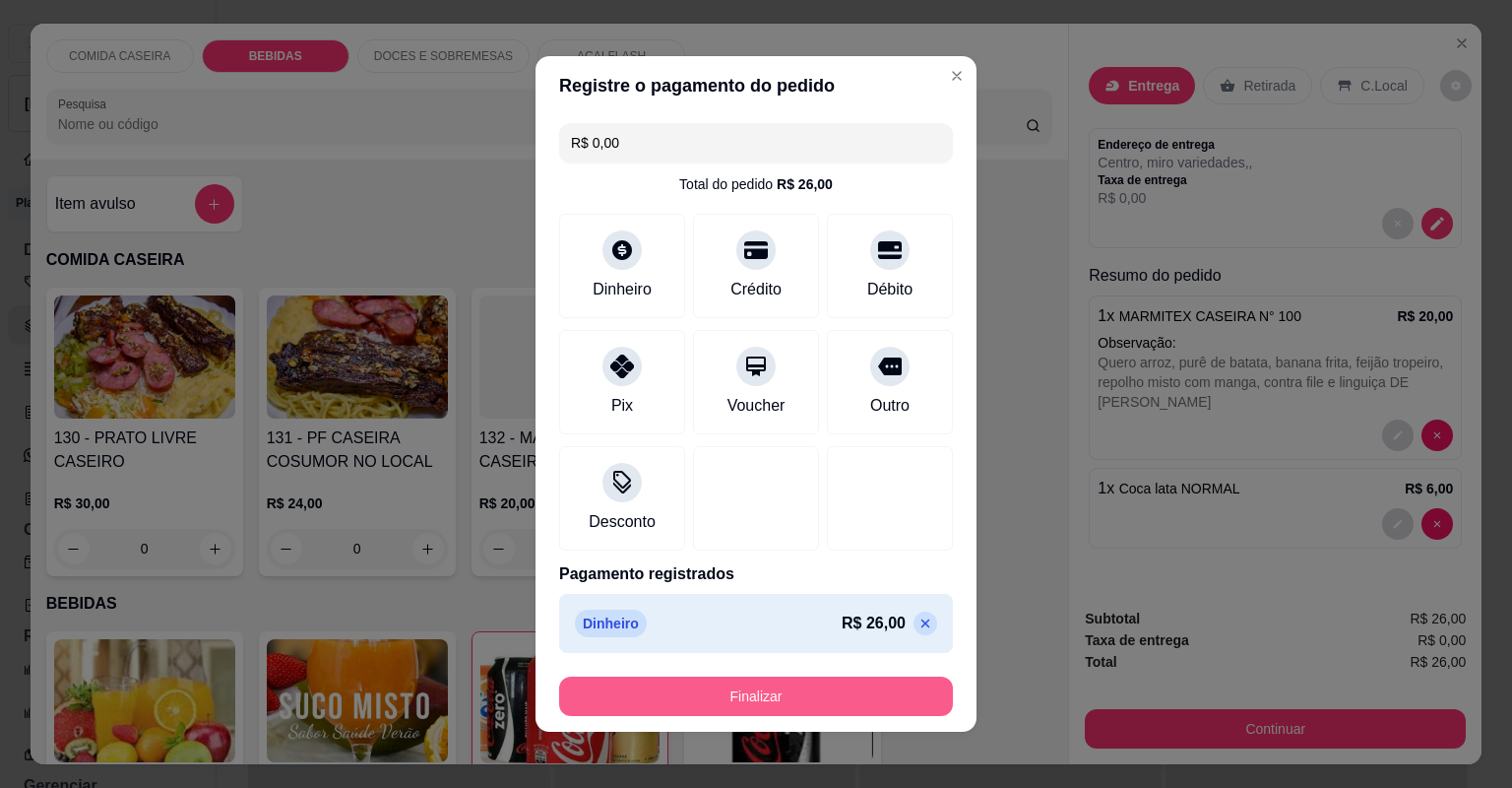 click on "Finalizar" at bounding box center (756, 696) 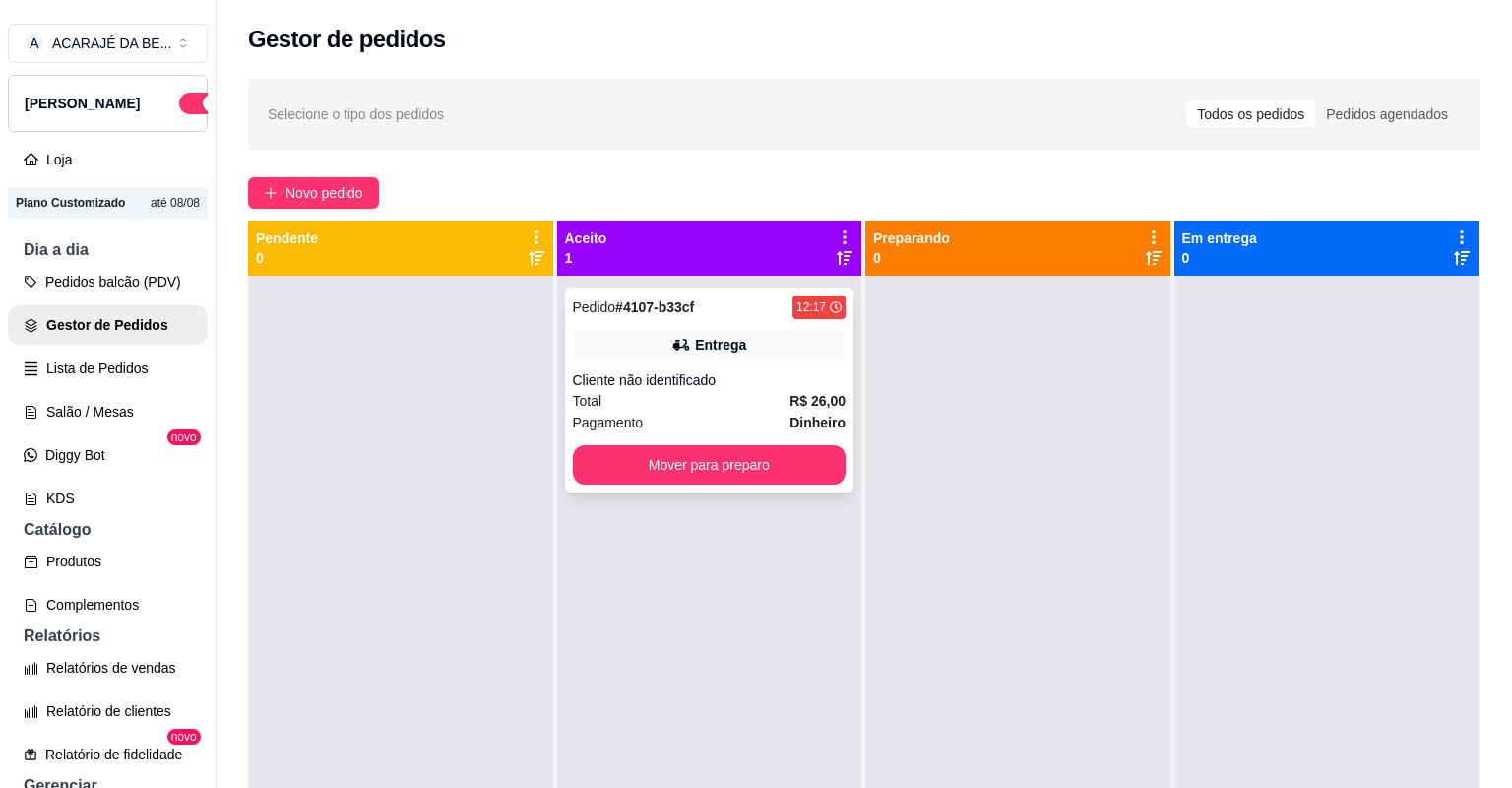 click on "Cliente não identificado" at bounding box center [710, 380] 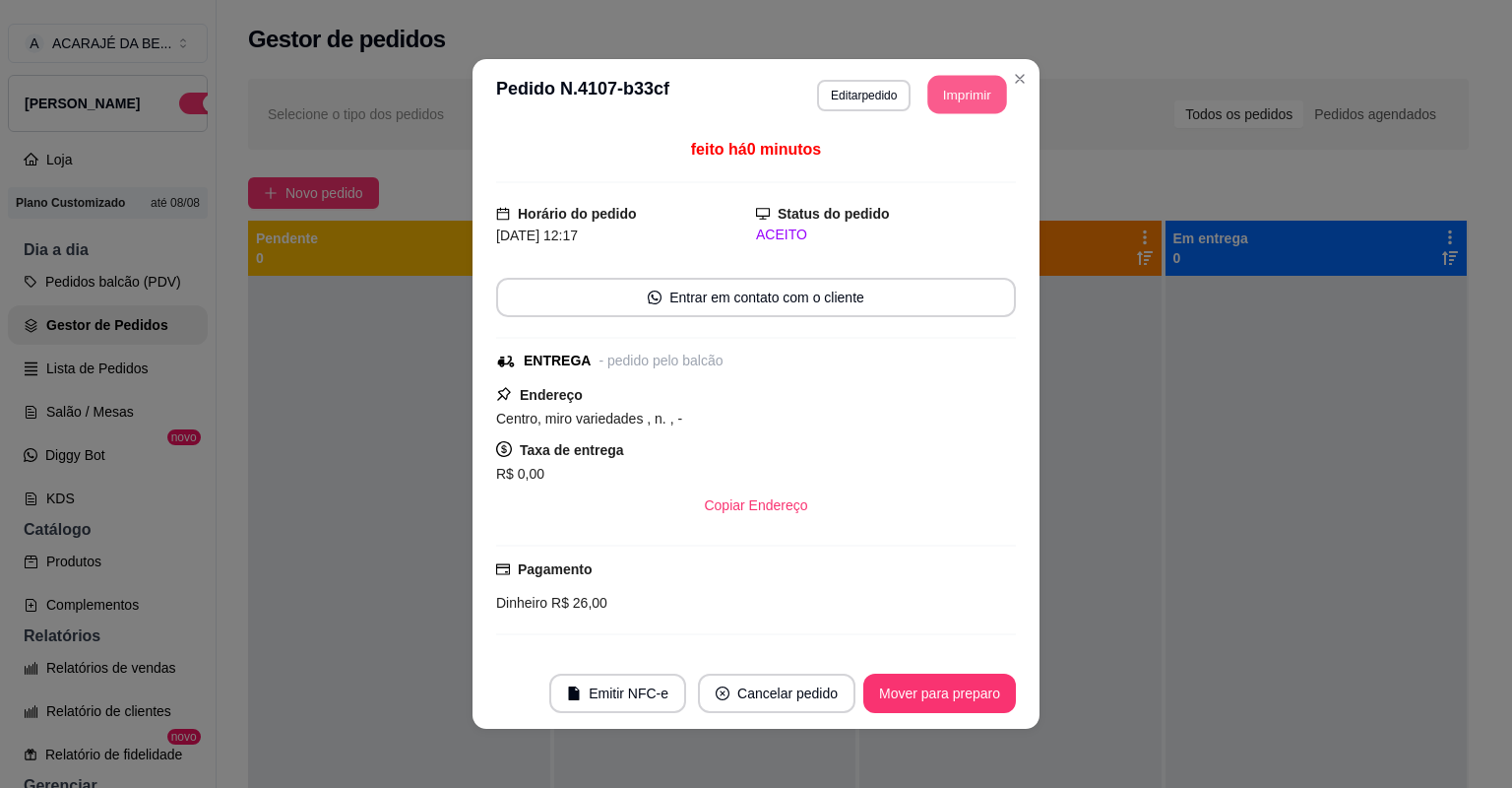 click on "Imprimir" at bounding box center (968, 95) 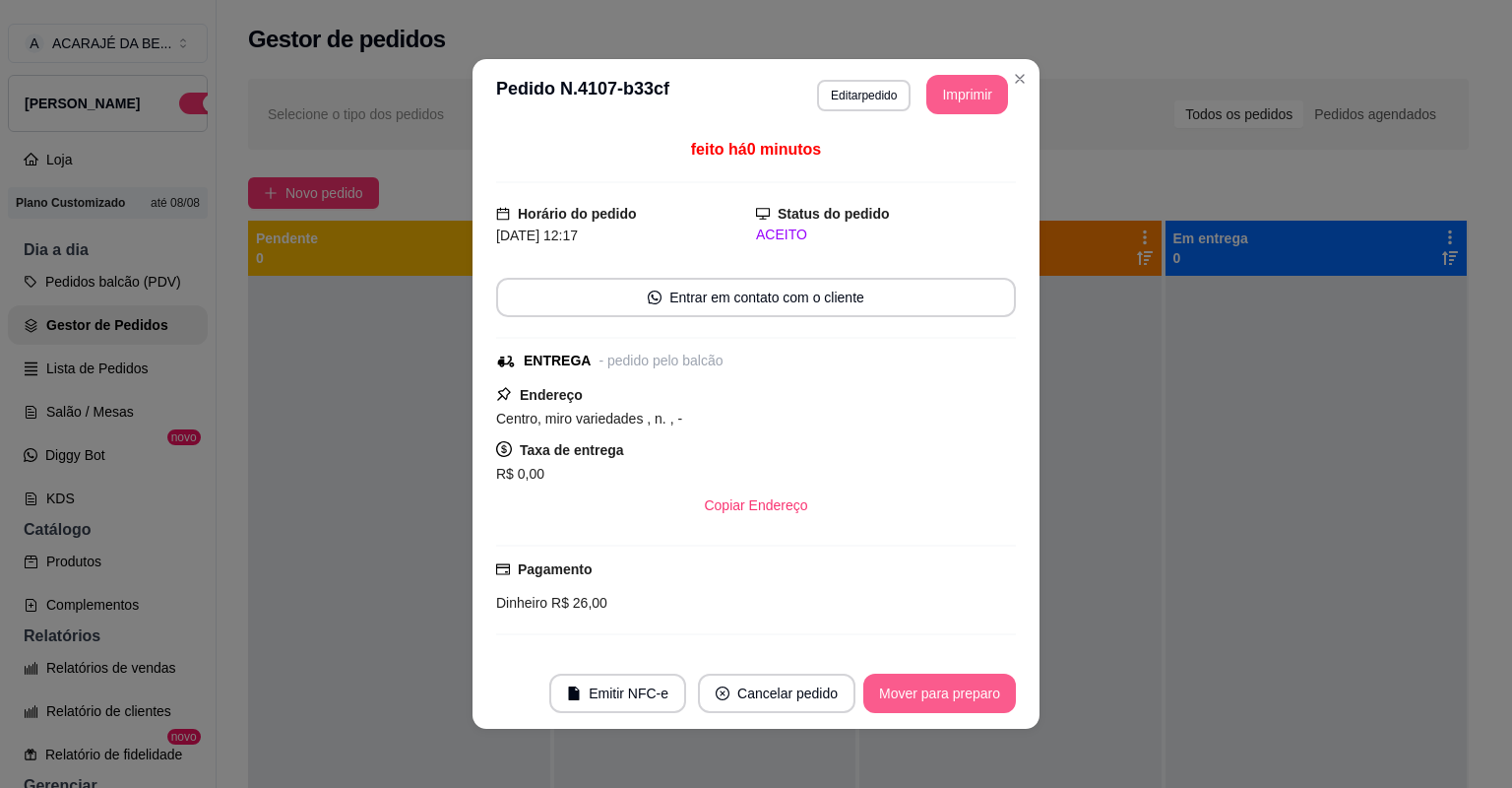 click on "Mover para preparo" at bounding box center [939, 693] 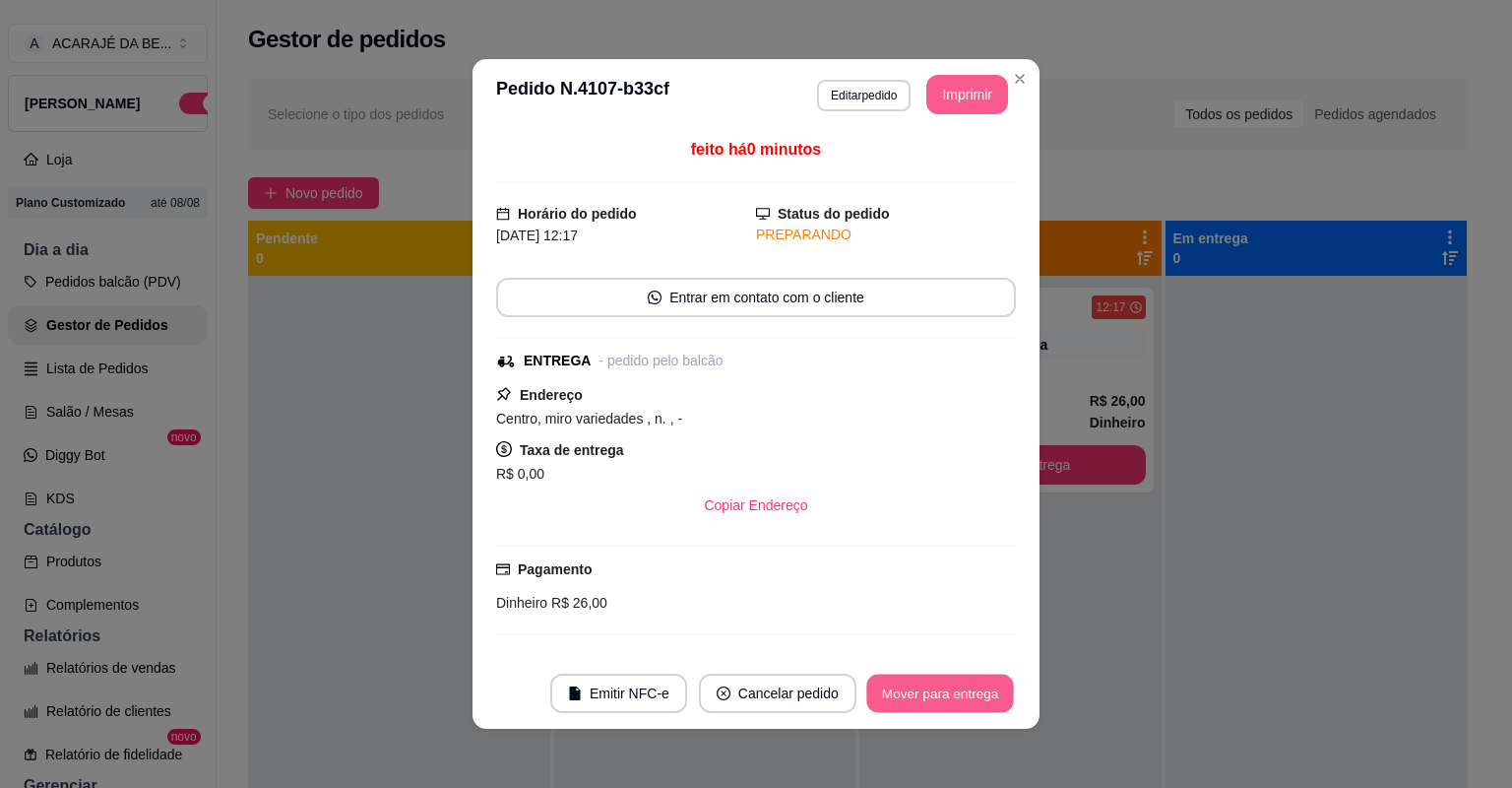 click on "Mover para entrega" at bounding box center [940, 693] 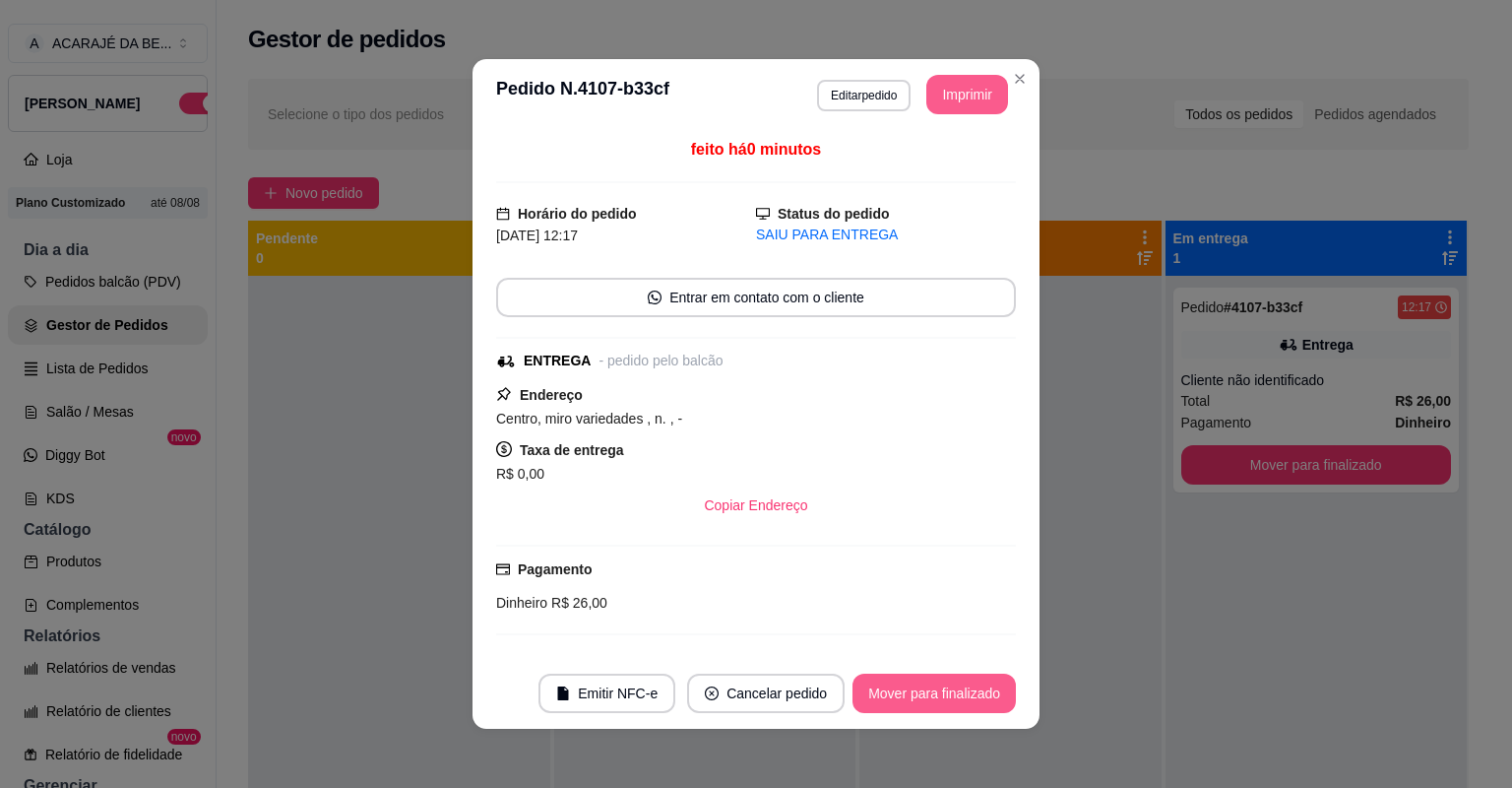 click on "Mover para finalizado" at bounding box center (934, 693) 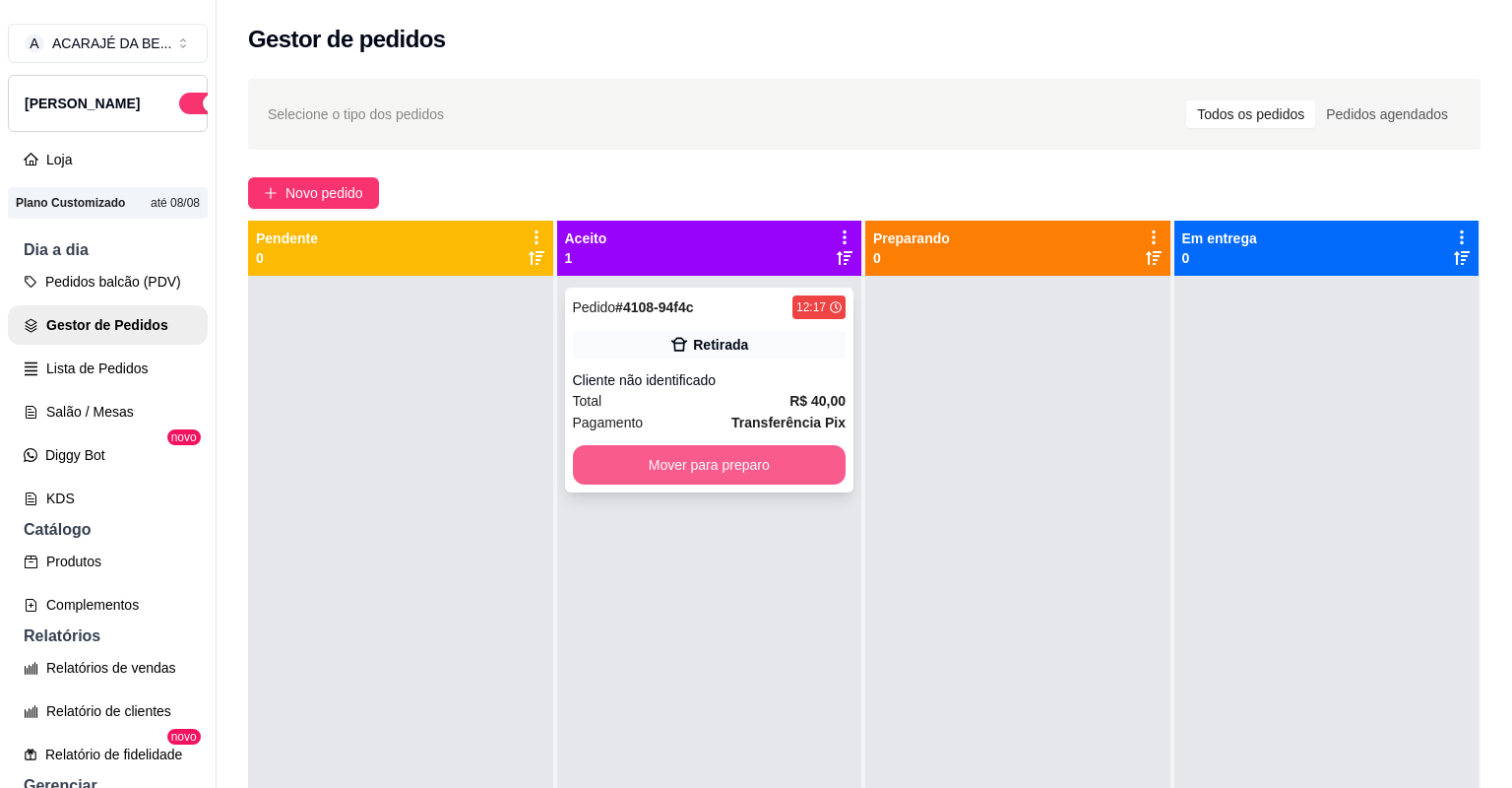 click on "Mover para preparo" at bounding box center (710, 465) 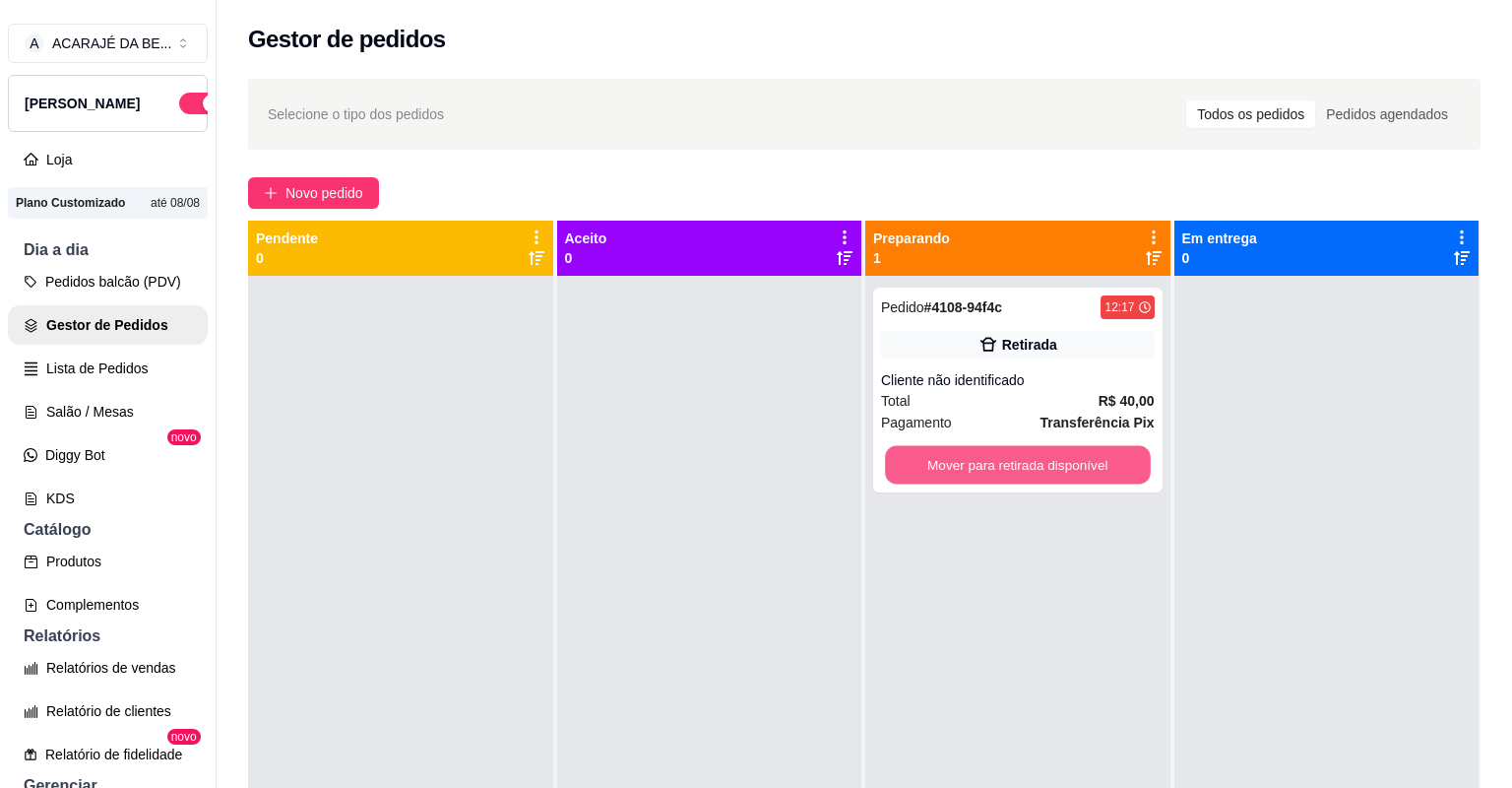 click on "Mover para retirada disponível" at bounding box center [1017, 465] 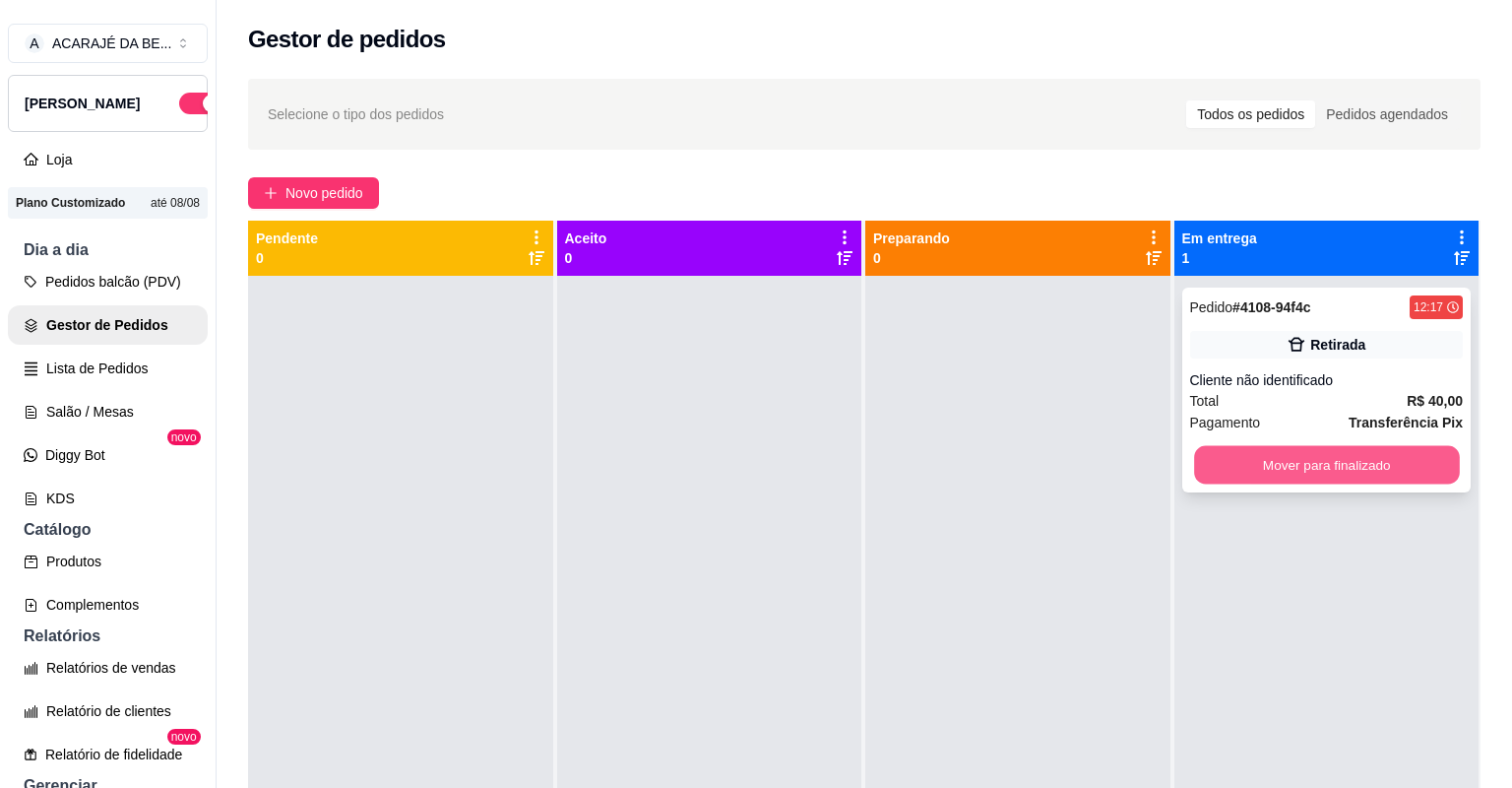 click on "Mover para finalizado" at bounding box center [1326, 465] 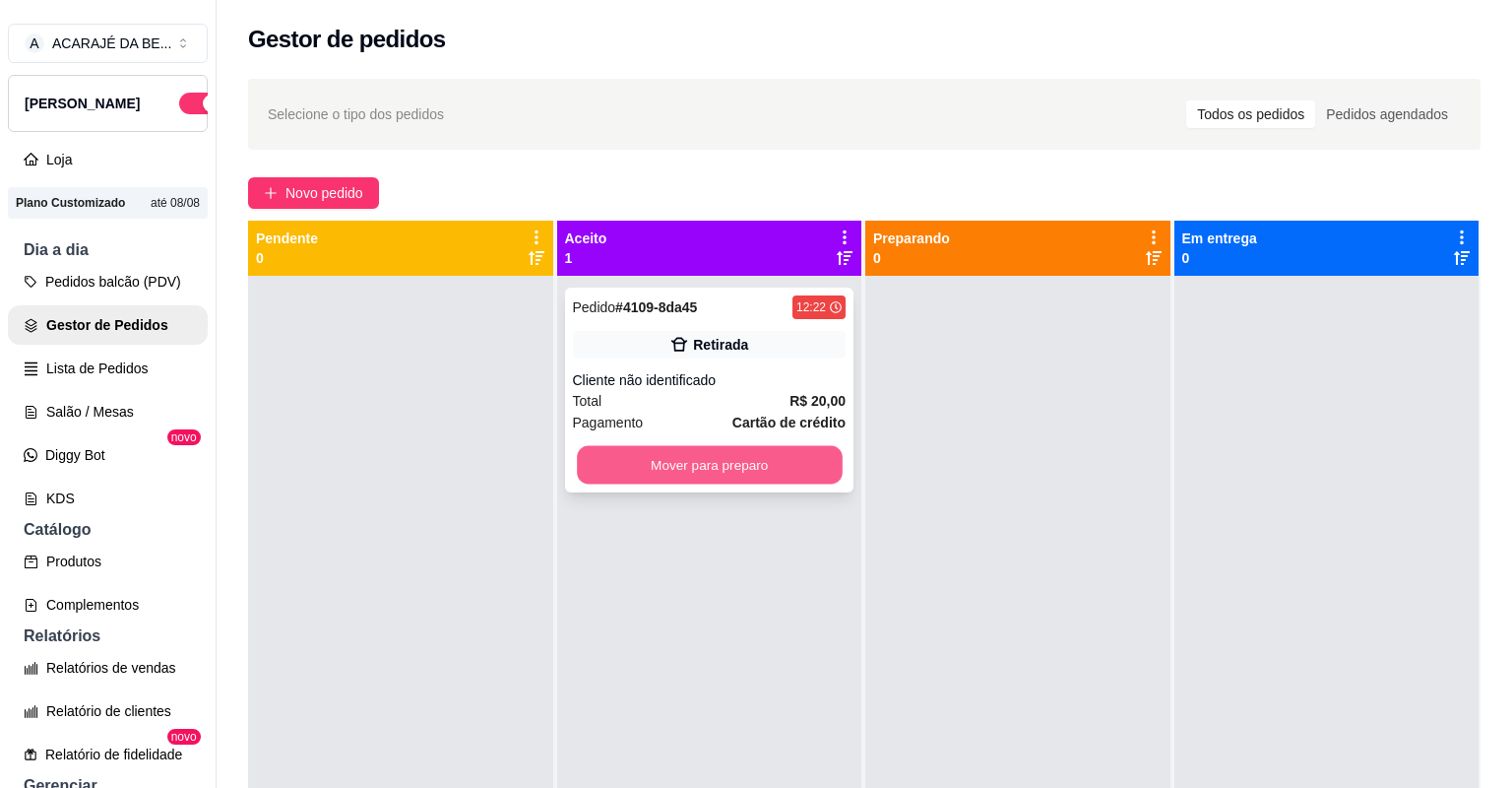 click on "Mover para preparo" at bounding box center [709, 465] 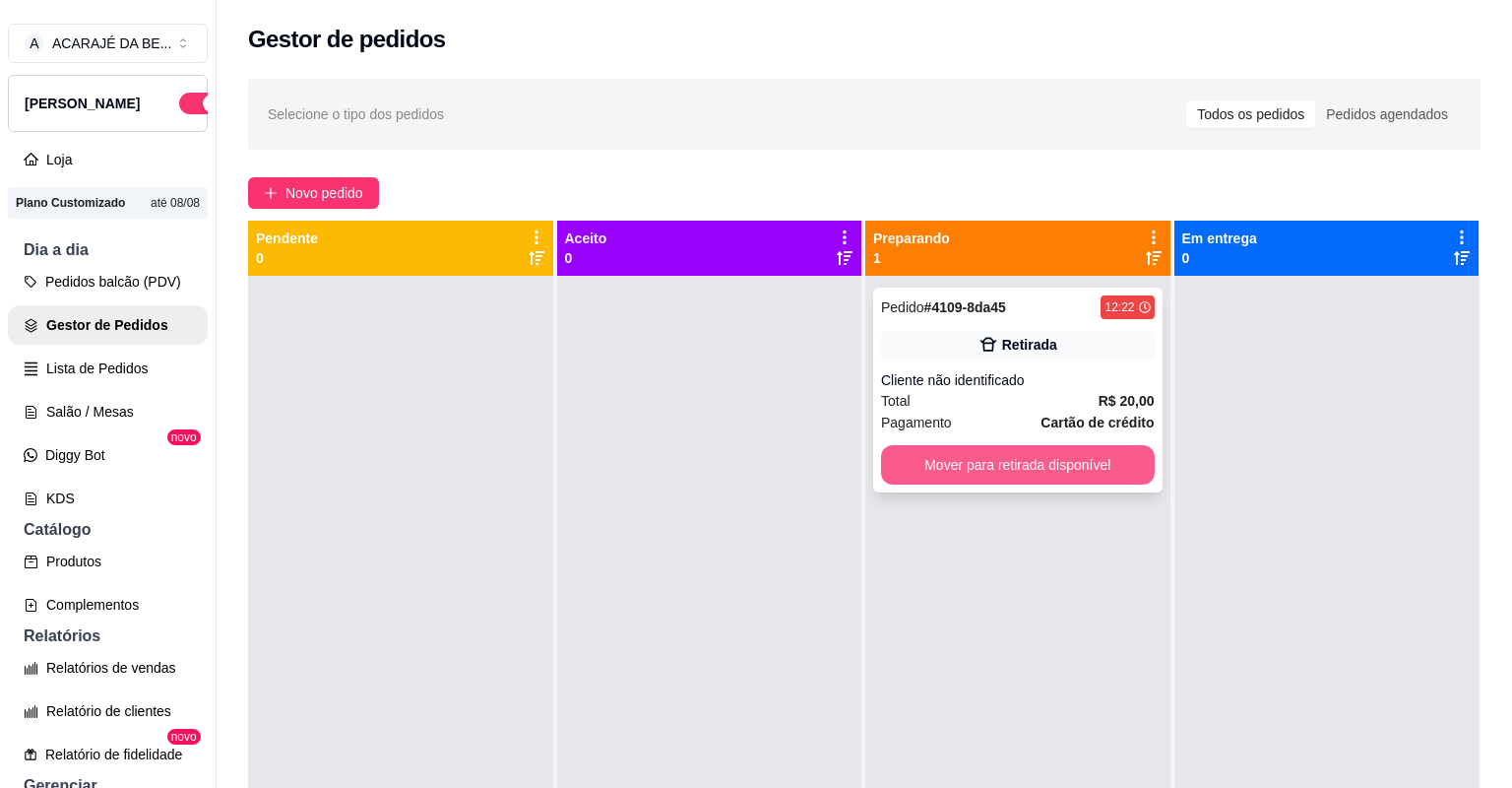 click on "Mover para retirada disponível" at bounding box center [1018, 465] 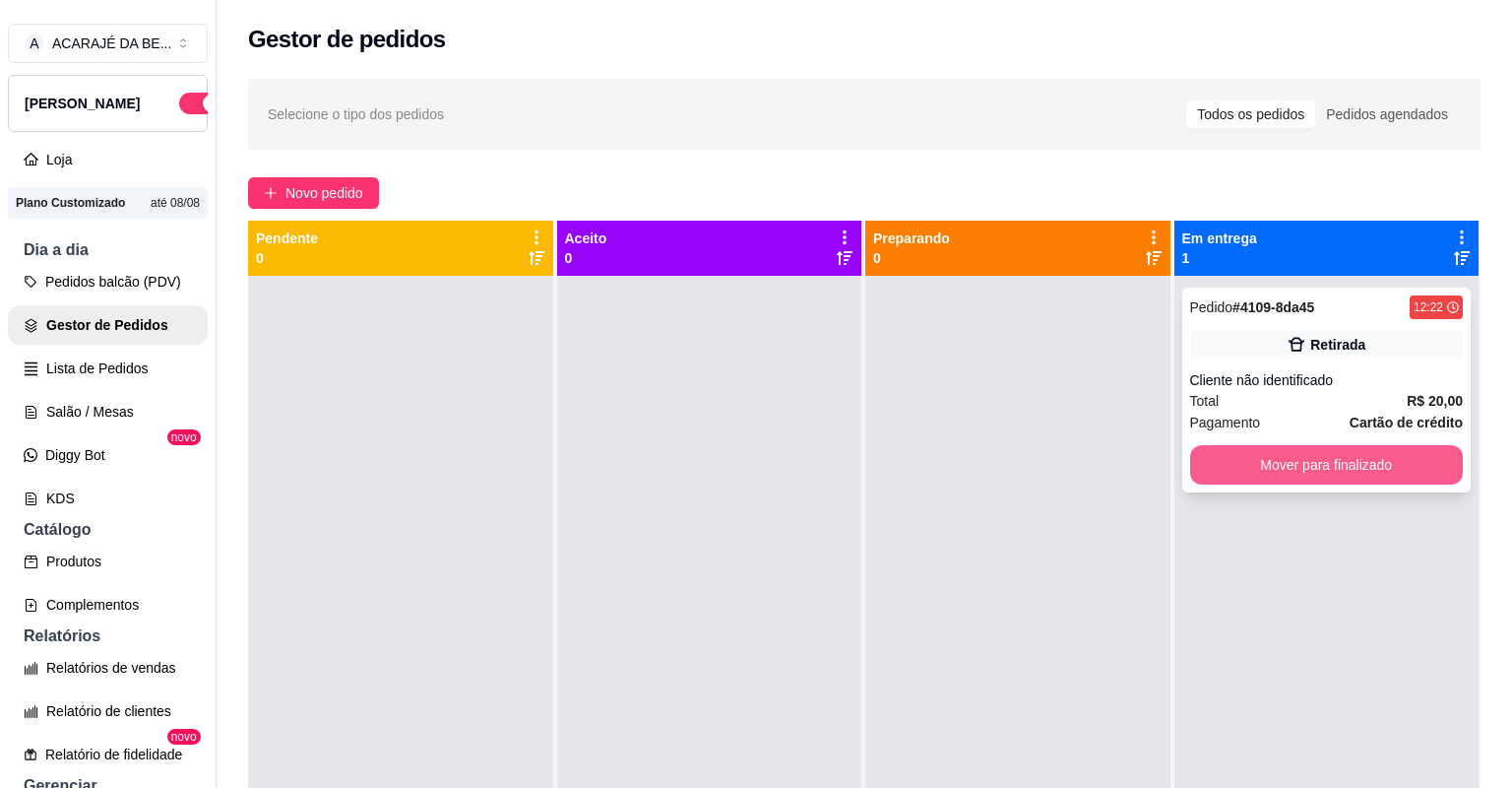 click on "Mover para finalizado" at bounding box center (1327, 465) 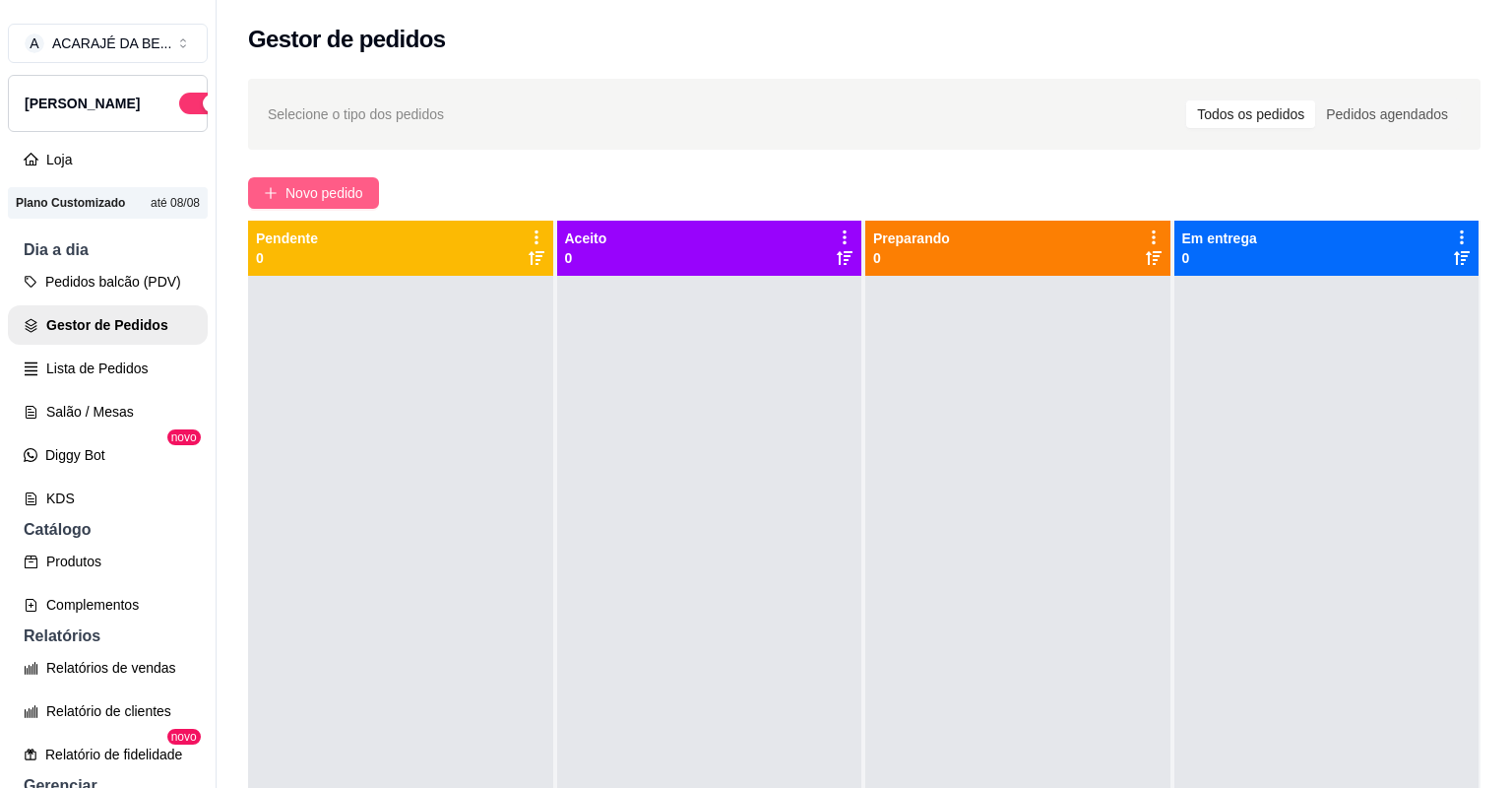 click on "Novo pedido" at bounding box center (324, 193) 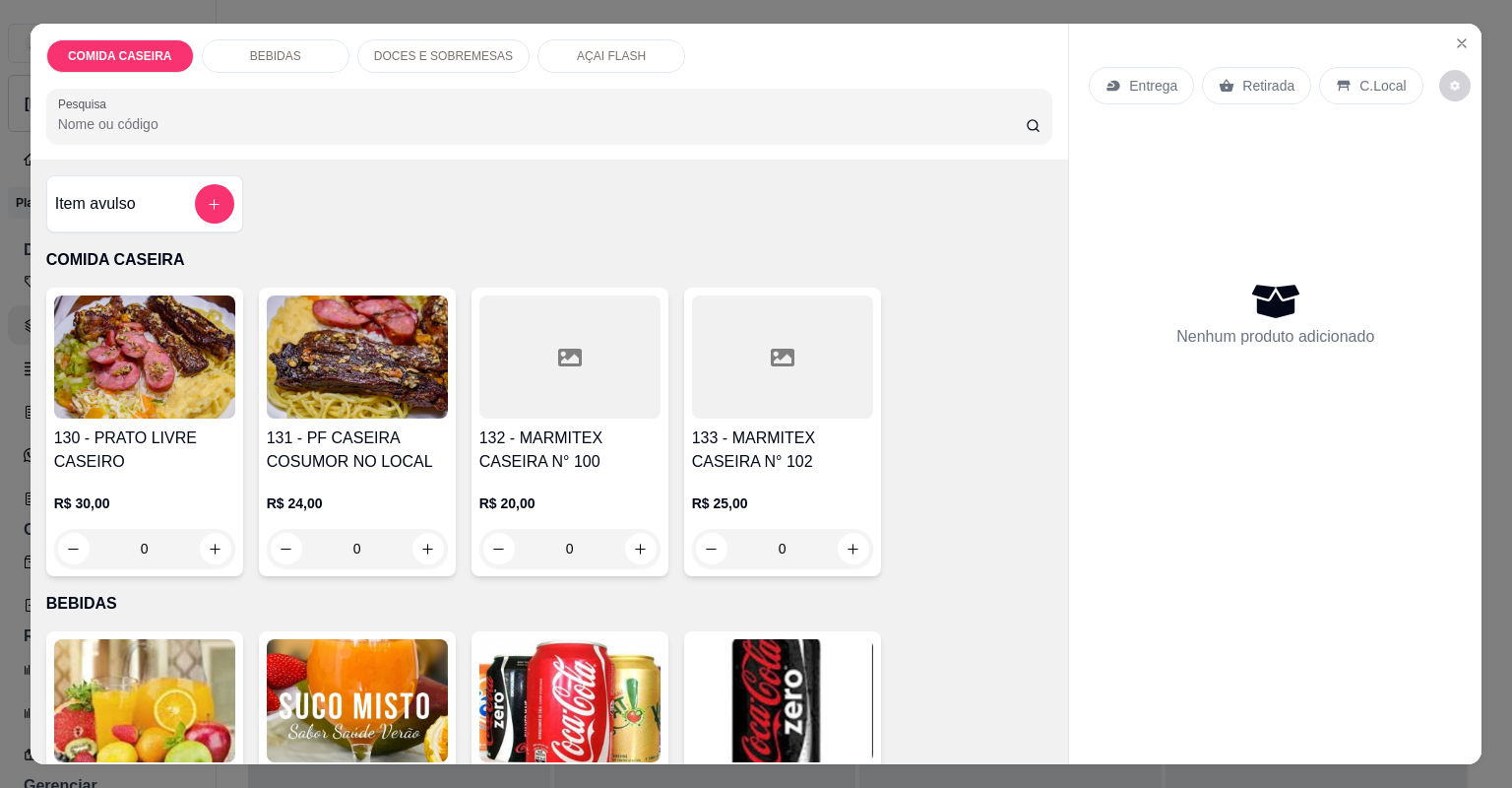 click on "R$ 25,00 0" at bounding box center (783, 521) 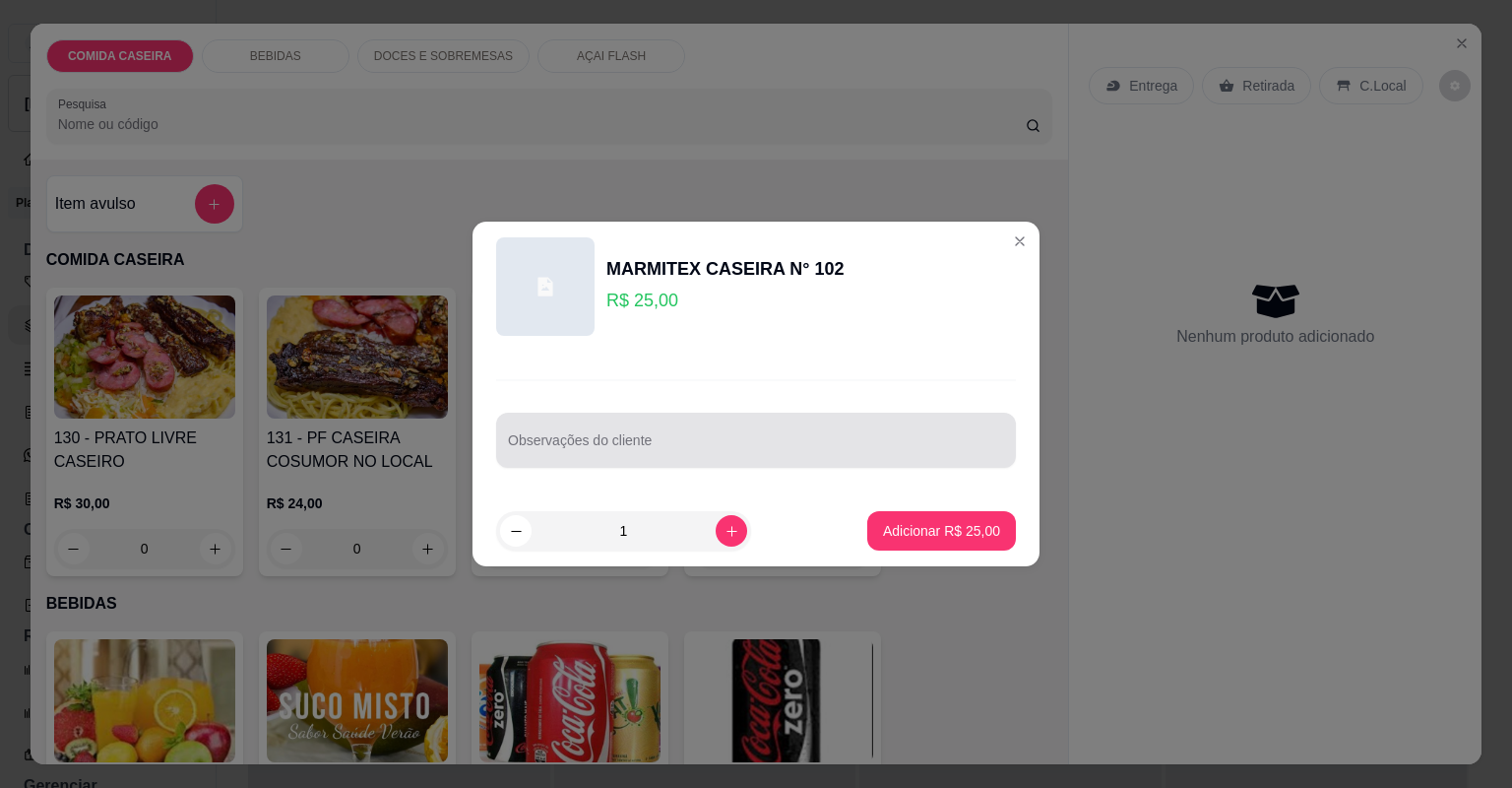 click at bounding box center [756, 440] 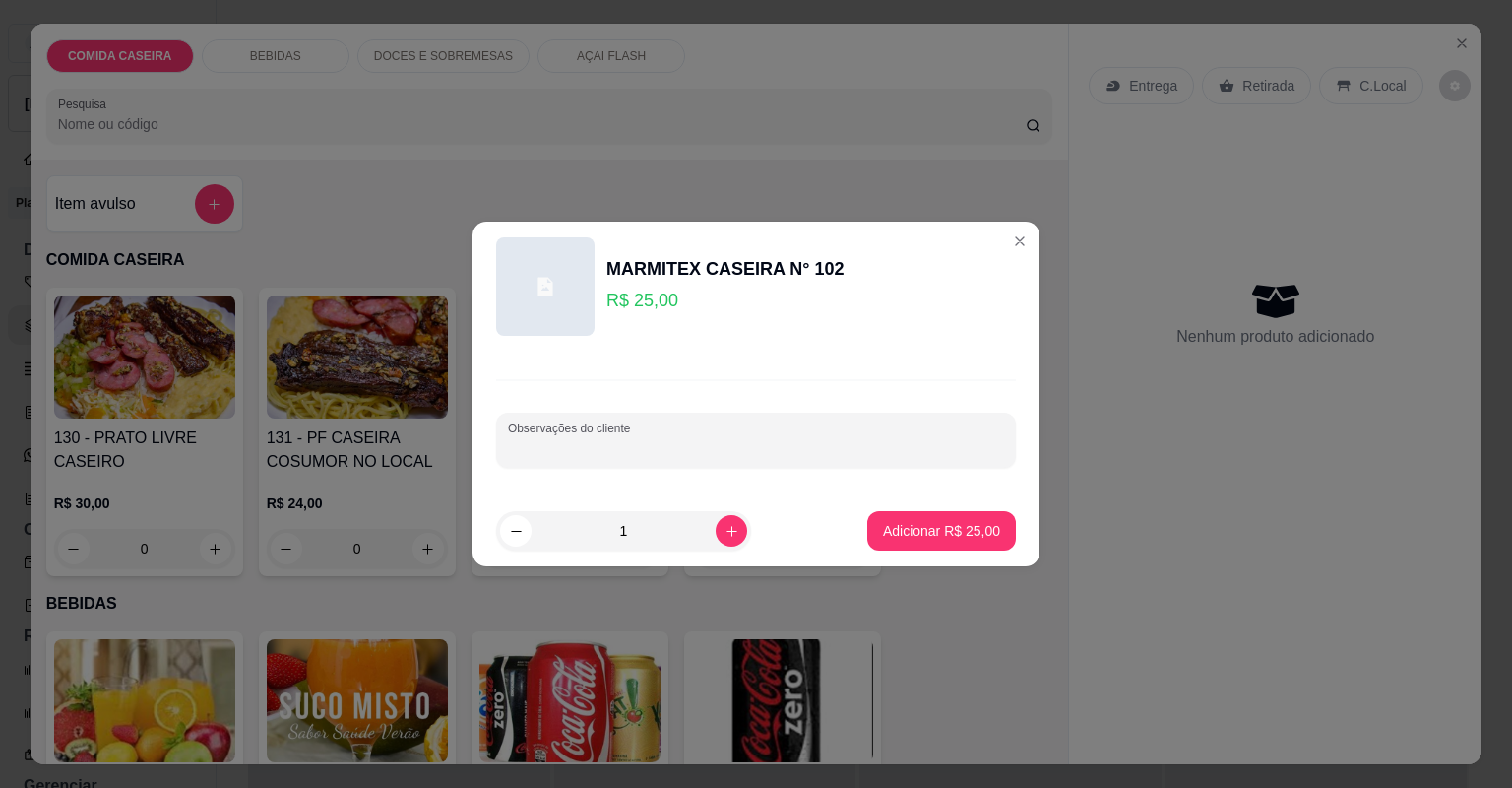 paste on "Vou querer Uma G [PERSON_NAME] de Caldo Purê  Macarrão Farofa  Banana frita Quiaboo Panqueca de bacalhau" 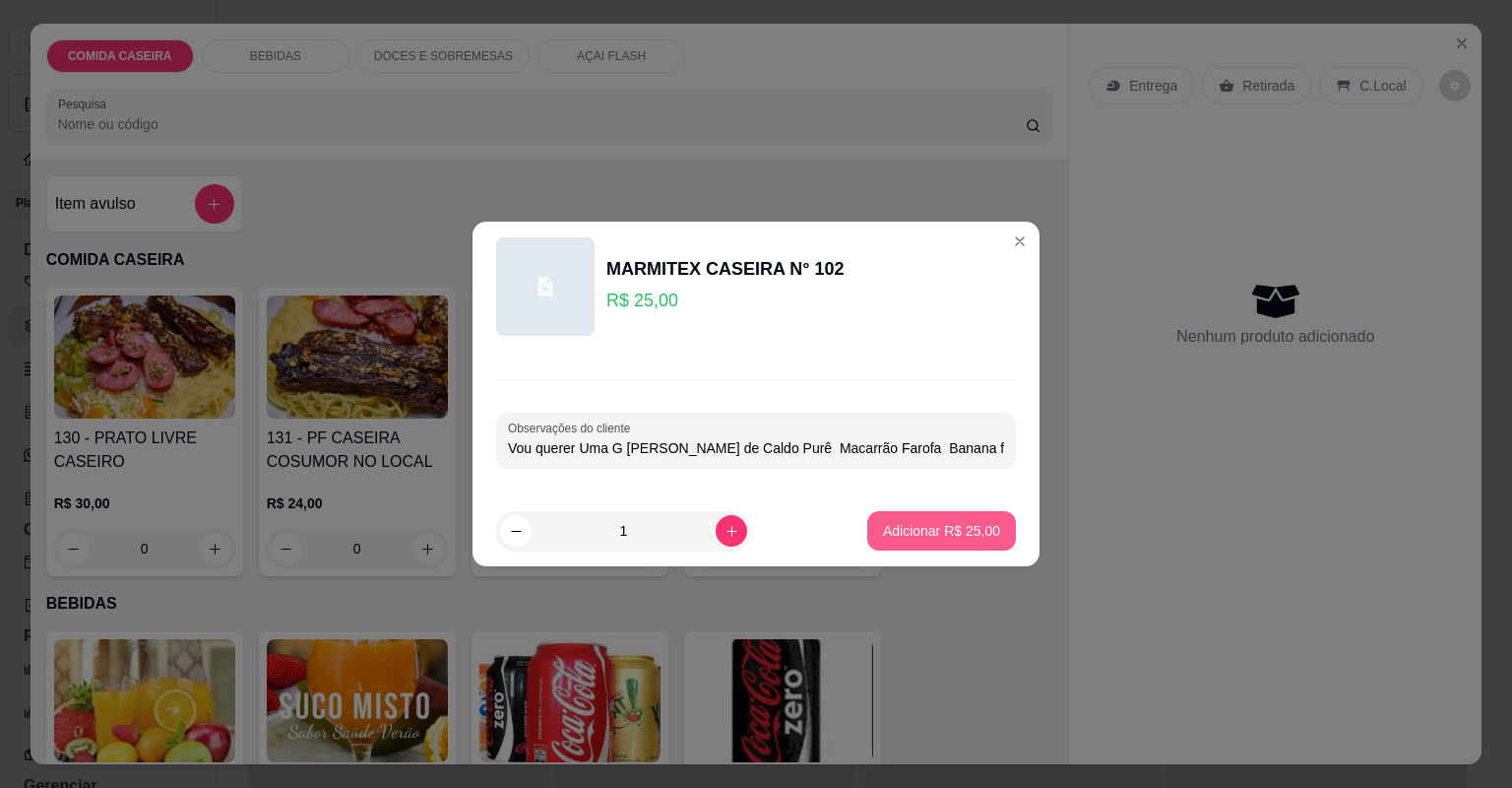 click on "Adicionar   R$ 25,00" at bounding box center [941, 531] 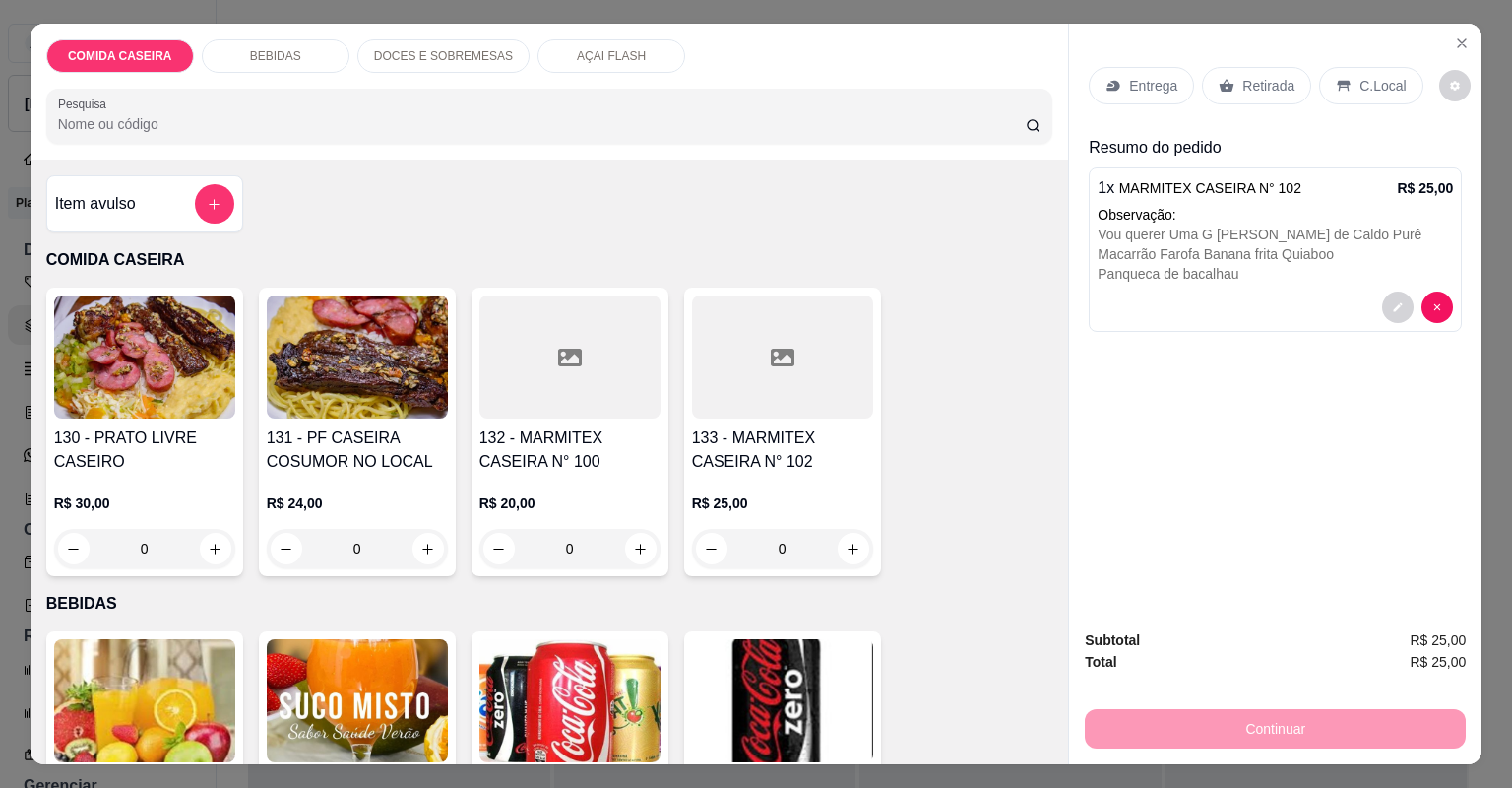 click on "Entrega" at bounding box center [1153, 86] 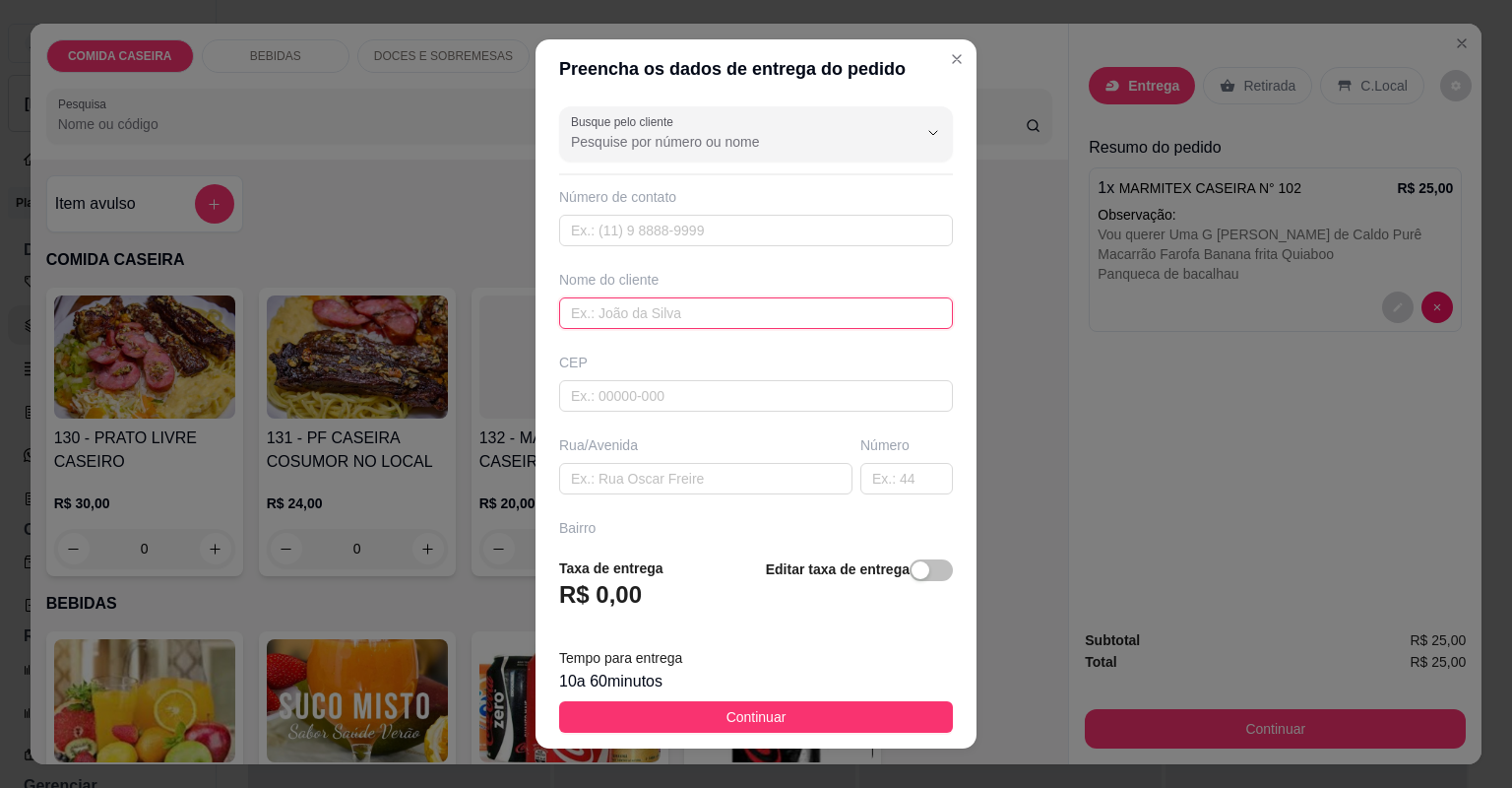 click at bounding box center (756, 313) 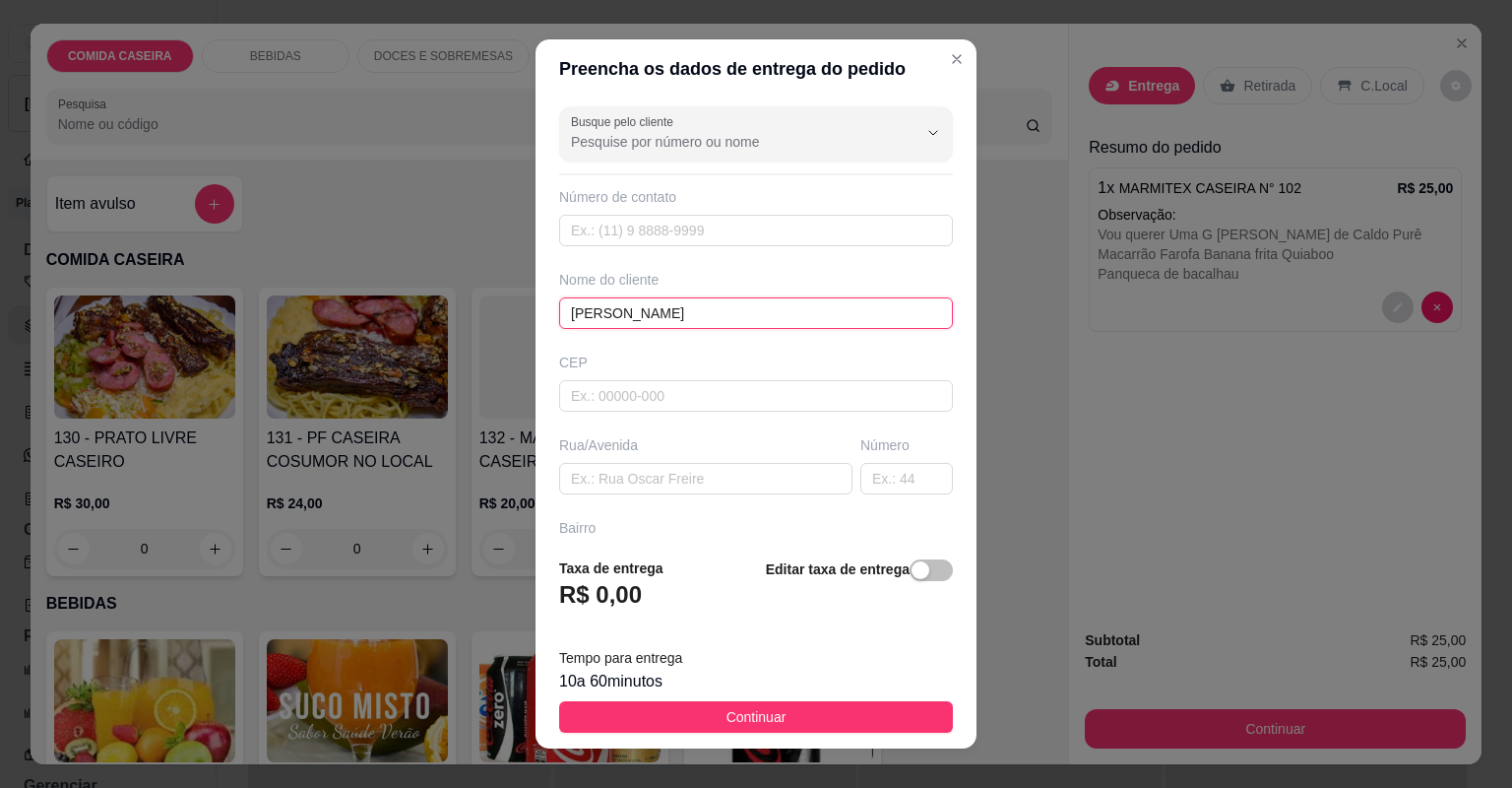 type on "[PERSON_NAME]" 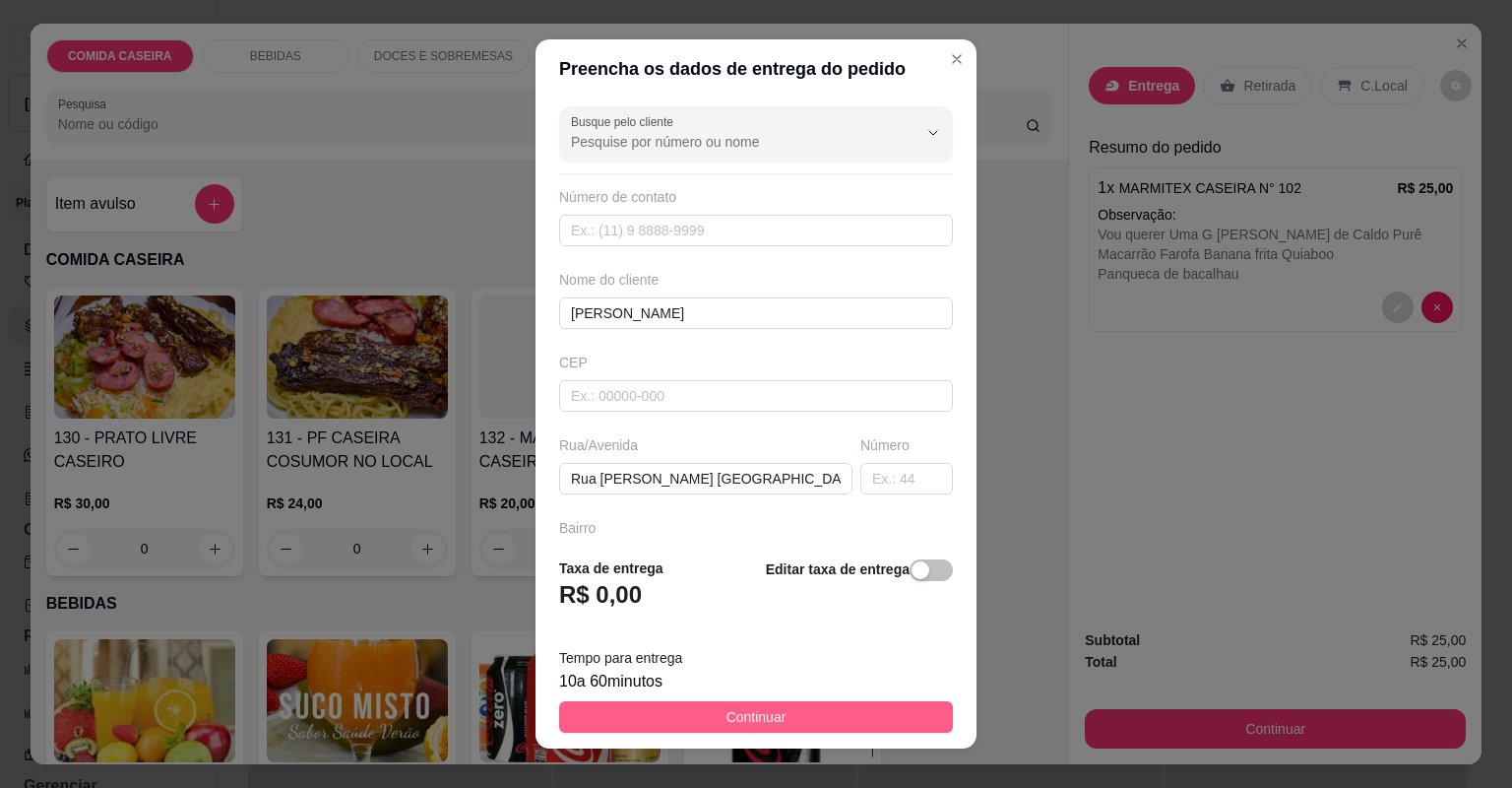 click on "Continuar" at bounding box center (756, 717) 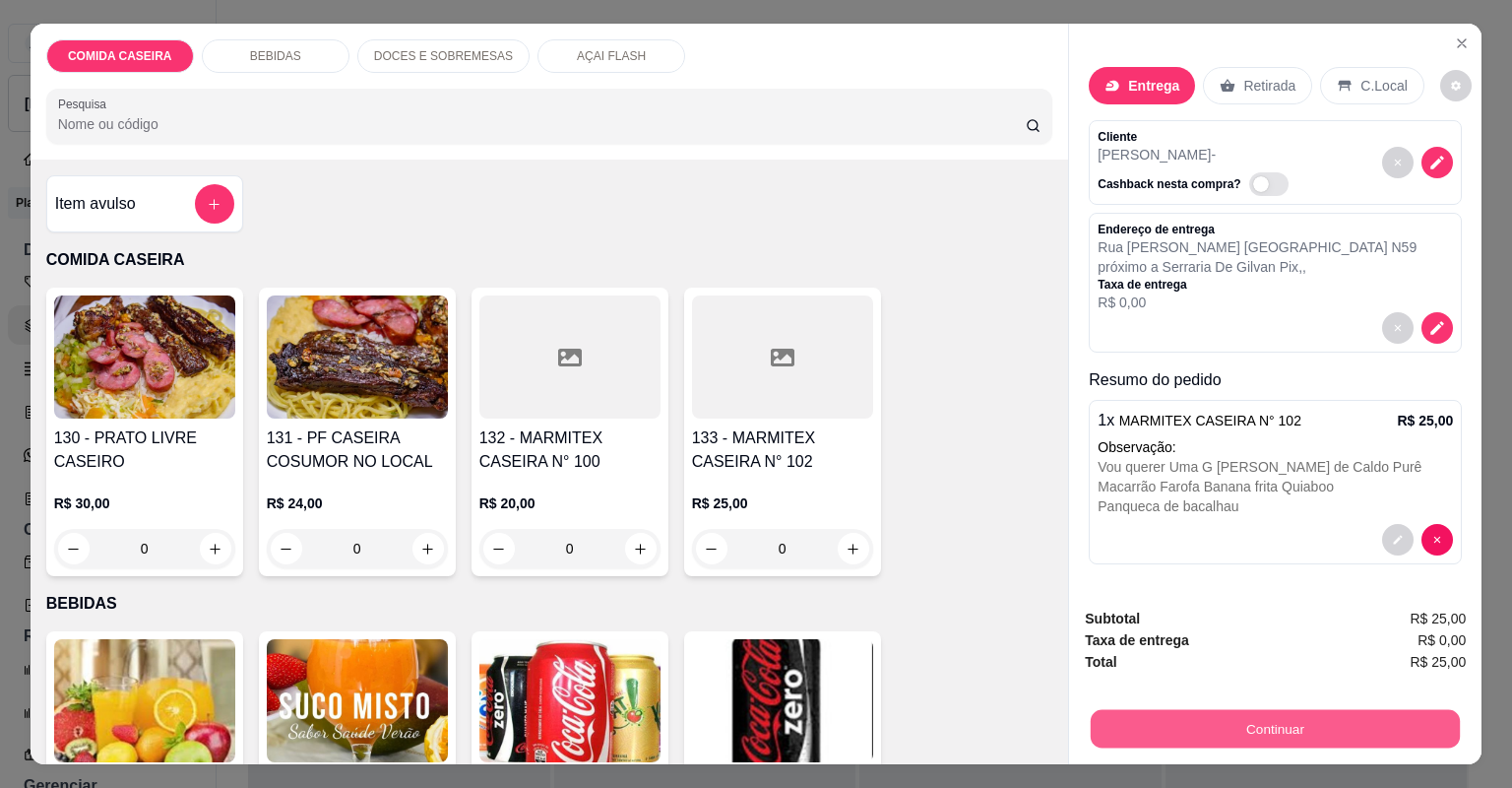 click on "Continuar" at bounding box center [1275, 729] 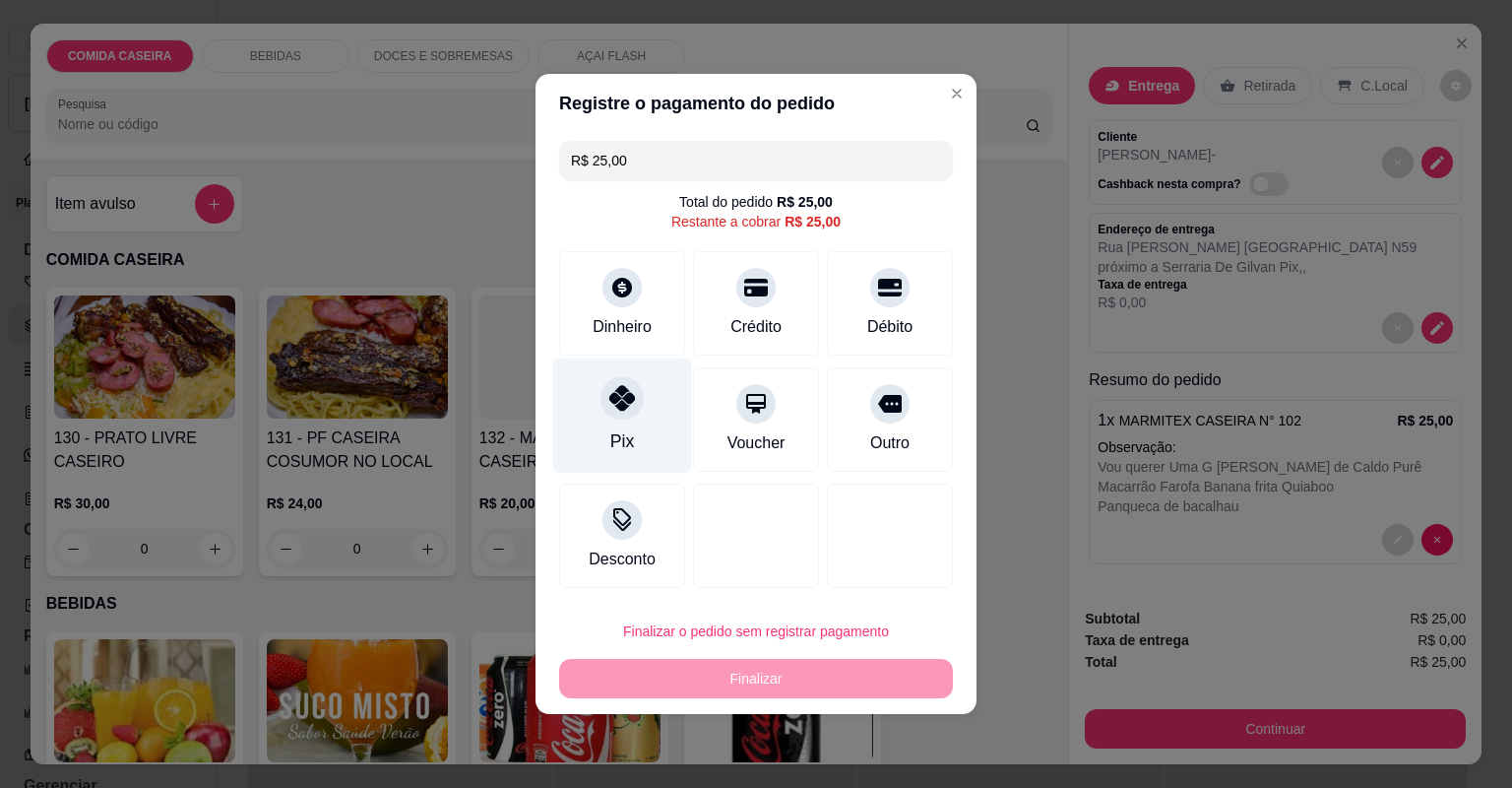 click 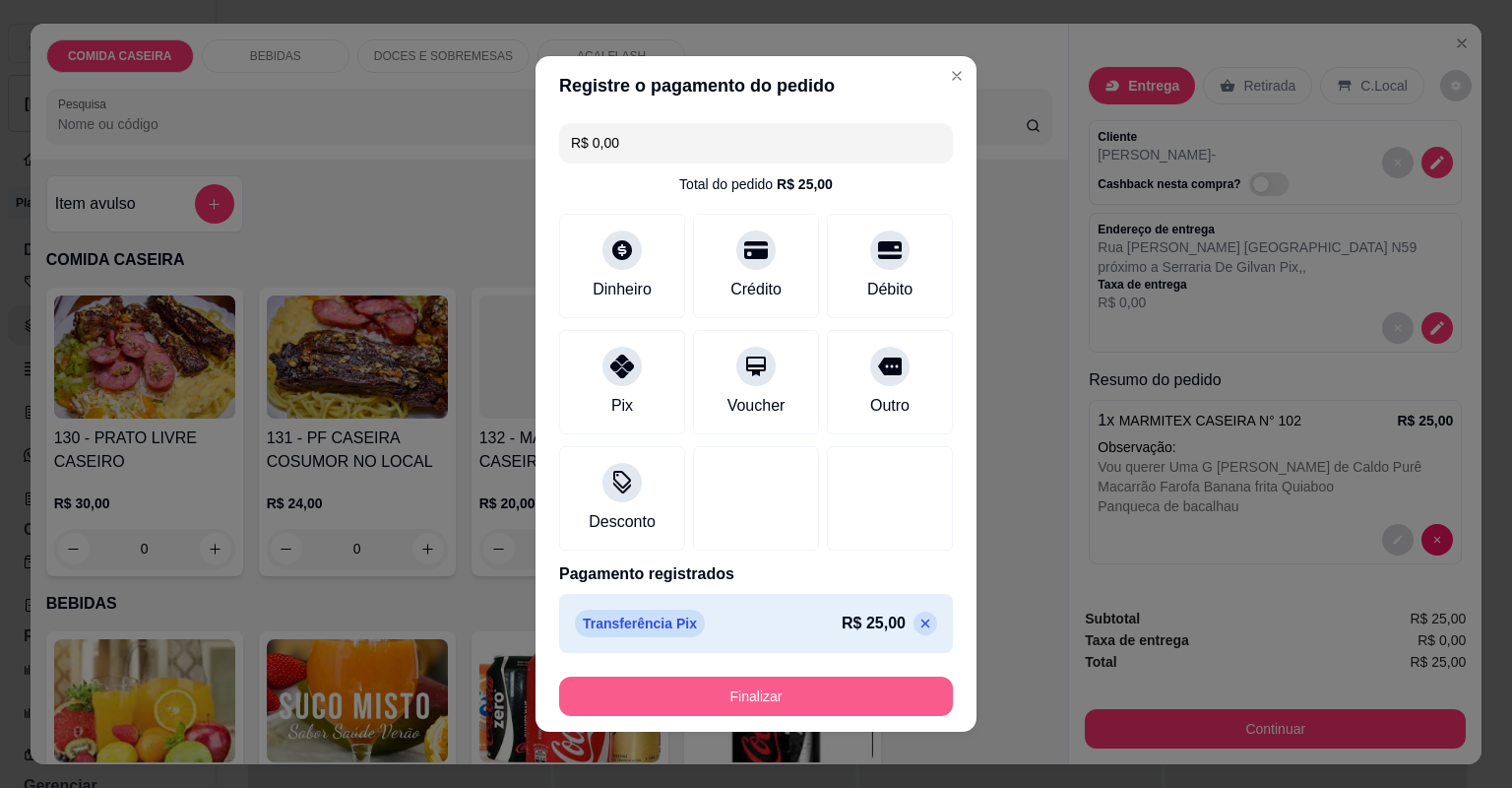 click on "Finalizar" at bounding box center [756, 696] 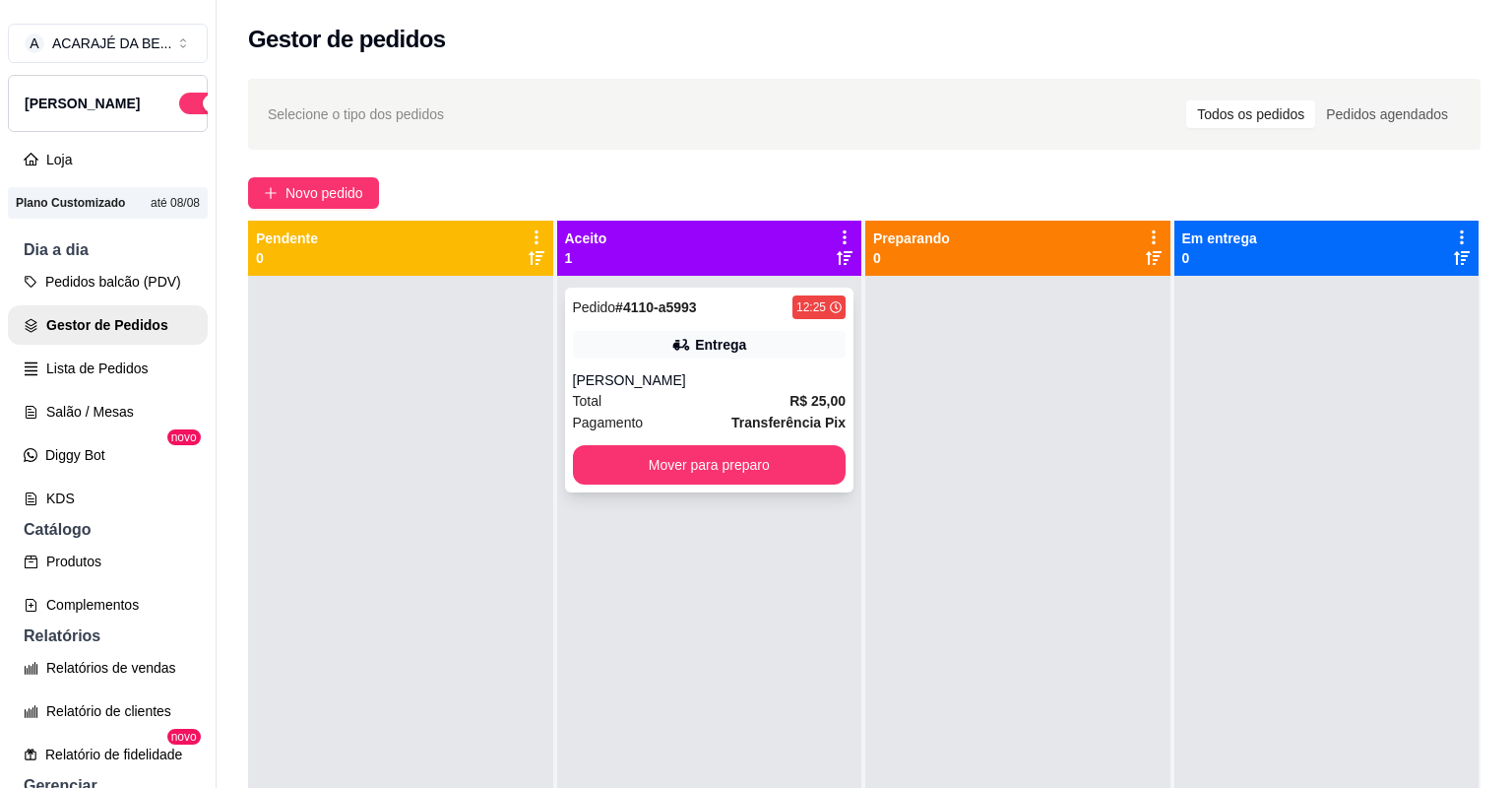 click on "Total R$ 25,00" at bounding box center [710, 401] 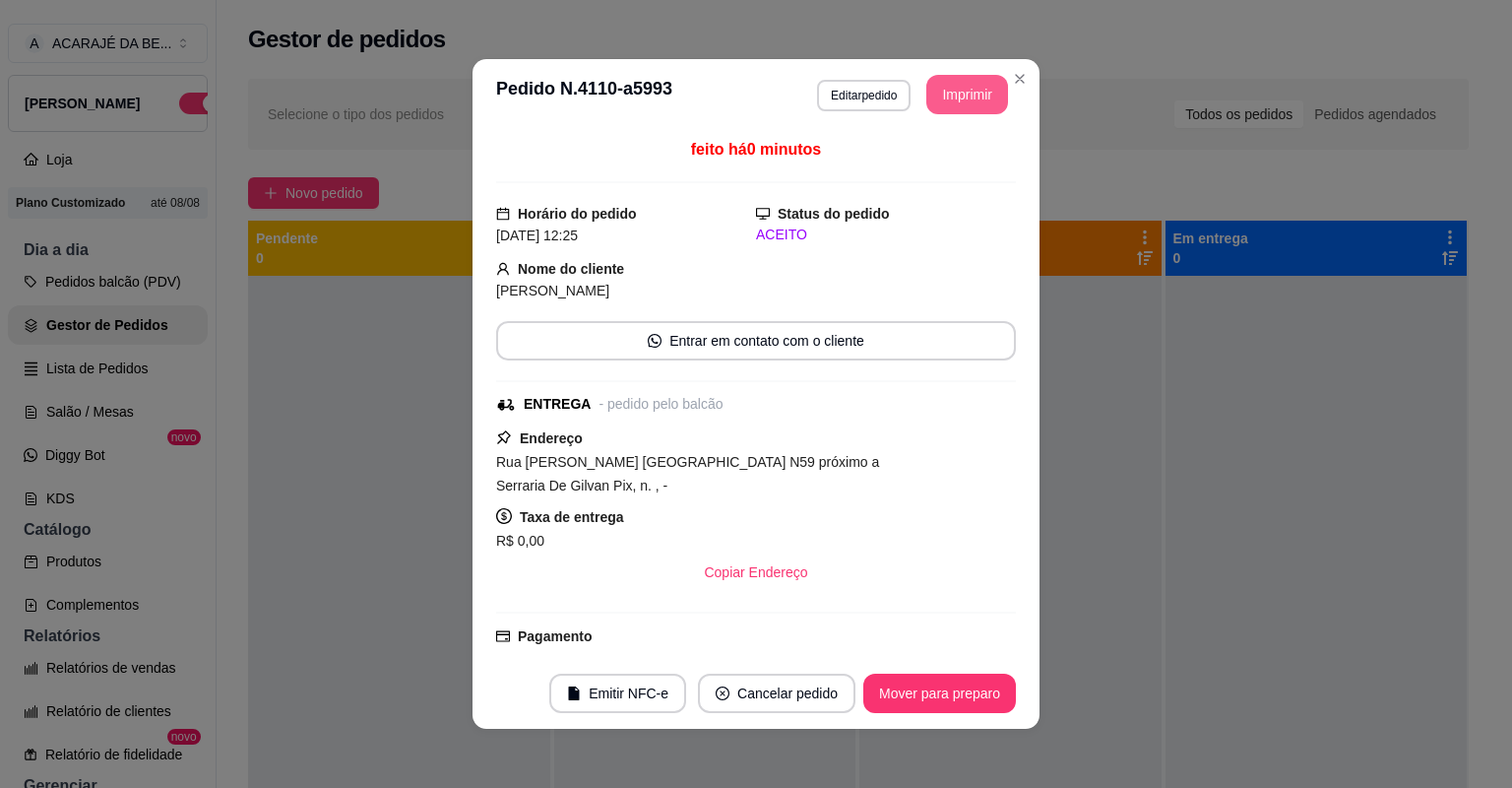 click on "Imprimir" at bounding box center (967, 95) 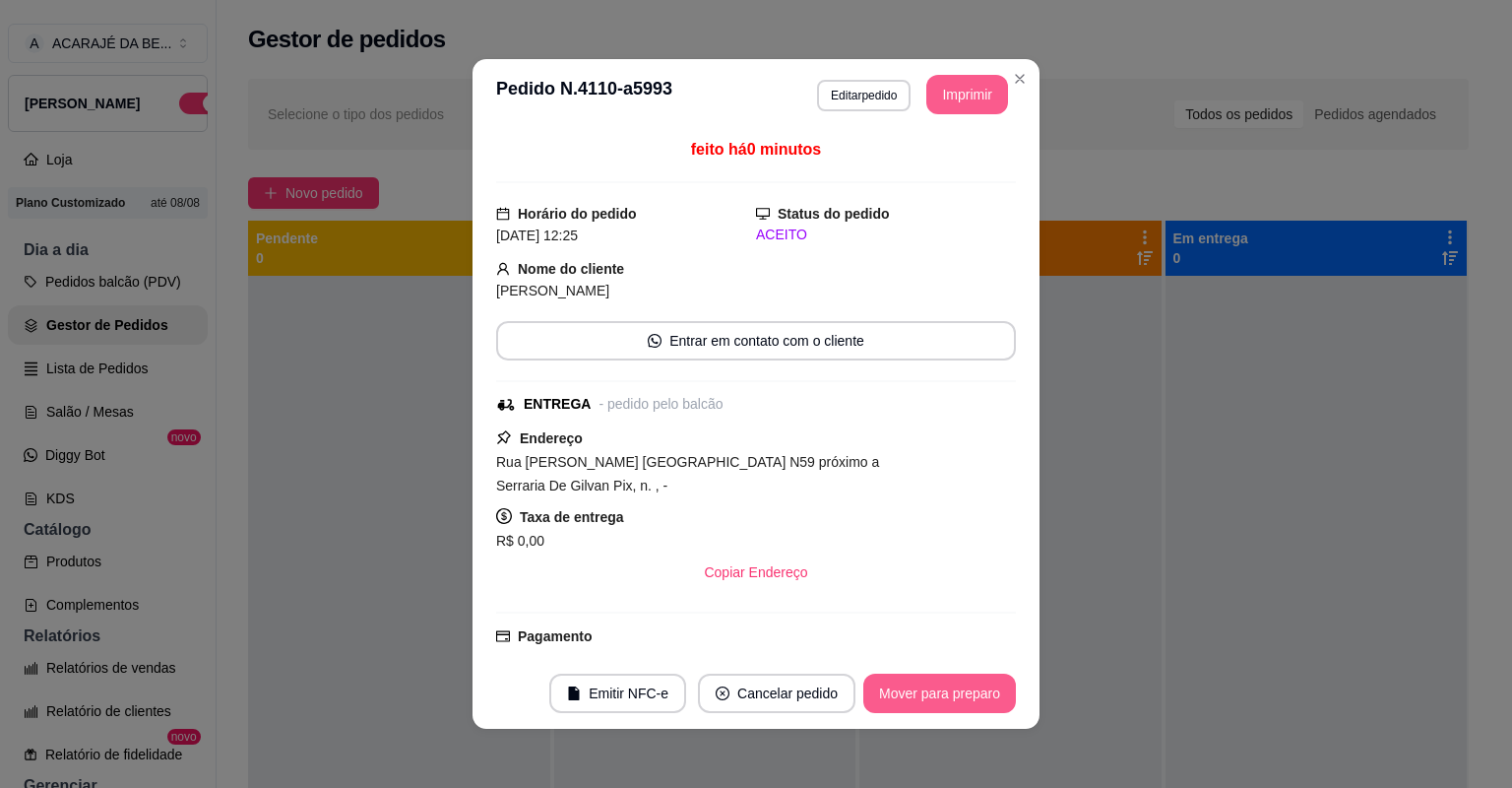 click on "Mover para preparo" at bounding box center (939, 693) 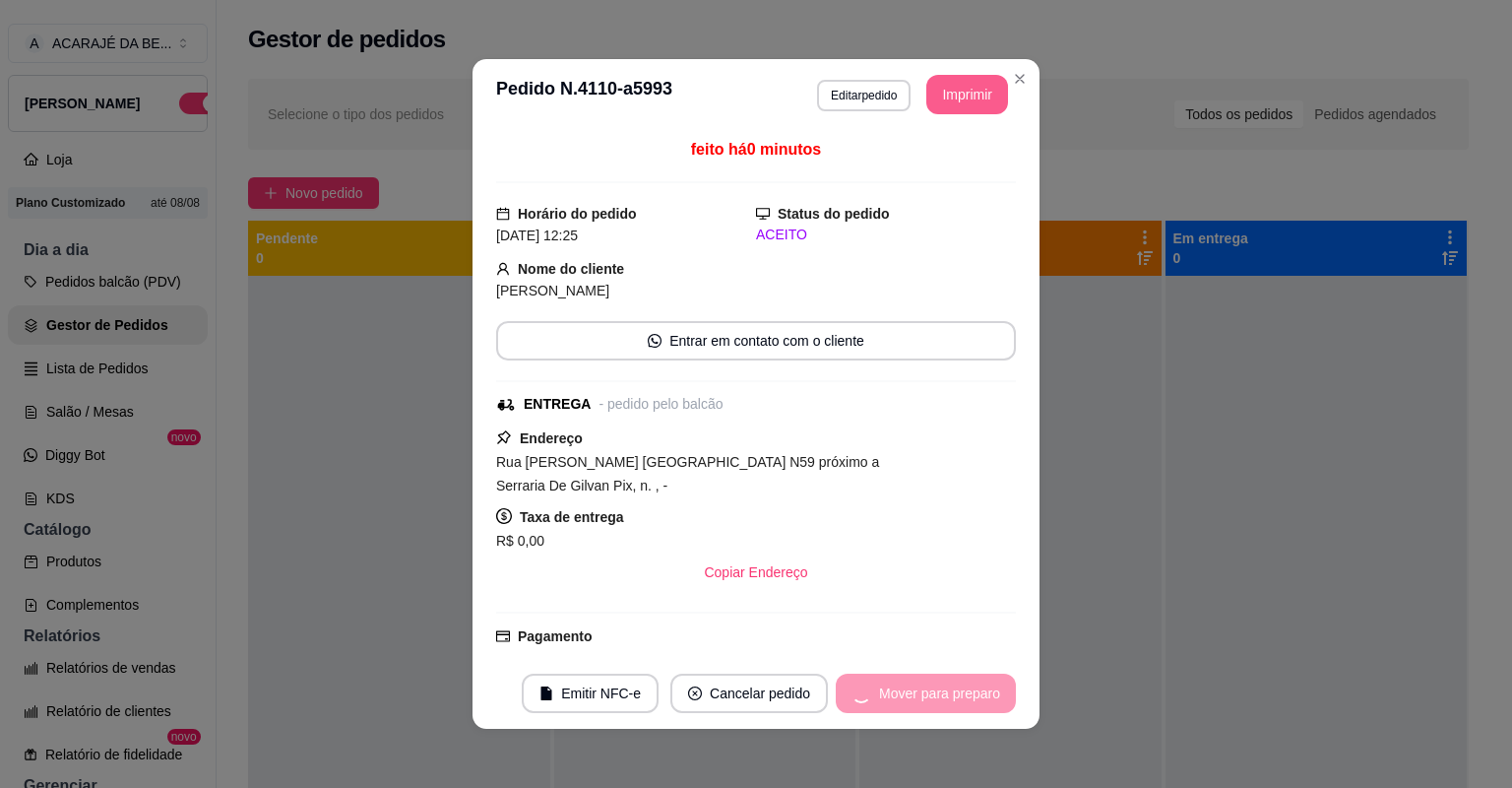 click on "Mover para preparo" at bounding box center [925, 693] 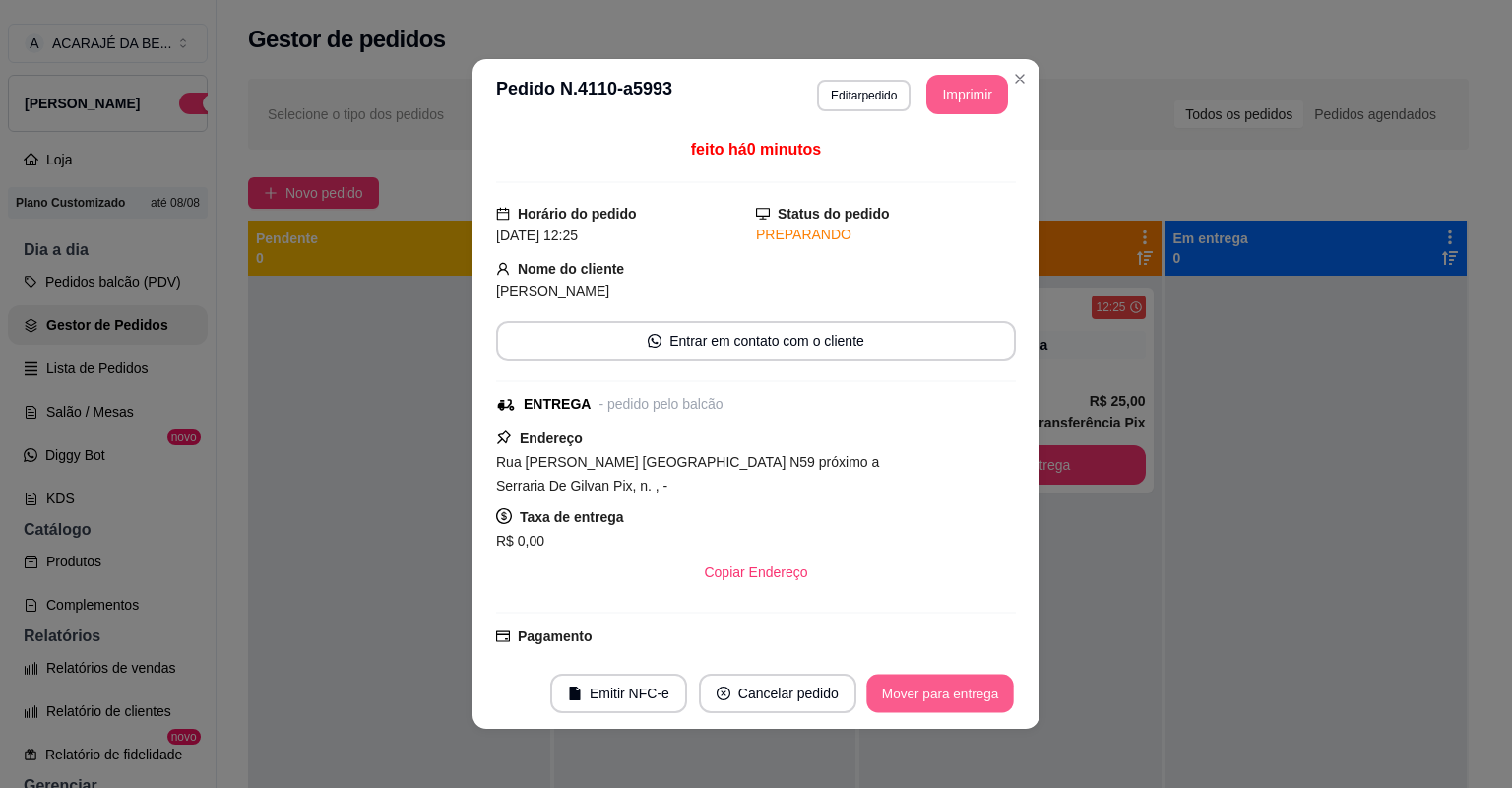 click on "Mover para entrega" at bounding box center (940, 693) 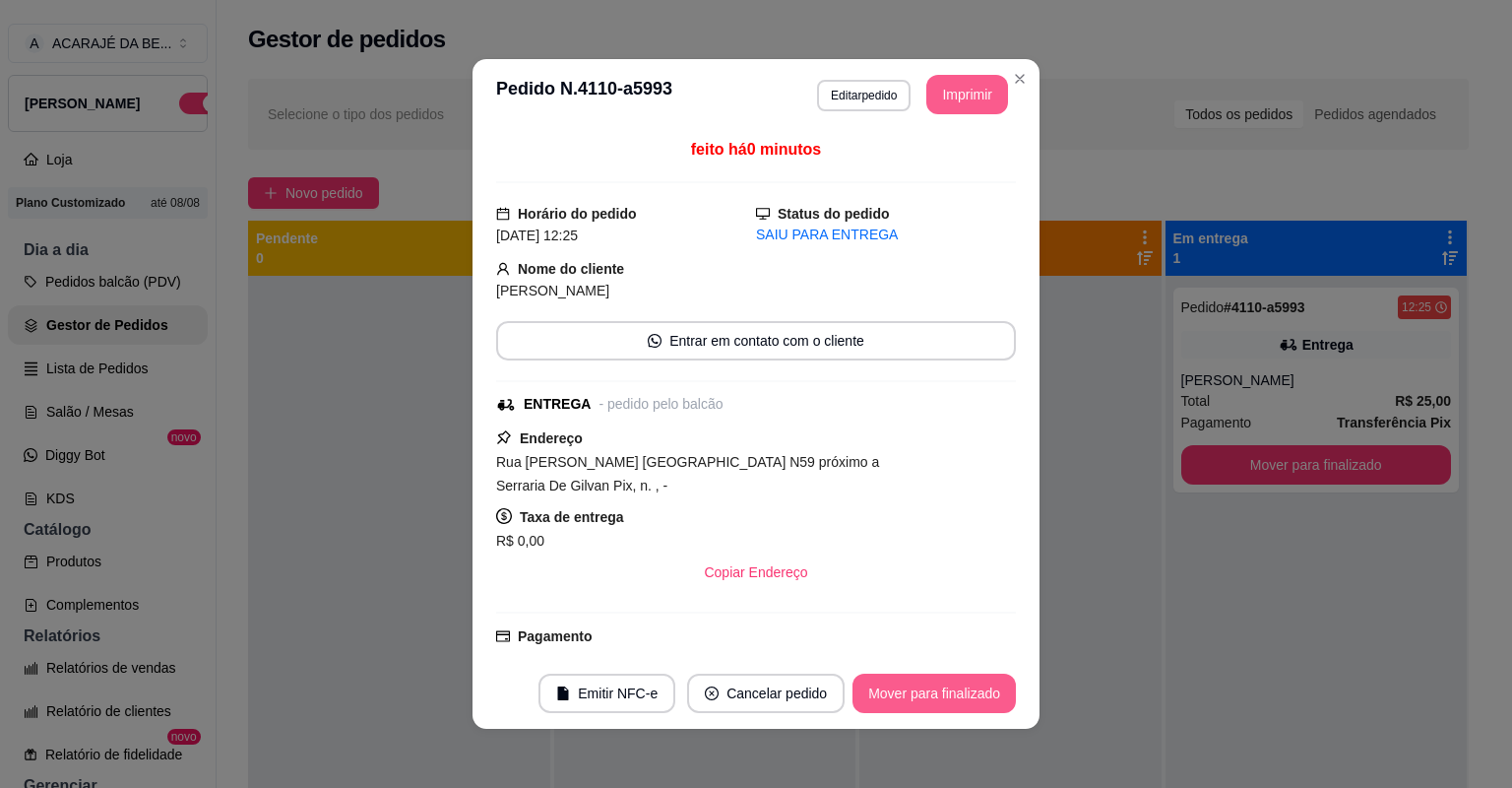 click on "Mover para finalizado" at bounding box center (934, 693) 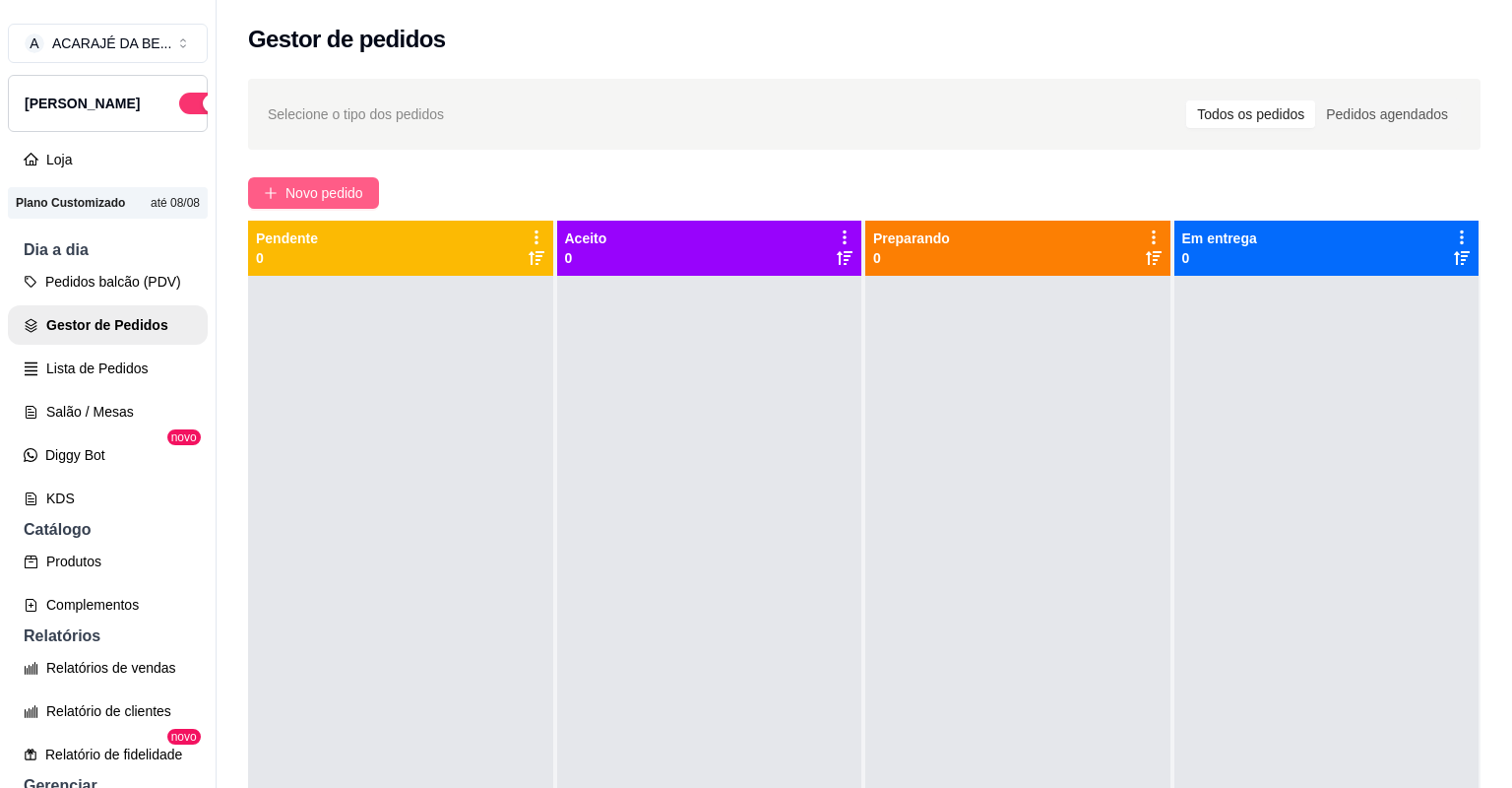 click 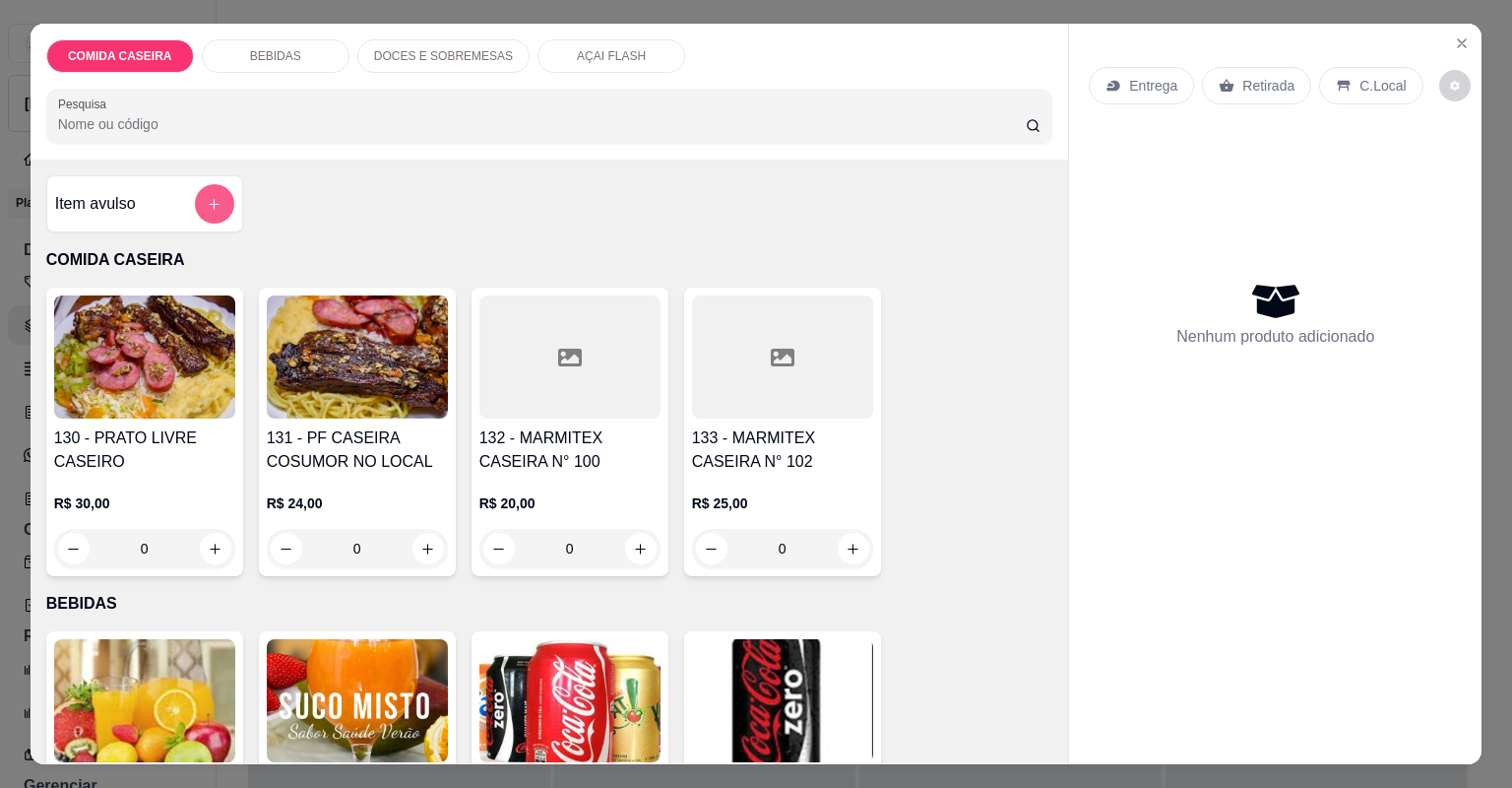 click at bounding box center [215, 204] 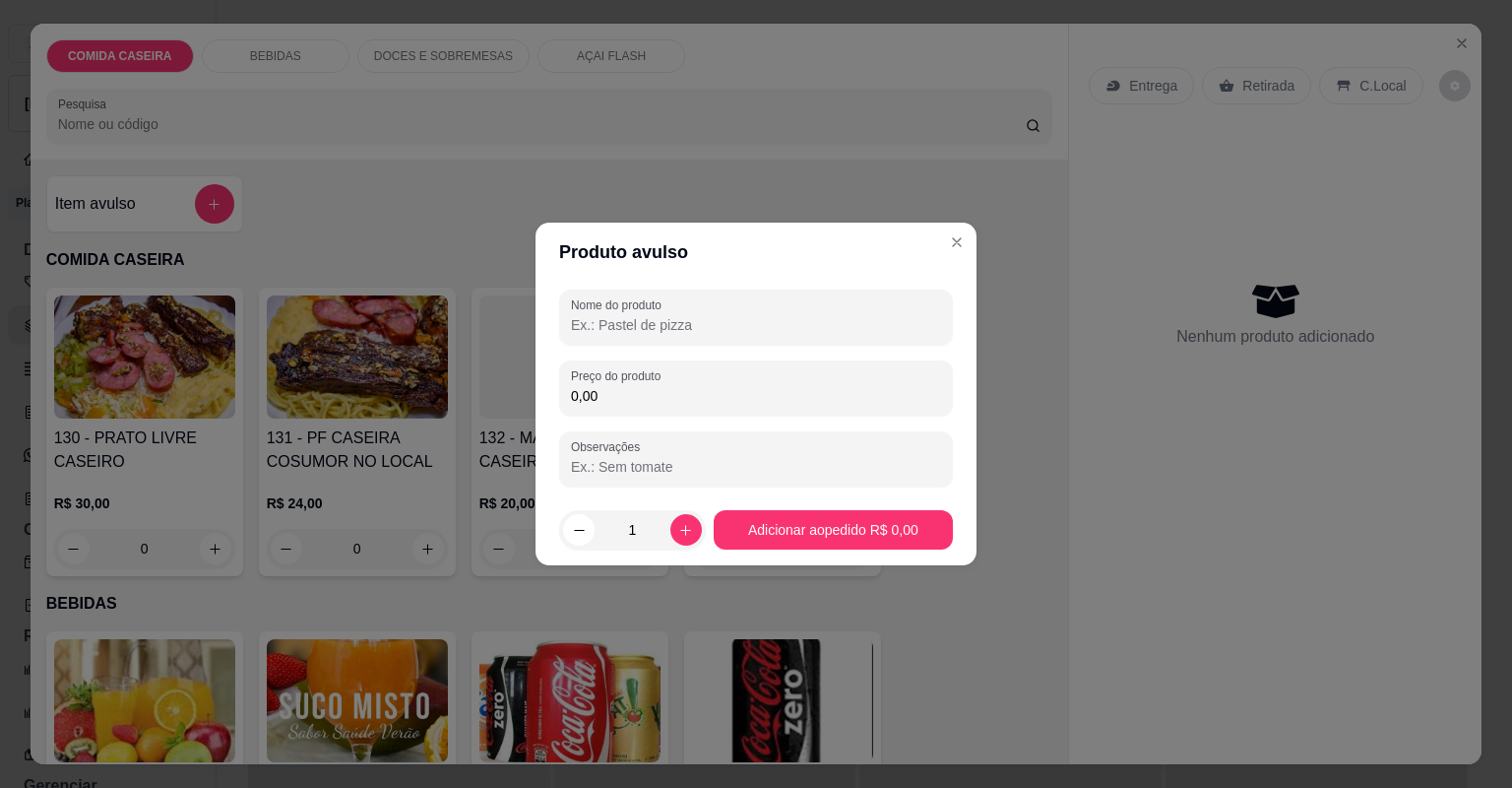 click on "Nome do produto" at bounding box center [756, 325] 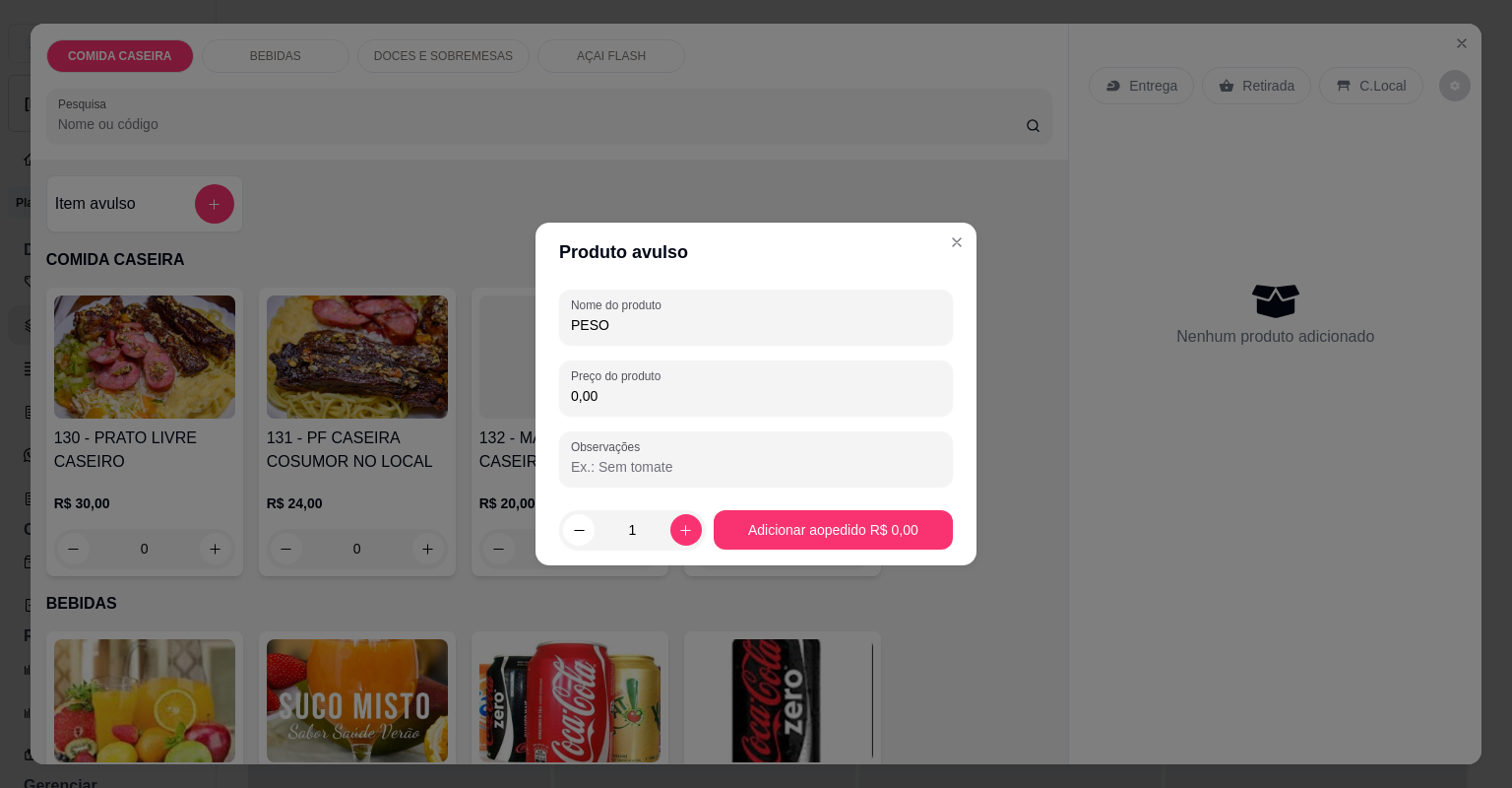 type on "PESO" 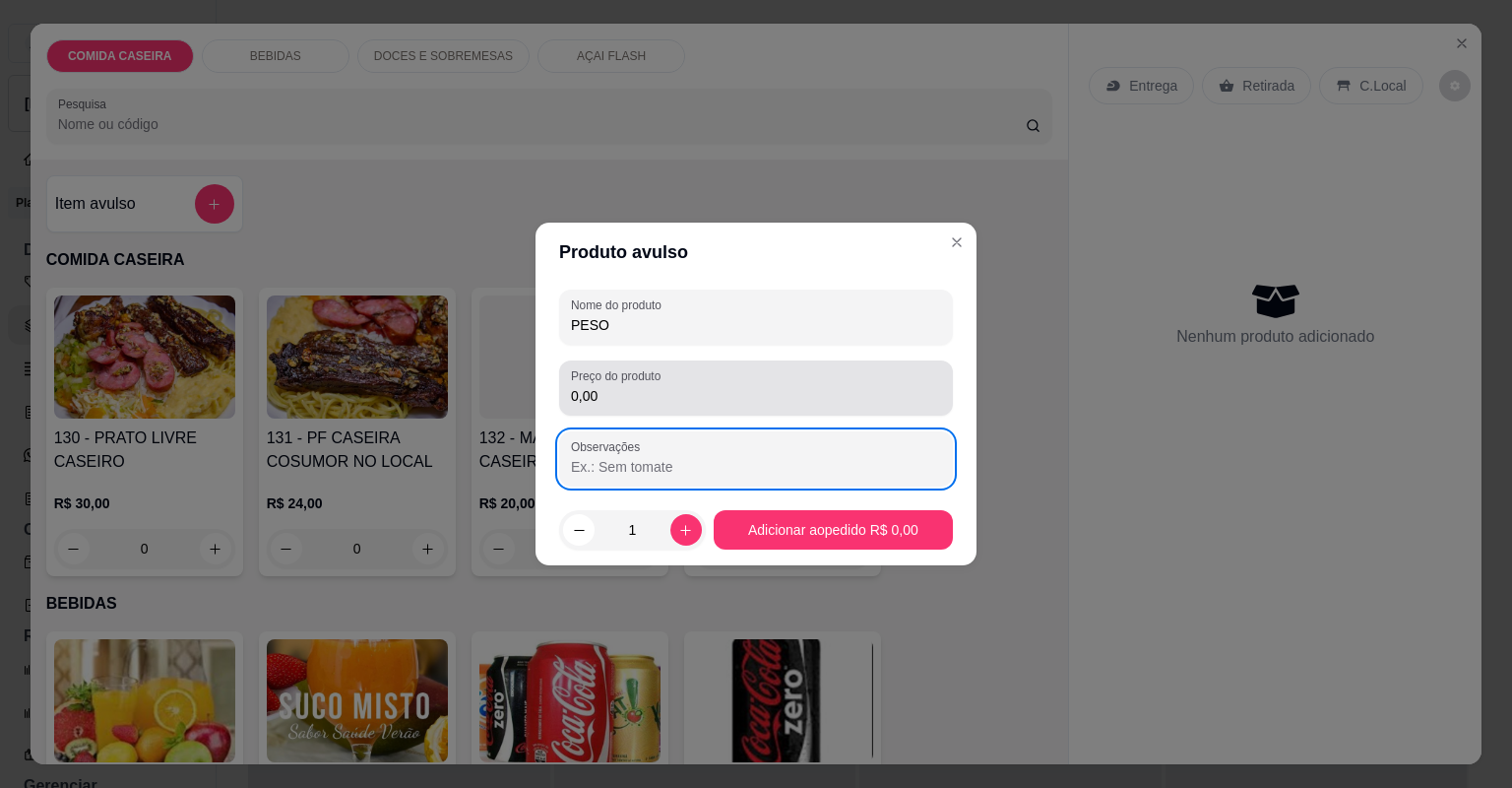 click on "0,00" at bounding box center (756, 388) 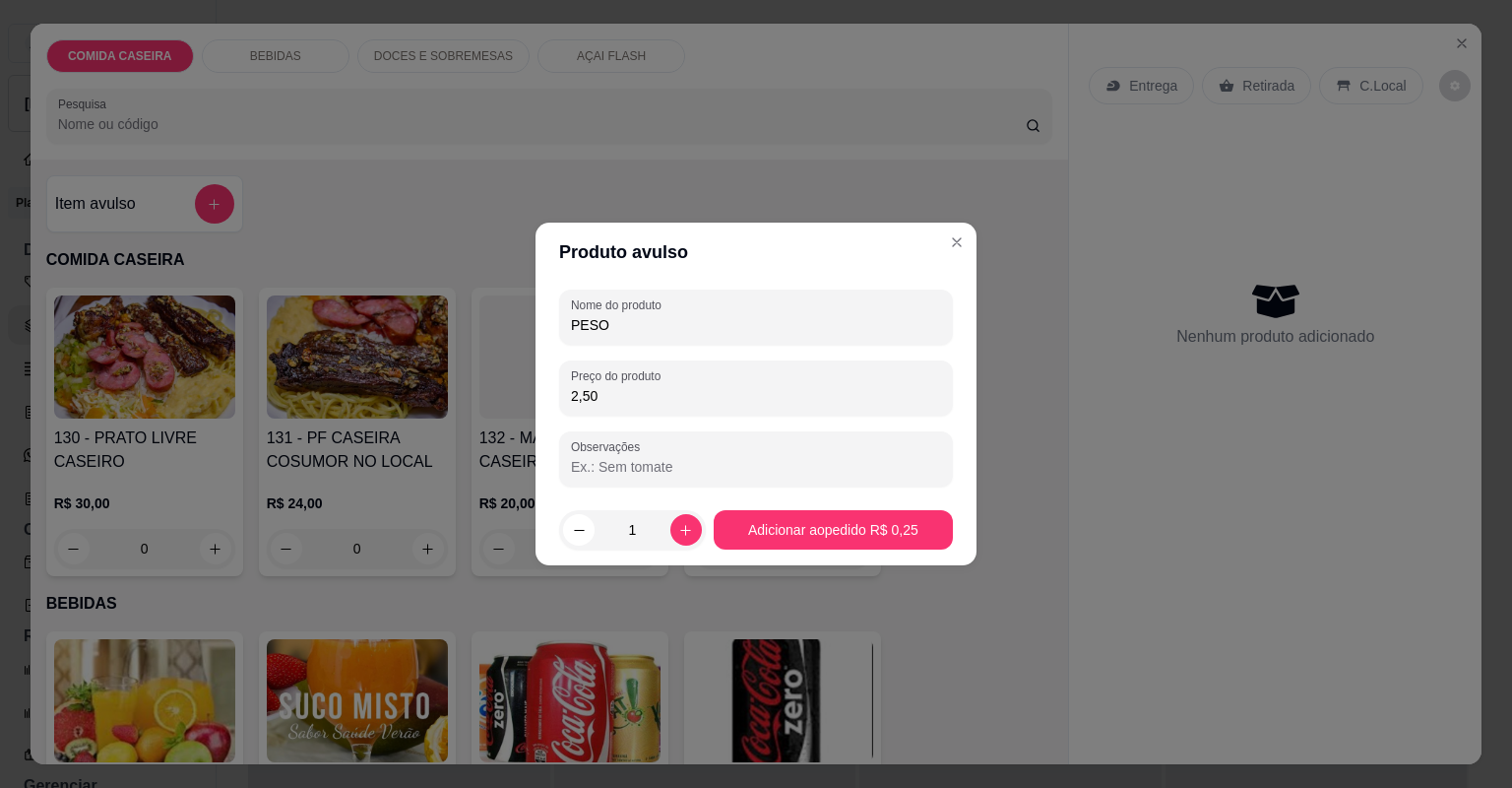 type on "25,00" 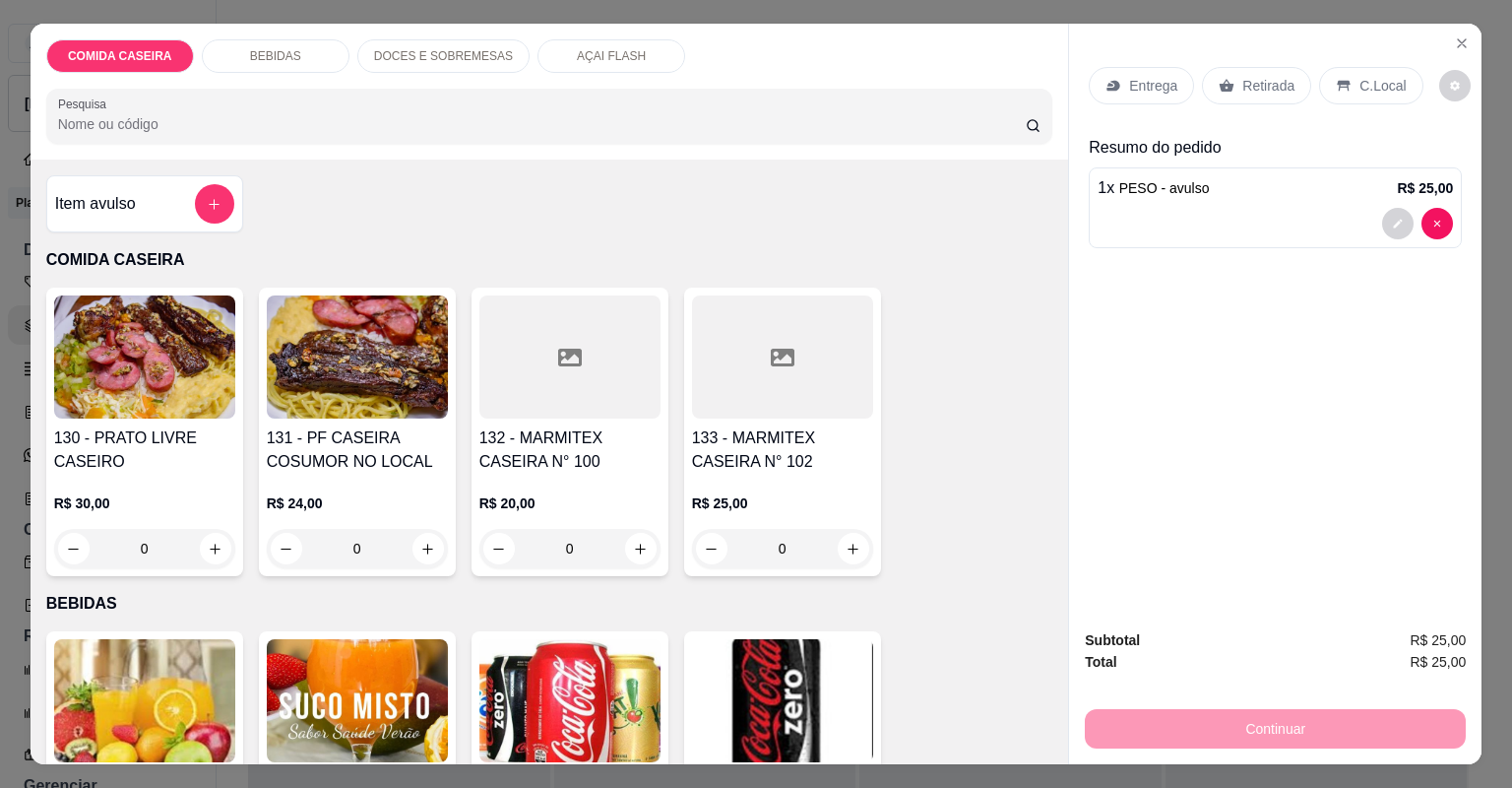 click on "Entrega" at bounding box center [1141, 86] 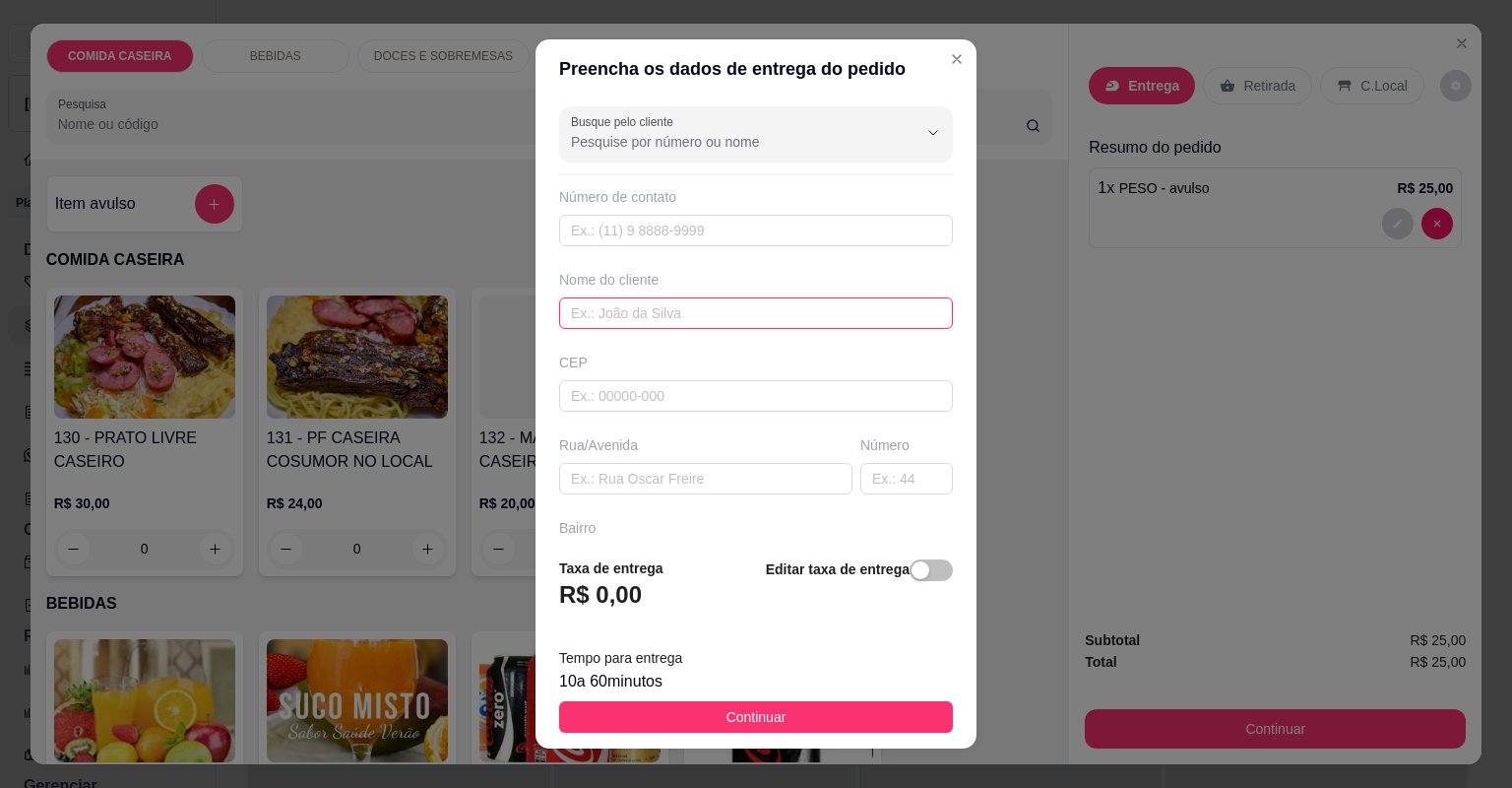 click at bounding box center (756, 313) 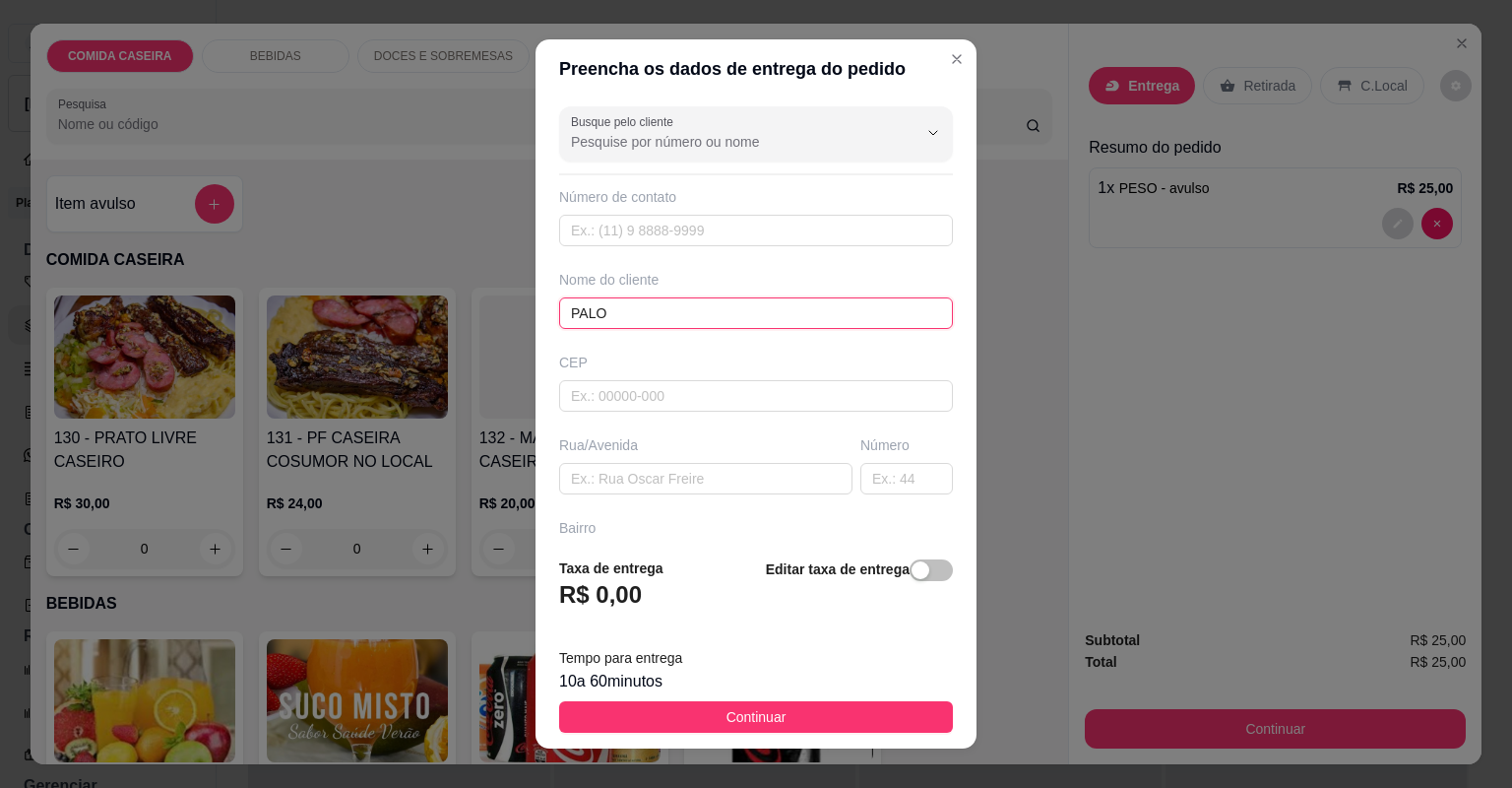 type on "PALOM" 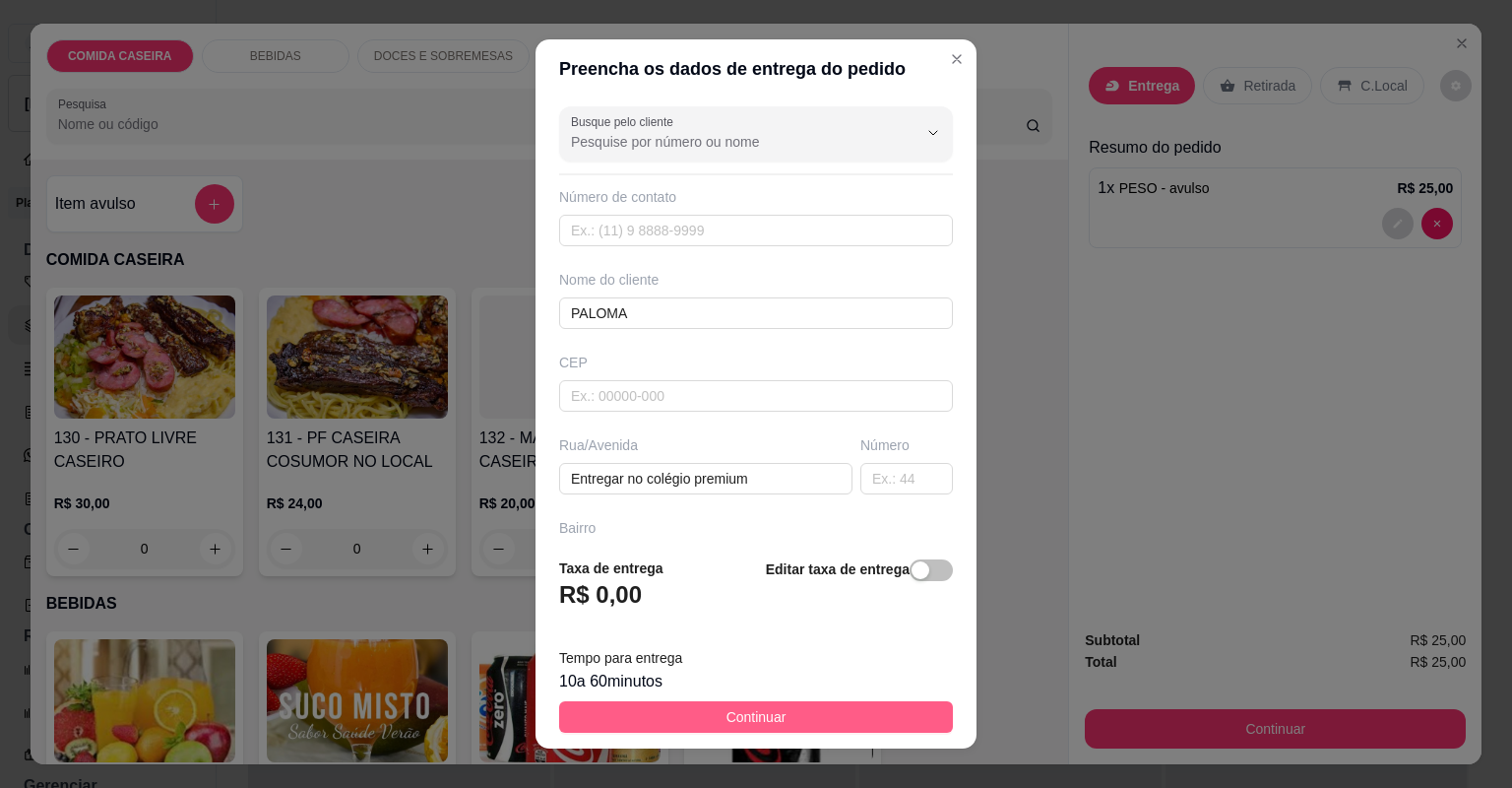 click on "Continuar" at bounding box center (756, 717) 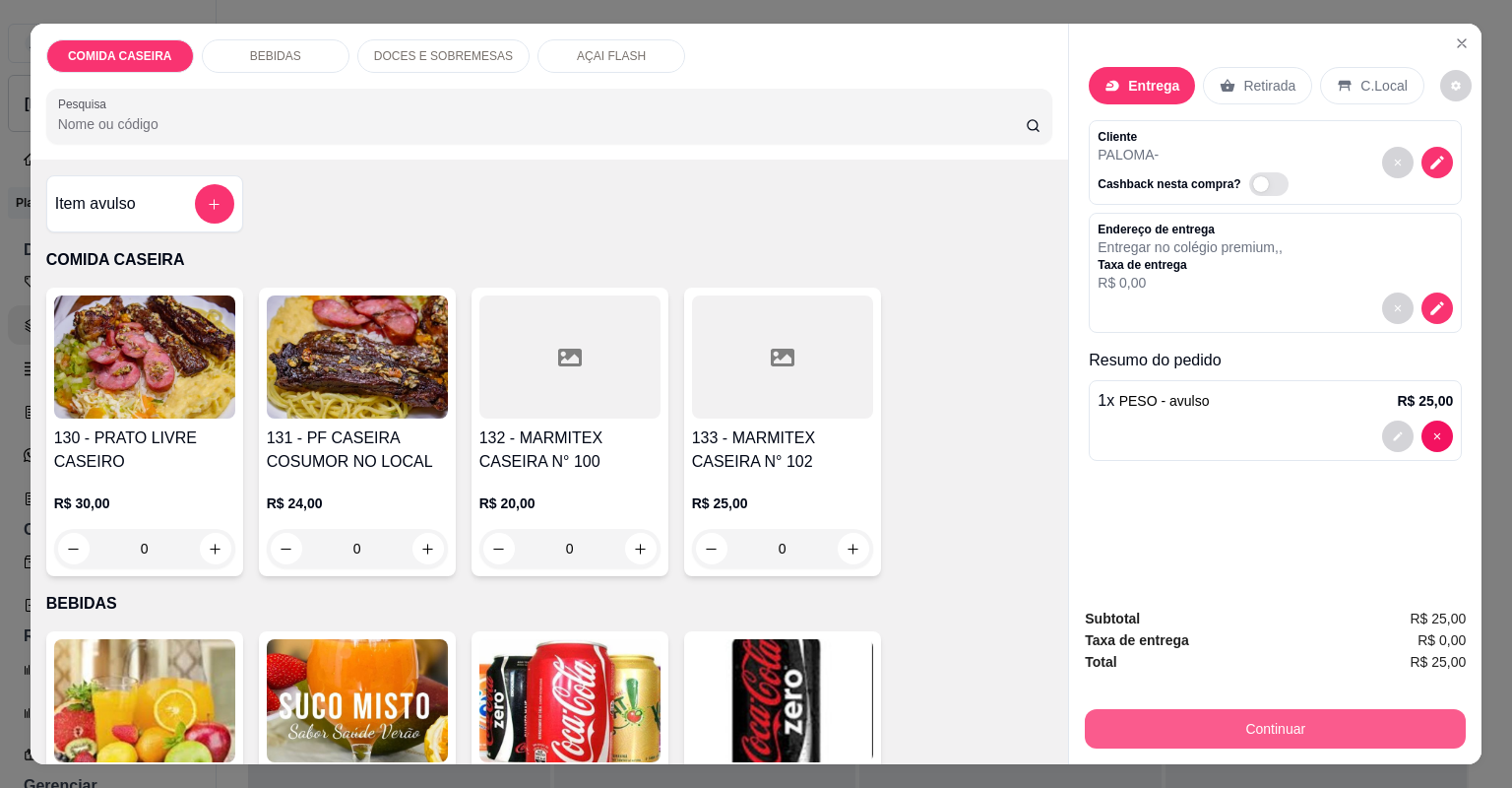 click on "Continuar" at bounding box center [1275, 729] 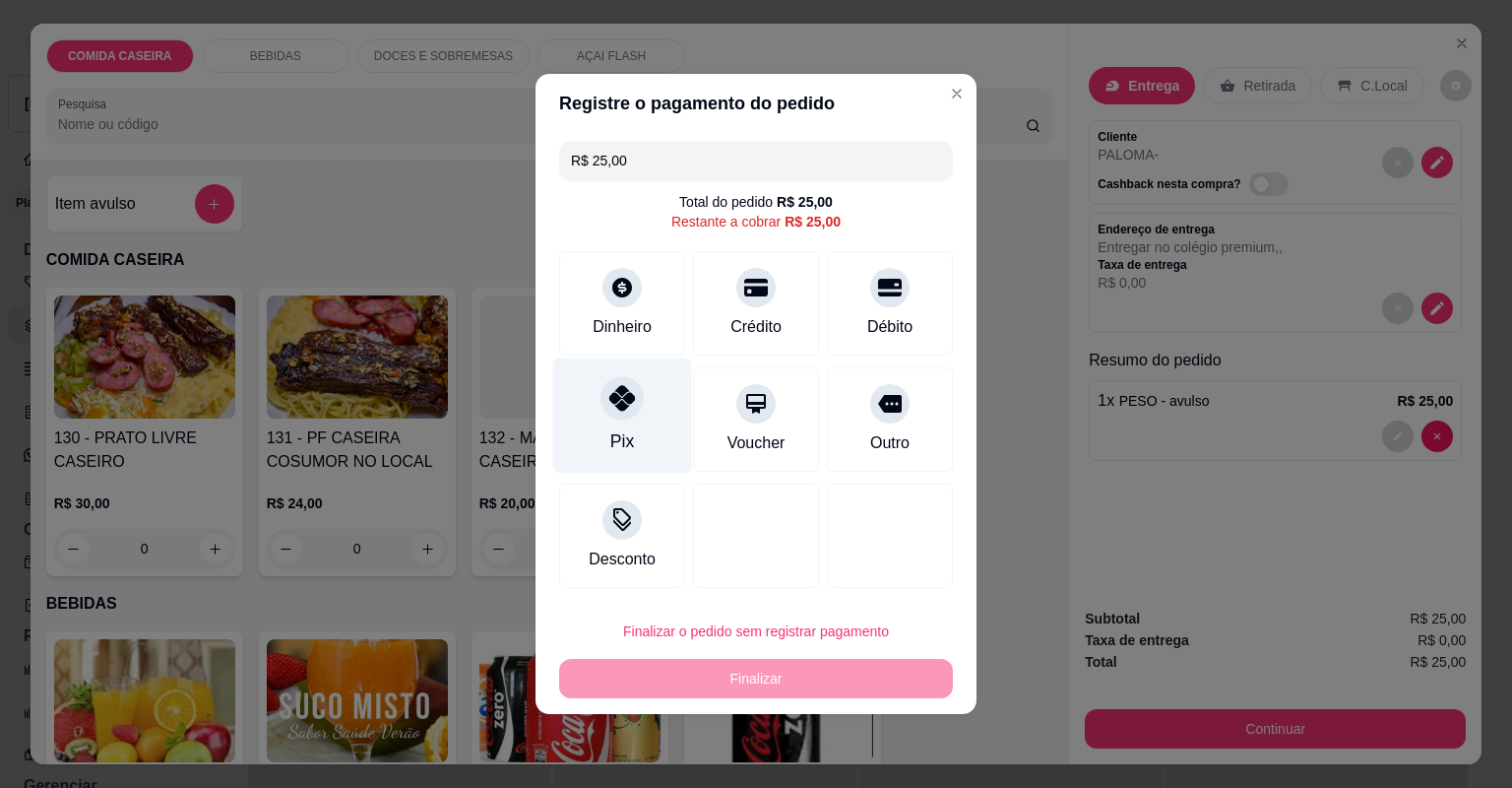 click on "Pix" at bounding box center (622, 416) 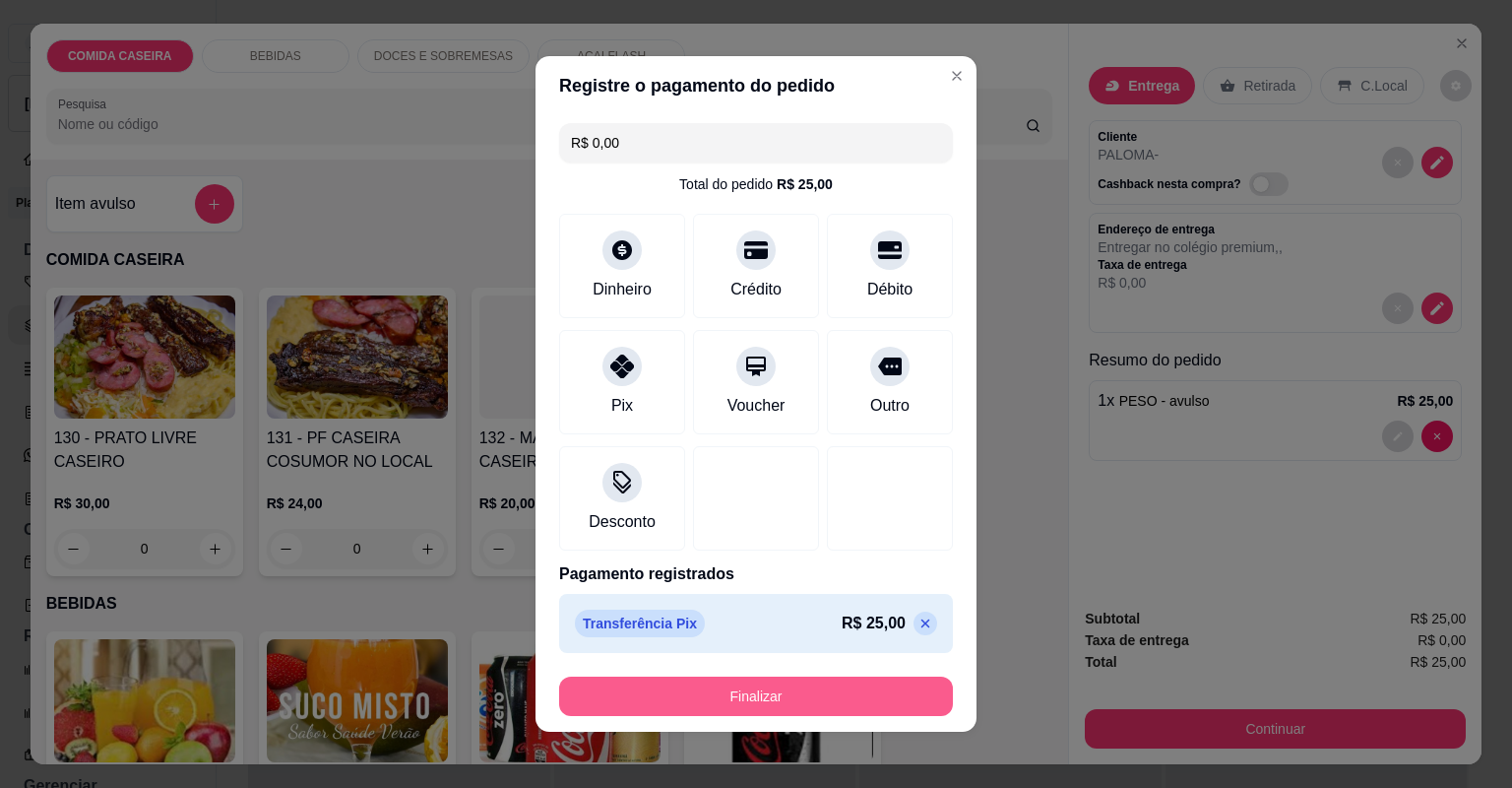 click on "Finalizar" at bounding box center (756, 696) 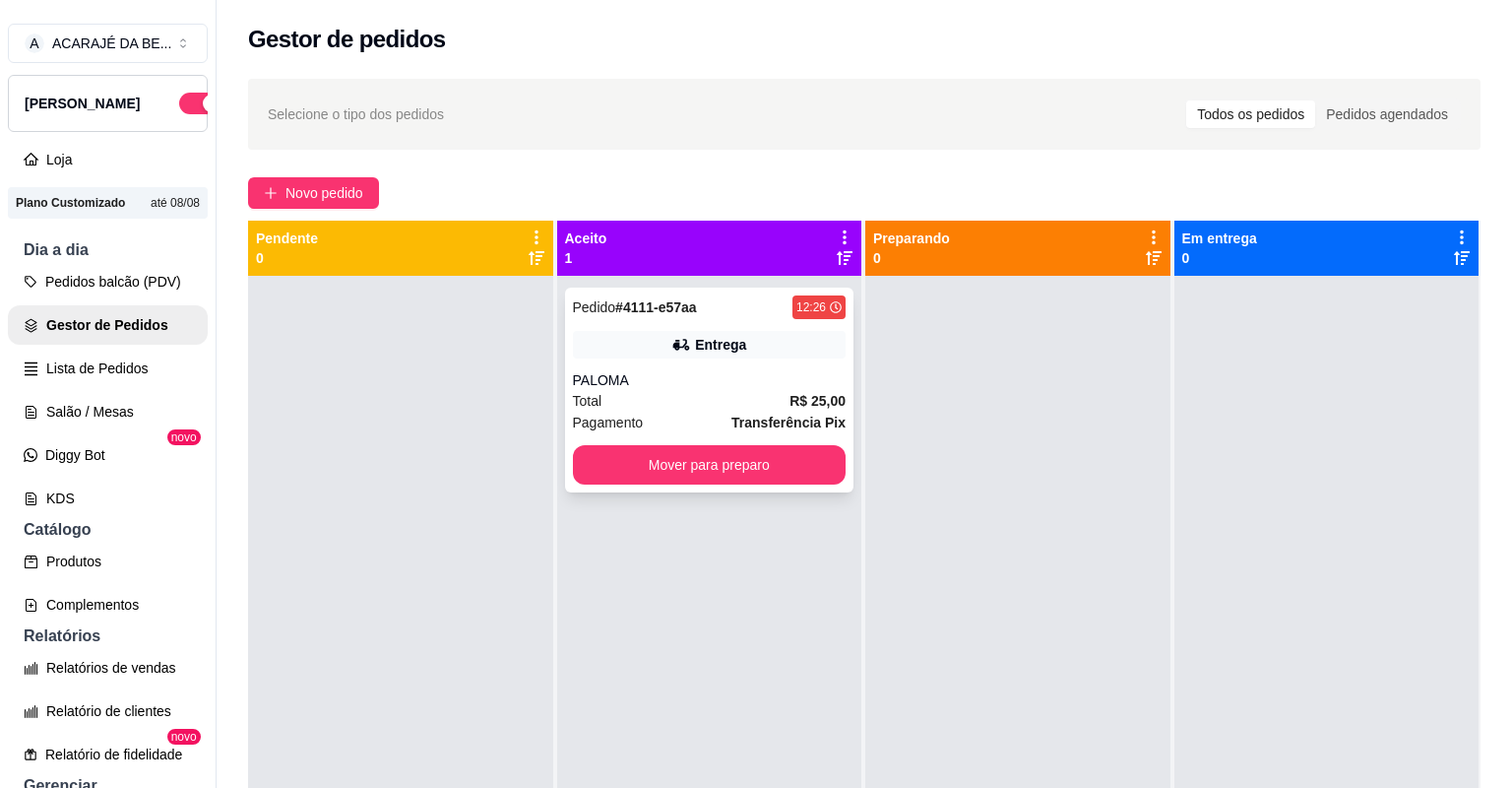 click on "Total R$ 25,00" at bounding box center (710, 401) 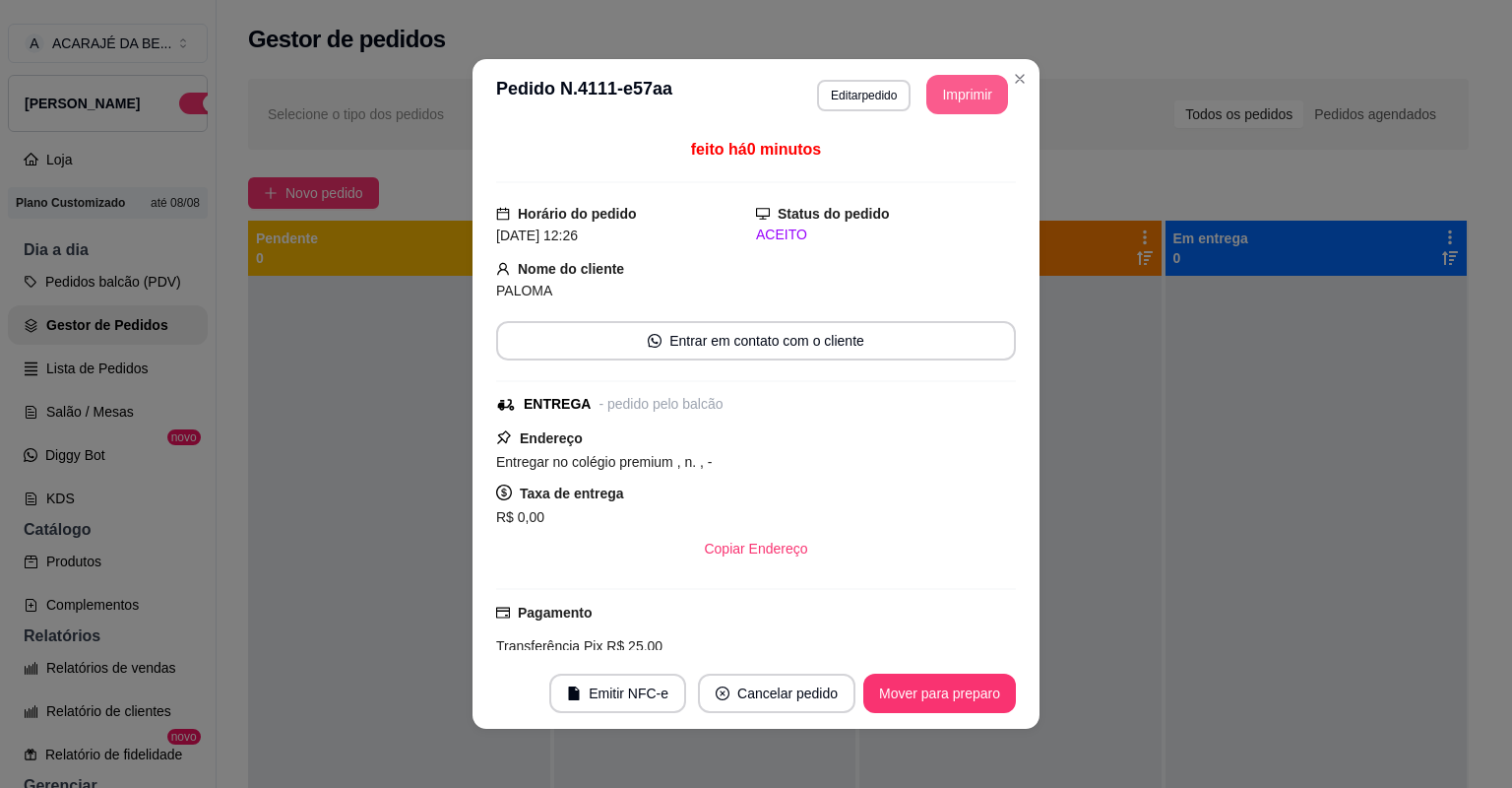 click on "Imprimir" at bounding box center (967, 95) 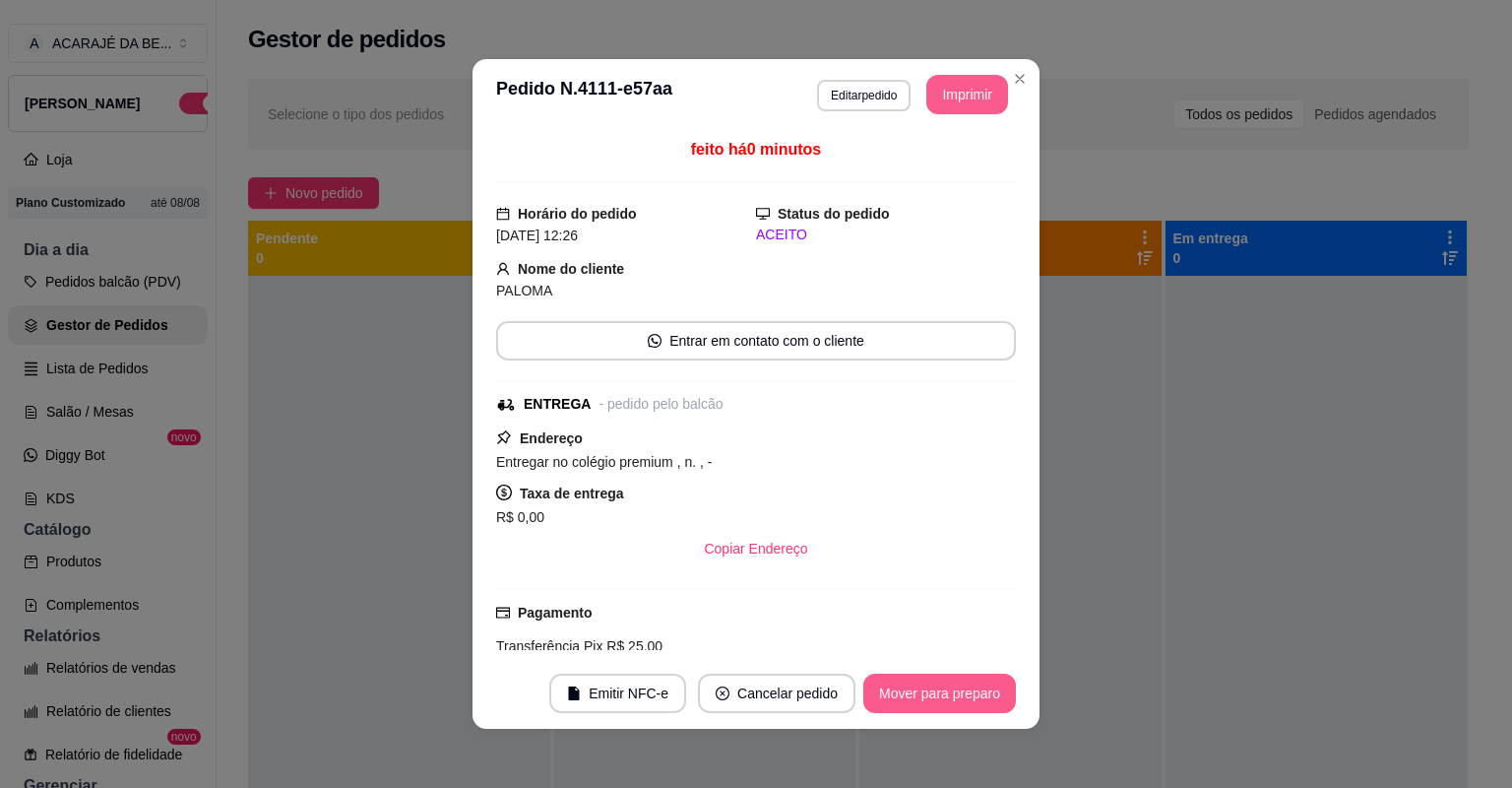 click on "Mover para preparo" at bounding box center (939, 693) 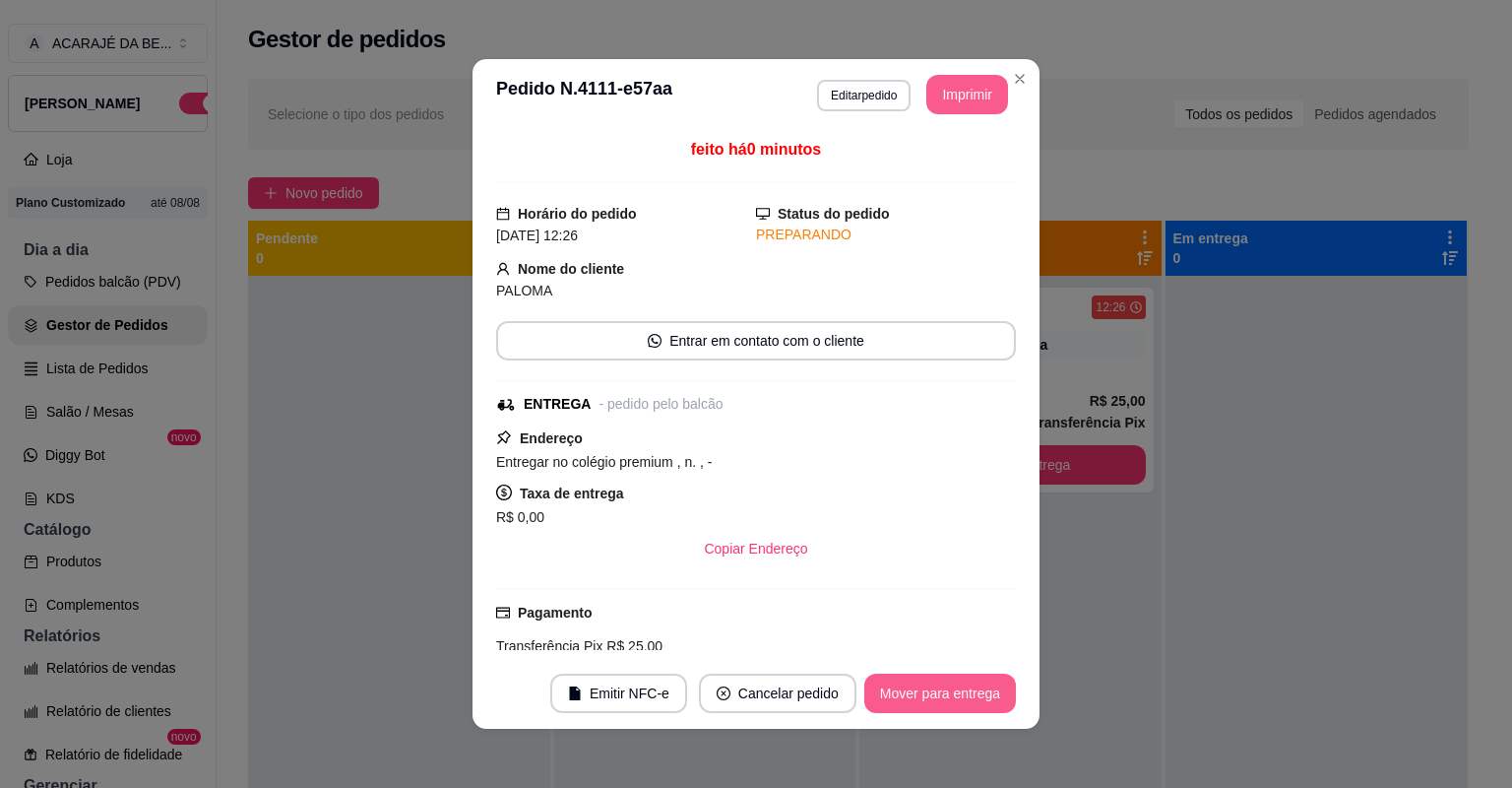 click on "Mover para entrega" at bounding box center (940, 693) 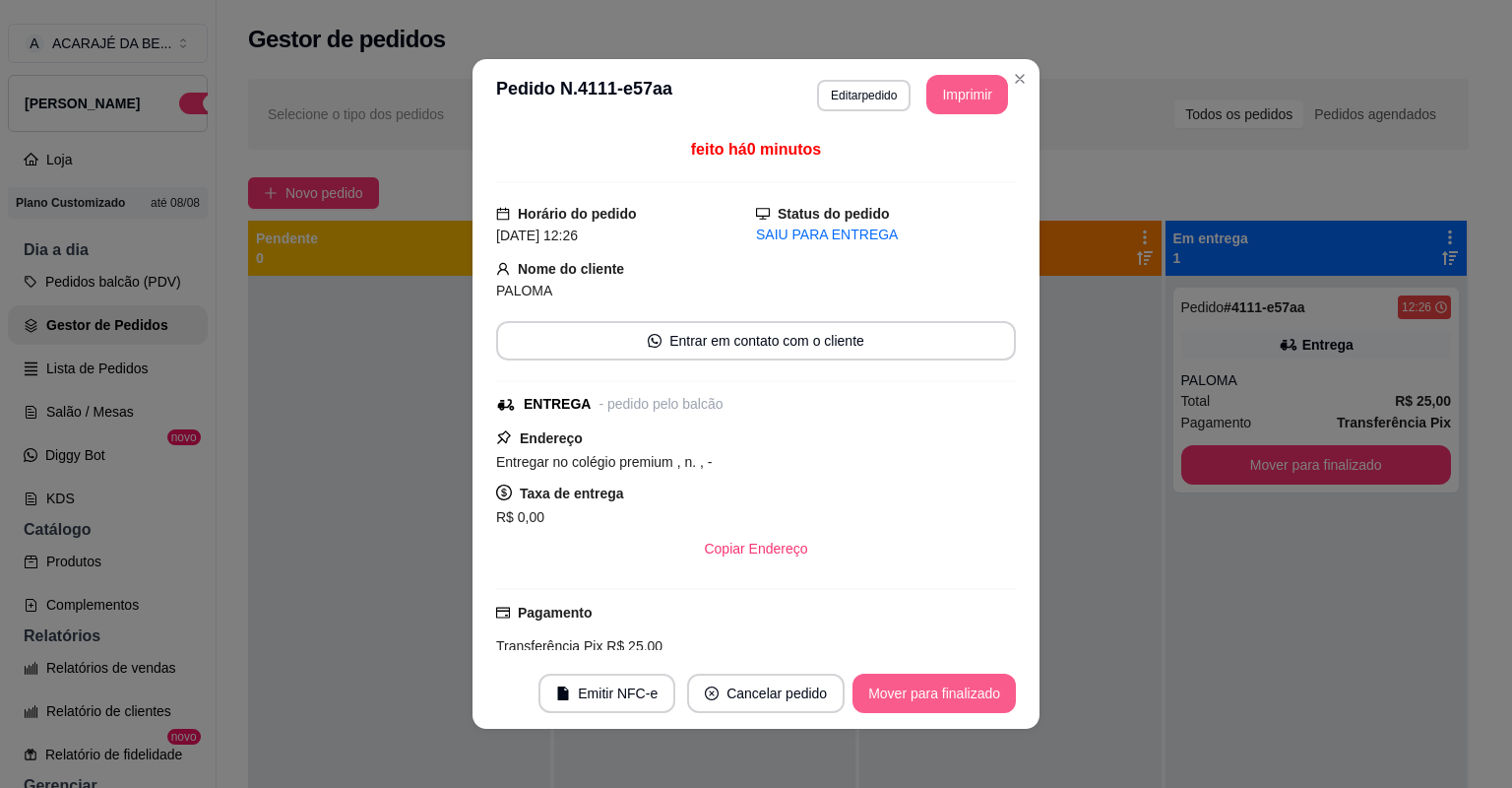 click on "Mover para finalizado" at bounding box center [934, 693] 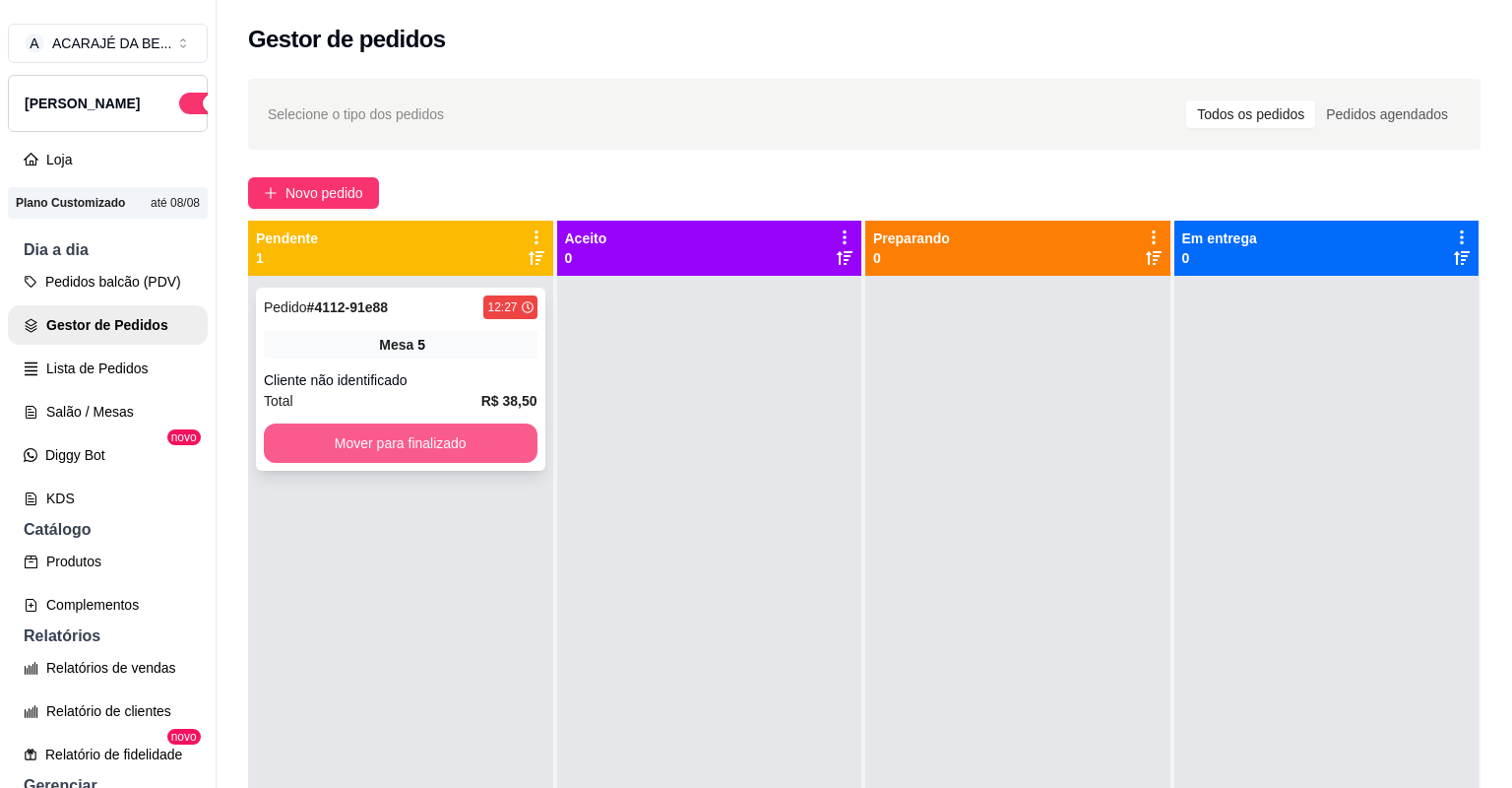 click on "Mover para finalizado" at bounding box center [401, 443] 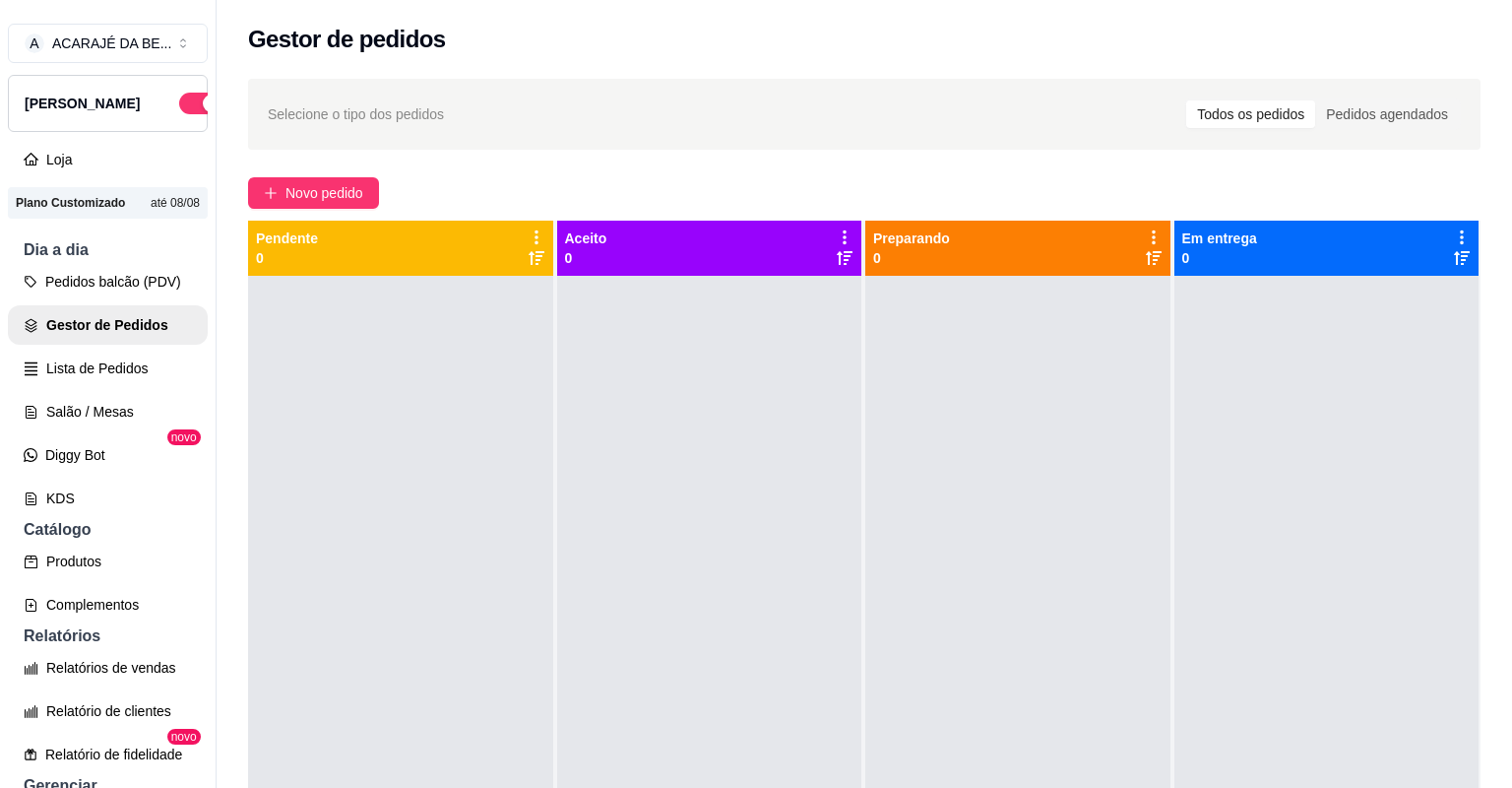 click on "Controle de caixa" at bounding box center (107, 904) 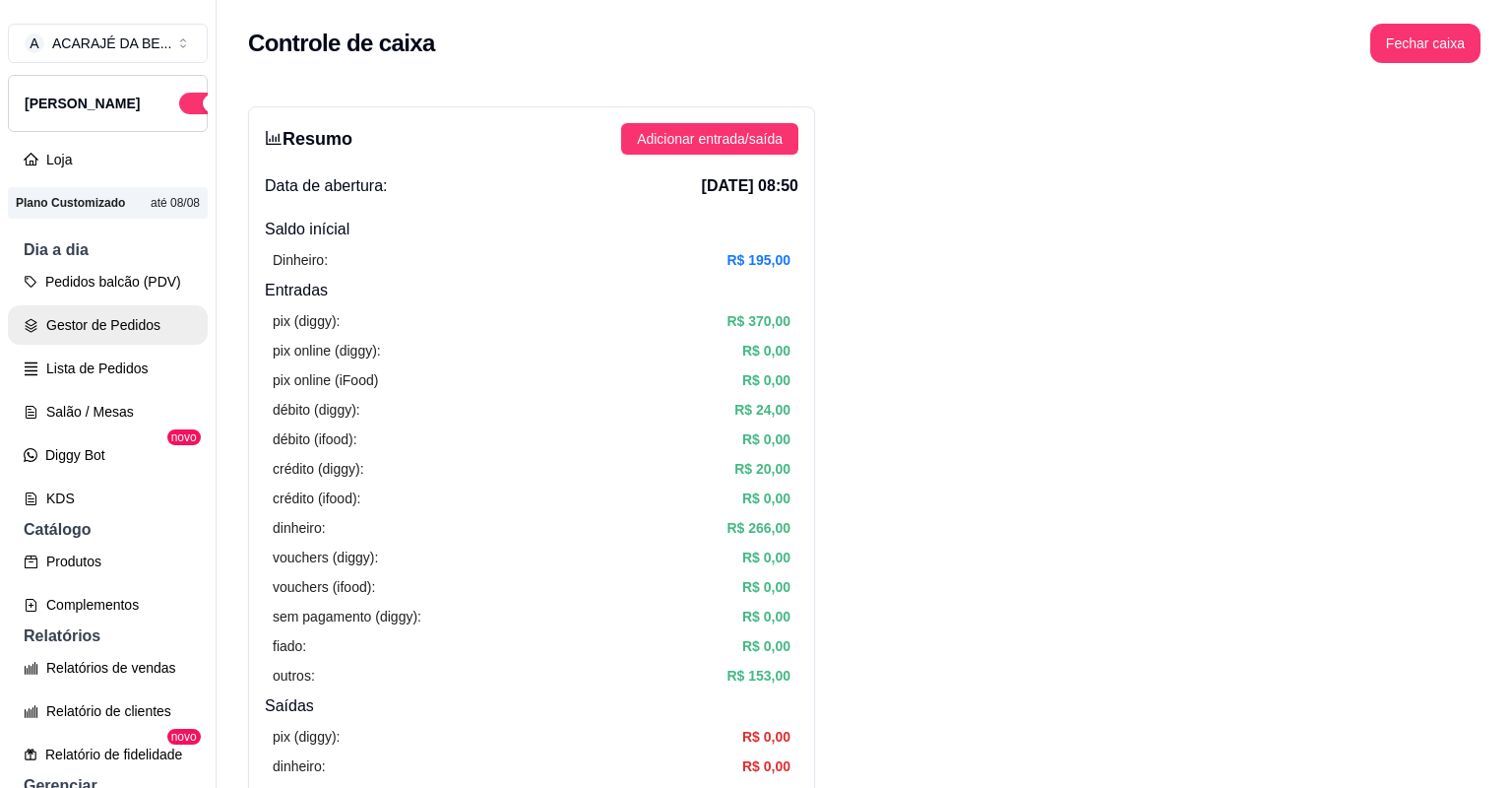 click on "Gestor de Pedidos" at bounding box center (107, 325) 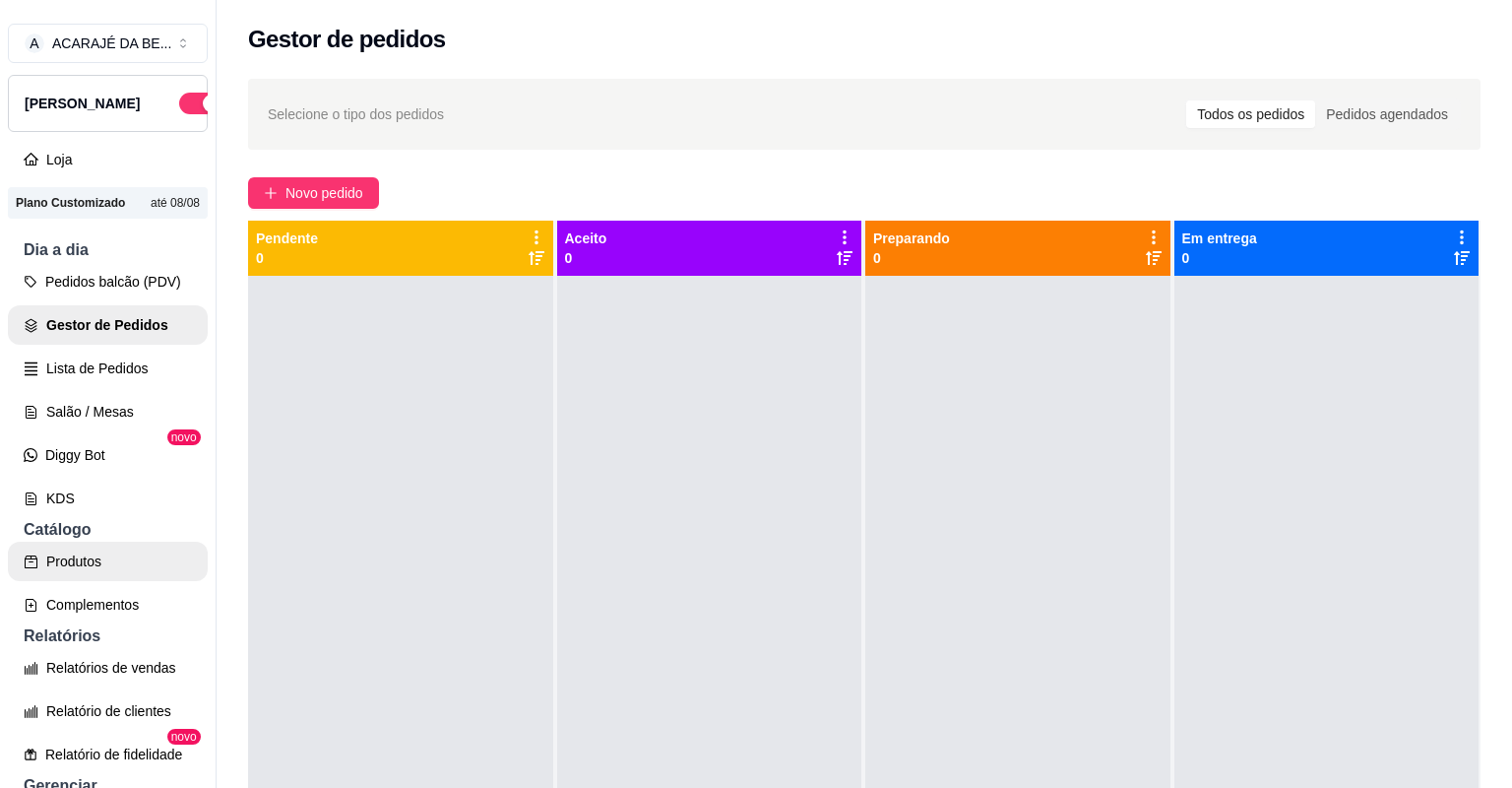 click on "Produtos" at bounding box center (107, 561) 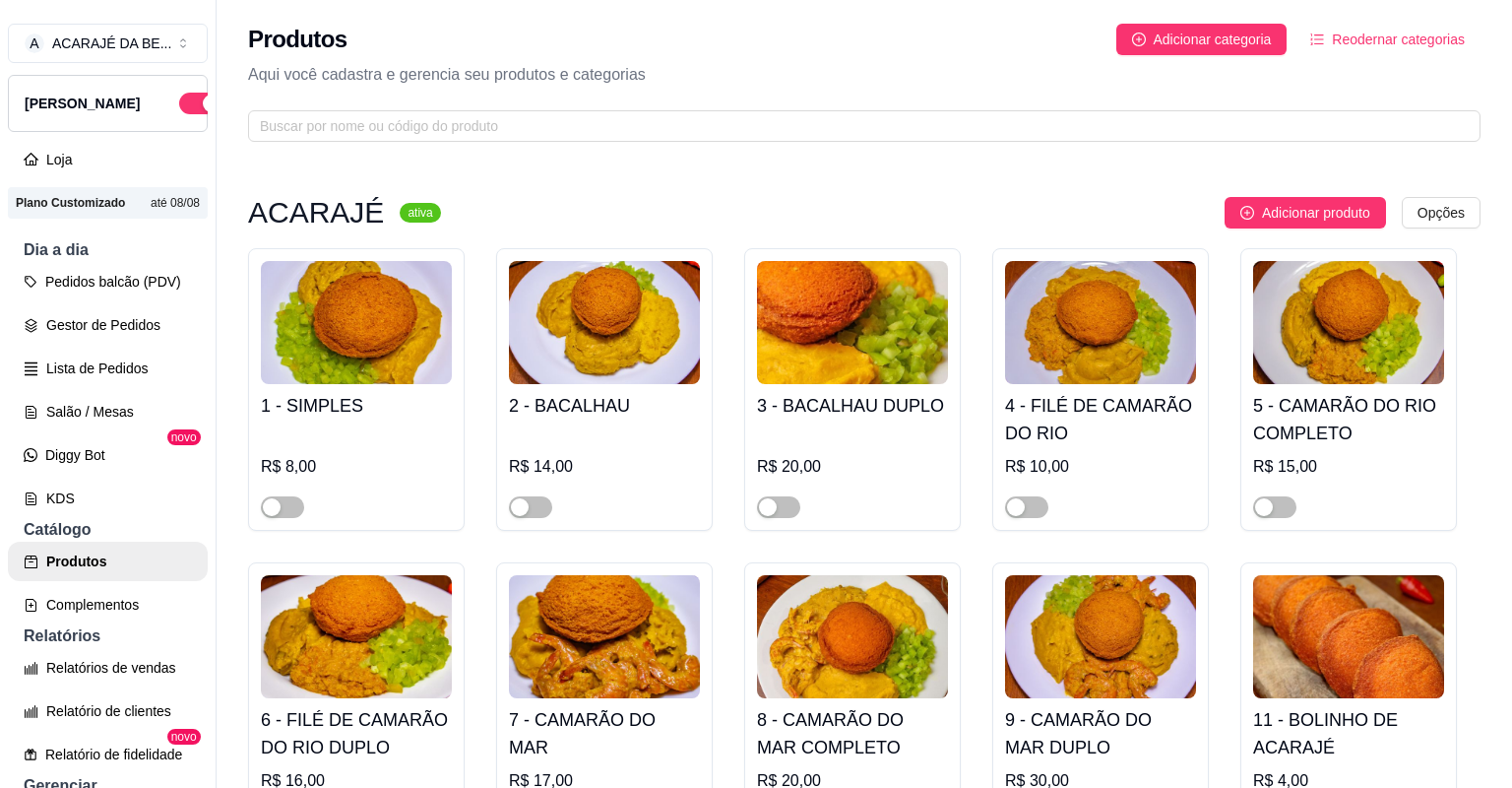 click at bounding box center [1038, 2779] 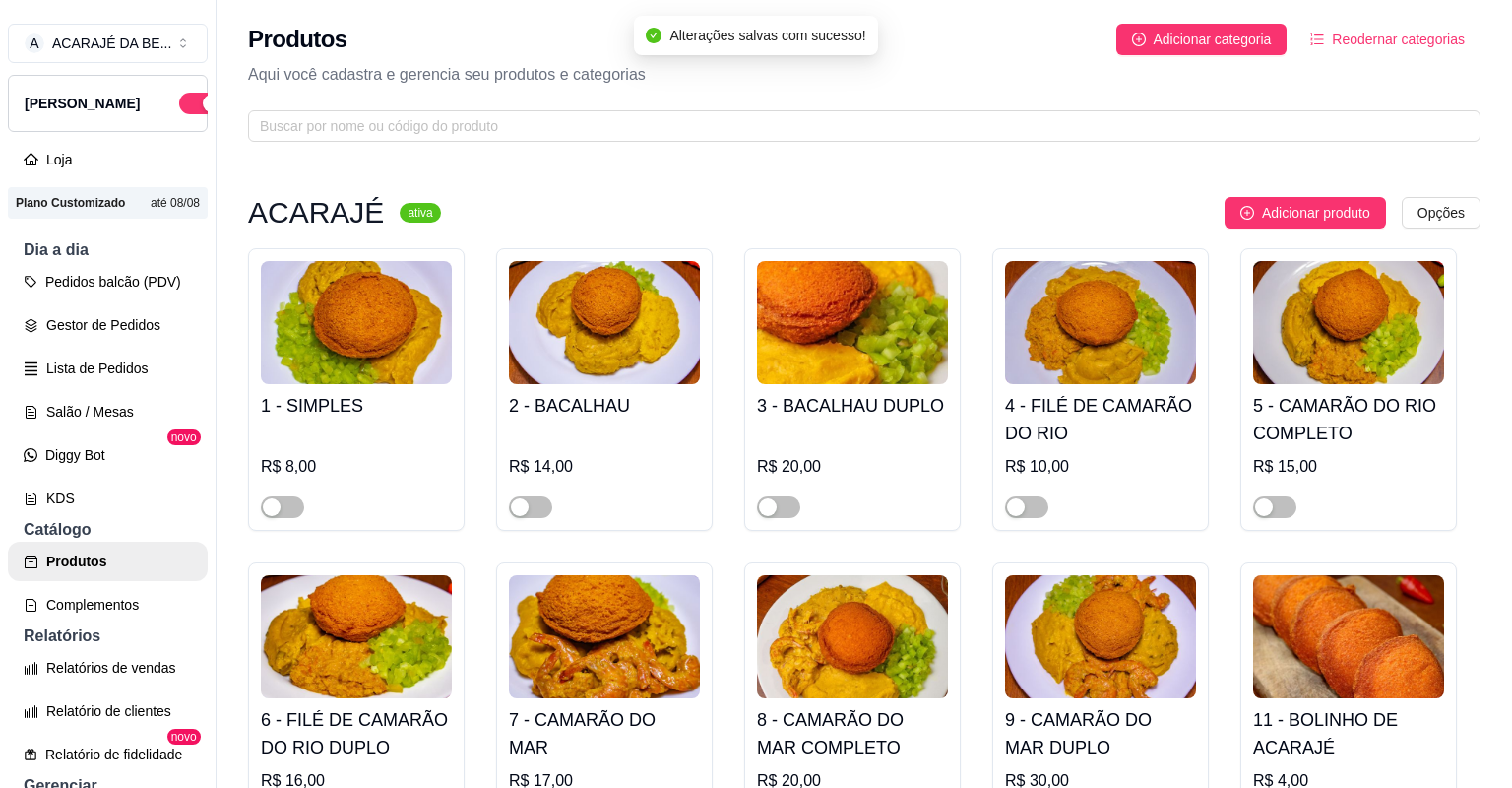 click at bounding box center (1016, 2779) 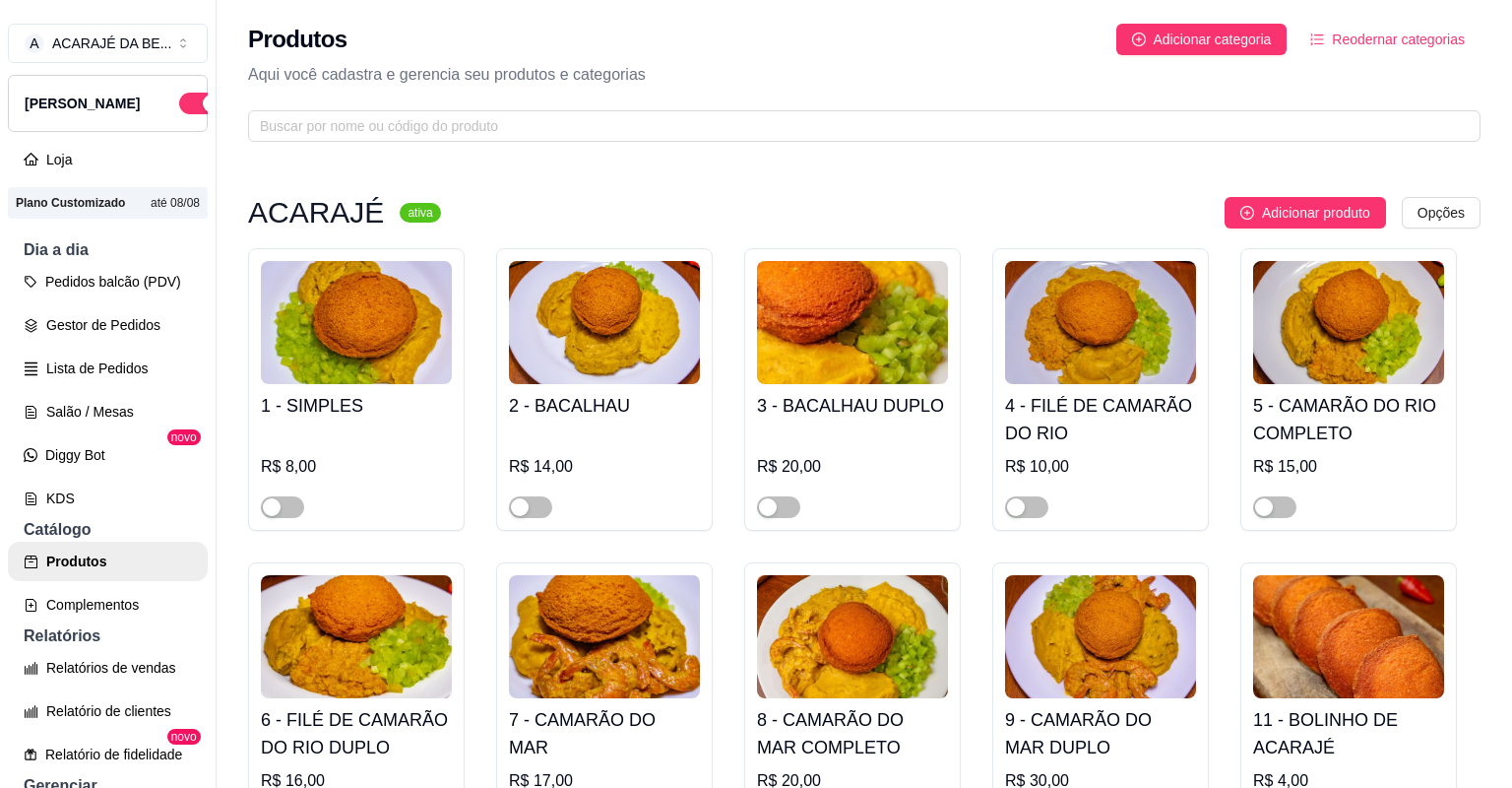 click at bounding box center [789, 4008] 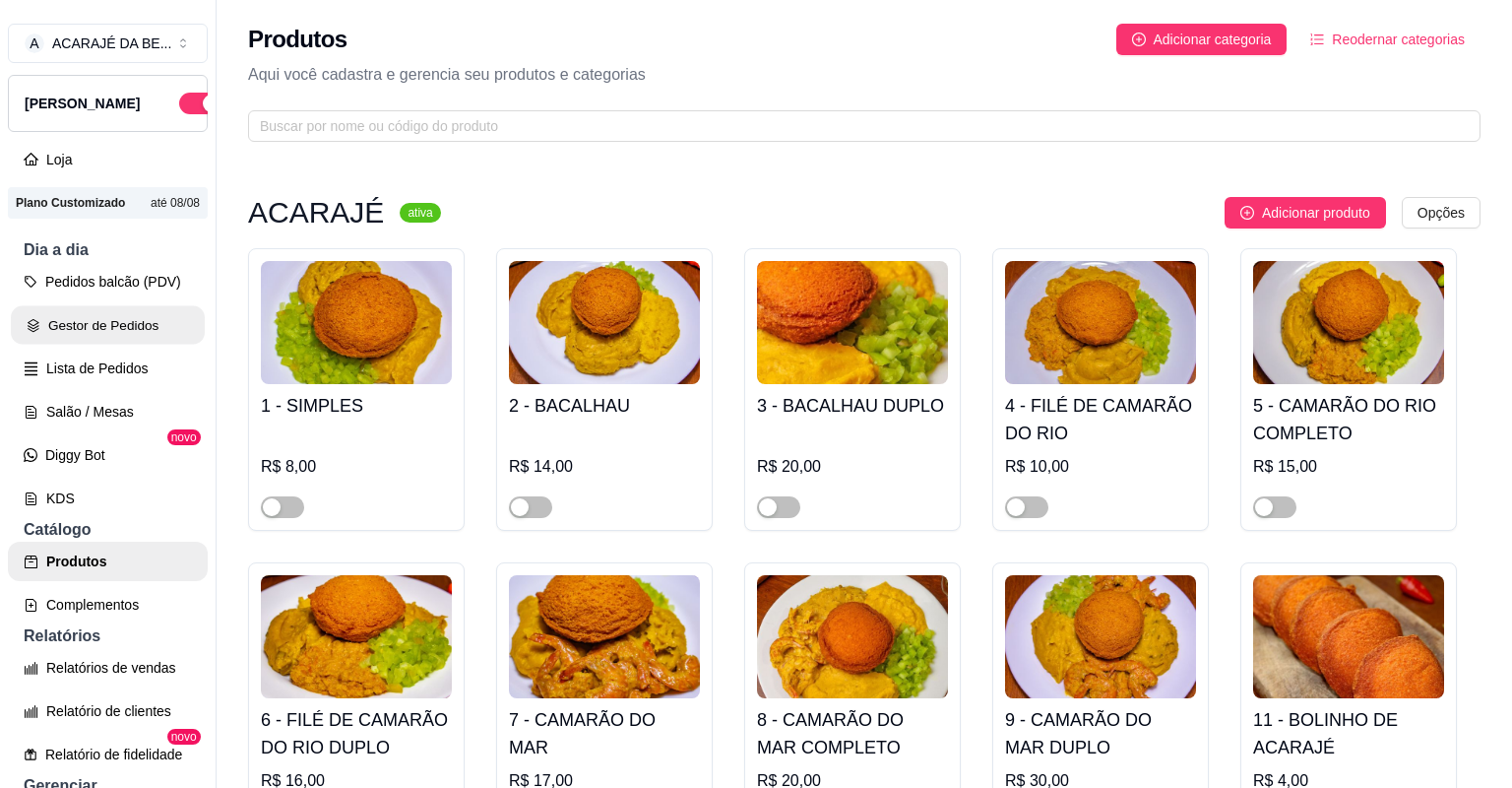 click on "Gestor de Pedidos" at bounding box center (107, 325) 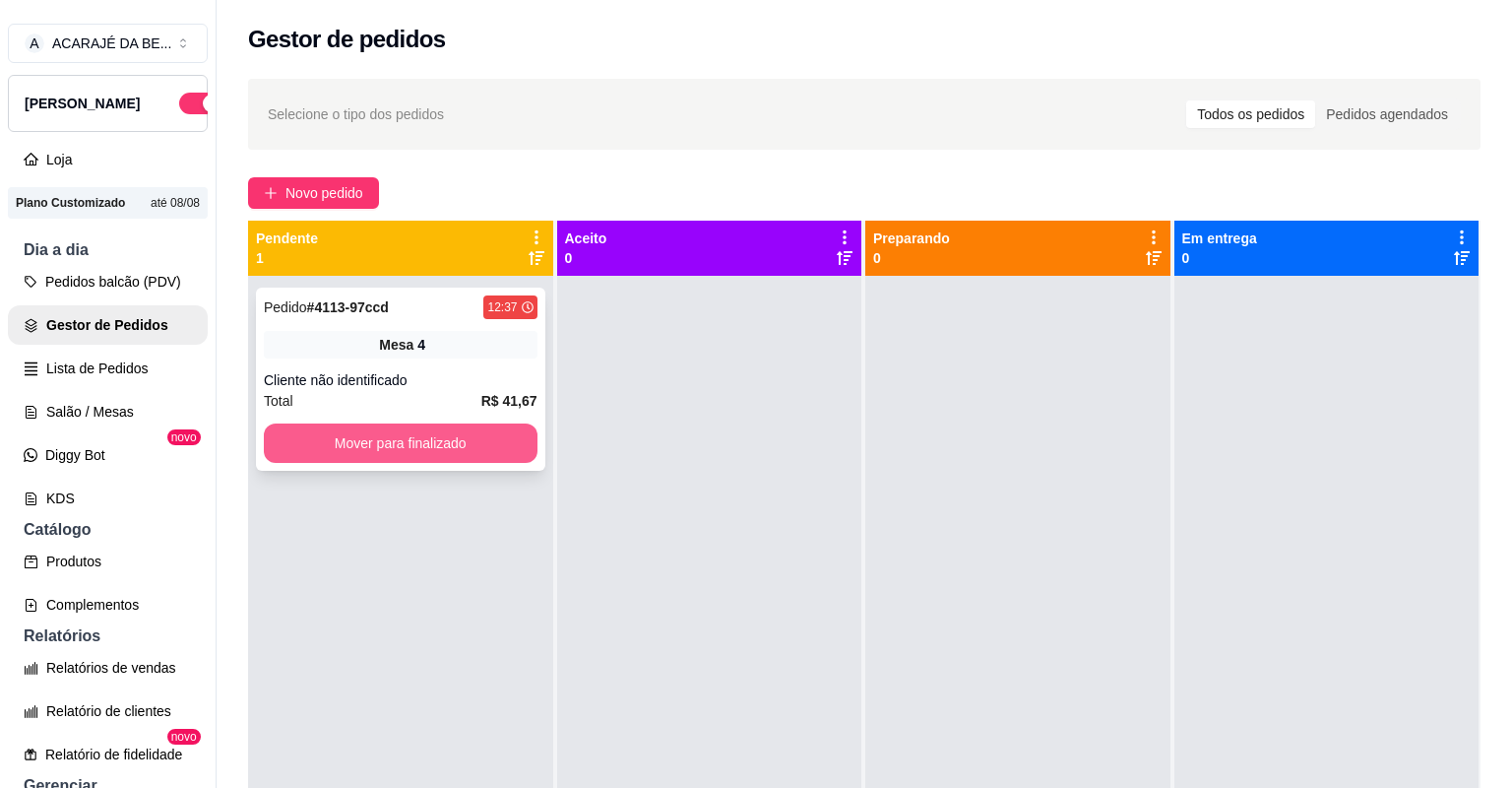 click on "Mover para finalizado" at bounding box center (401, 443) 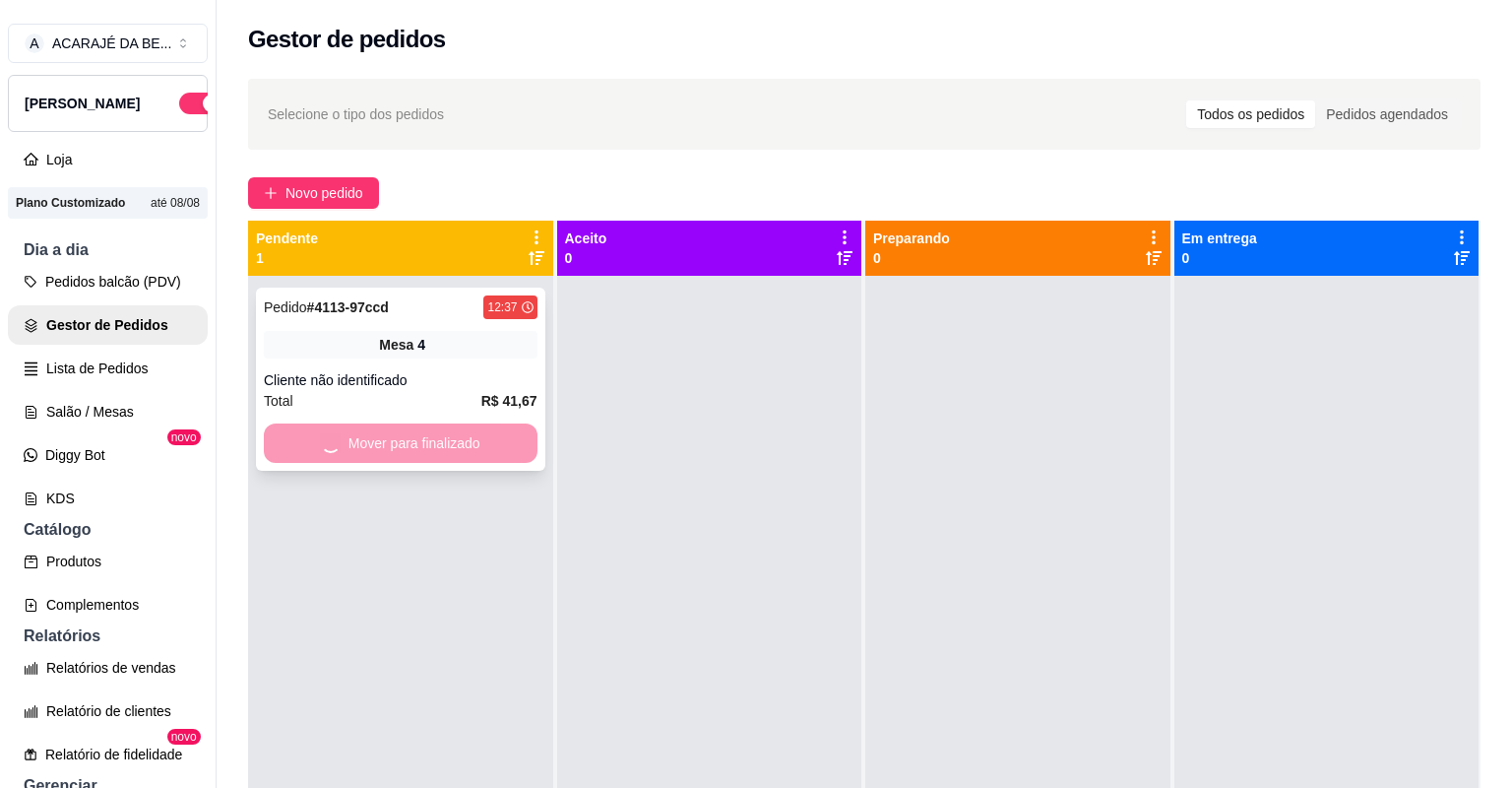 click on "Mover para finalizado" at bounding box center (401, 443) 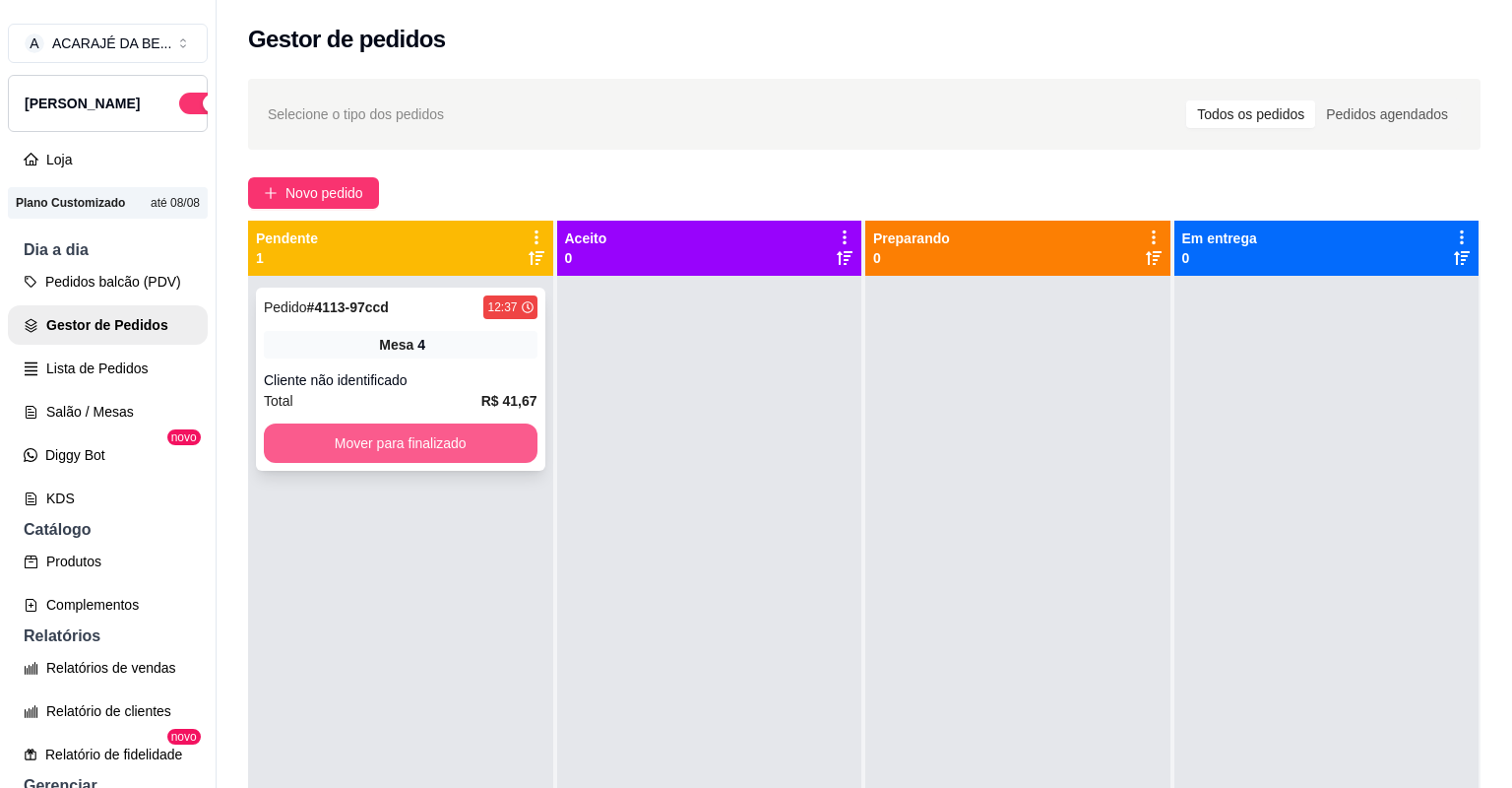 click on "Mover para finalizado" at bounding box center [401, 443] 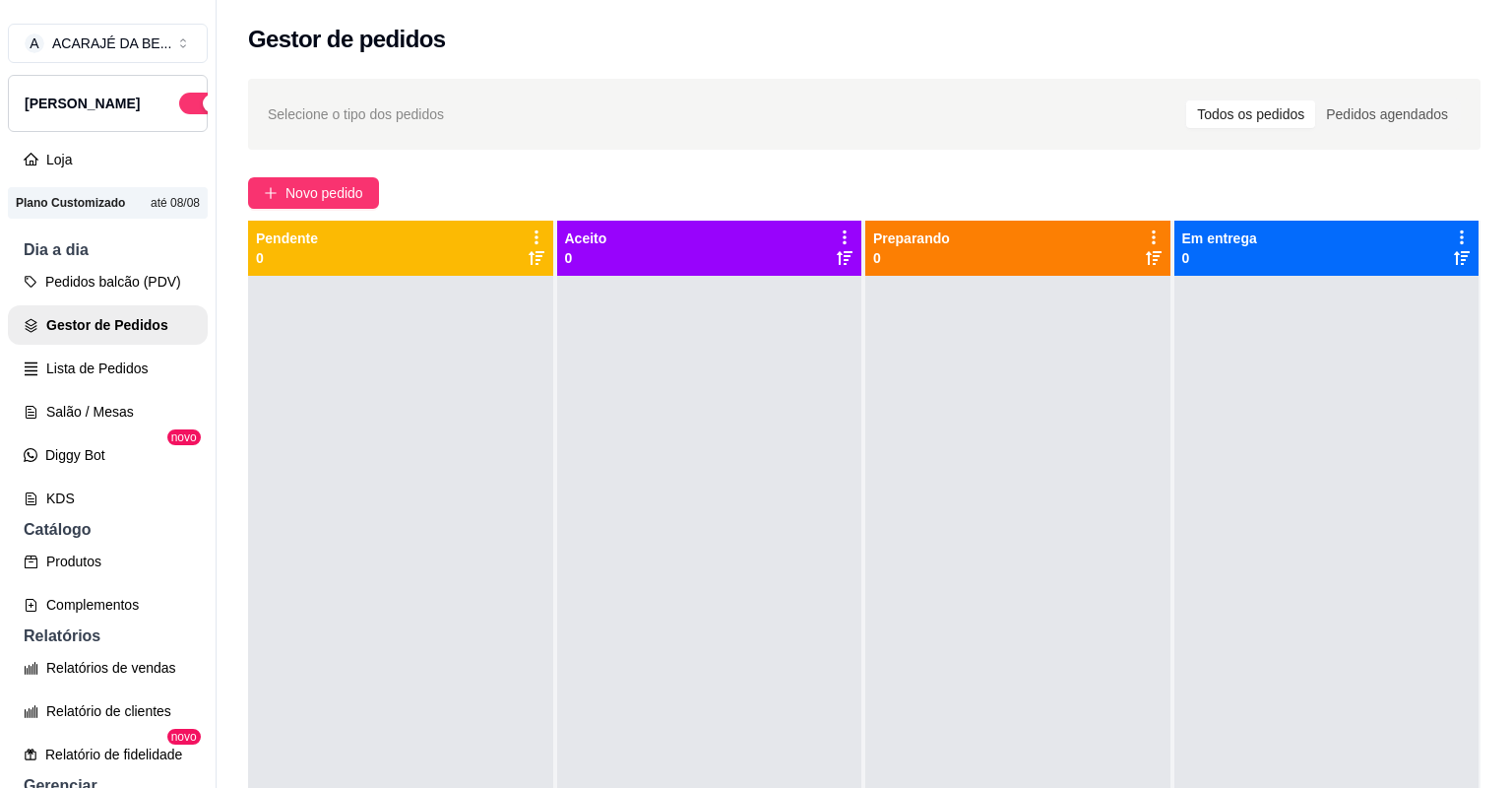 click at bounding box center [710, 670] 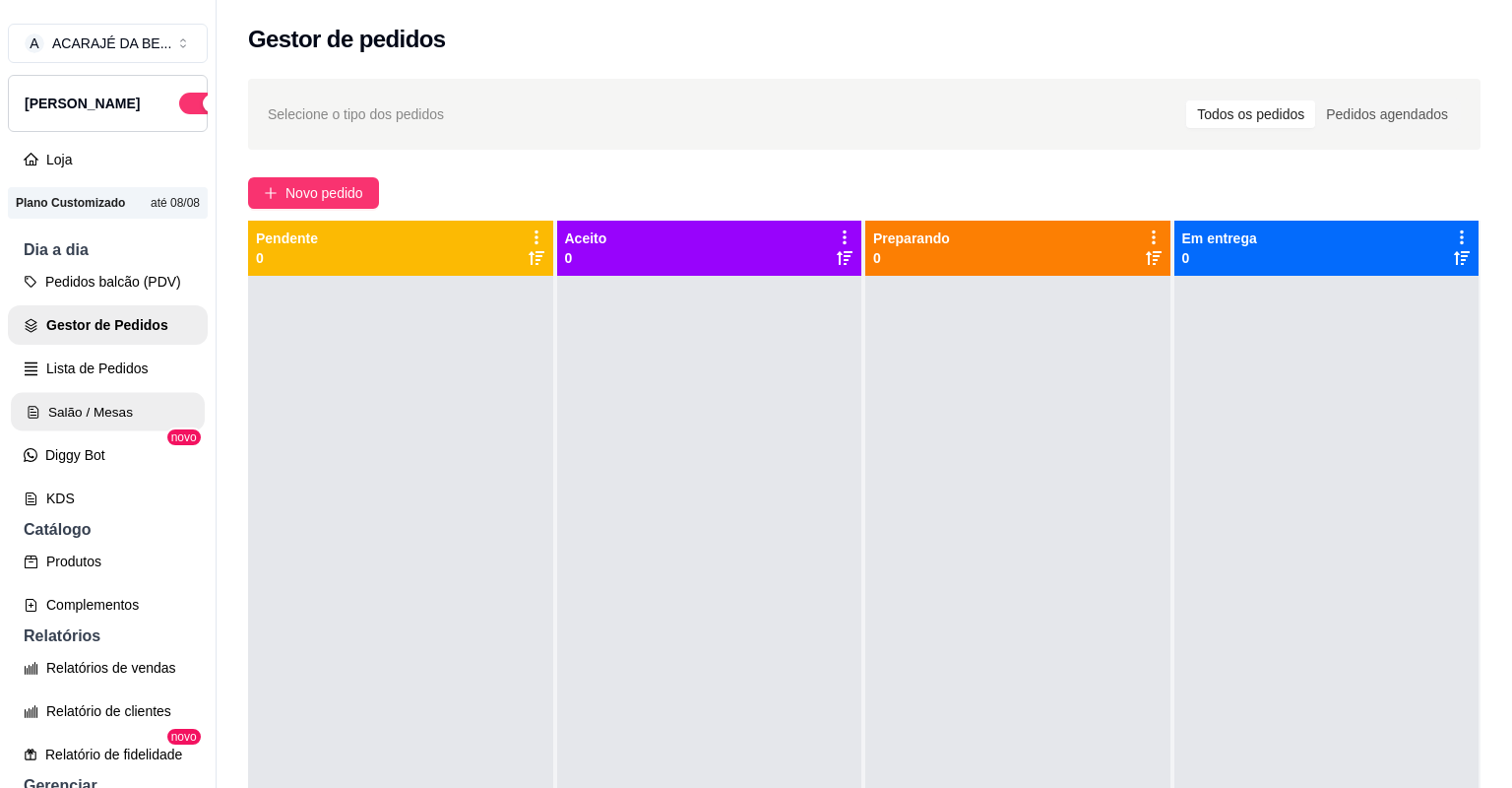 click on "Salão / Mesas" at bounding box center [107, 412] 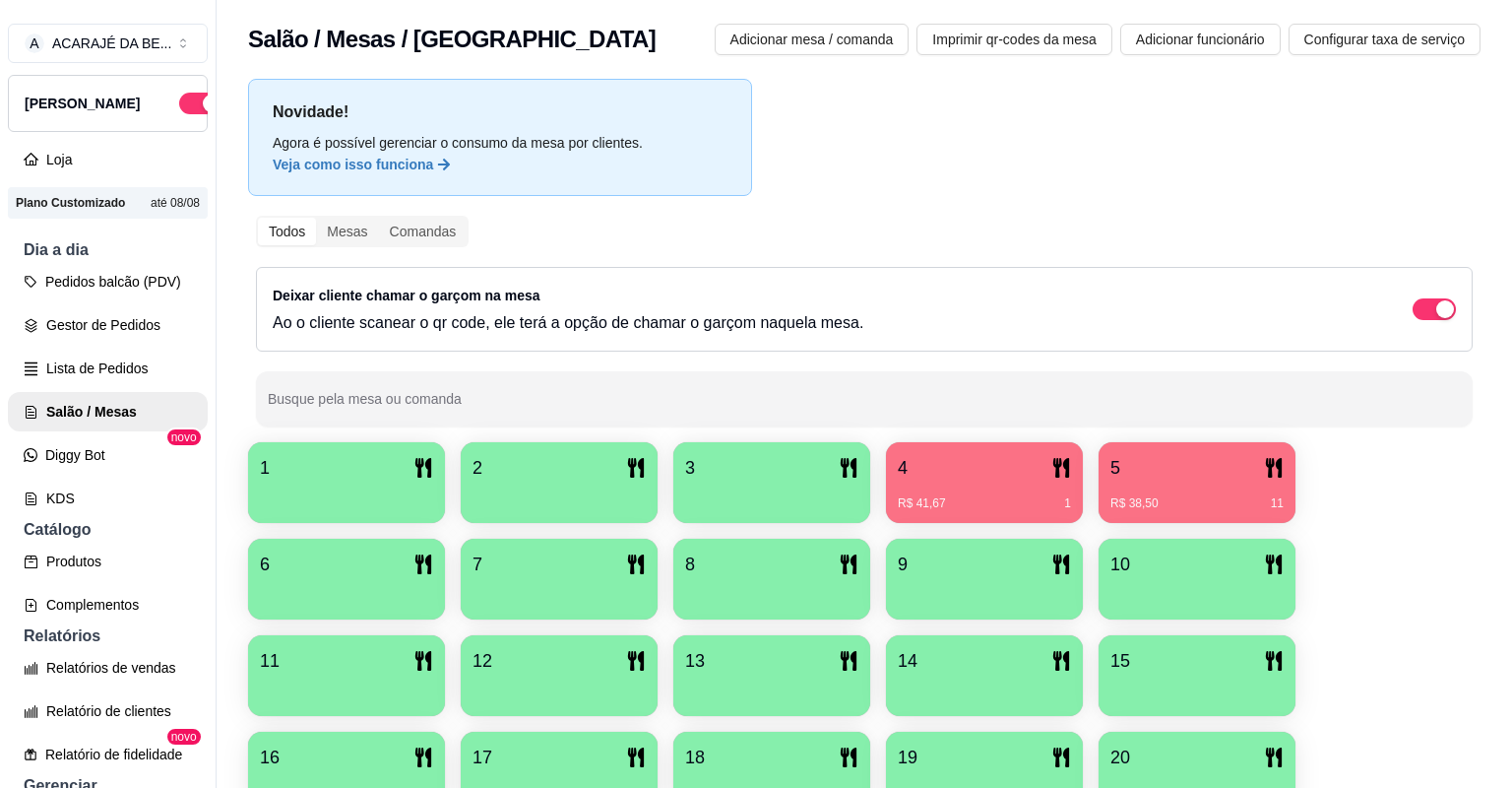 click on "4" at bounding box center [984, 468] 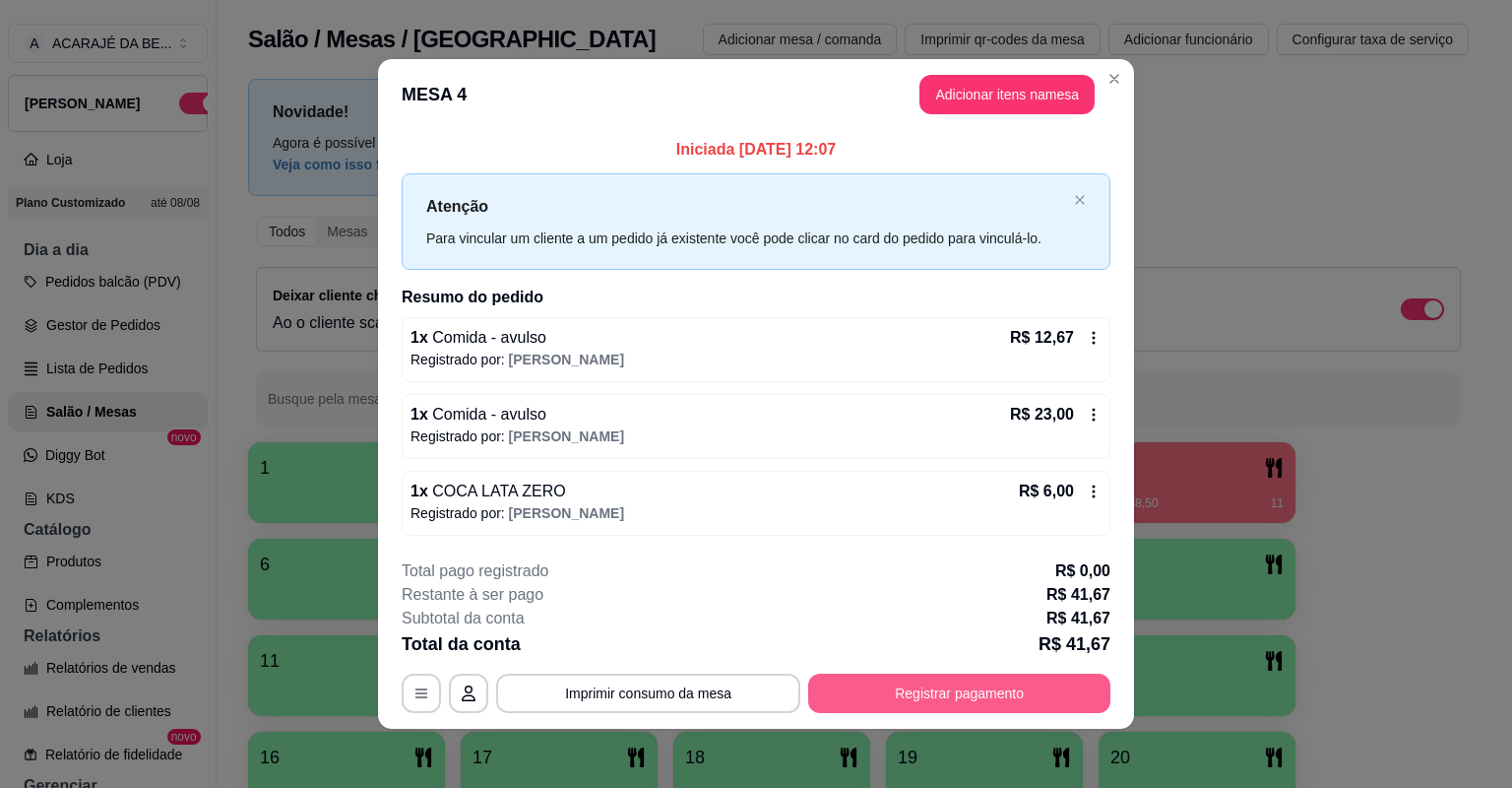 click on "Registrar pagamento" at bounding box center [959, 693] 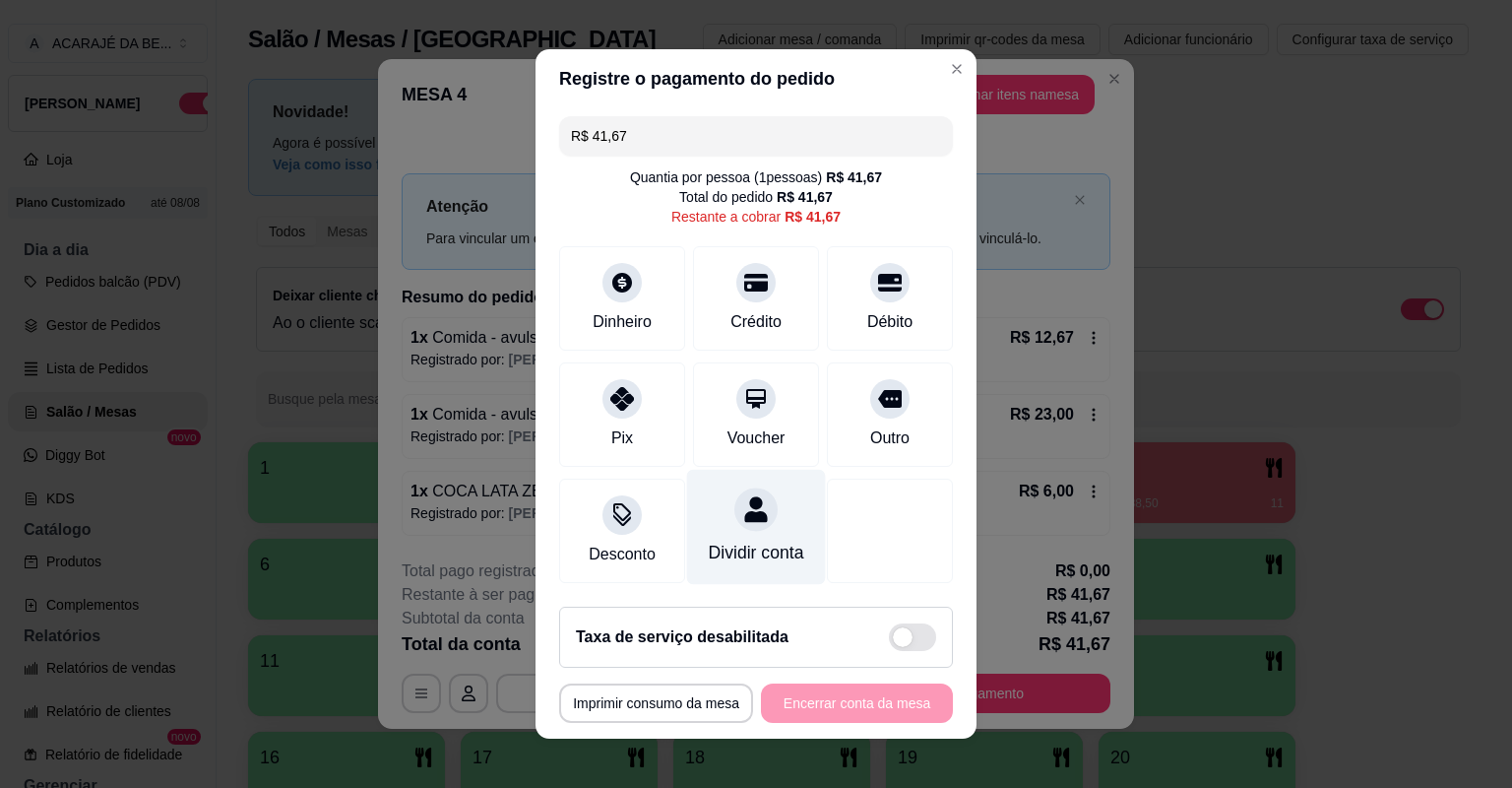click on "Dividir conta" at bounding box center (756, 527) 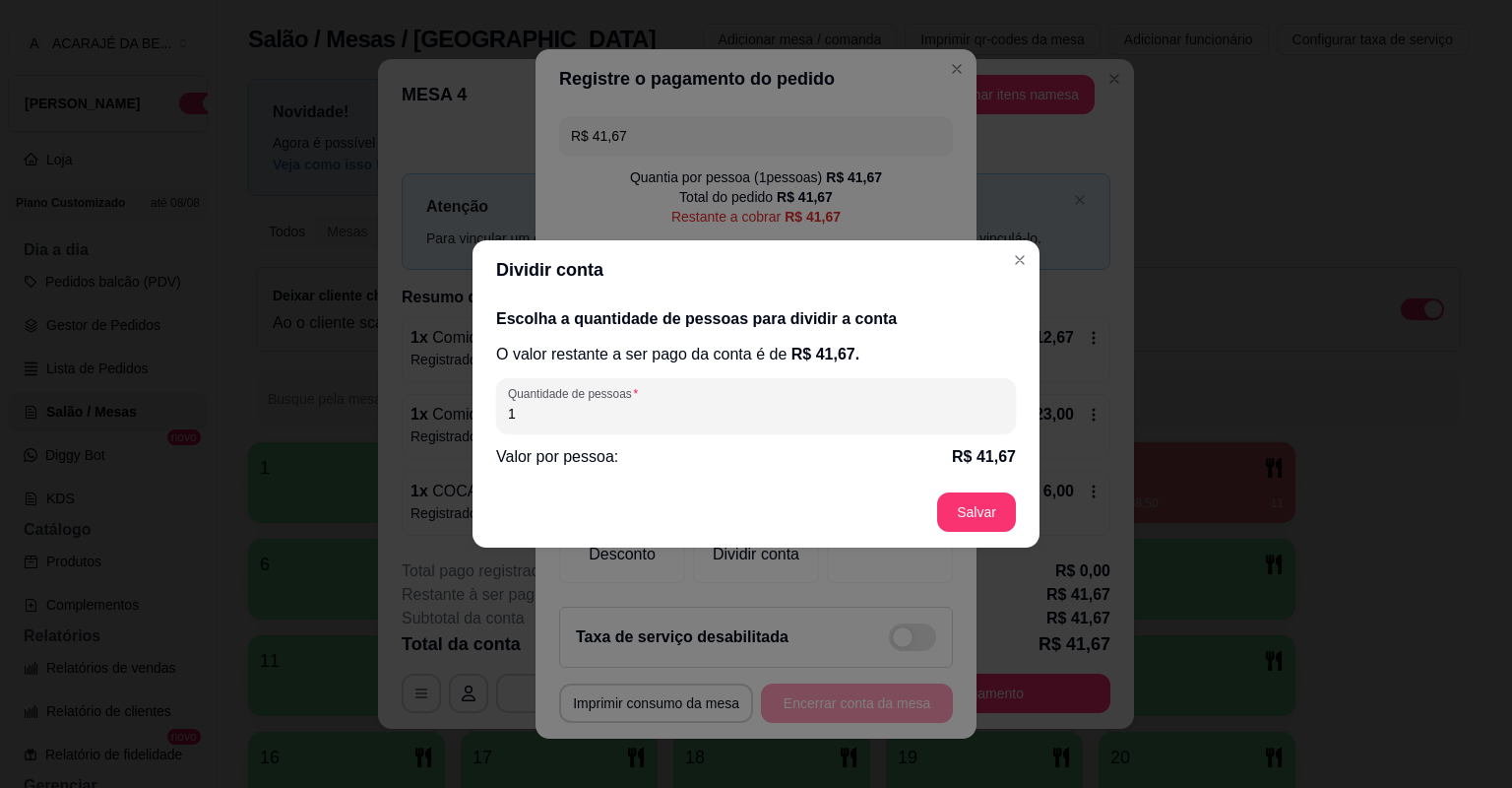 drag, startPoint x: 602, startPoint y: 410, endPoint x: 489, endPoint y: 421, distance: 113.53414 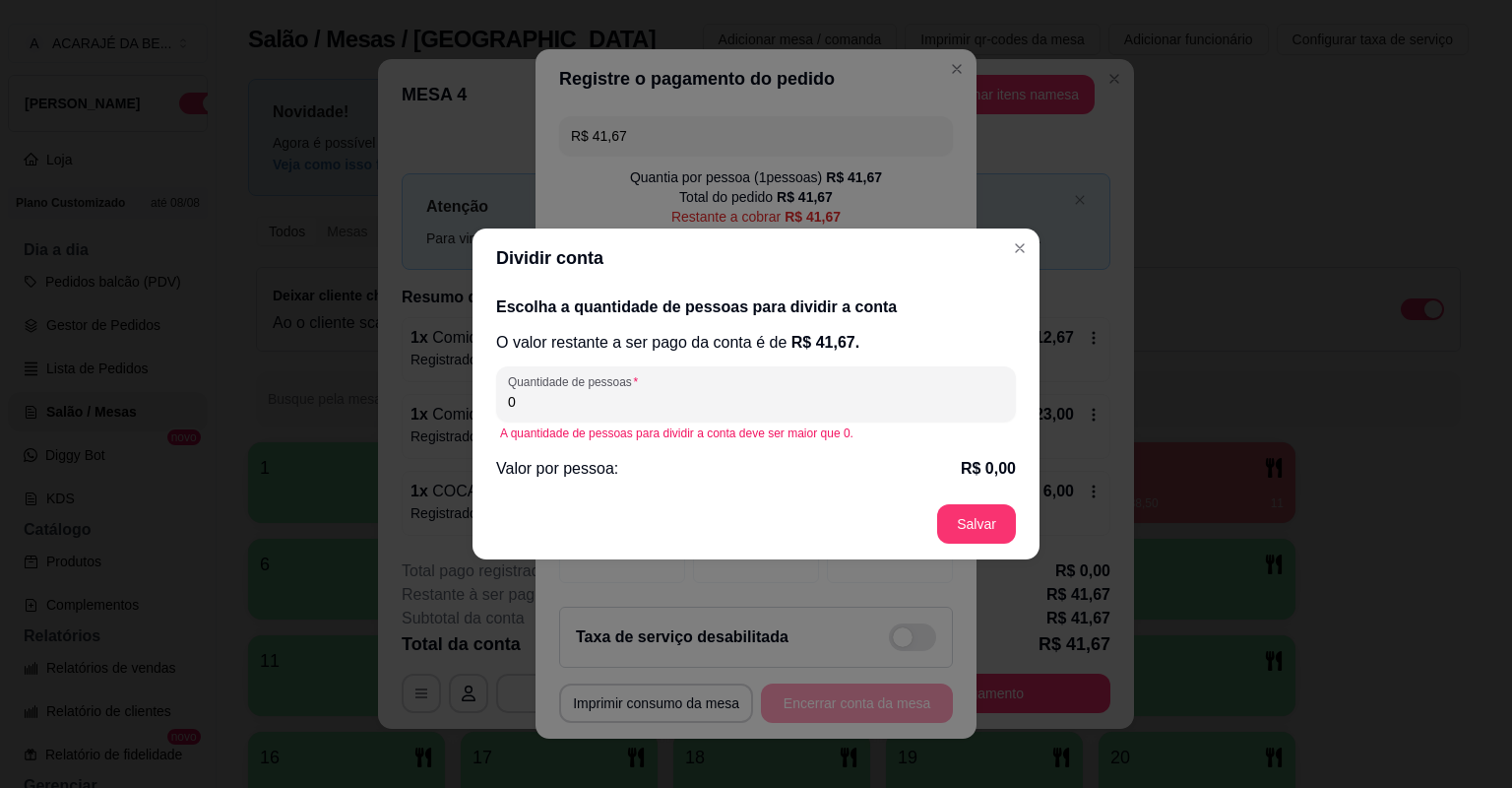 type on "3" 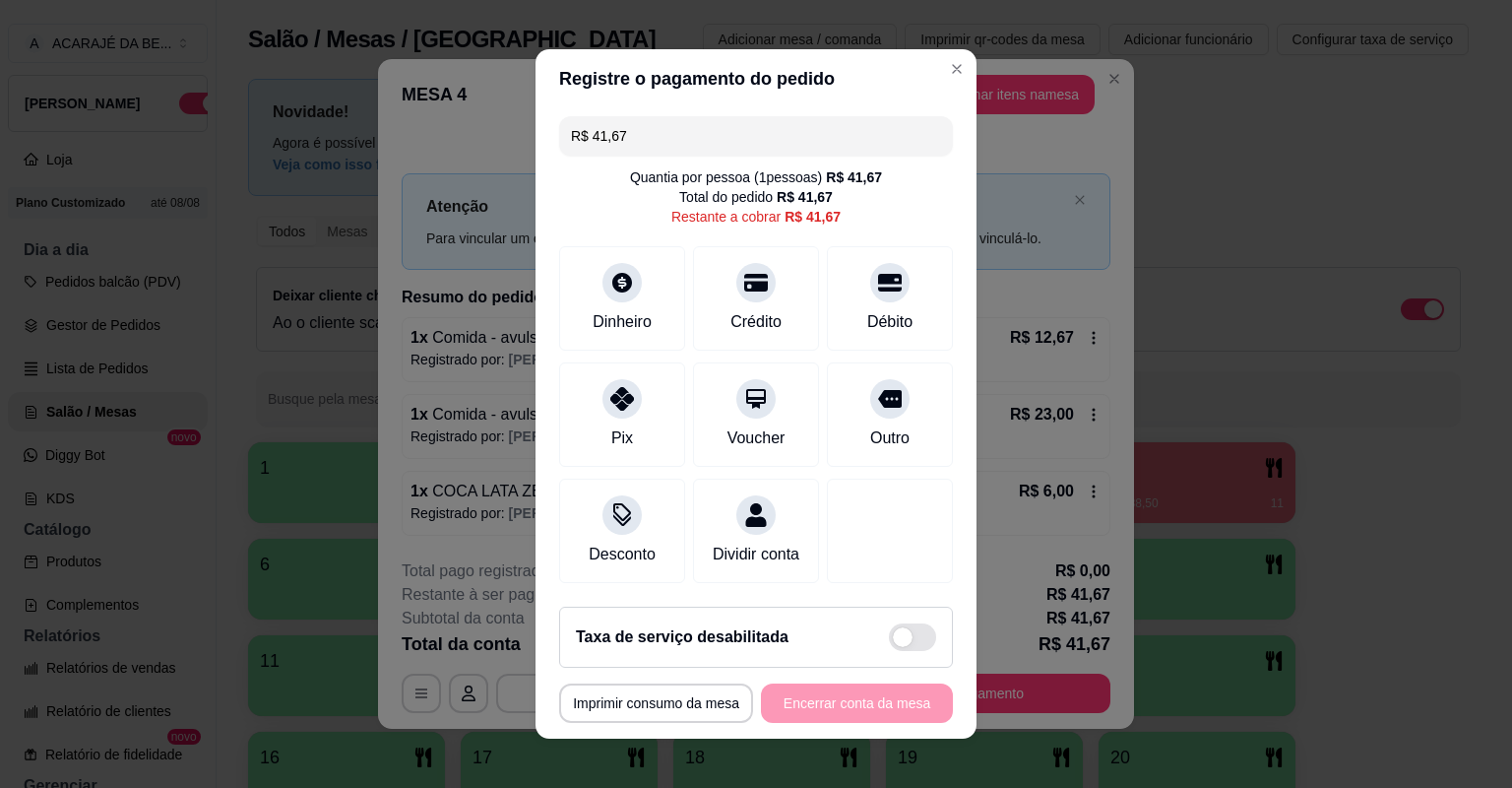 drag, startPoint x: 616, startPoint y: 140, endPoint x: 584, endPoint y: 146, distance: 32.55764 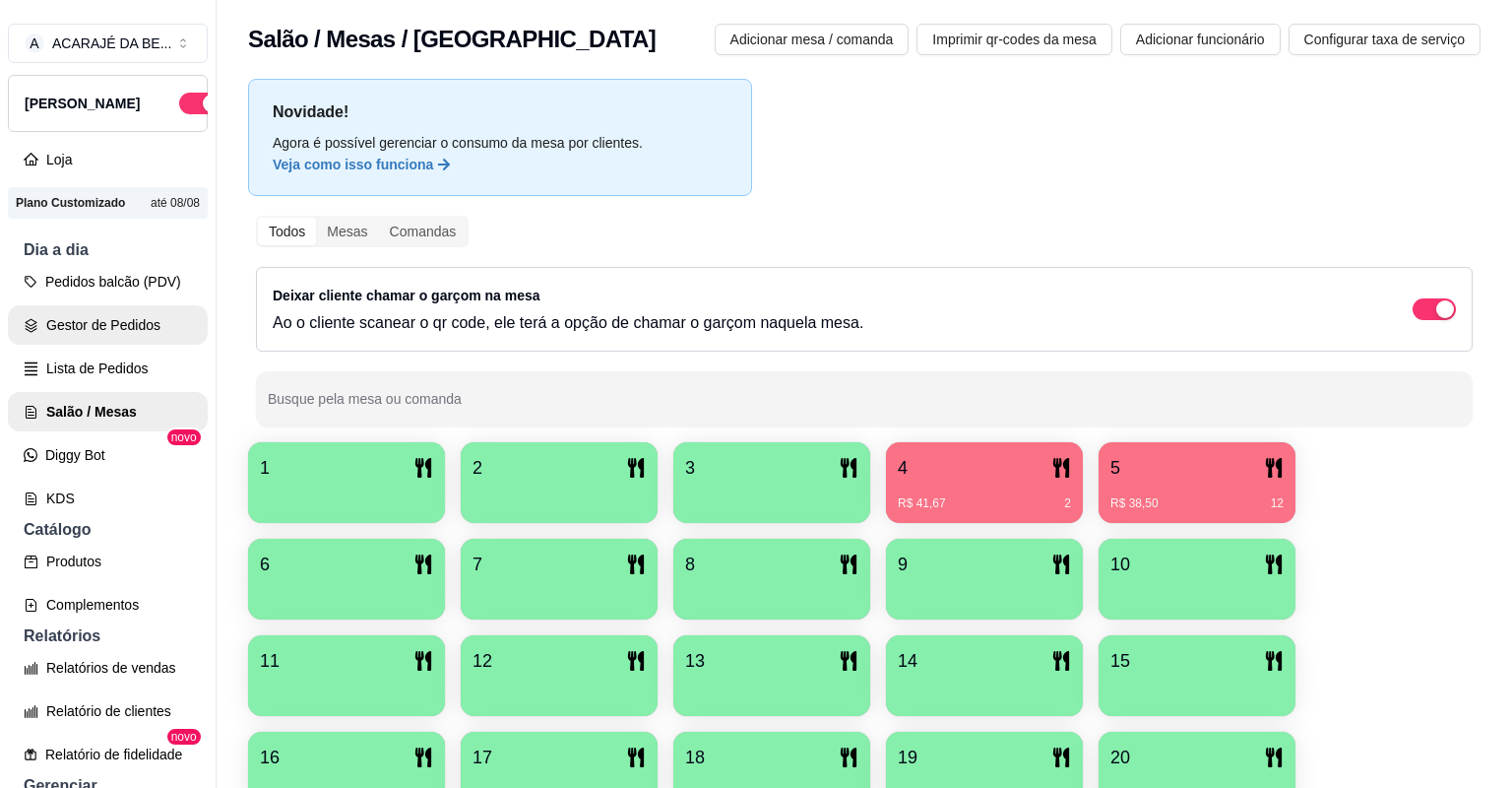 click on "Gestor de Pedidos" at bounding box center (107, 325) 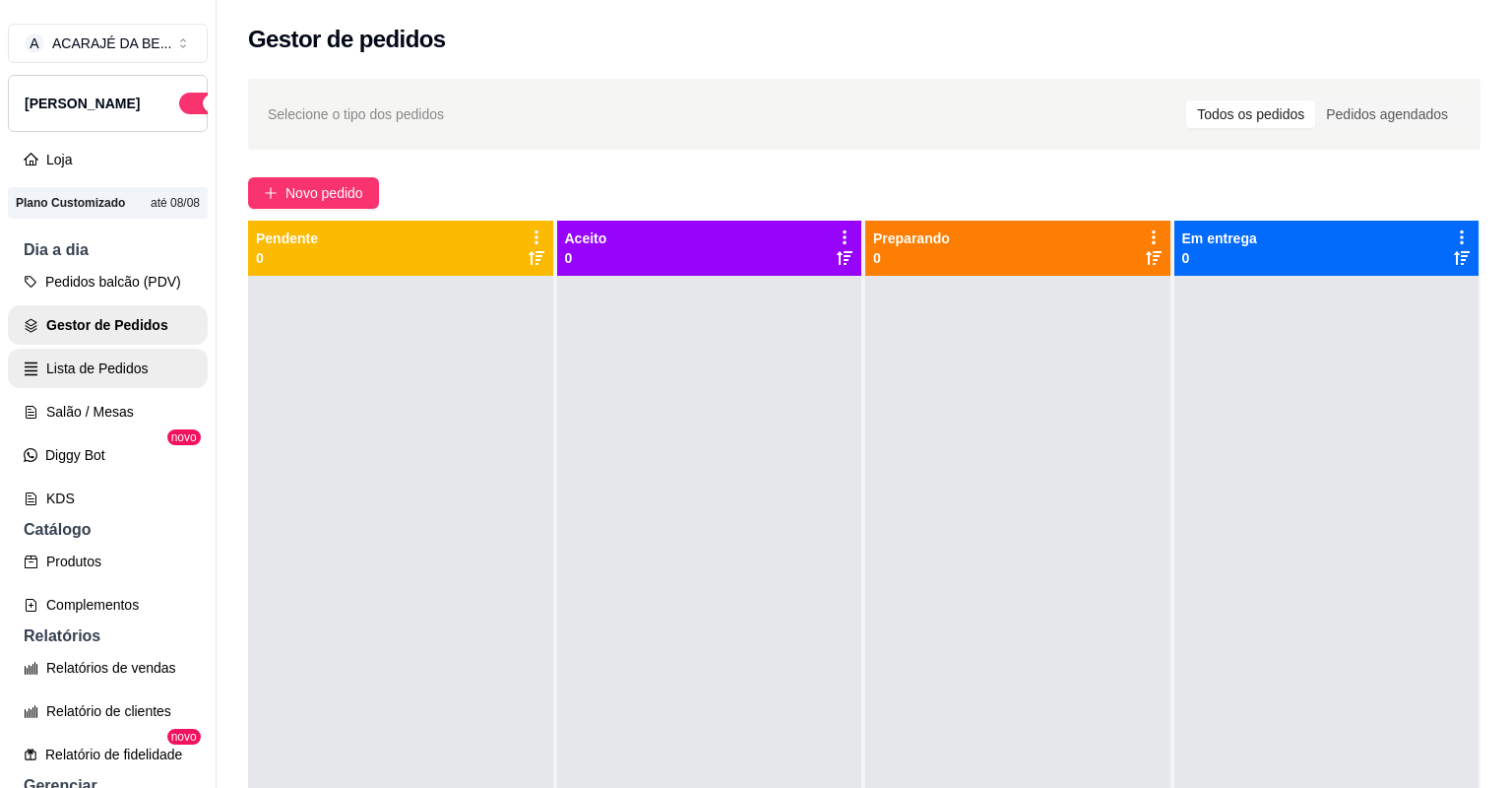 click on "Lista de Pedidos" at bounding box center (107, 368) 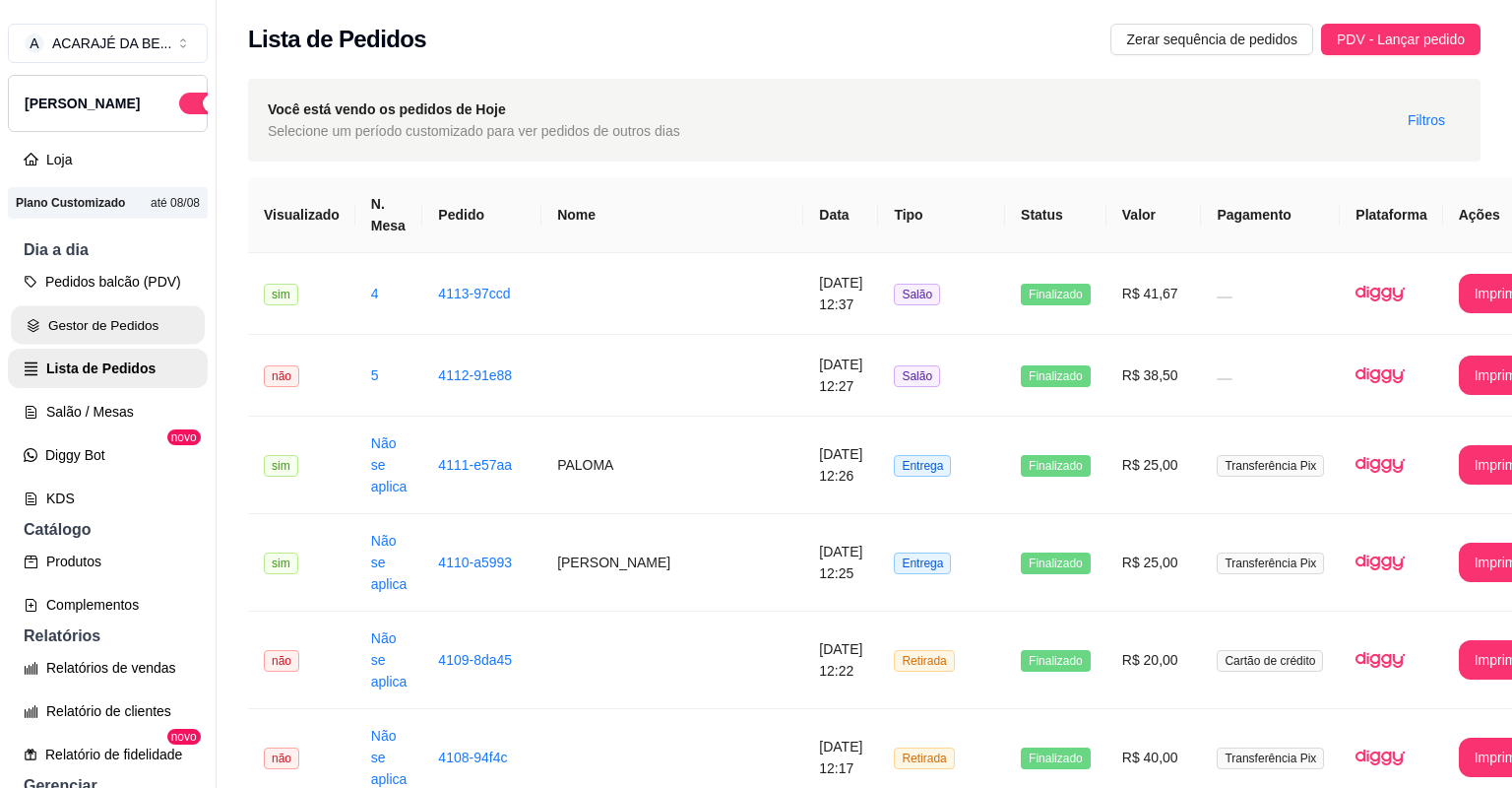 click on "Gestor de Pedidos" at bounding box center [107, 325] 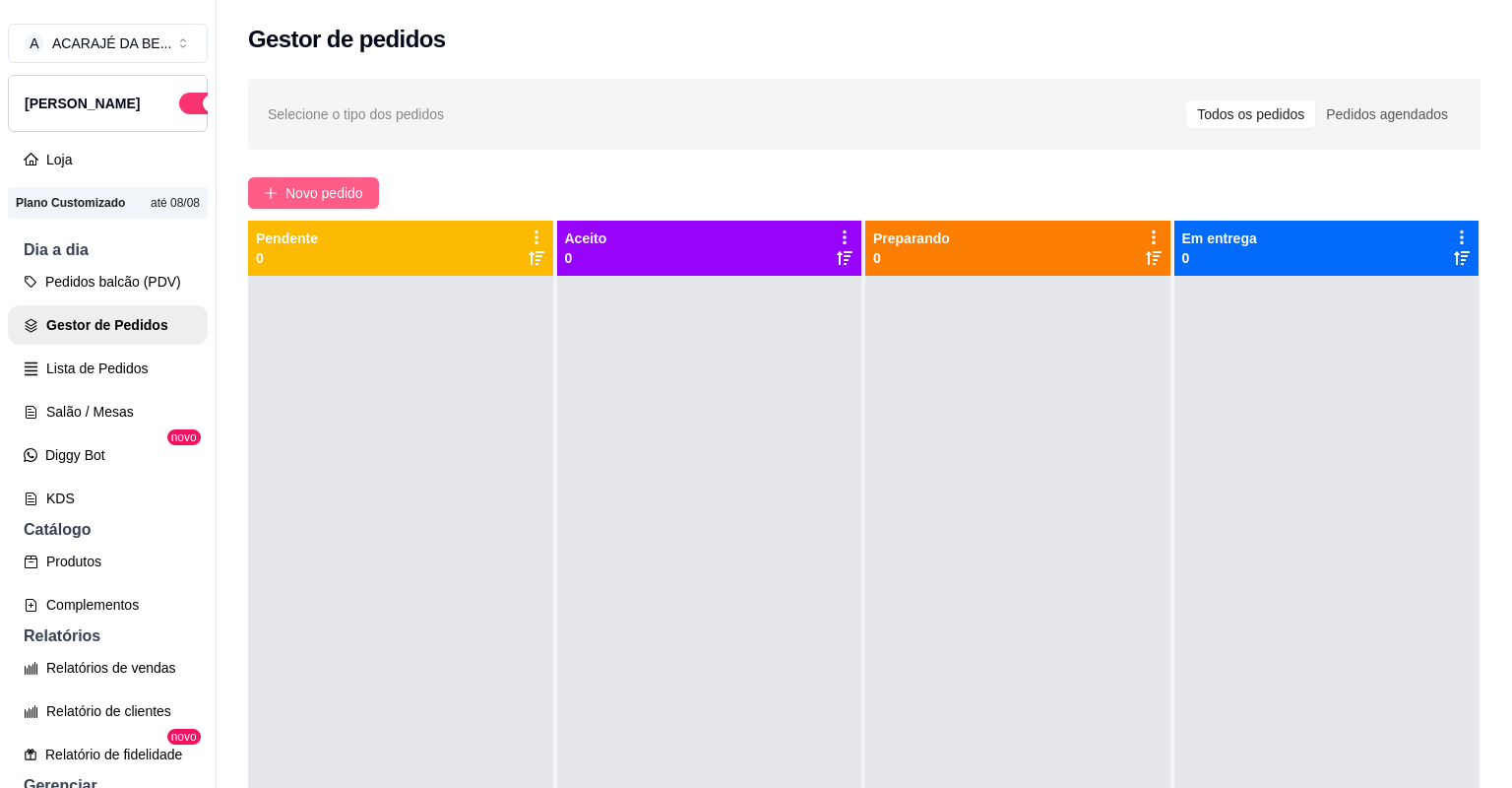 click on "Novo pedido" at bounding box center [324, 193] 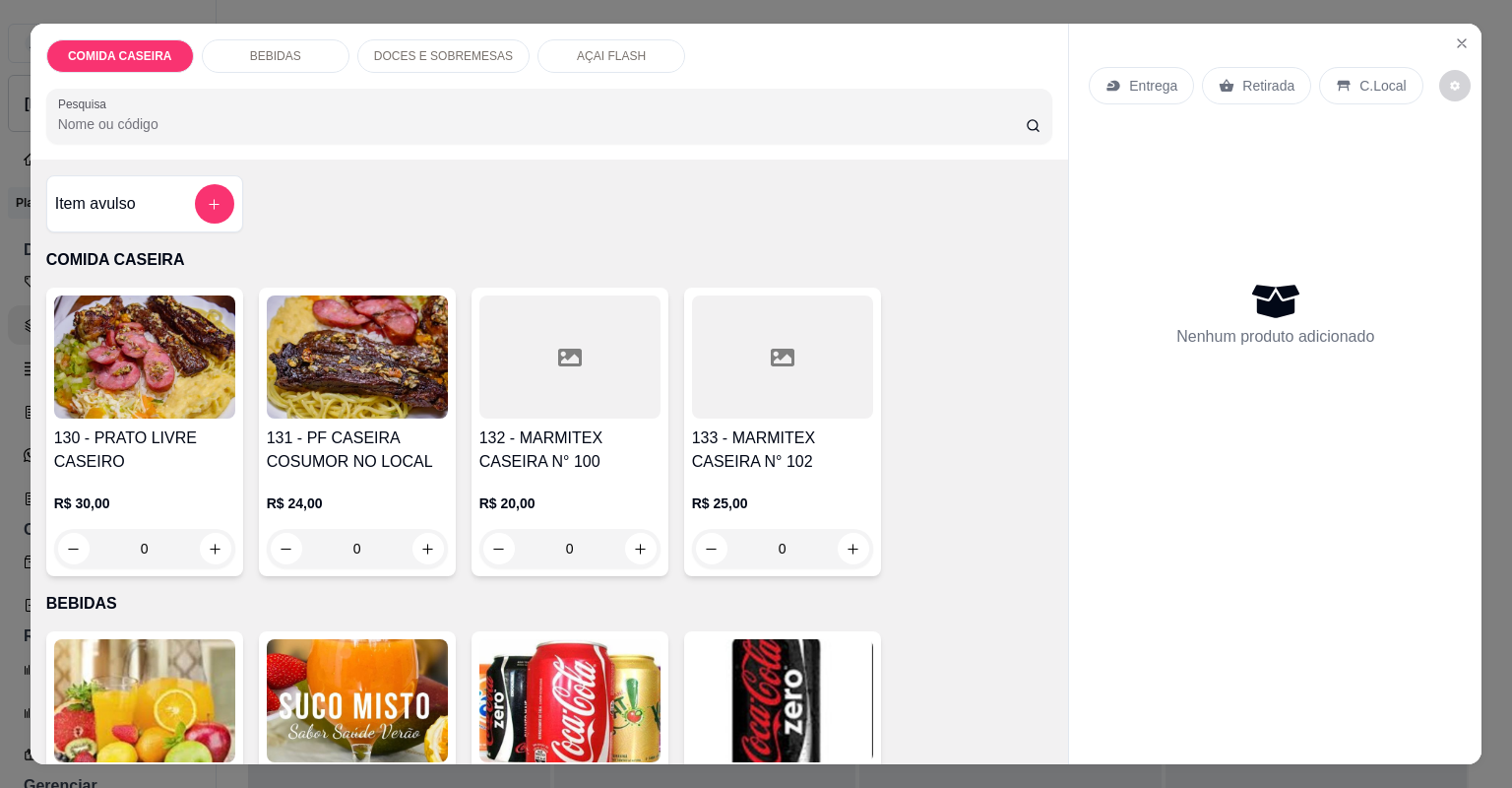 click on "R$ 20,00 0" at bounding box center (570, 521) 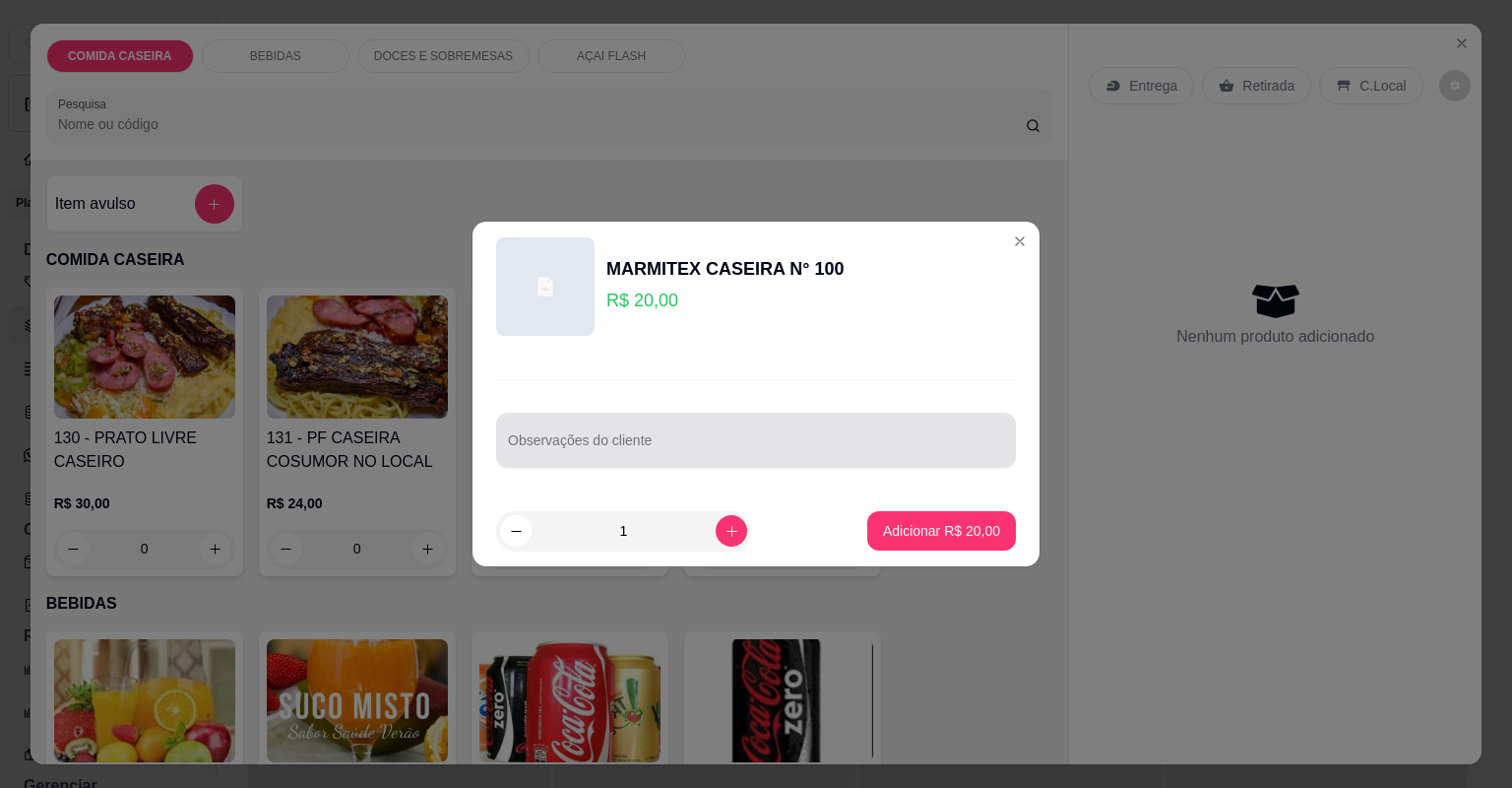click at bounding box center [756, 440] 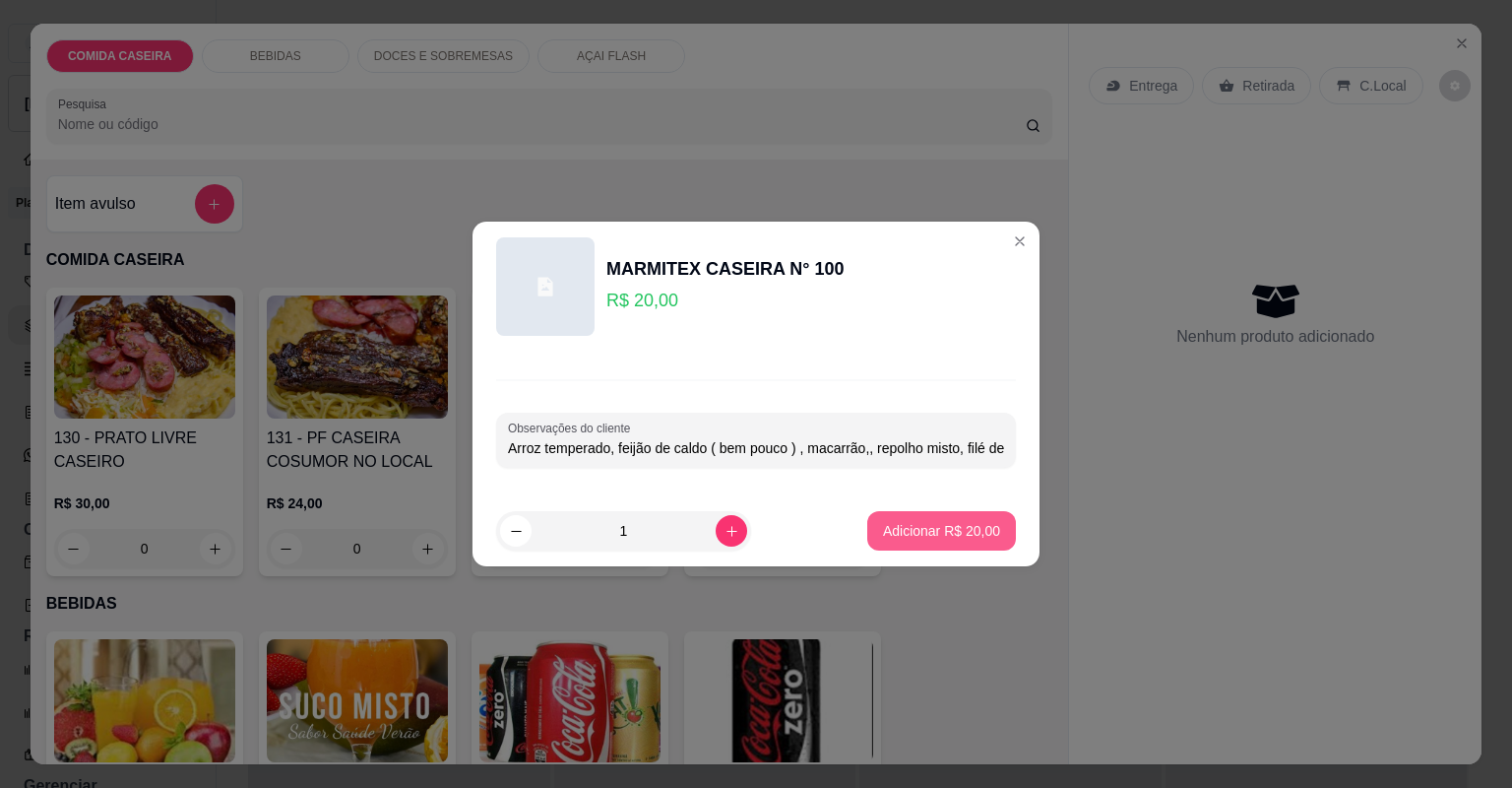 click on "Adicionar   R$ 20,00" at bounding box center (941, 531) 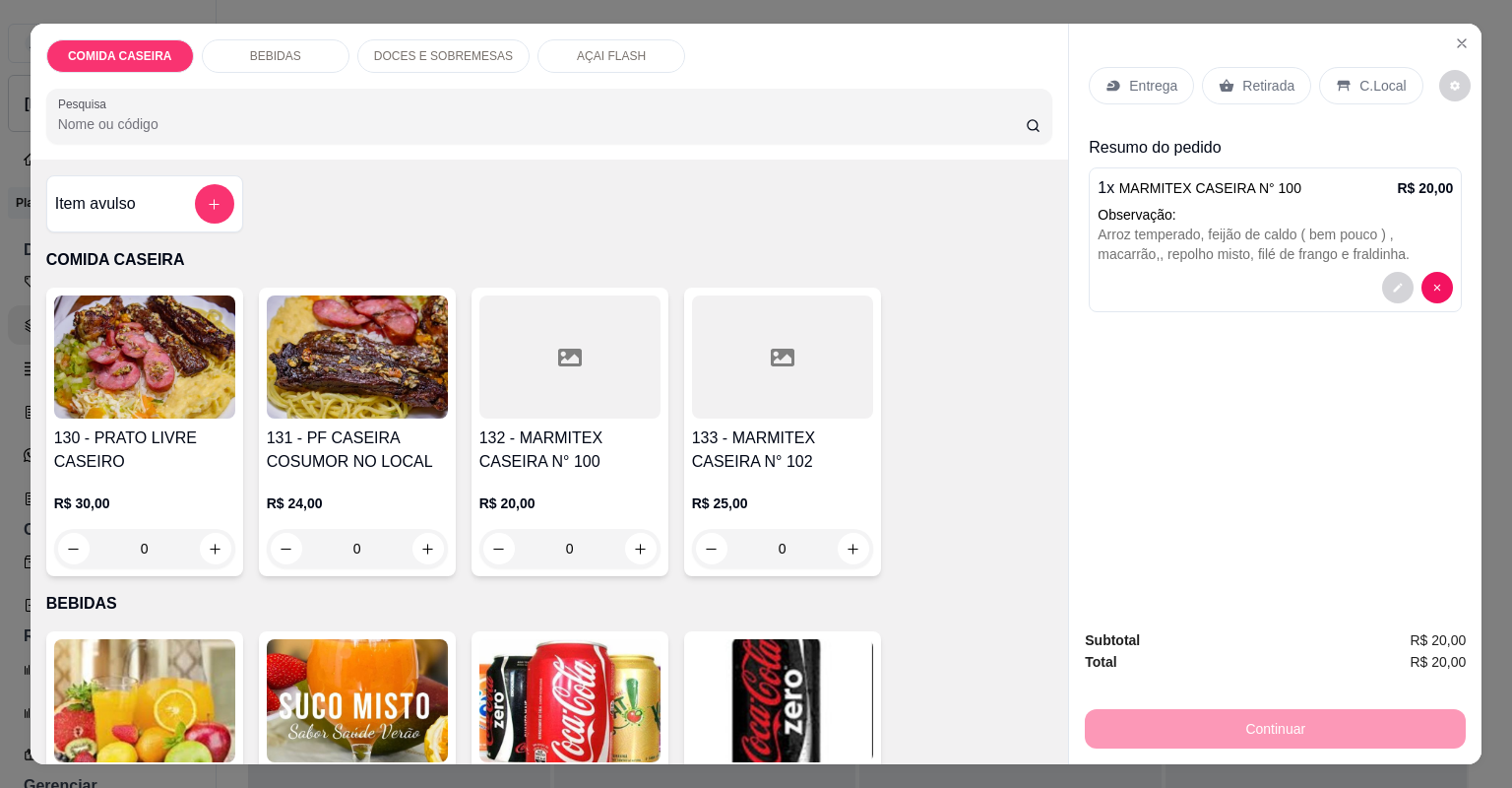 click on "Entrega" at bounding box center (1141, 86) 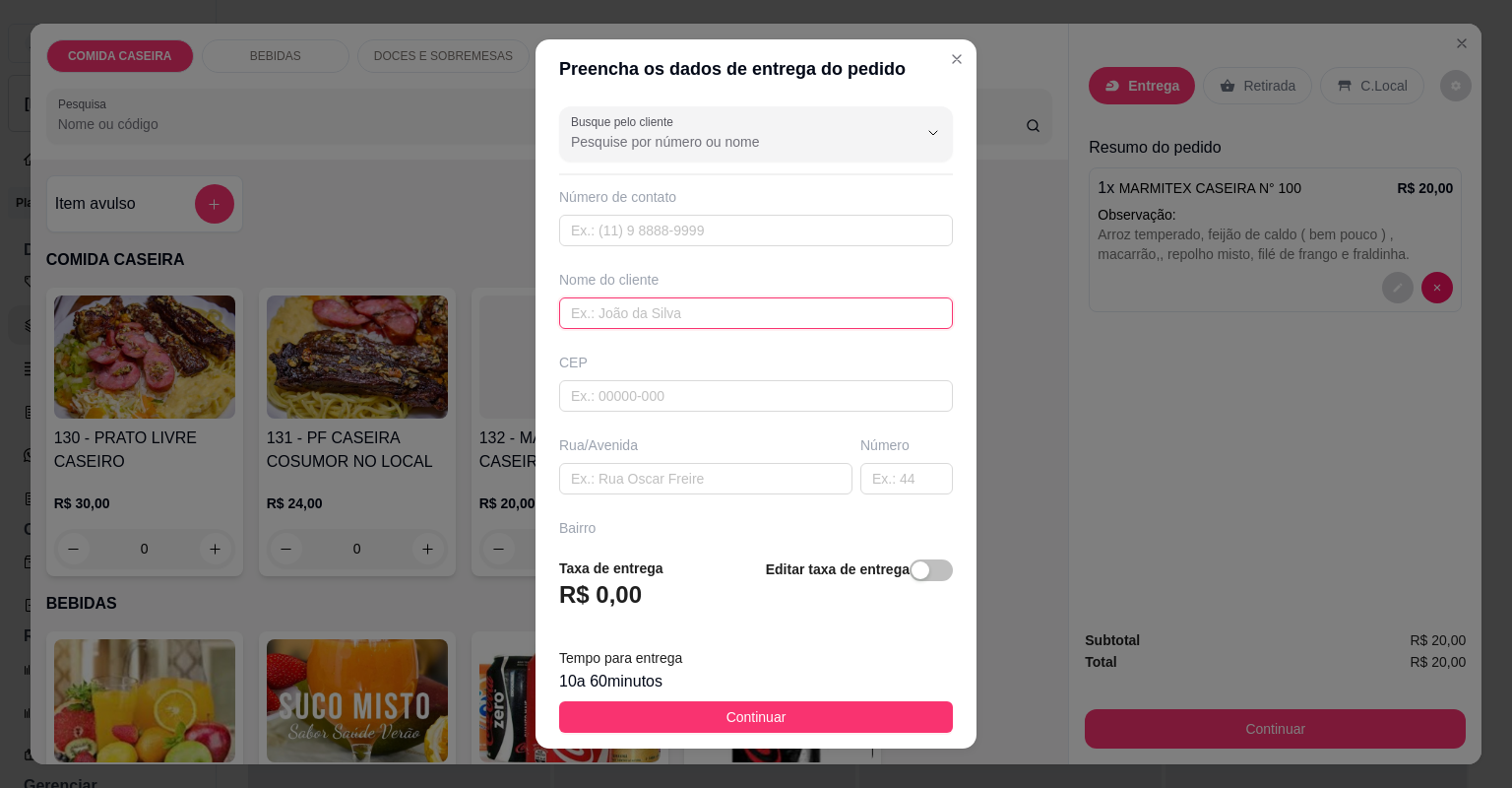 click at bounding box center [756, 313] 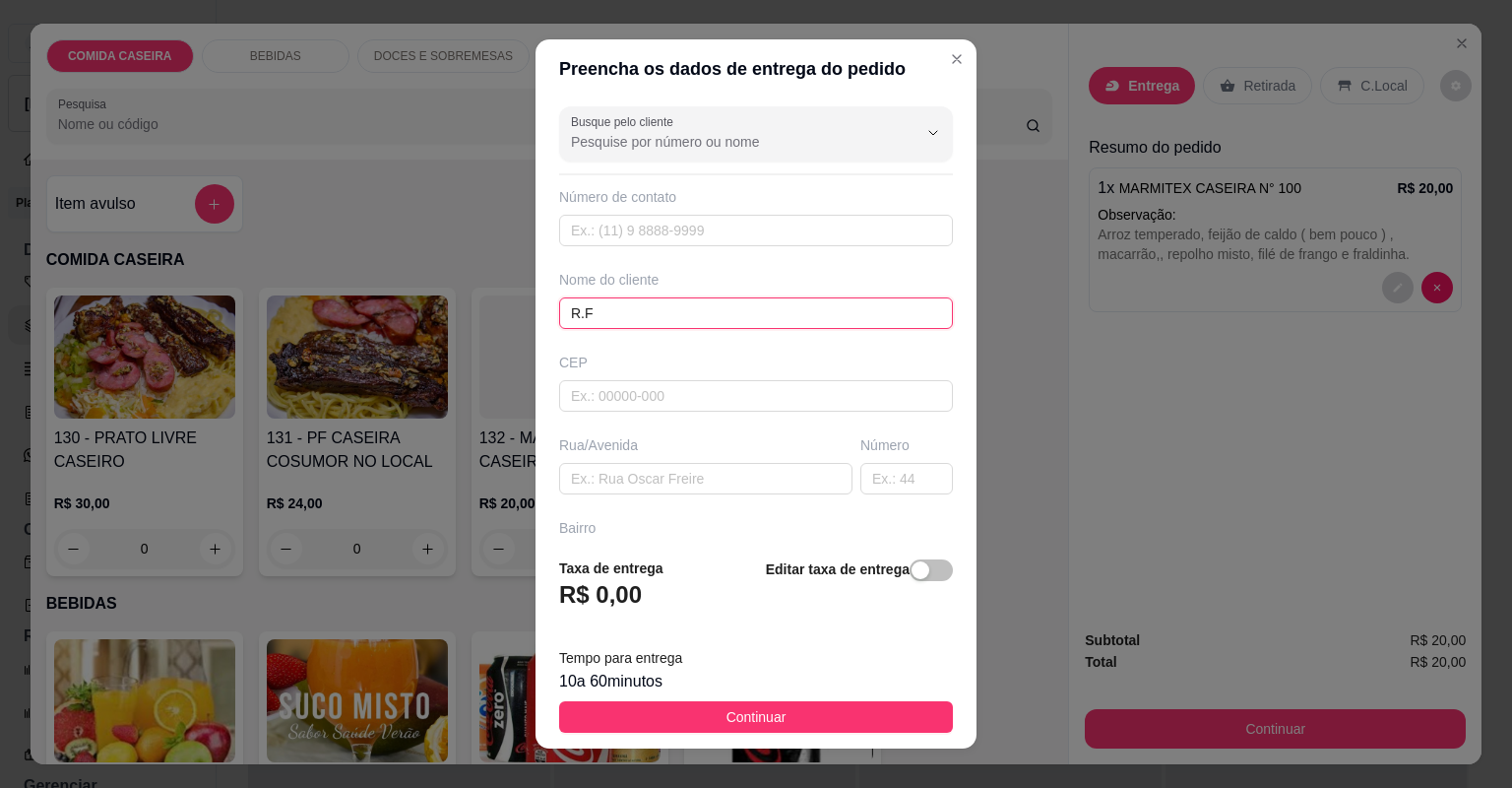 type on "R.F" 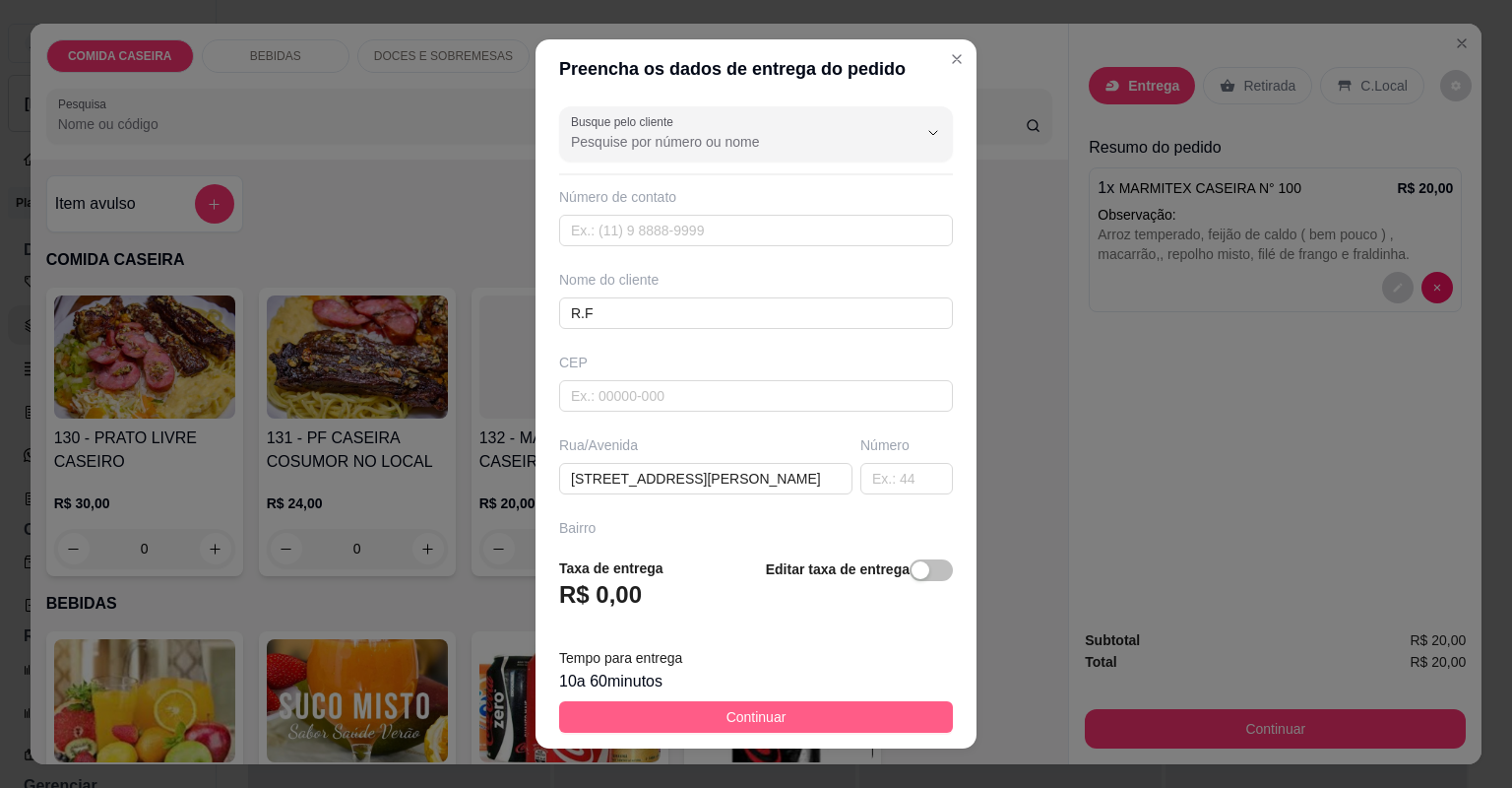 click on "Continuar" at bounding box center [756, 717] 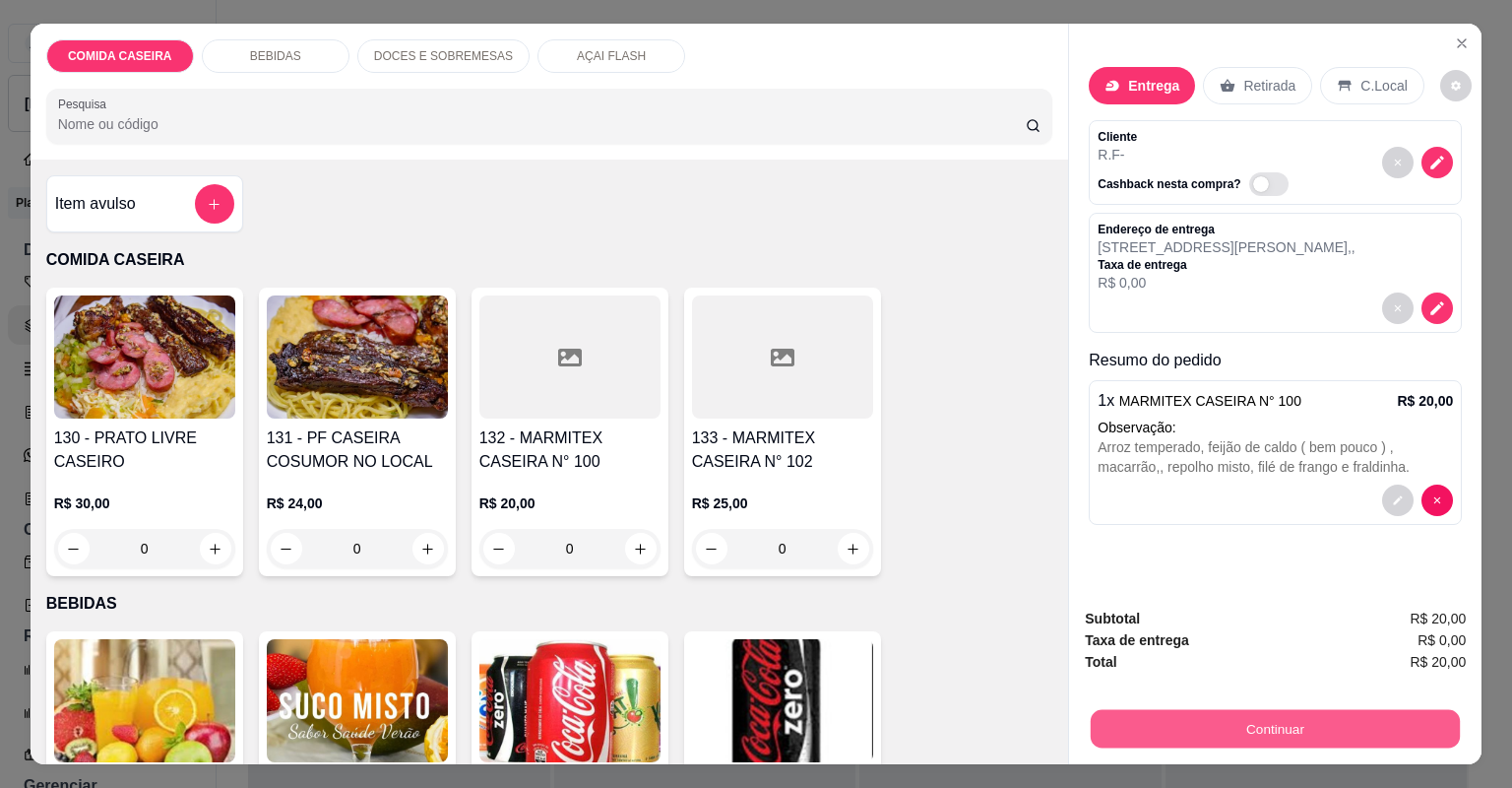click on "Continuar" at bounding box center [1275, 729] 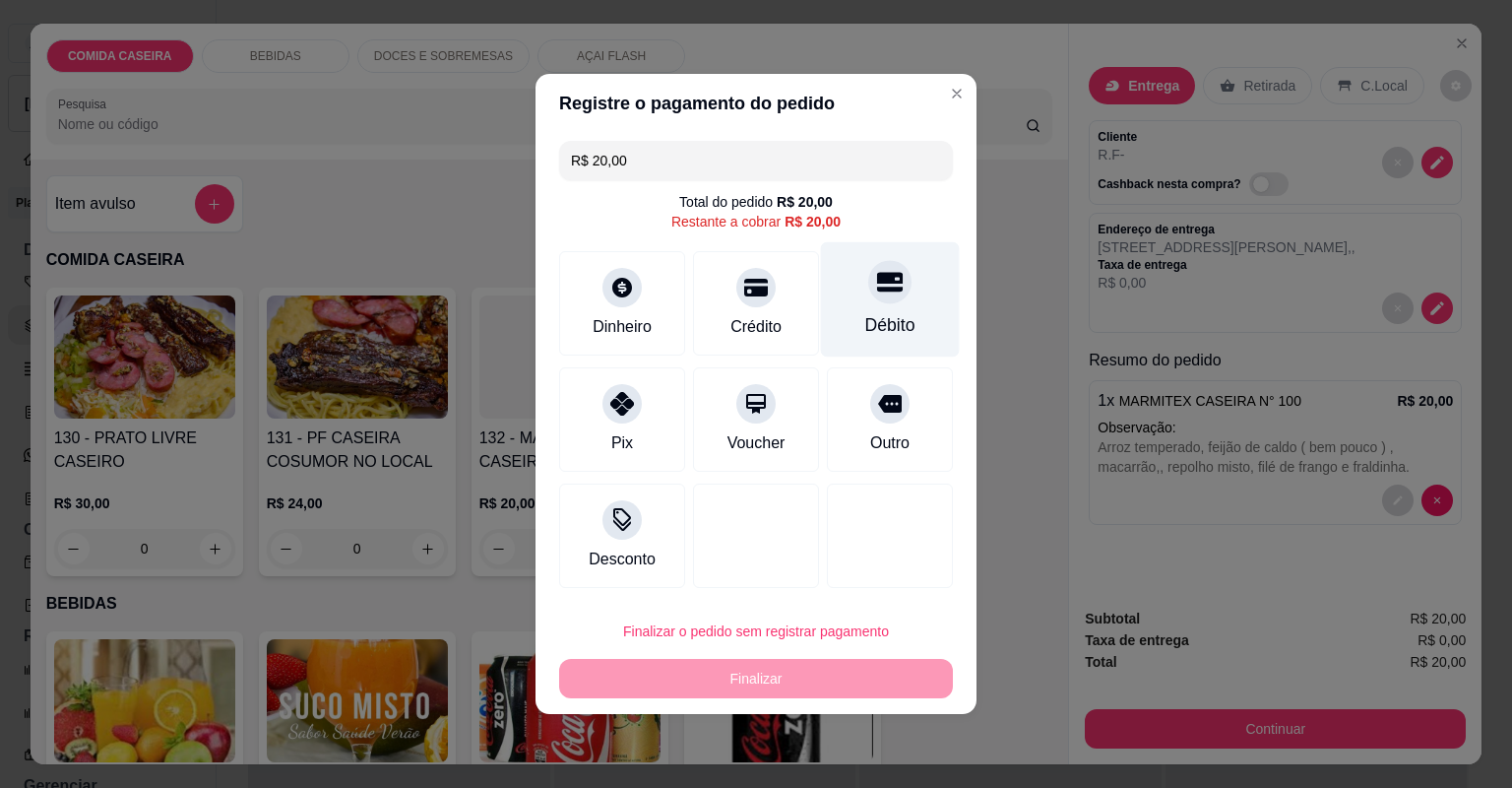 click on "Débito" at bounding box center [890, 325] 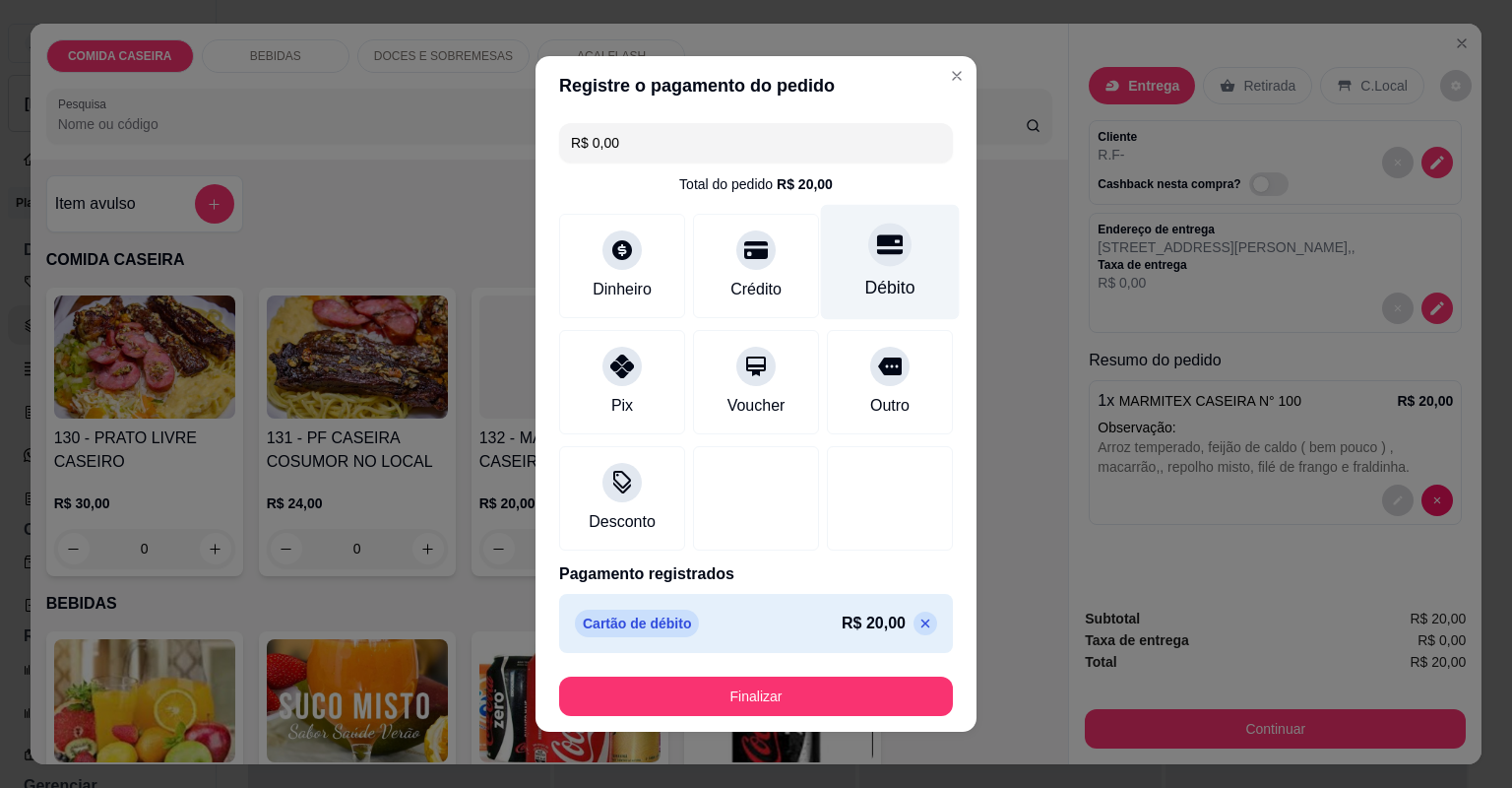 type on "R$ 0,00" 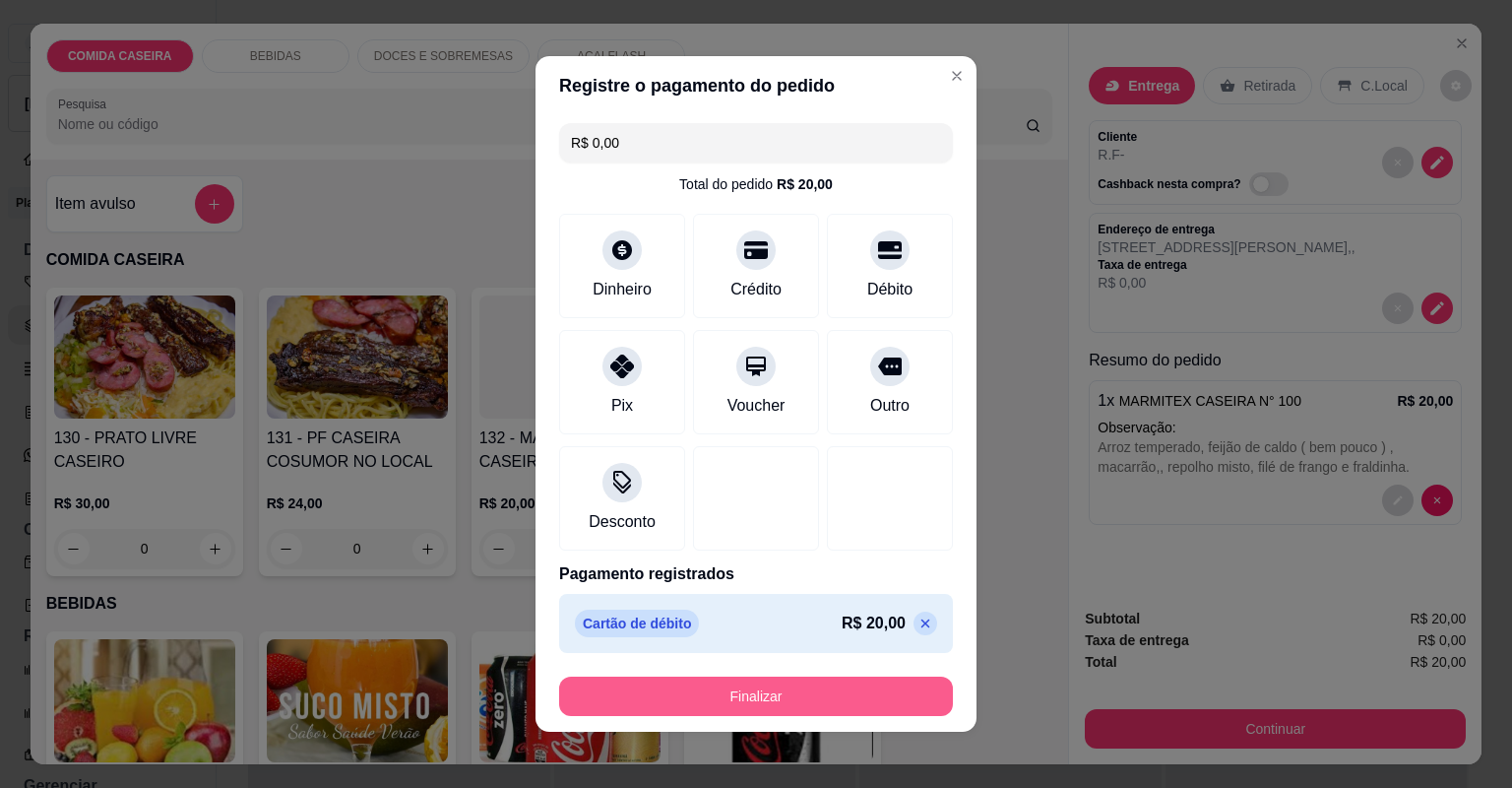 click on "Finalizar" at bounding box center [756, 696] 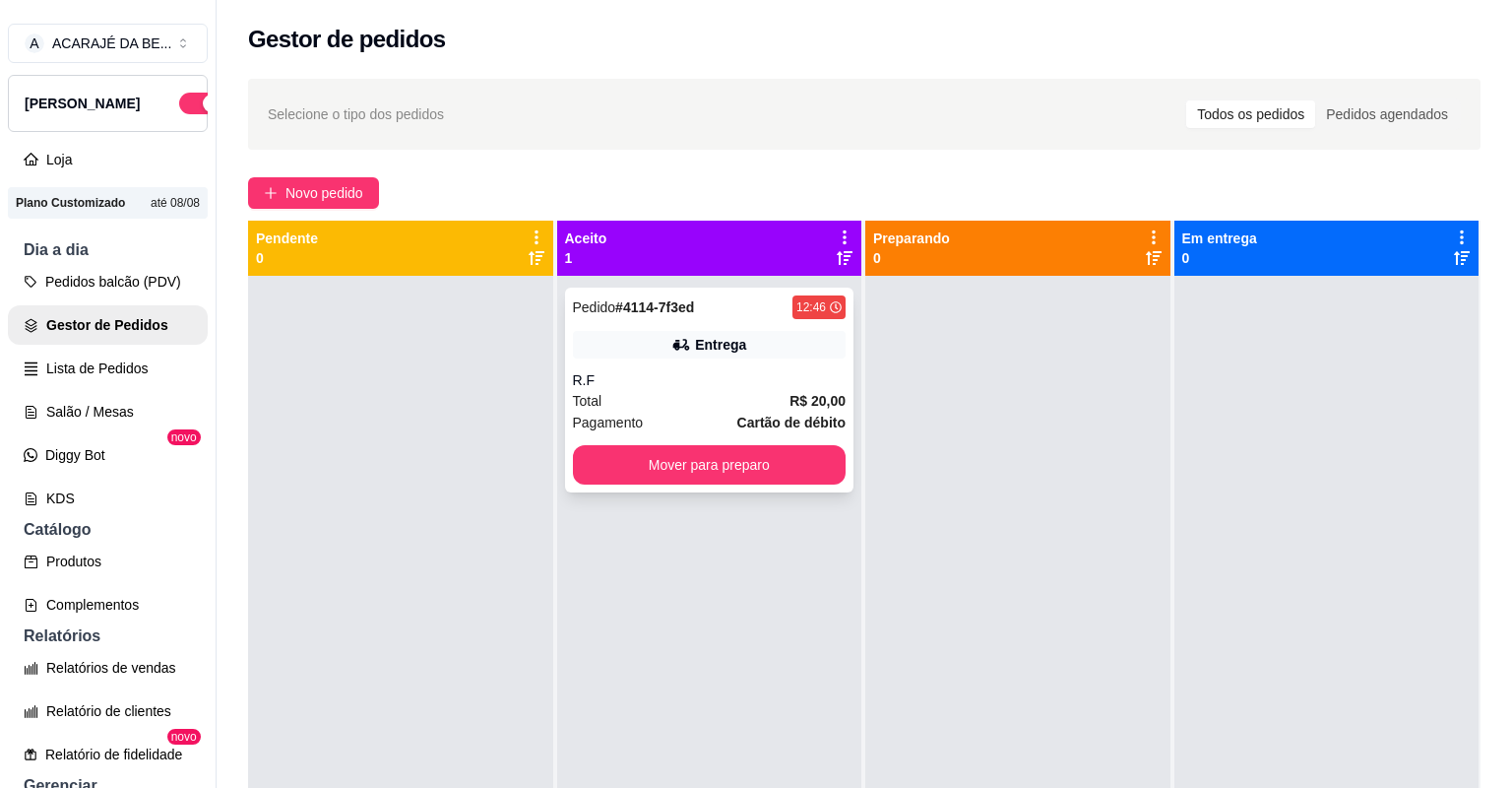 click on "Total R$ 20,00" at bounding box center [710, 401] 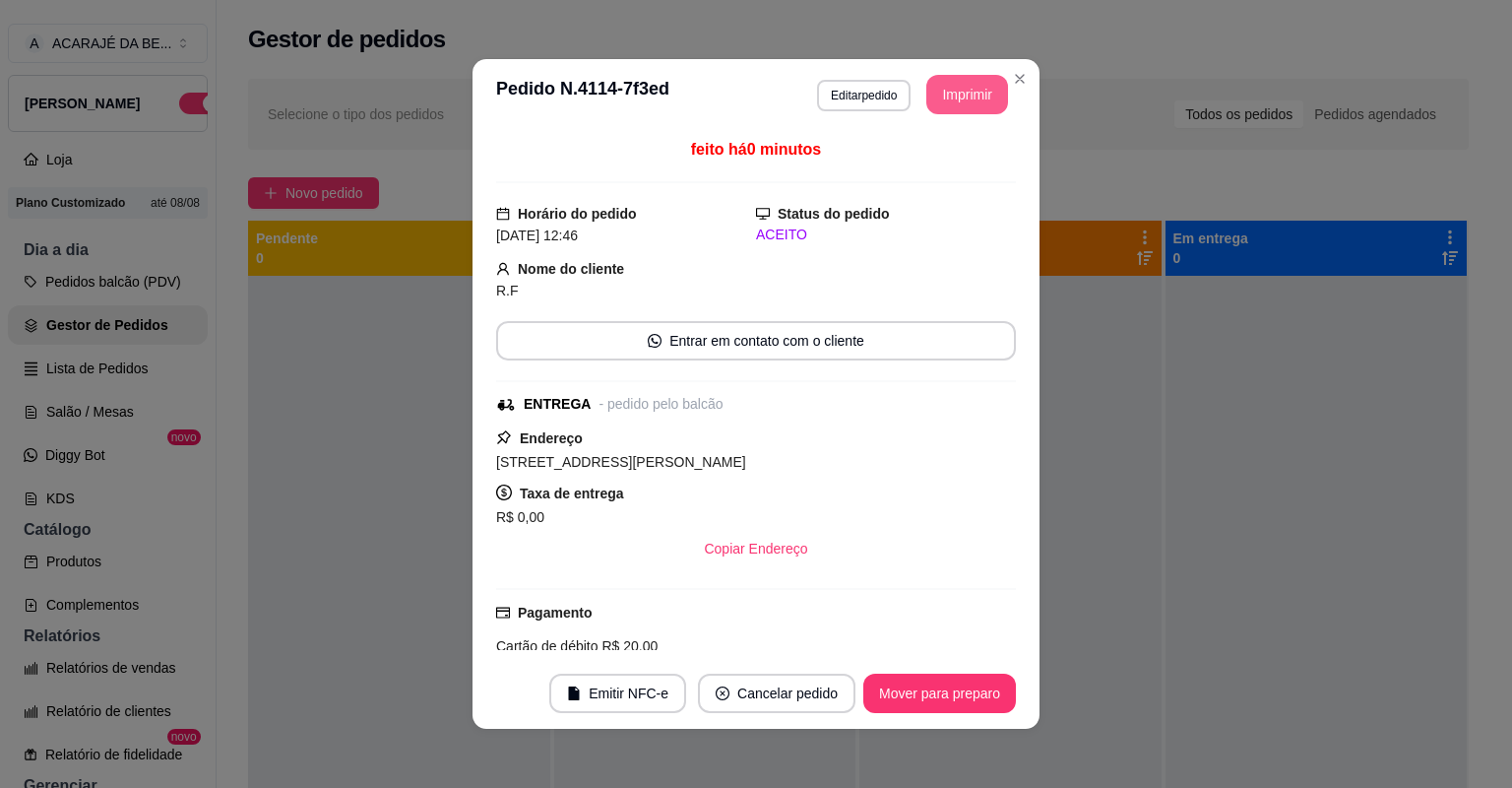 click on "Imprimir" at bounding box center (967, 95) 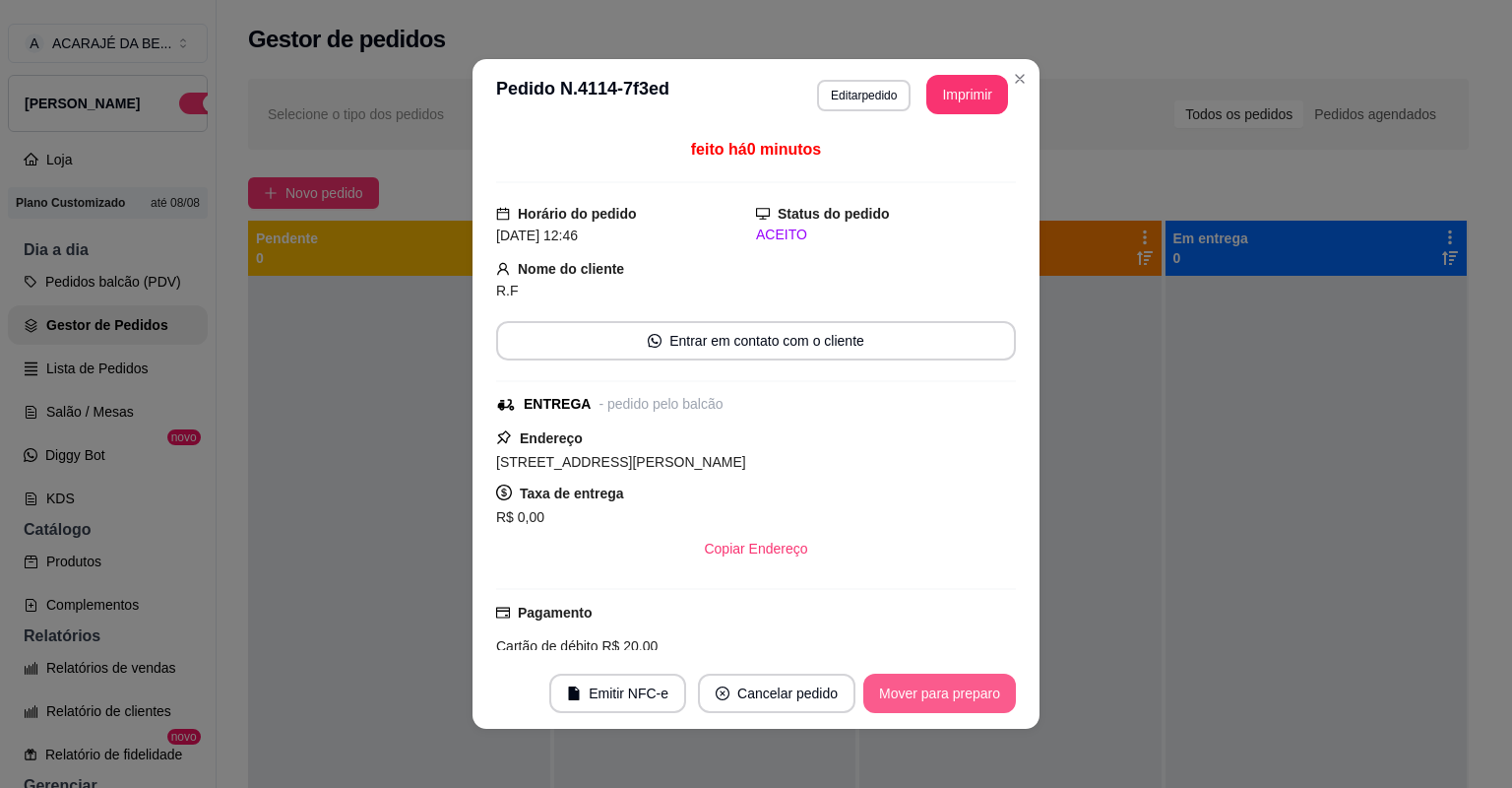 click on "Mover para preparo" at bounding box center (939, 693) 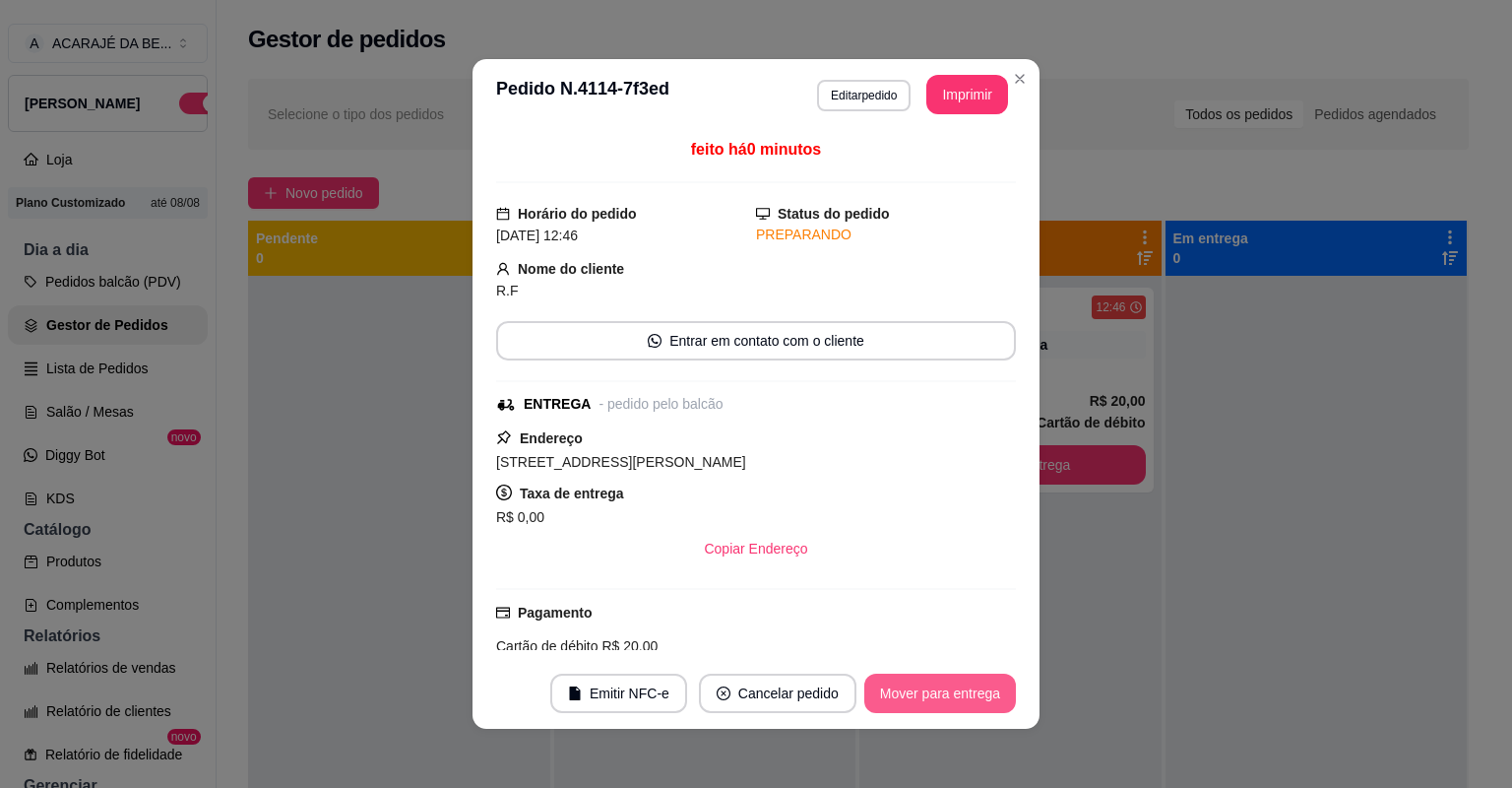 click on "Mover para entrega" at bounding box center (940, 693) 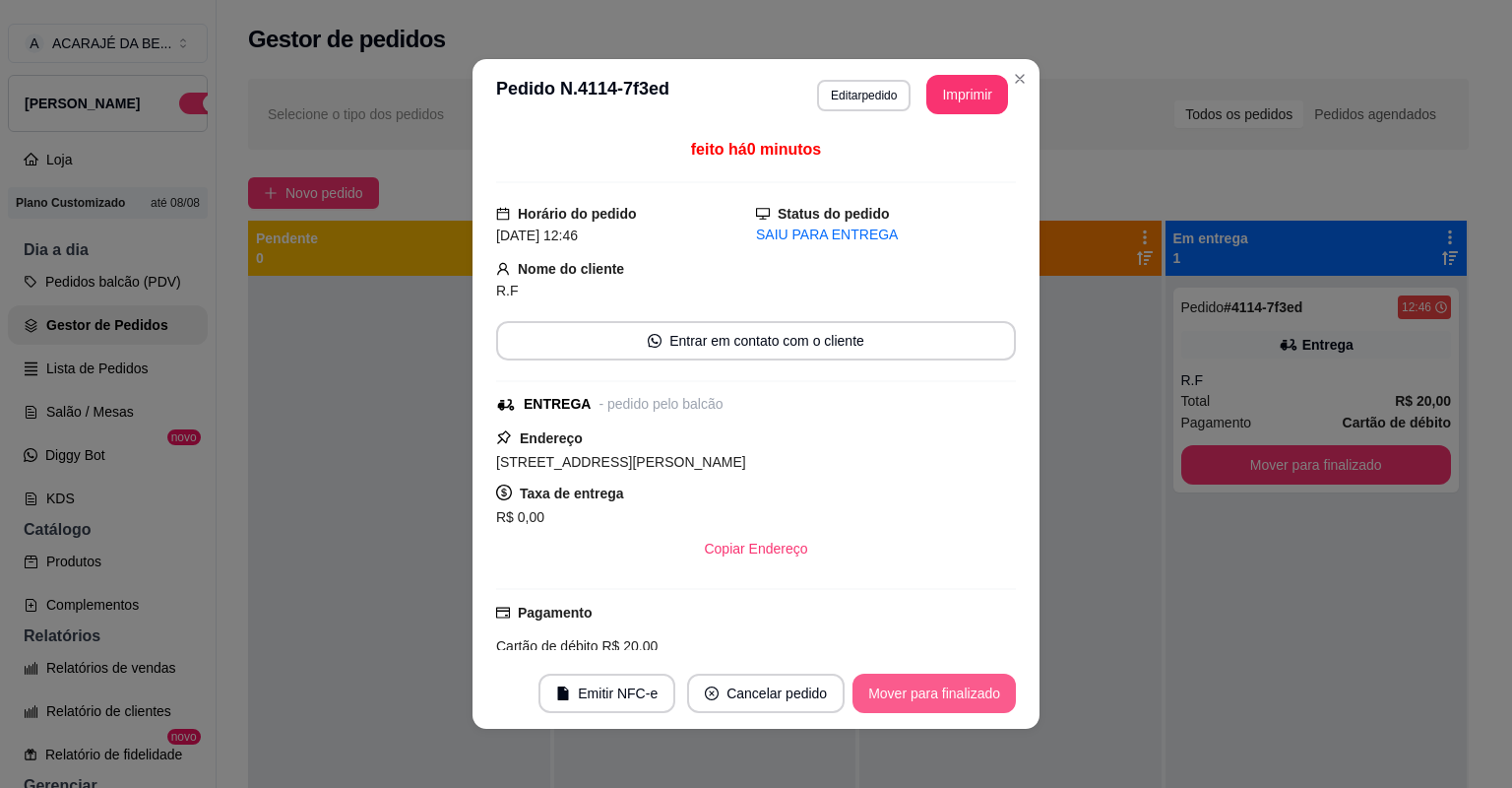 click on "Mover para finalizado" at bounding box center [934, 693] 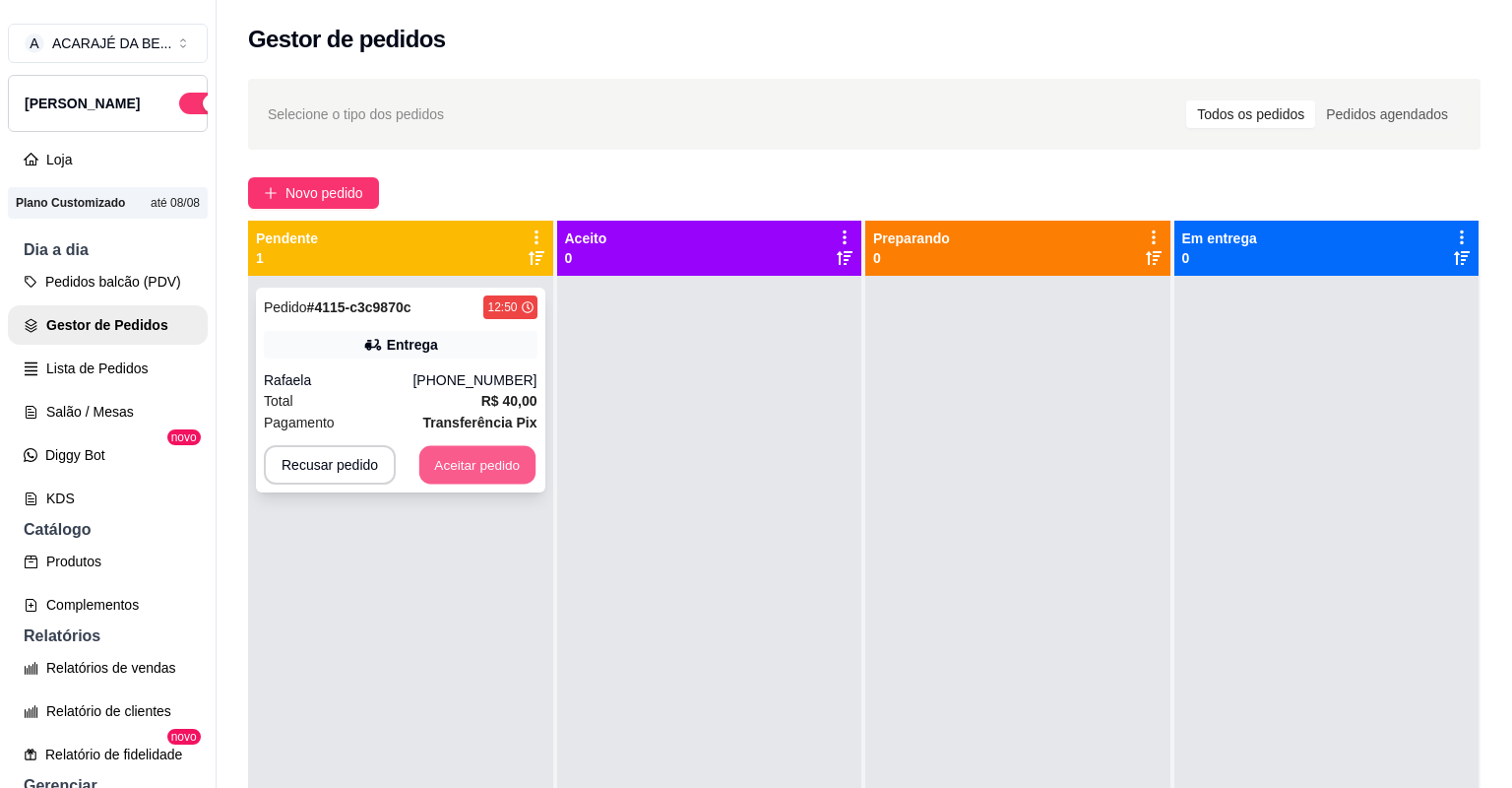 click on "Aceitar pedido" at bounding box center (477, 465) 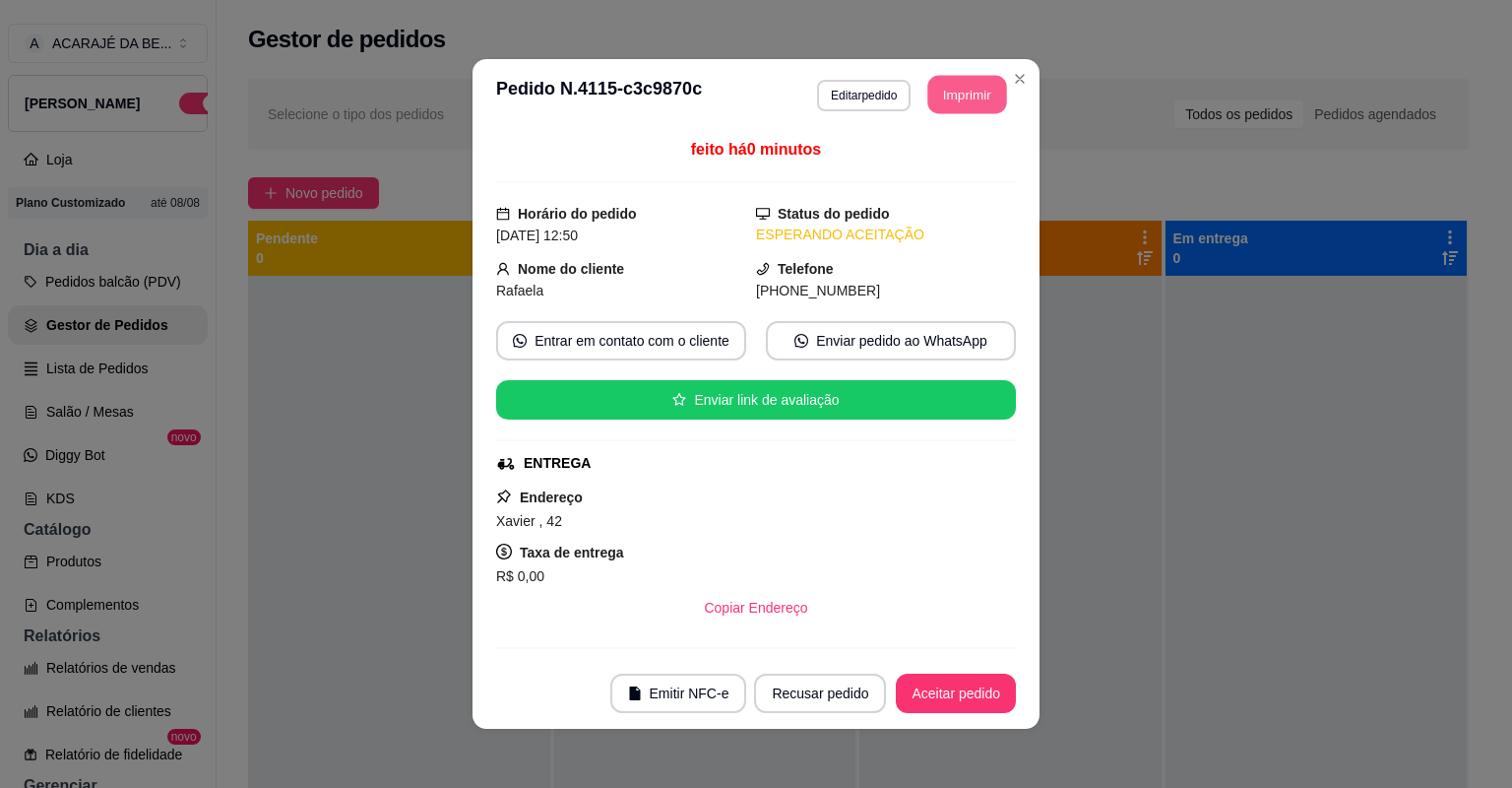 click on "Imprimir" at bounding box center (968, 95) 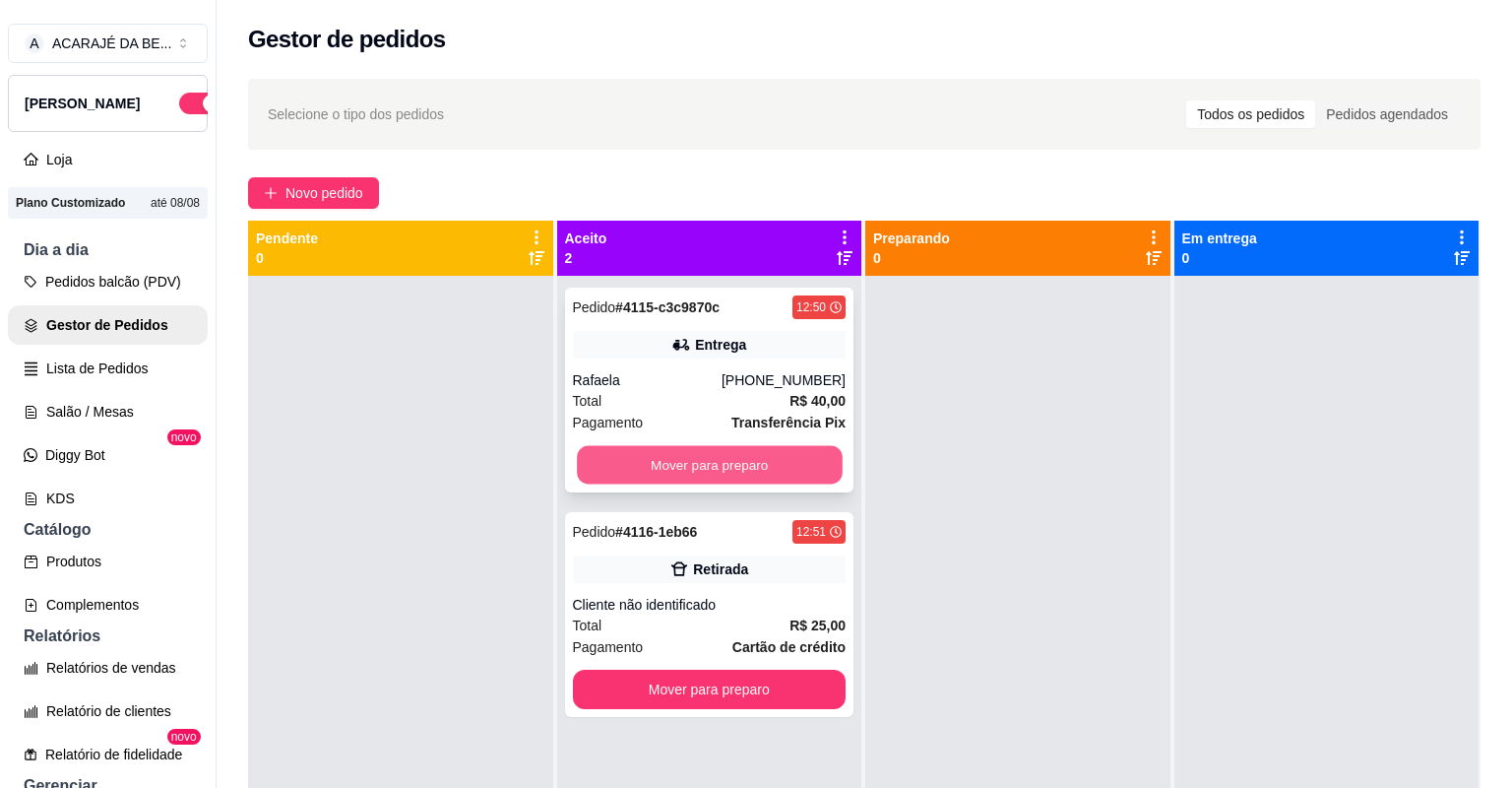 click on "Mover para preparo" at bounding box center [709, 465] 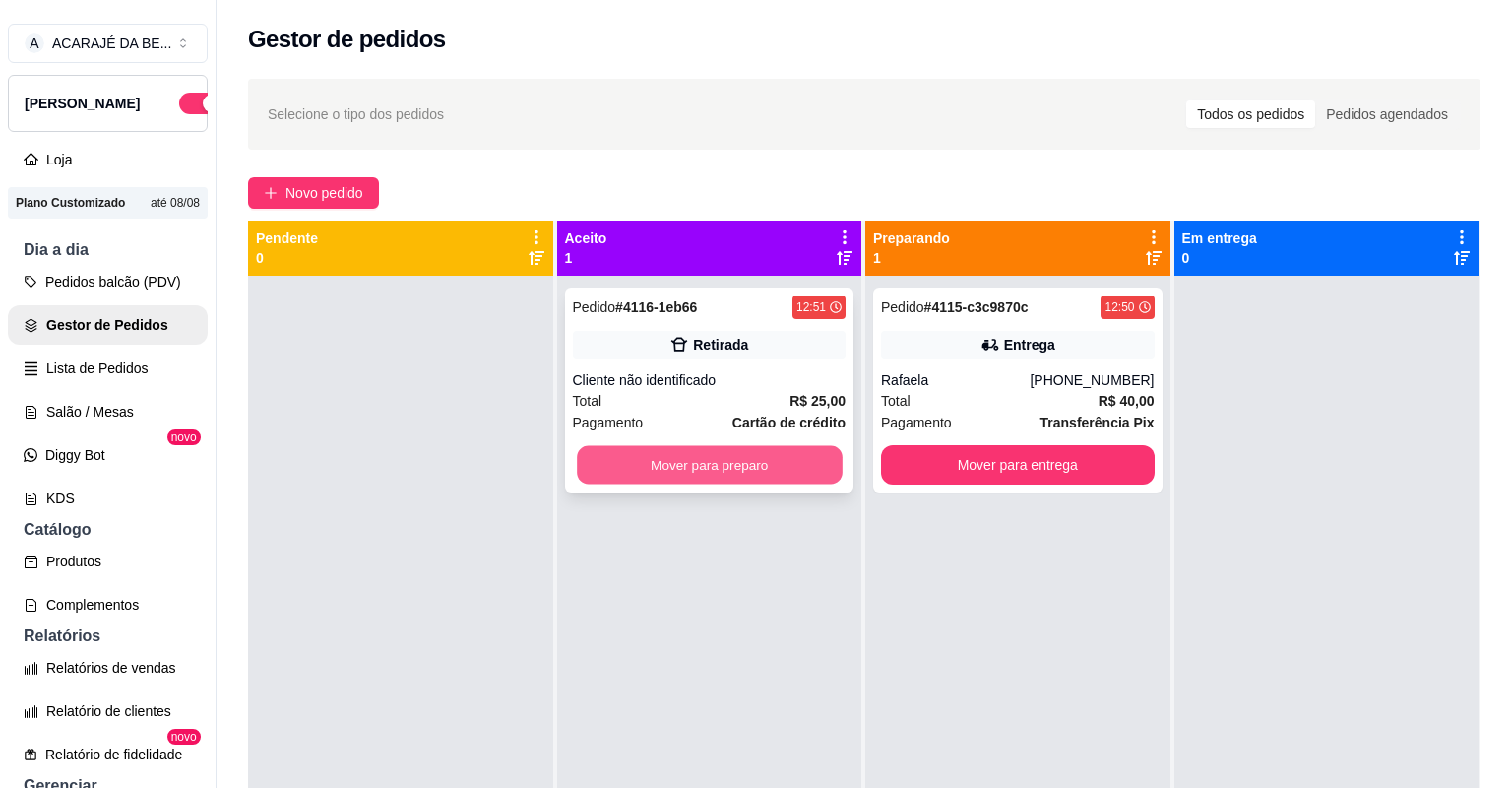 click on "Mover para preparo" at bounding box center [709, 465] 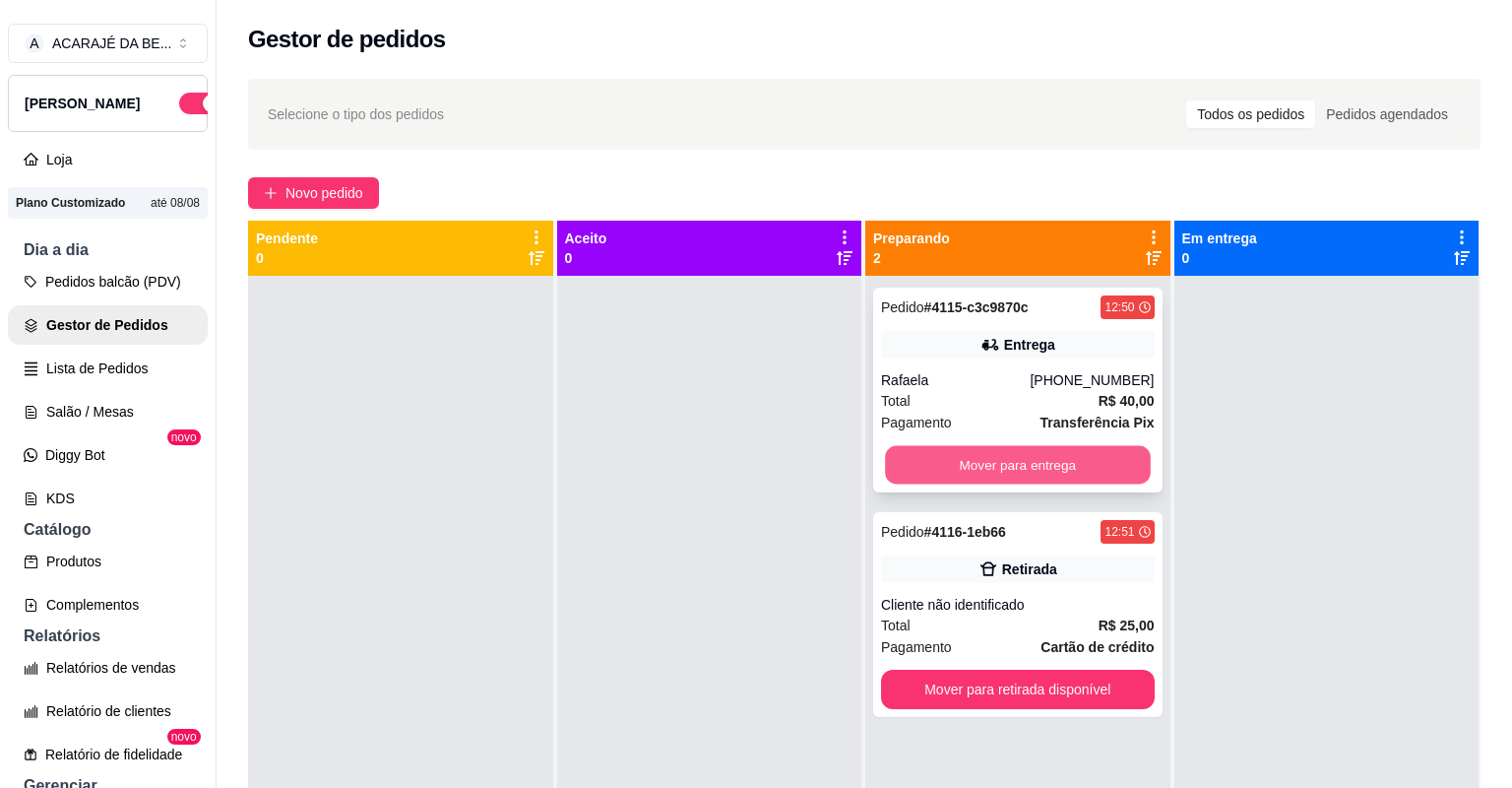 click on "Mover para entrega" at bounding box center (1017, 465) 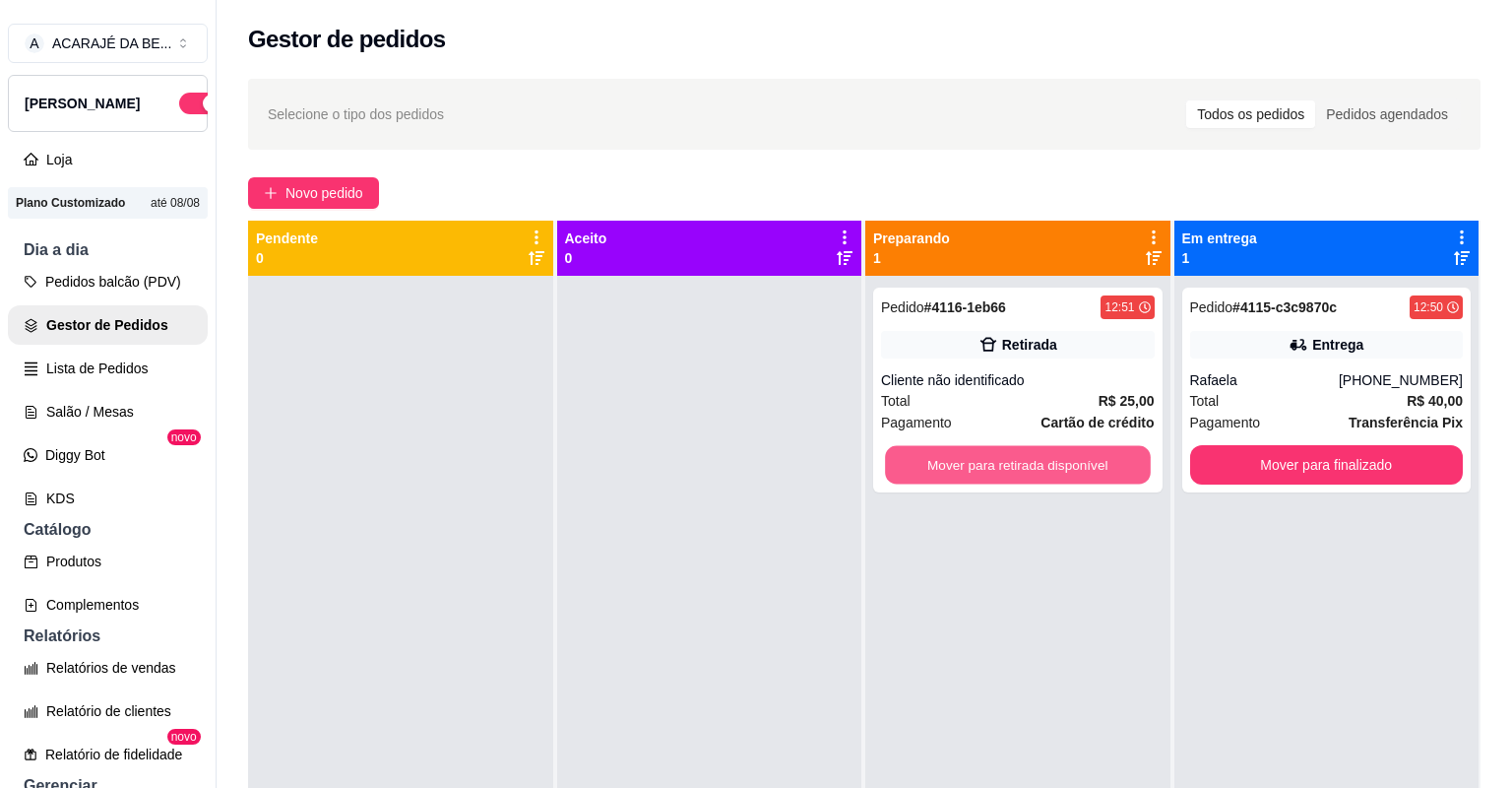 click on "Mover para retirada disponível" at bounding box center (1017, 465) 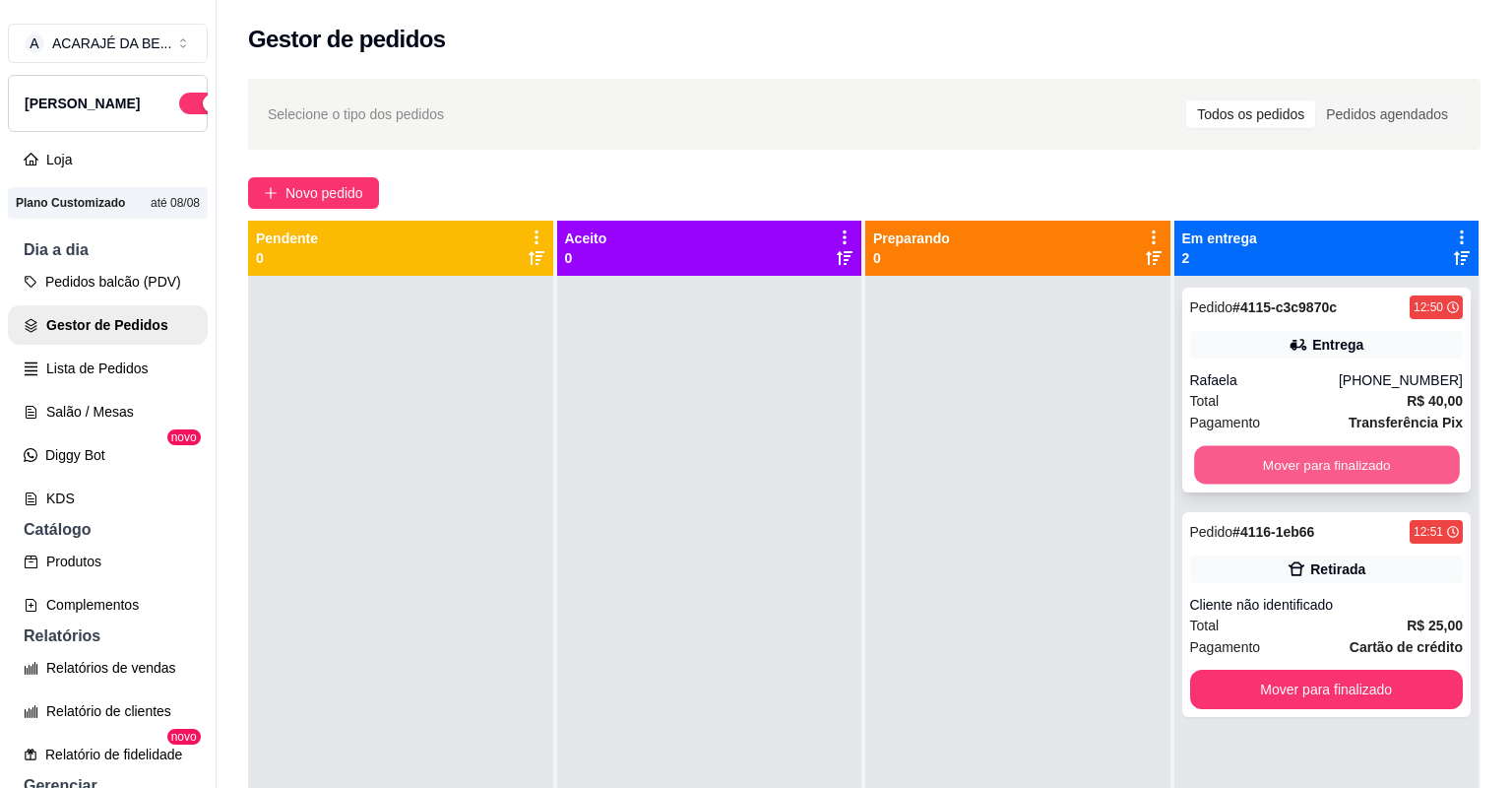 click on "Mover para finalizado" at bounding box center (1326, 465) 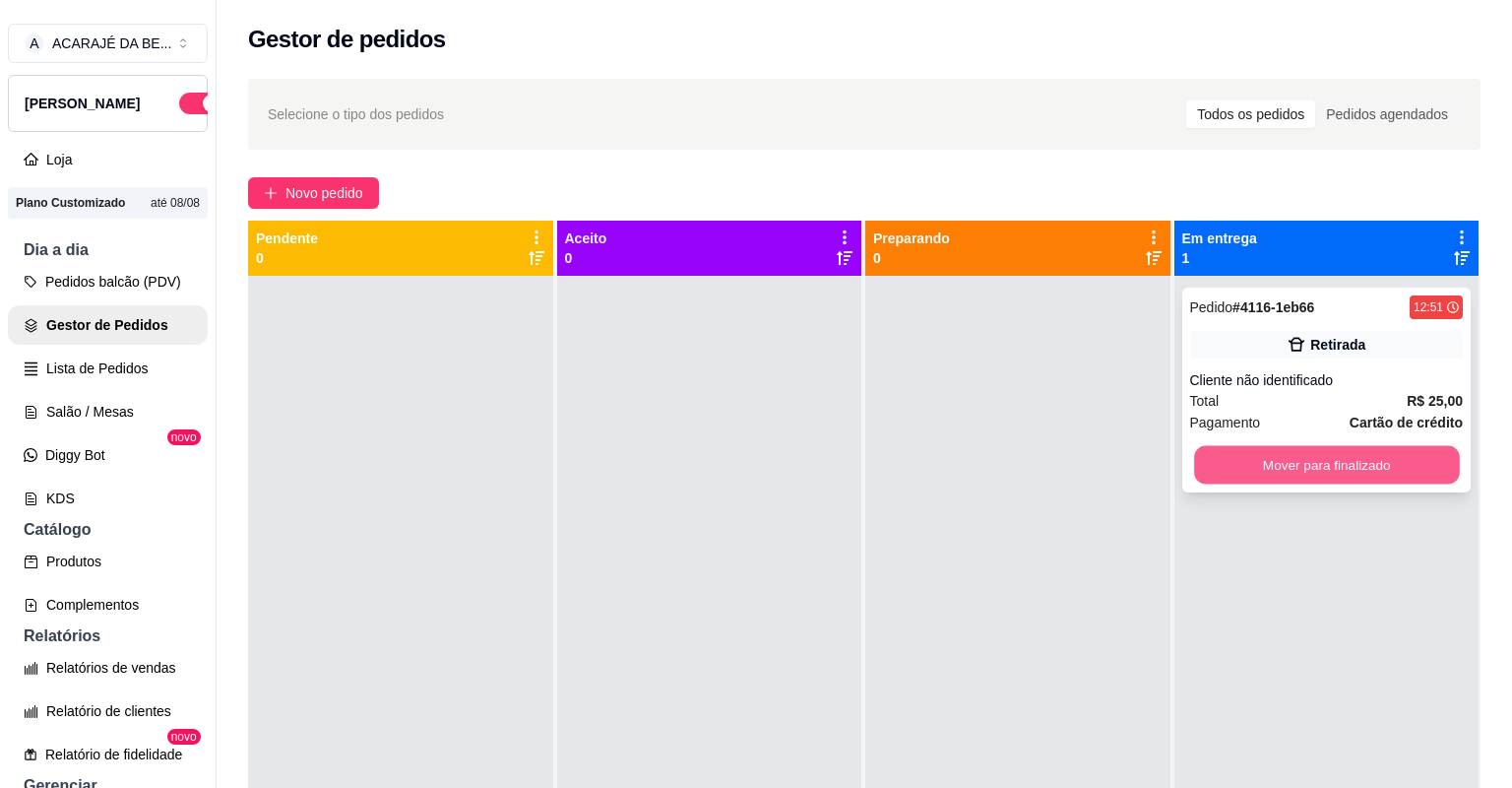 click on "Mover para finalizado" at bounding box center (1326, 465) 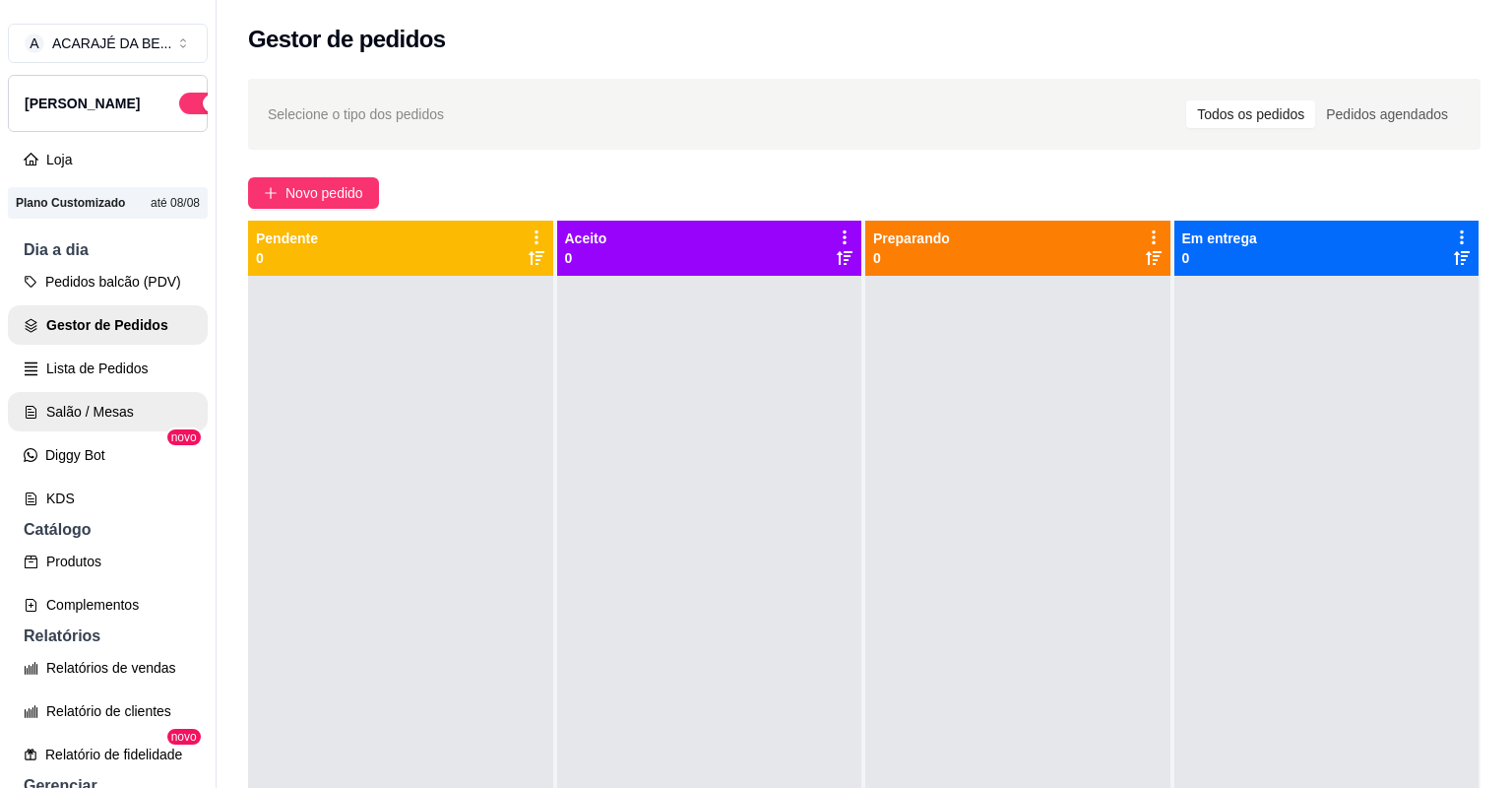 click on "Salão / Mesas" at bounding box center (107, 412) 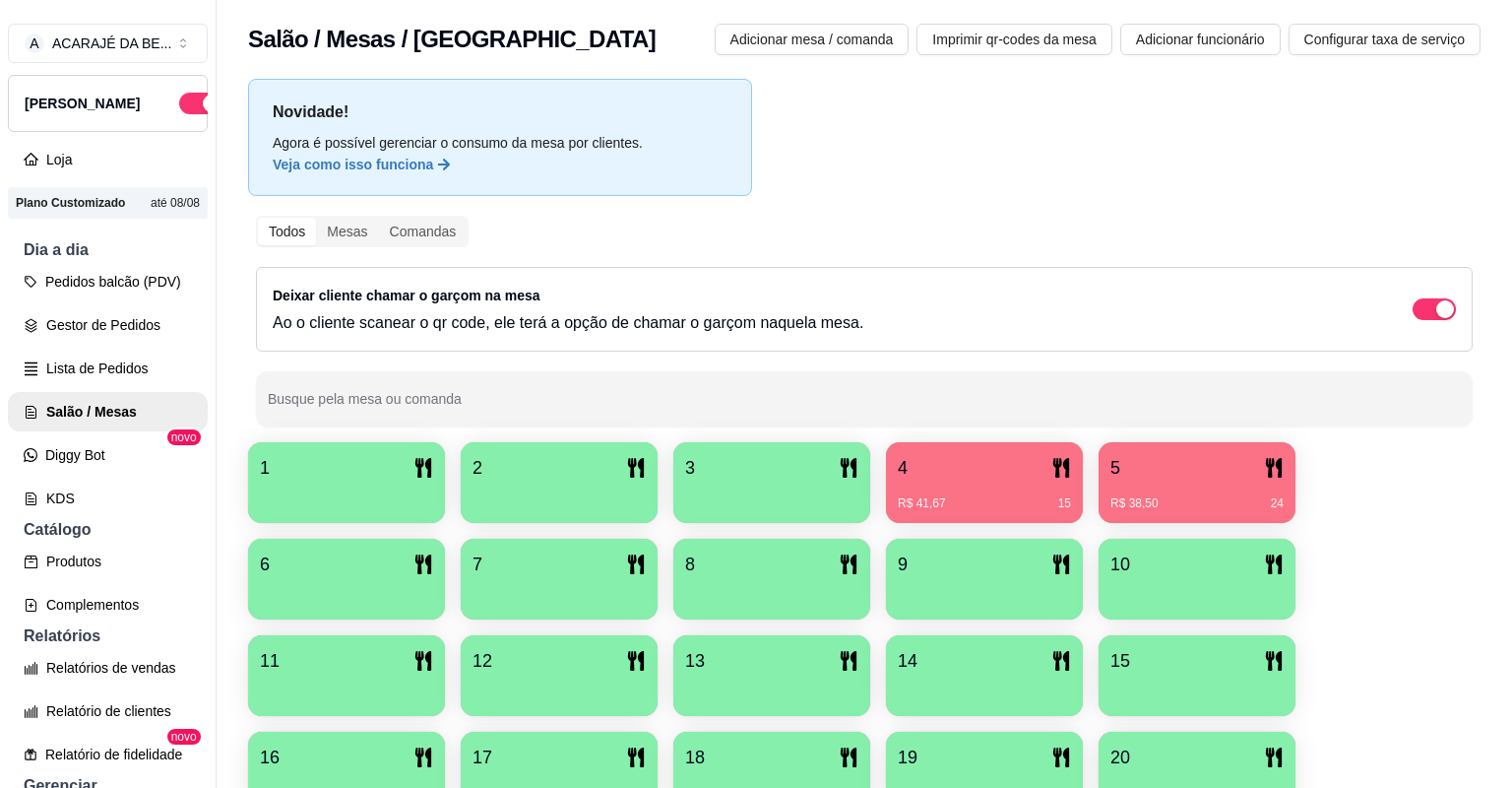 click on "R$ 41,67 15" at bounding box center (984, 496) 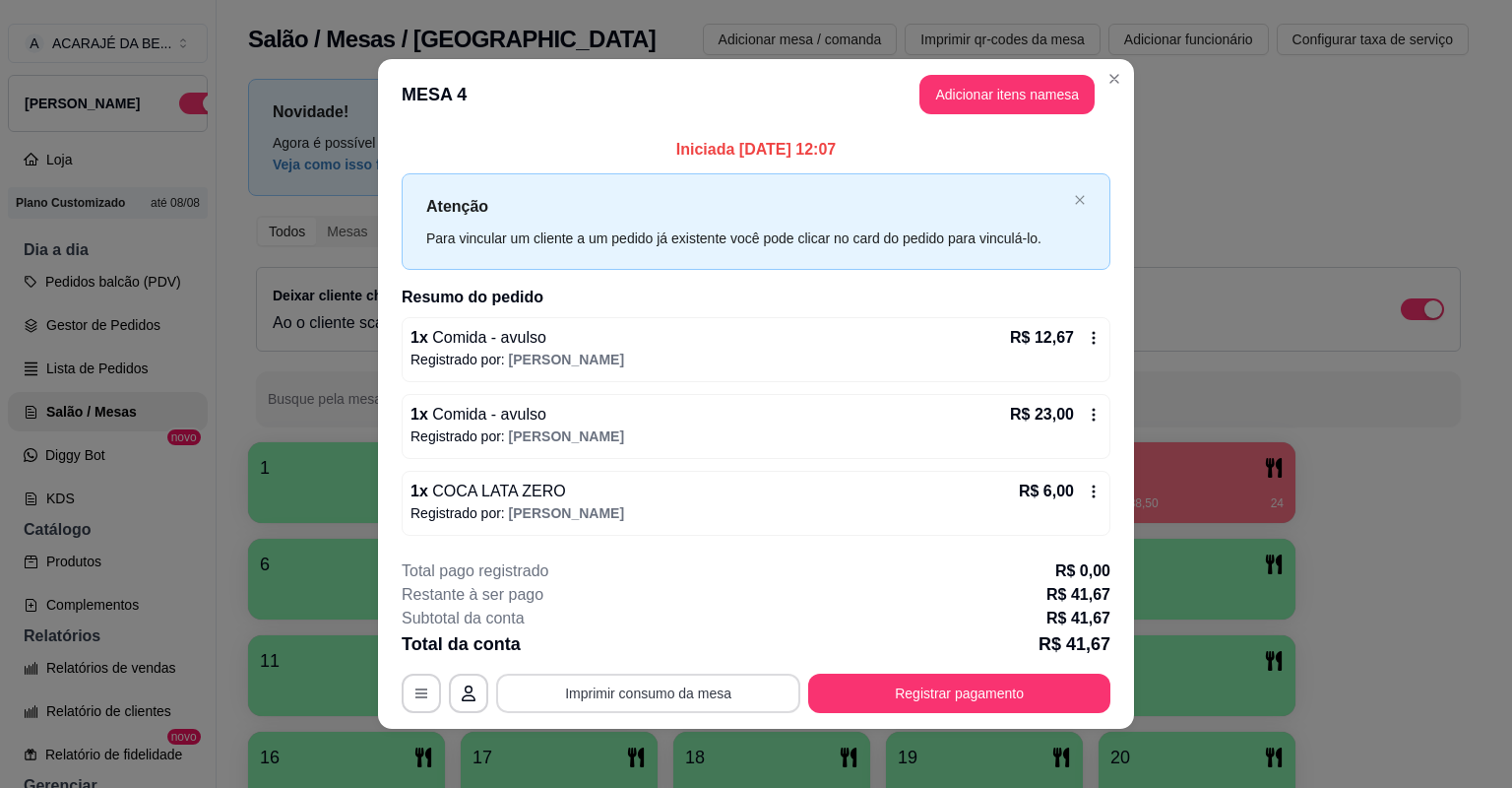 click on "Imprimir consumo da mesa" at bounding box center [648, 693] 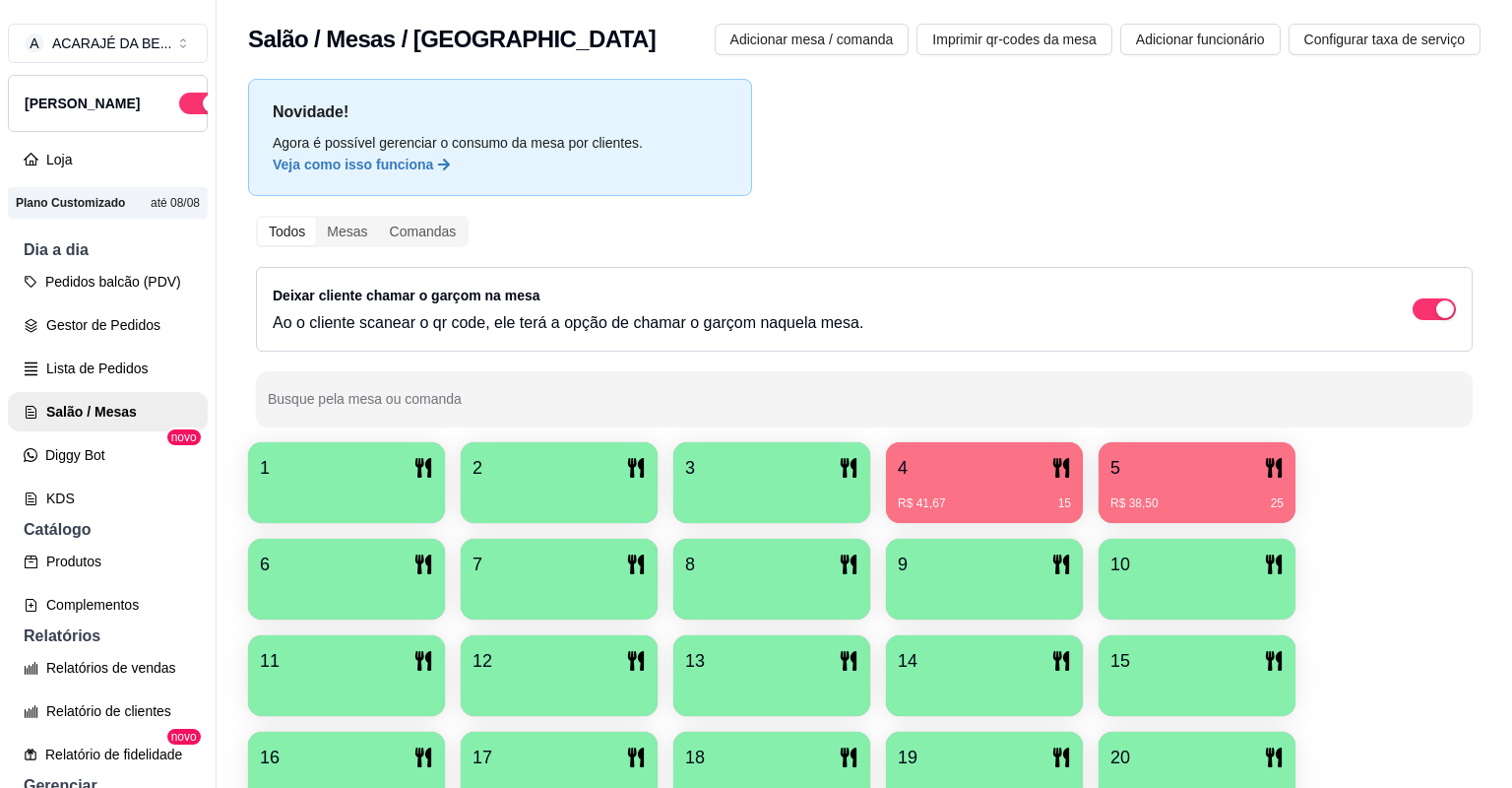 click on "R$ 41,67 15" at bounding box center (984, 496) 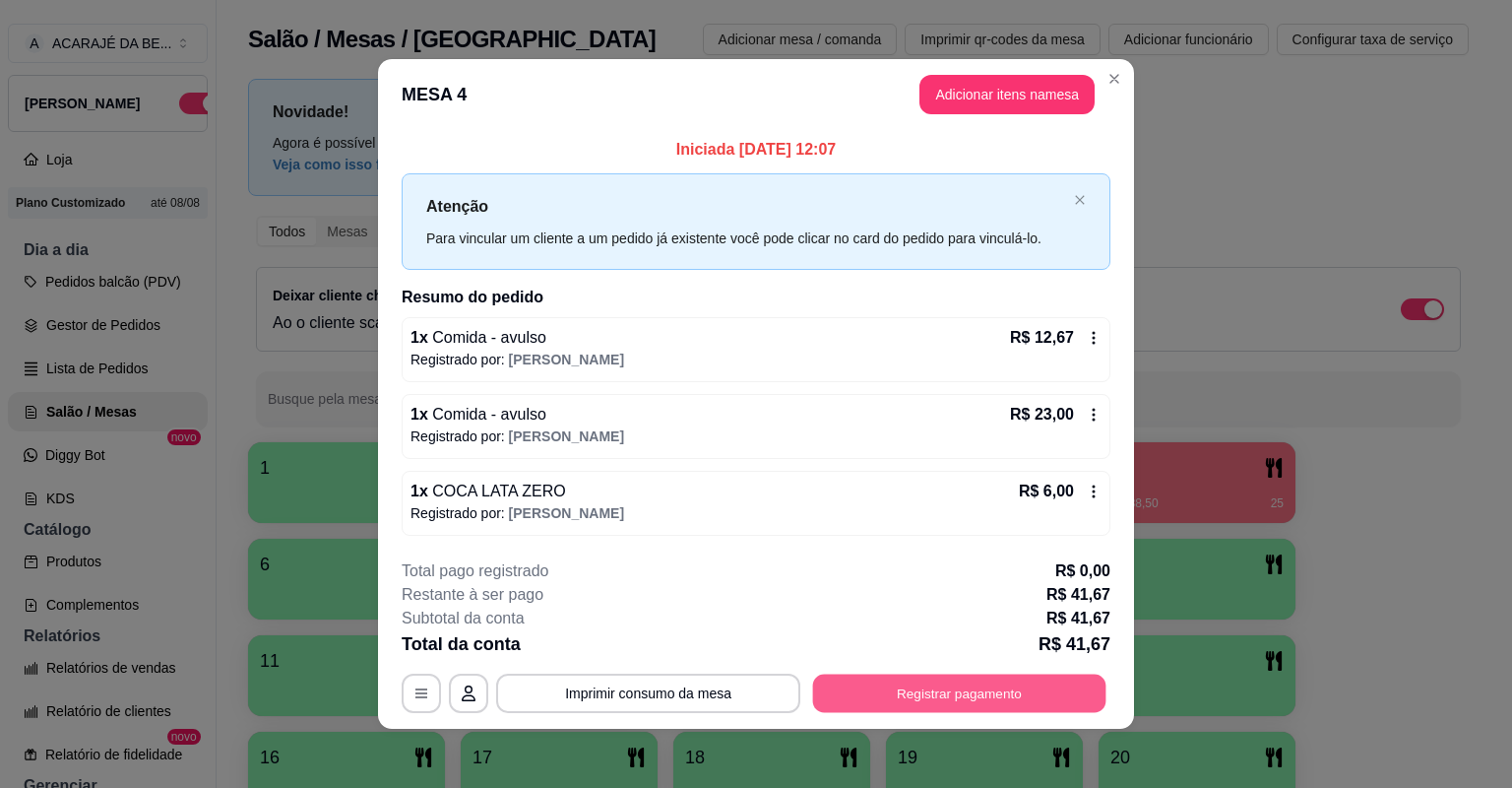 click on "Registrar pagamento" at bounding box center [960, 692] 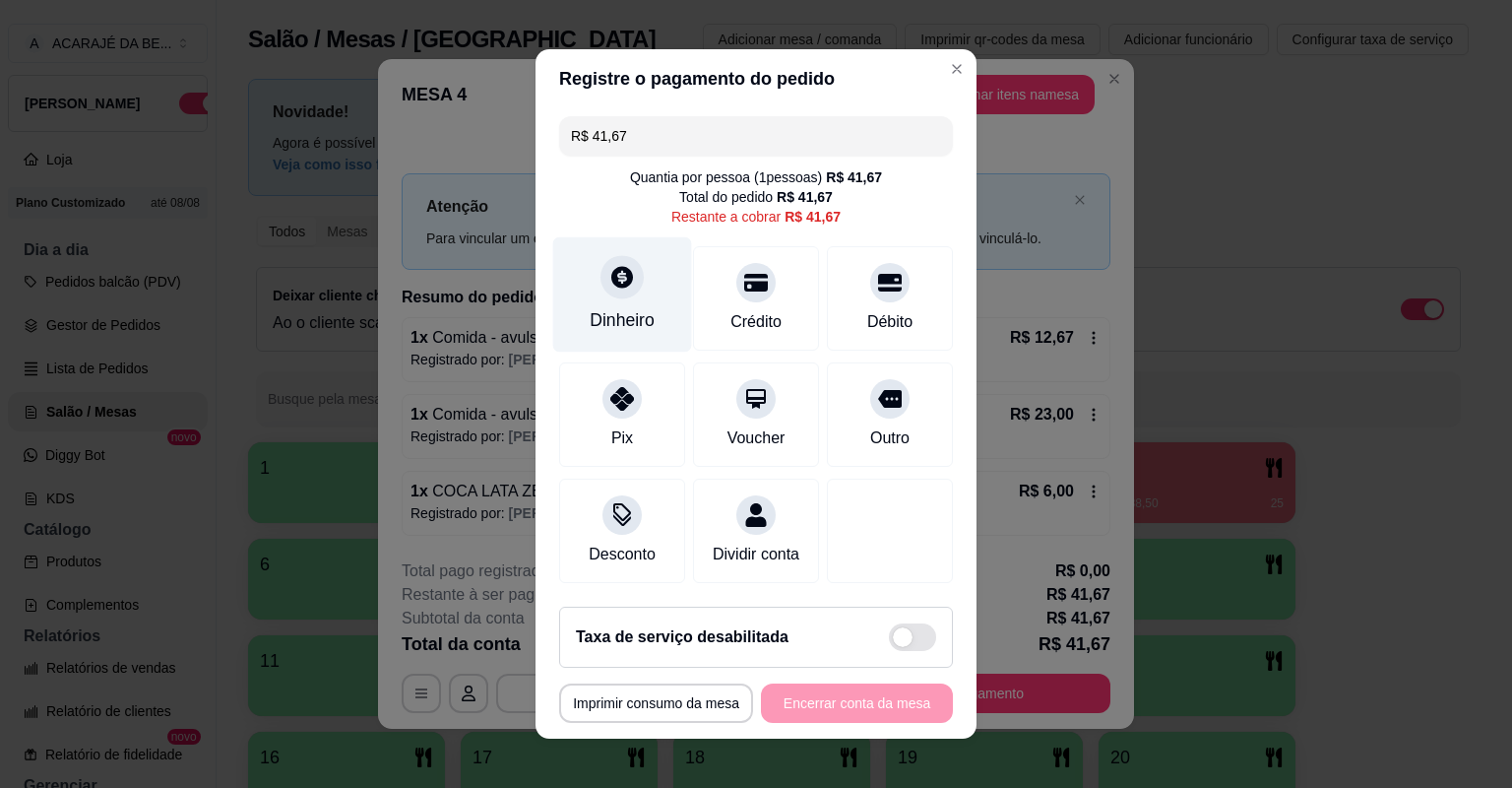 click on "Dinheiro" at bounding box center (622, 320) 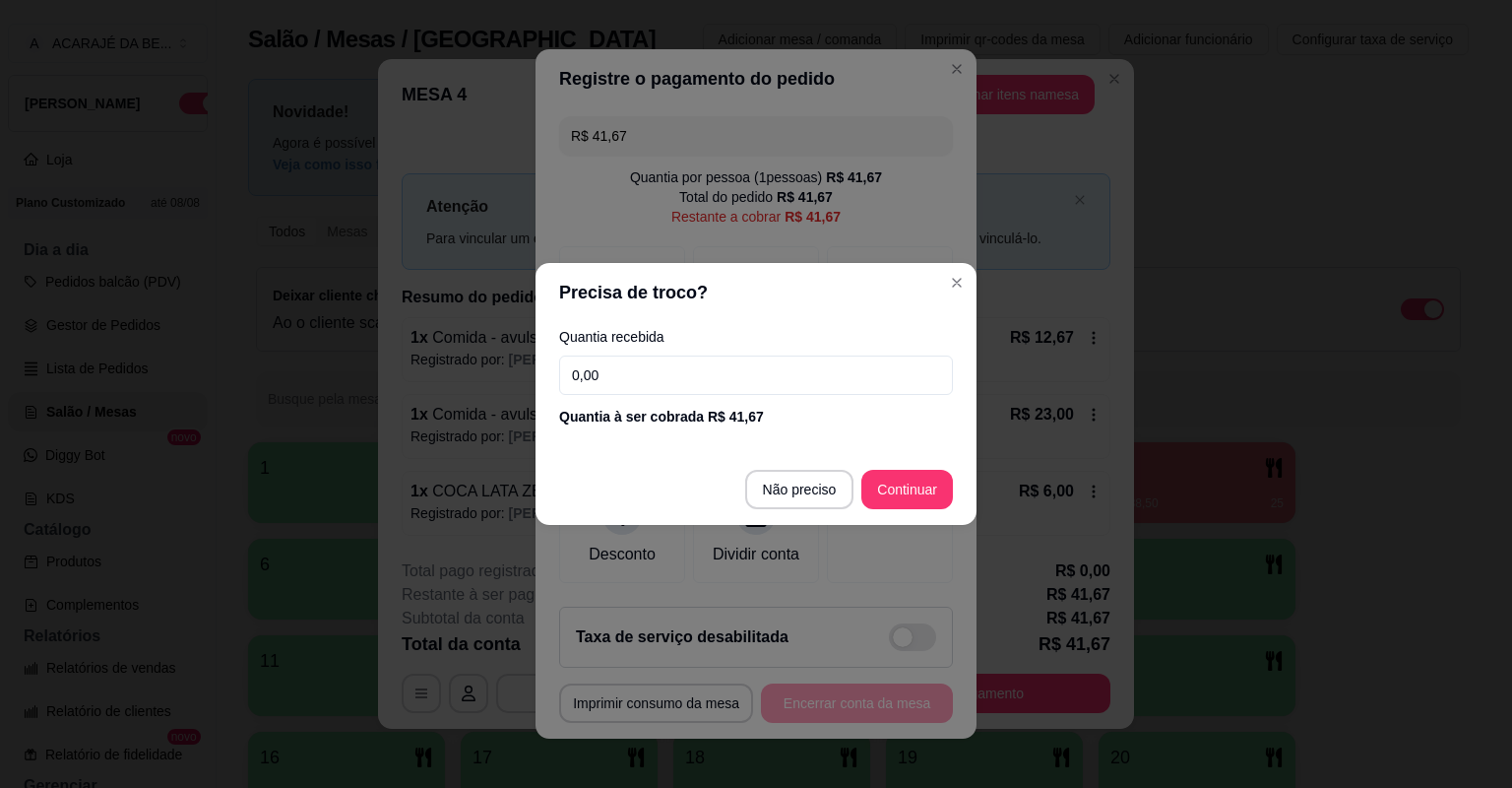 click on "0,00" at bounding box center [756, 375] 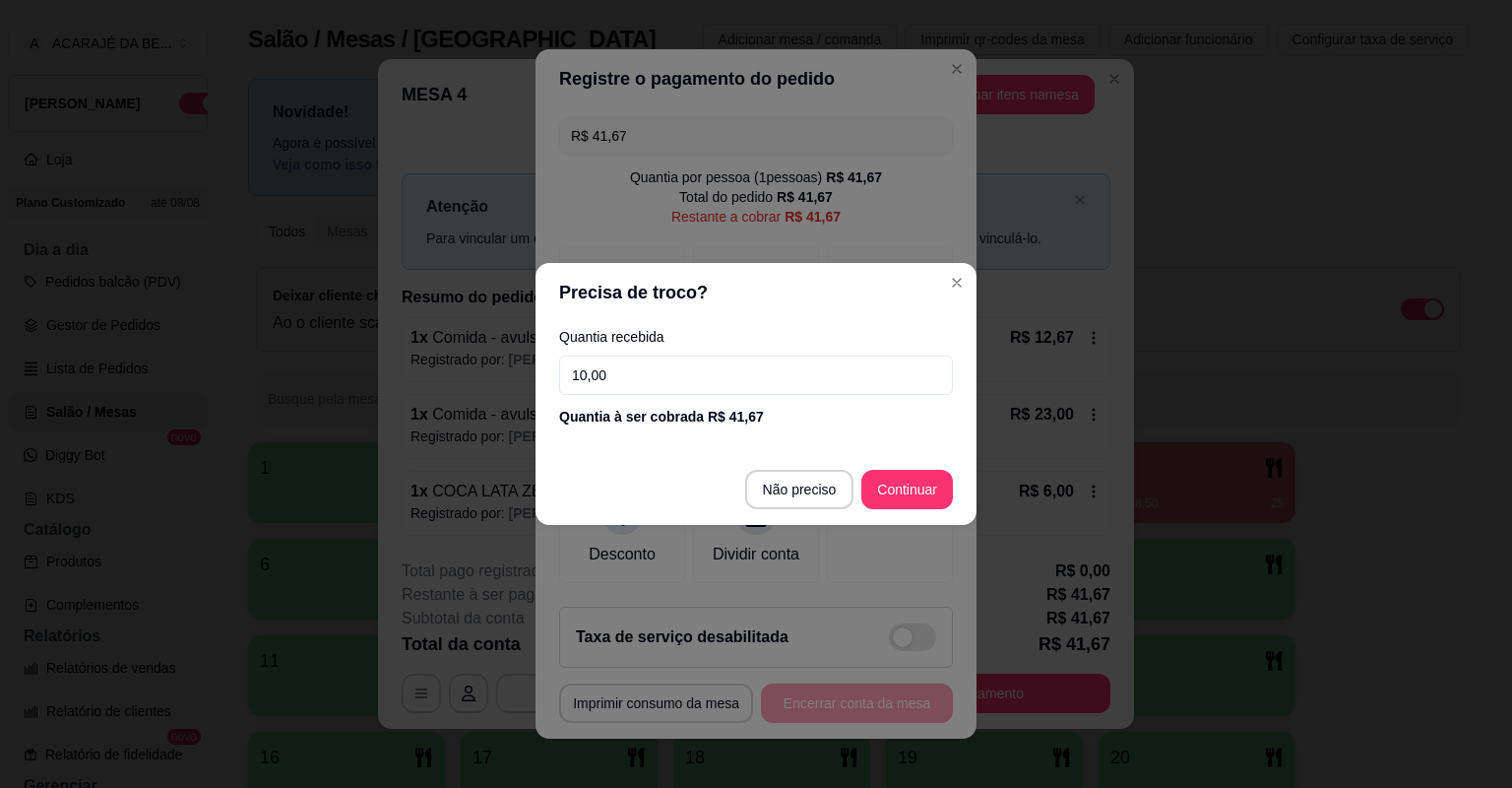 type on "100,00" 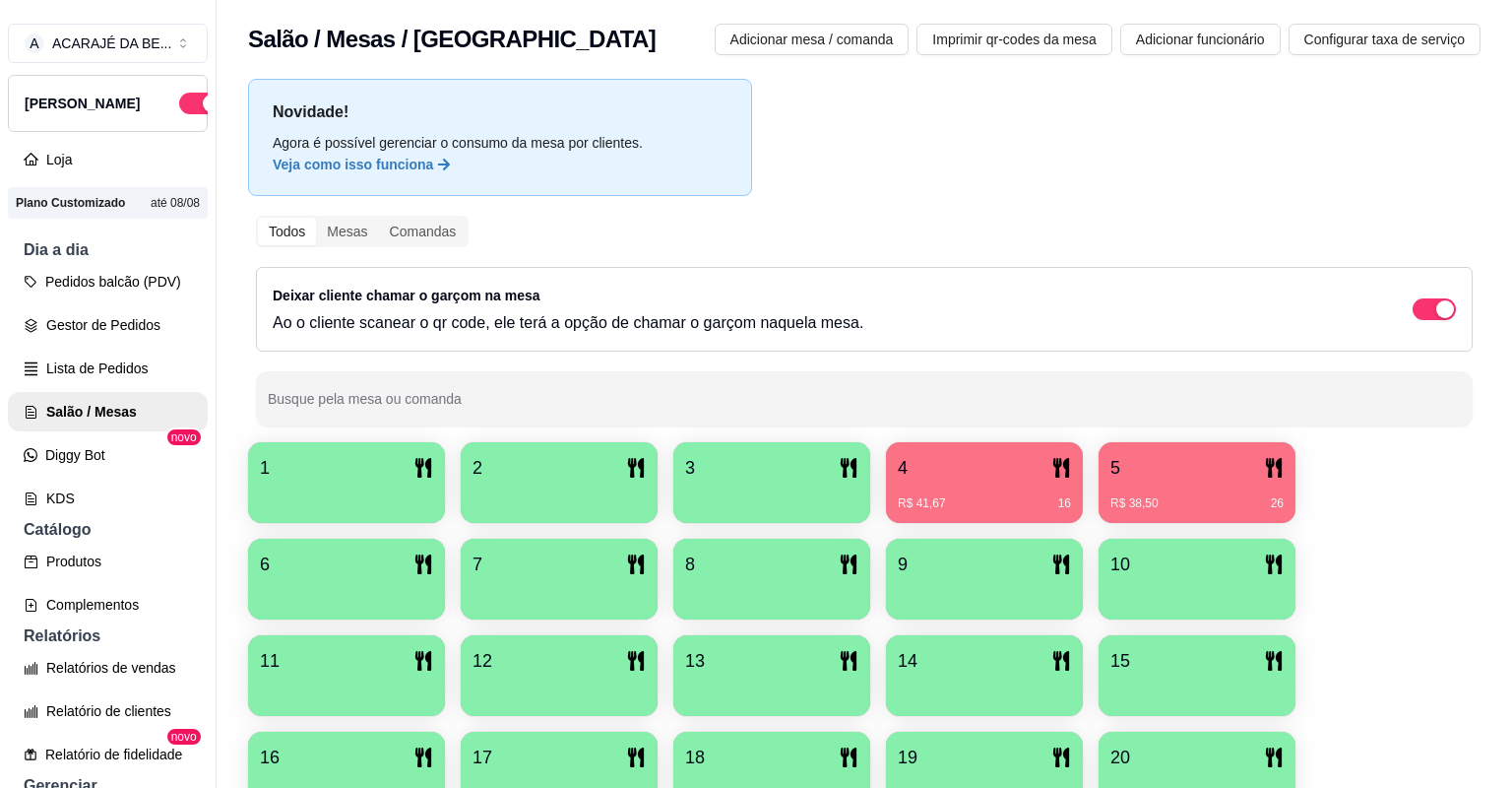 click on "Novidade! Agora é possível gerenciar o consumo da mesa por clientes.   Veja como isso funciona Todos Mesas Comandas Deixar cliente chamar o garçom na mesa Ao o cliente scanear o qr code, ele terá a opção de chamar o garçom naquela mesa. Busque pela mesa ou comanda
1 2 3 4 R$ 41,67 16 5 R$ 38,50 26 6 7 8 9 10 11 12 13 14 15 16 17 18 19 20" at bounding box center (864, 451) 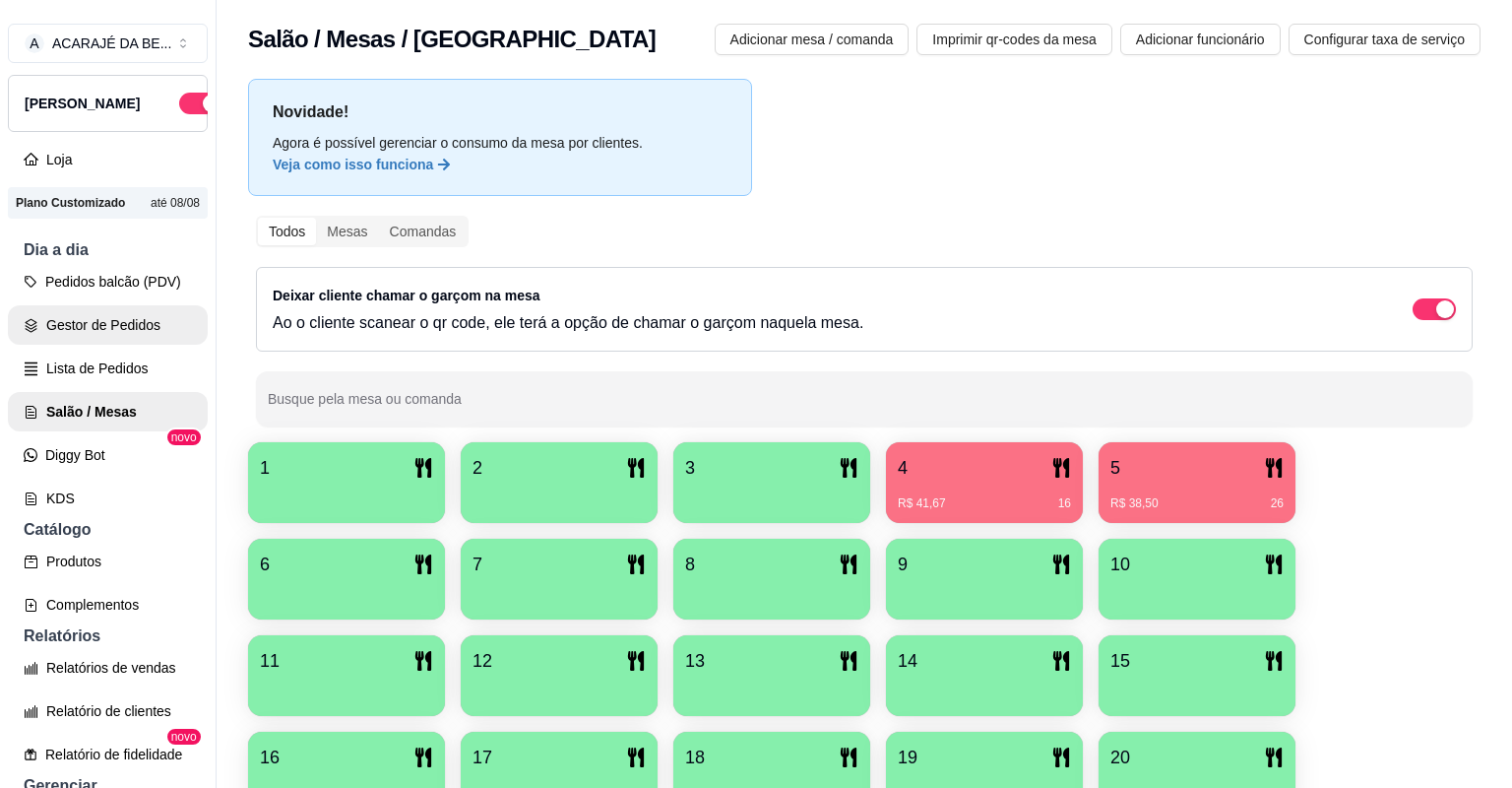 click on "Gestor de Pedidos" at bounding box center [107, 325] 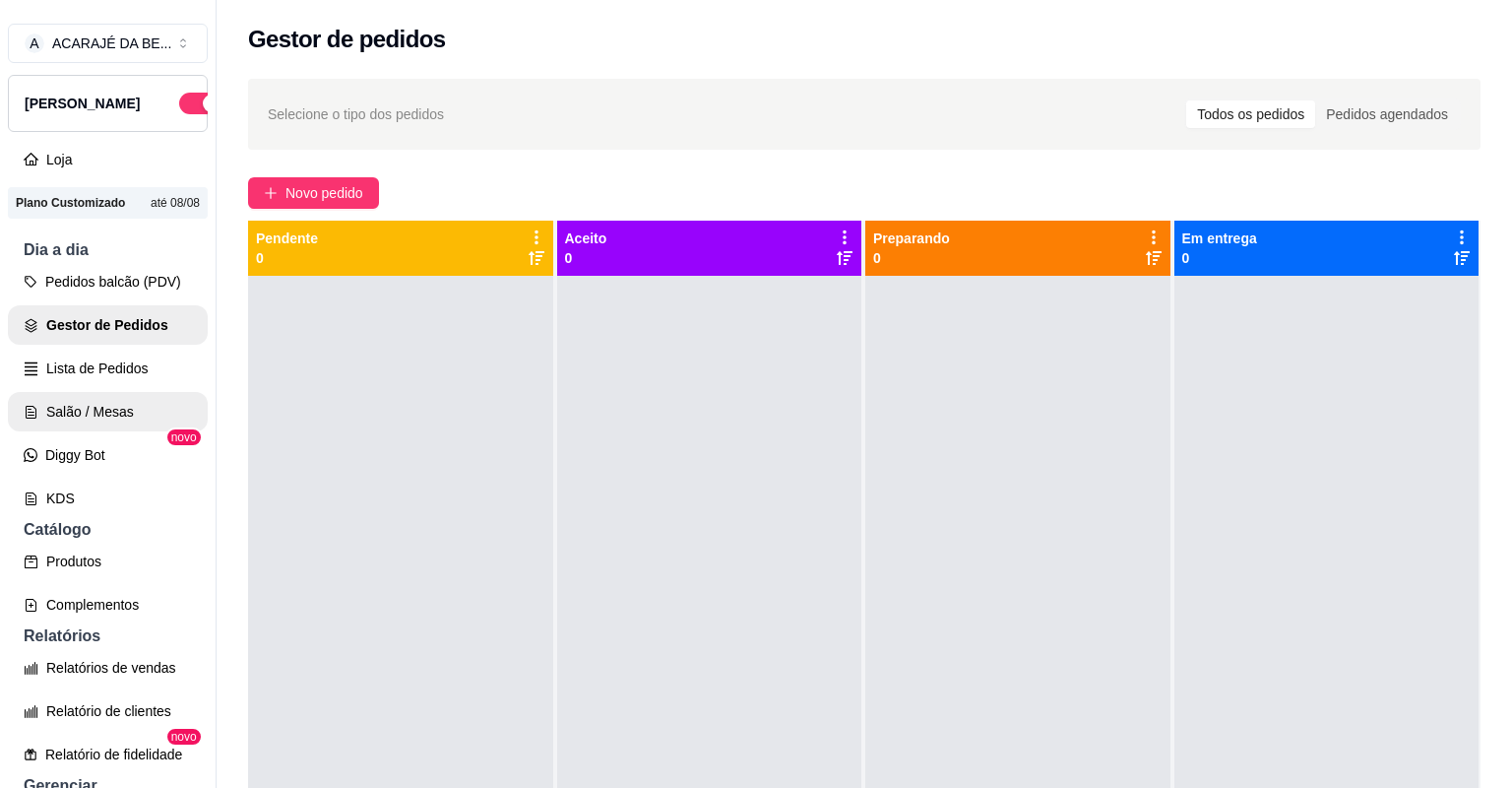 click on "Salão / Mesas" at bounding box center [107, 412] 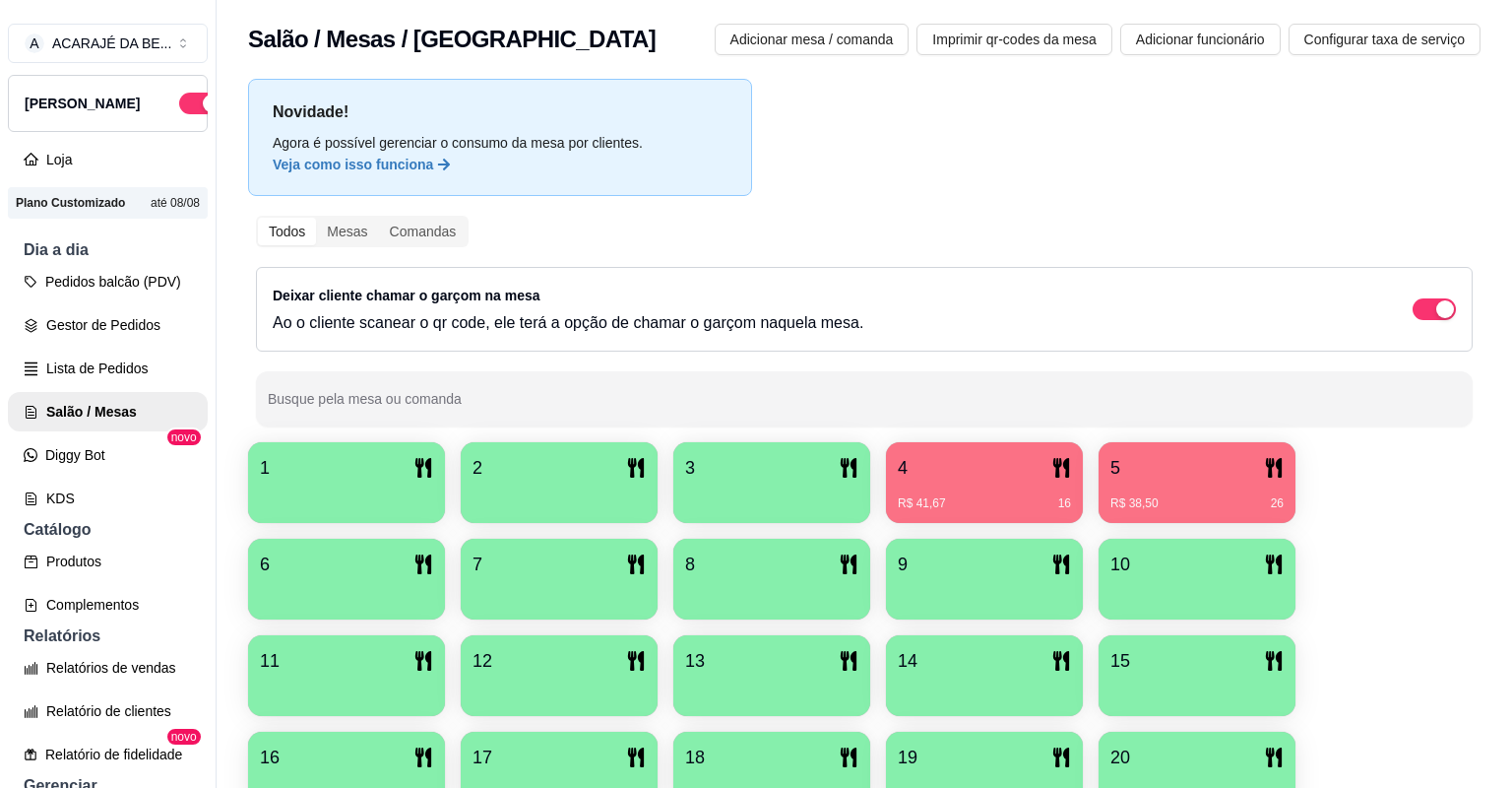 click on "4" at bounding box center [984, 468] 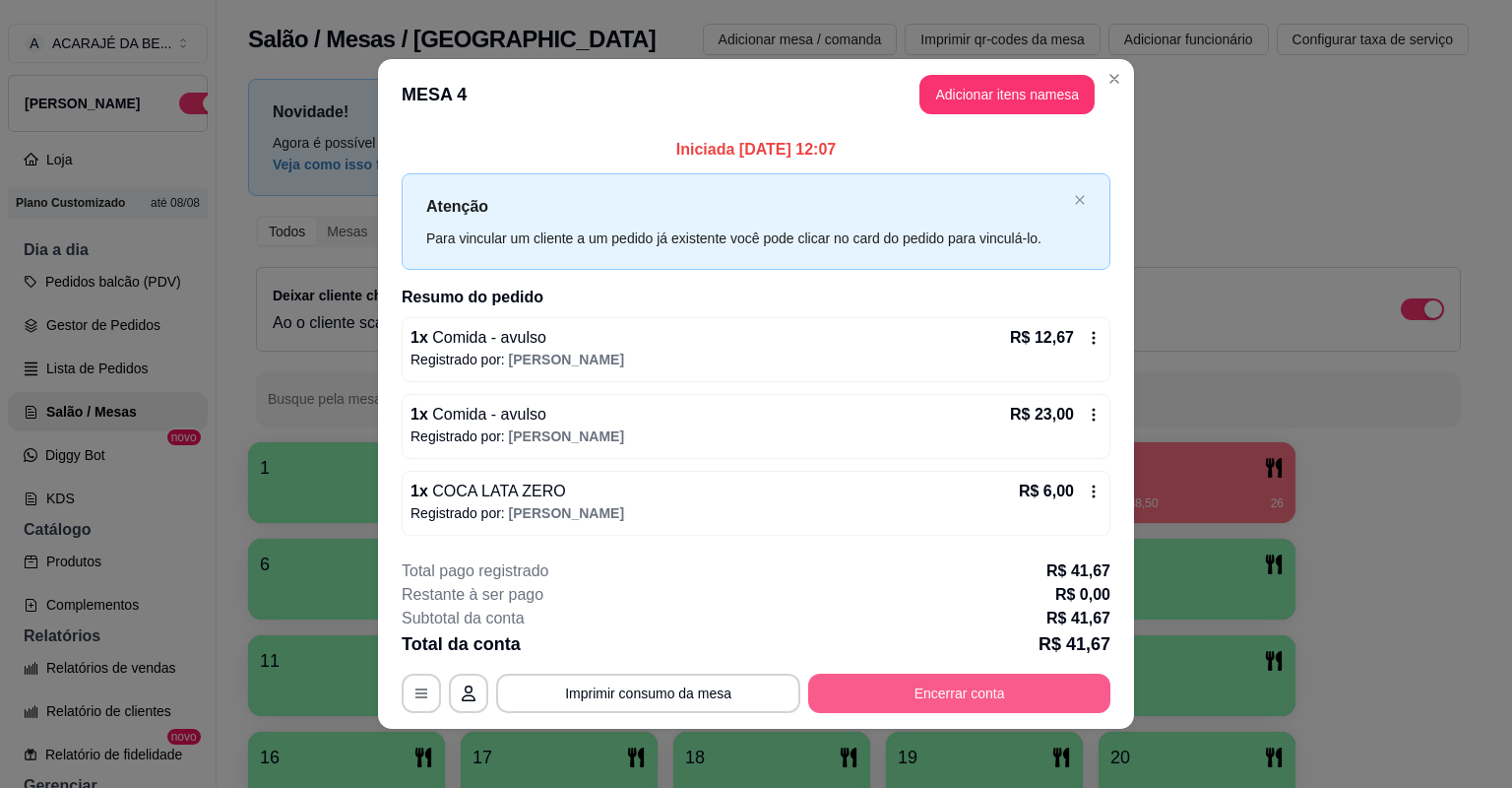 click on "Encerrar conta" at bounding box center [959, 693] 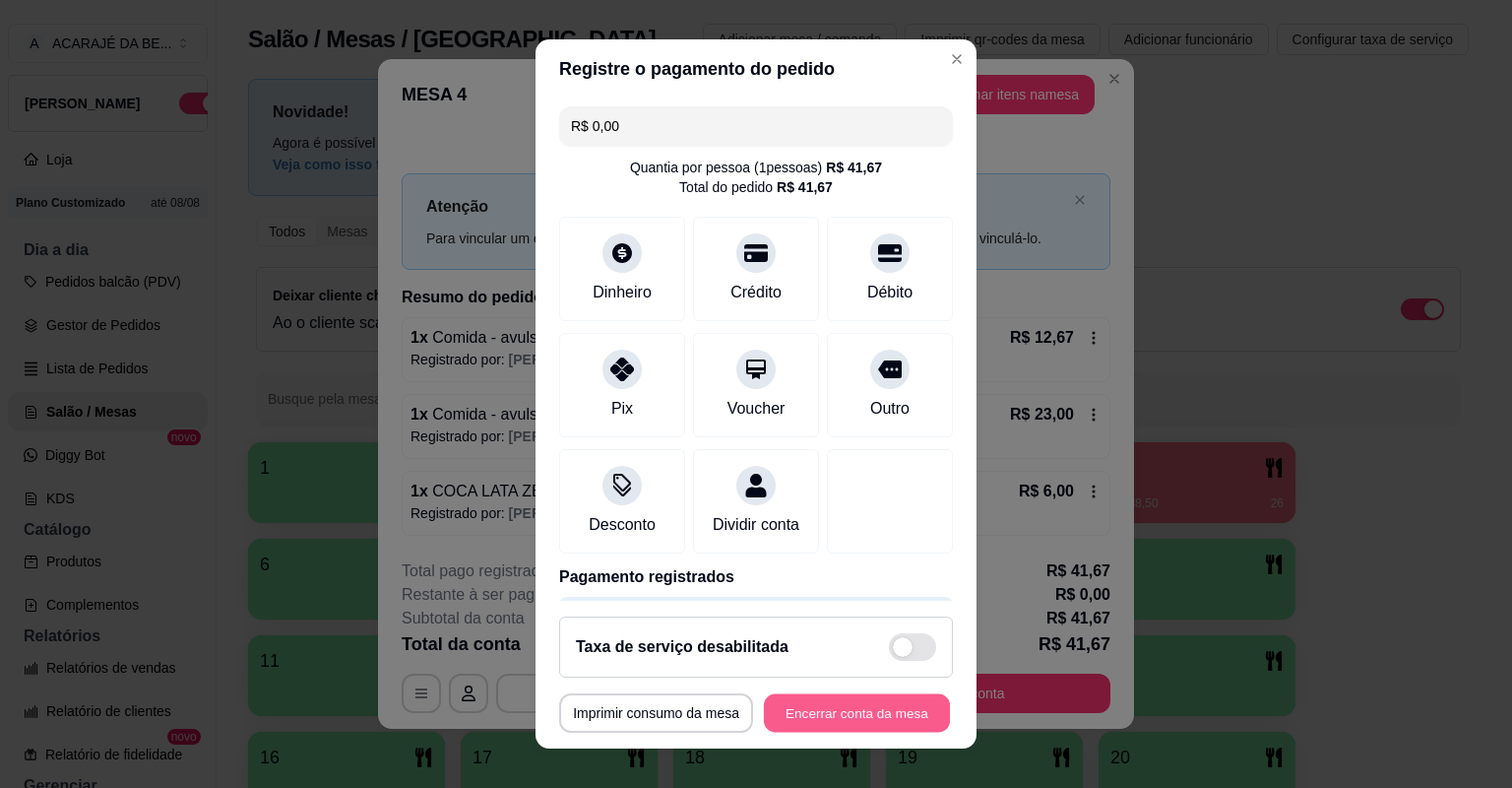 click on "Encerrar conta da mesa" at bounding box center [856, 713] 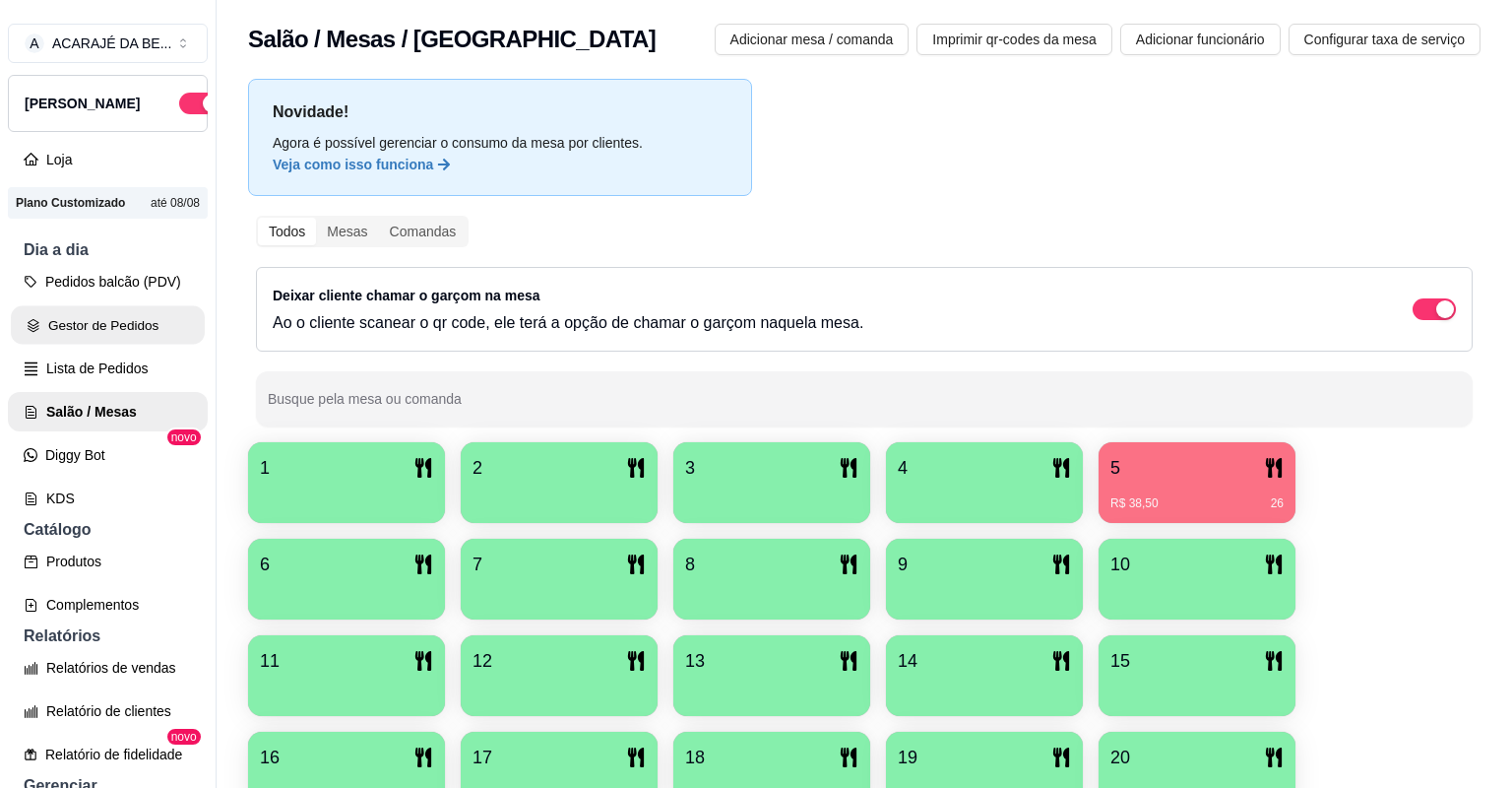 click on "Gestor de Pedidos" at bounding box center (107, 325) 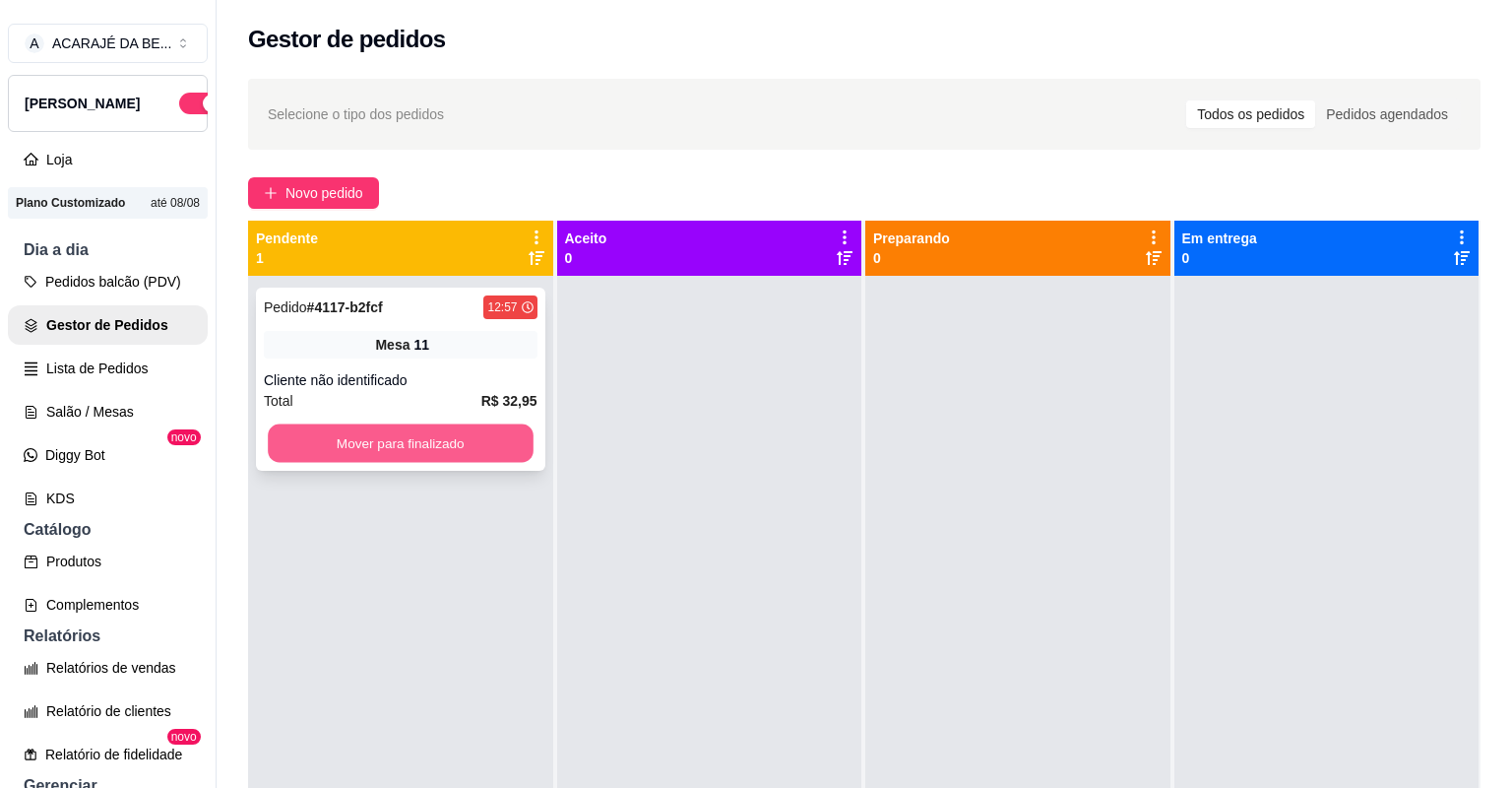 click on "Mover para finalizado" at bounding box center [400, 443] 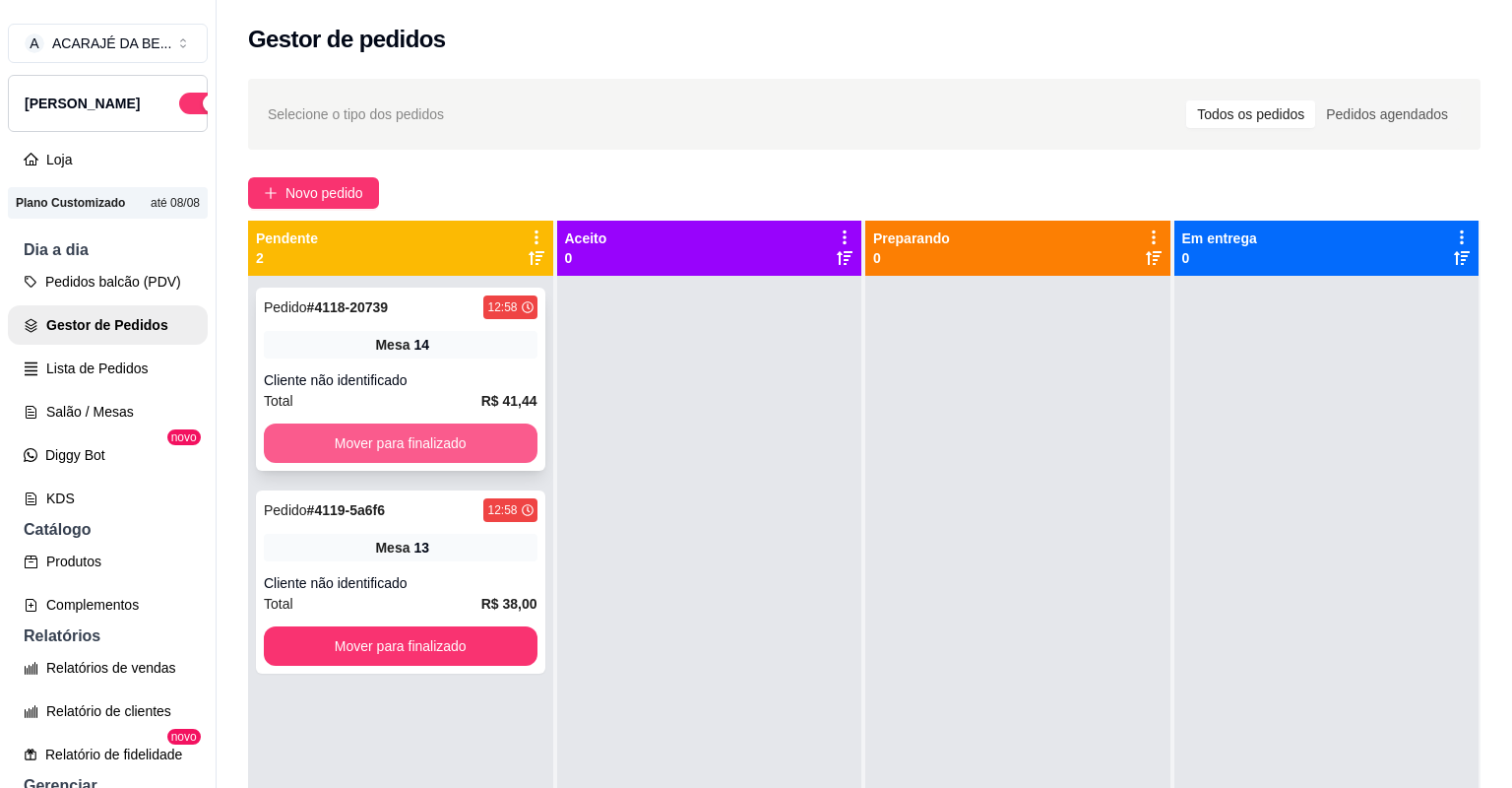 click on "Mover para finalizado" at bounding box center (401, 443) 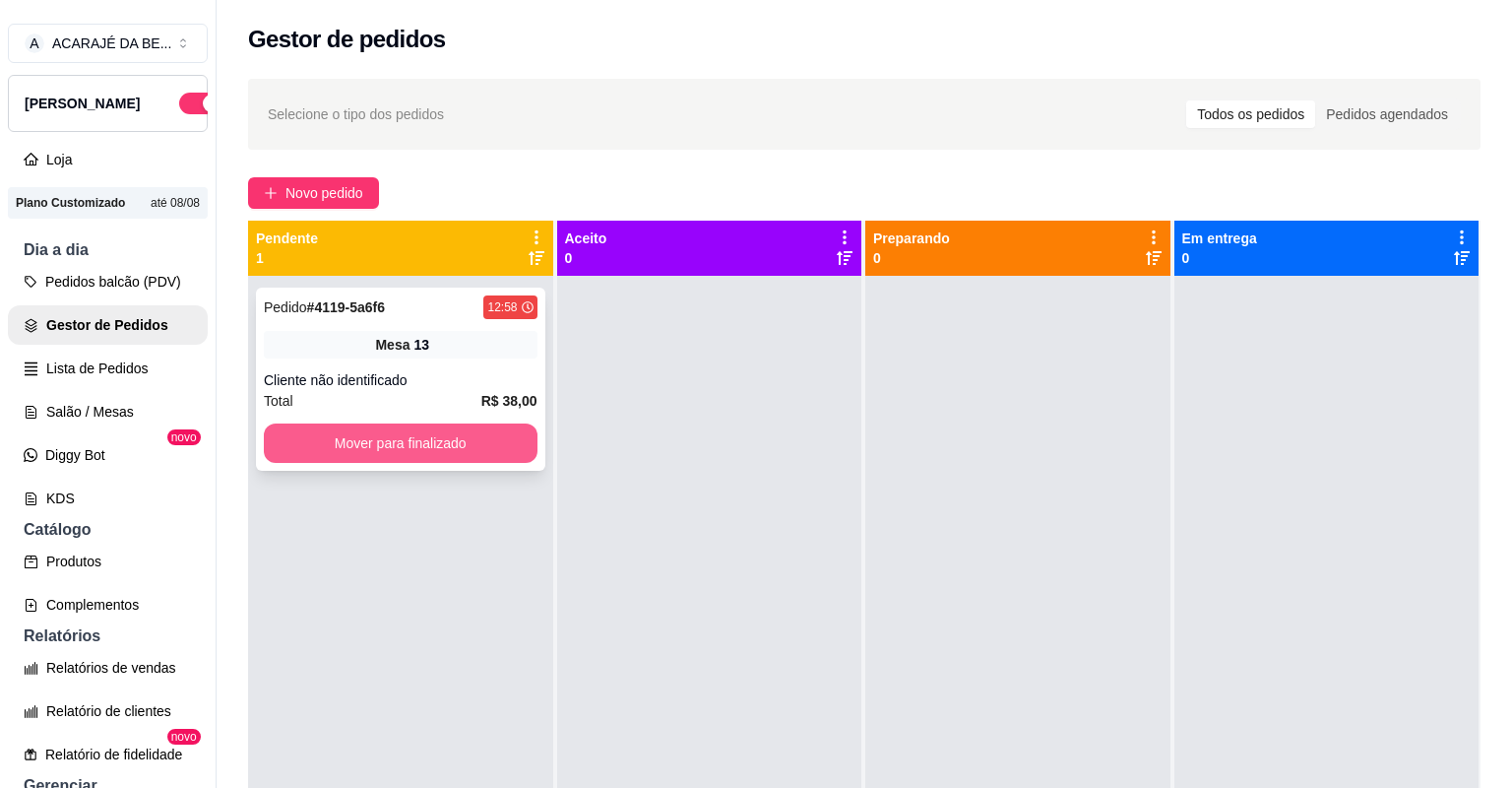 click on "Mover para finalizado" at bounding box center [401, 443] 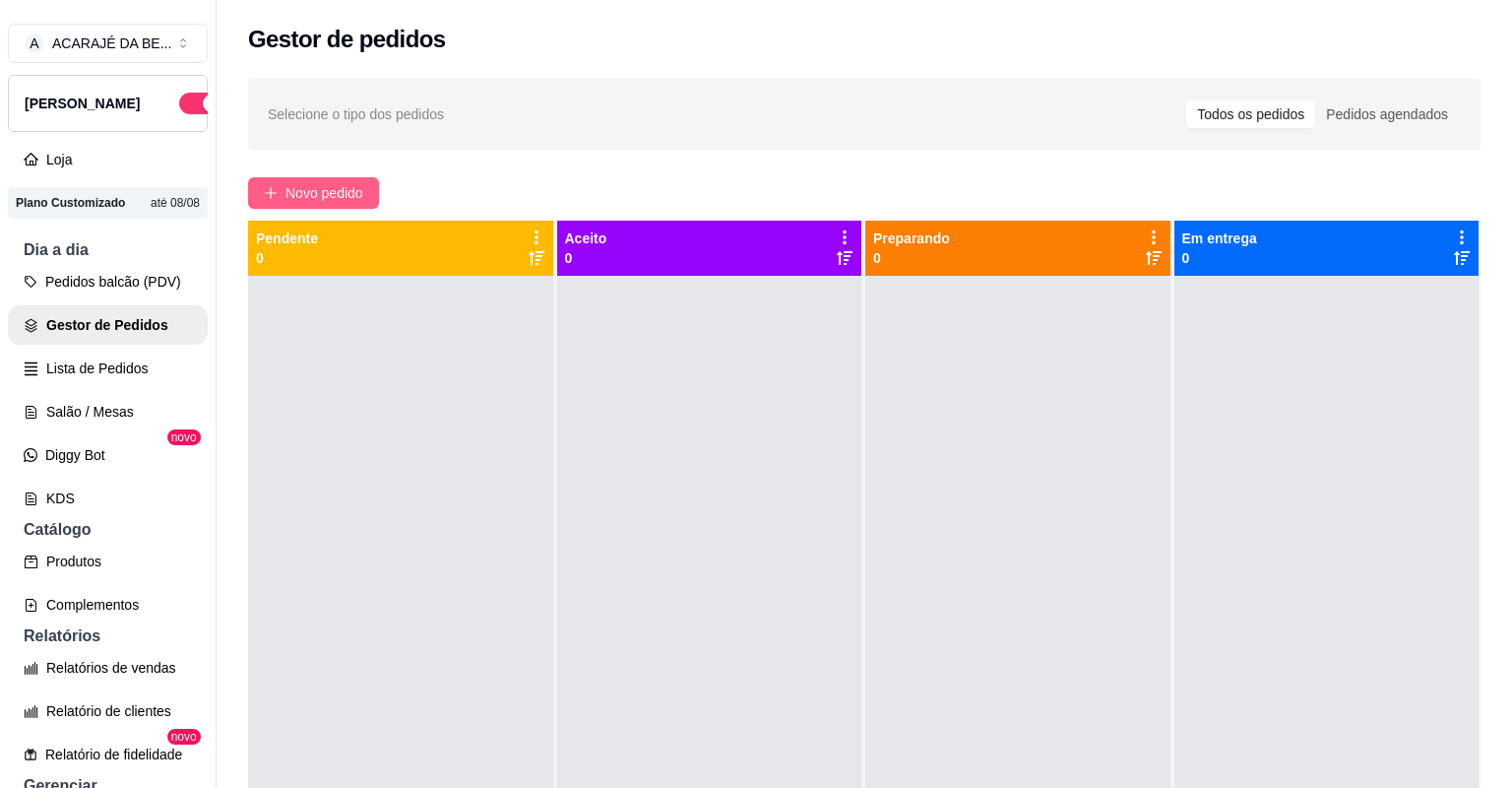 click on "Novo pedido" at bounding box center [324, 193] 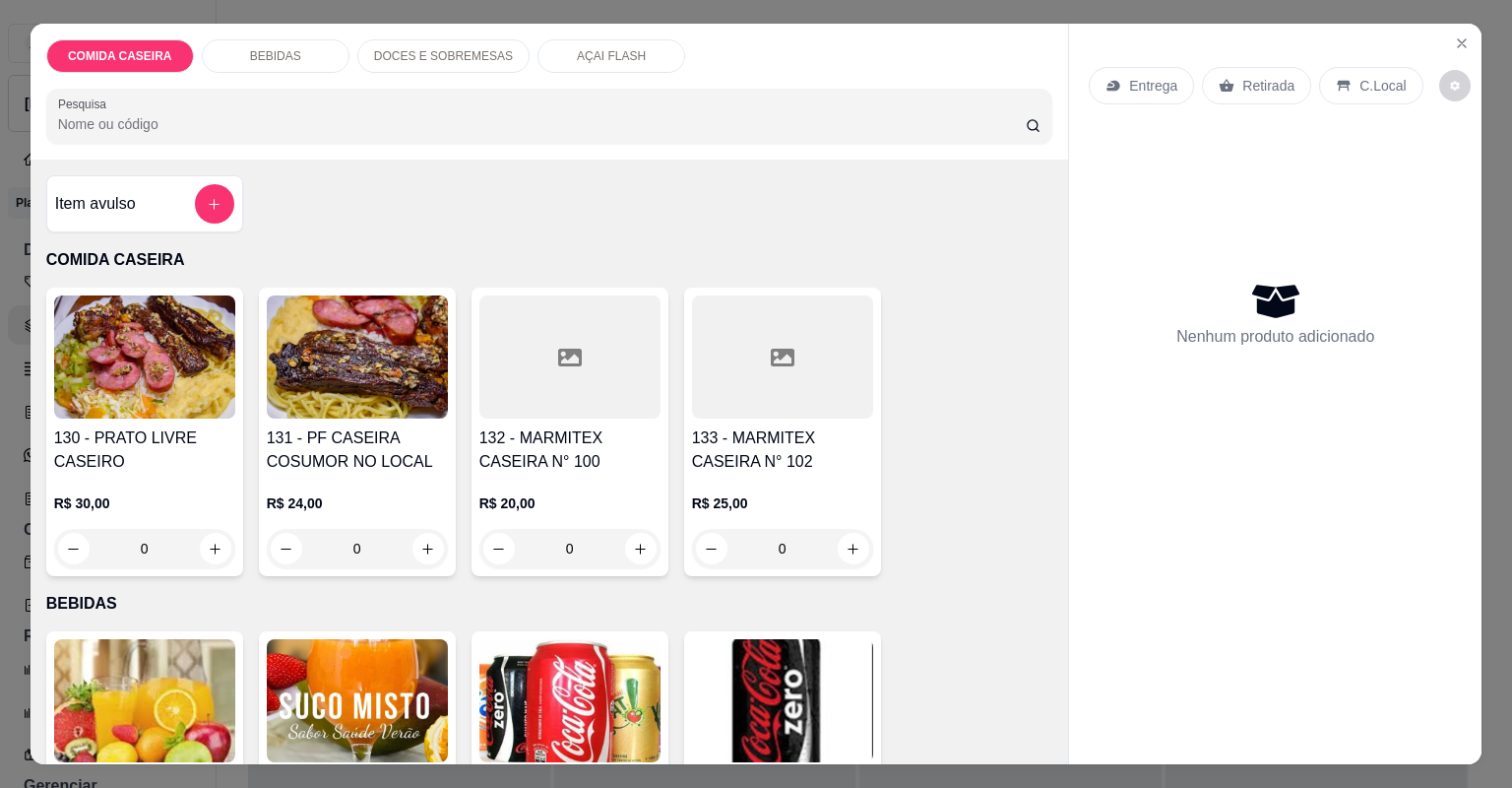 click on "R$ 20,00 0" at bounding box center (570, 521) 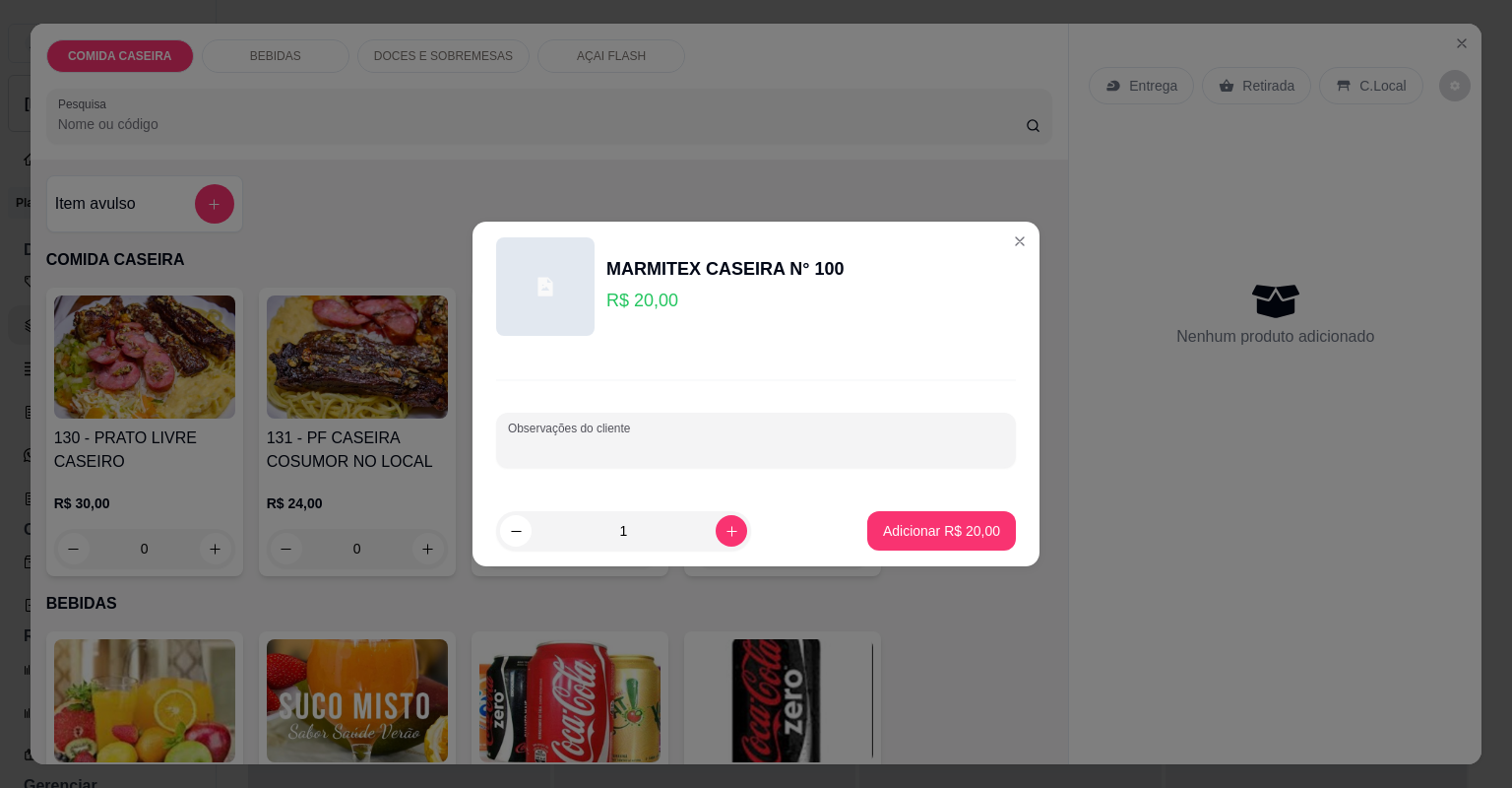 click on "Observações do cliente" at bounding box center (756, 448) 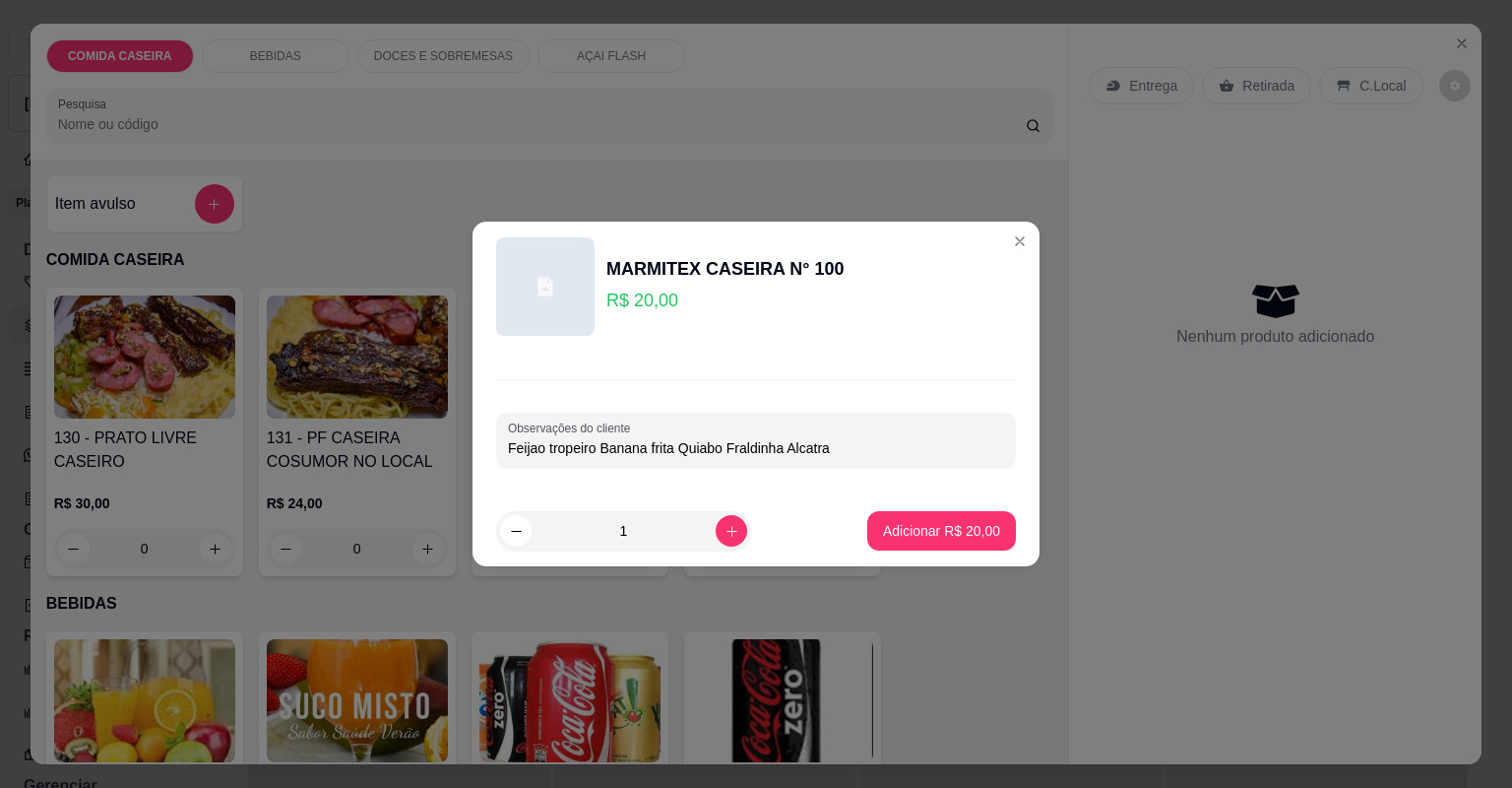 type on "Feijao tropeiro Banana frita Quiabo Fraldinha Alcatra" 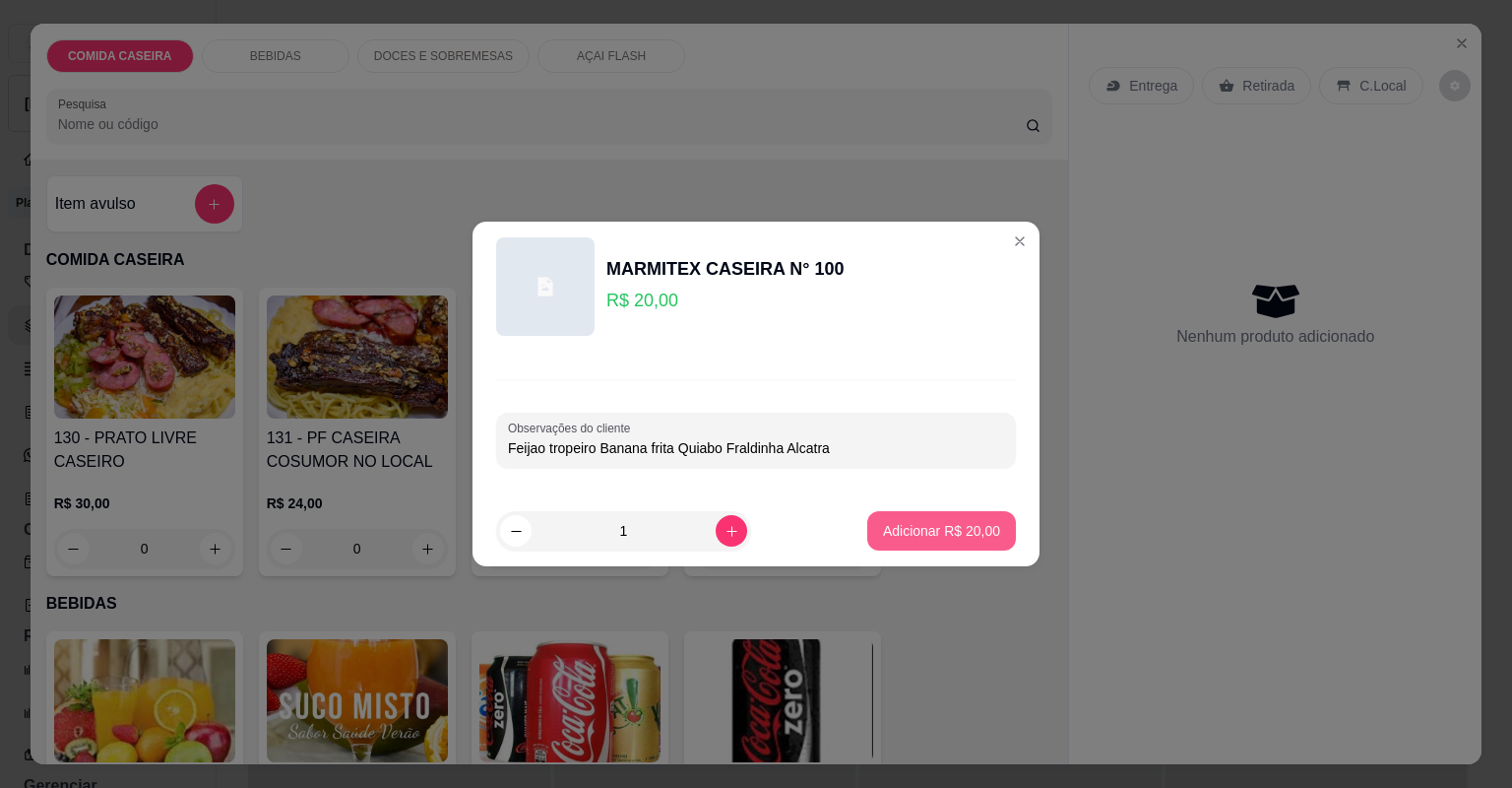 click on "Adicionar   R$ 20,00" at bounding box center [941, 531] 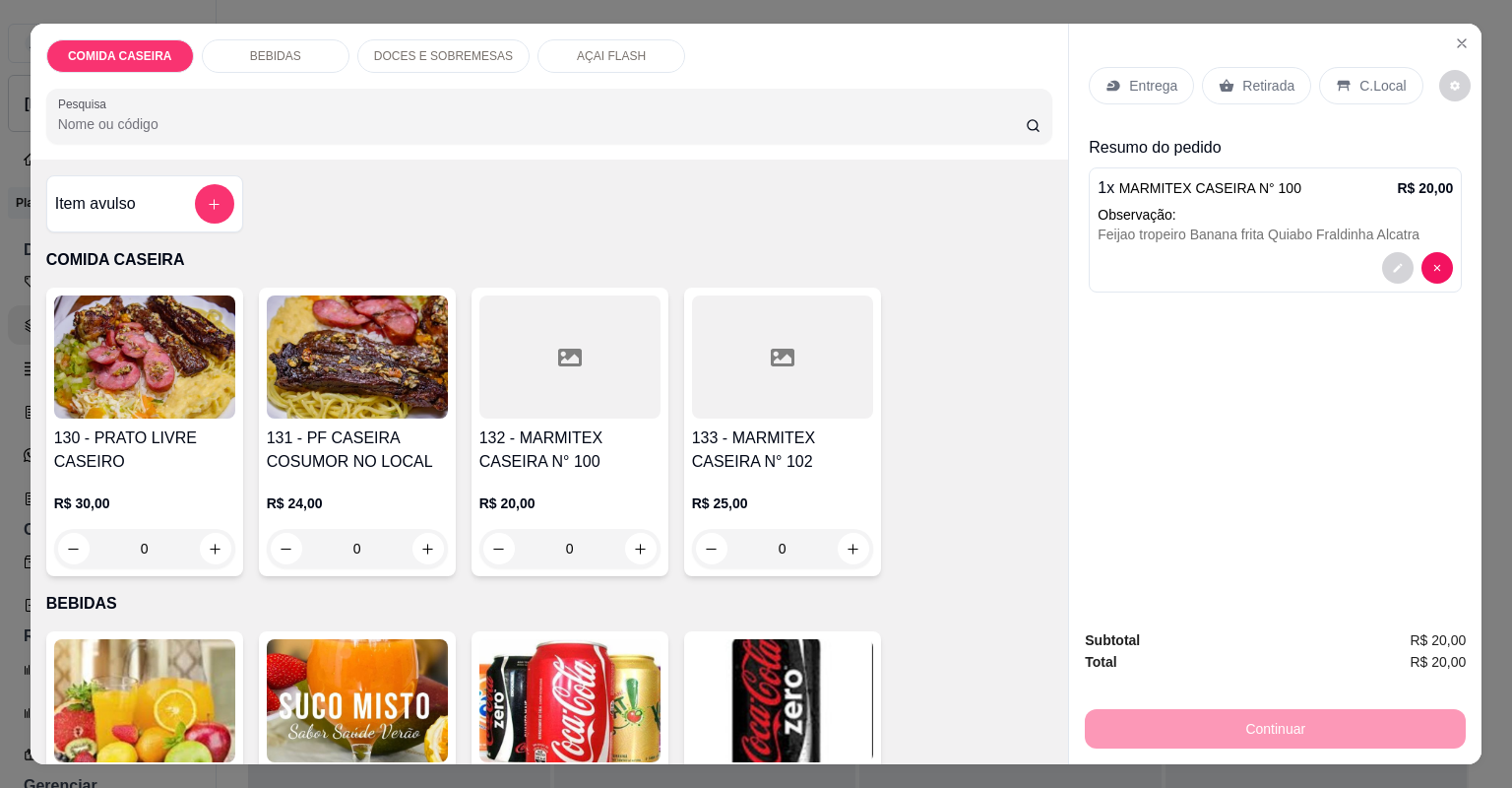 click 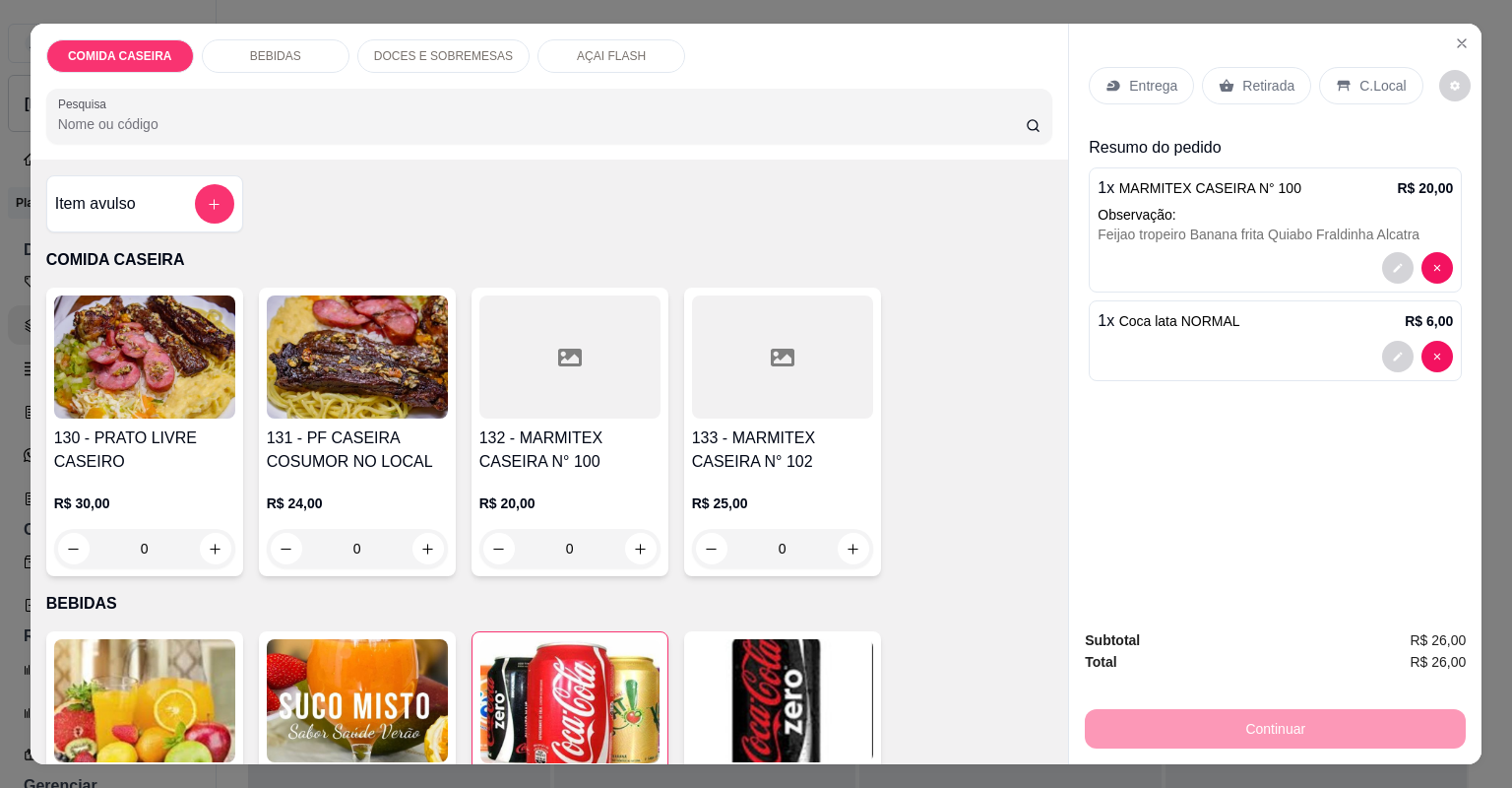 click on "Entrega" at bounding box center [1141, 86] 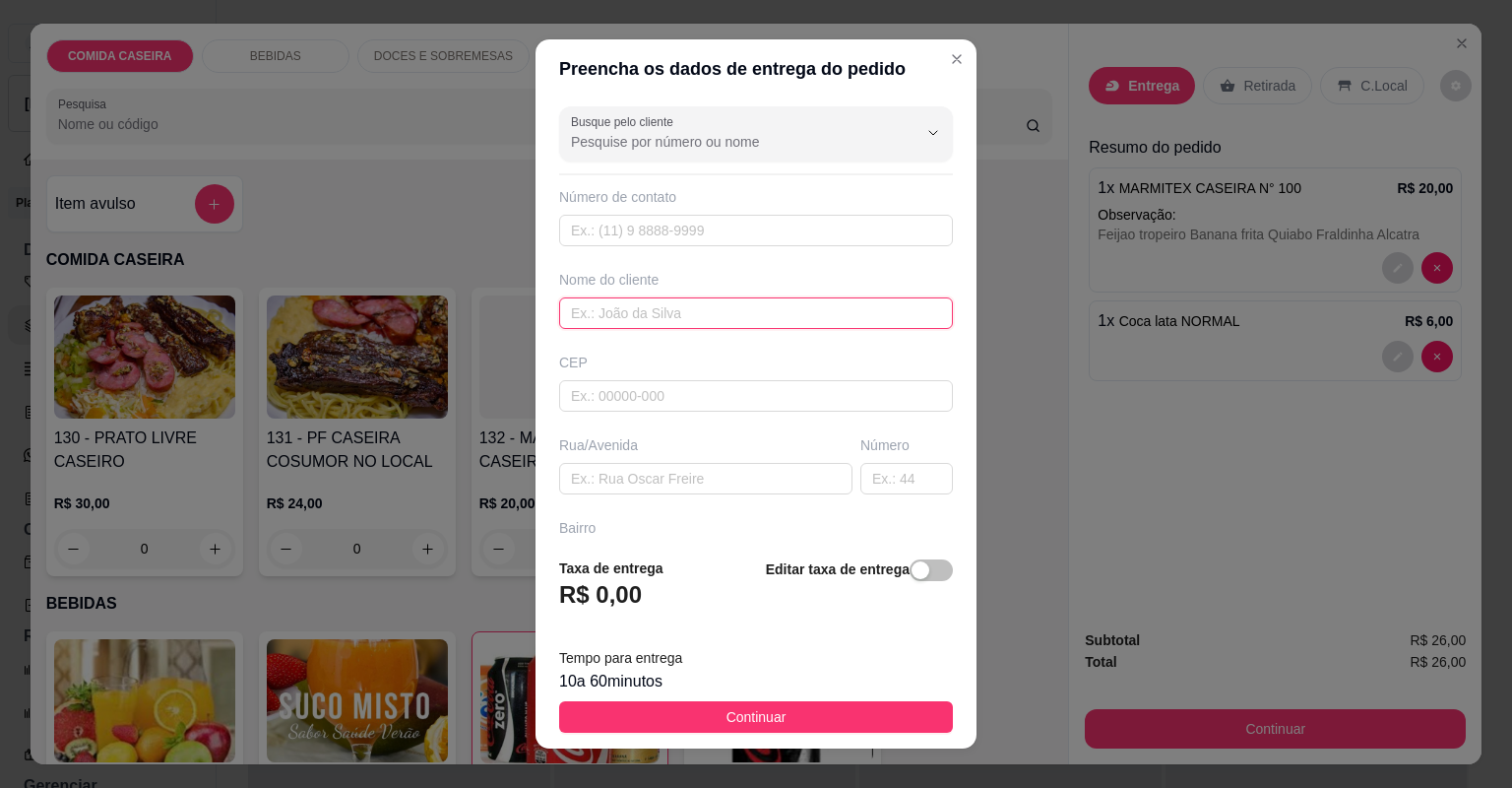 click at bounding box center (756, 313) 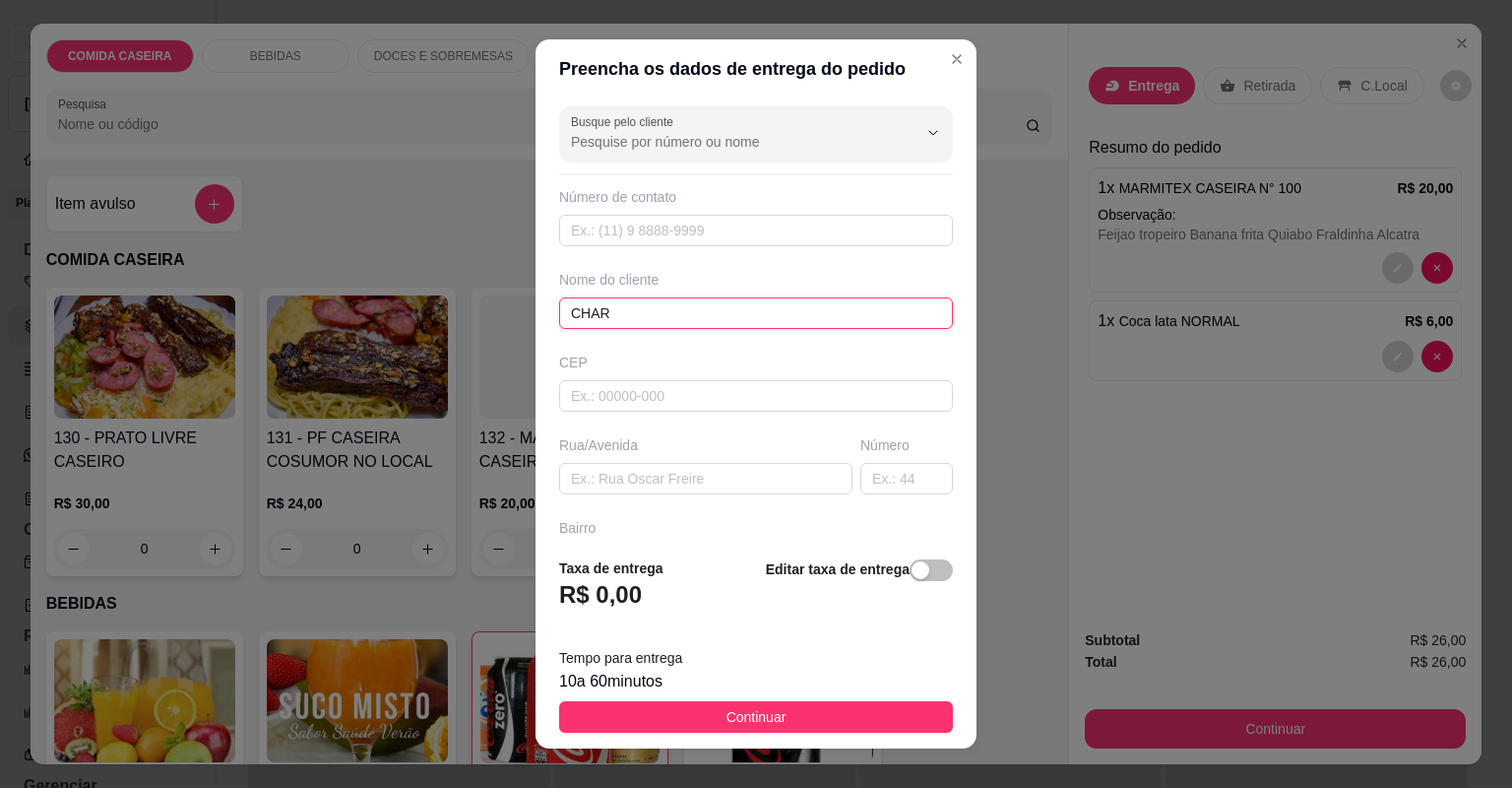 type on "CHARL" 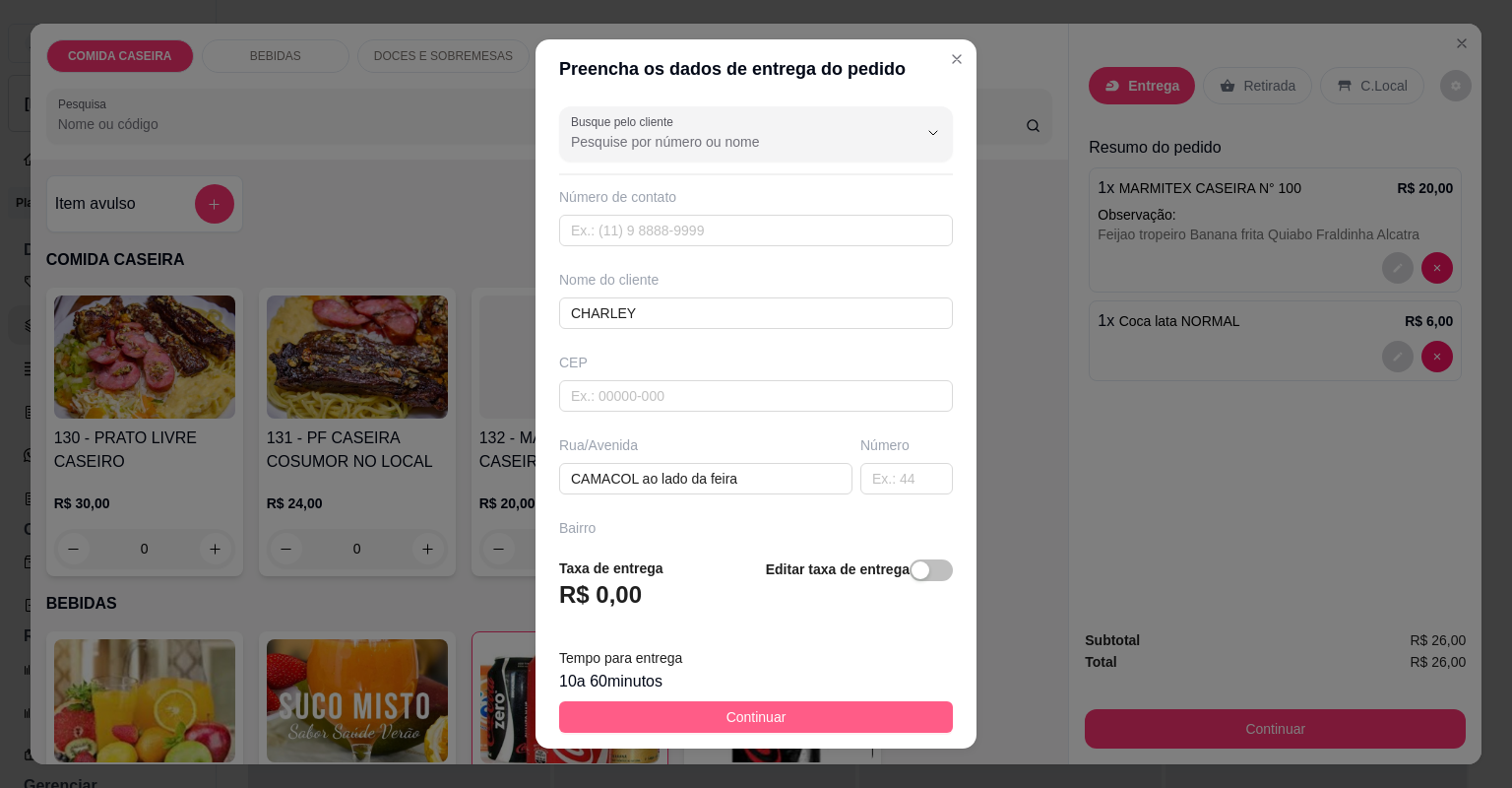 click on "Continuar" at bounding box center [756, 717] 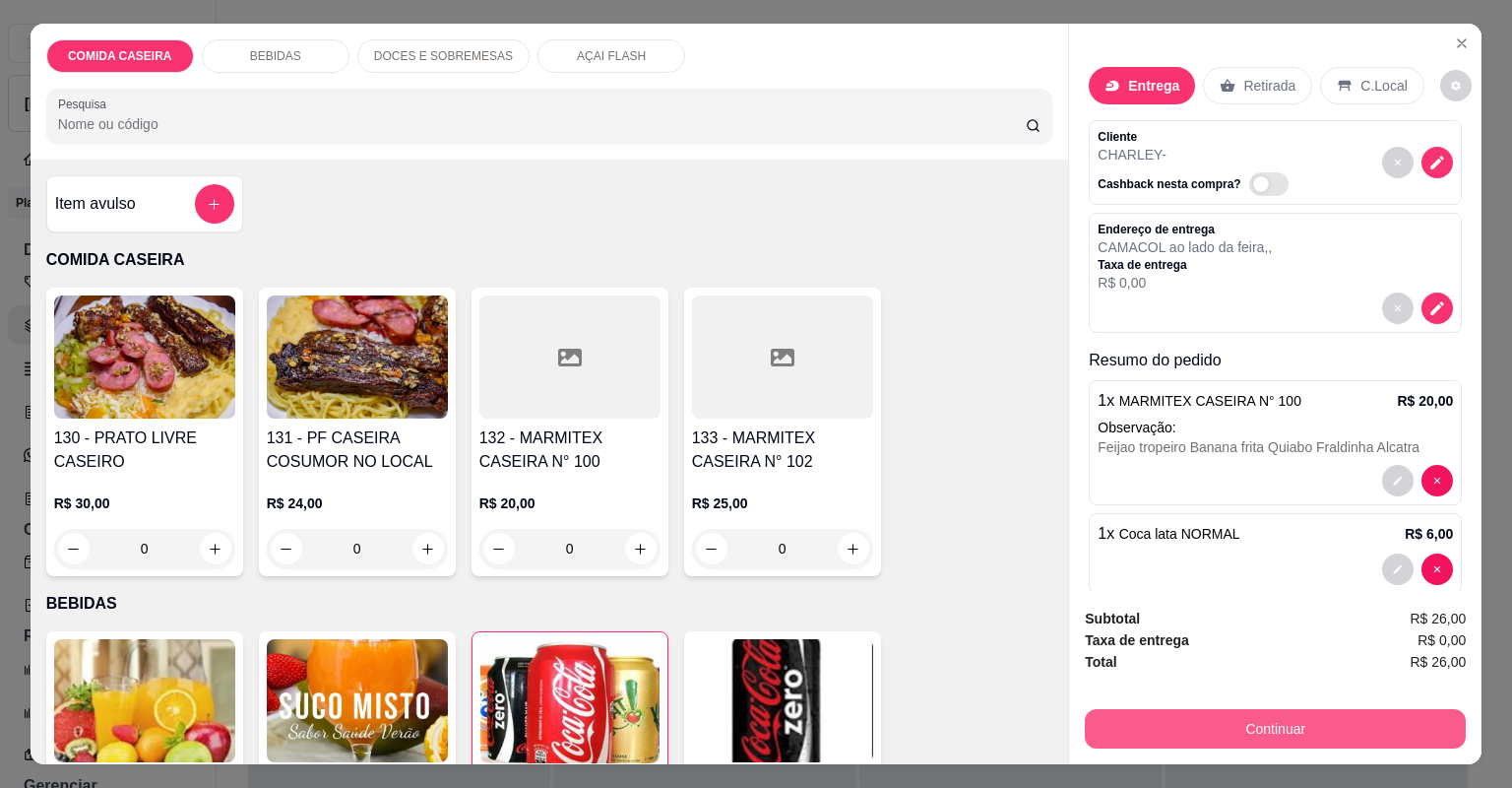 click on "Continuar" at bounding box center (1275, 729) 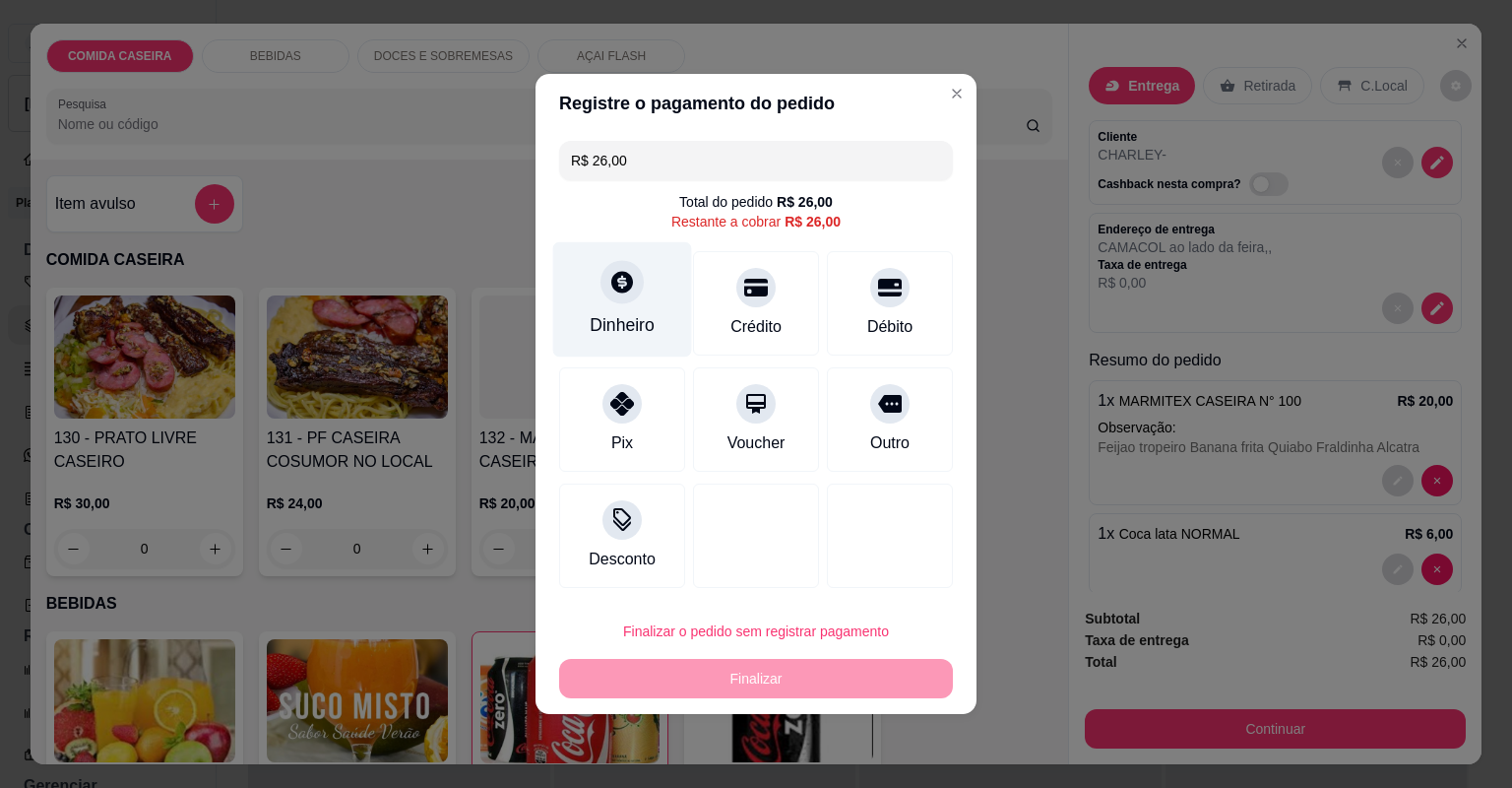click on "Dinheiro" at bounding box center (622, 299) 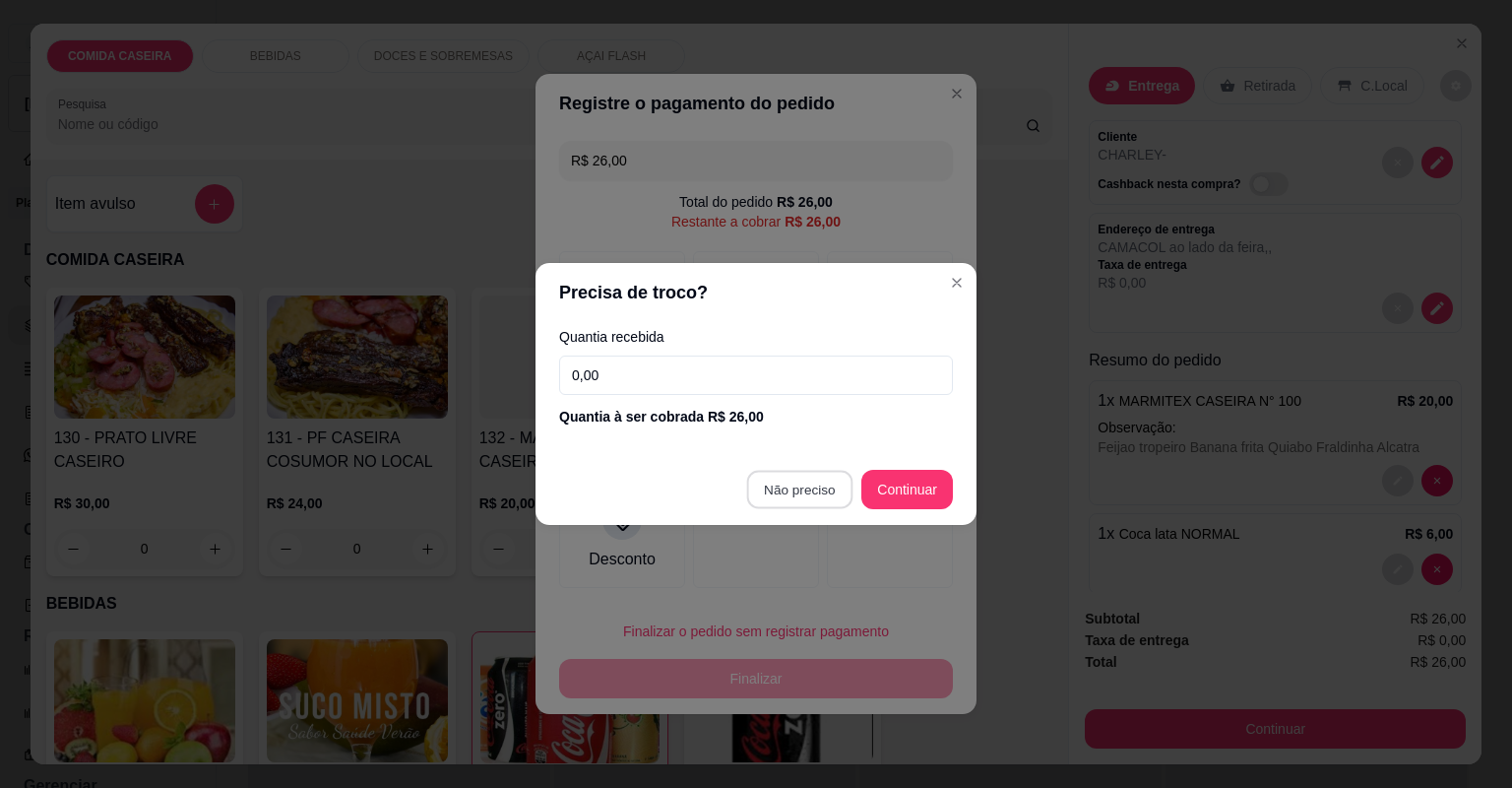 type on "R$ 0,00" 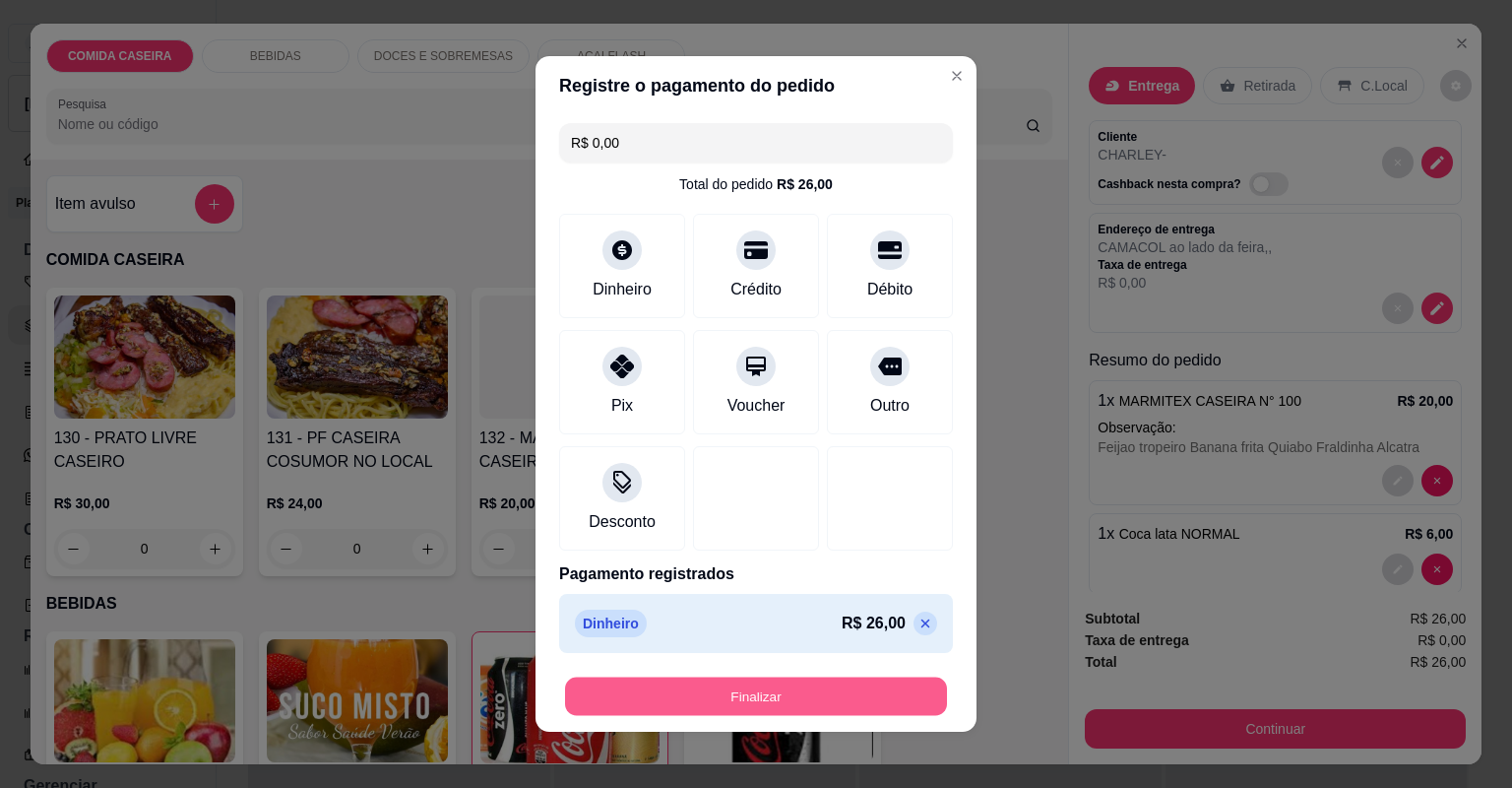 click on "Finalizar" at bounding box center [756, 696] 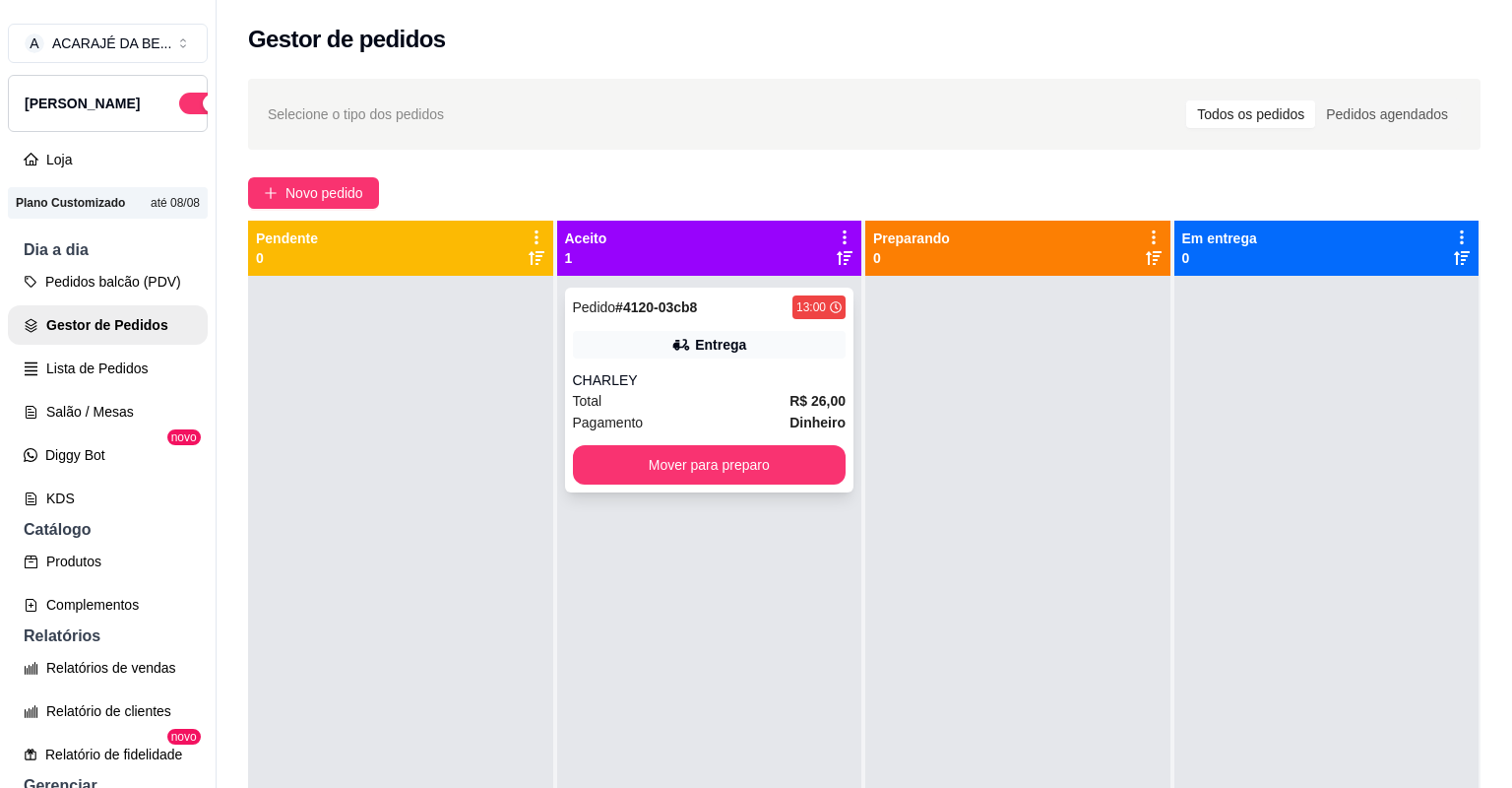 click on "CHARLEY" at bounding box center [710, 380] 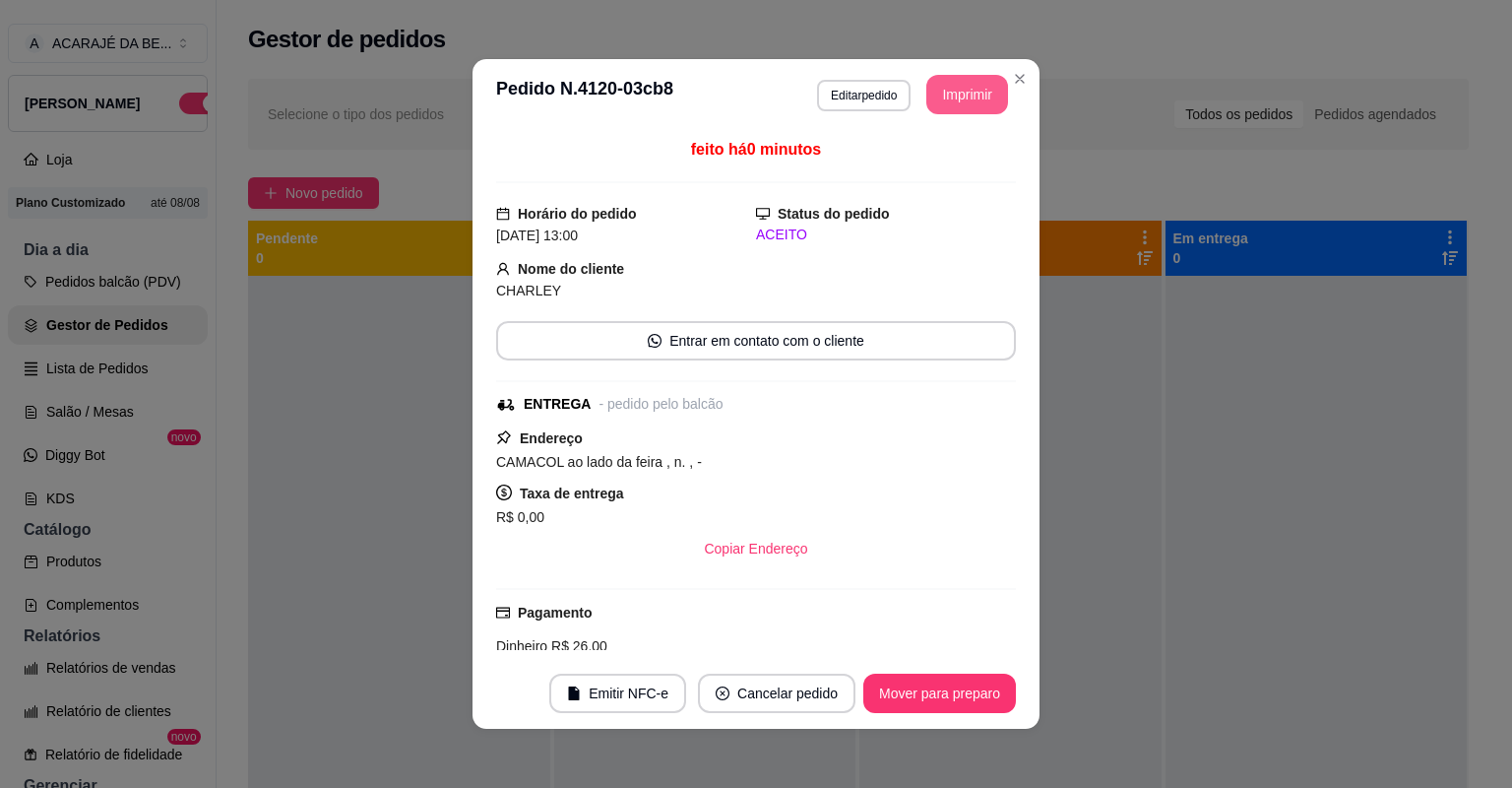 click on "Imprimir" at bounding box center (967, 95) 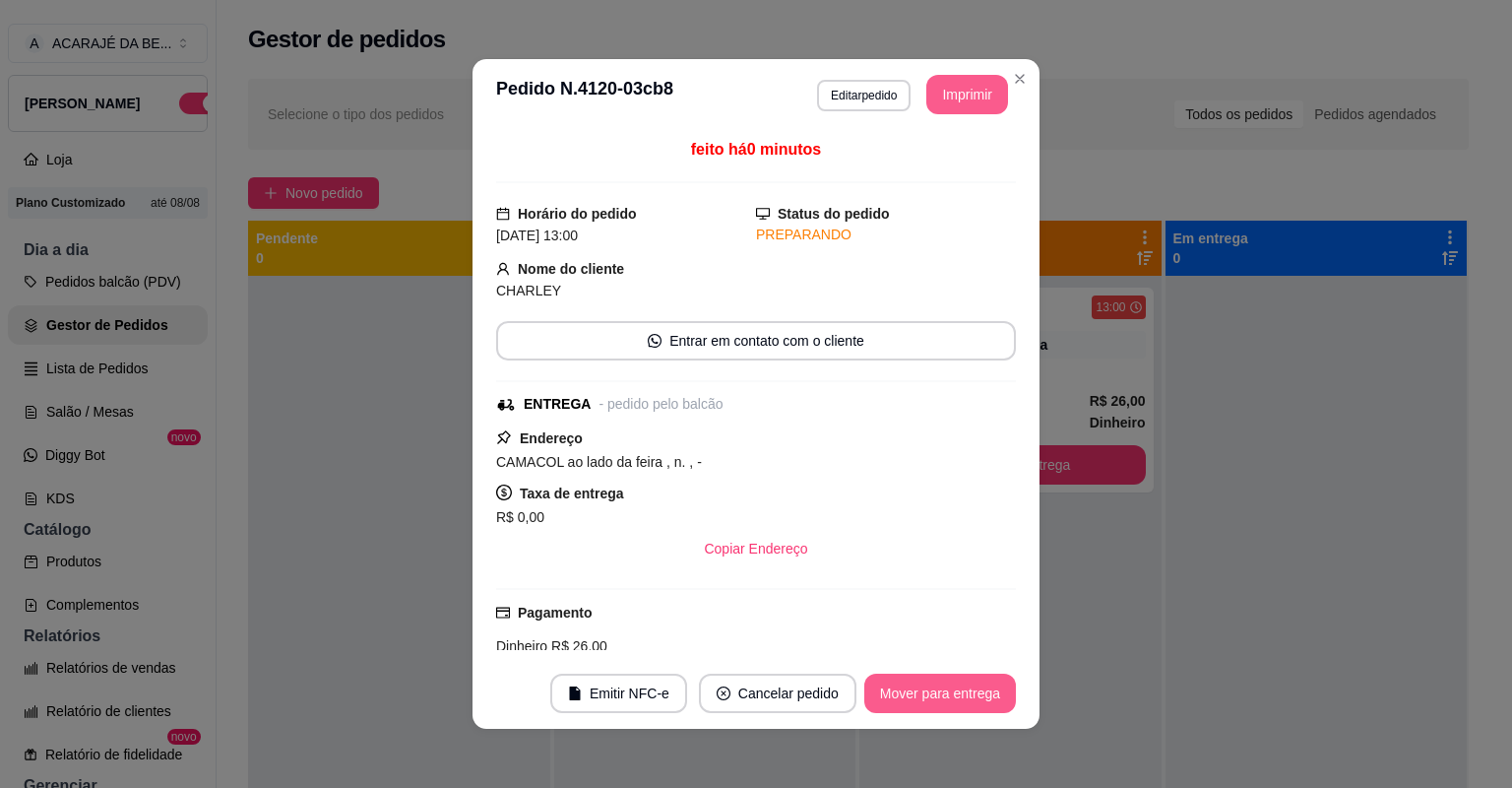 click on "Mover para entrega" at bounding box center [940, 693] 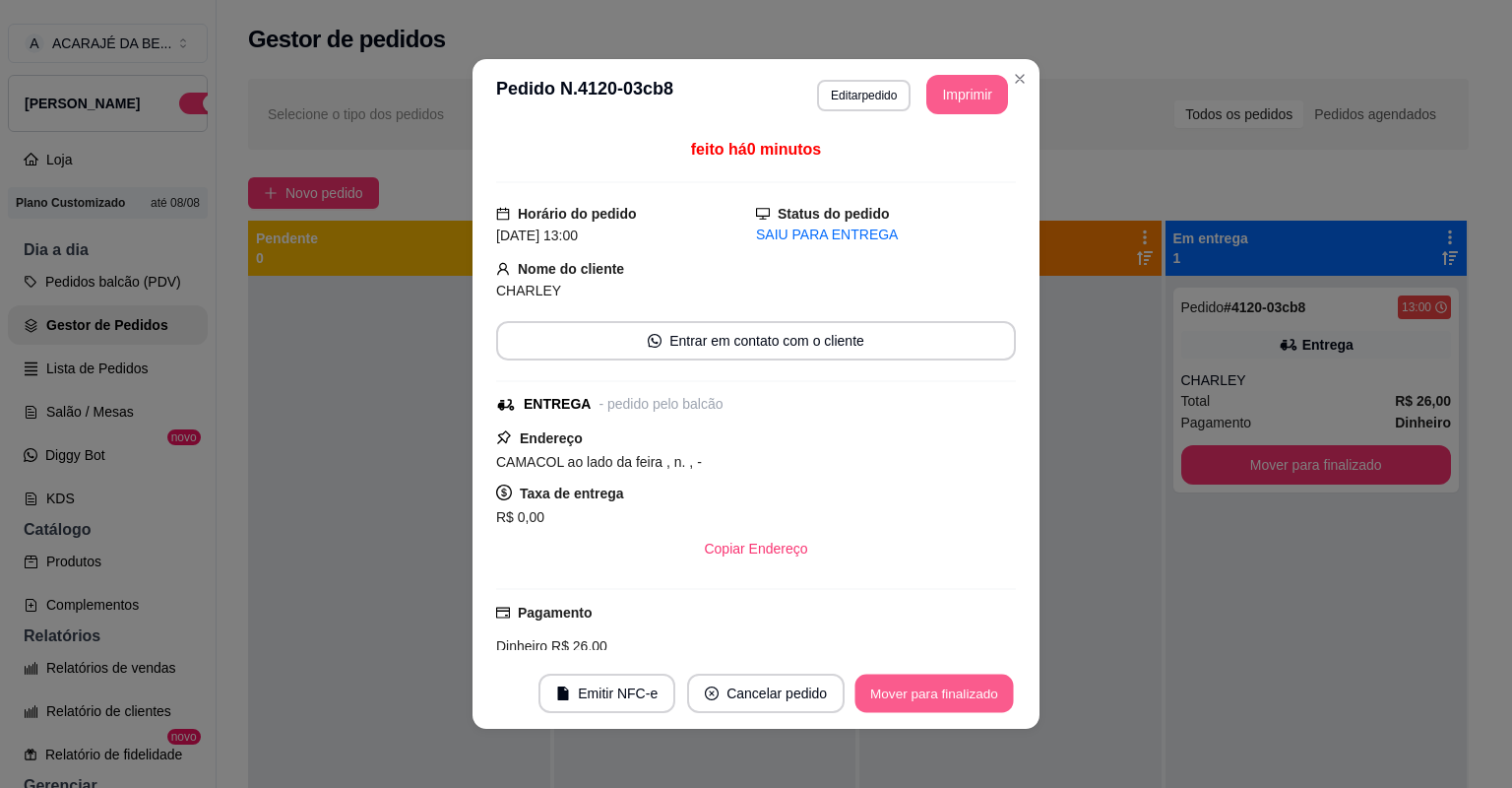 click on "Mover para finalizado" at bounding box center (934, 693) 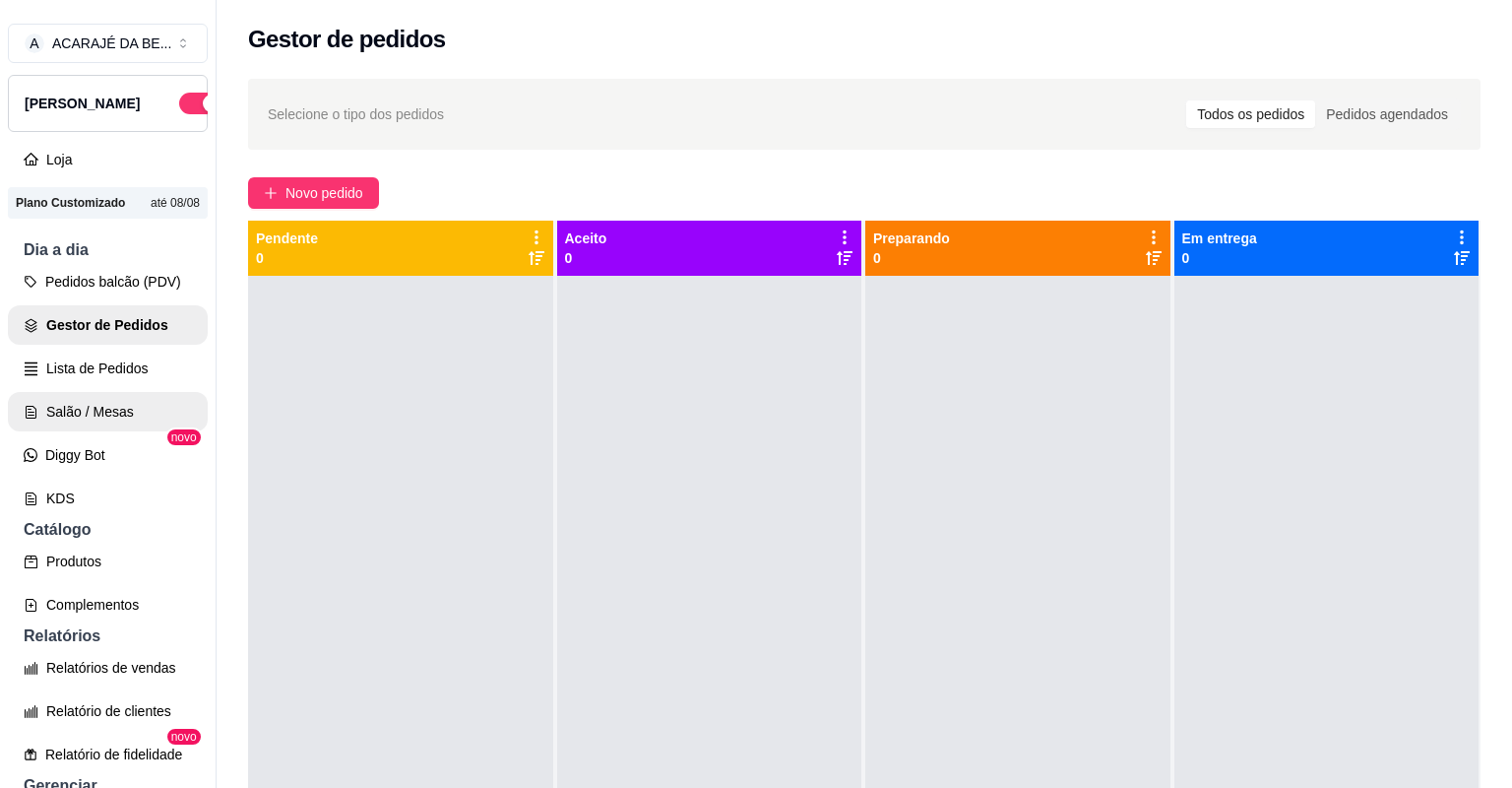 click on "Salão / Mesas" at bounding box center [107, 412] 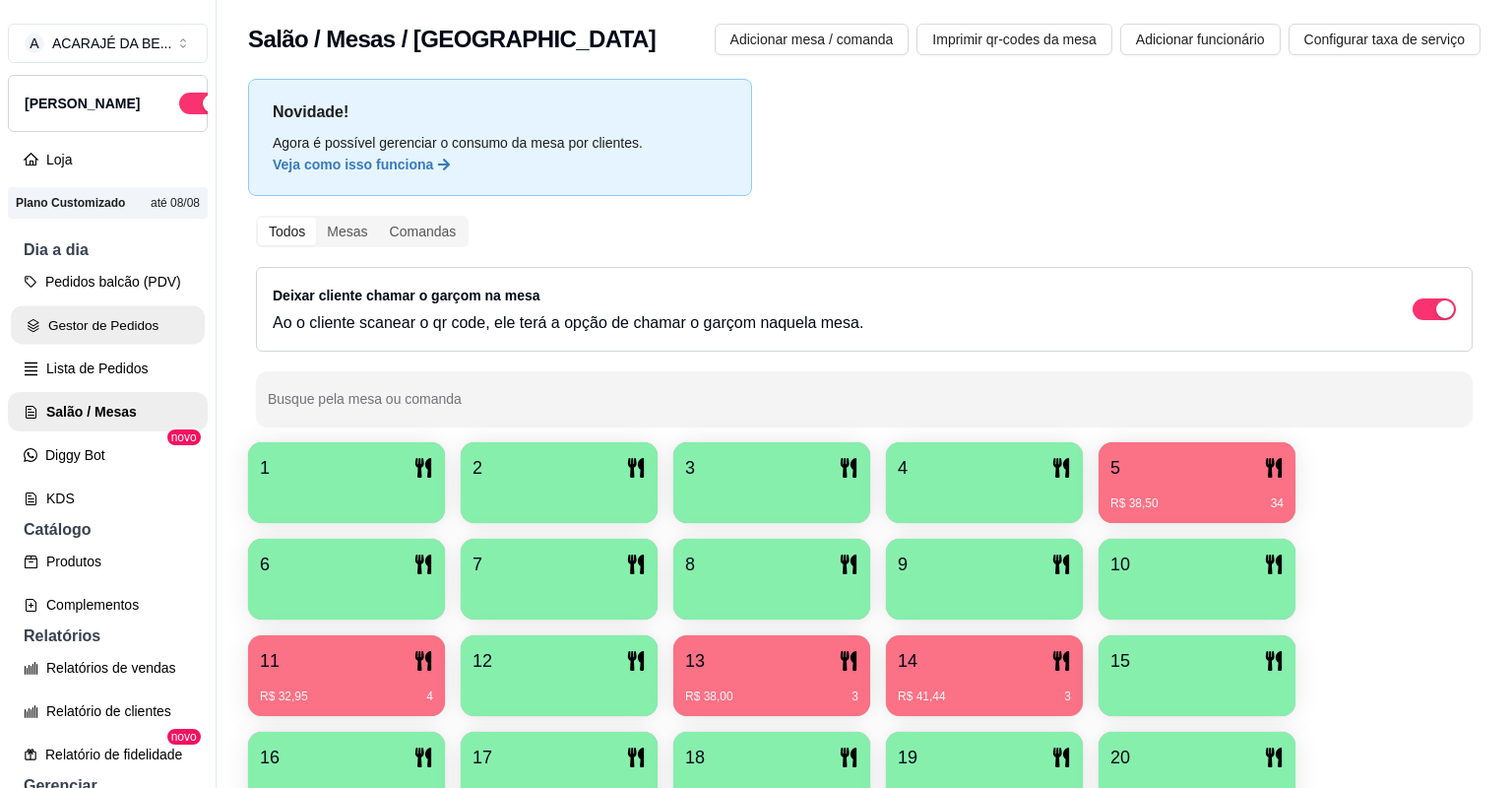 click on "Gestor de Pedidos" at bounding box center [107, 325] 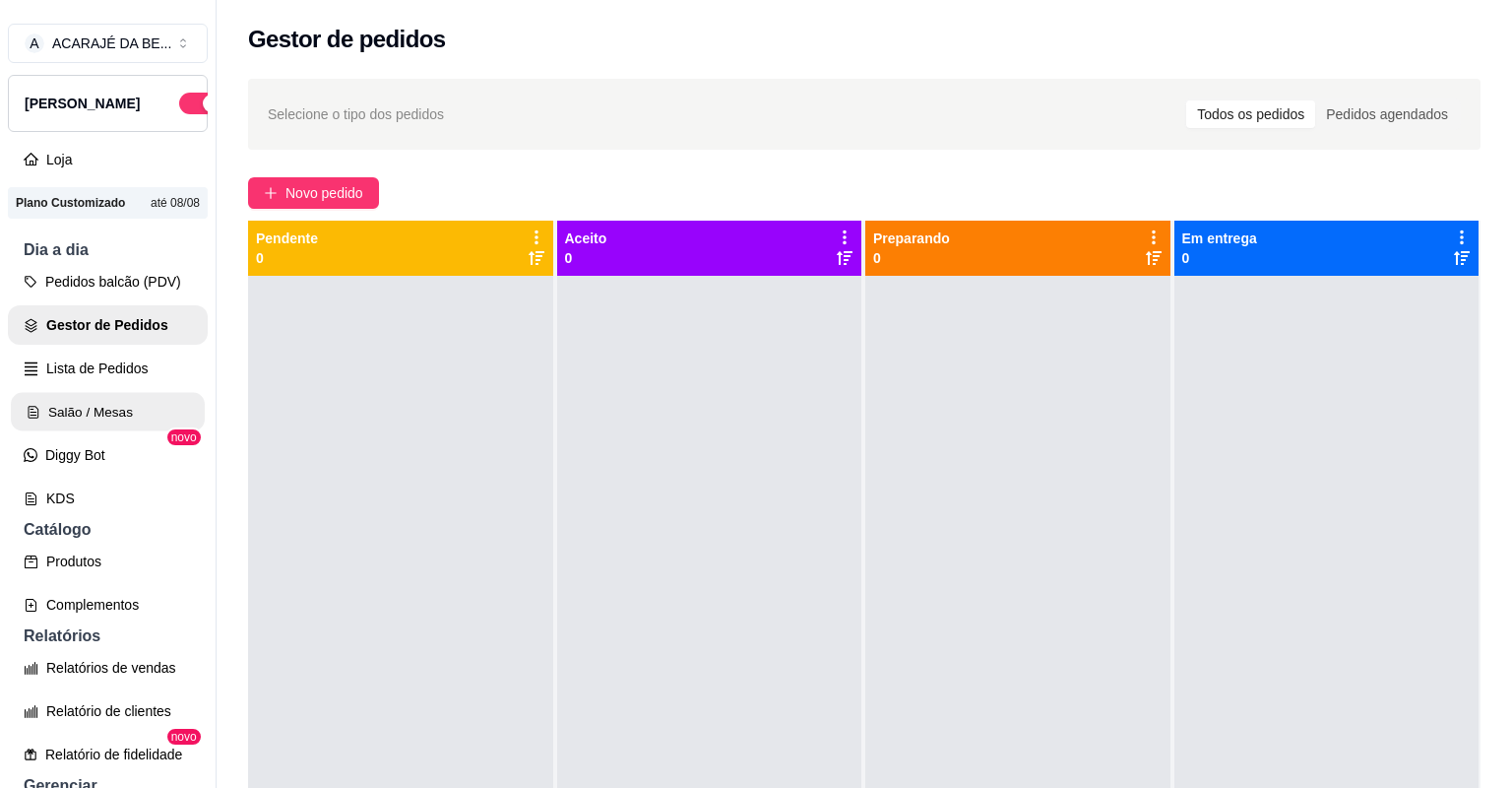 click on "Salão / Mesas" at bounding box center [107, 412] 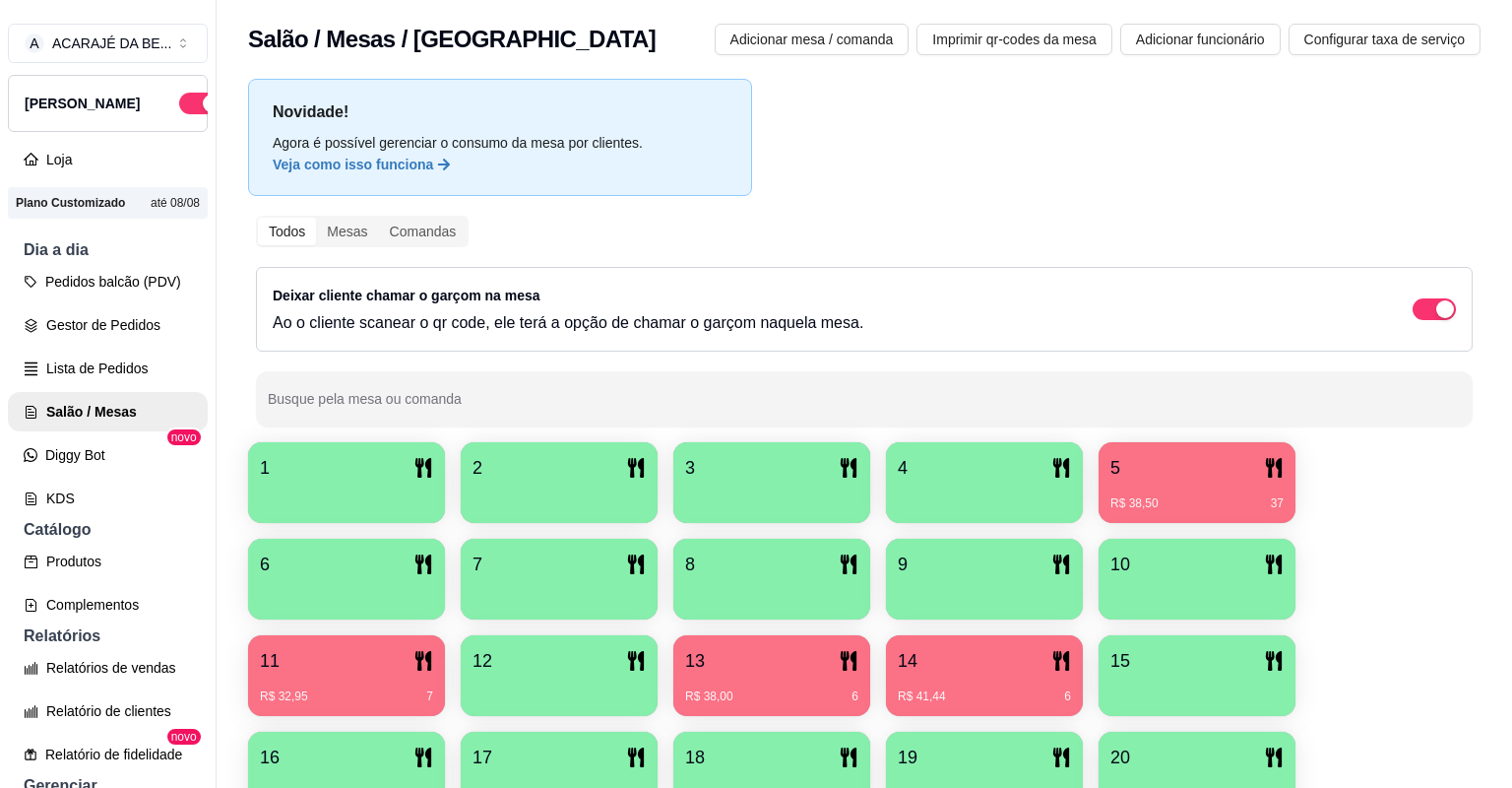 click on "11" at bounding box center (346, 661) 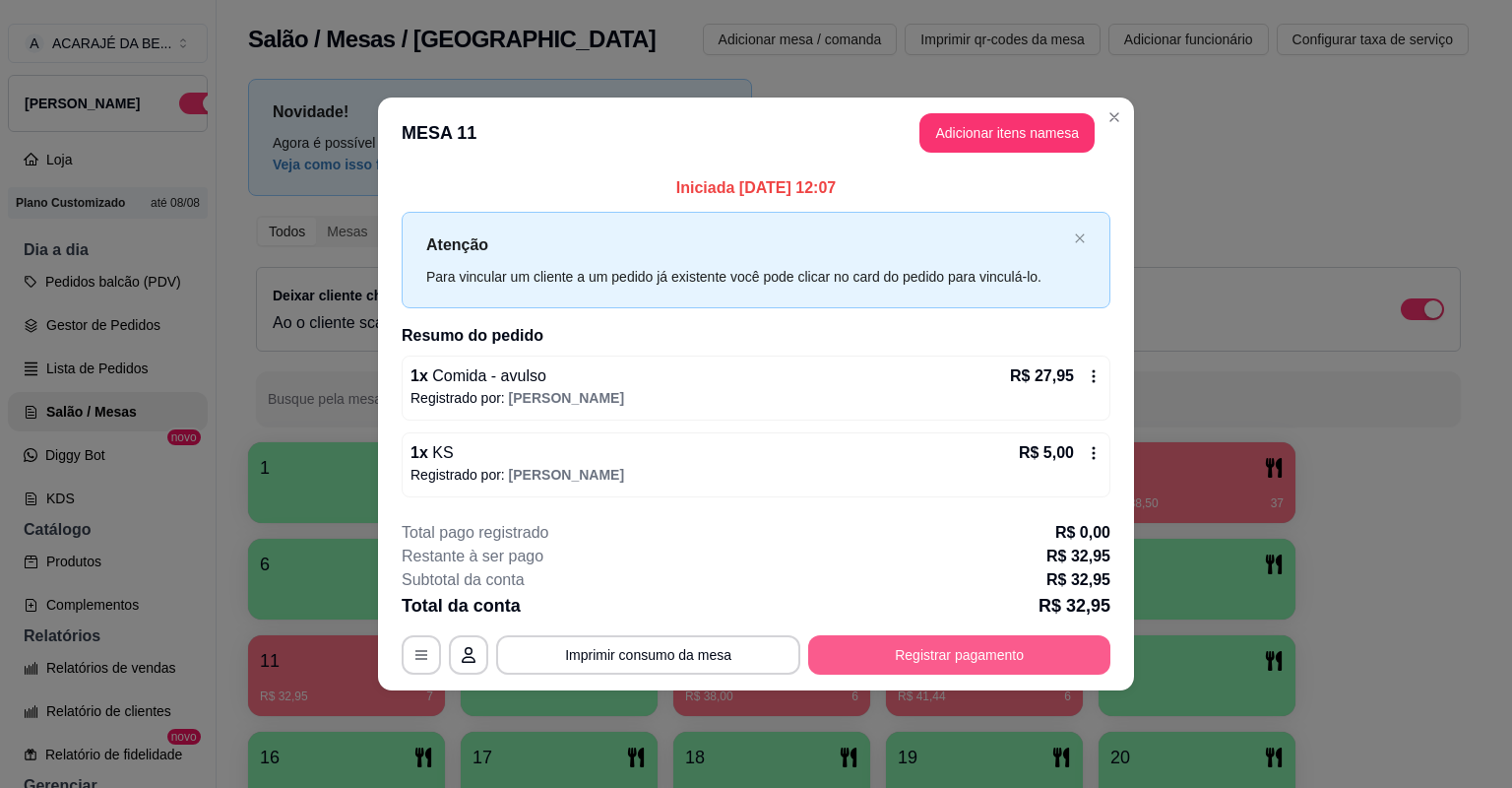 click on "Registrar pagamento" at bounding box center [959, 655] 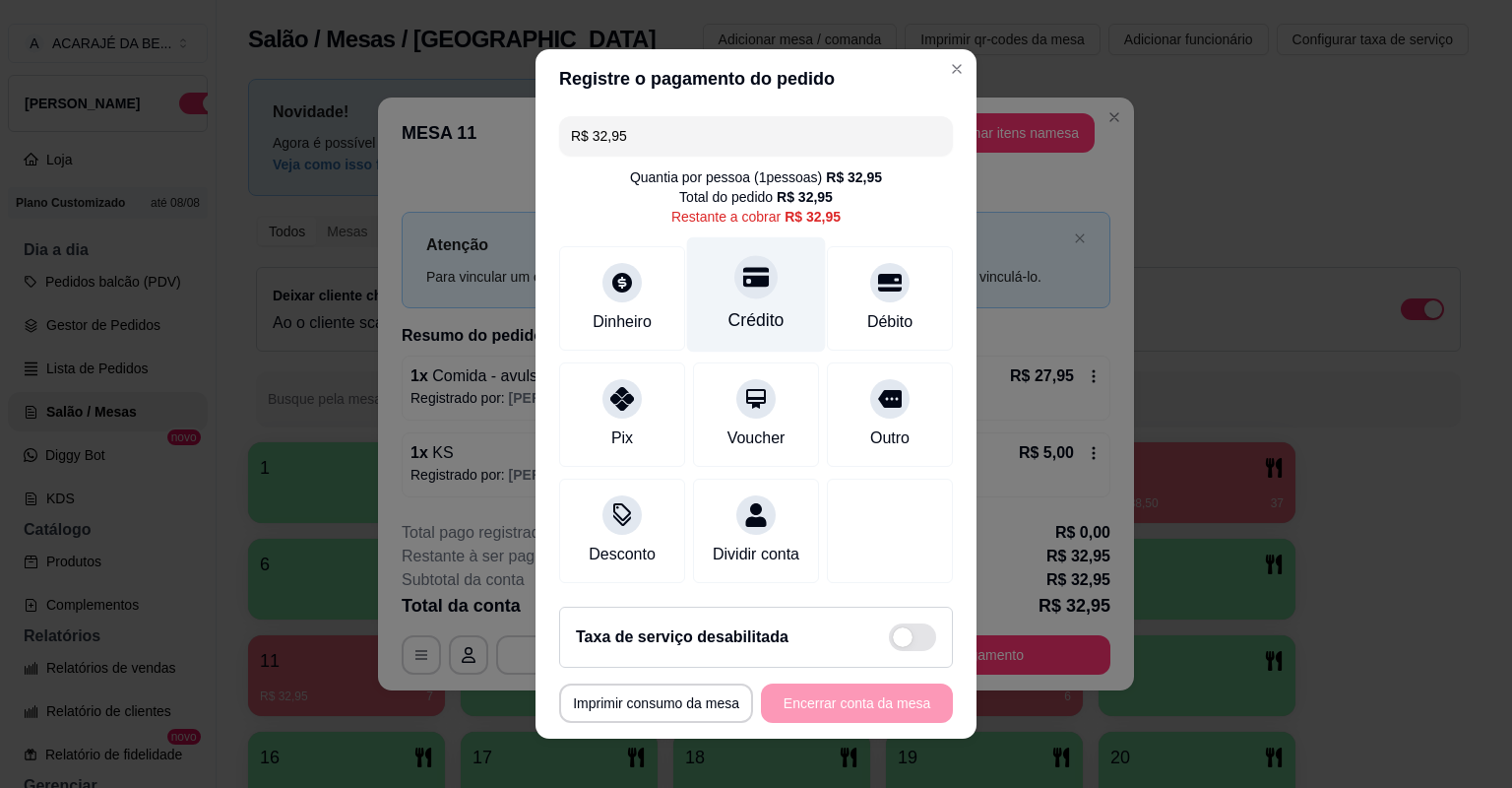 click on "Crédito" at bounding box center (756, 295) 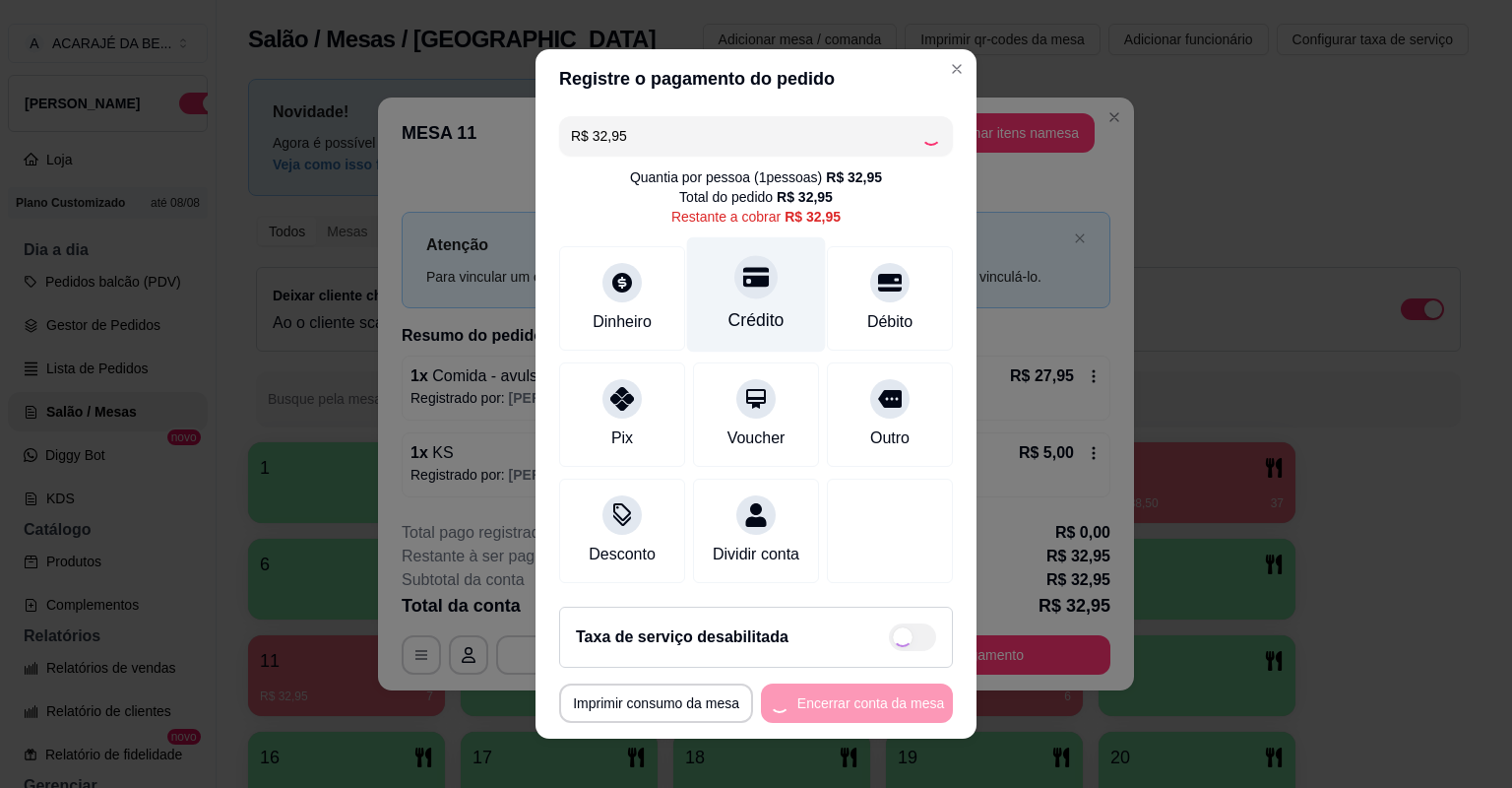 type on "R$ 0,00" 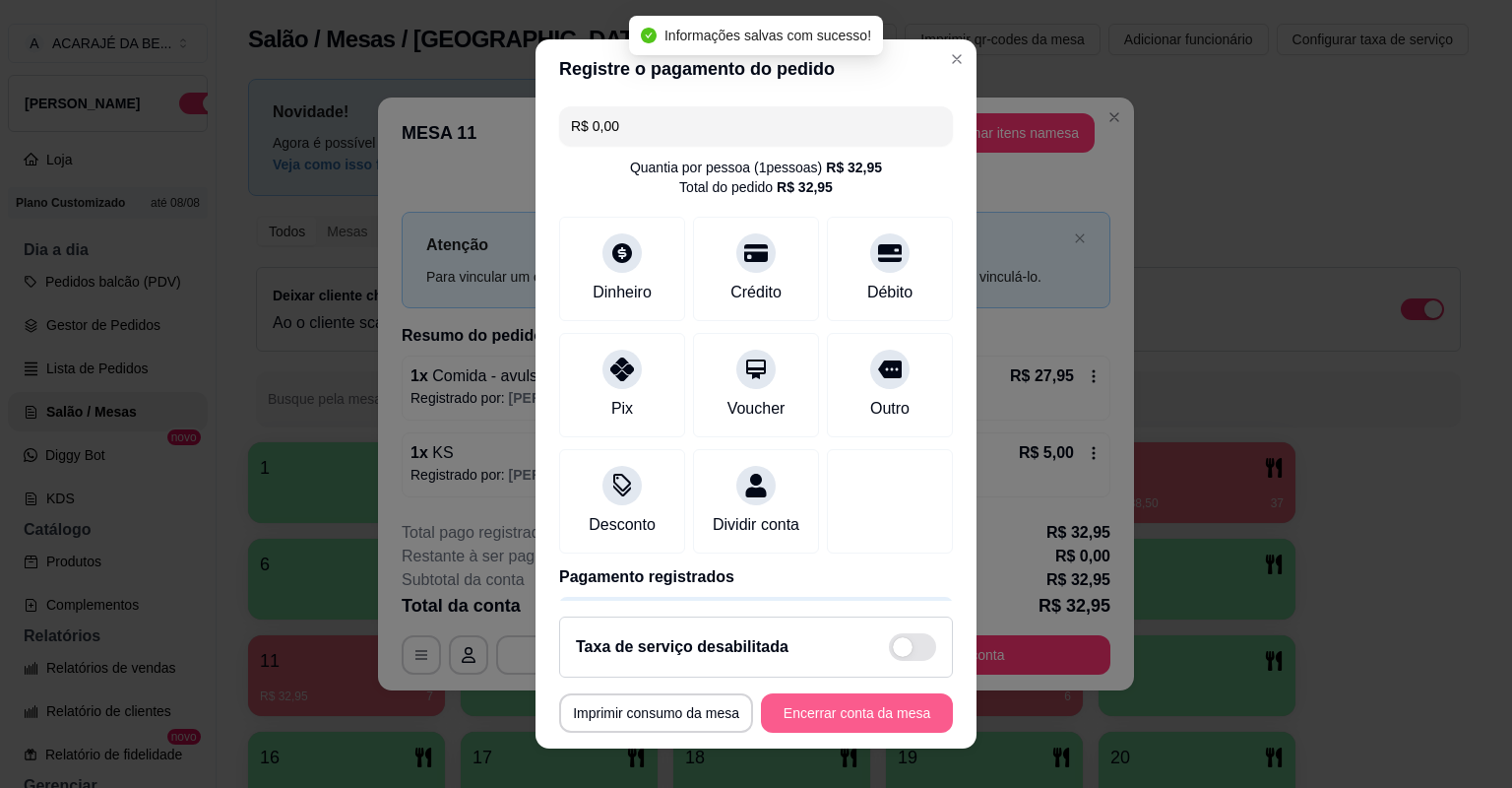 click on "Encerrar conta da mesa" at bounding box center (856, 713) 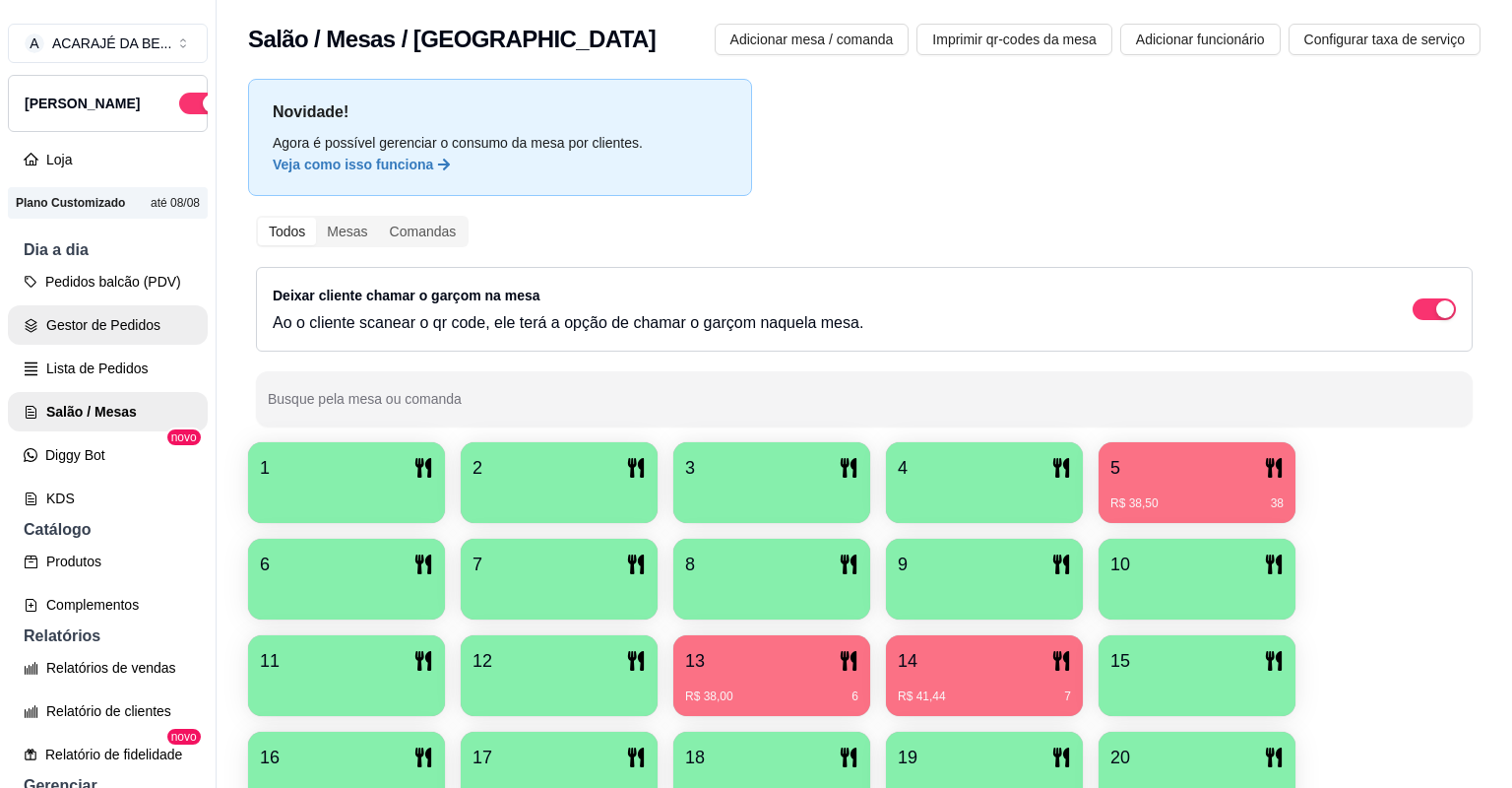click on "Gestor de Pedidos" at bounding box center [107, 325] 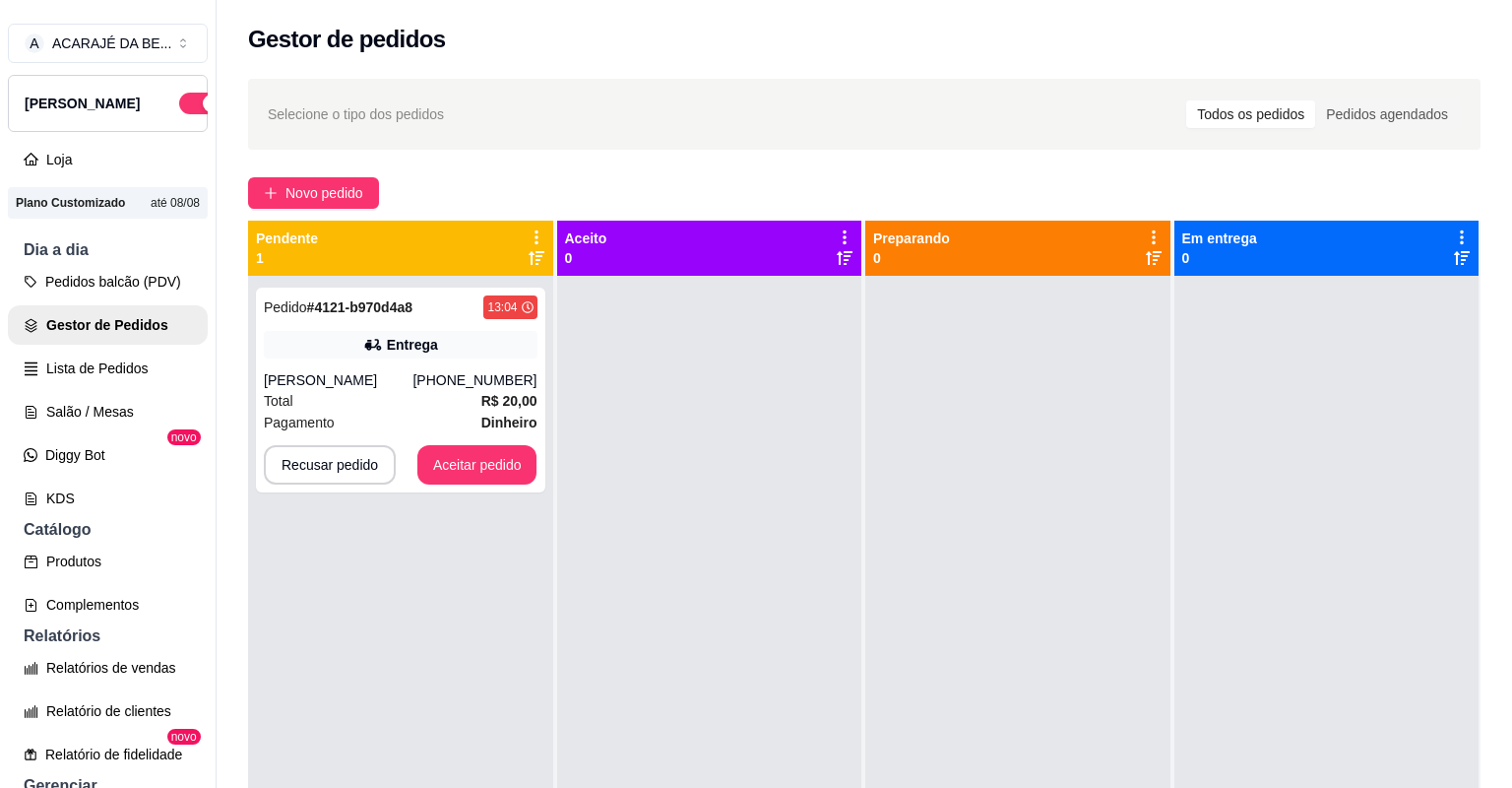click at bounding box center [1327, 670] 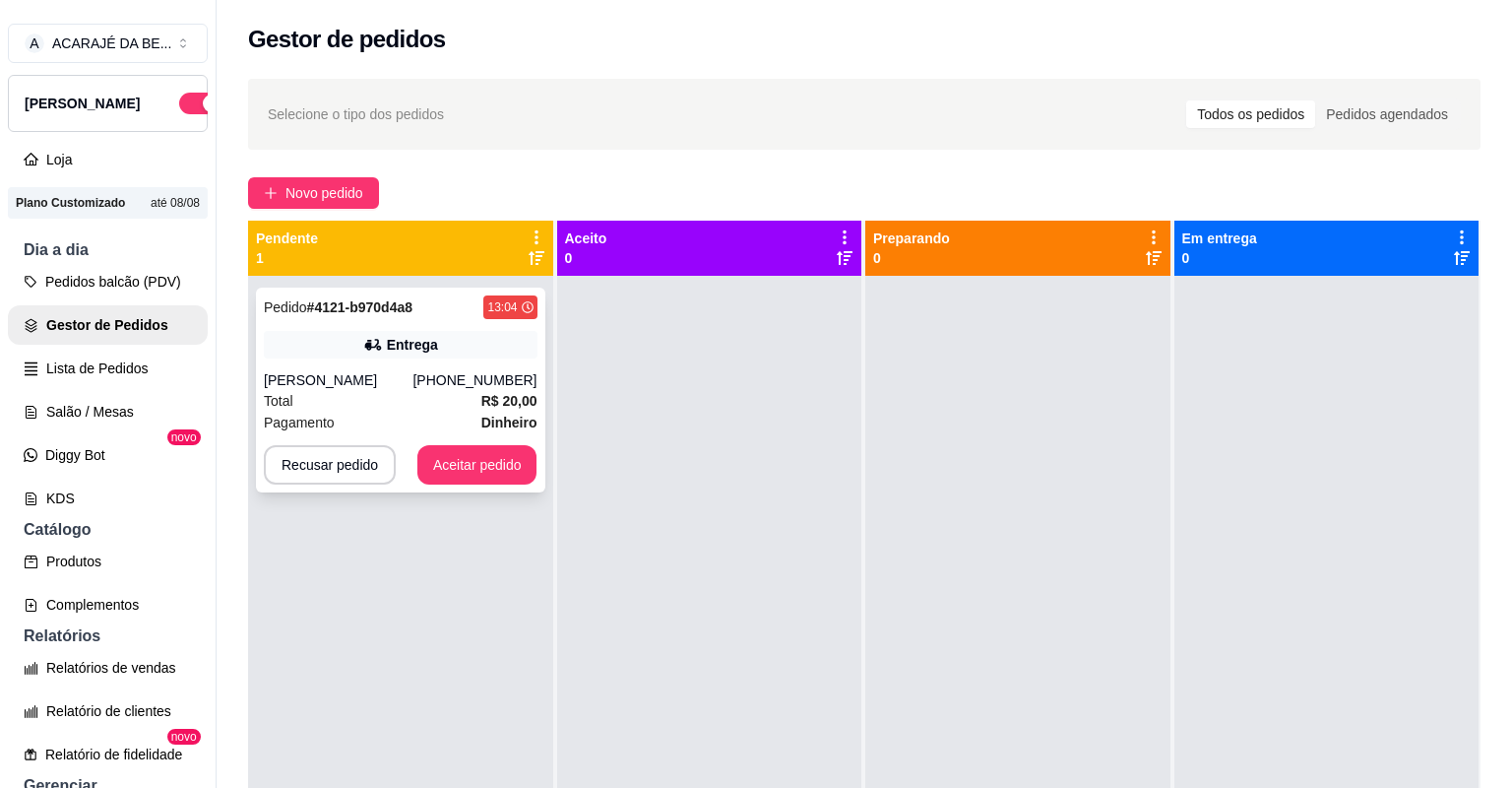 click on "[PERSON_NAME]" at bounding box center (338, 380) 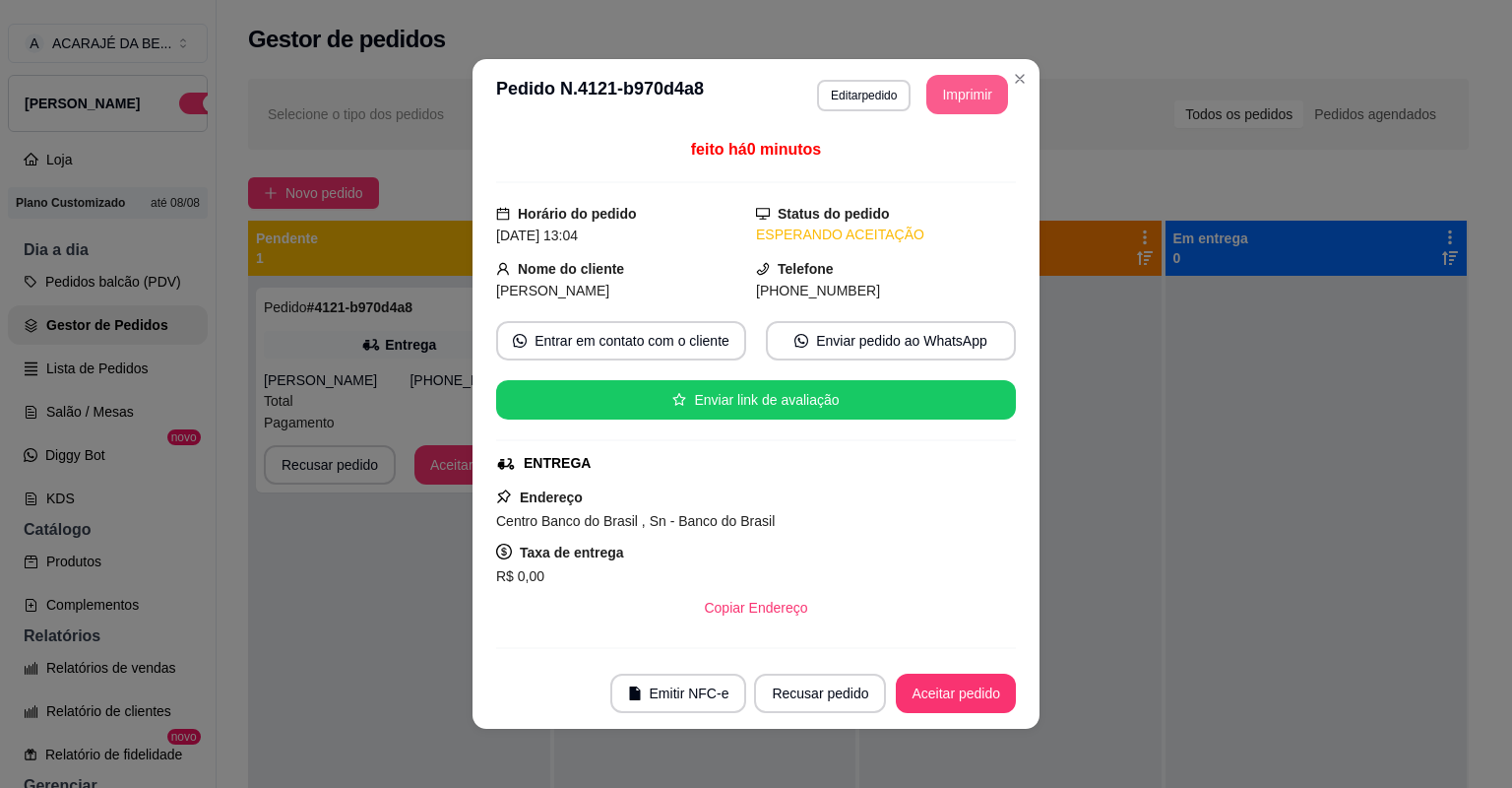 click on "Imprimir" at bounding box center (967, 95) 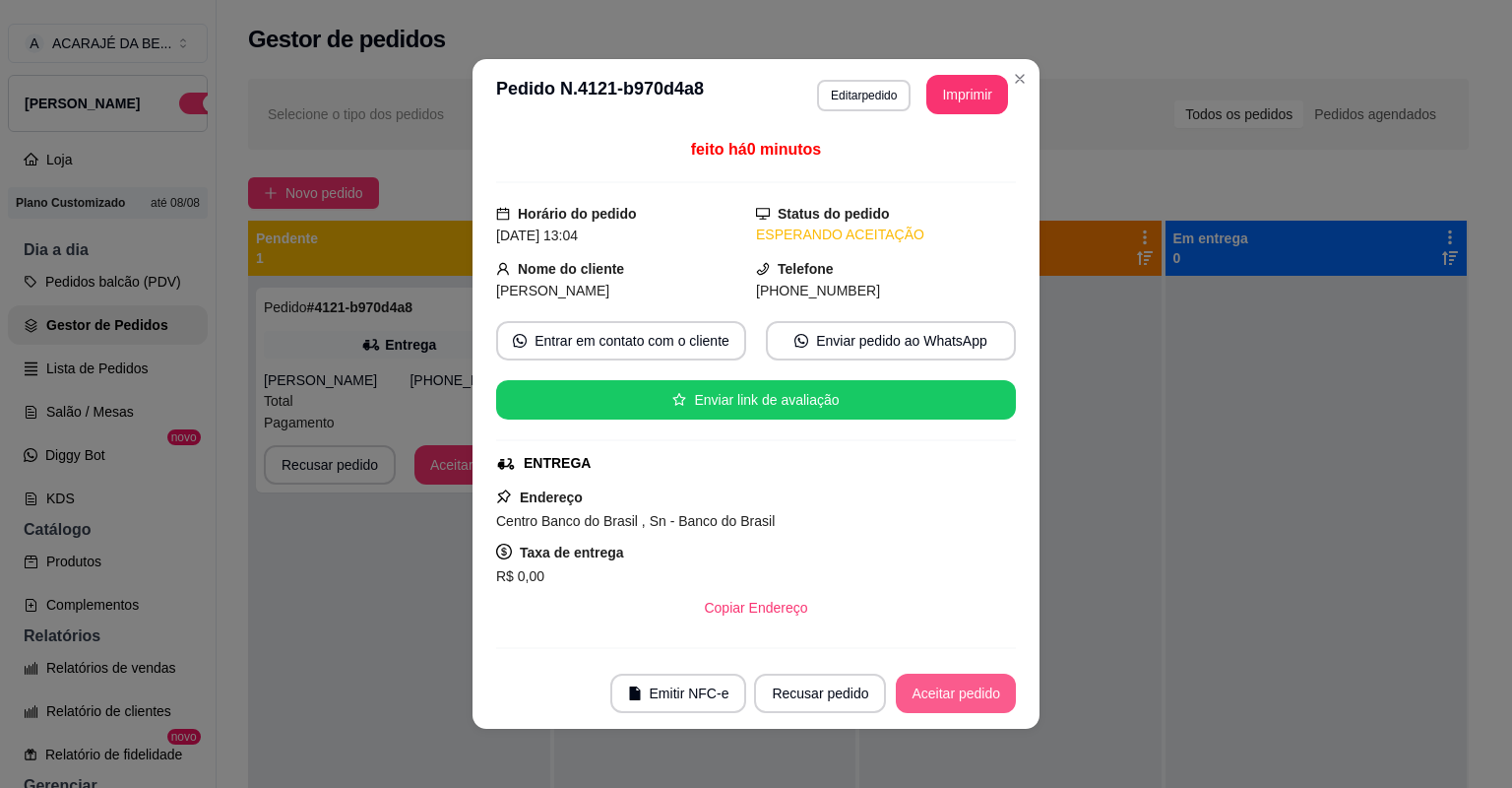click on "Emitir NFC-e Recusar pedido Aceitar pedido" at bounding box center [756, 693] 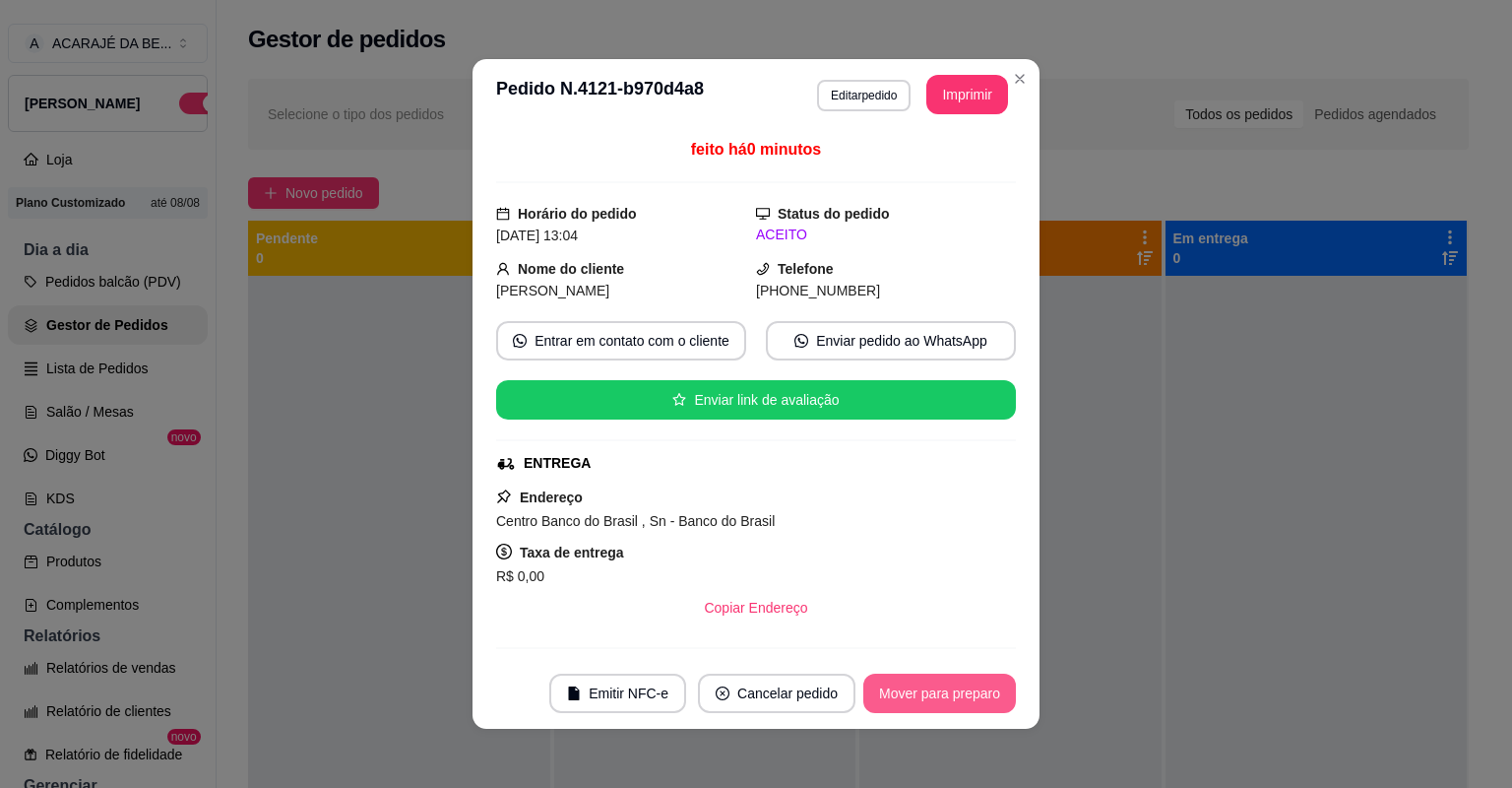 click on "Mover para preparo" at bounding box center [939, 693] 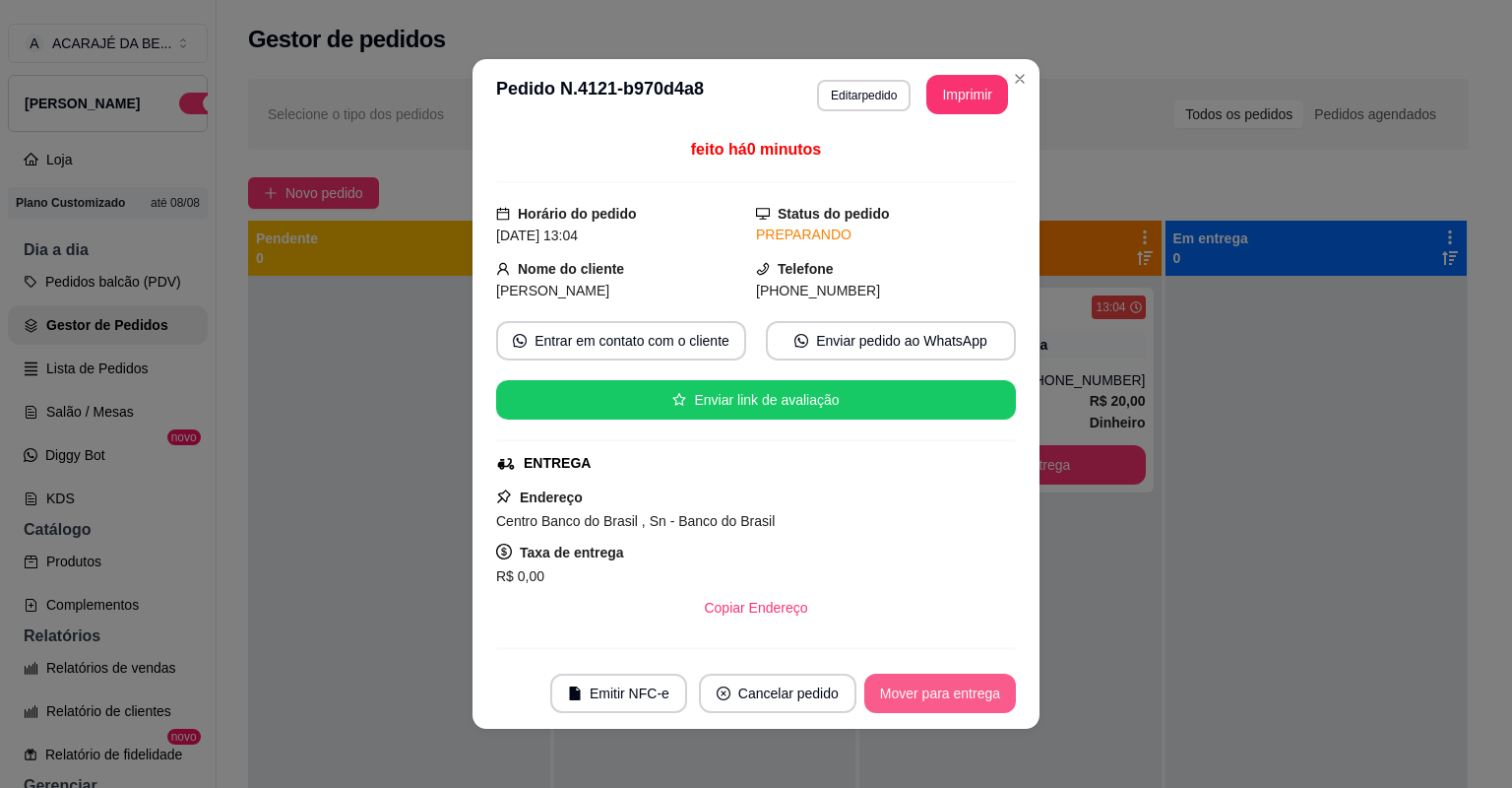 click on "Mover para entrega" at bounding box center [940, 693] 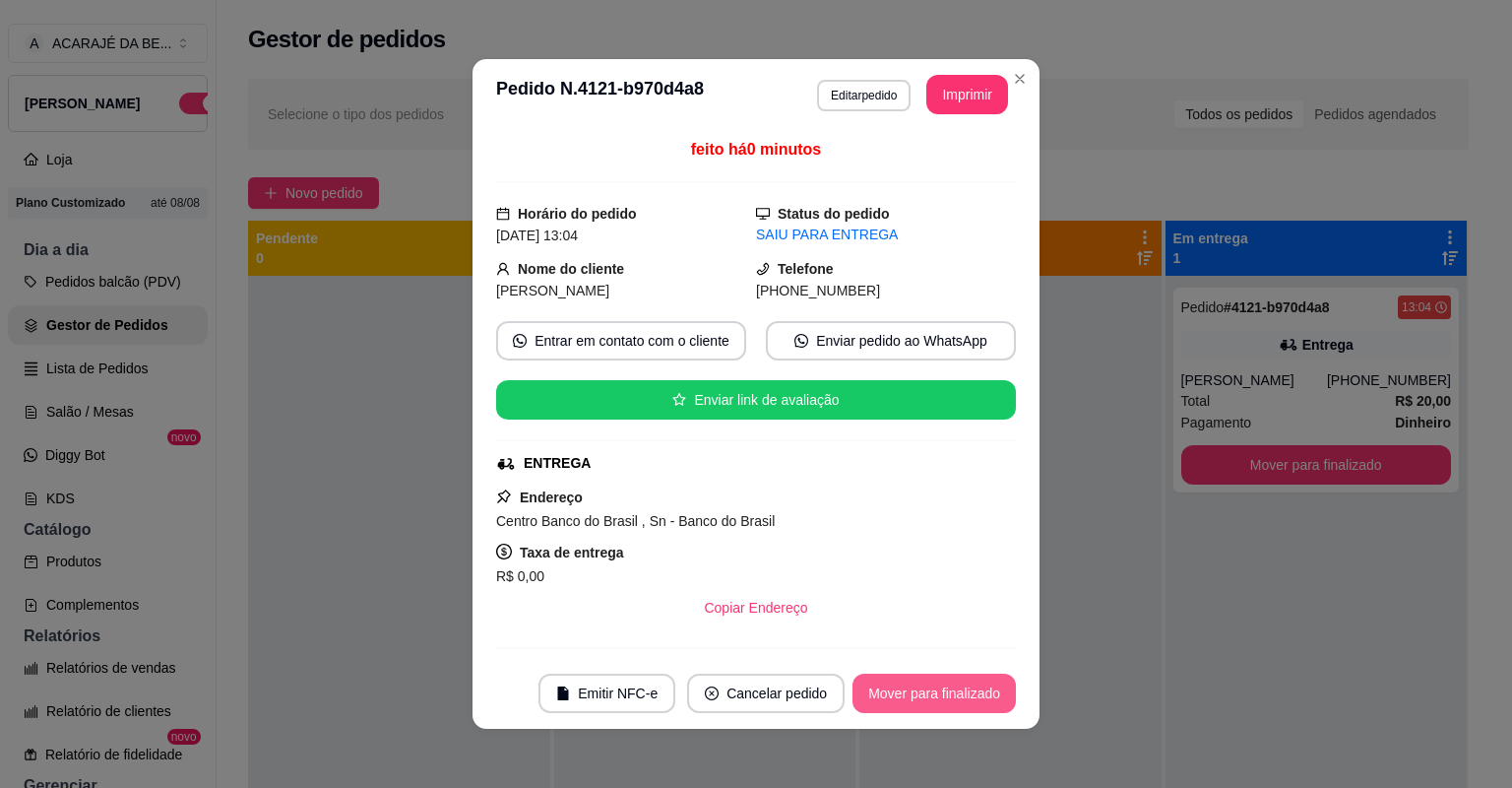 click on "Mover para finalizado" at bounding box center [934, 693] 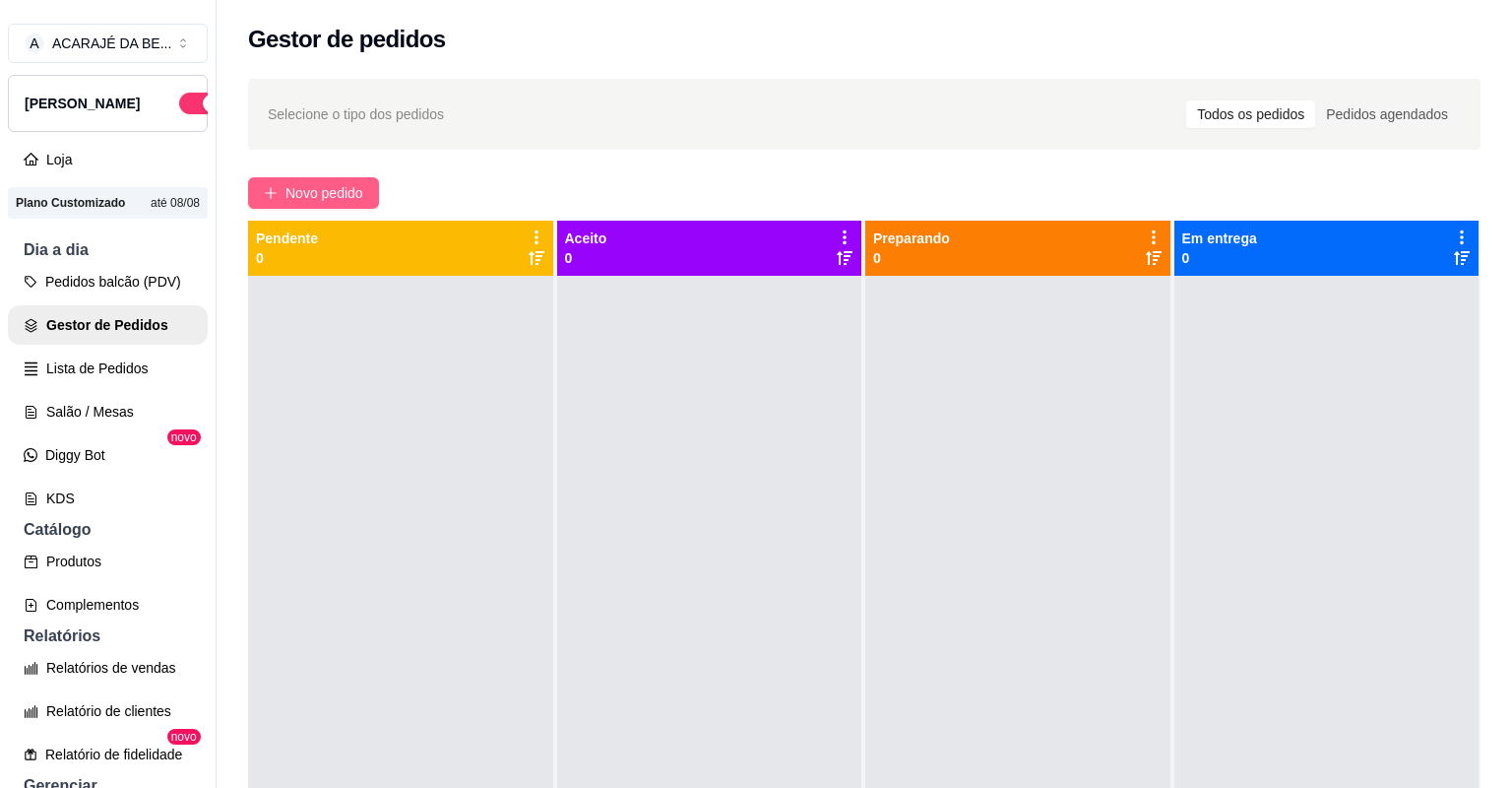 click on "Novo pedido" at bounding box center [313, 193] 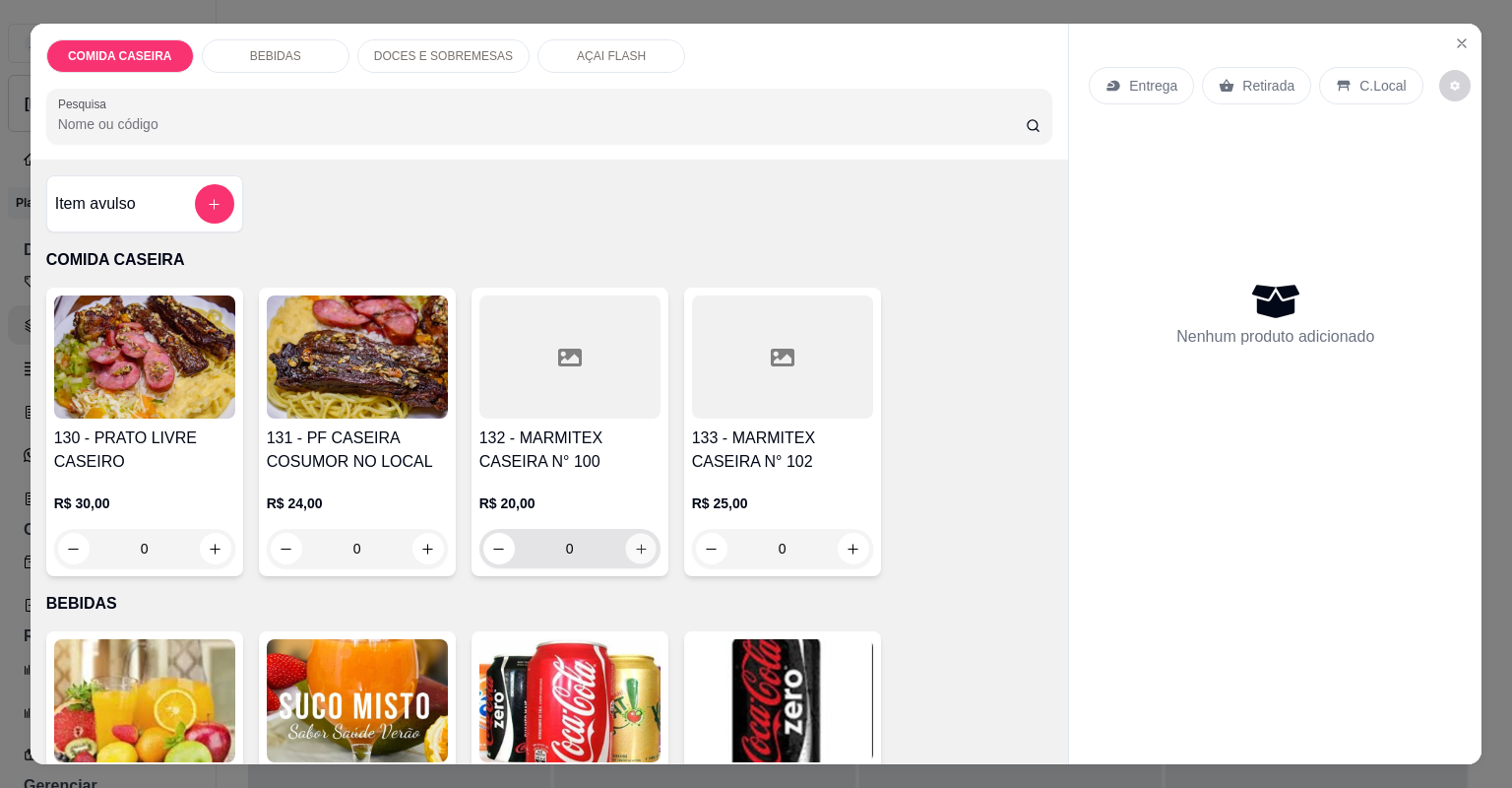 click at bounding box center (640, 548) 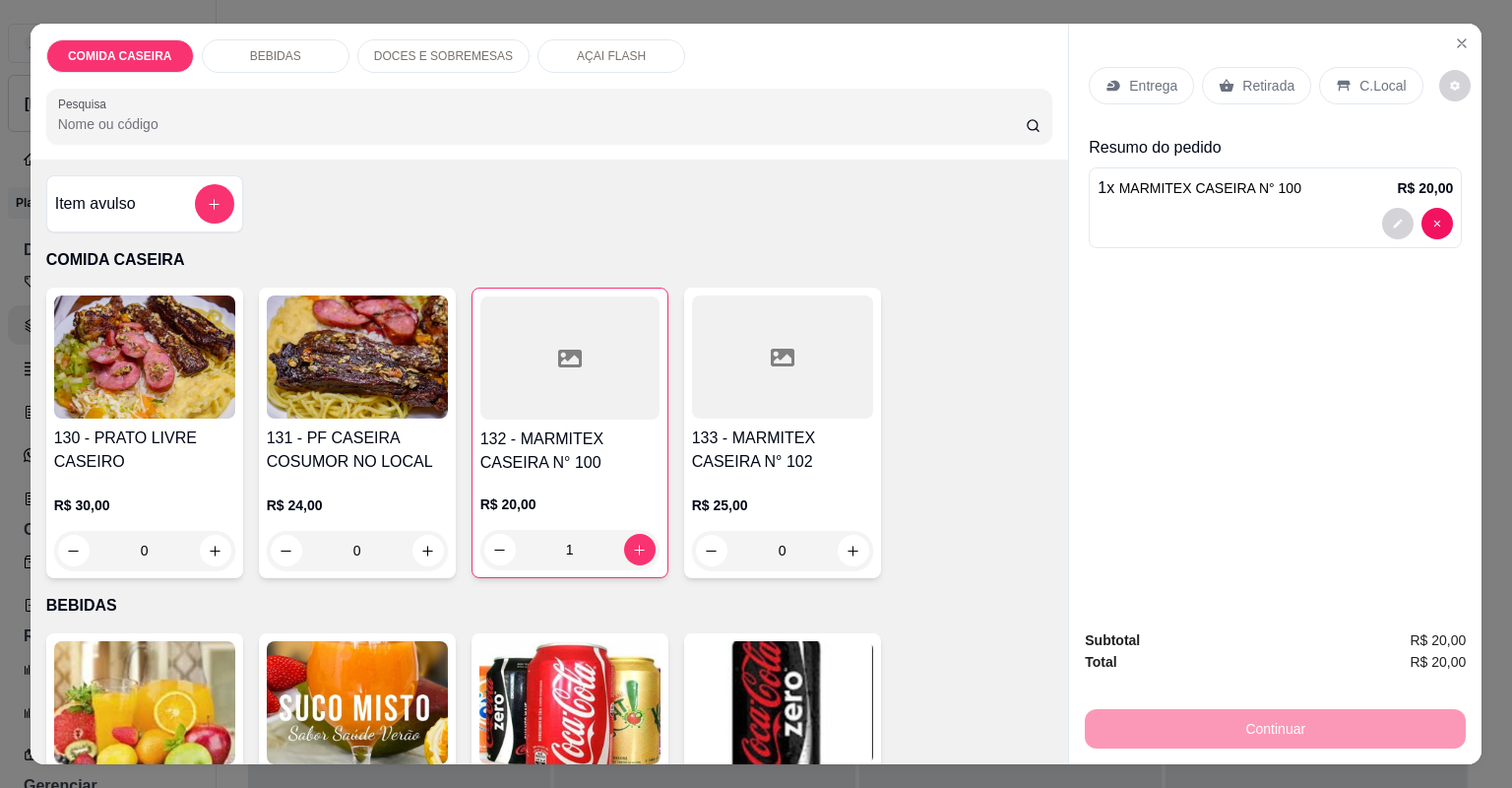 drag, startPoint x: 1276, startPoint y: 87, endPoint x: 1273, endPoint y: 137, distance: 50.089919 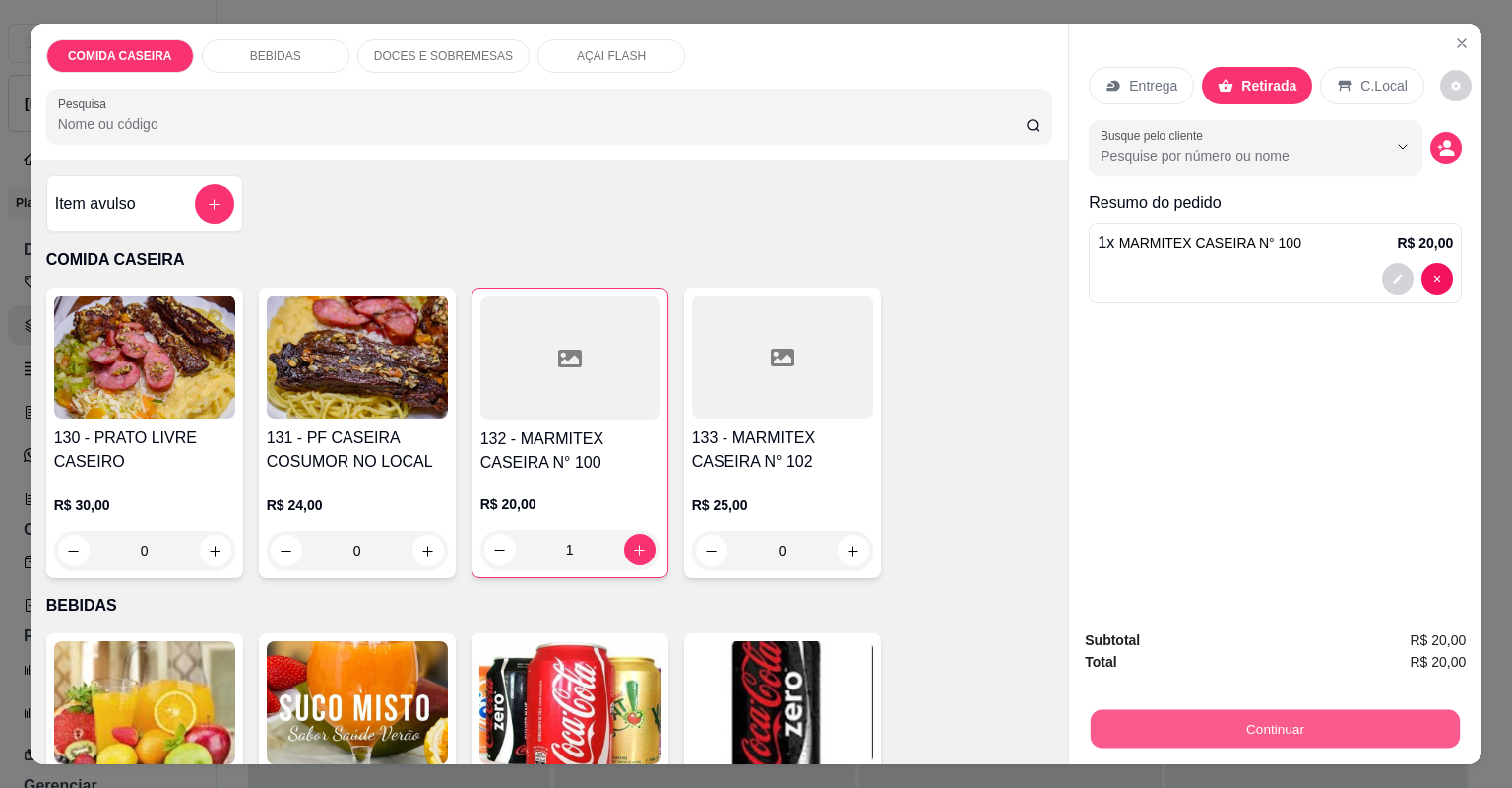 click on "Continuar" at bounding box center (1275, 729) 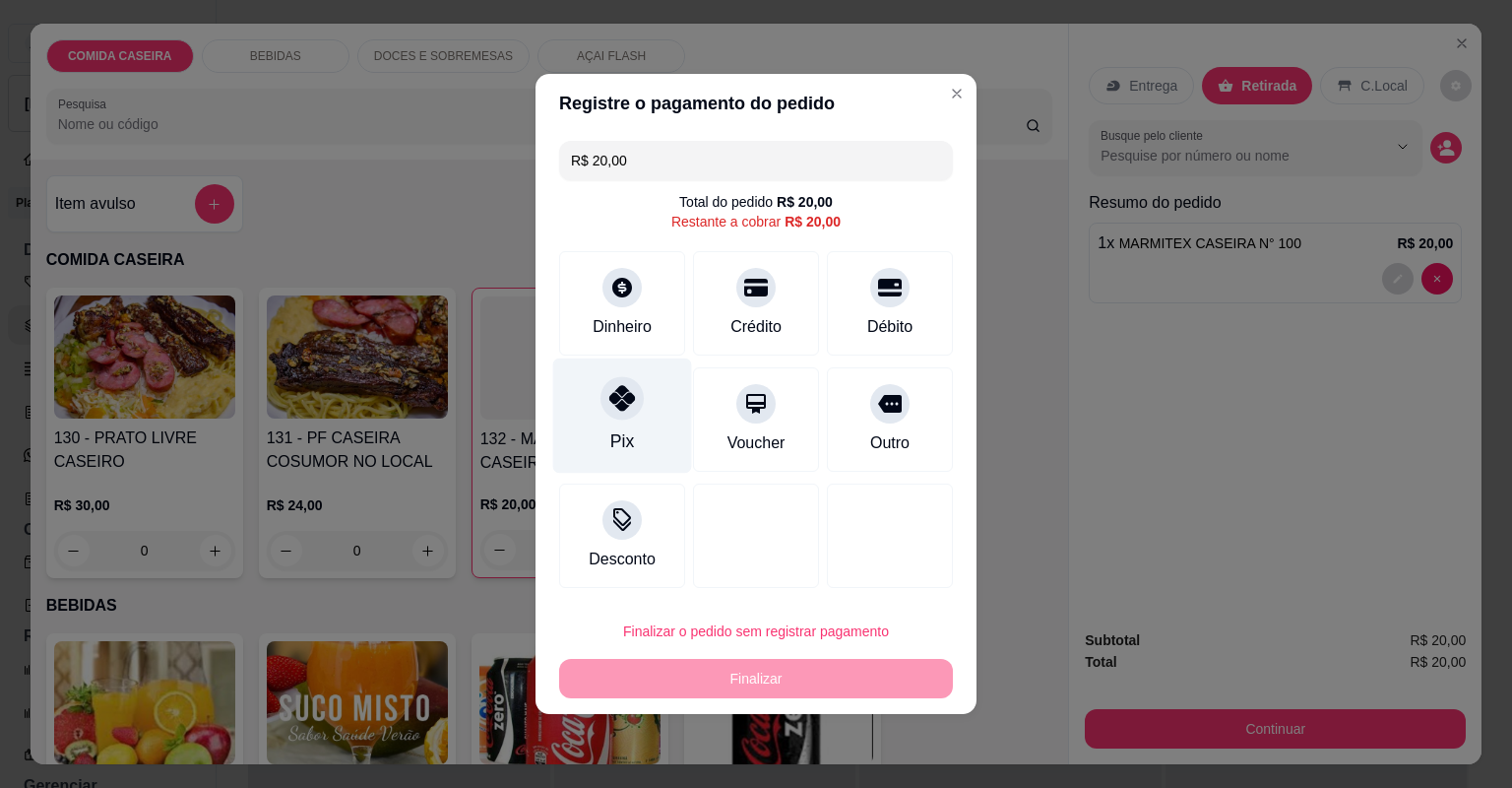 click on "Pix" at bounding box center [622, 416] 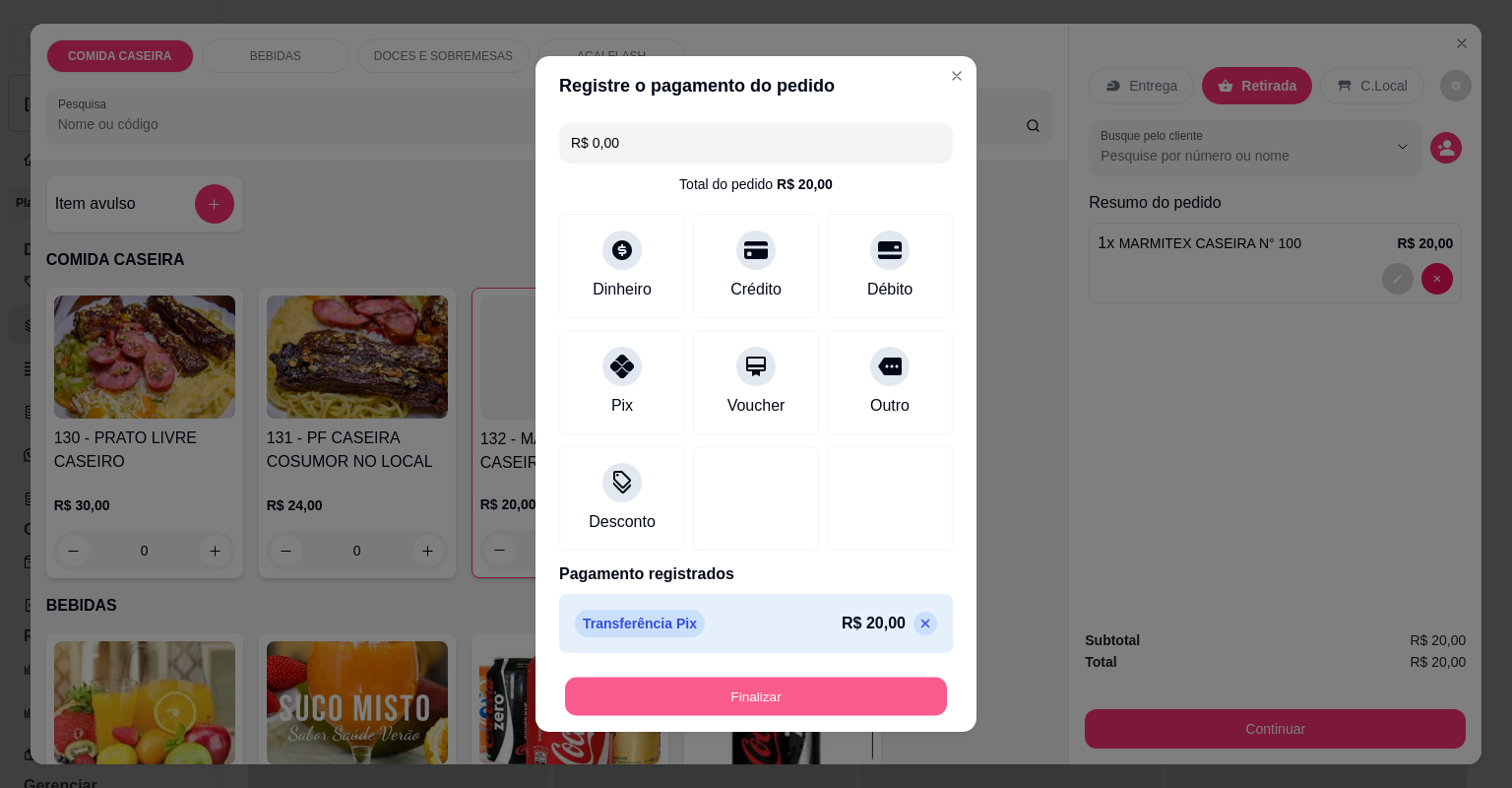 click on "Finalizar" at bounding box center (756, 696) 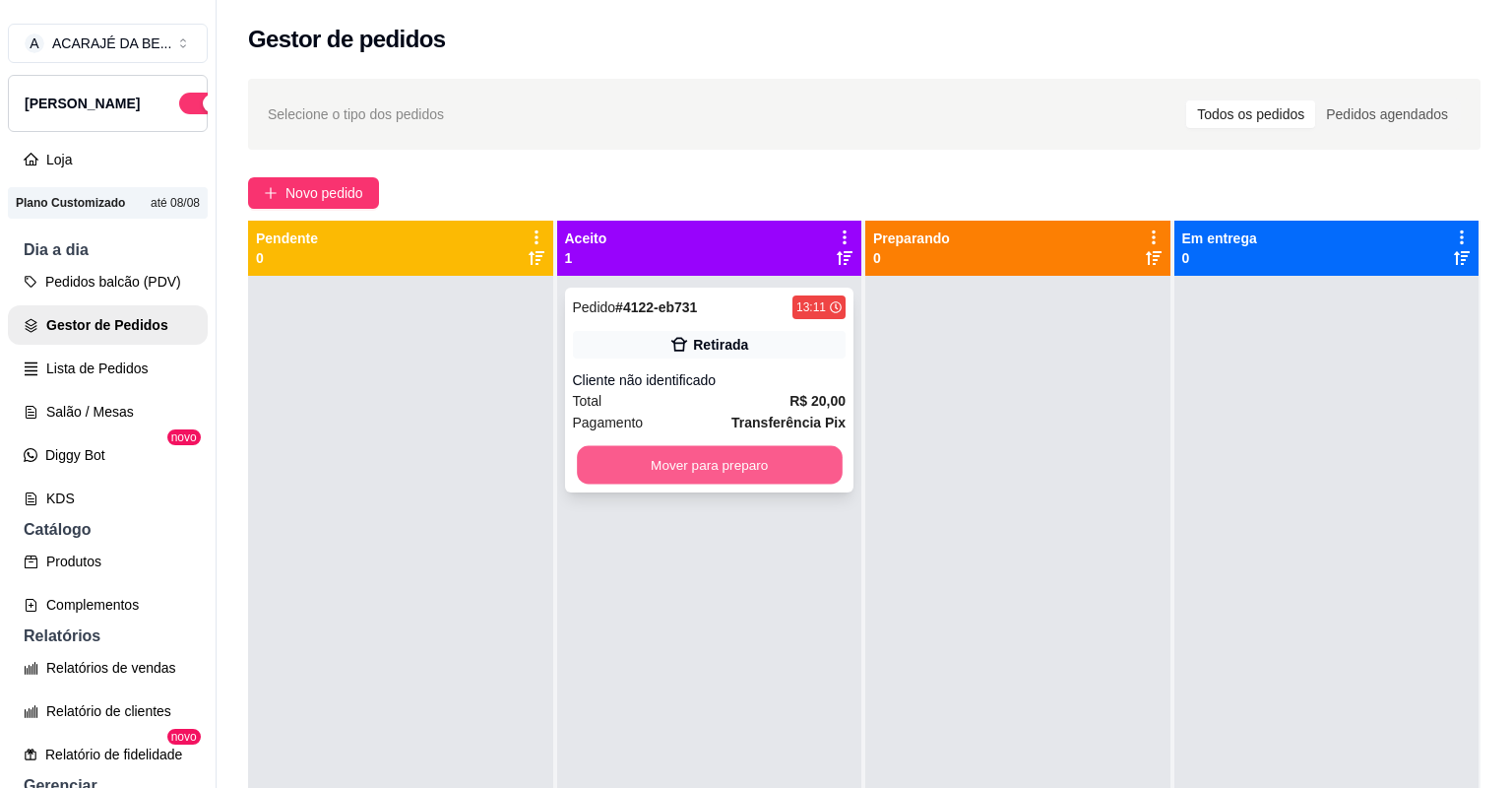 click on "Pedido  # 4122-eb731 13:11 Retirada Cliente não identificado Total R$ 20,00 Pagamento Transferência Pix Mover para preparo" at bounding box center [710, 390] 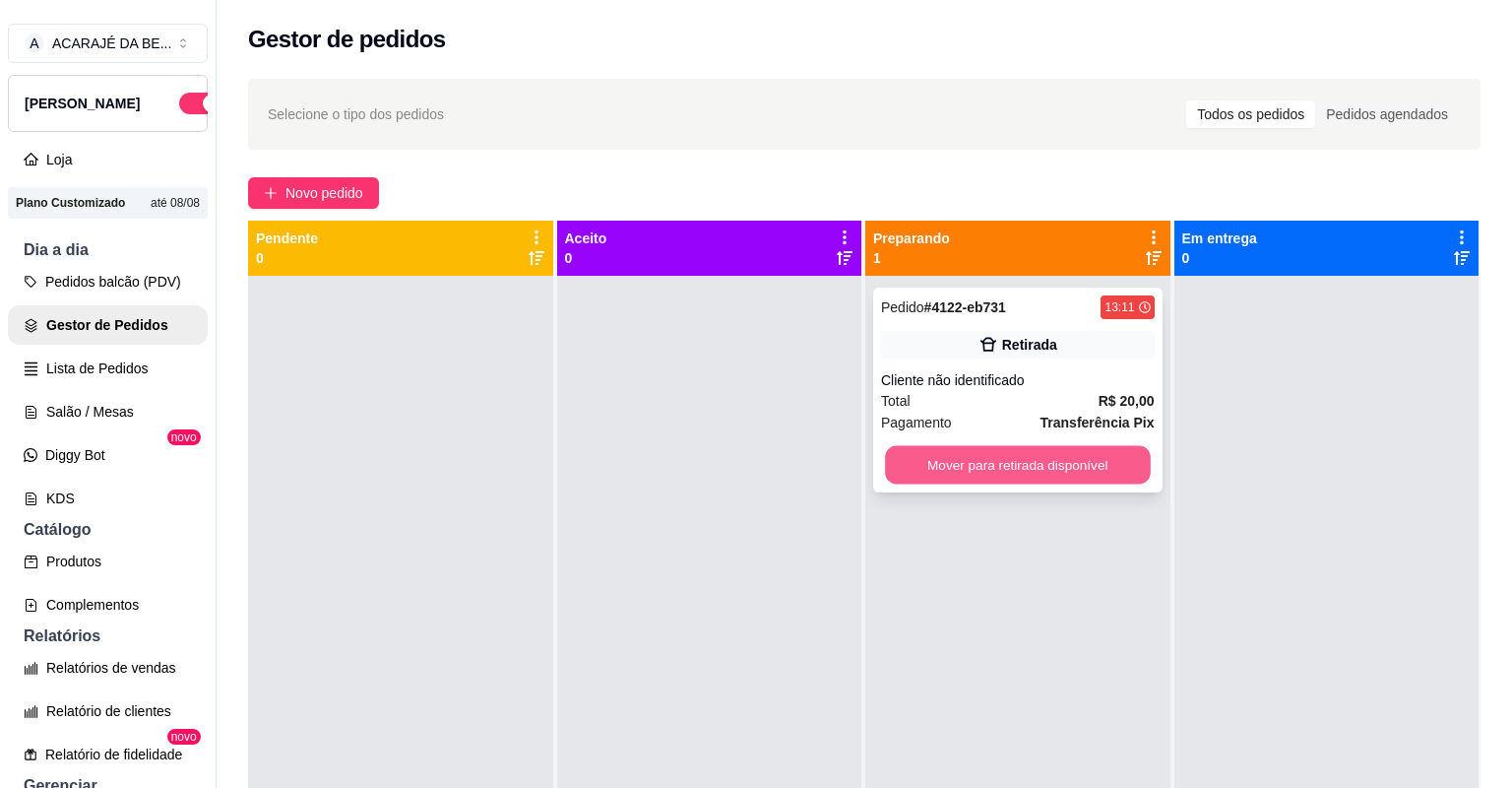 click on "Mover para retirada disponível" at bounding box center [1017, 465] 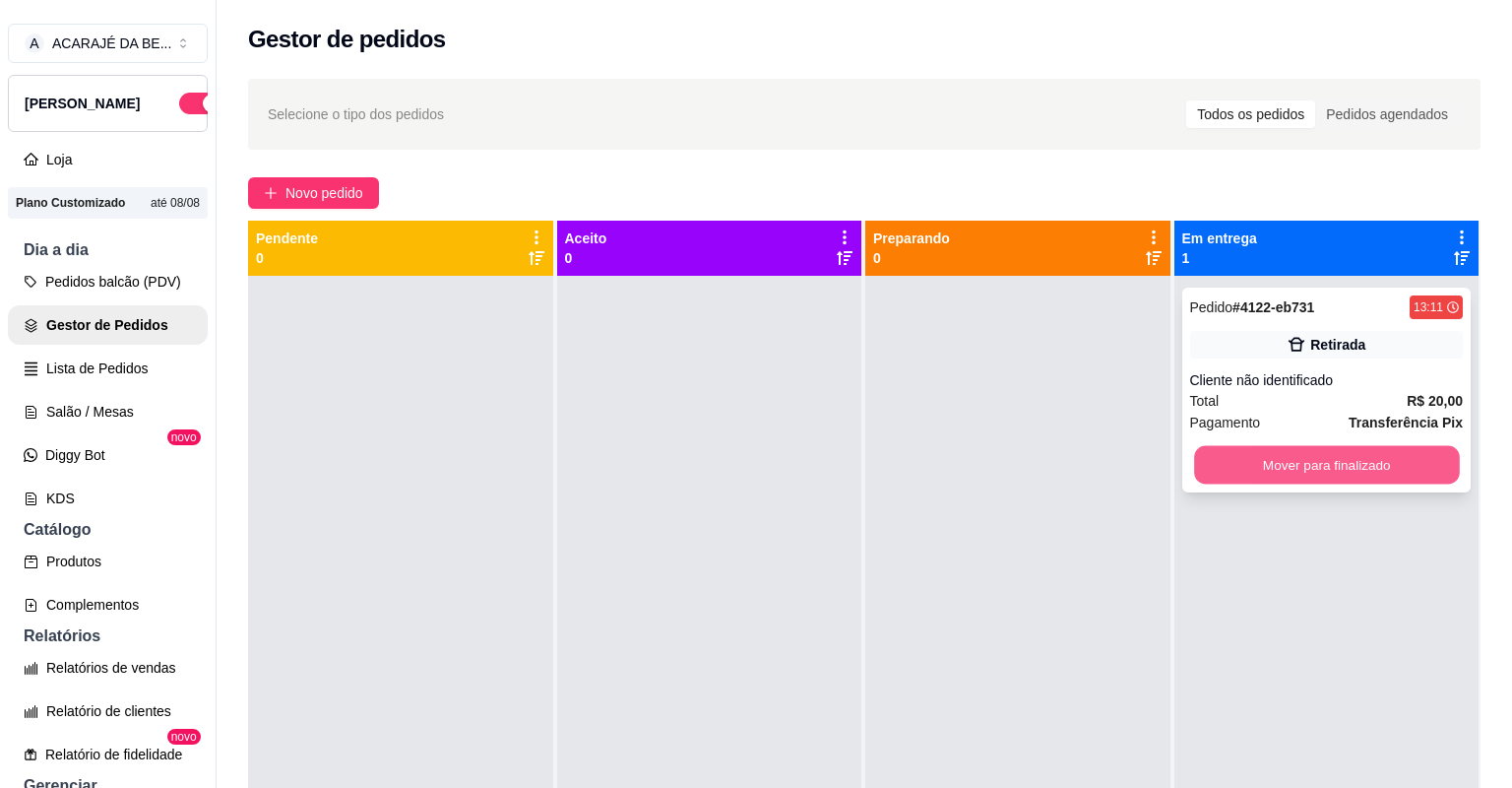click on "Mover para finalizado" at bounding box center (1326, 465) 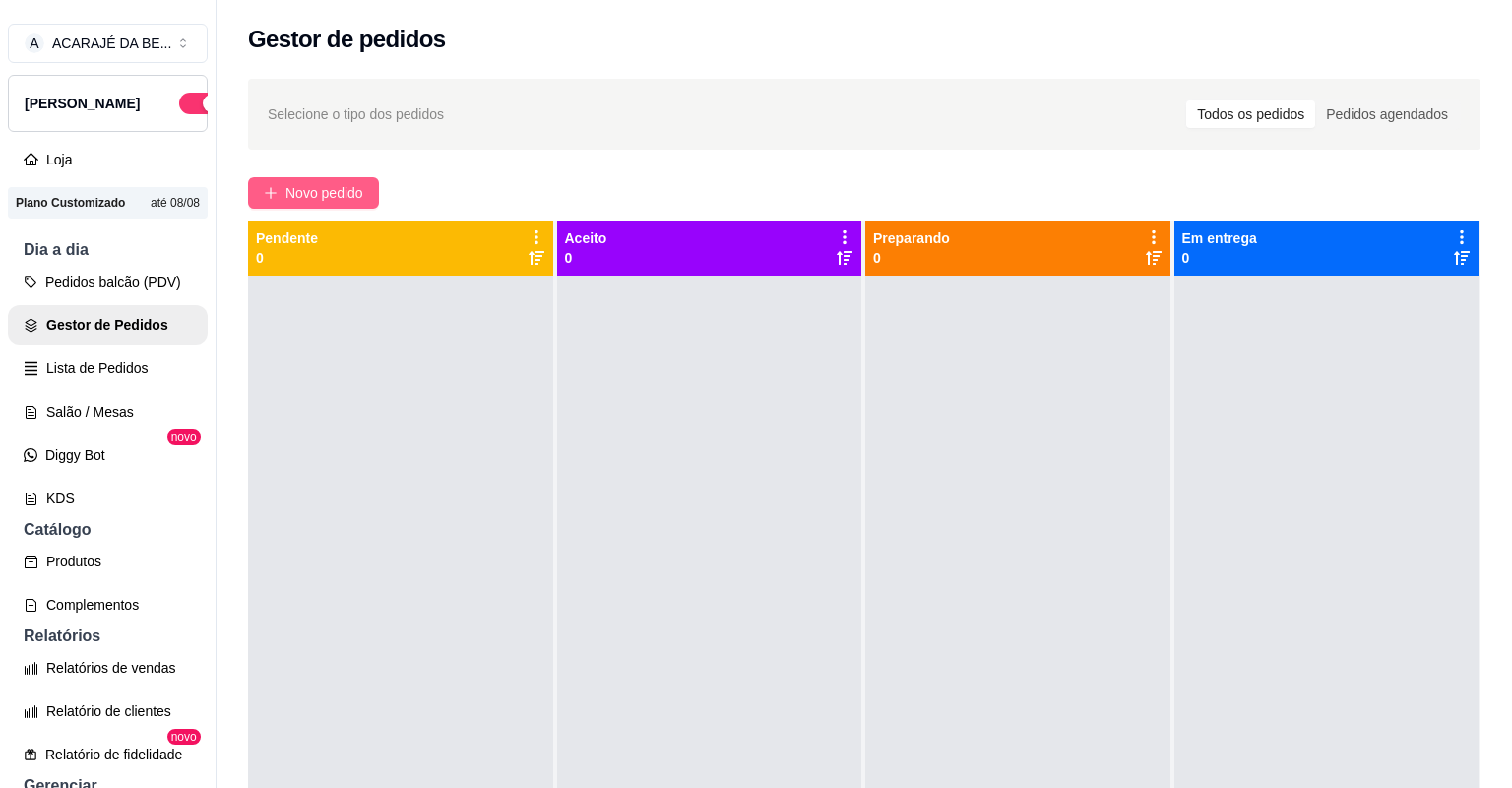 click on "Novo pedido" at bounding box center (324, 193) 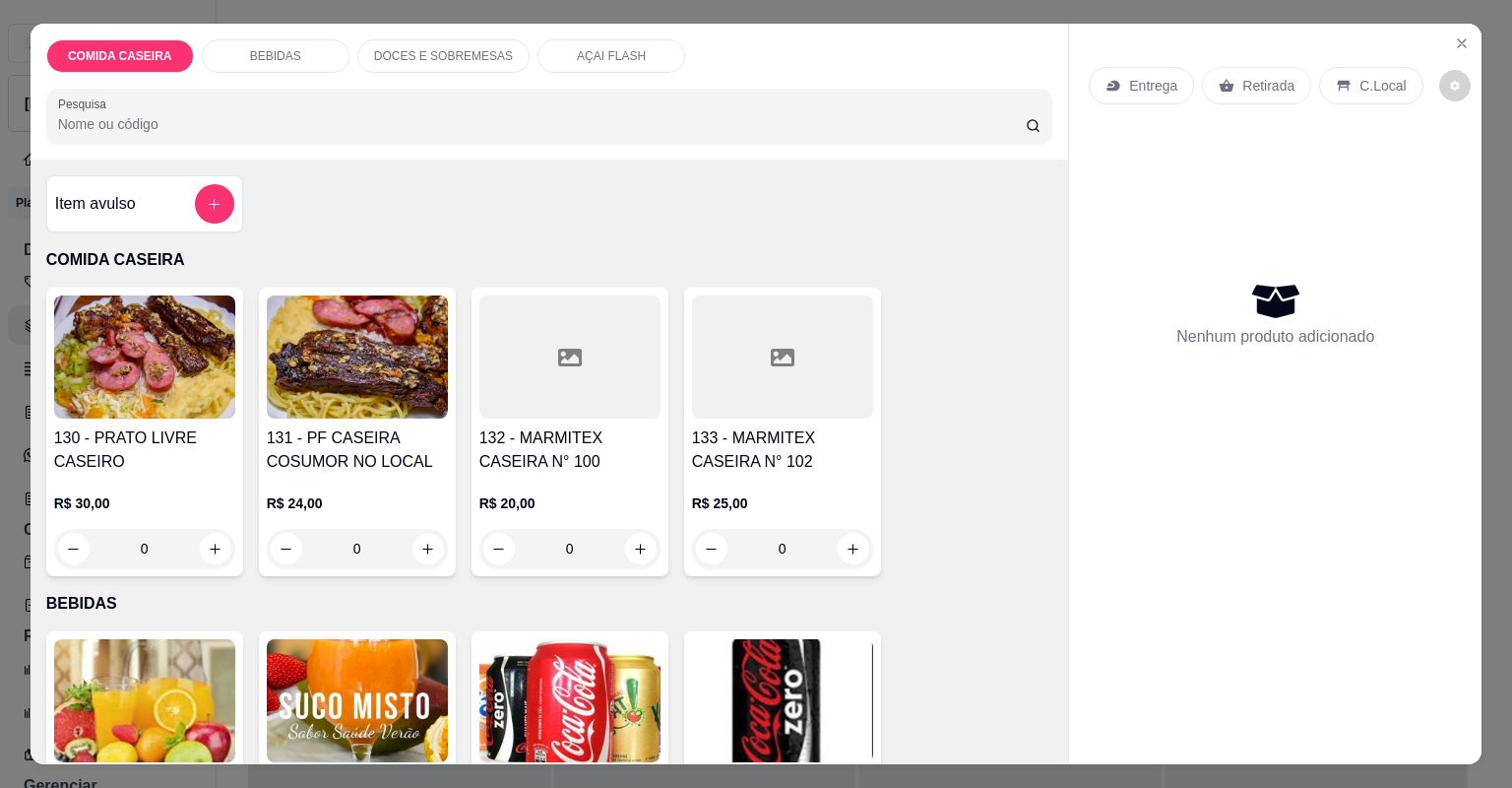 click at bounding box center [783, 357] 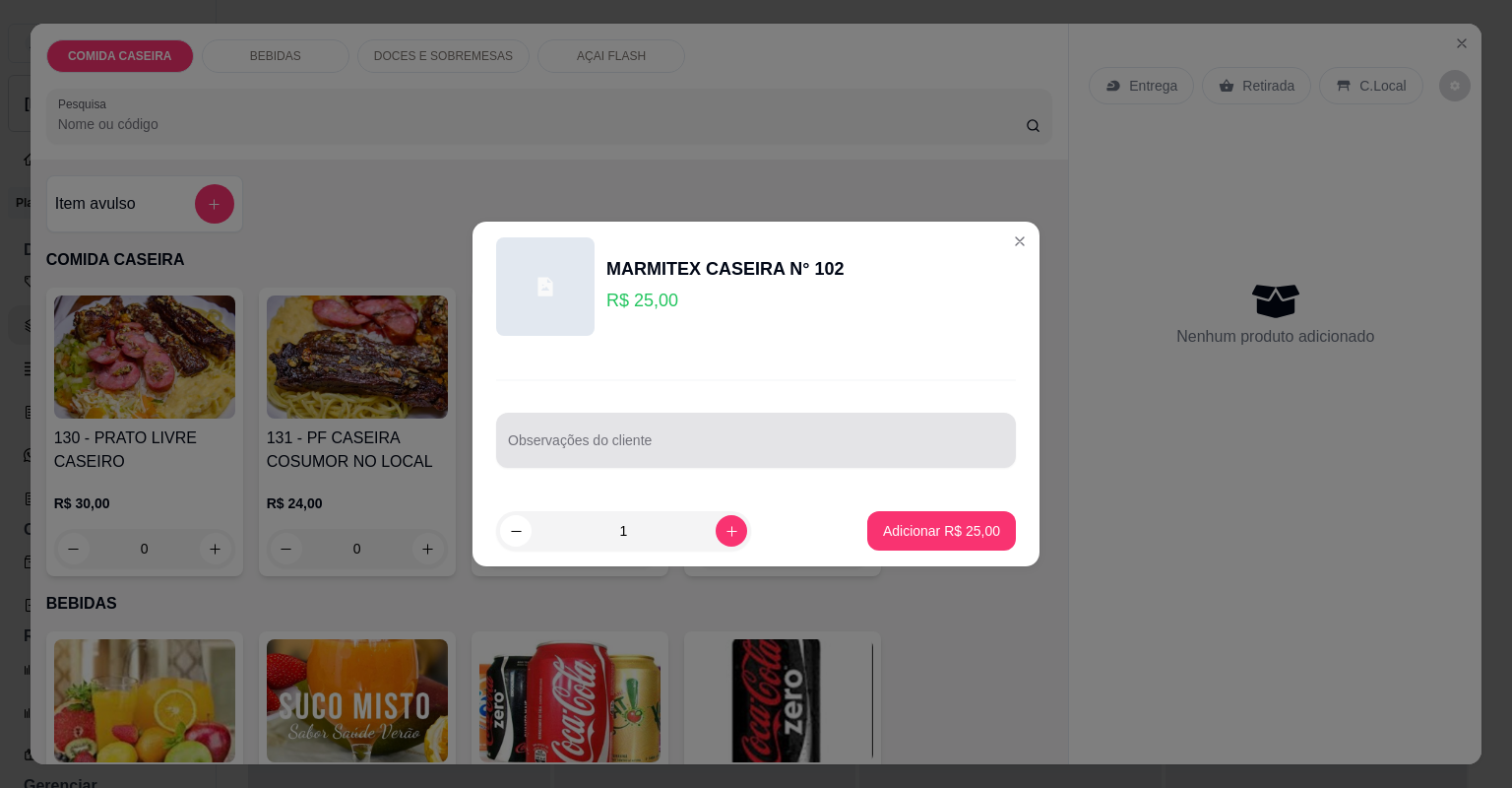 click on "Observações do cliente" at bounding box center (756, 448) 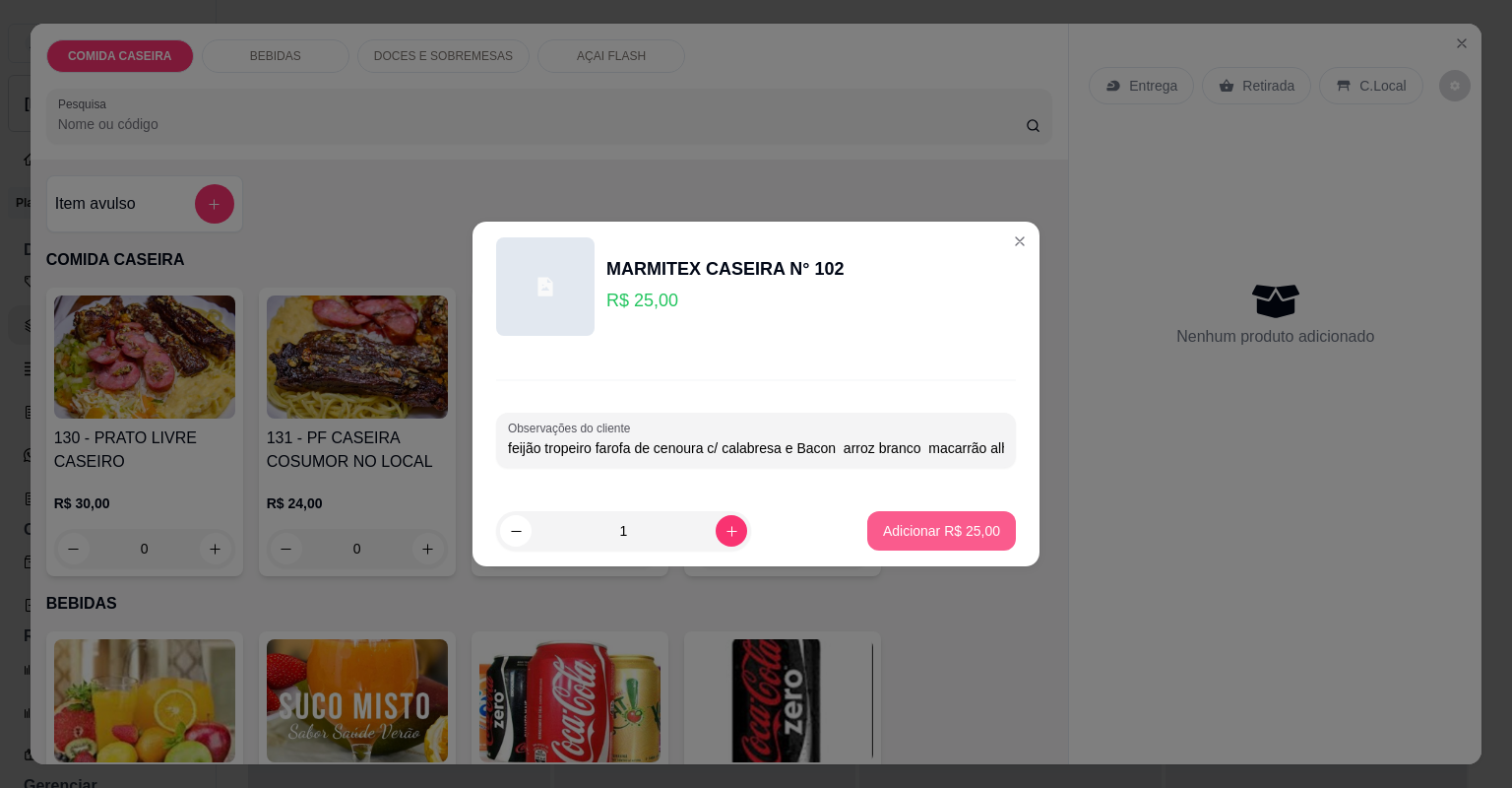 click on "Adicionar   R$ 25,00" at bounding box center (941, 531) 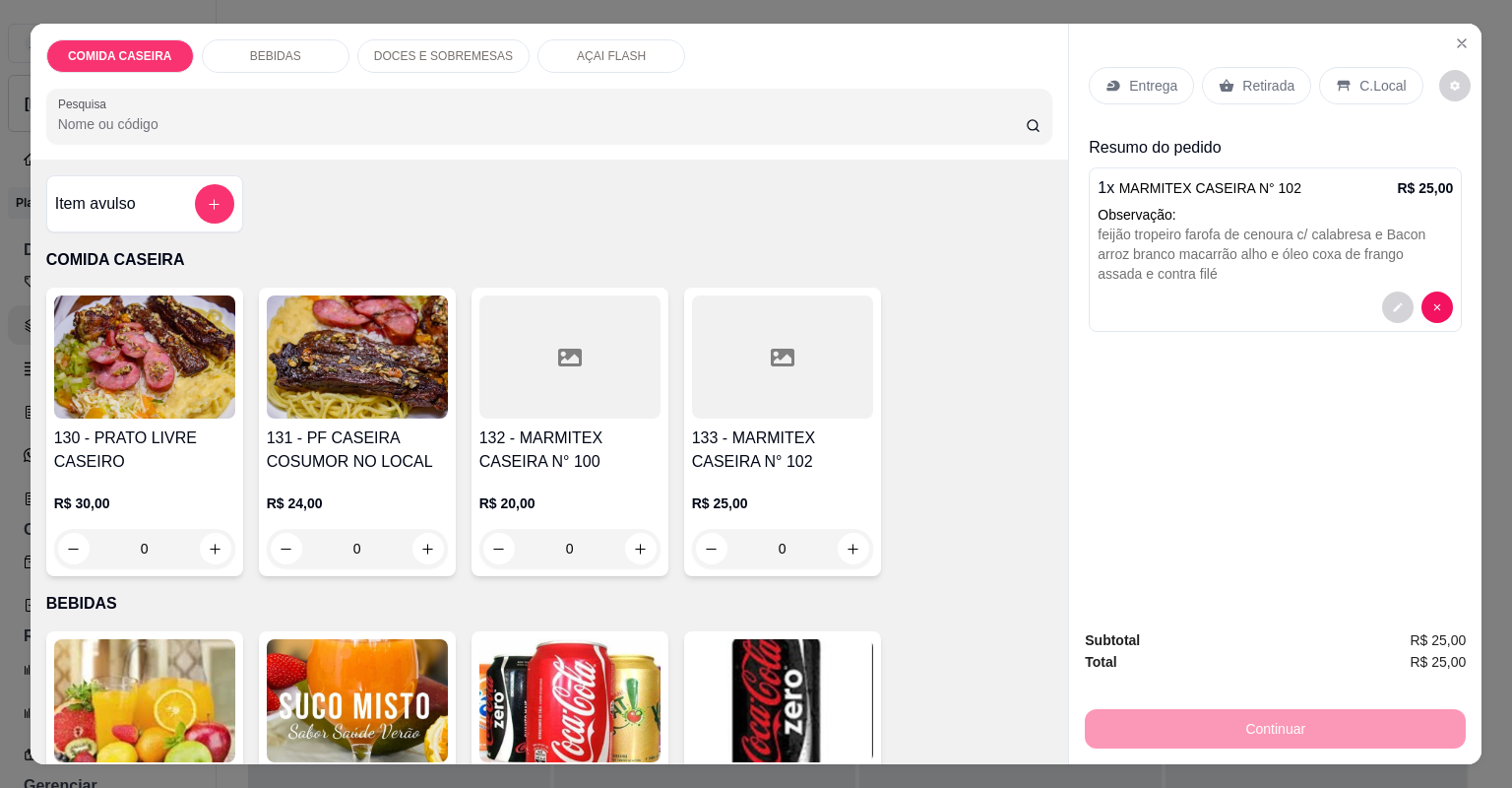 click on "Entrega" at bounding box center [1153, 86] 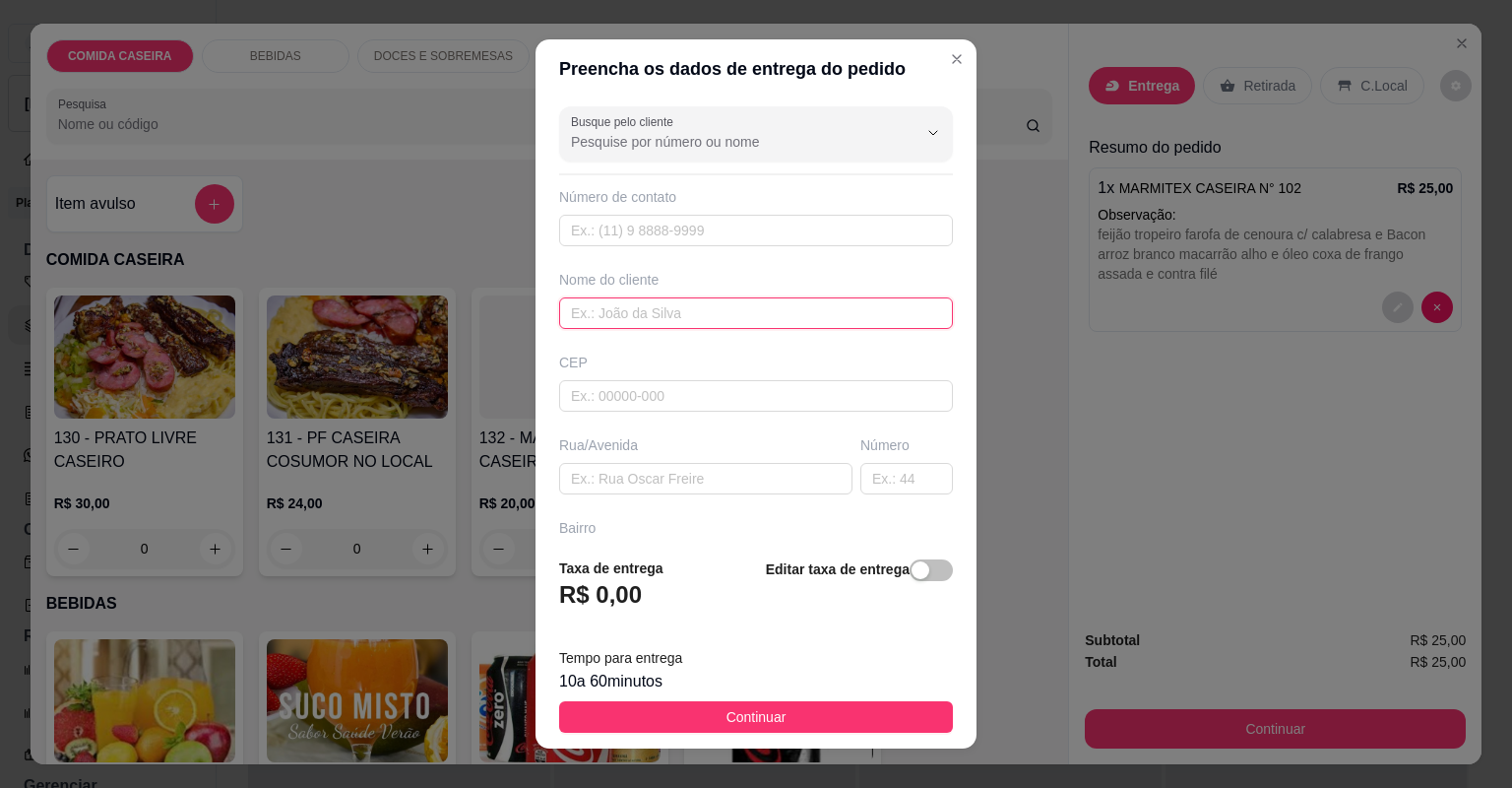 click at bounding box center (756, 313) 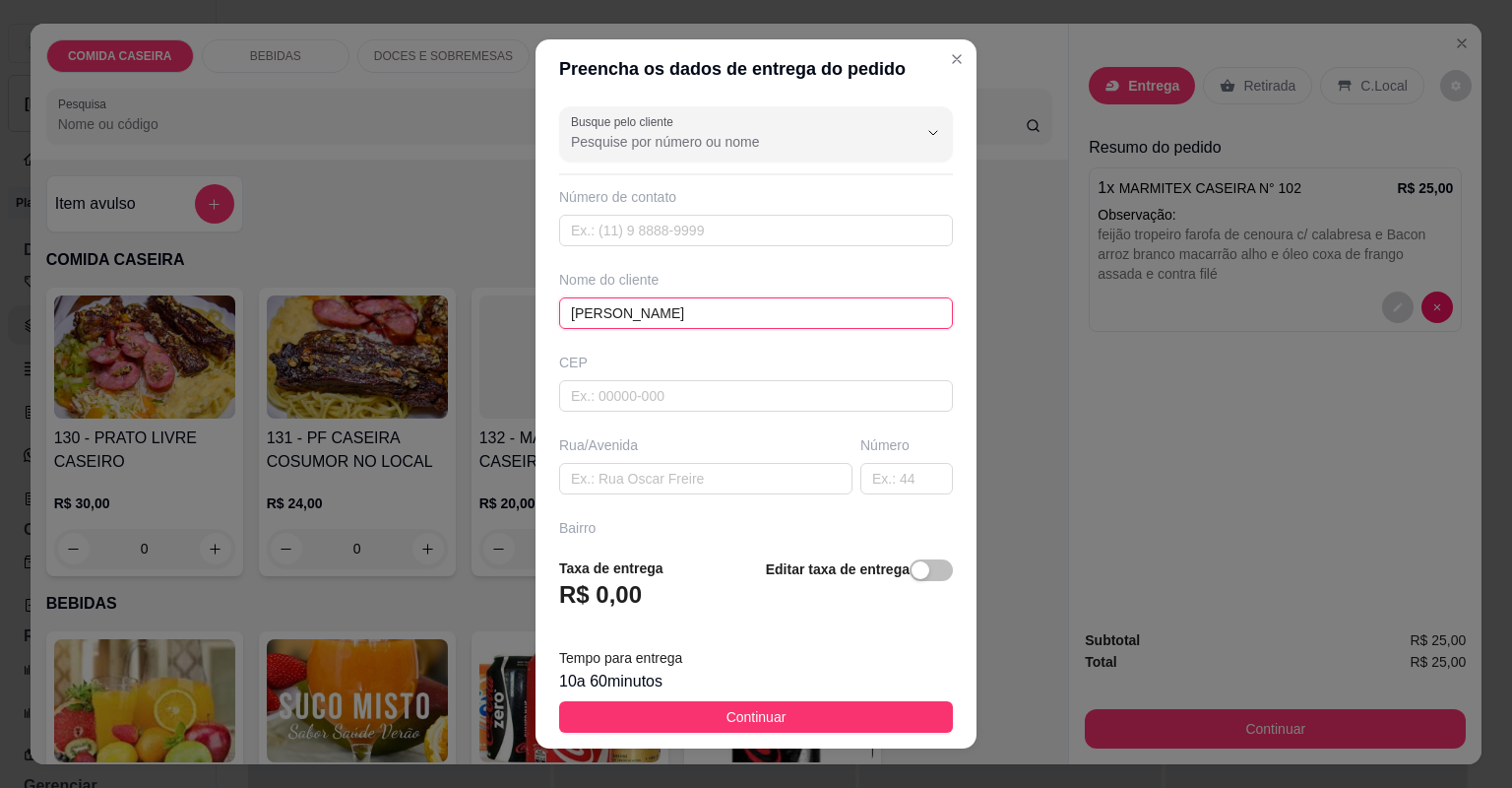 type on "[PERSON_NAME]" 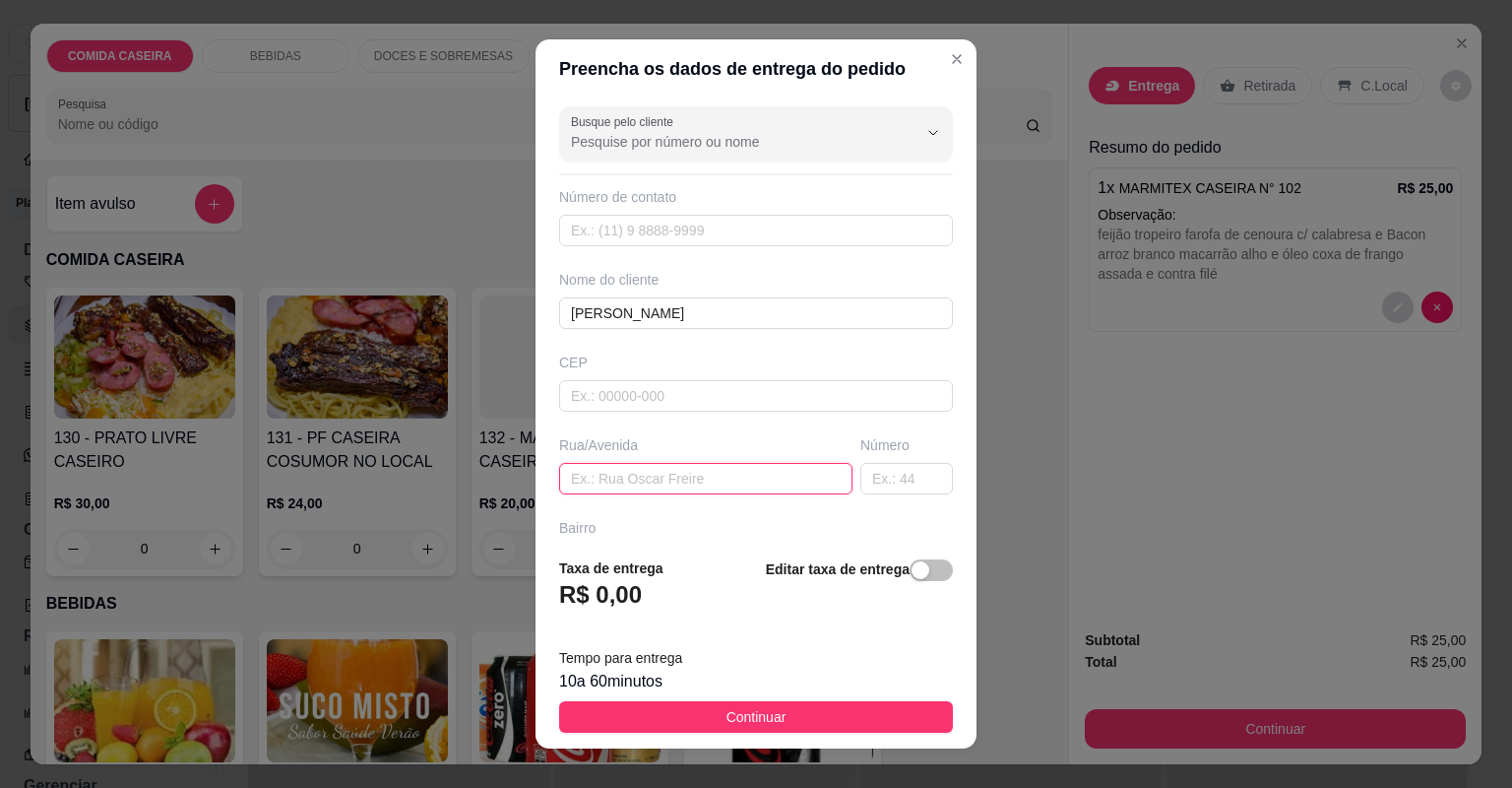 click at bounding box center (706, 479) 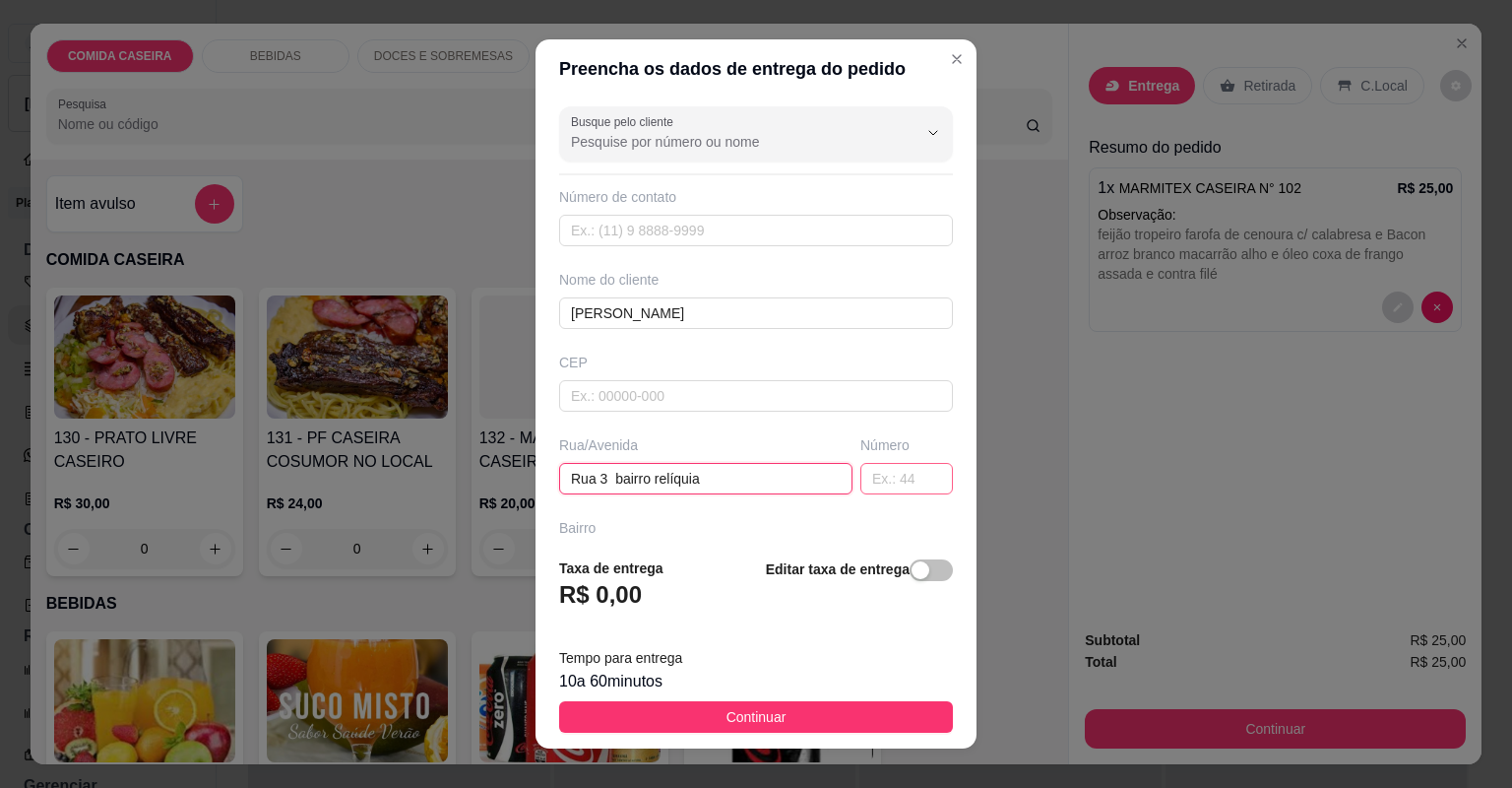 type on "Rua 3  bairro relíquia" 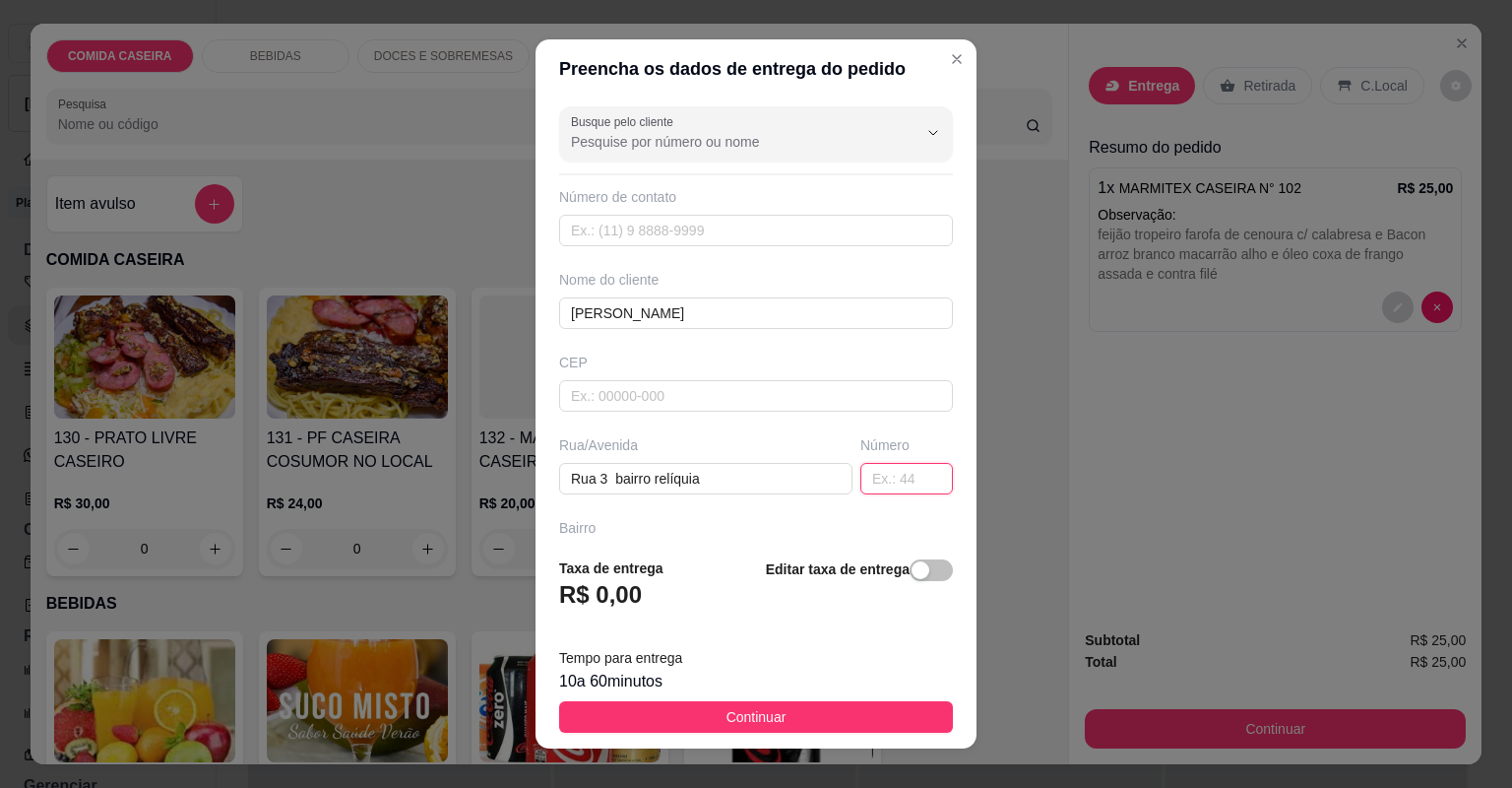 click at bounding box center (907, 479) 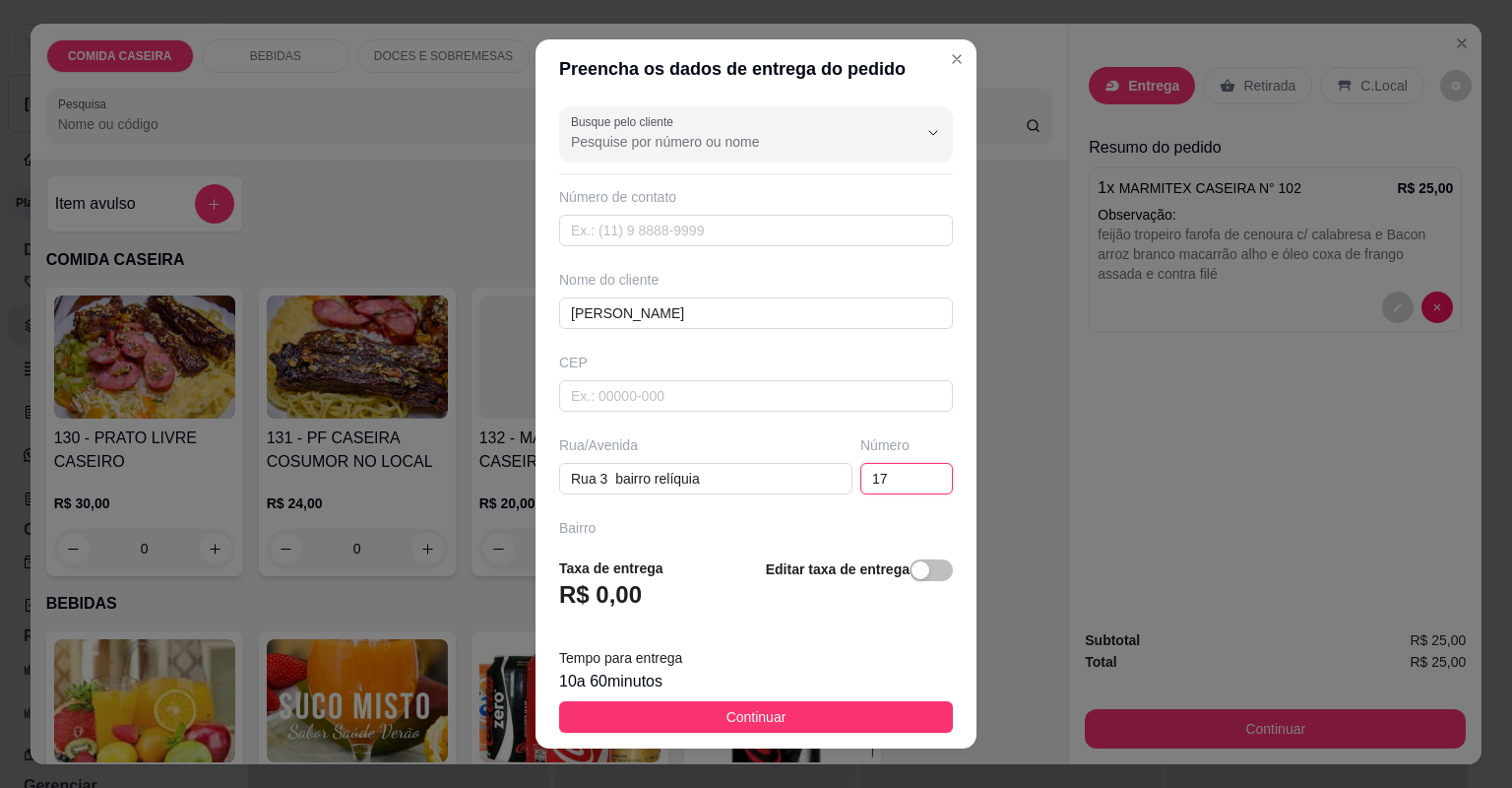 type on "175" 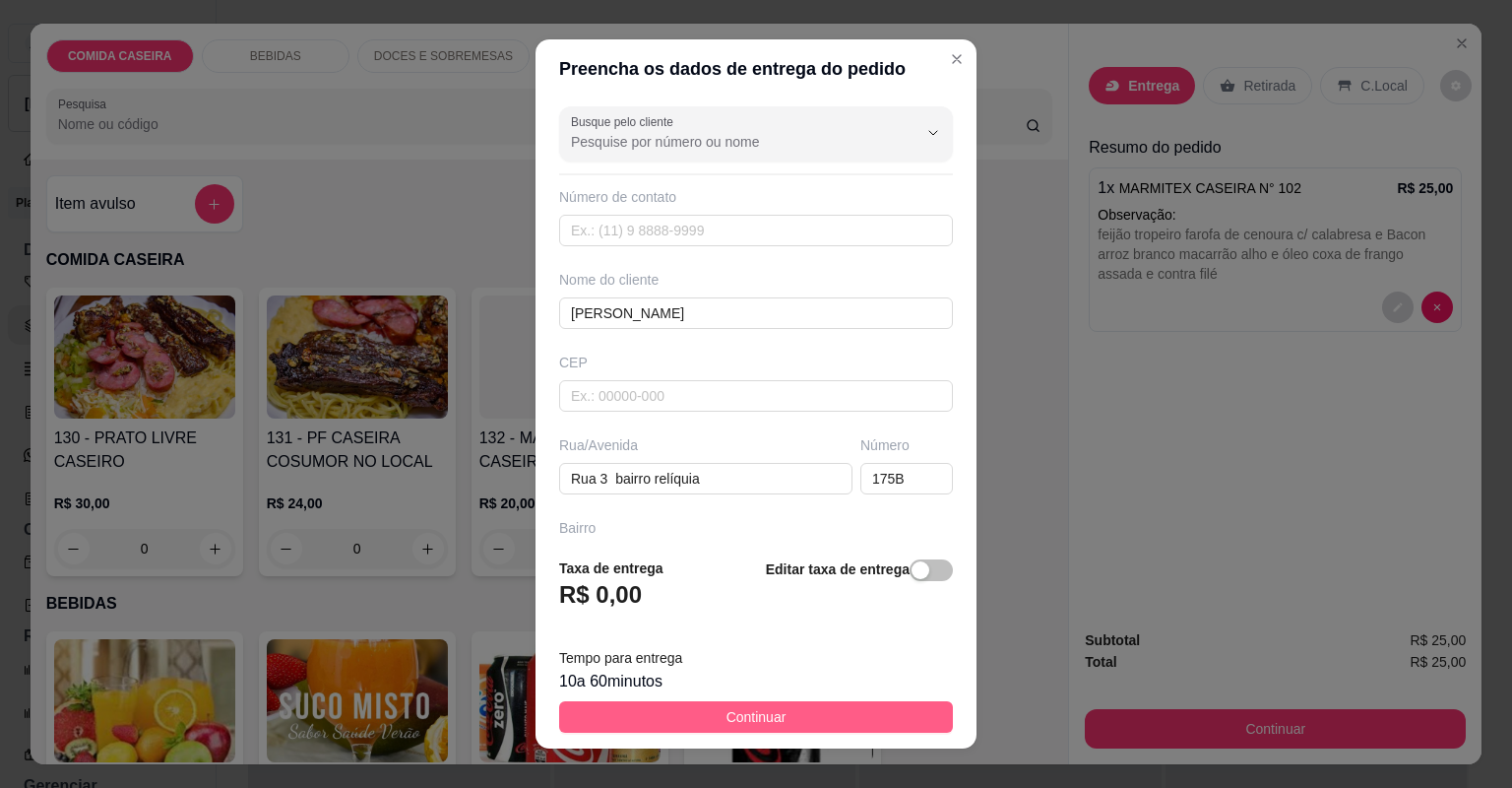 click on "Continuar" at bounding box center (756, 717) 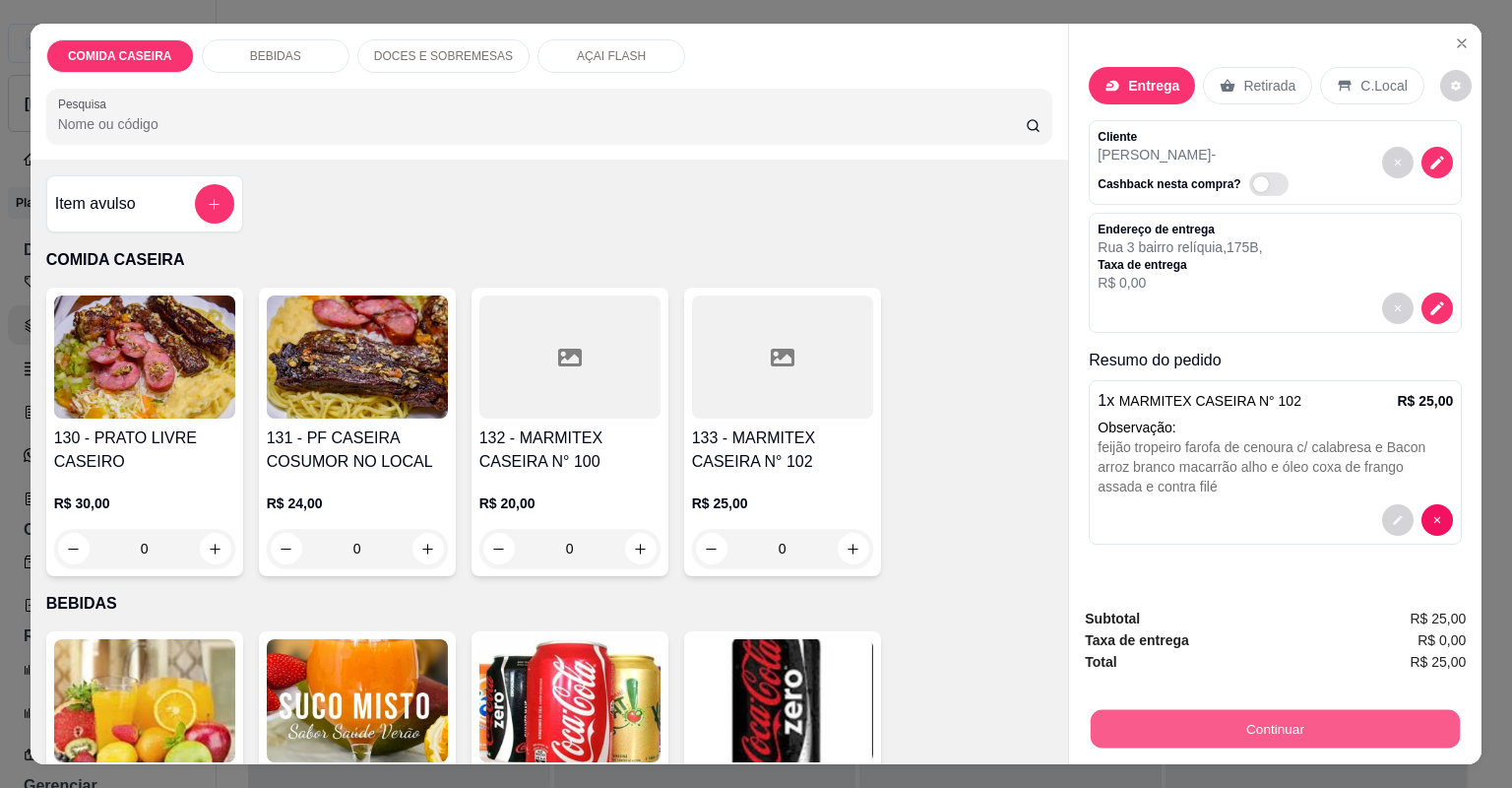 click on "Continuar" at bounding box center (1275, 729) 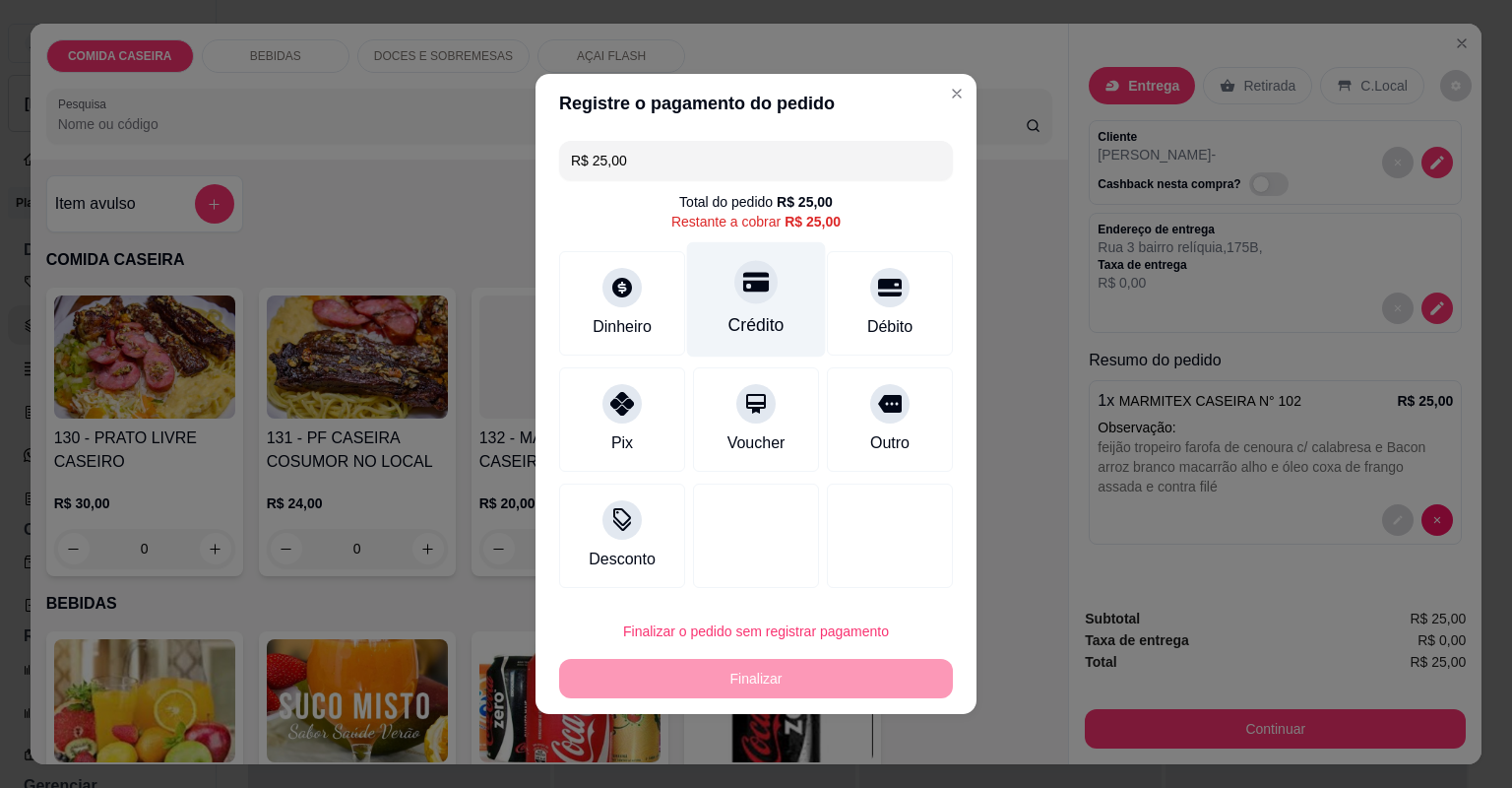 click on "Crédito" at bounding box center (756, 325) 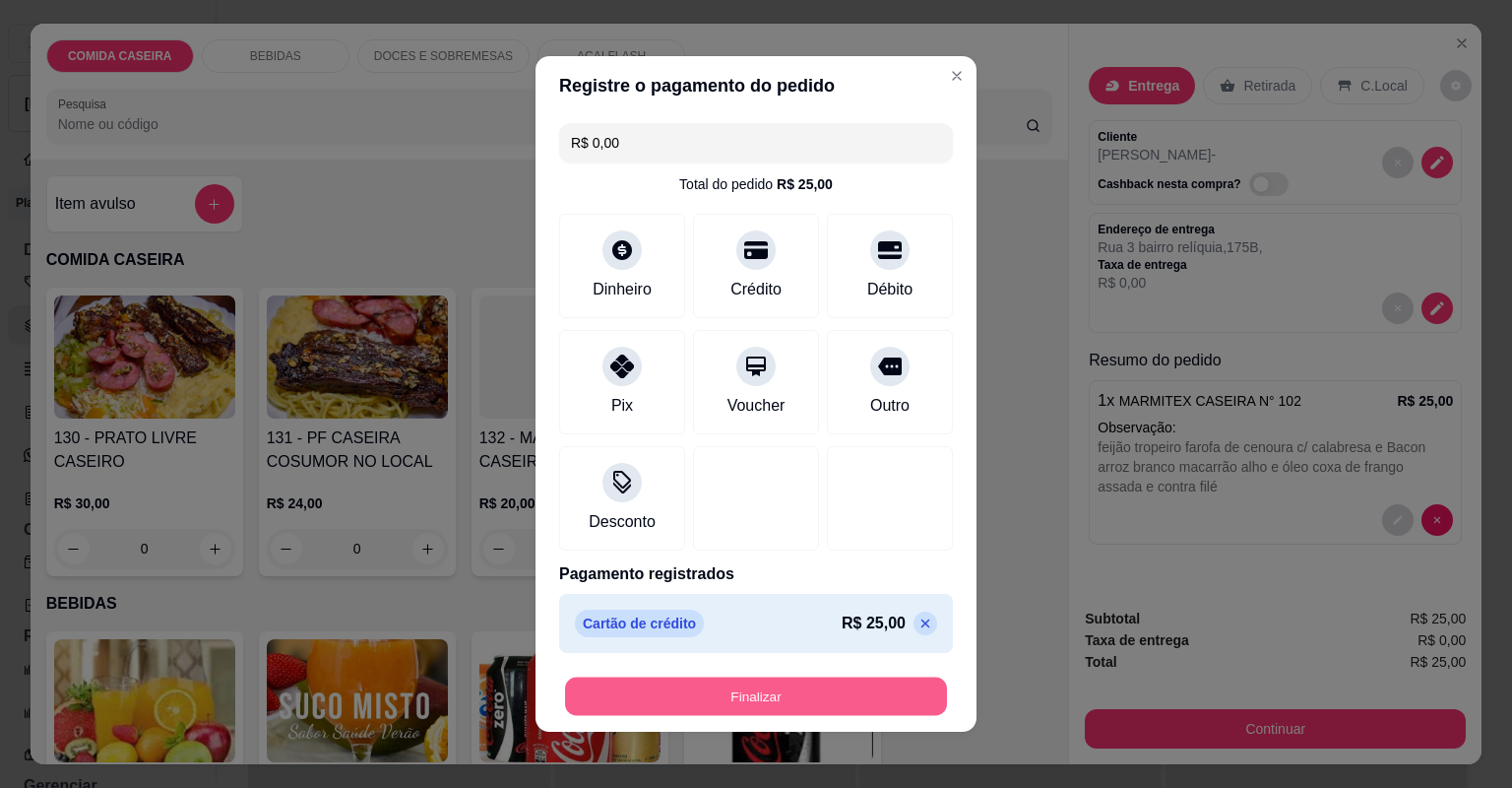 click on "Finalizar" at bounding box center [756, 696] 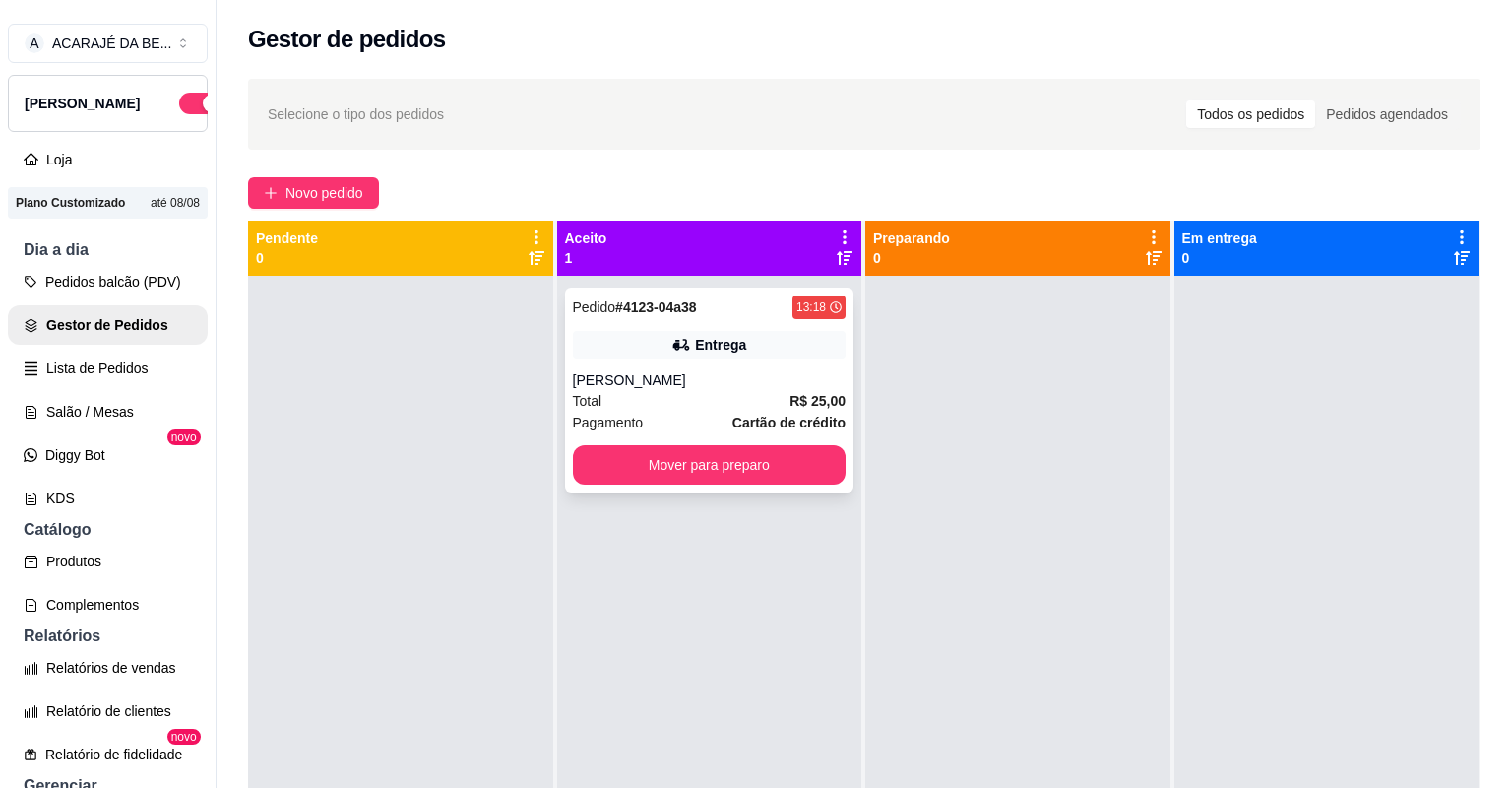 click on "Pedido  # 4123-04a38 13:18 Entrega [PERSON_NAME] Total R$ 25,00 Pagamento Cartão de crédito Mover para preparo" at bounding box center [710, 390] 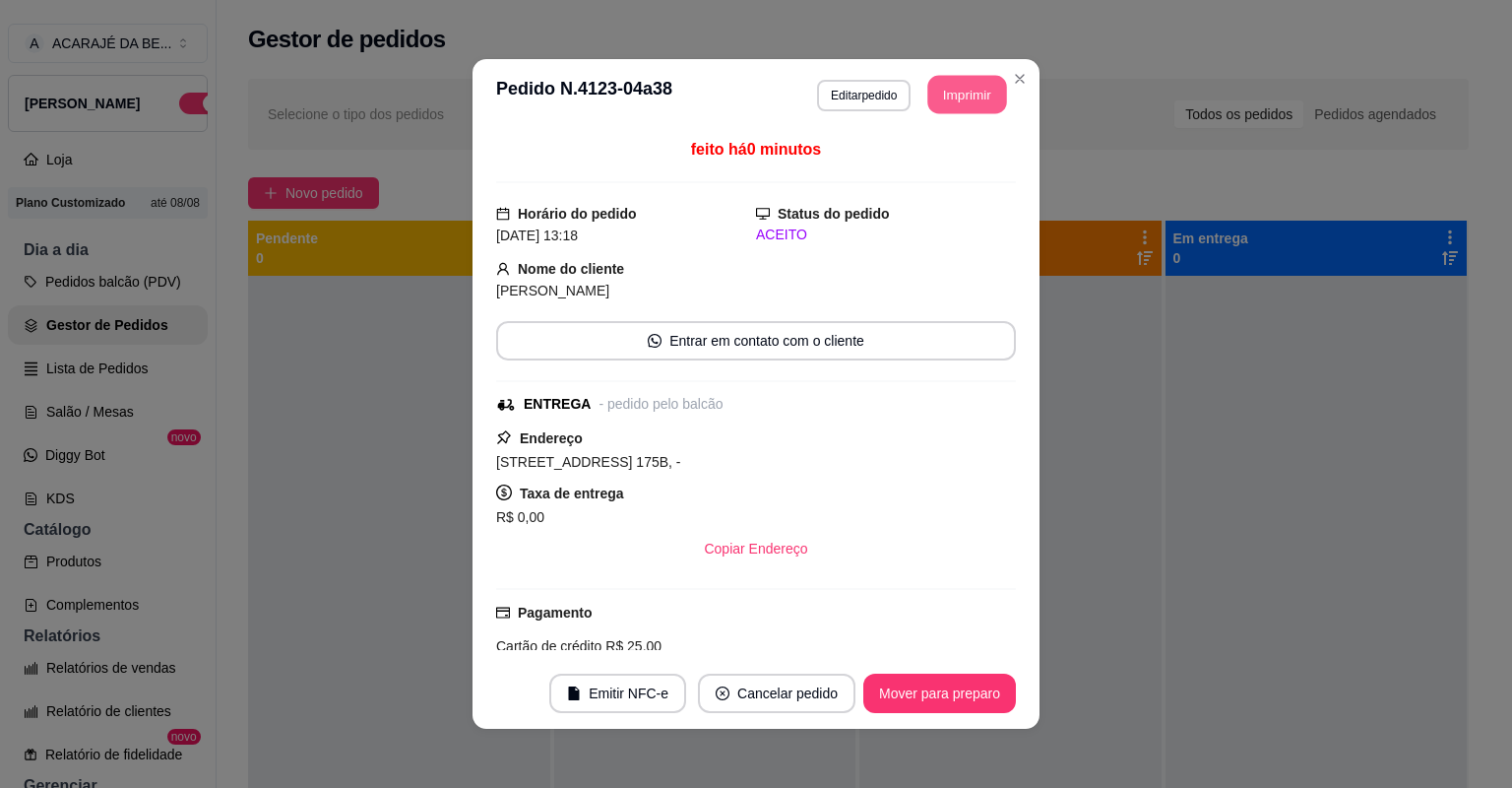 click on "Imprimir" at bounding box center (968, 95) 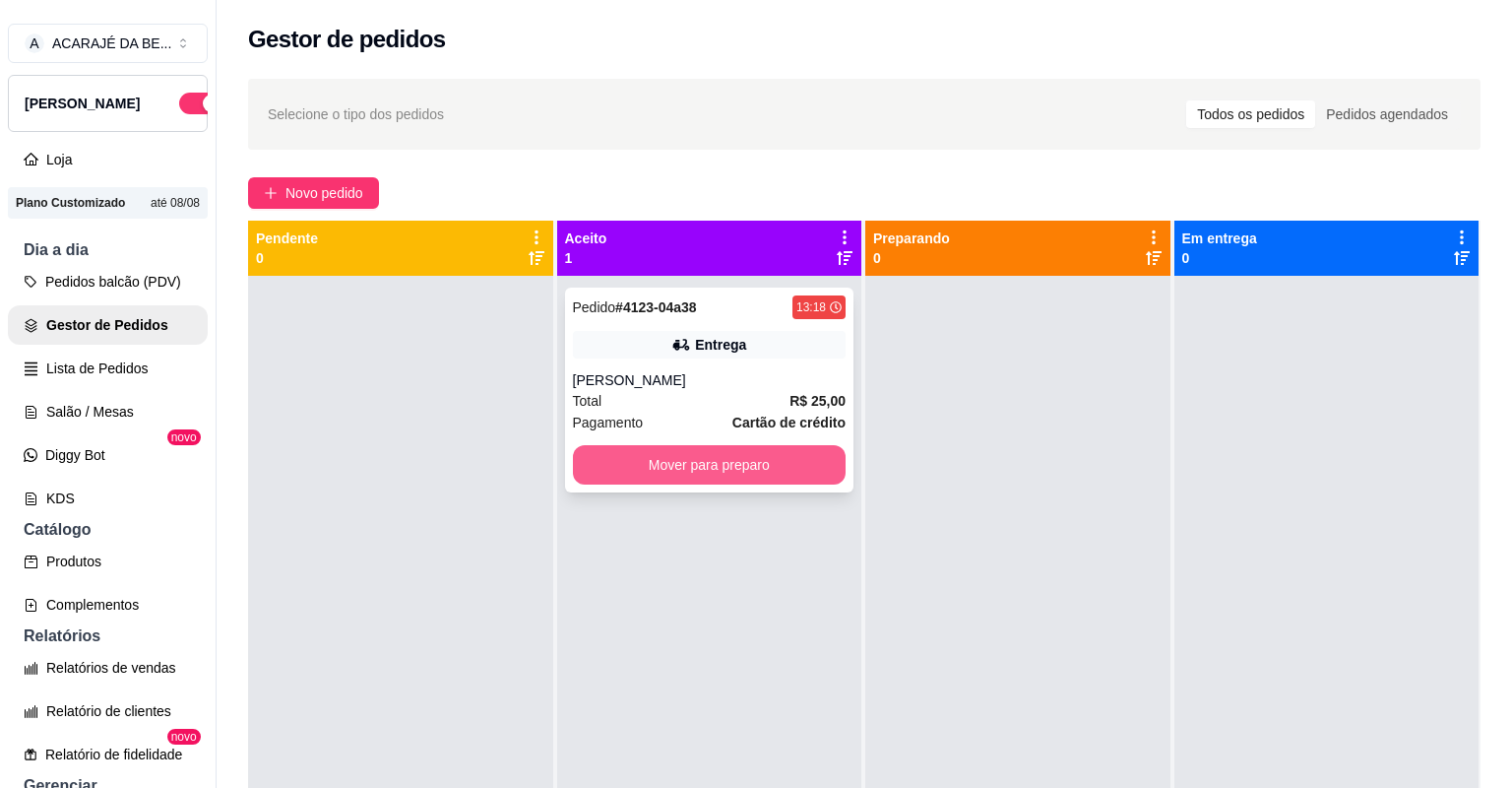 click on "Mover para preparo" at bounding box center (710, 465) 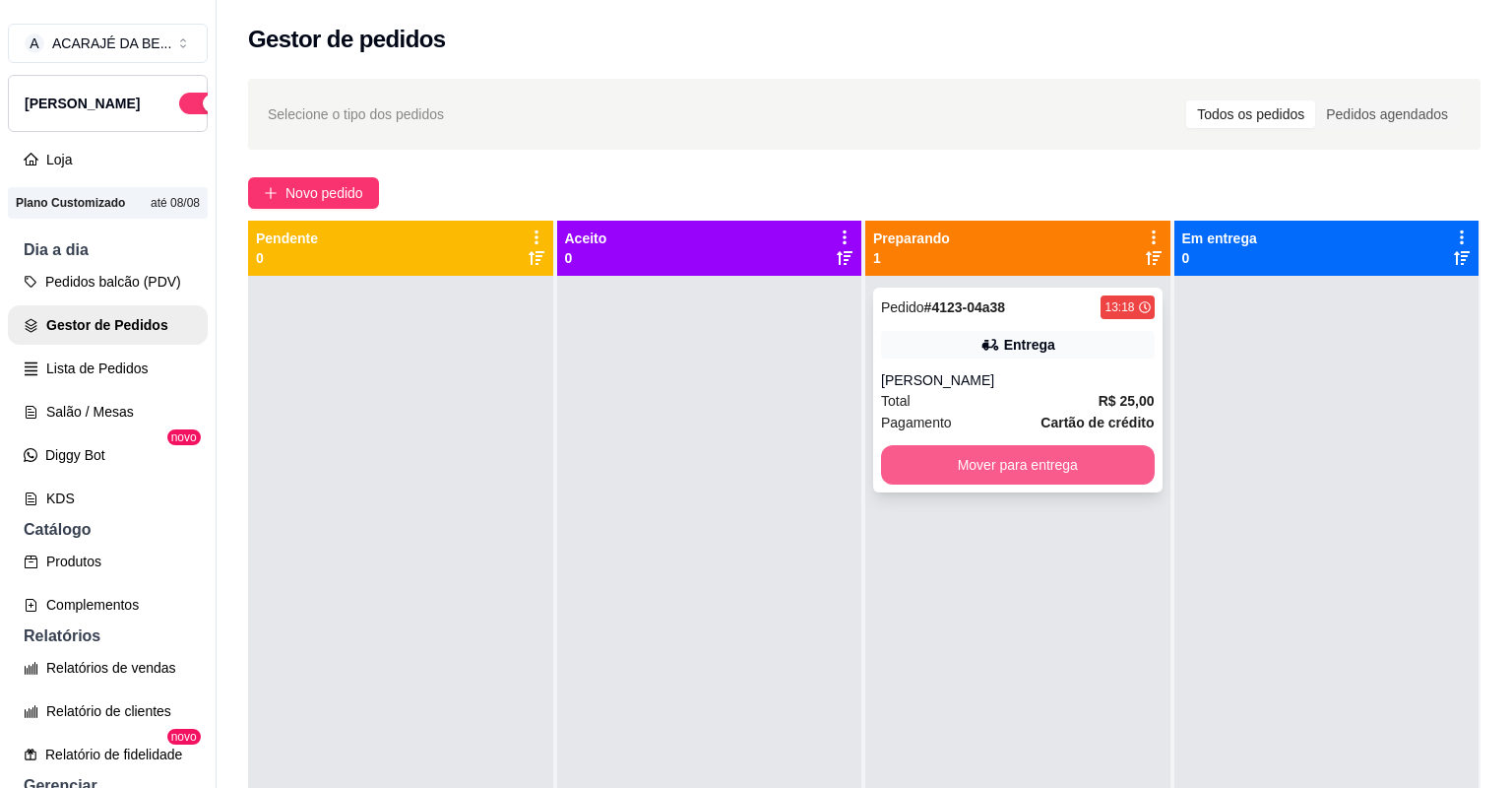 click on "Mover para entrega" at bounding box center (1018, 465) 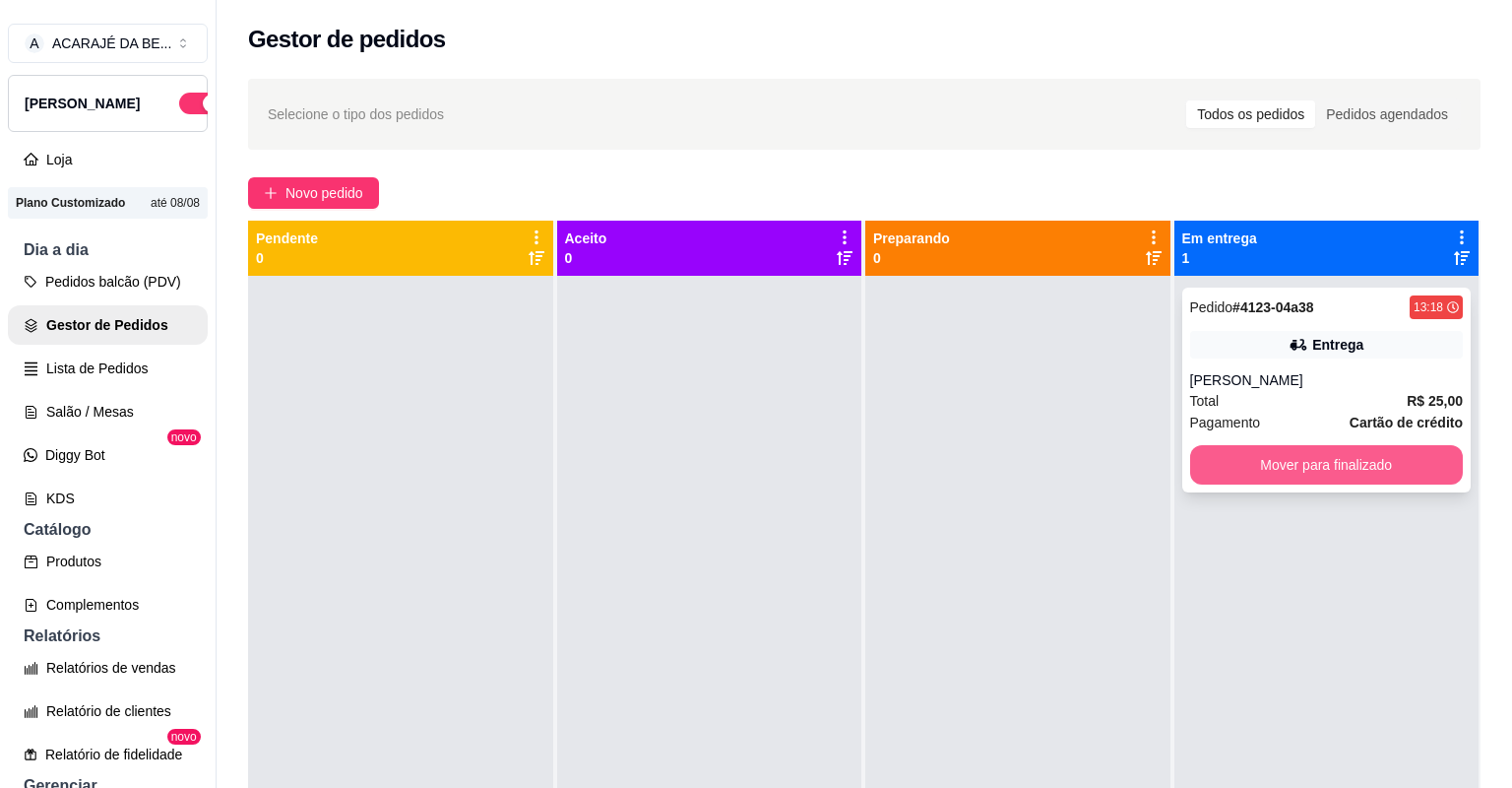 click on "Mover para finalizado" at bounding box center (1327, 465) 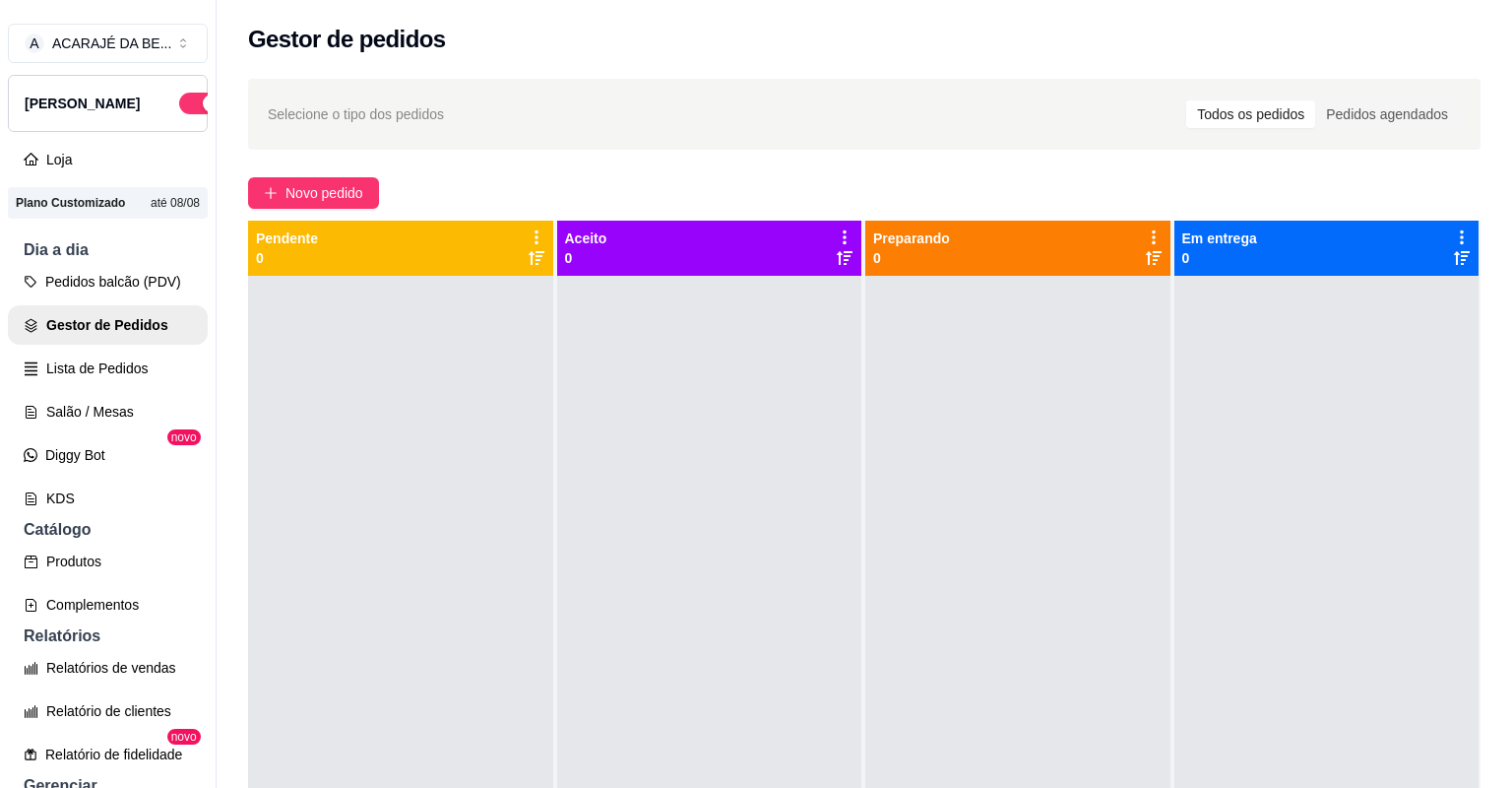 click at bounding box center (1018, 670) 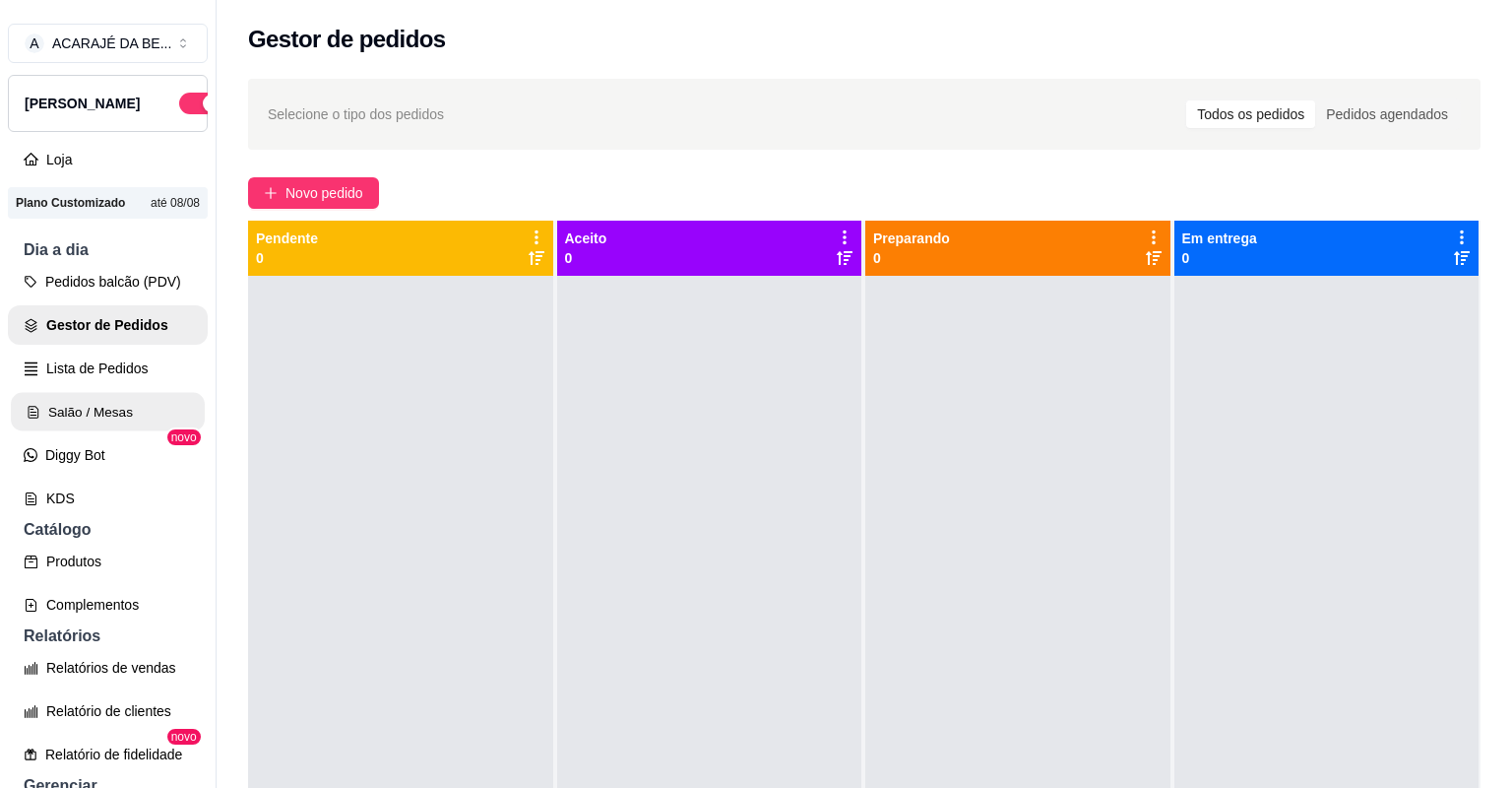 click on "Salão / Mesas" at bounding box center (107, 412) 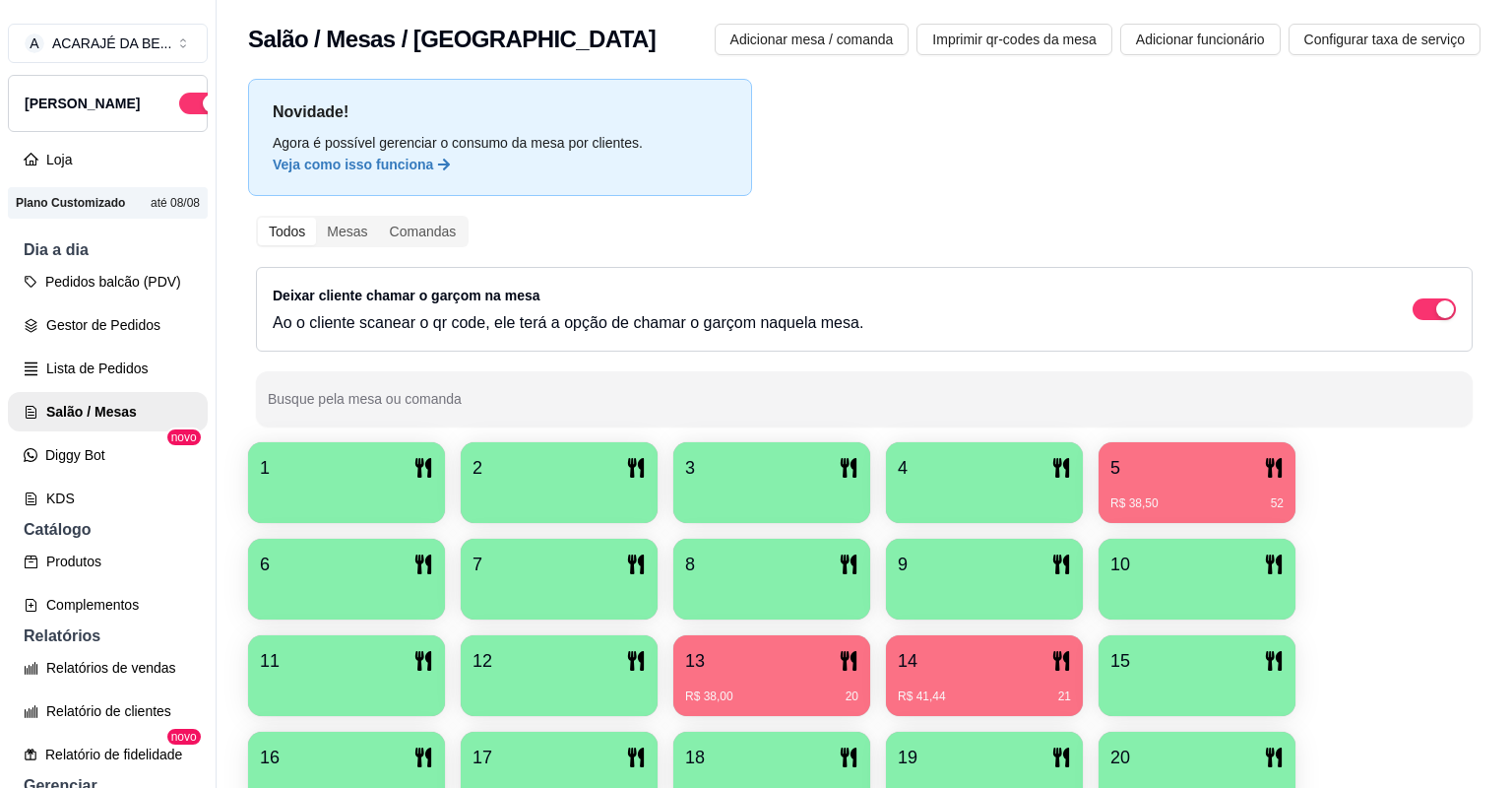 click on "13" at bounding box center [772, 661] 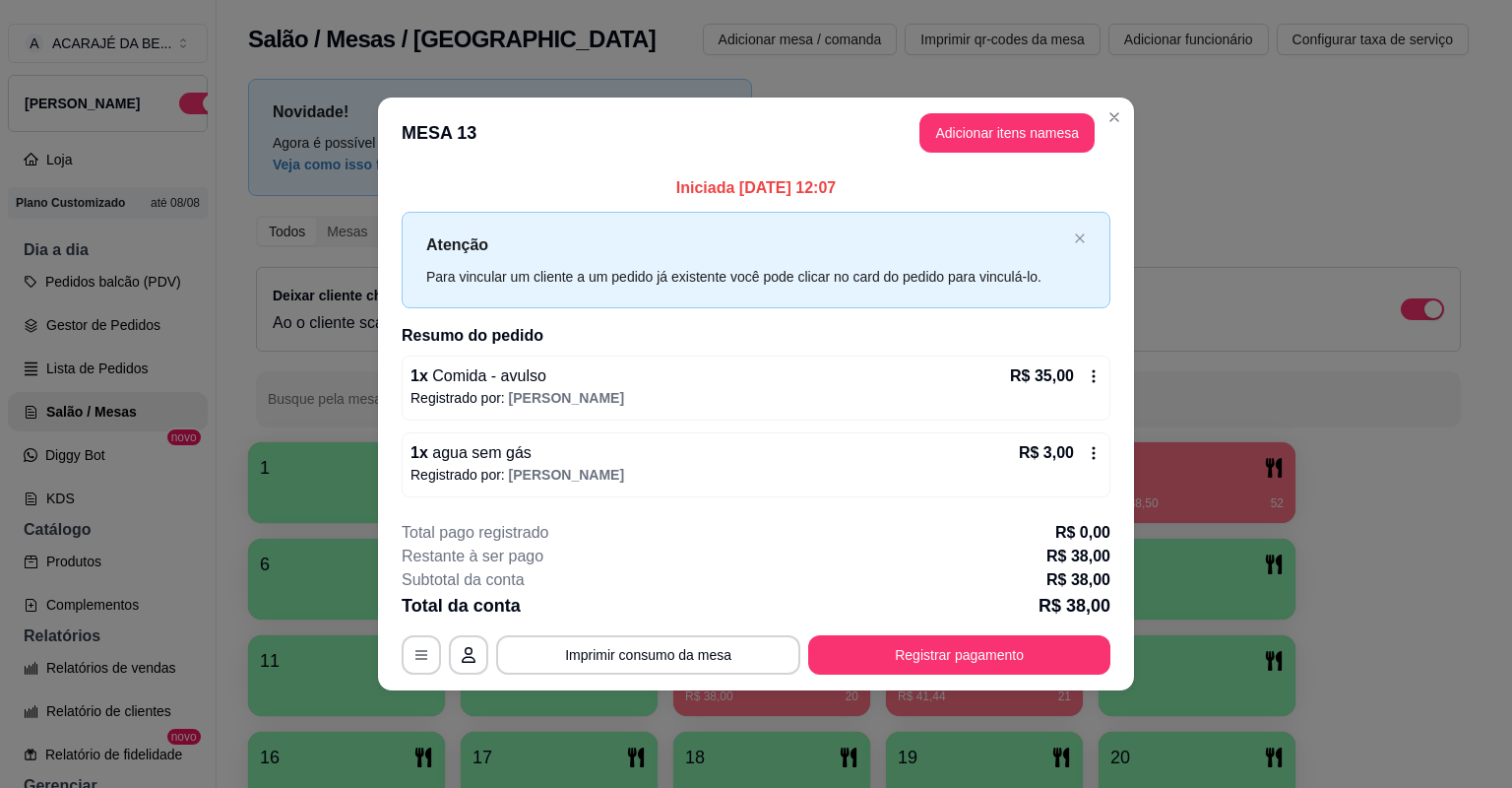 click 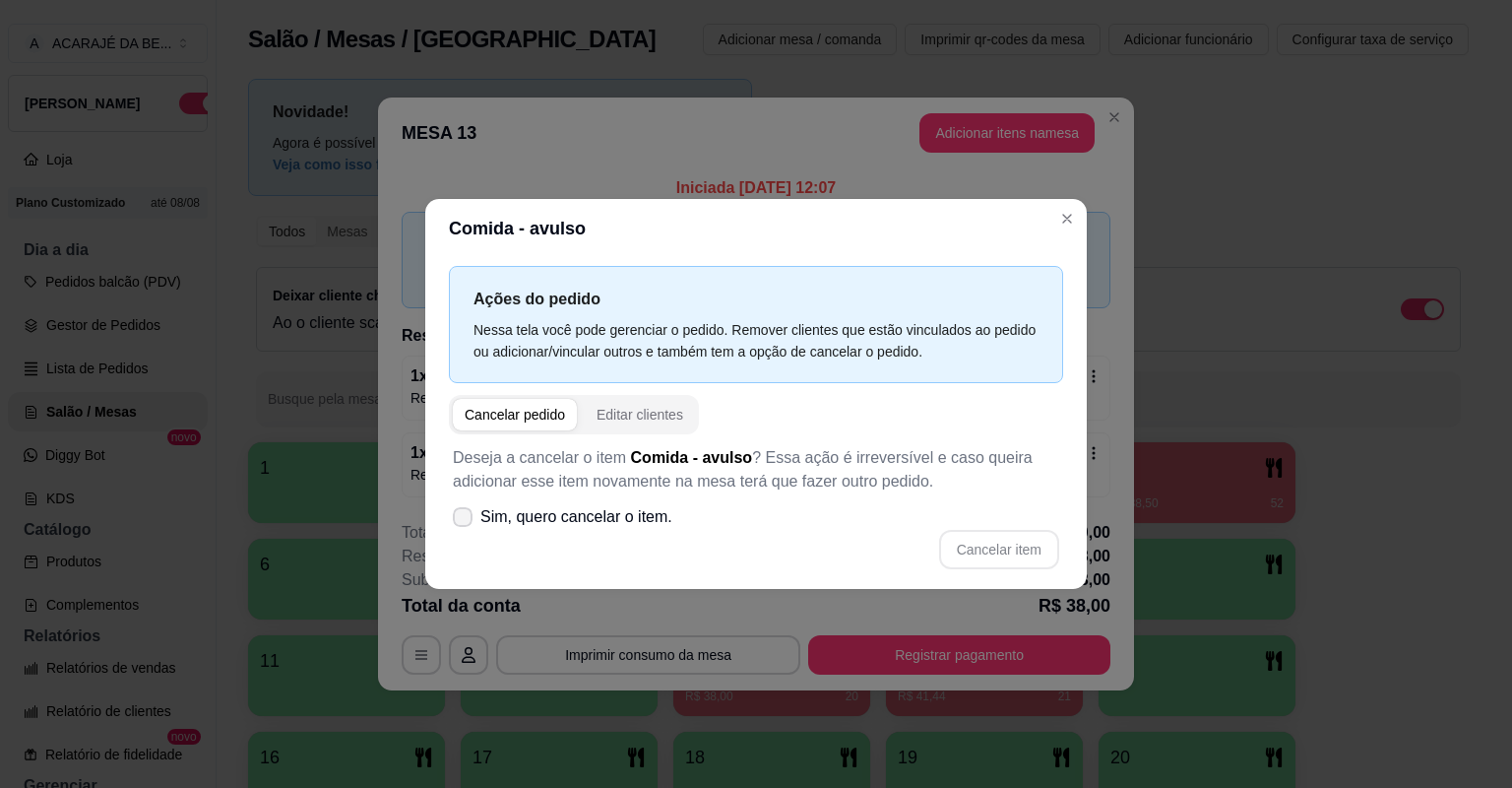 click 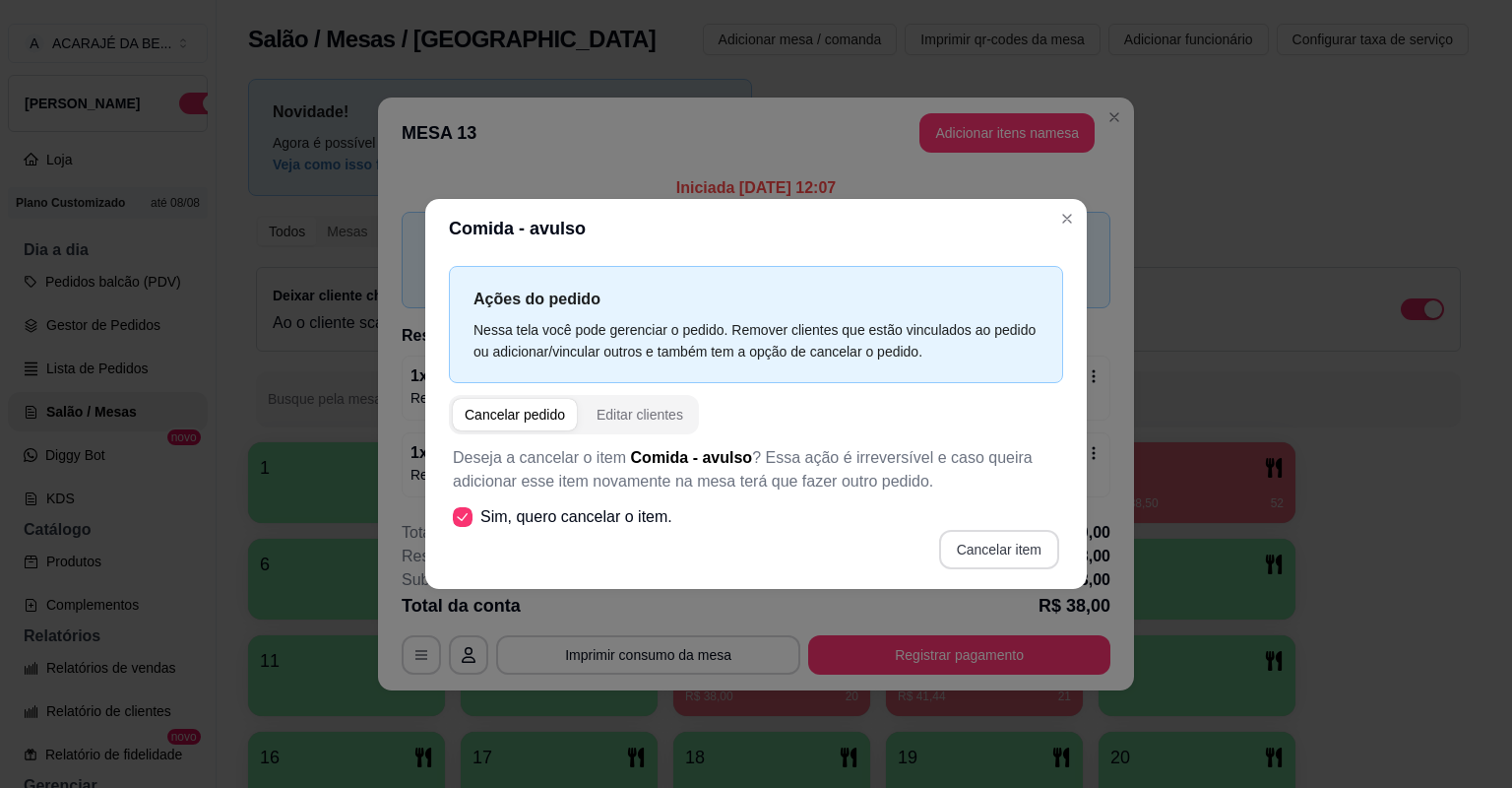 click on "Cancelar item" at bounding box center (999, 550) 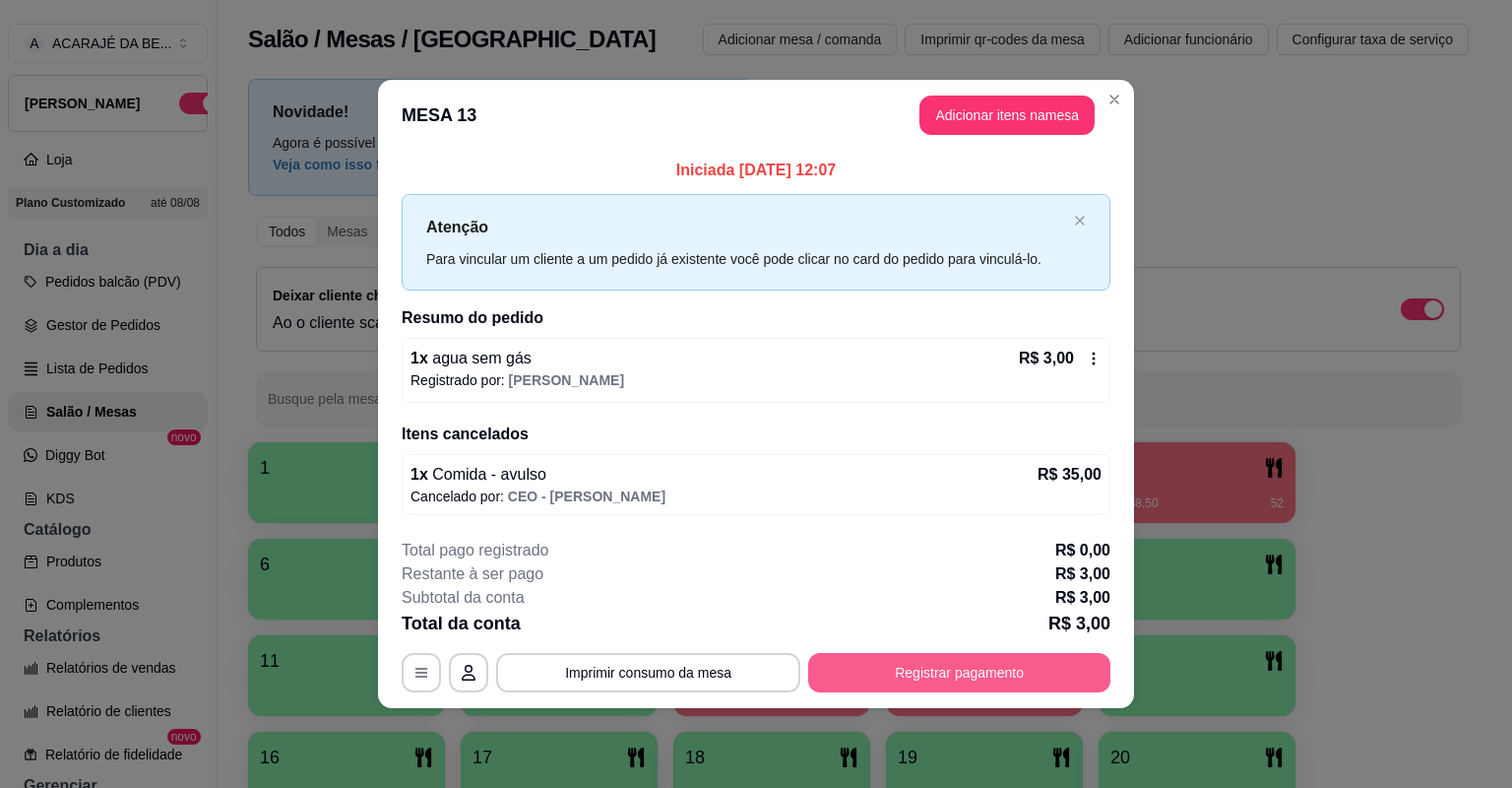 click on "Registrar pagamento" at bounding box center (959, 673) 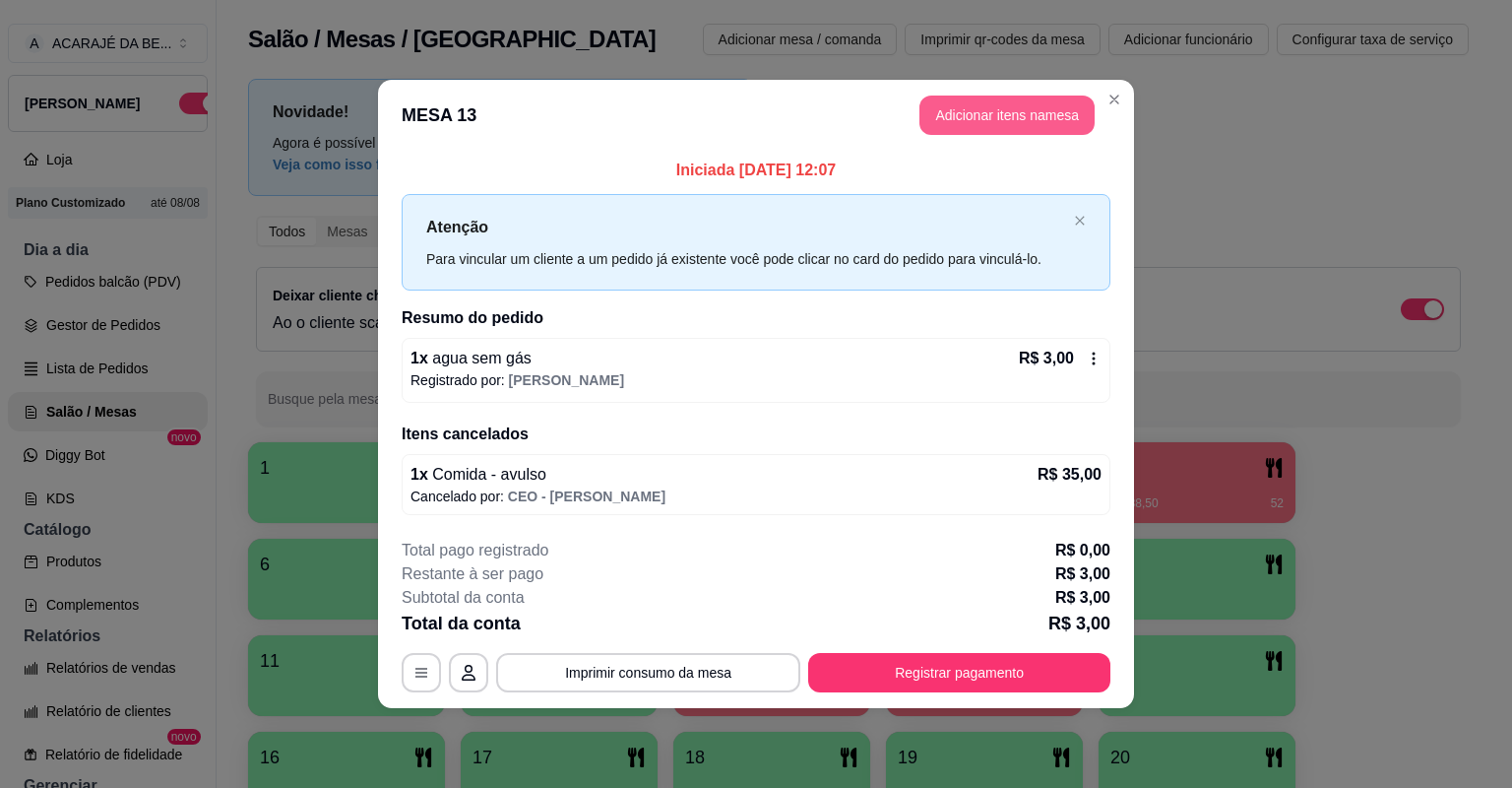 click on "Adicionar itens na  mesa" at bounding box center [1007, 115] 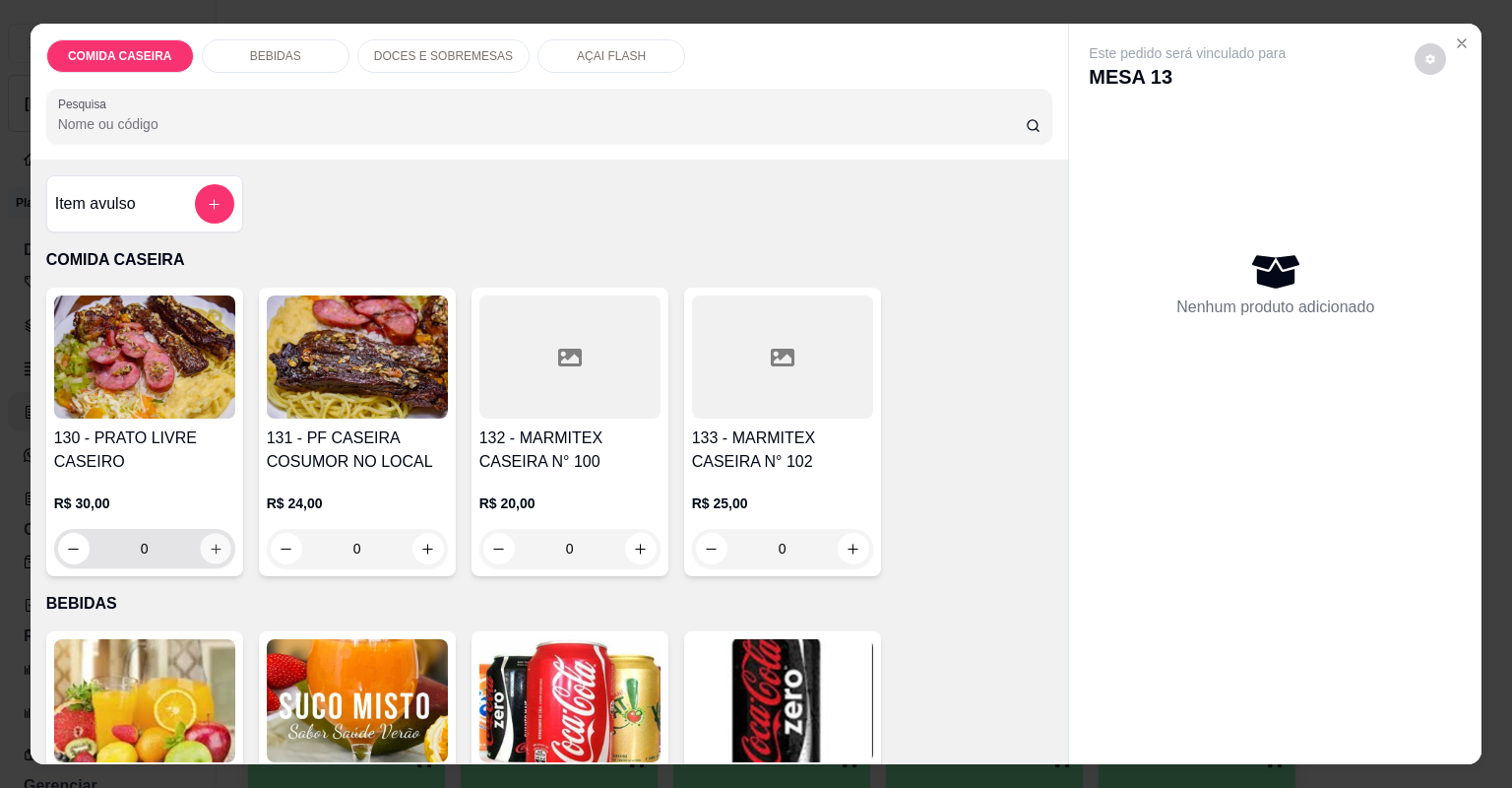 click at bounding box center (215, 548) 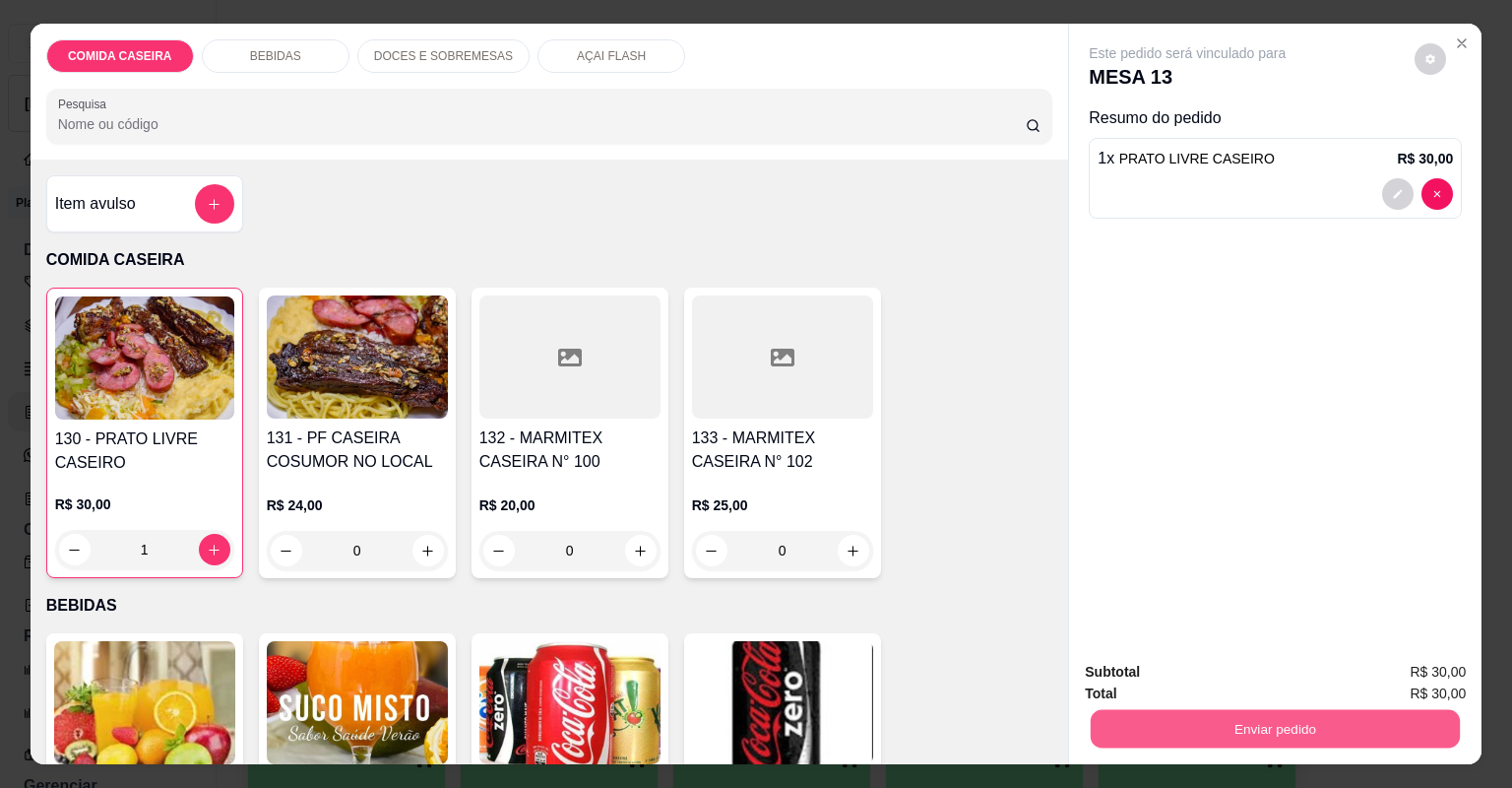 click on "Enviar pedido" at bounding box center [1275, 729] 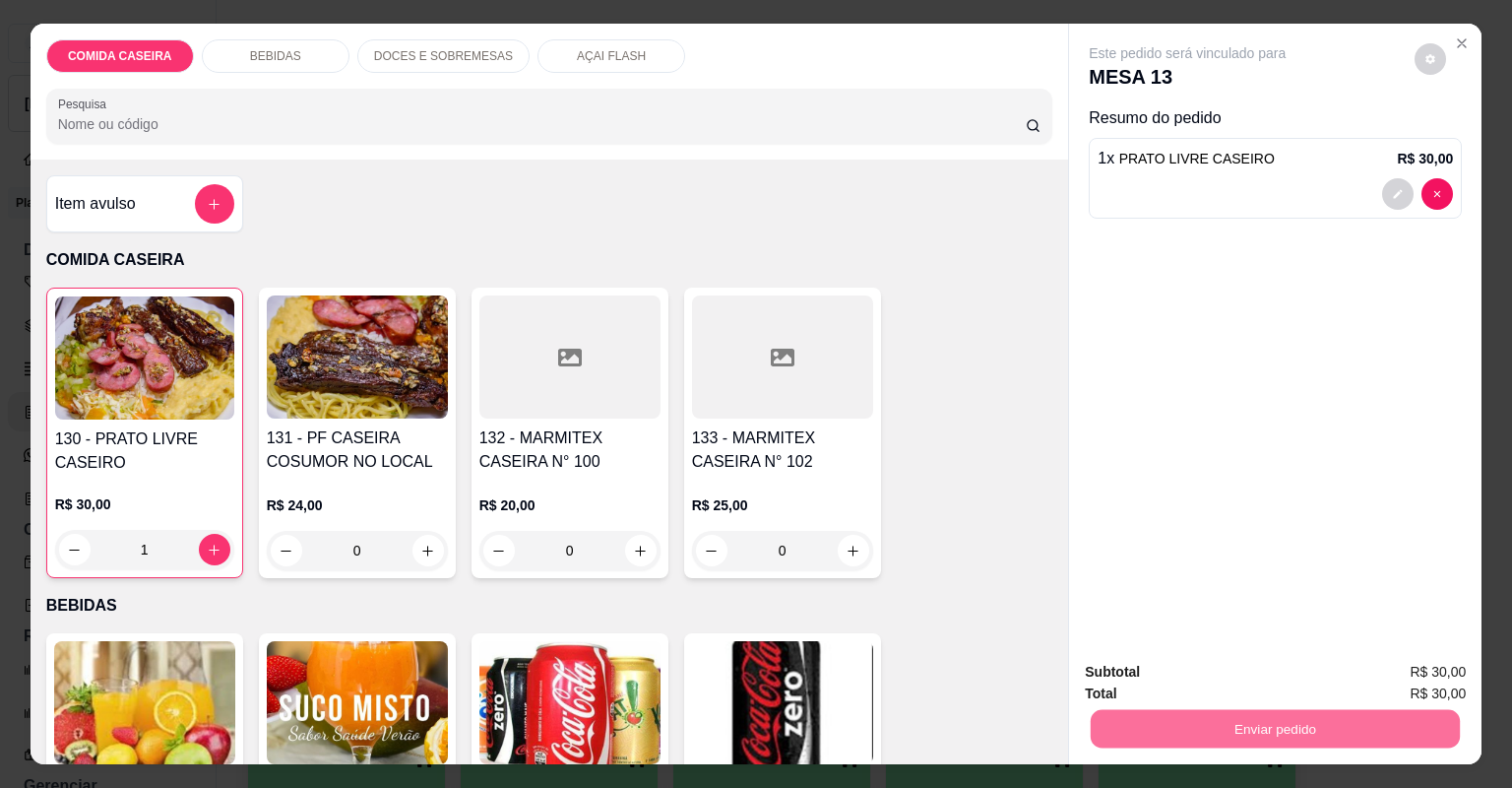 click on "Não registrar e enviar pedido" at bounding box center (1212, 680) 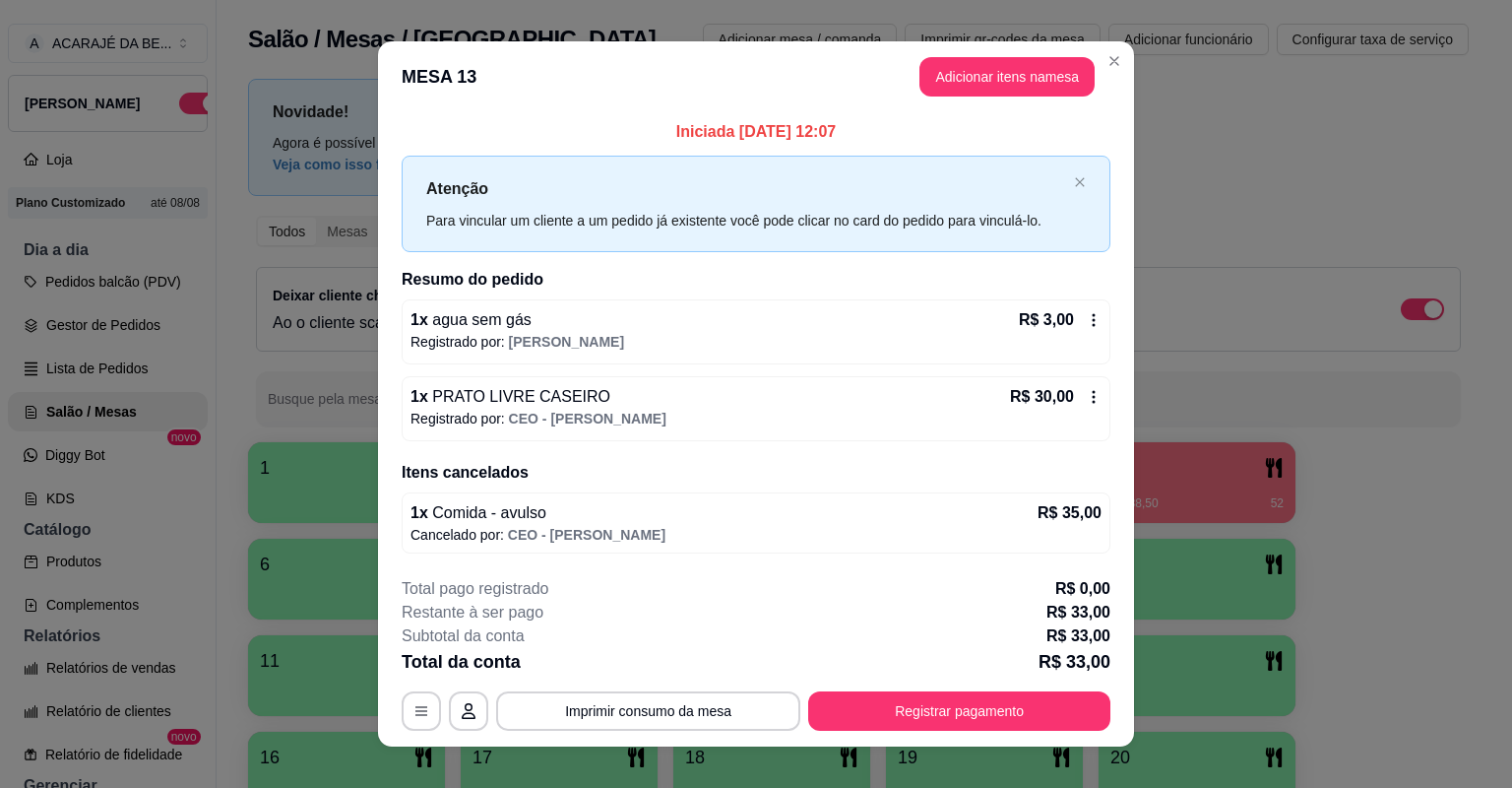 type 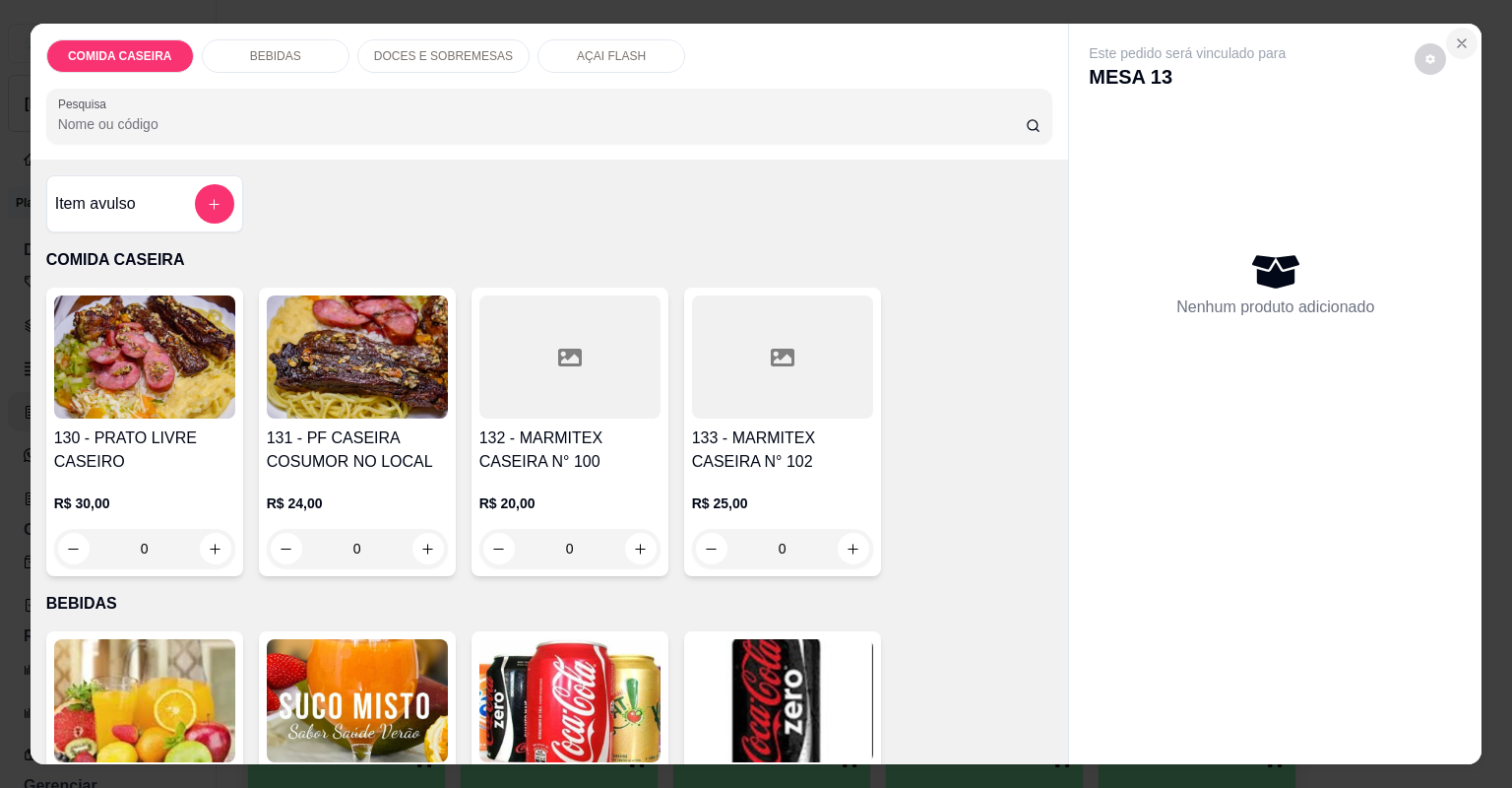 click at bounding box center (1462, 43) 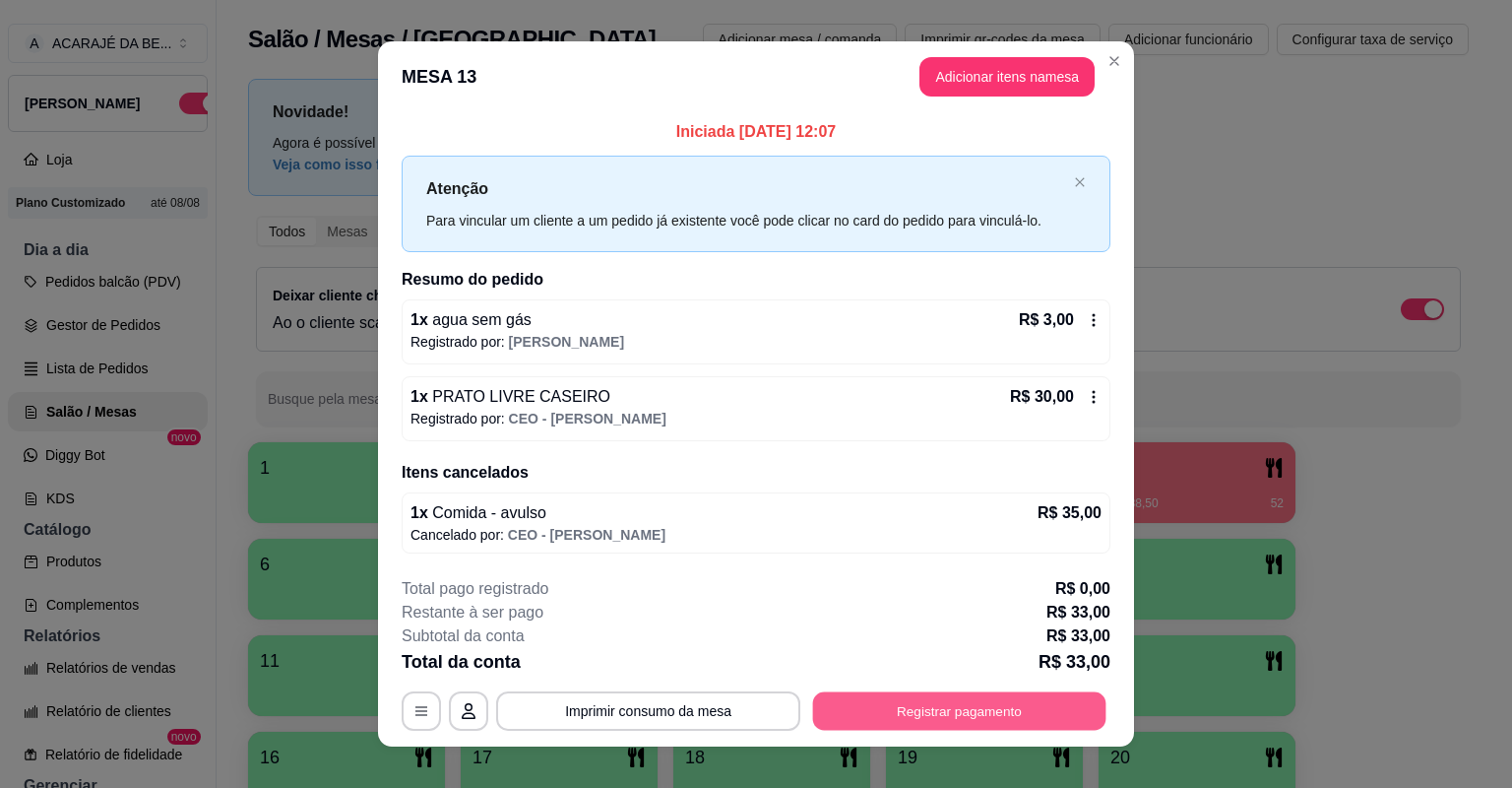 click on "Registrar pagamento" at bounding box center [960, 710] 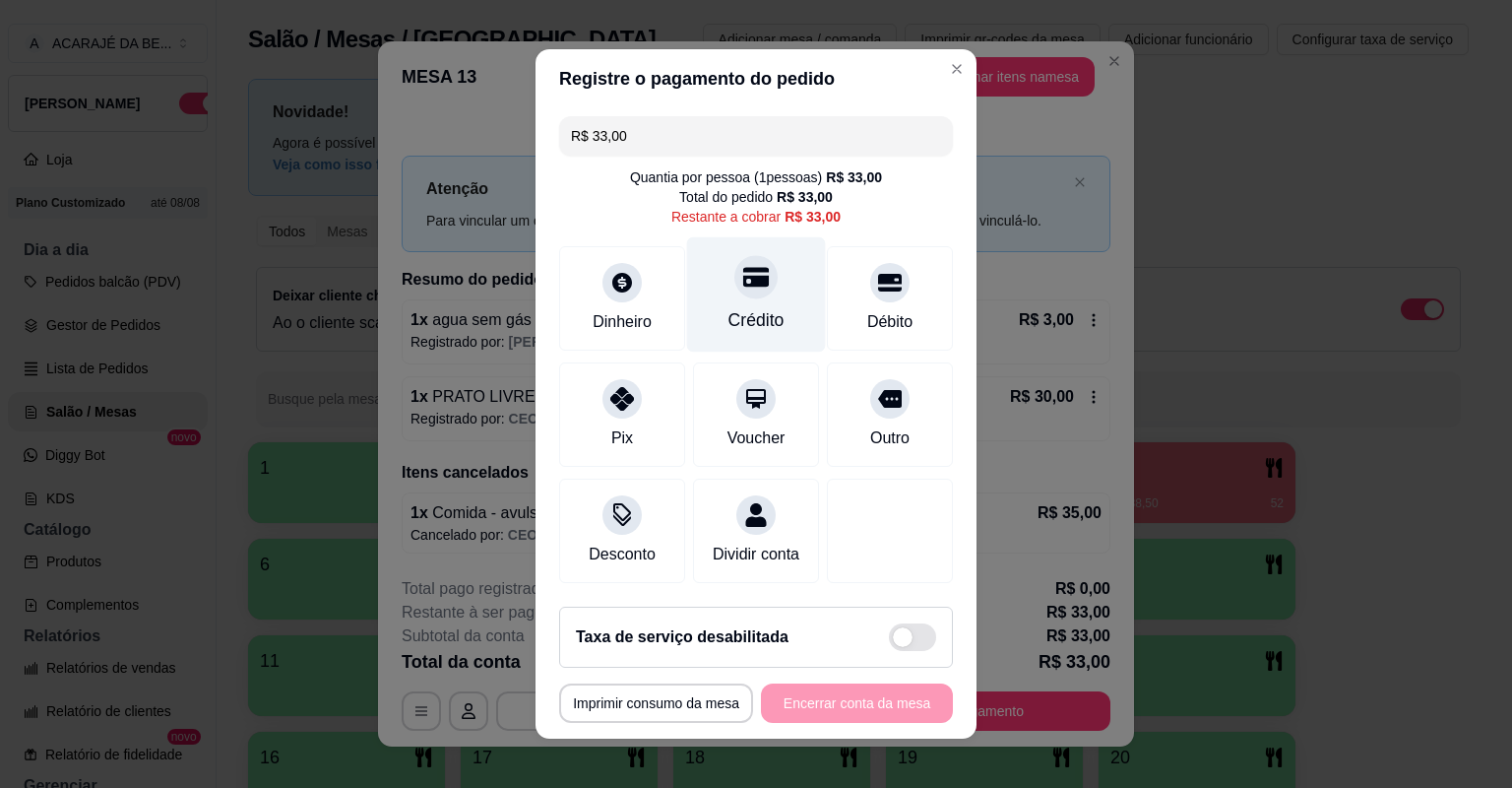 click on "Crédito" at bounding box center (756, 295) 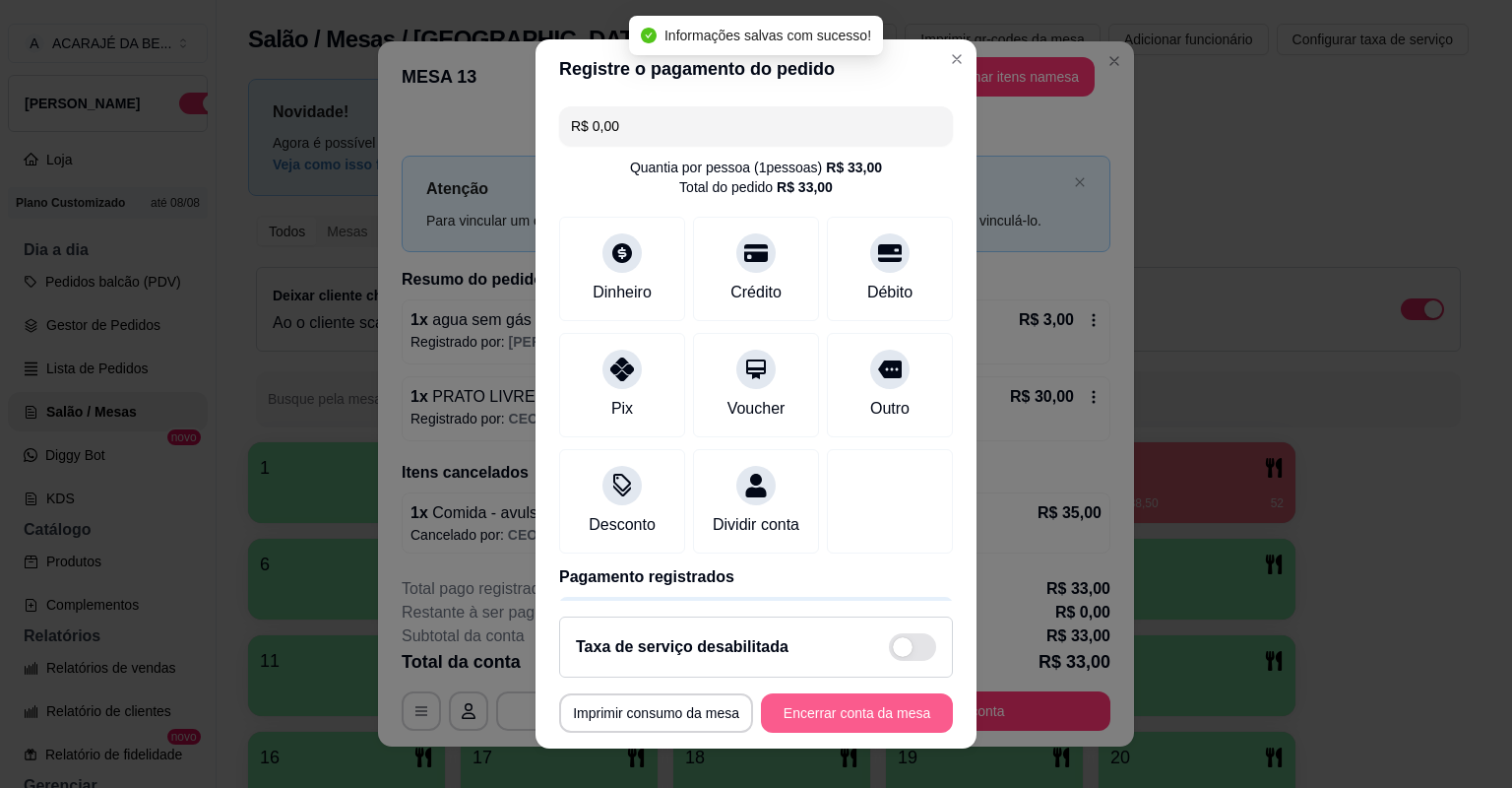 click on "Encerrar conta da mesa" at bounding box center (856, 713) 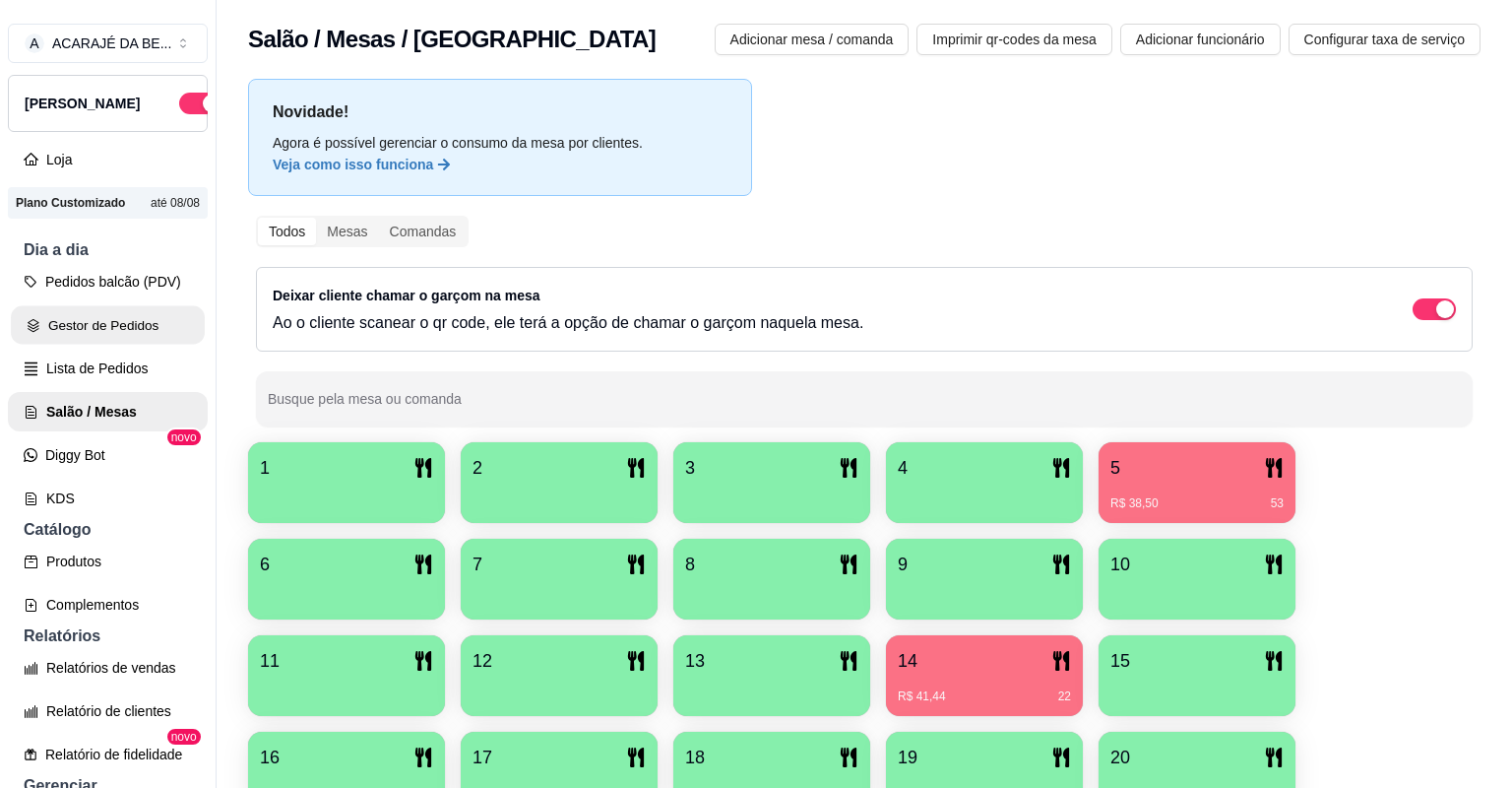 click on "Gestor de Pedidos" at bounding box center [107, 325] 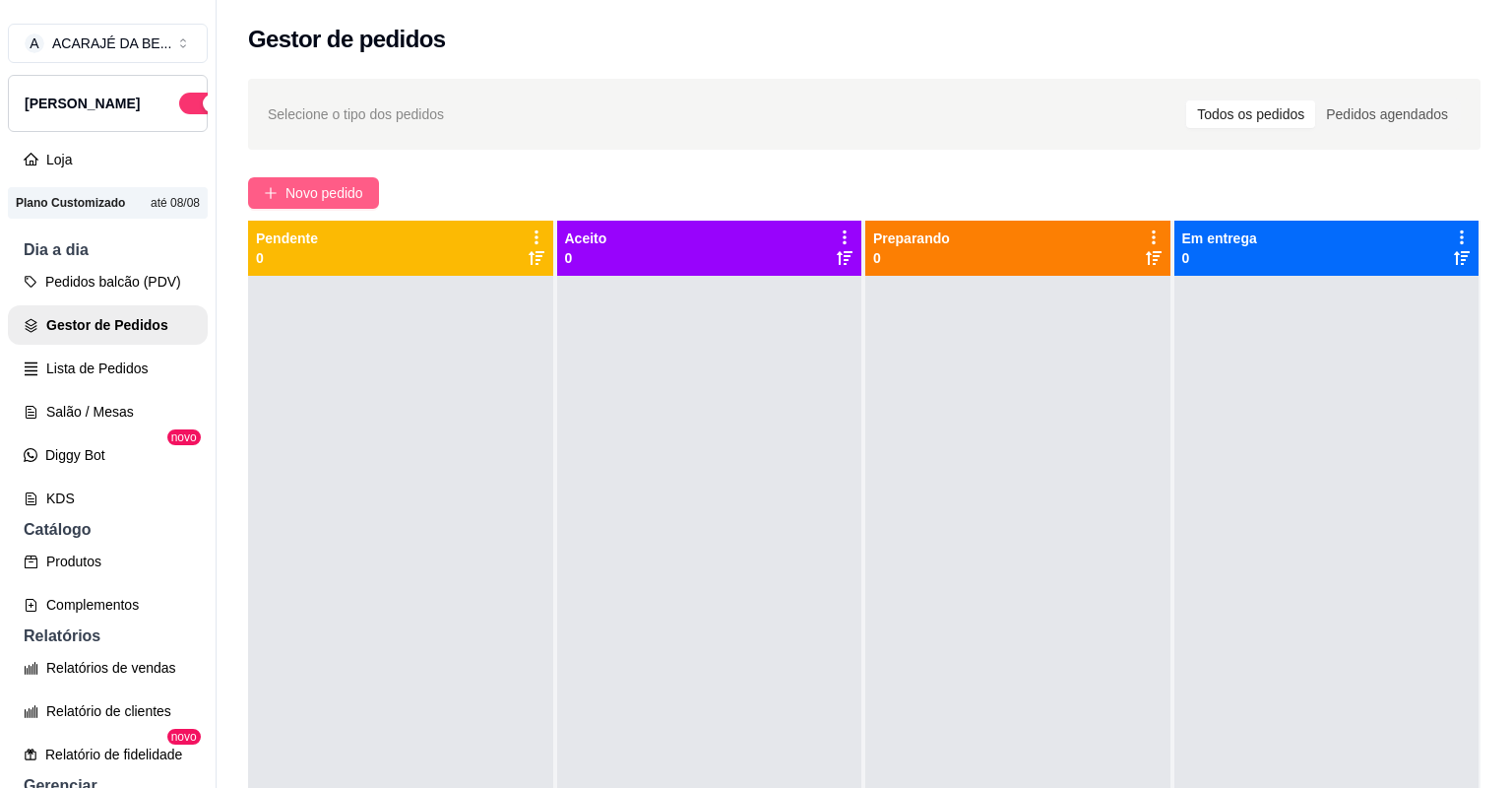 click on "Novo pedido" at bounding box center (324, 193) 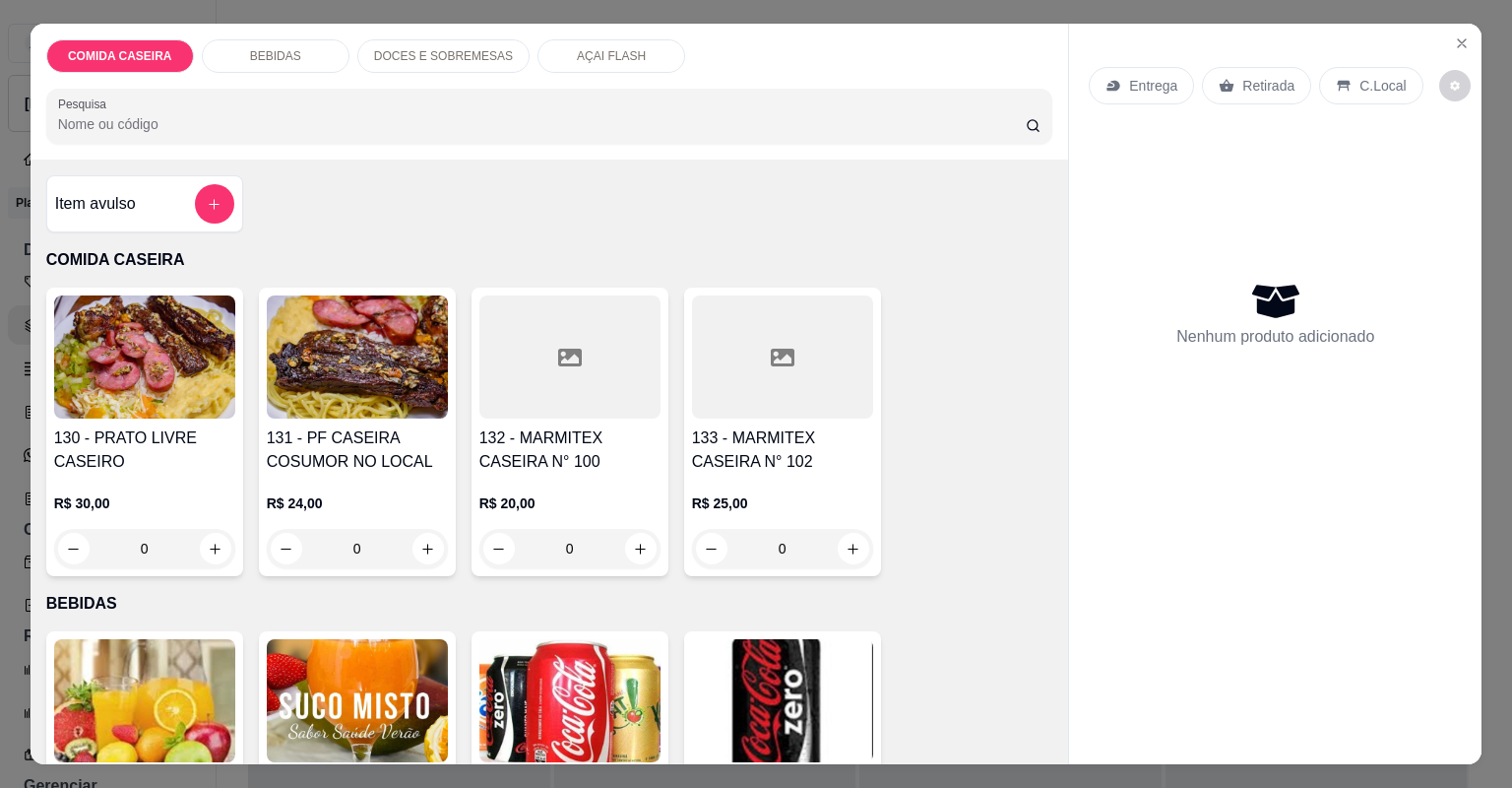click on "132 - MARMITEX CASEIRA N° 100" at bounding box center [570, 450] 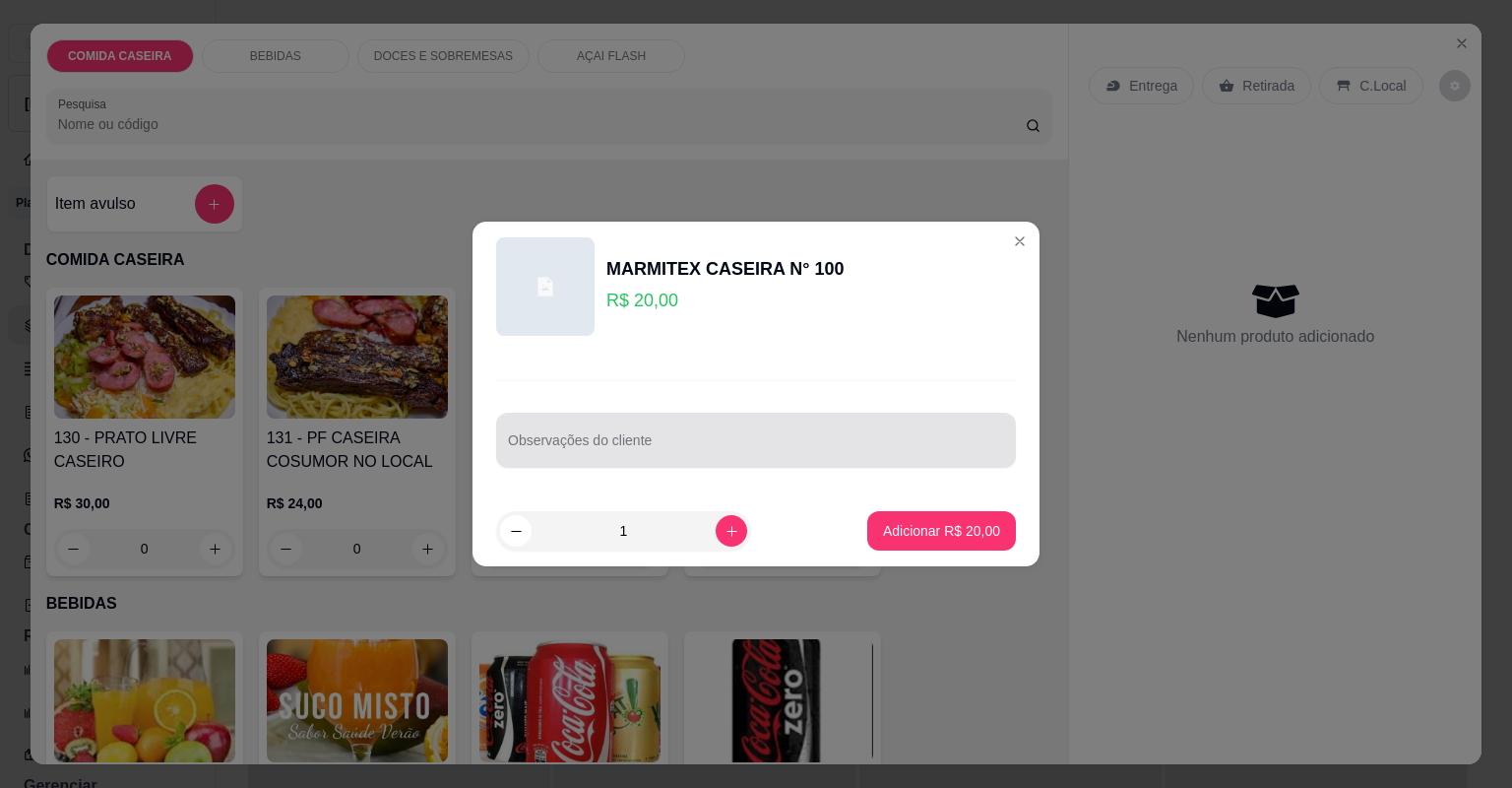 click at bounding box center (756, 440) 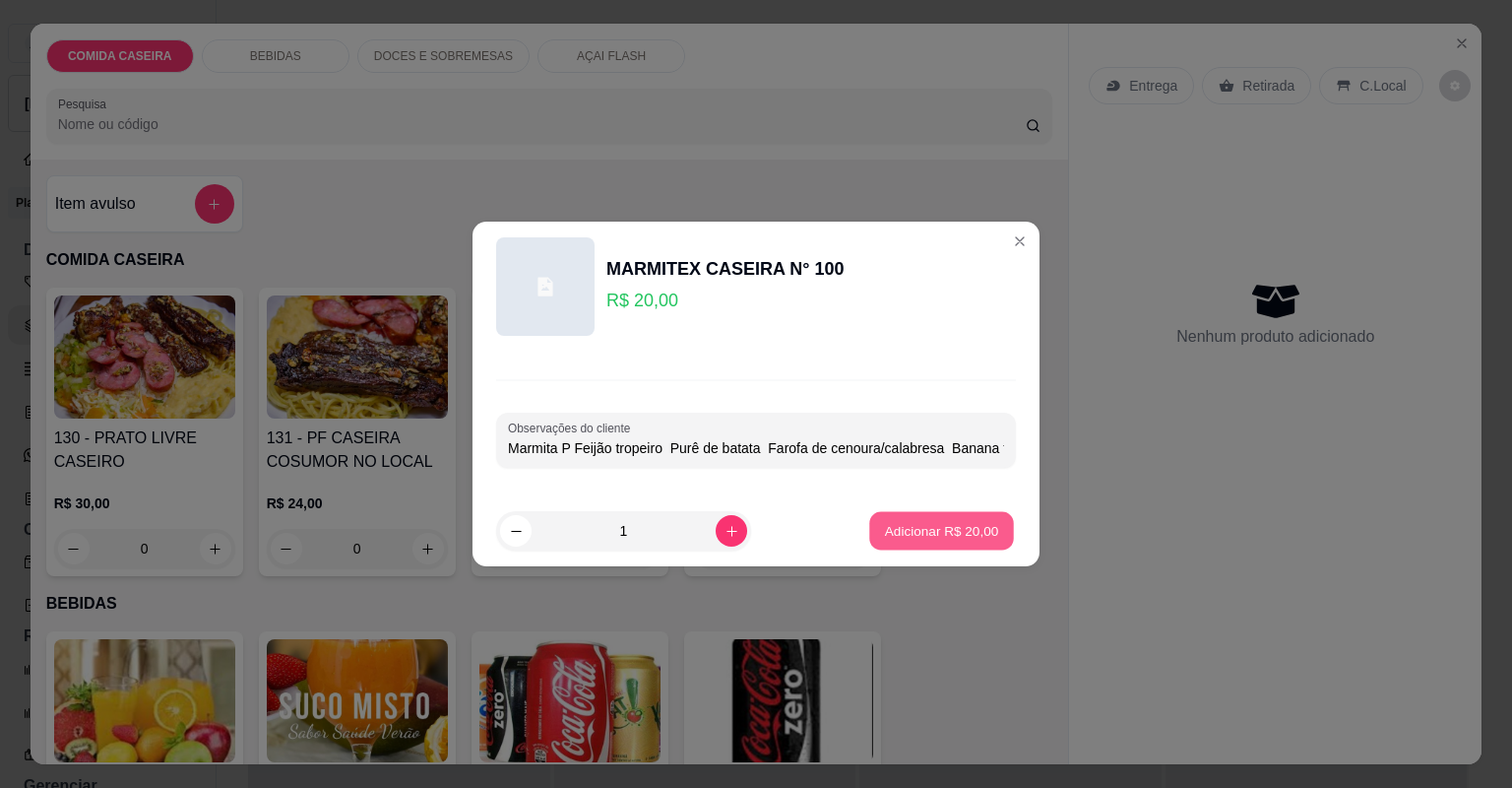 click on "Adicionar   R$ 20,00" at bounding box center (942, 530) 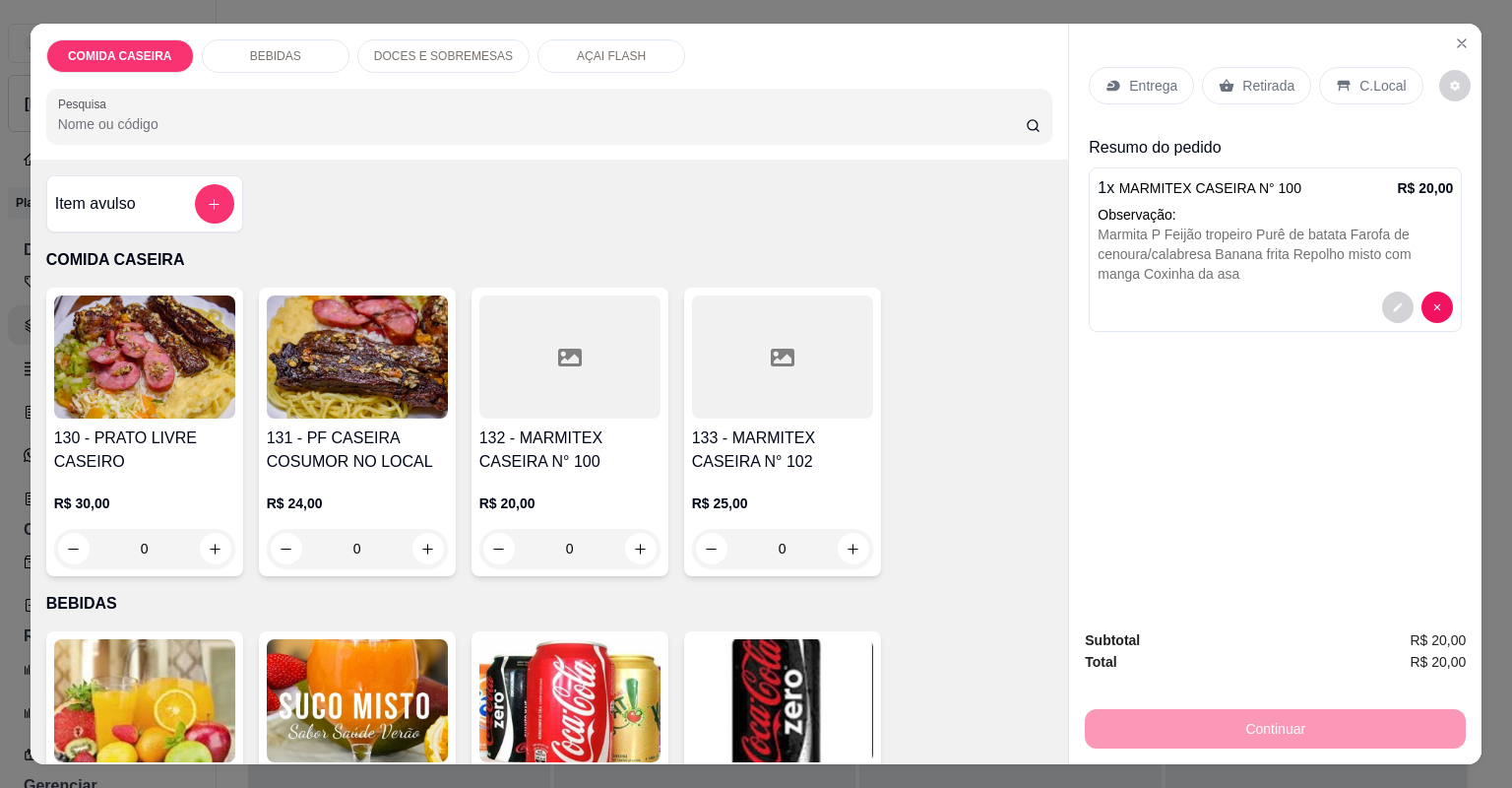 click 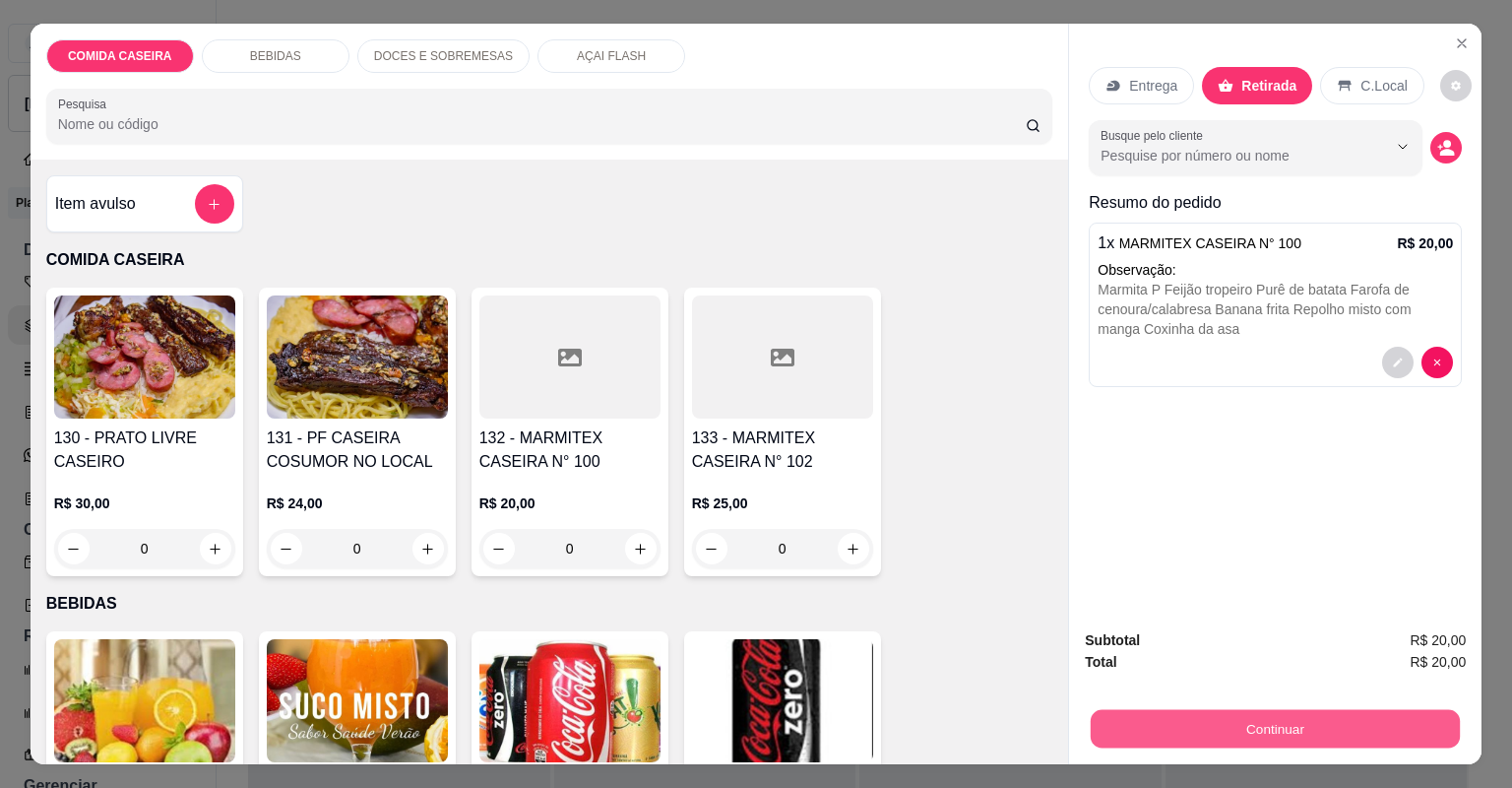 click on "Continuar" at bounding box center [1275, 729] 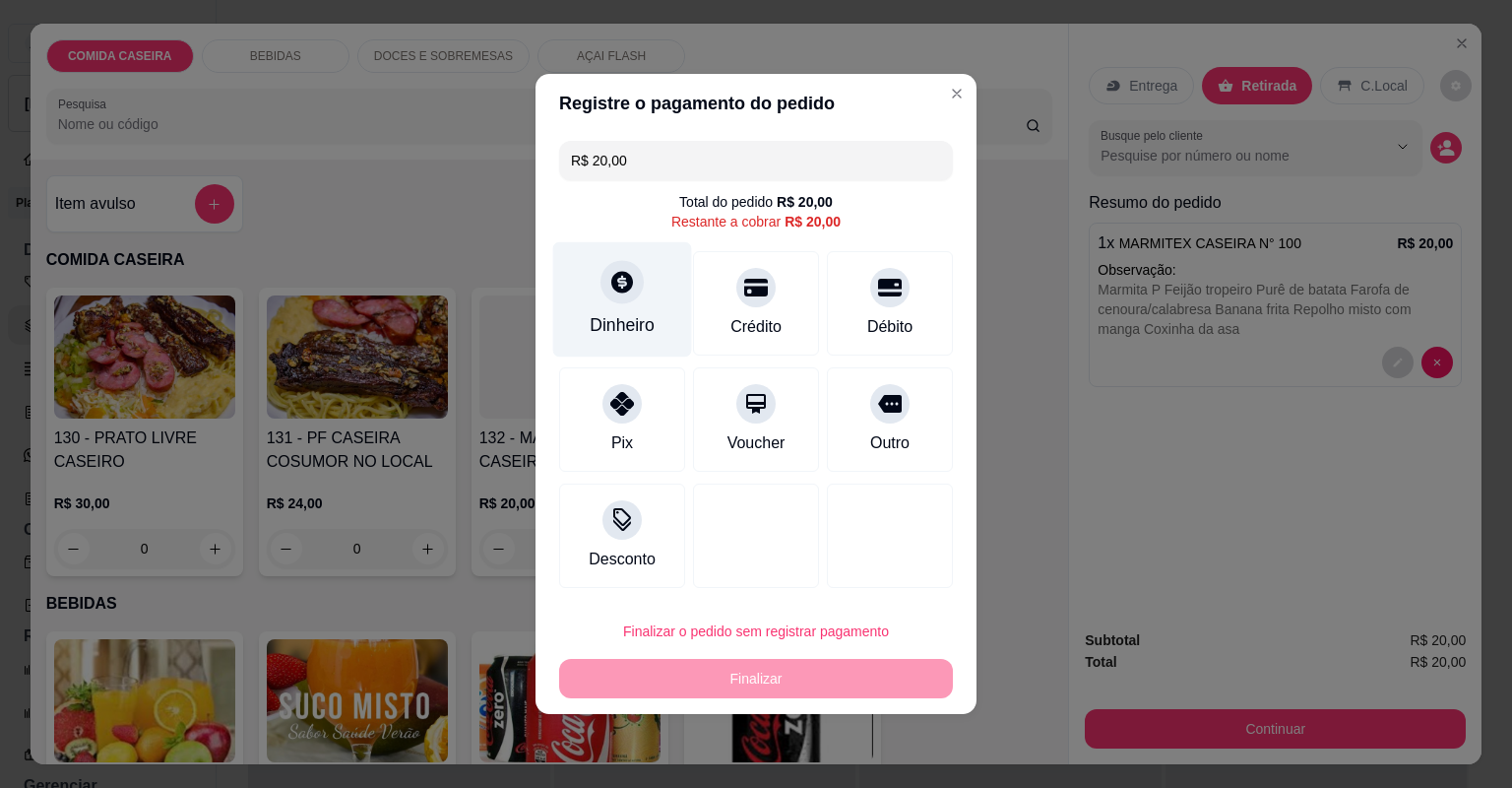 click on "Dinheiro" at bounding box center [622, 299] 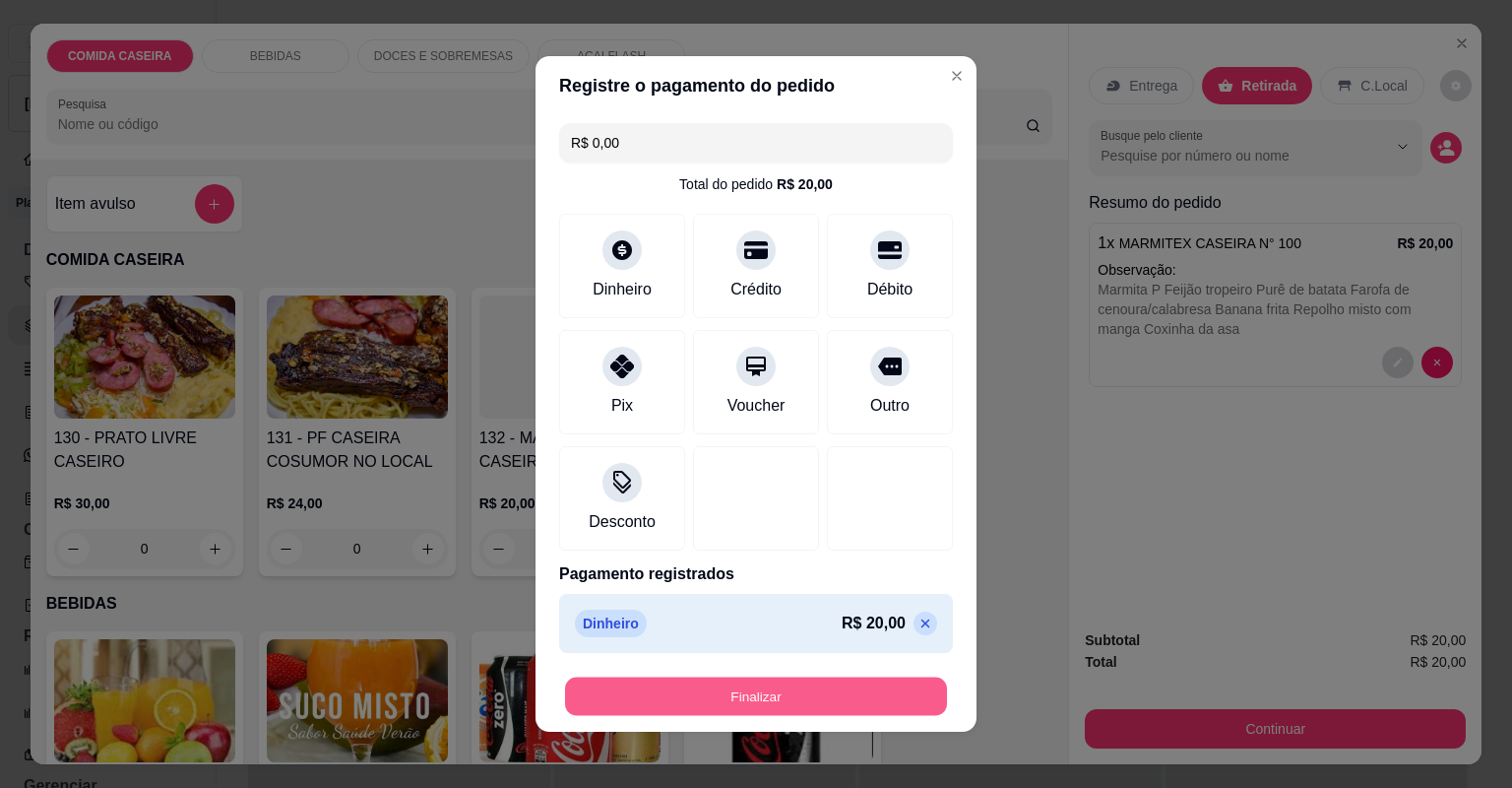 click on "Finalizar" at bounding box center [756, 696] 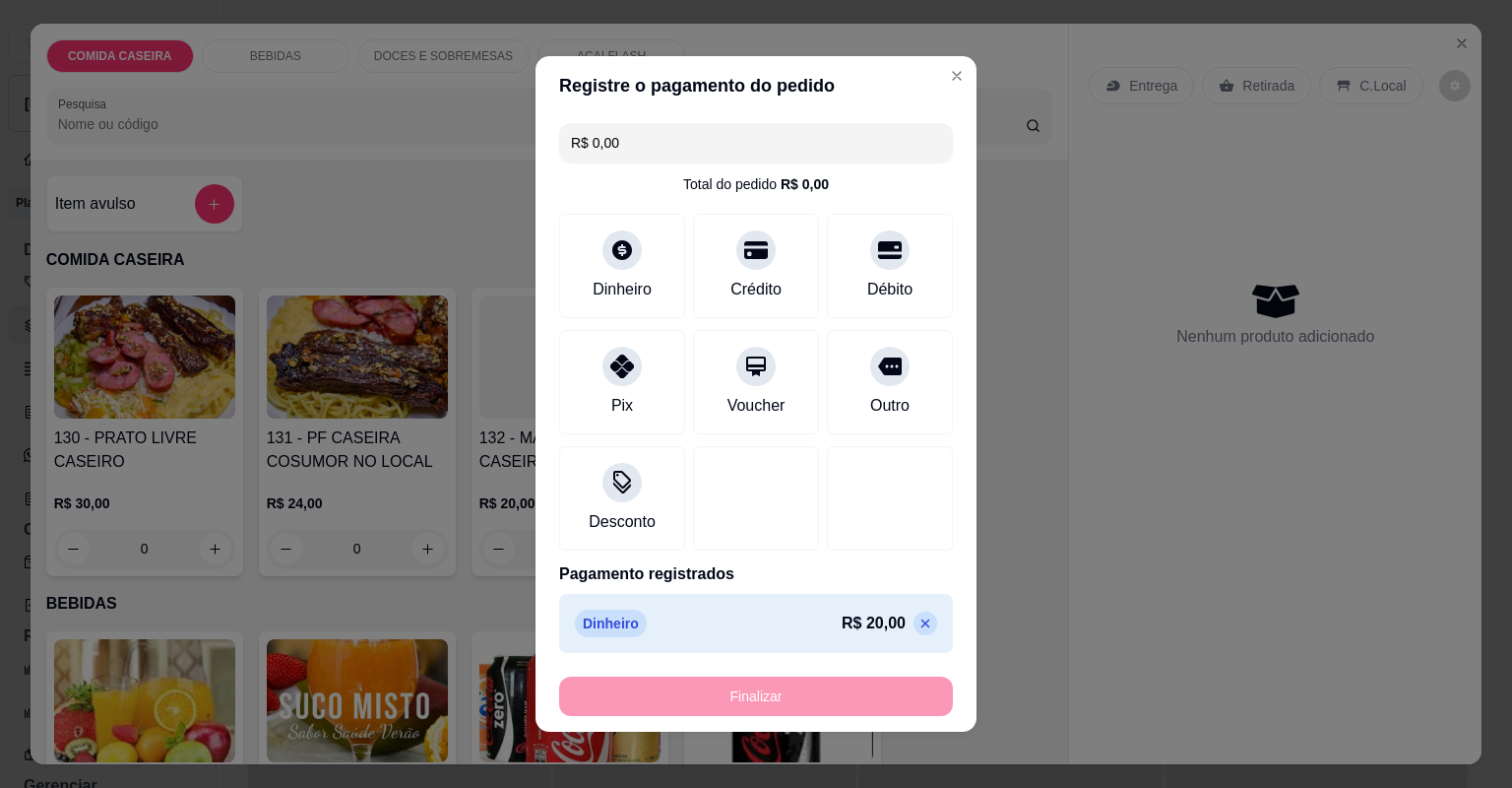 type on "-R$ 20,00" 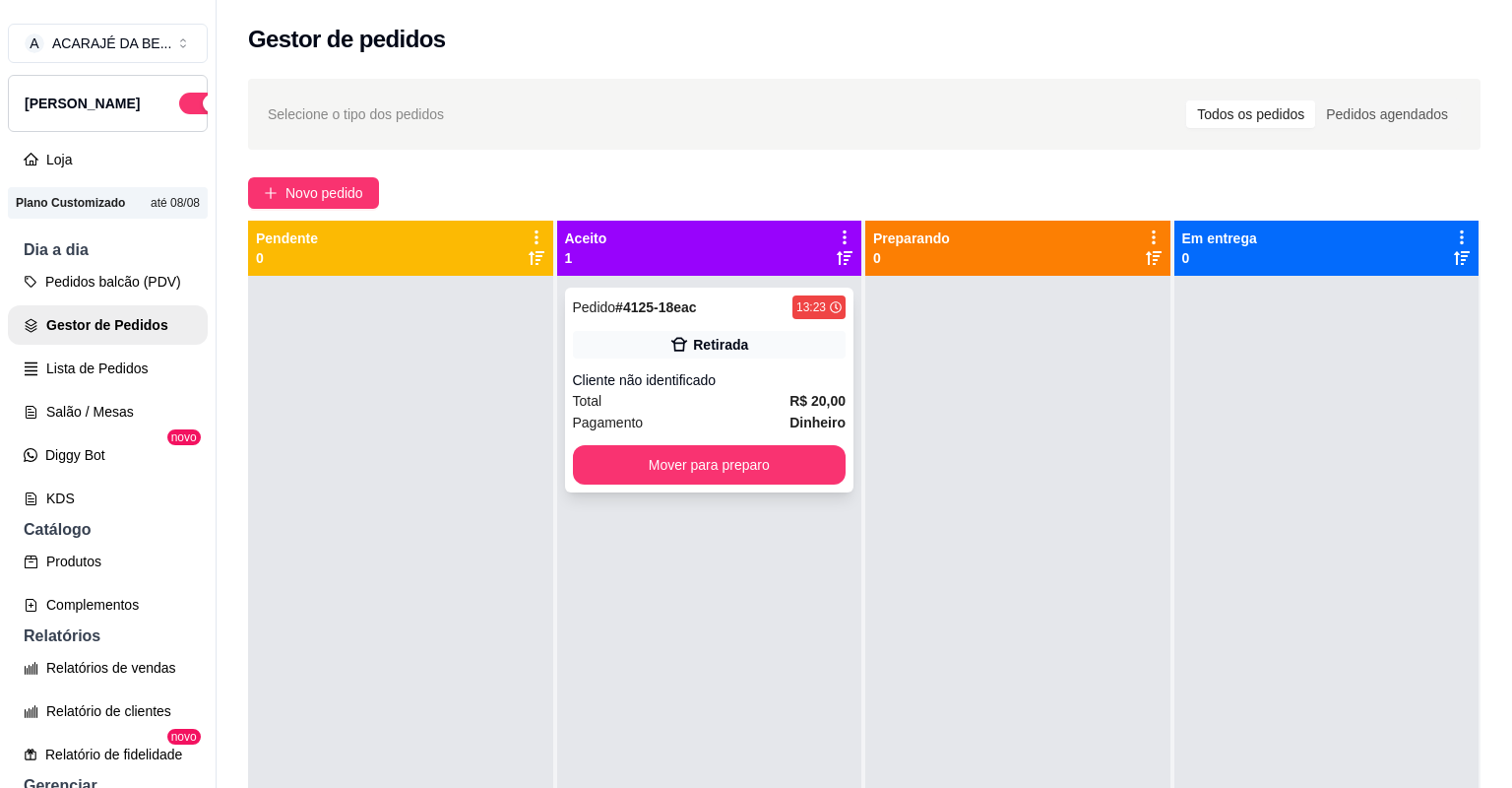 click on "Pedido  # 4125-18eac 13:23 Retirada Cliente não identificado Total R$ 20,00 Pagamento Dinheiro Mover para preparo" at bounding box center (710, 390) 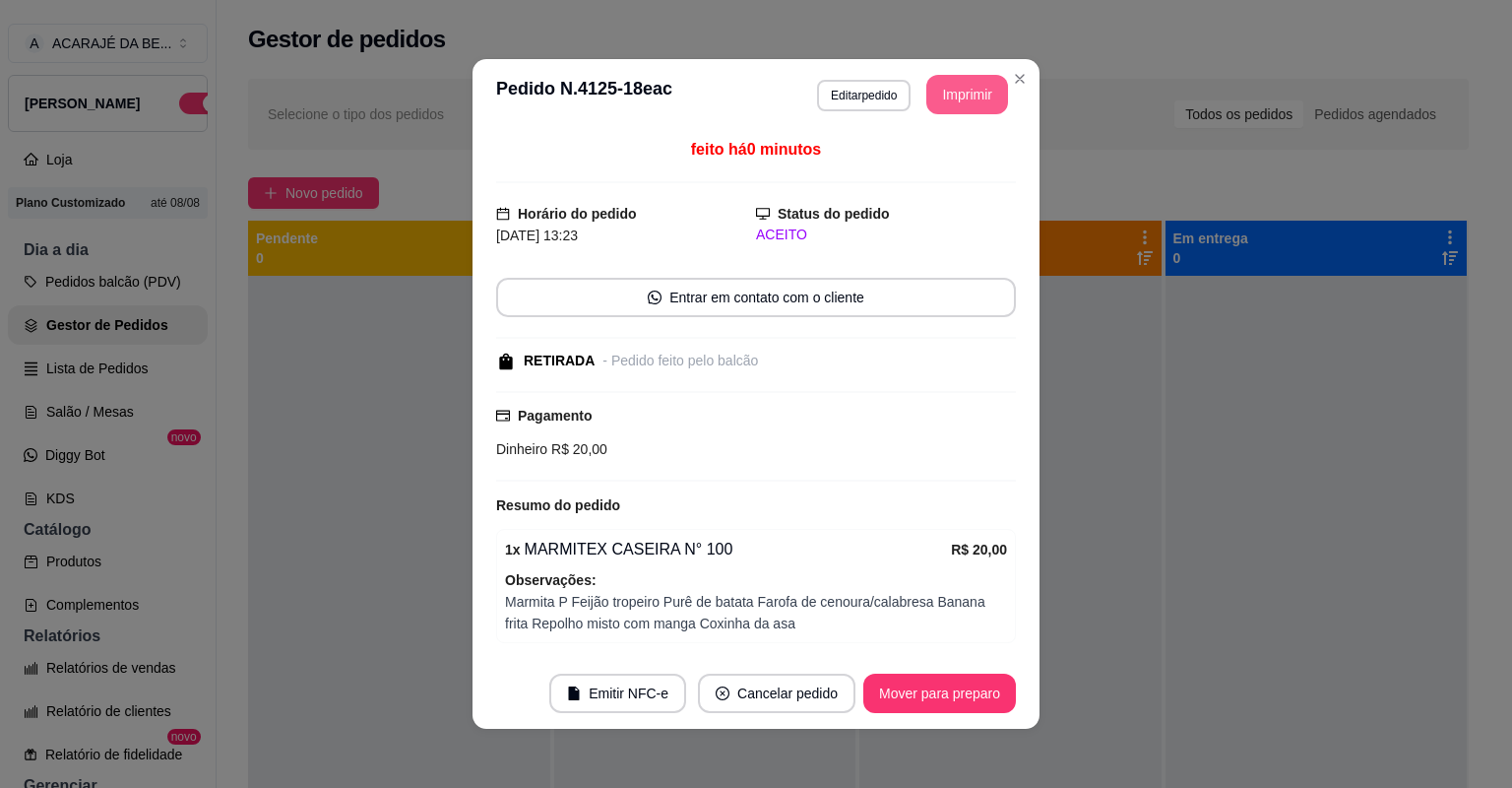 click on "Imprimir" at bounding box center (967, 95) 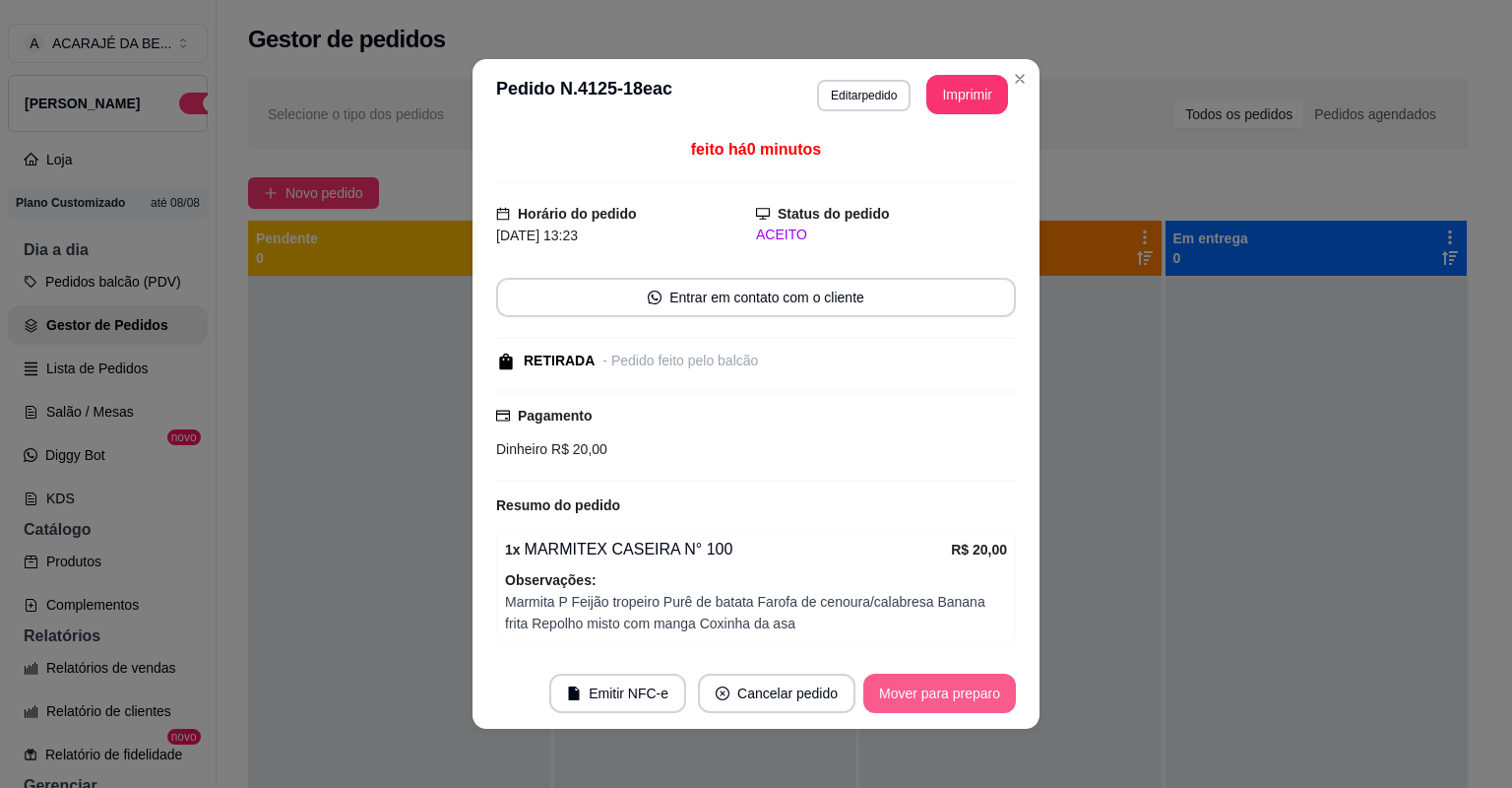 click on "Mover para preparo" at bounding box center [939, 693] 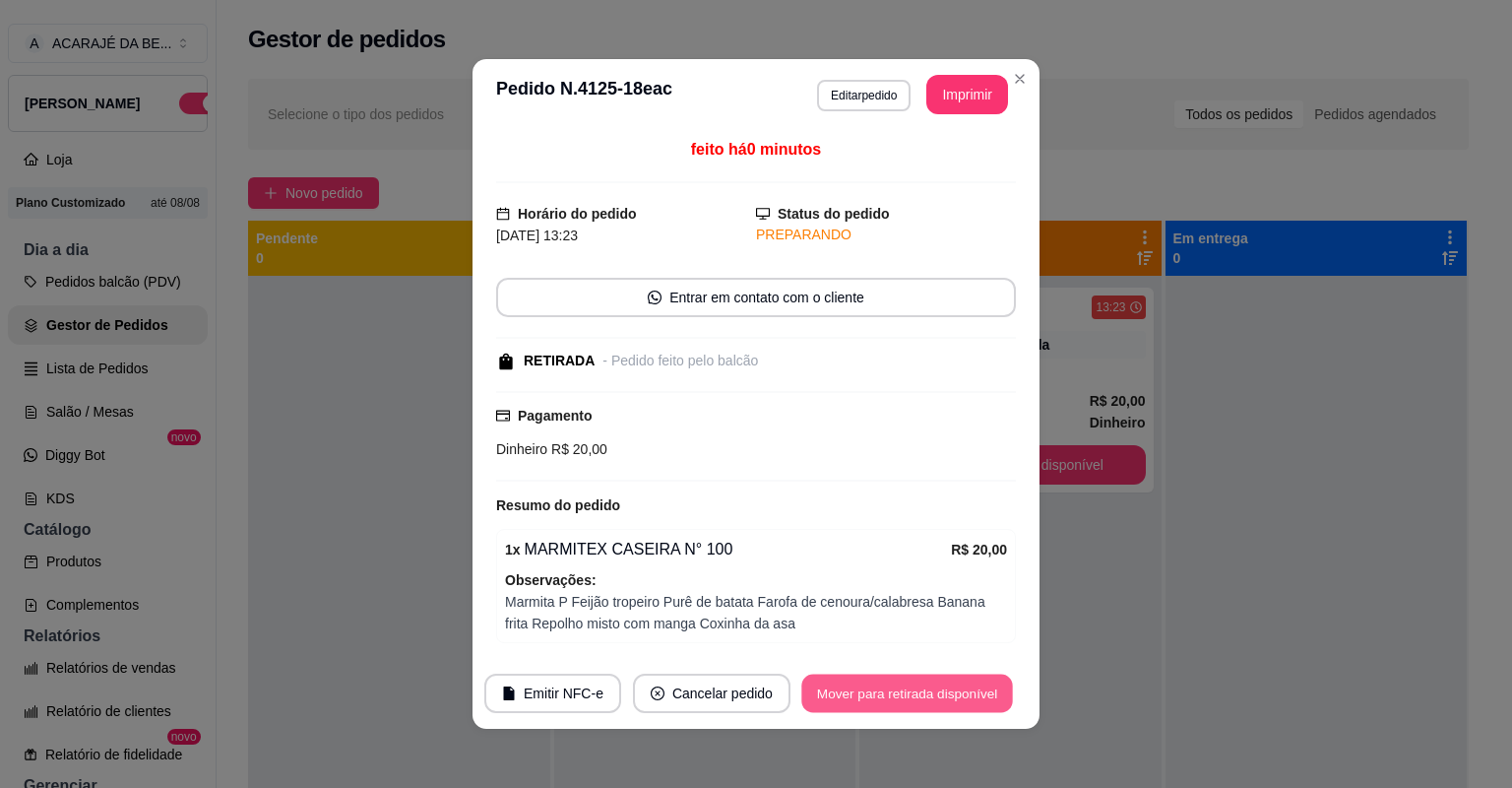 click on "Mover para retirada disponível" at bounding box center (907, 693) 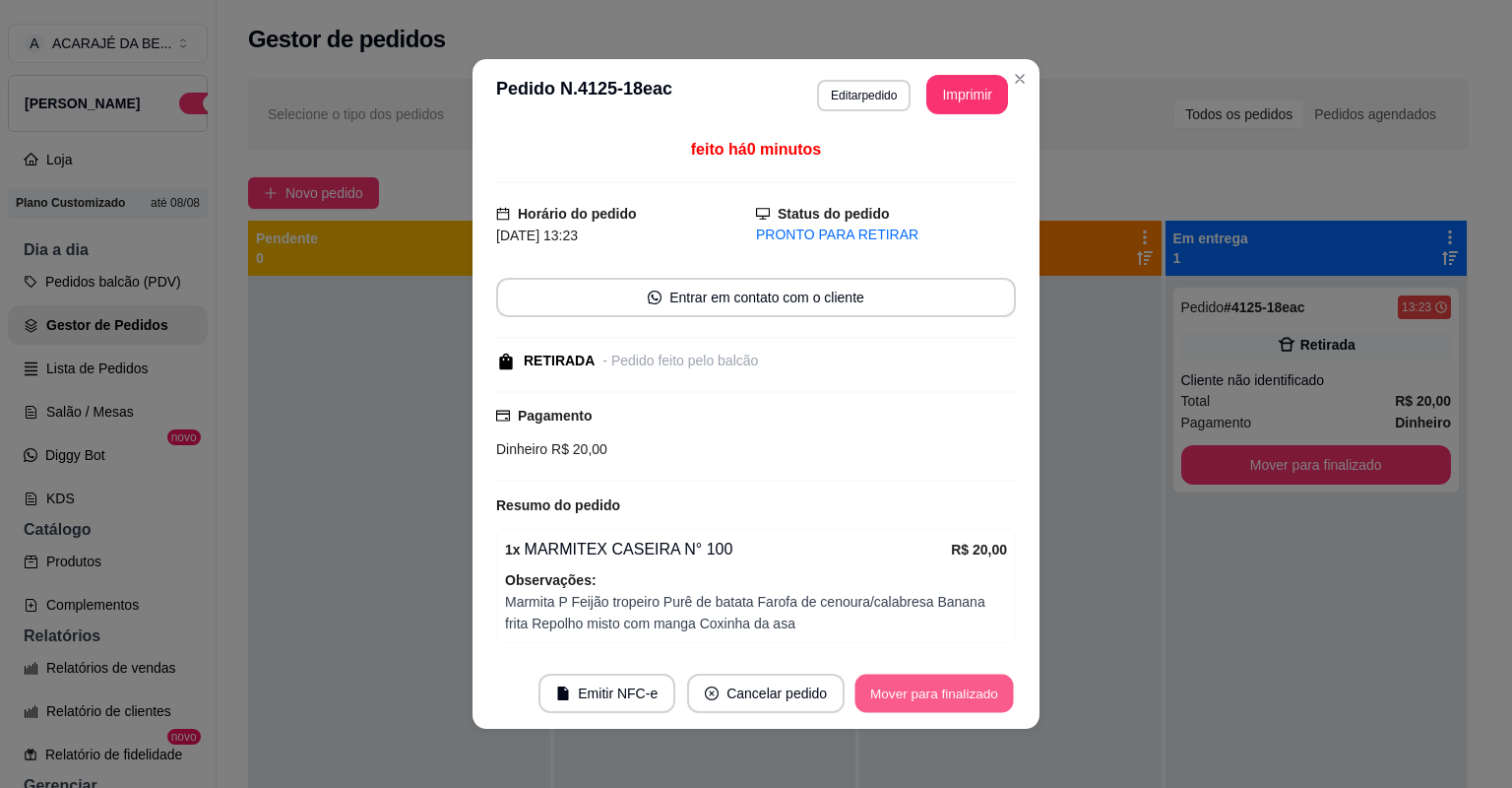 click on "Mover para finalizado" at bounding box center (934, 693) 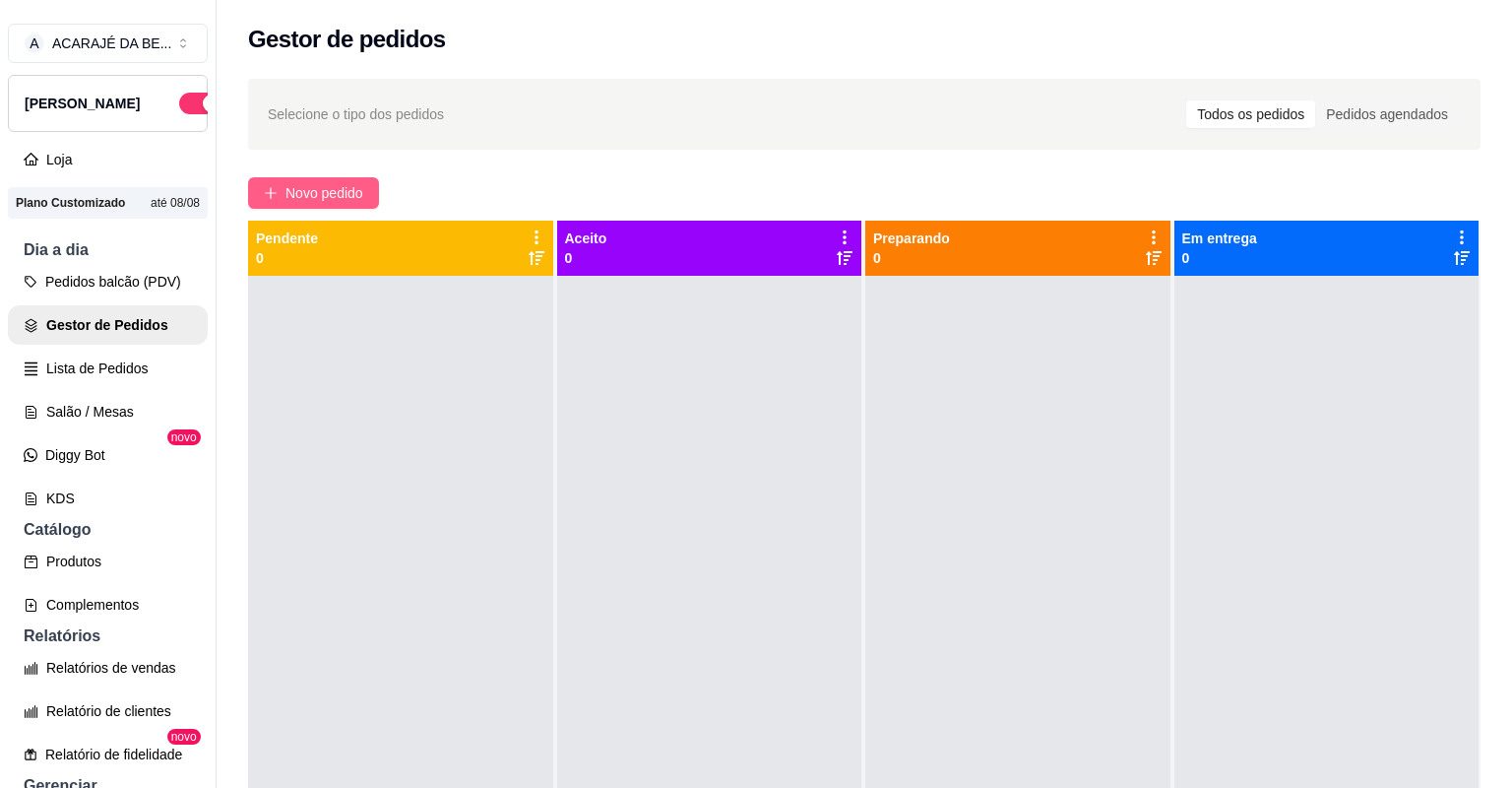 click on "Novo pedido" at bounding box center (324, 193) 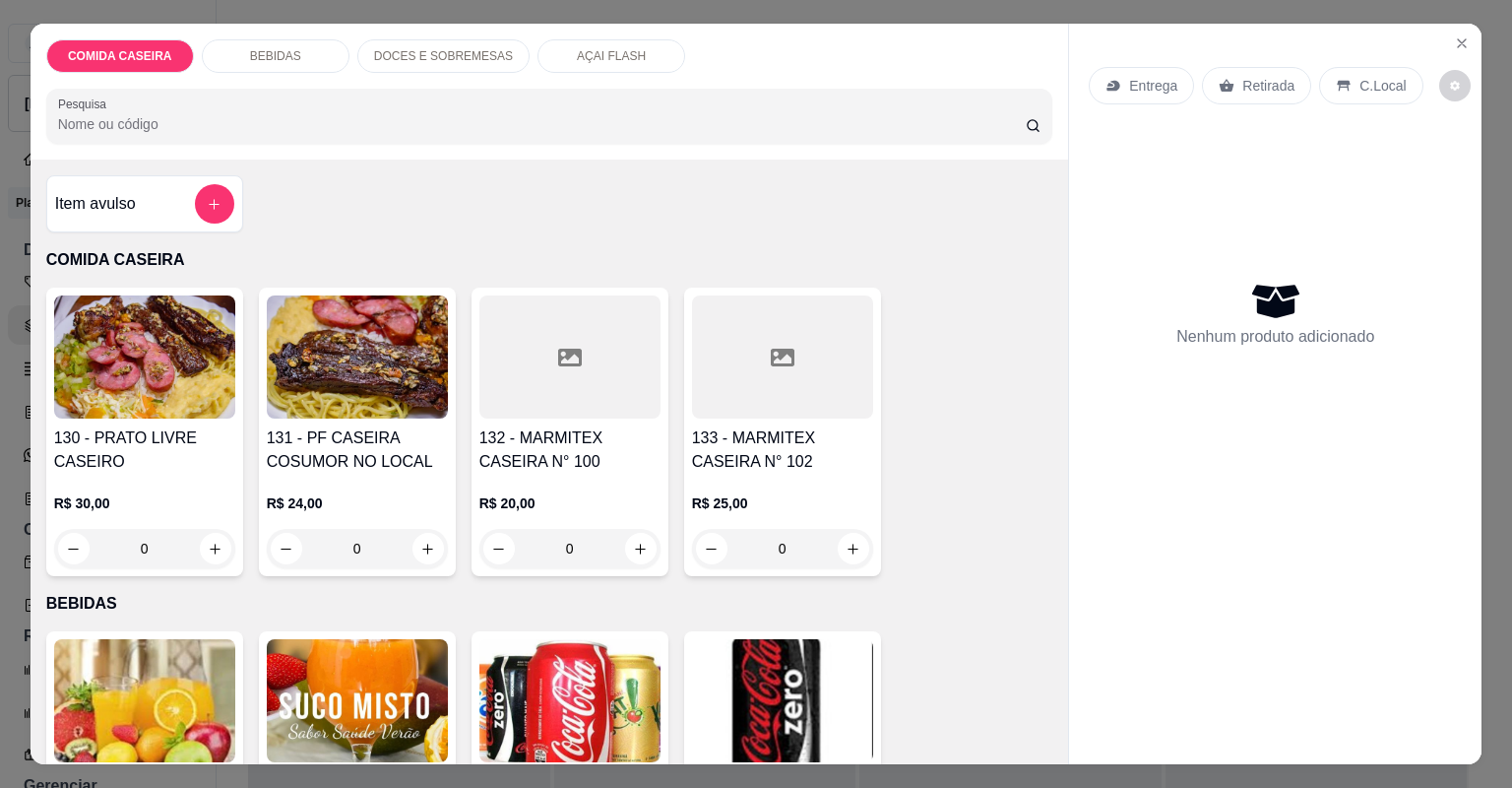 click on "132 - MARMITEX CASEIRA N° 100" at bounding box center (570, 450) 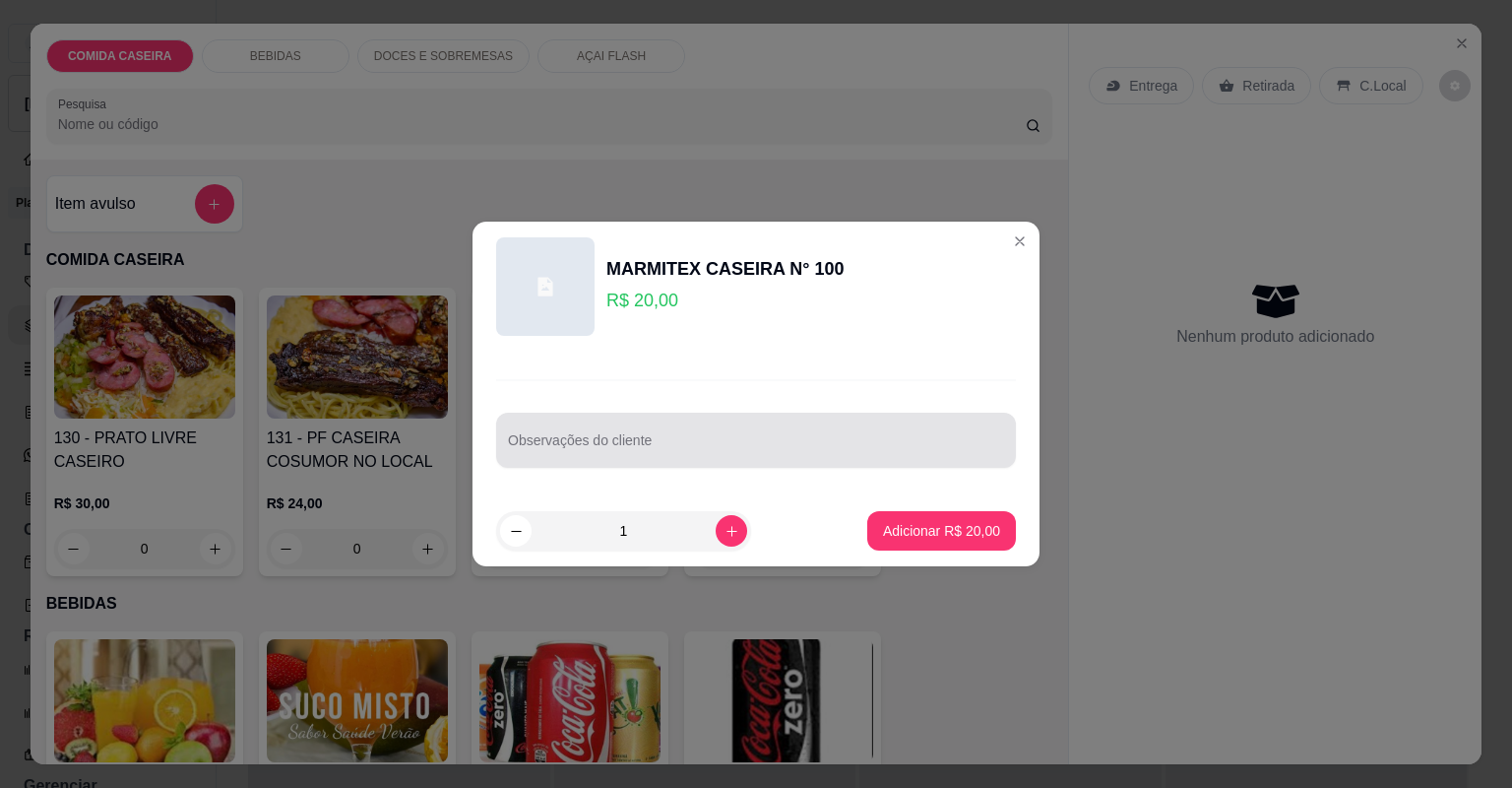 click at bounding box center (756, 440) 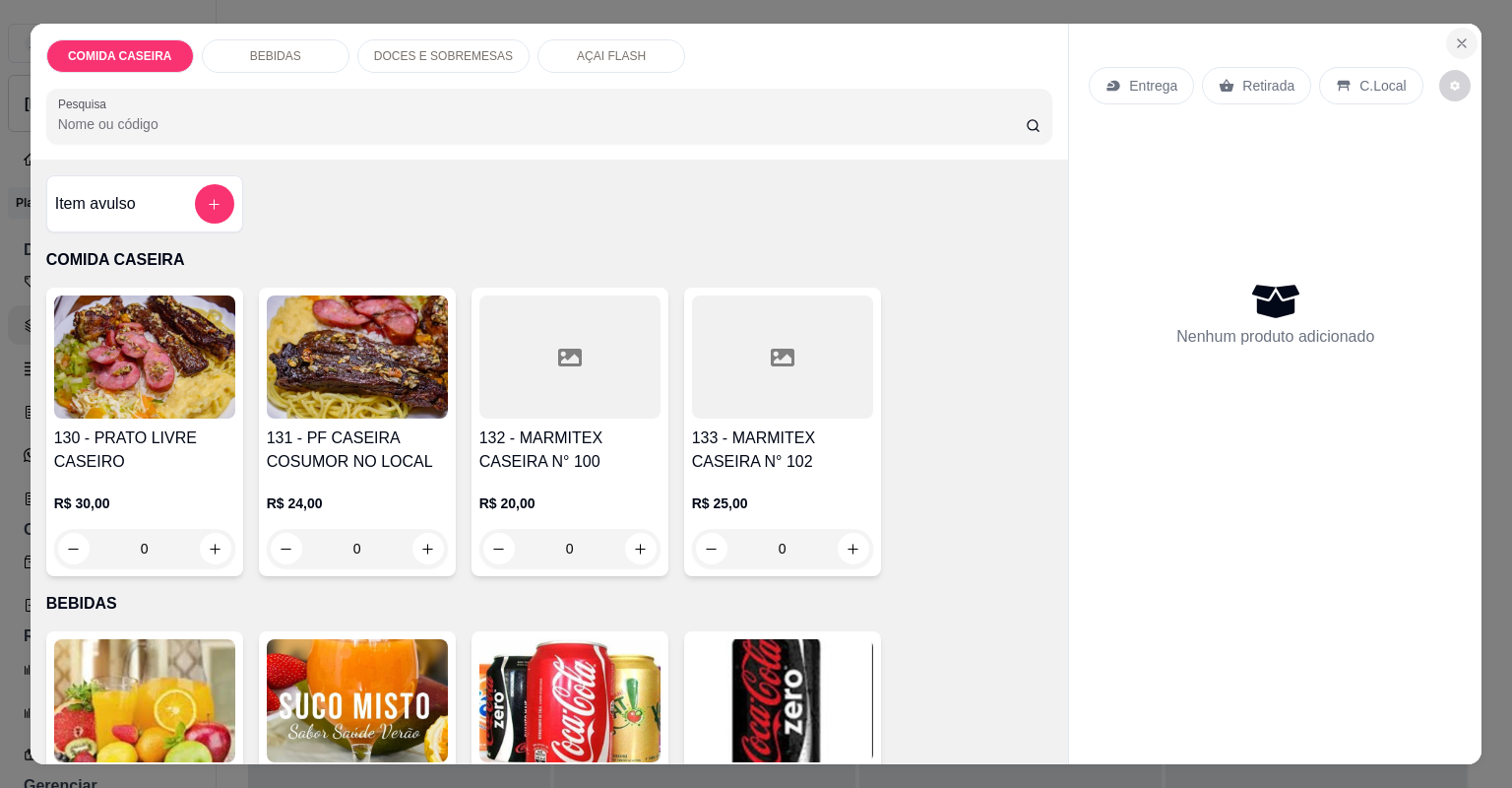 click 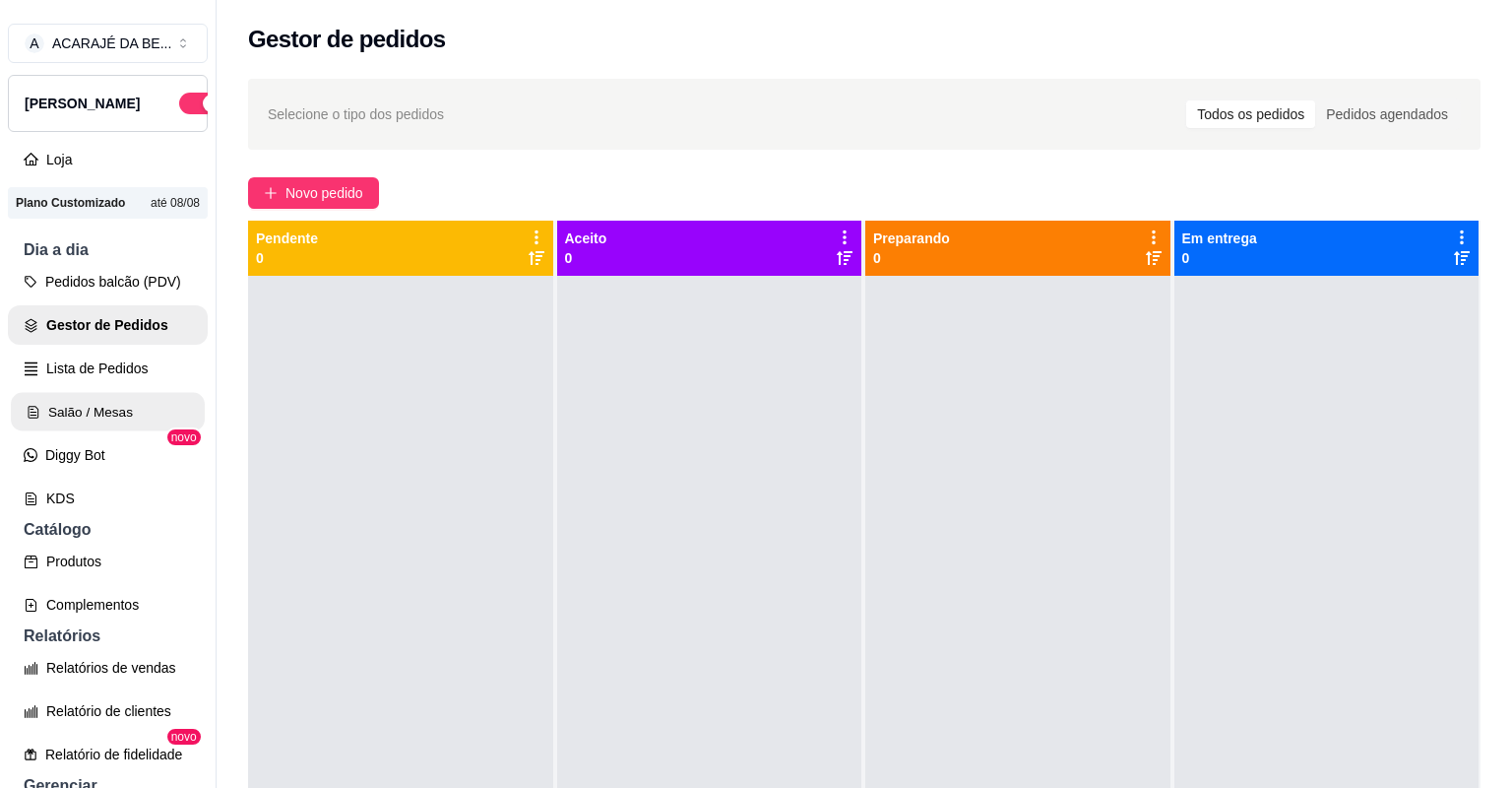 click on "Salão / Mesas" at bounding box center [107, 412] 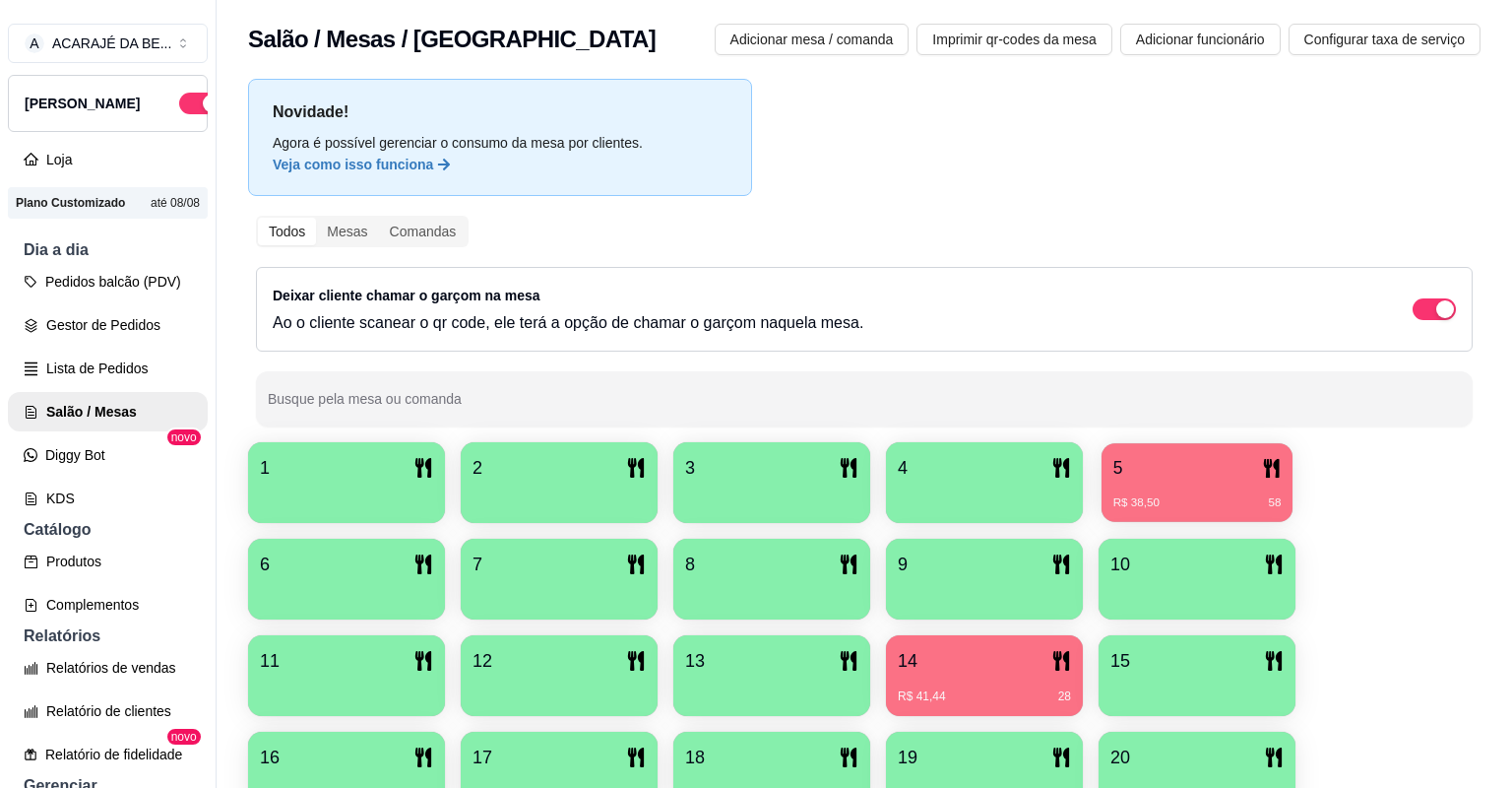 click on "R$ 38,50 58" at bounding box center (1197, 495) 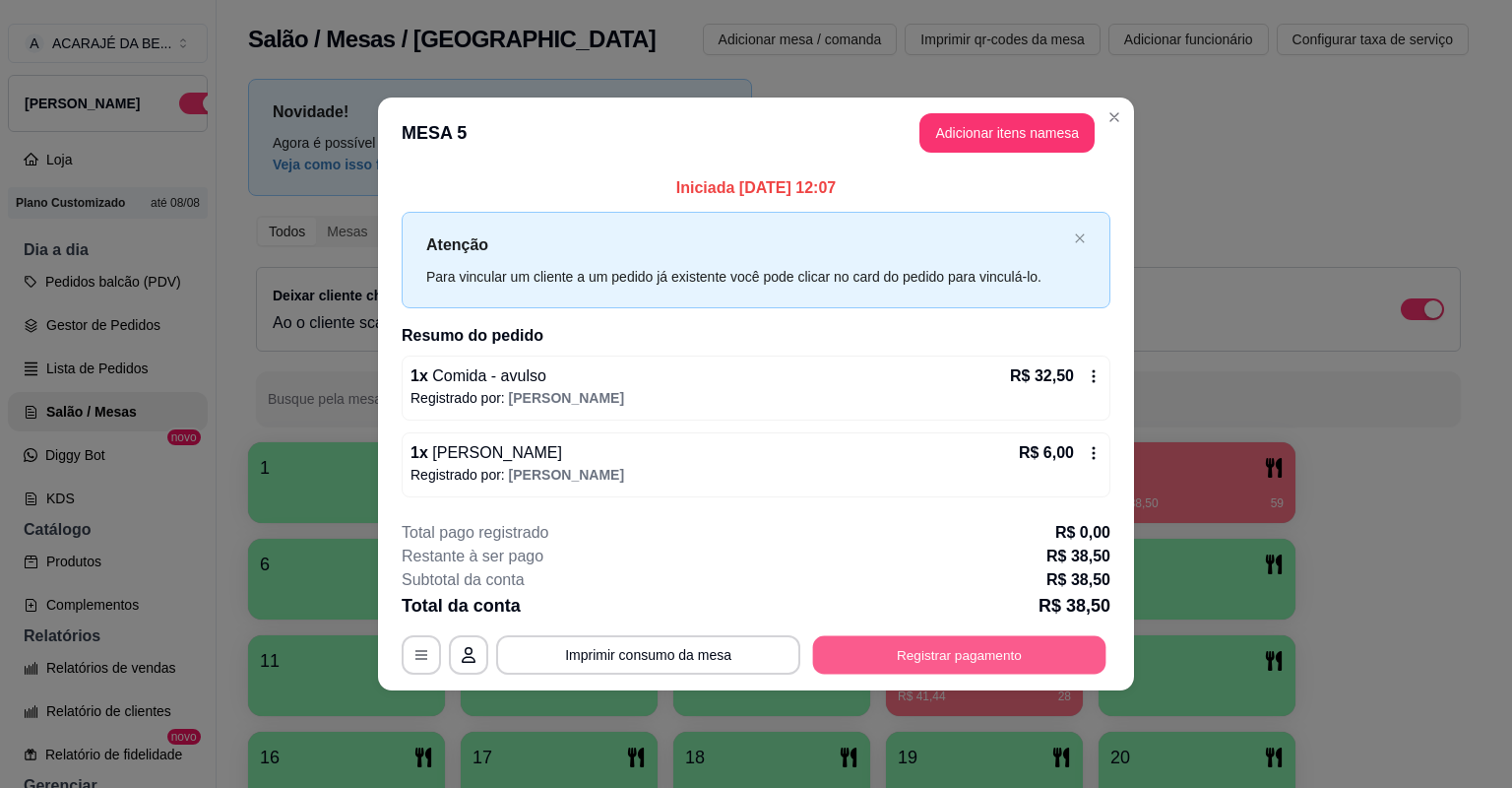 click on "Registrar pagamento" at bounding box center (960, 654) 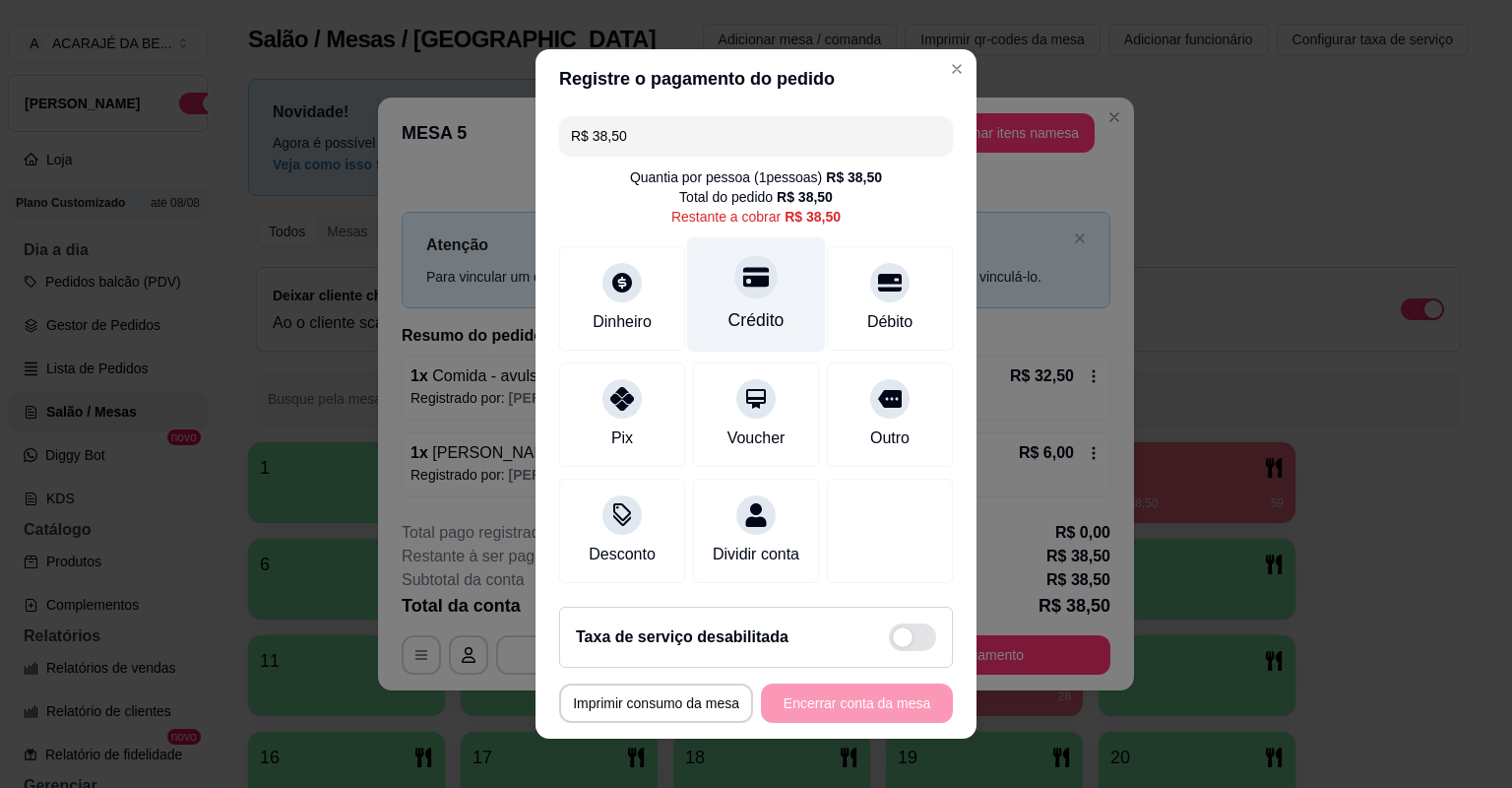 click on "Crédito" at bounding box center (756, 295) 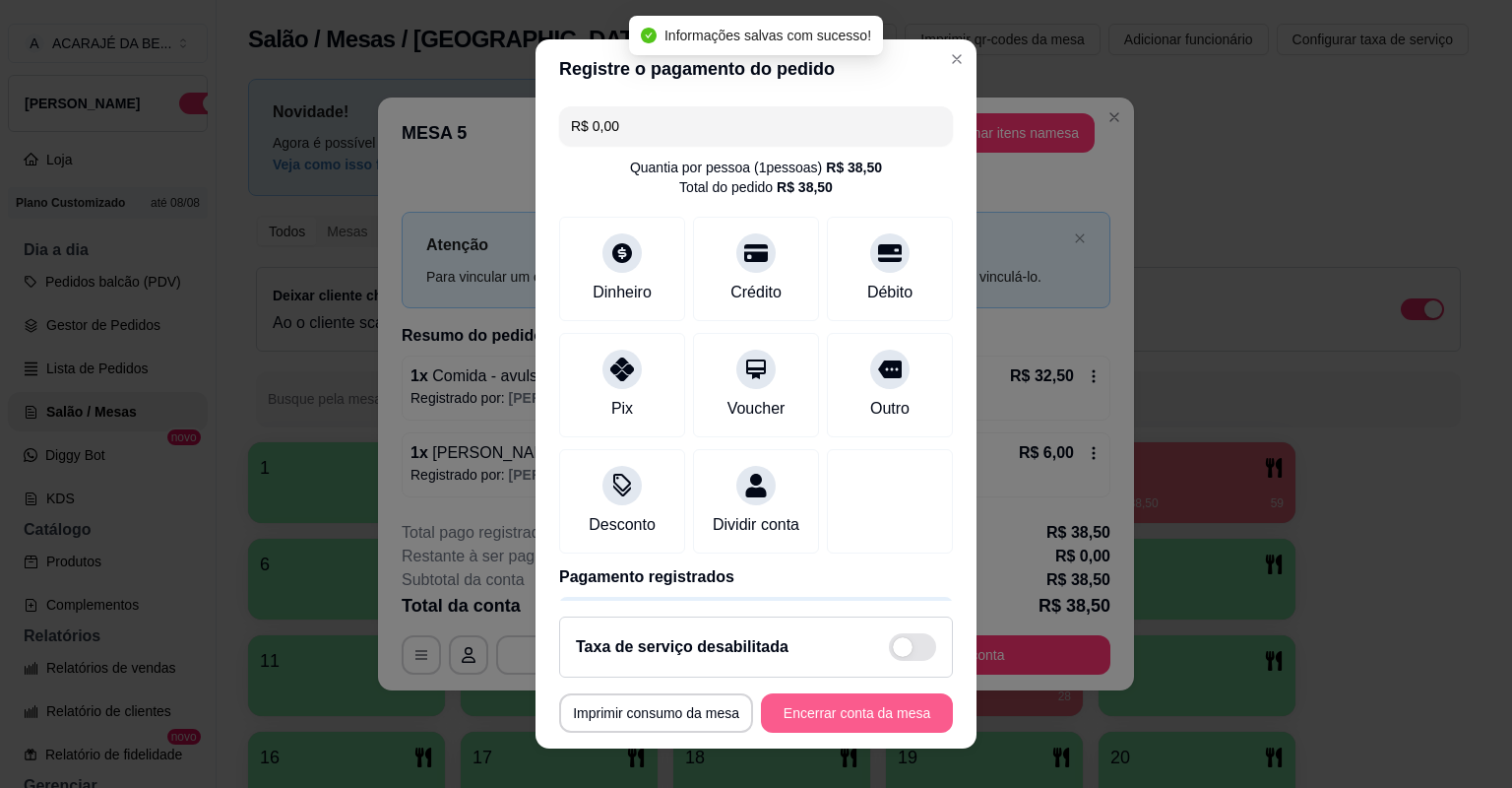 click on "Encerrar conta da mesa" at bounding box center [856, 713] 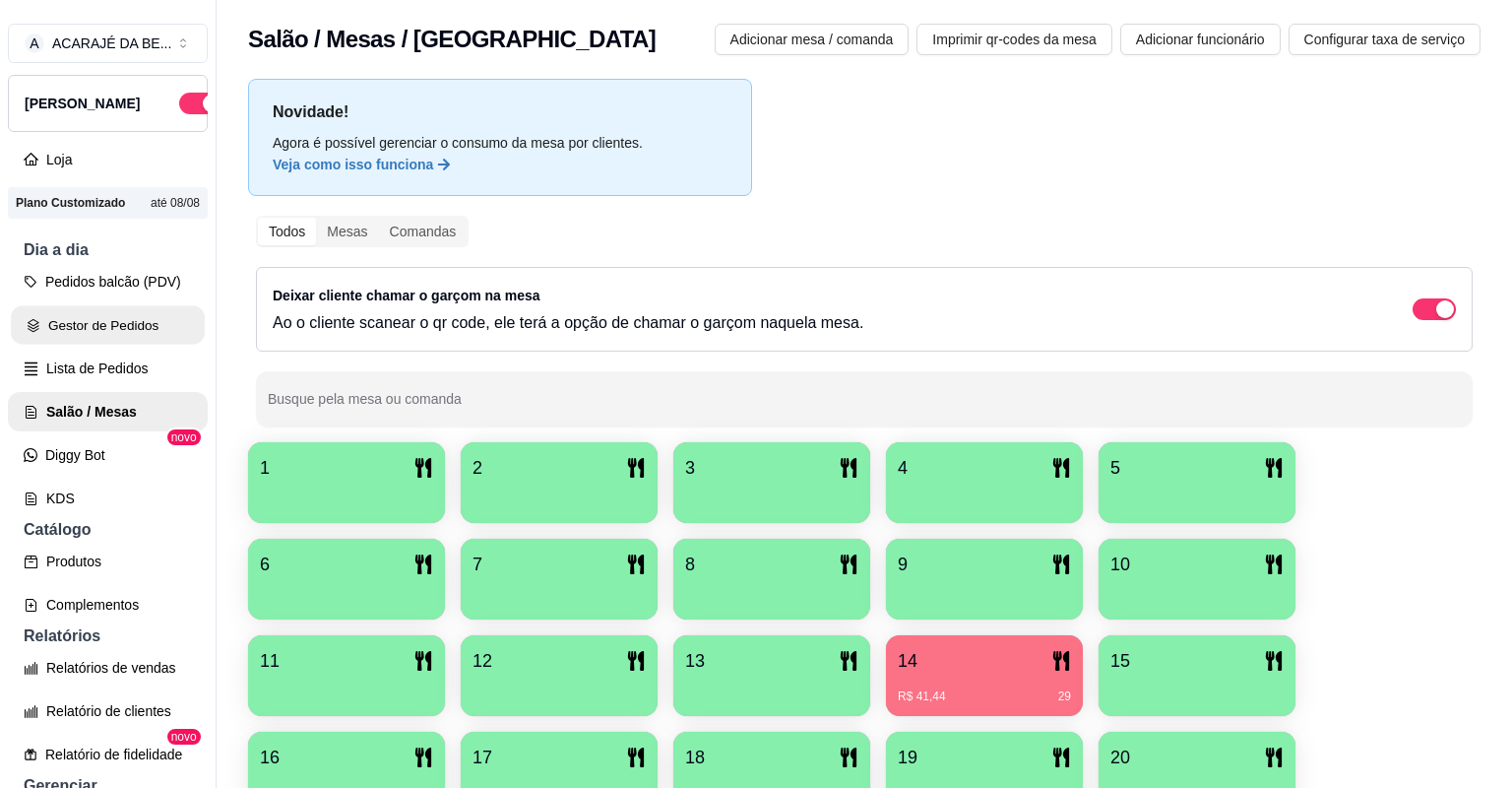 click on "Gestor de Pedidos" at bounding box center [107, 325] 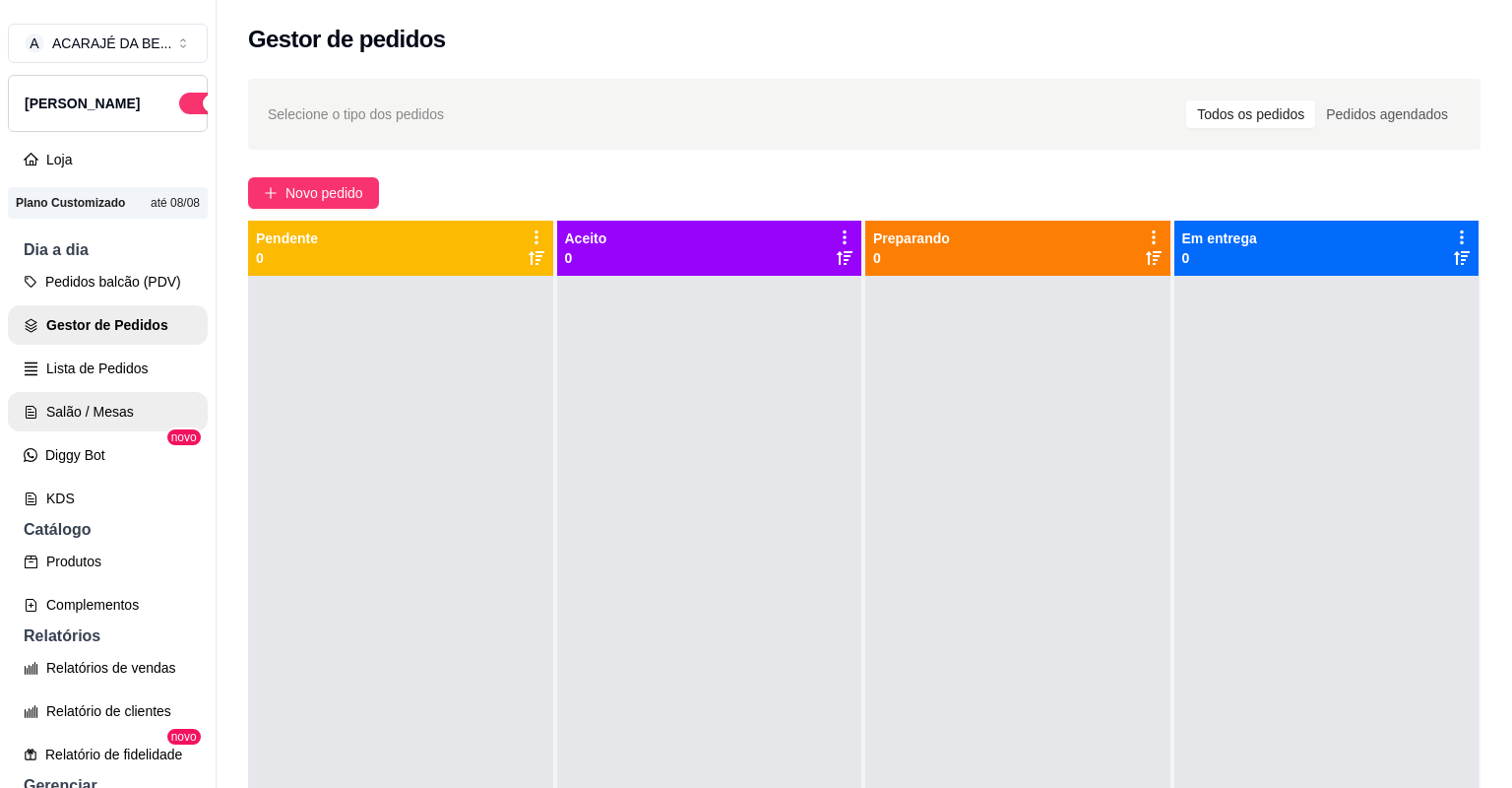 click on "Salão / Mesas" at bounding box center [107, 412] 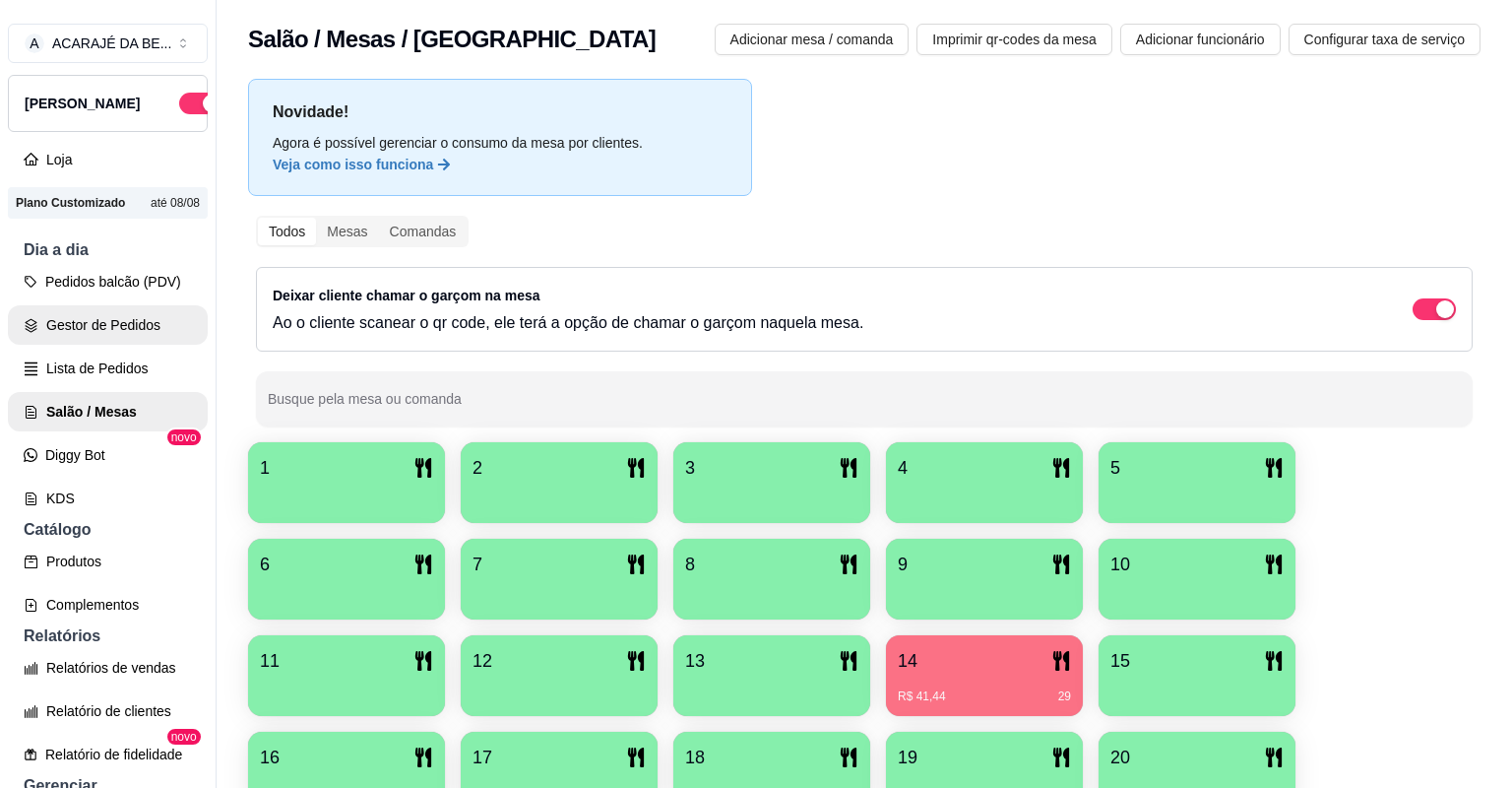 click on "Gestor de Pedidos" at bounding box center (107, 325) 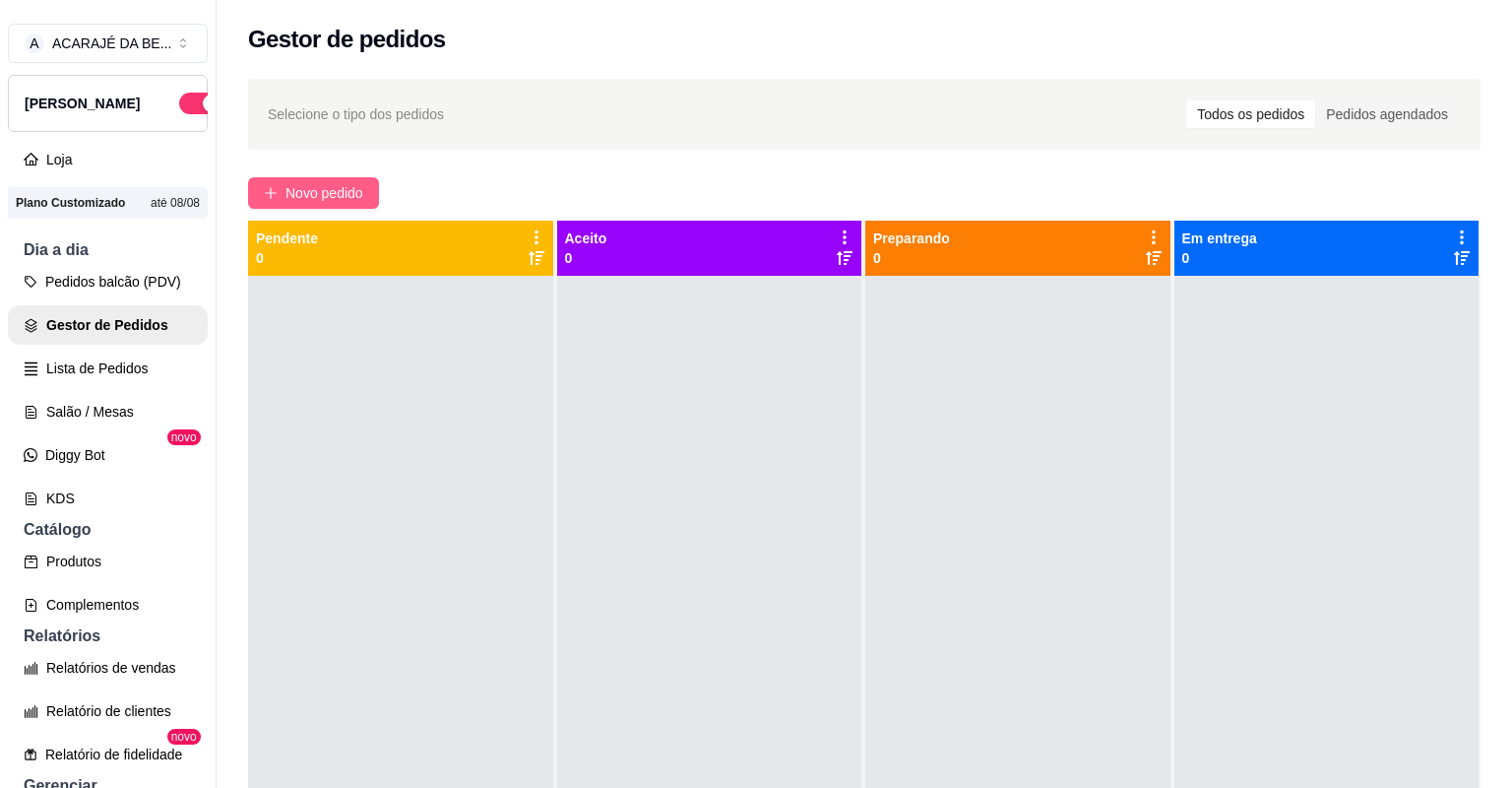 click on "Novo pedido" at bounding box center [313, 193] 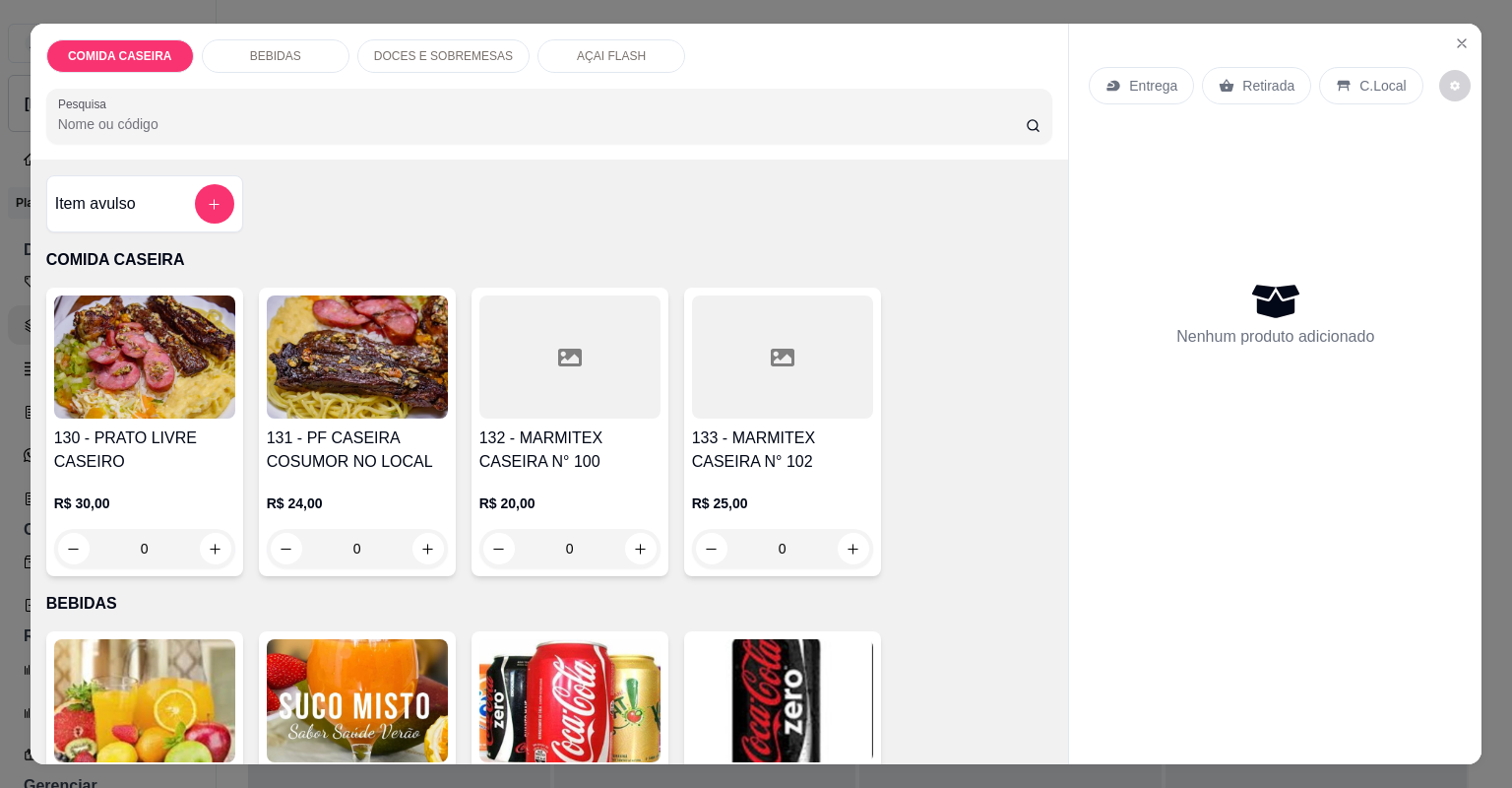 click on "132 - MARMITEX CASEIRA N° 100" at bounding box center (570, 450) 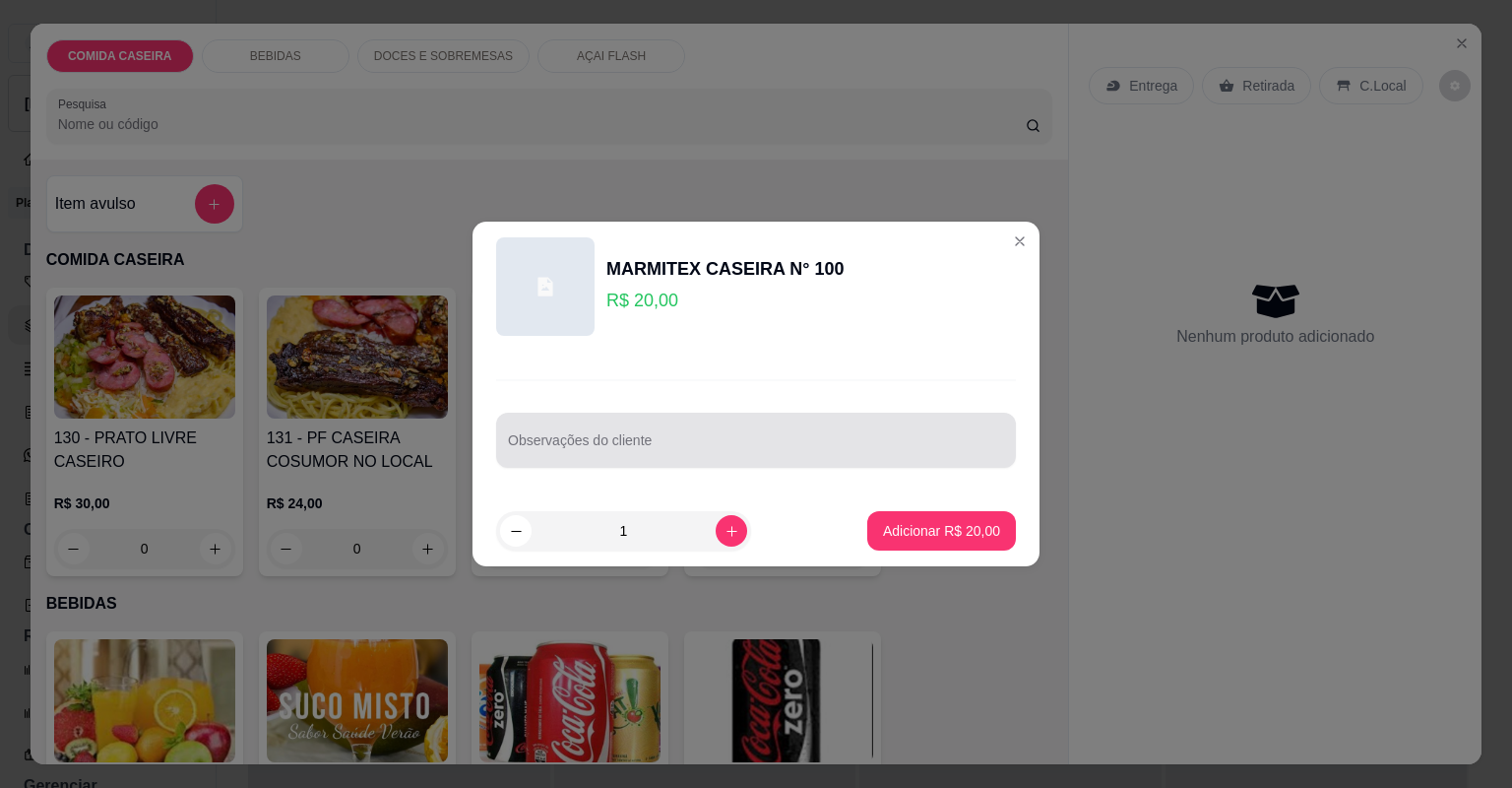 click on "Observações do cliente" at bounding box center (756, 440) 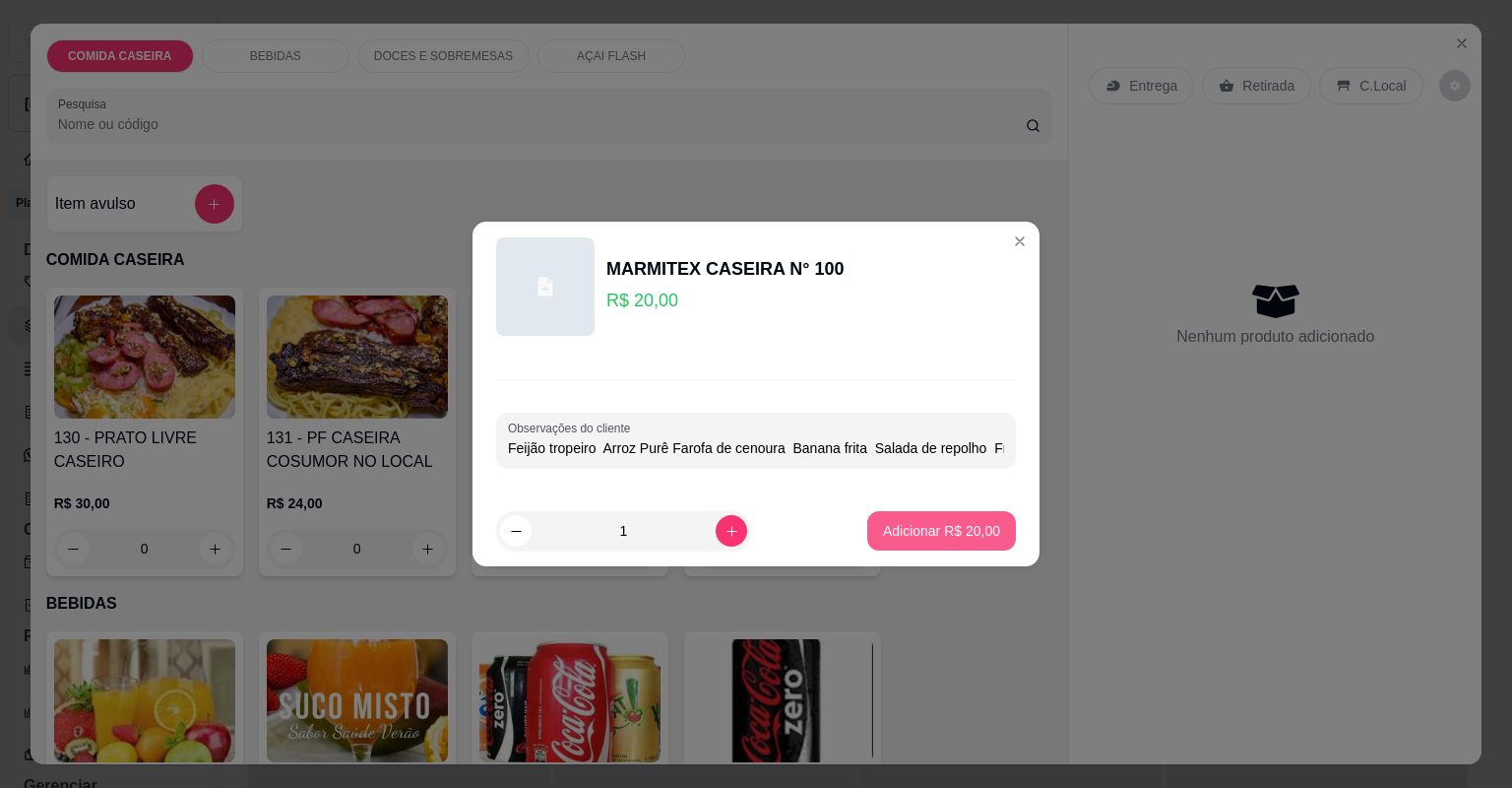 click on "Adicionar   R$ 20,00" at bounding box center [941, 531] 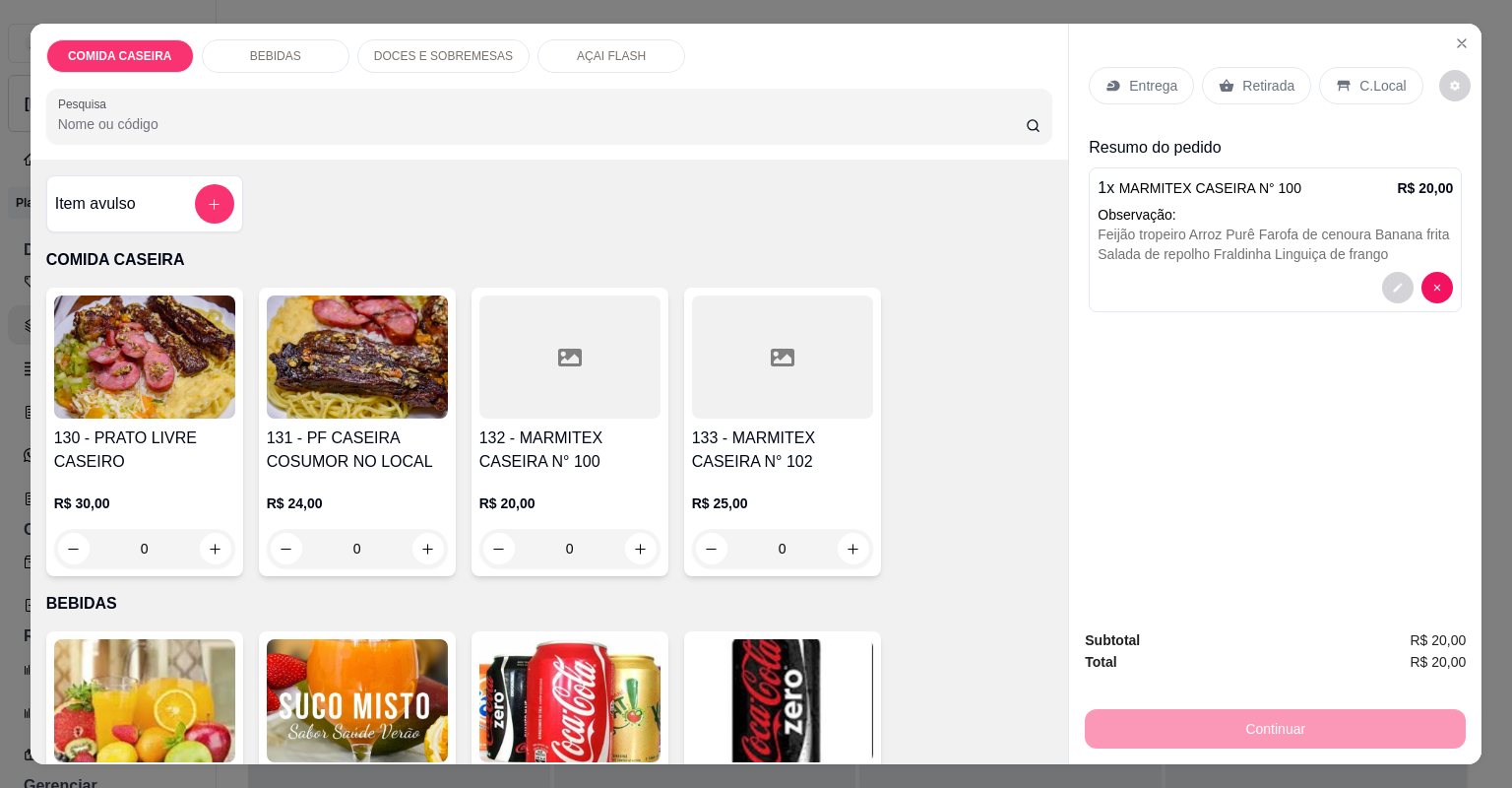 click on "Entrega" at bounding box center (1153, 86) 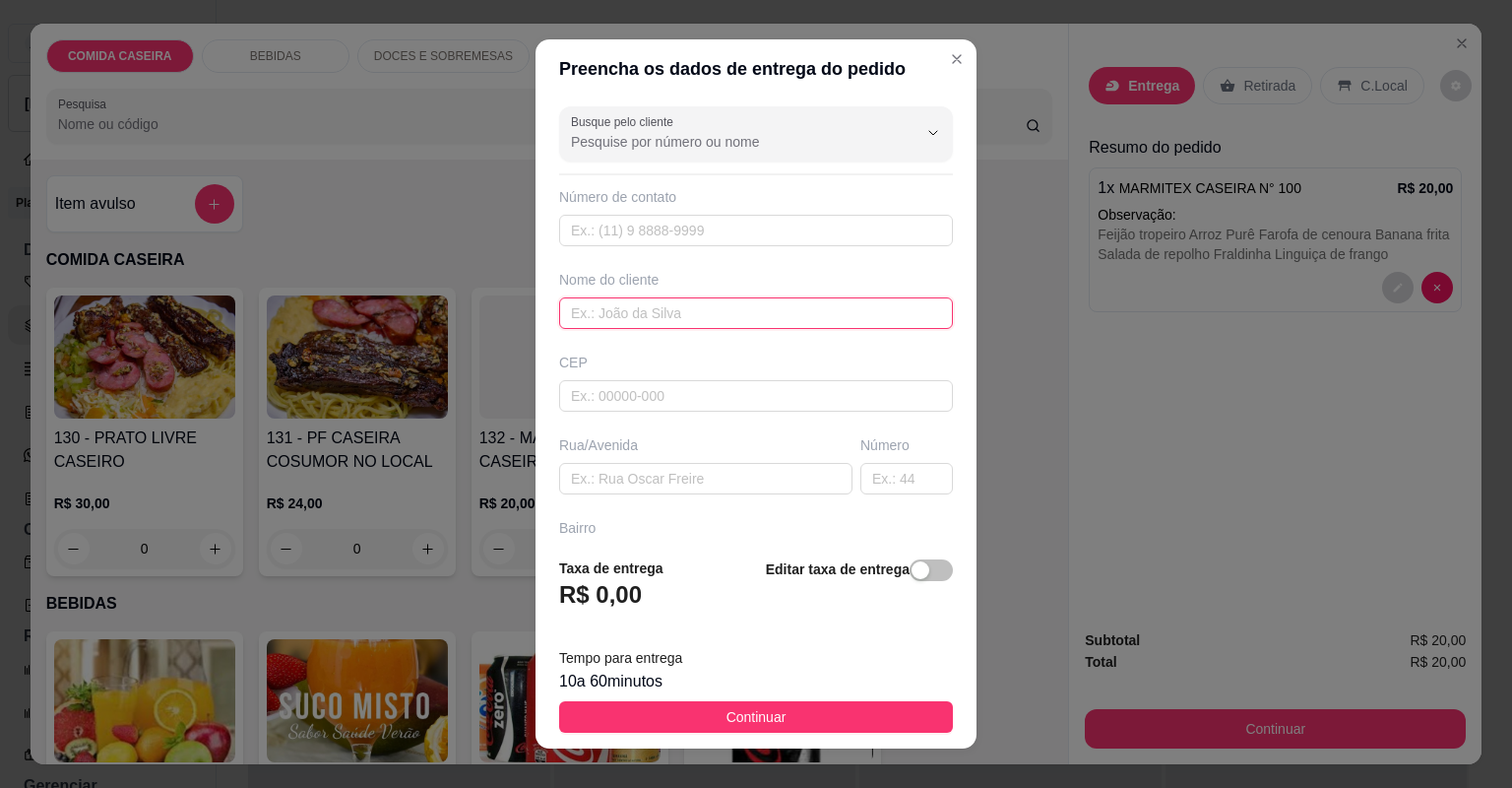 click at bounding box center (756, 313) 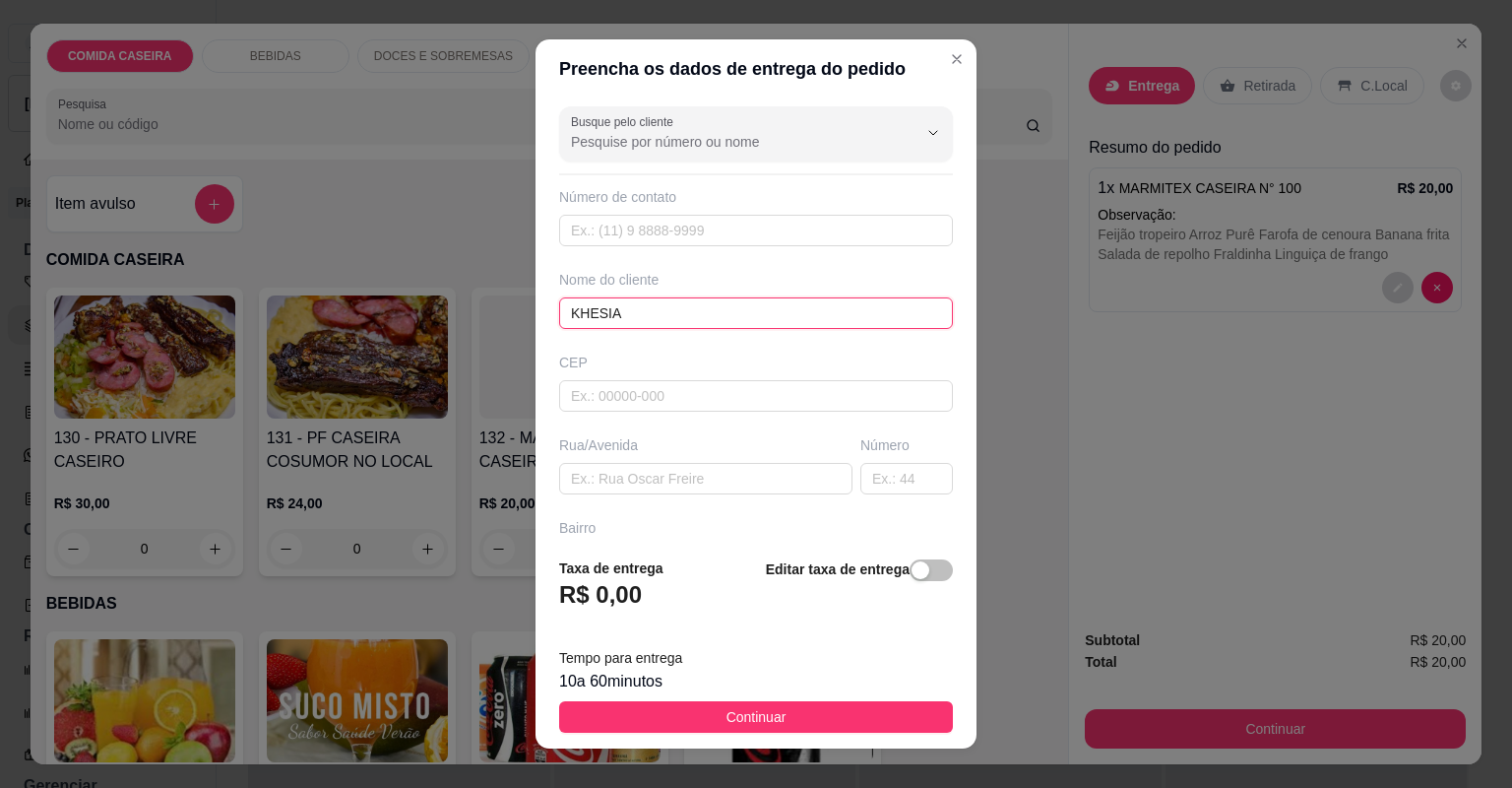 type on "KHESIA" 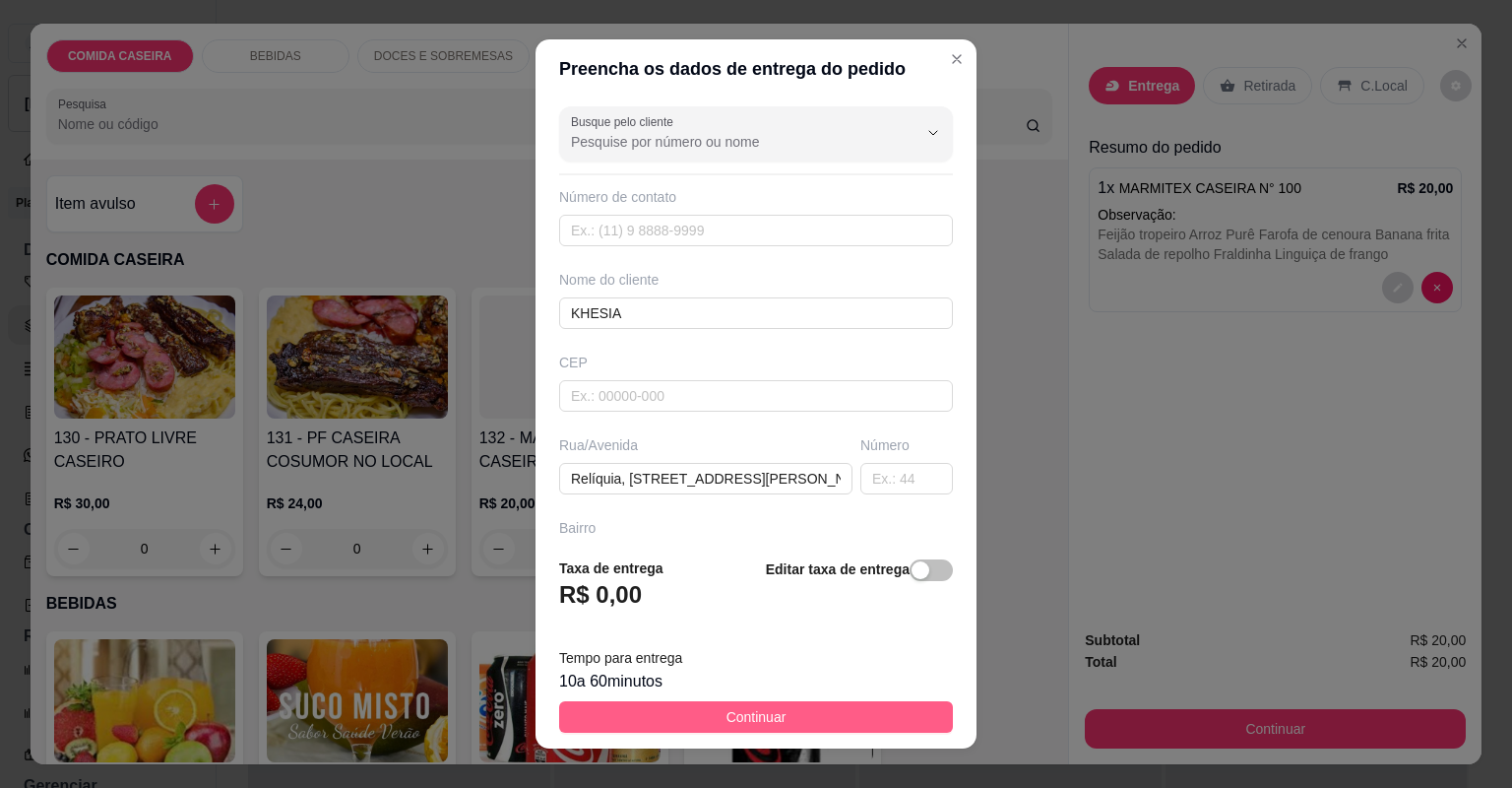 click on "Continuar" at bounding box center [756, 717] 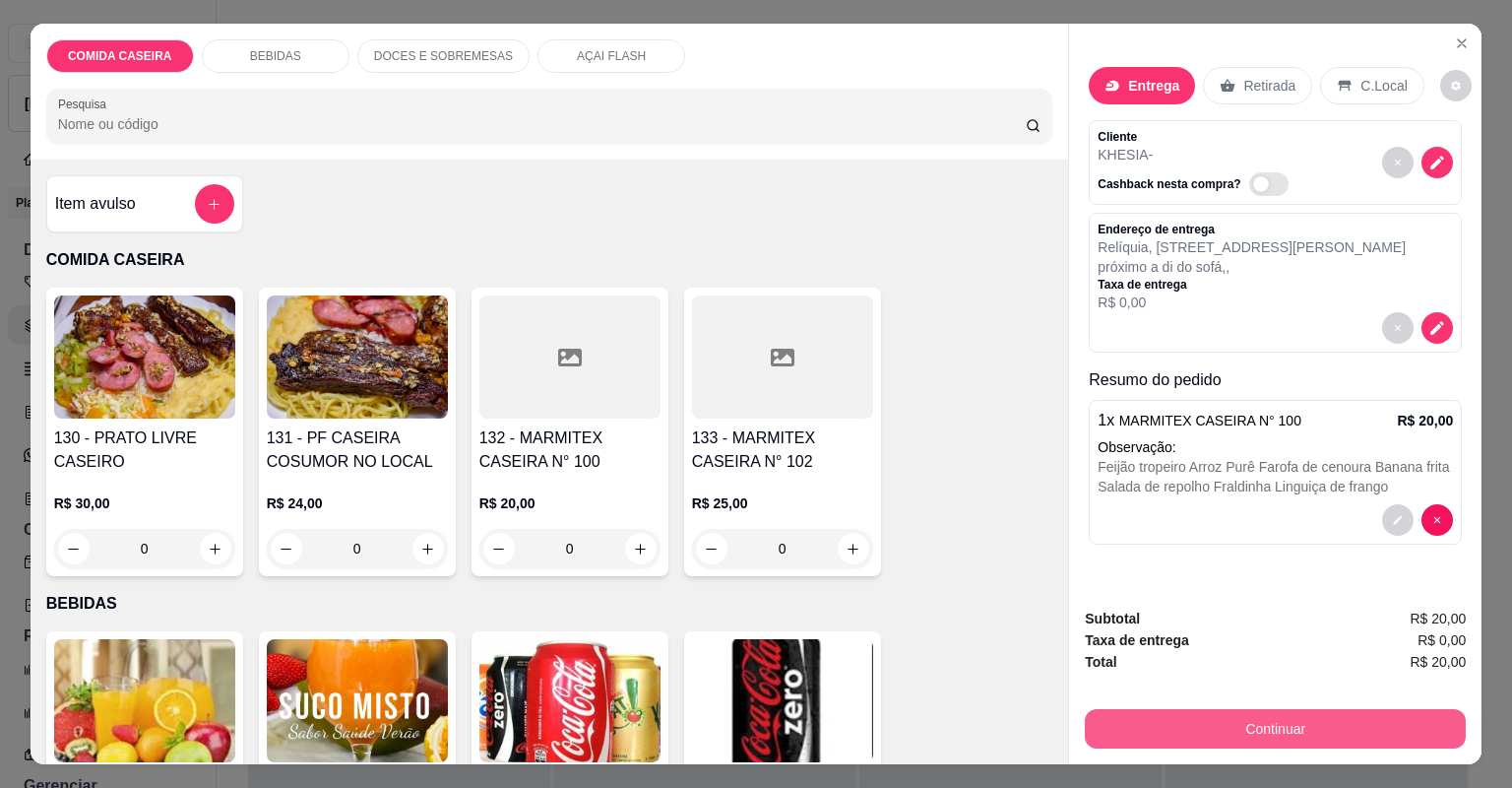 click on "Continuar" at bounding box center (1275, 729) 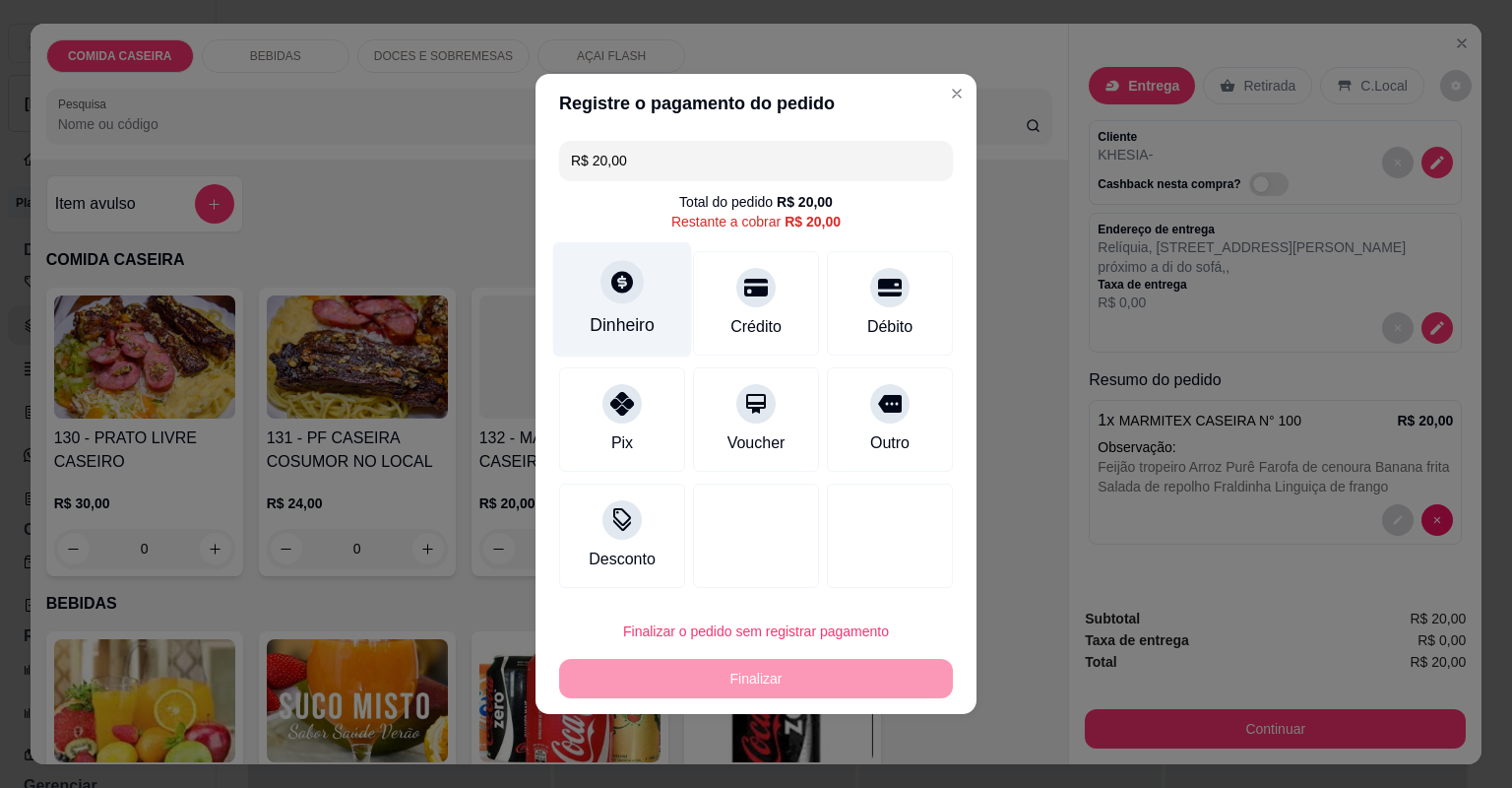 click on "Dinheiro" at bounding box center [622, 325] 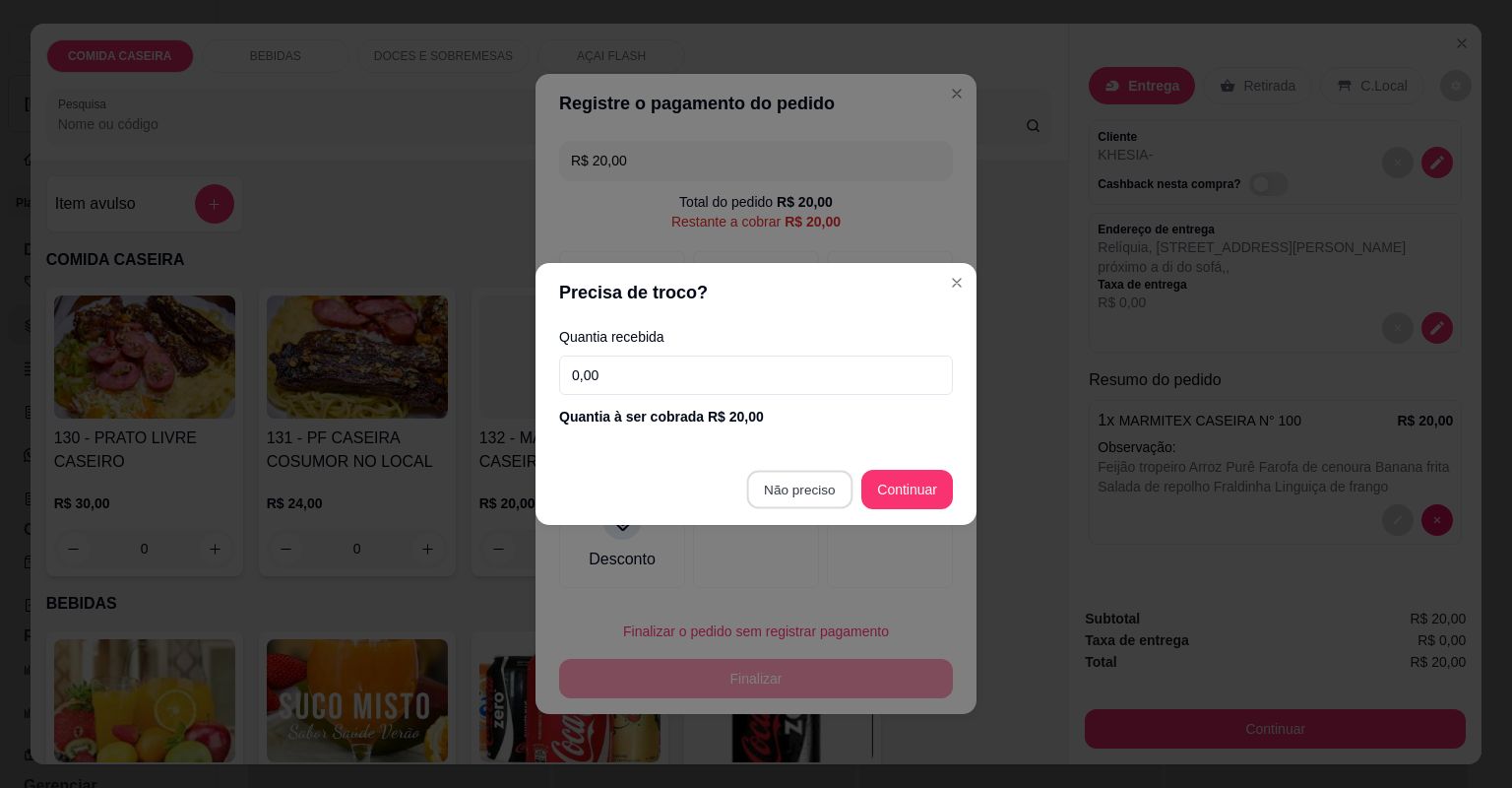 type on "R$ 0,00" 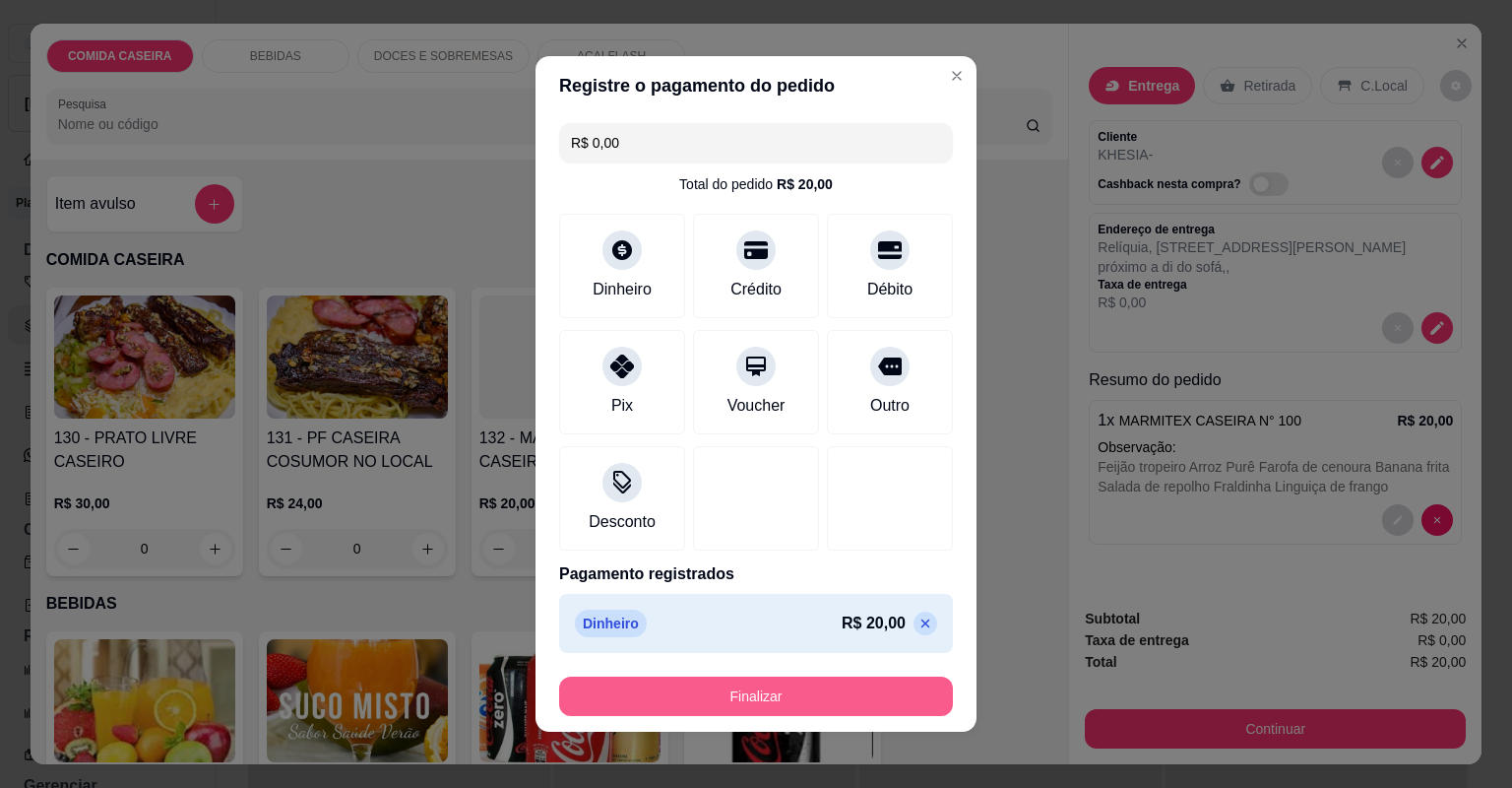 click on "Finalizar" at bounding box center (756, 696) 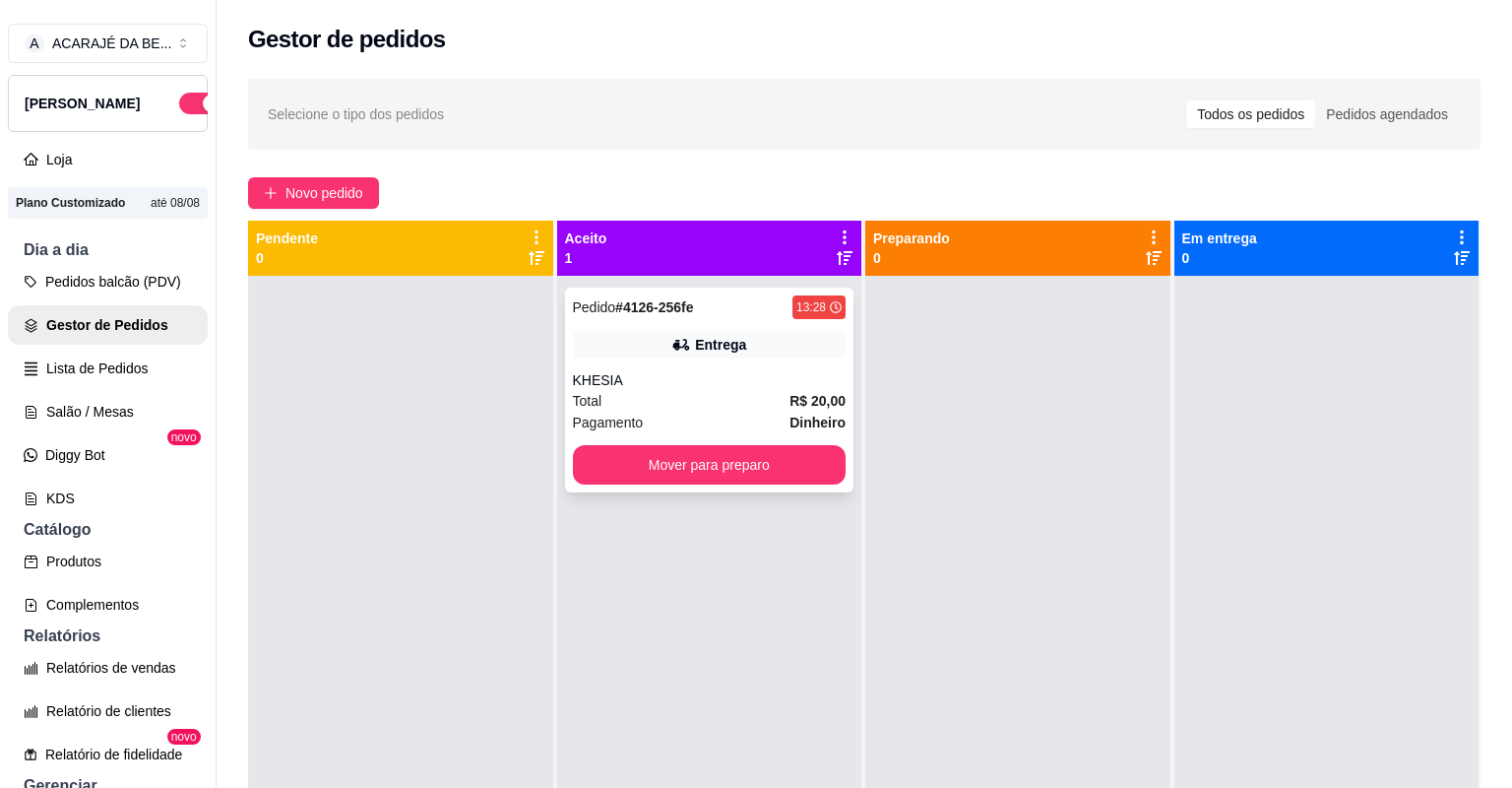 click on "KHESIA" at bounding box center (710, 380) 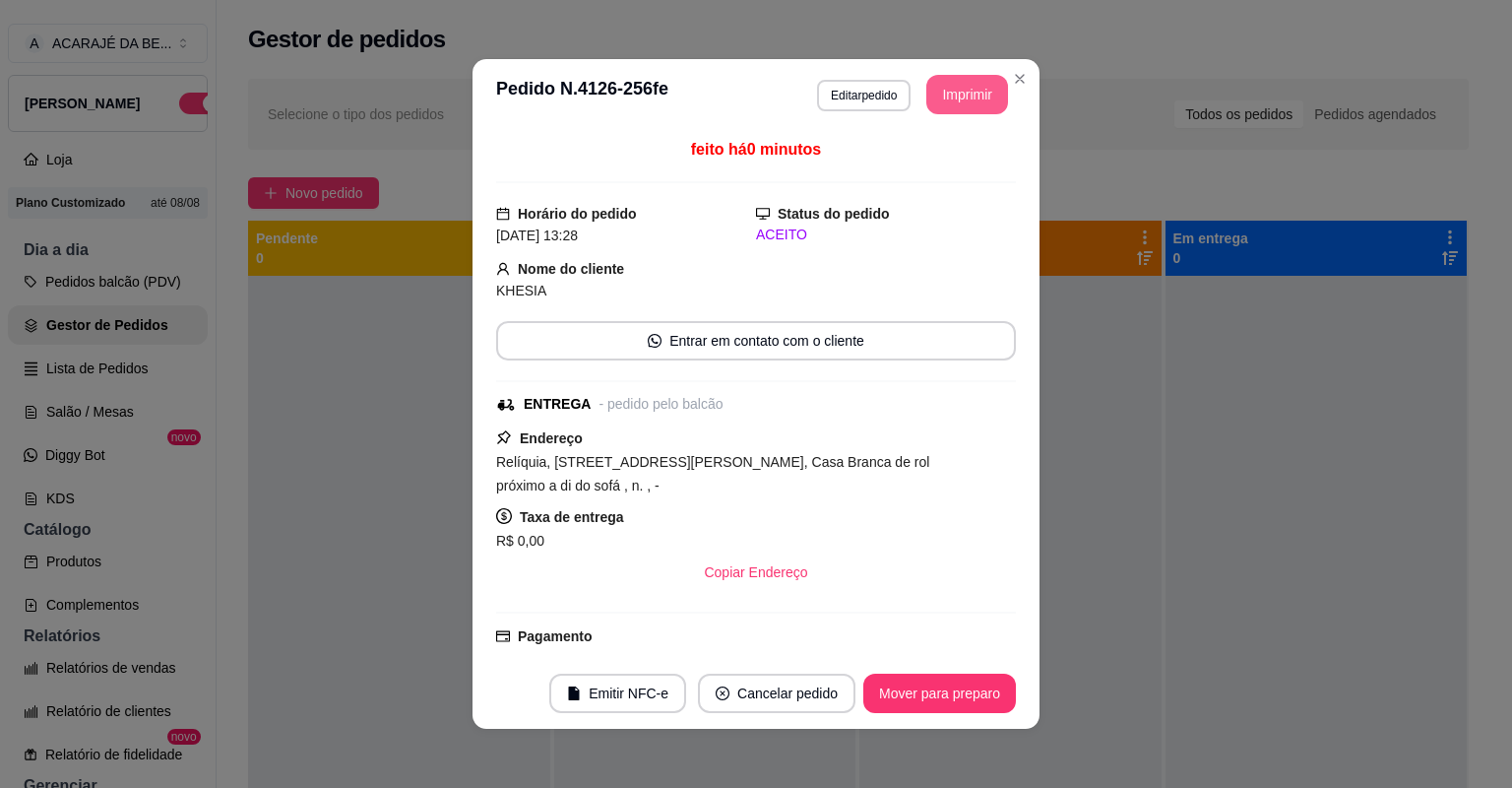 click on "Imprimir" at bounding box center (967, 95) 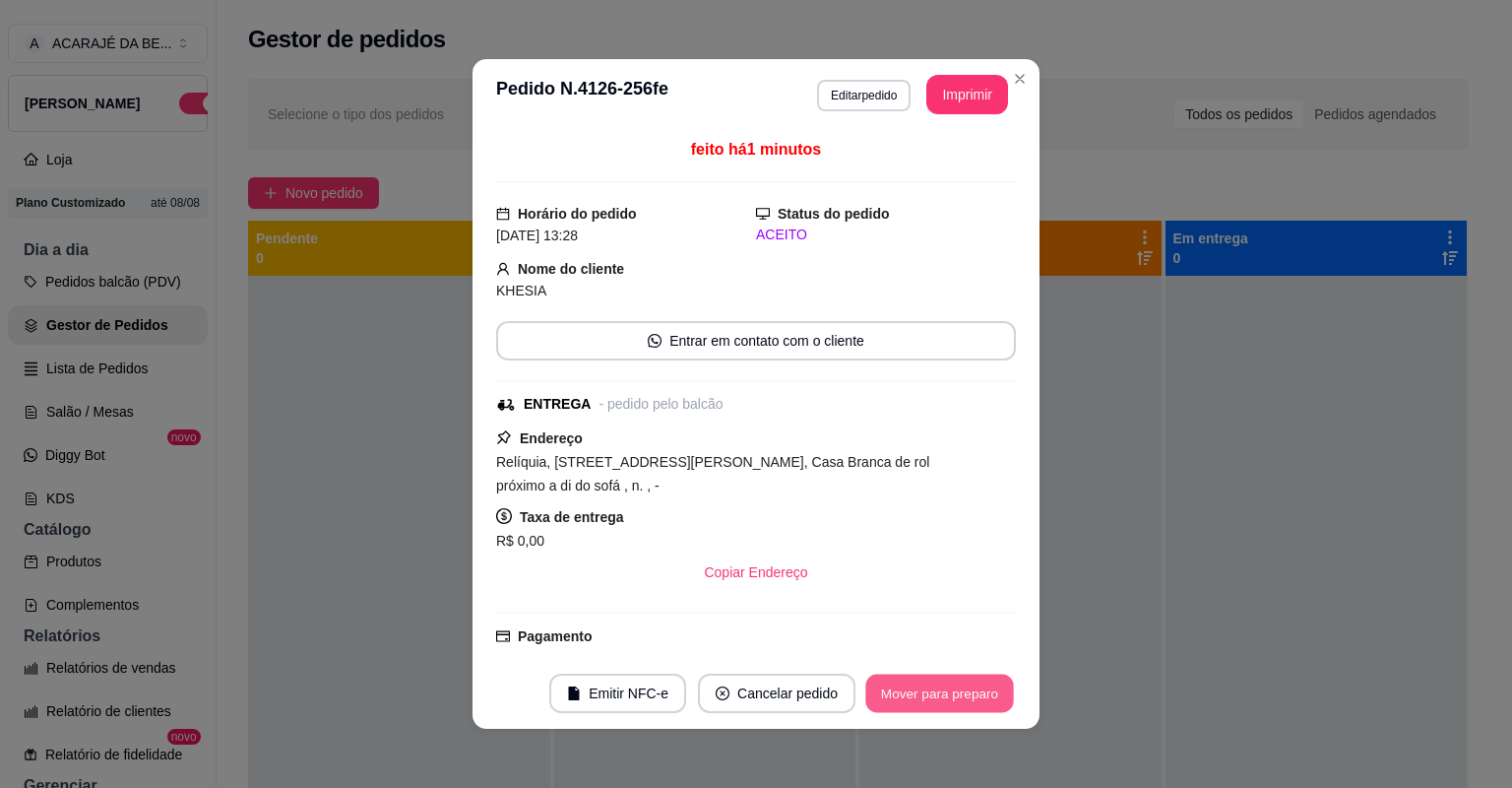 click on "Mover para preparo" at bounding box center [939, 693] 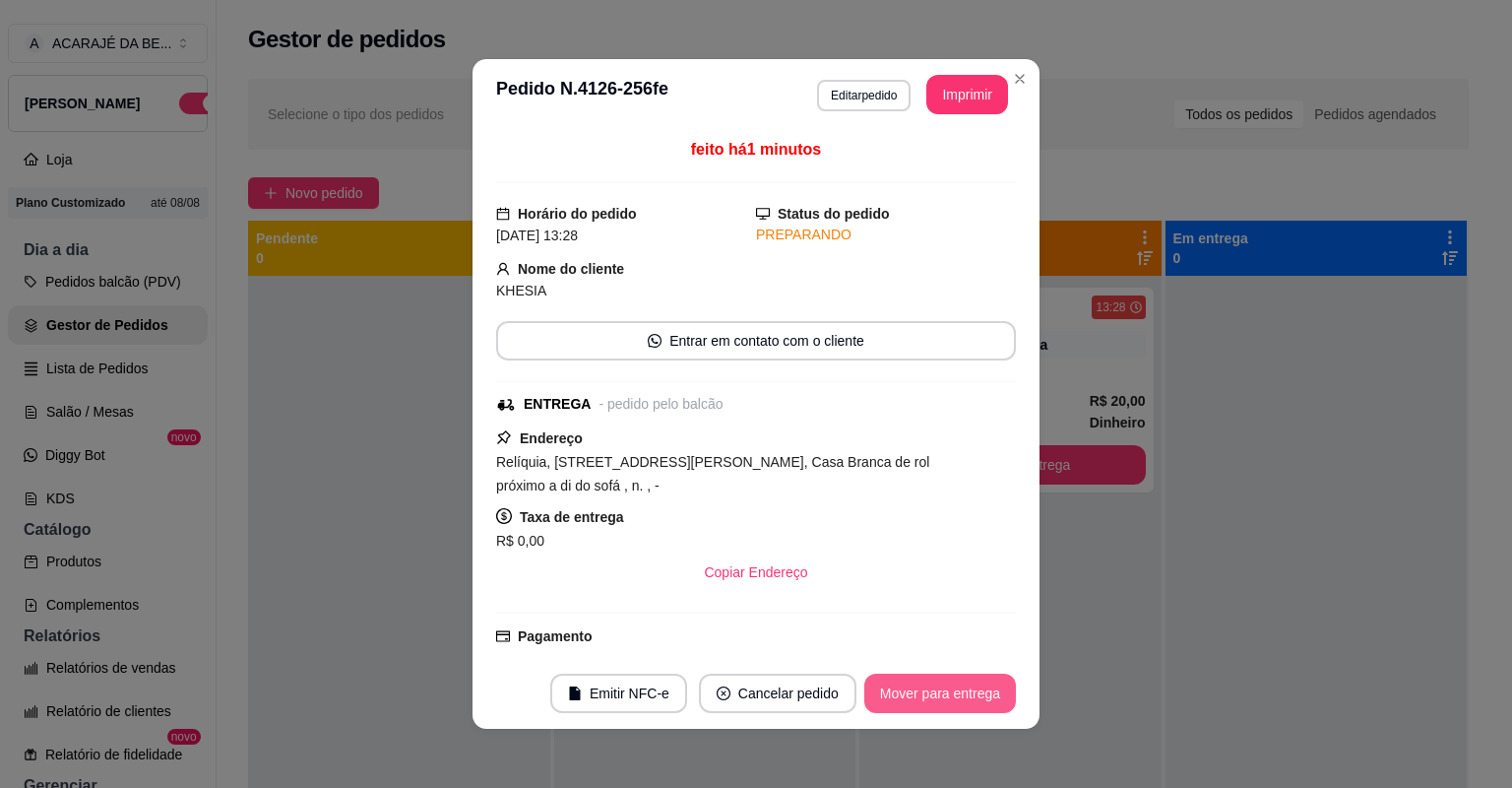 click on "Mover para entrega" at bounding box center (940, 693) 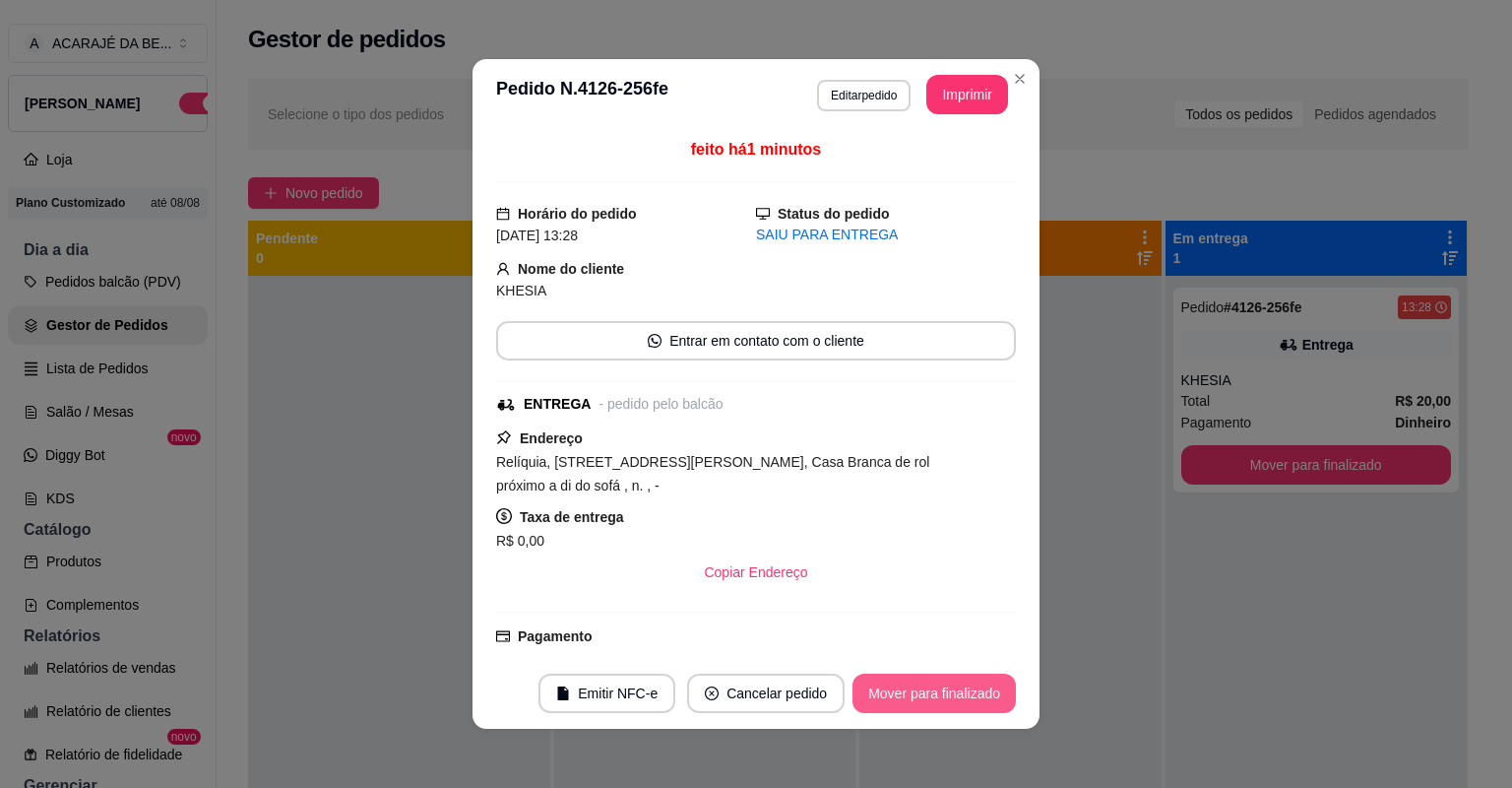 click on "Mover para finalizado" at bounding box center [934, 693] 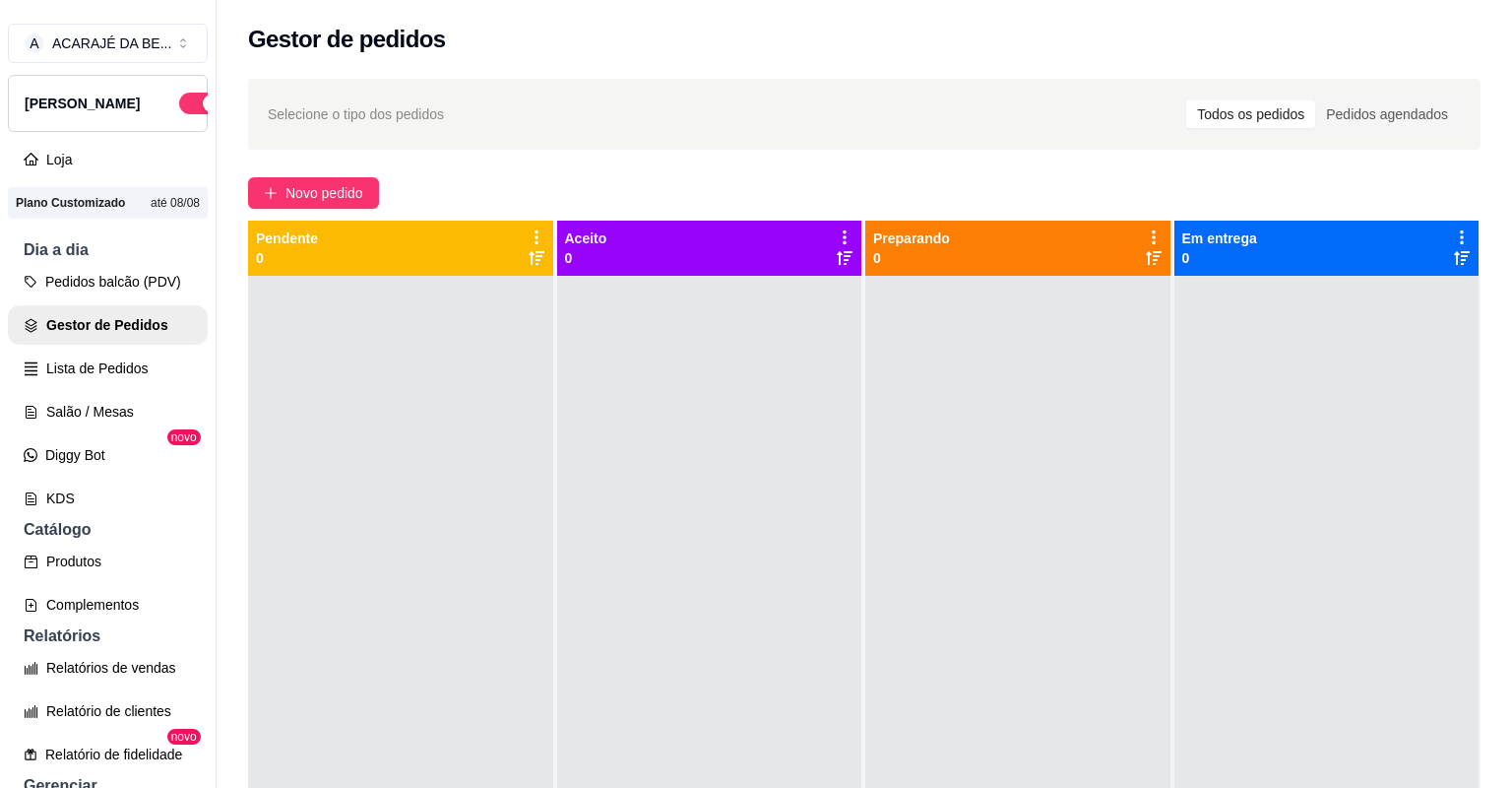 drag, startPoint x: 1390, startPoint y: 5, endPoint x: 889, endPoint y: 707, distance: 862.4413 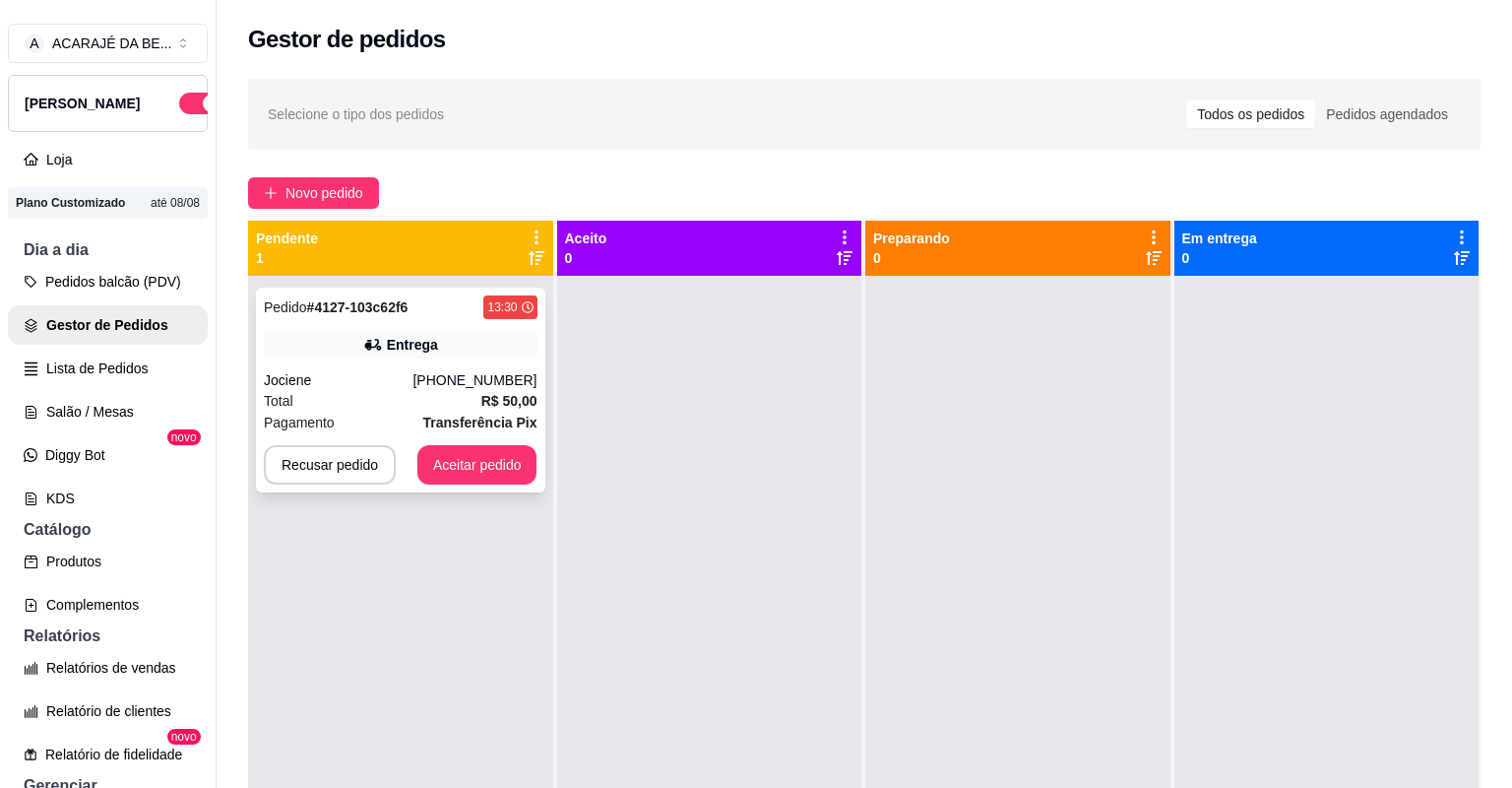 click on "Entrega" at bounding box center [401, 345] 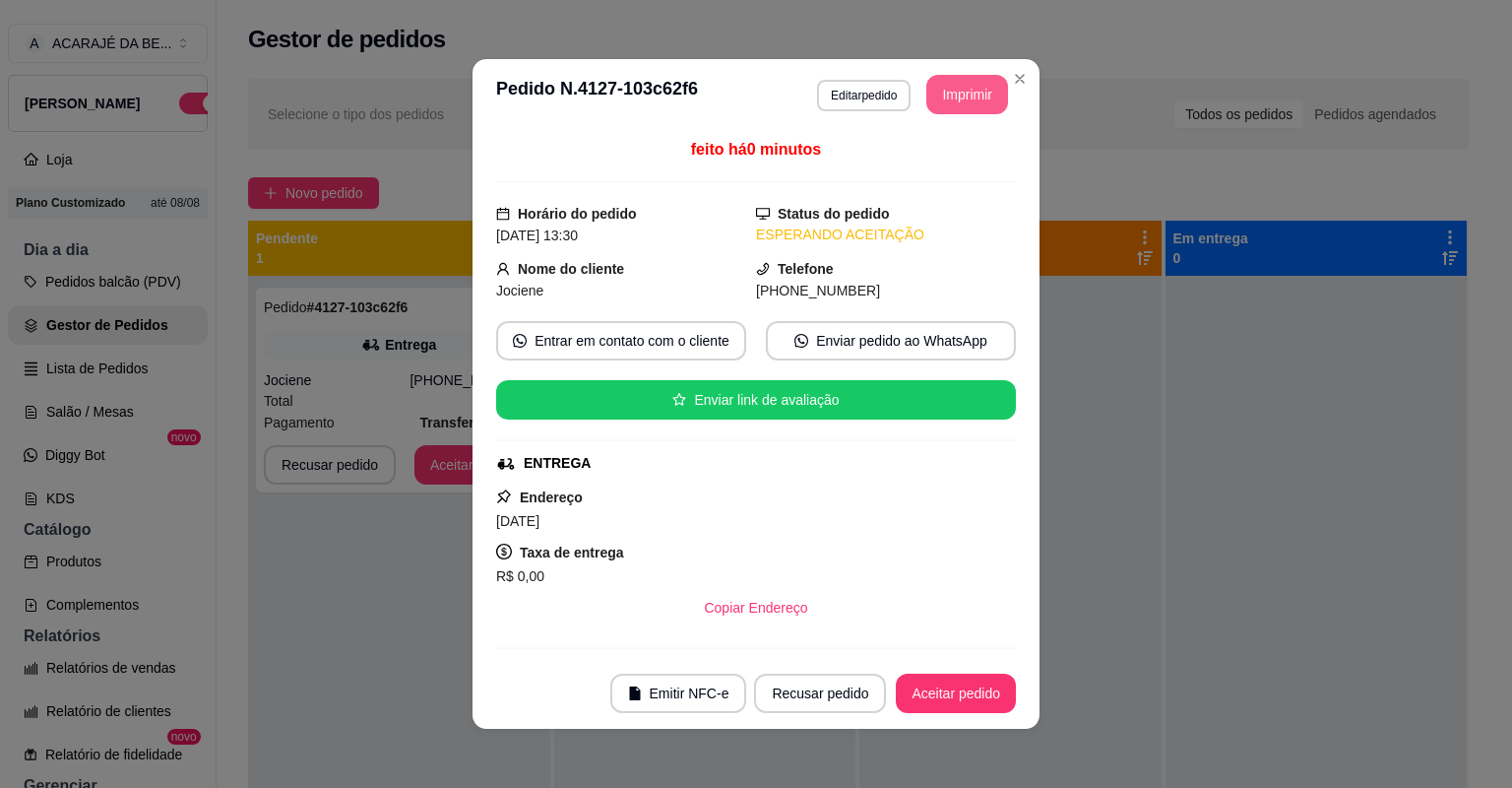 click on "Imprimir" at bounding box center (967, 95) 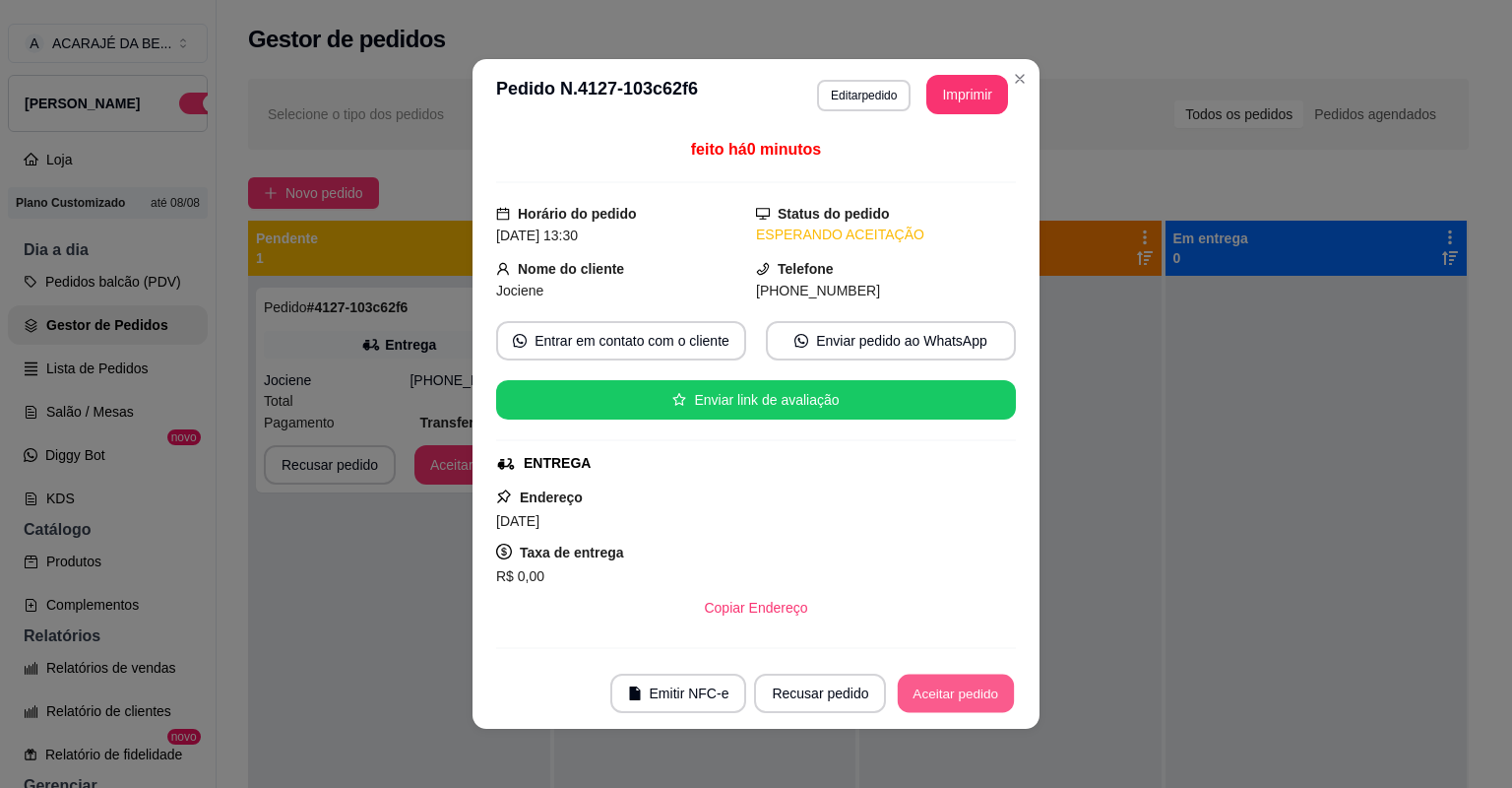 click on "Aceitar pedido" at bounding box center [956, 693] 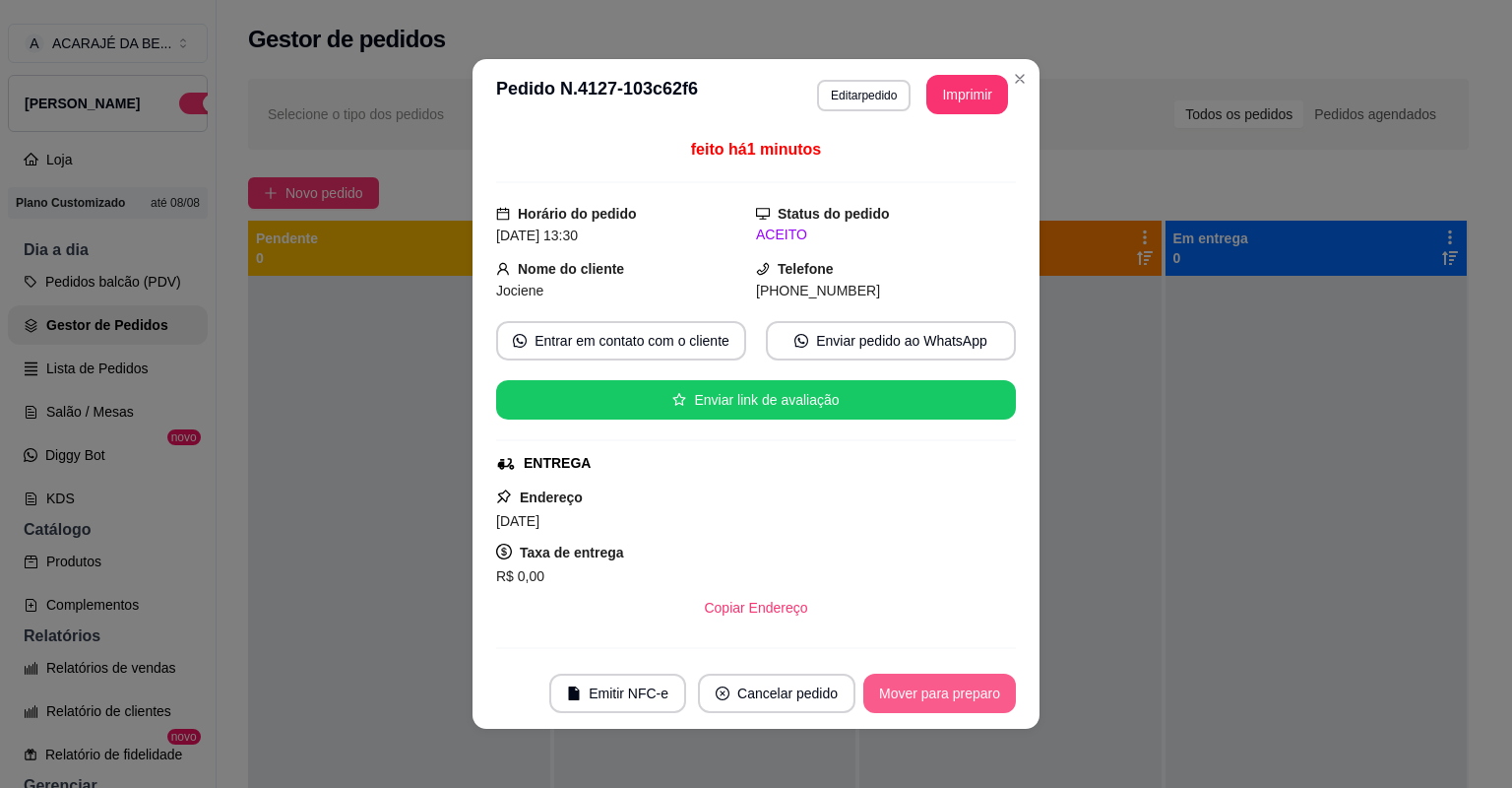 click on "Mover para preparo" at bounding box center [939, 693] 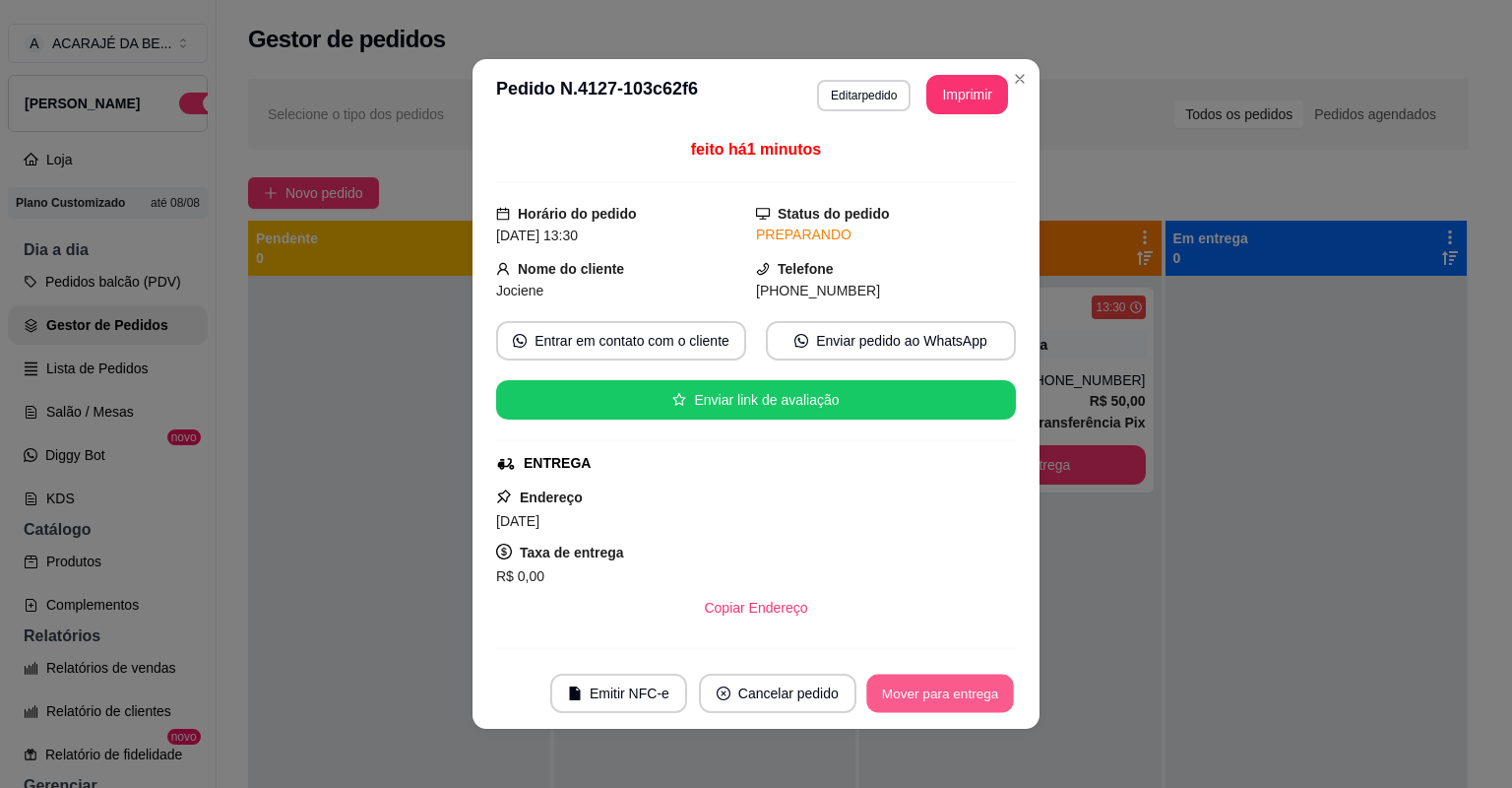click on "Mover para entrega" at bounding box center [940, 693] 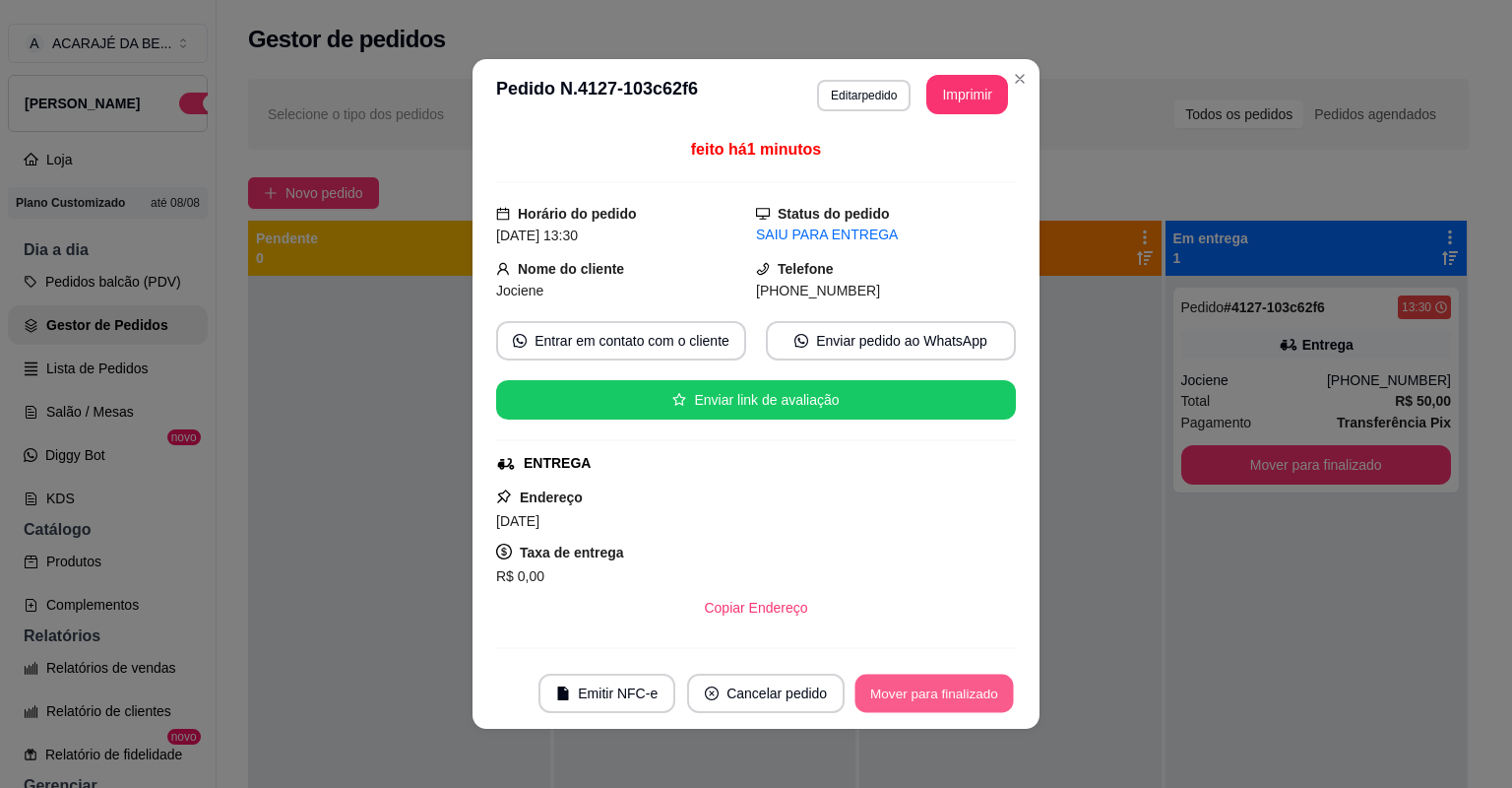 click on "Mover para finalizado" at bounding box center [934, 693] 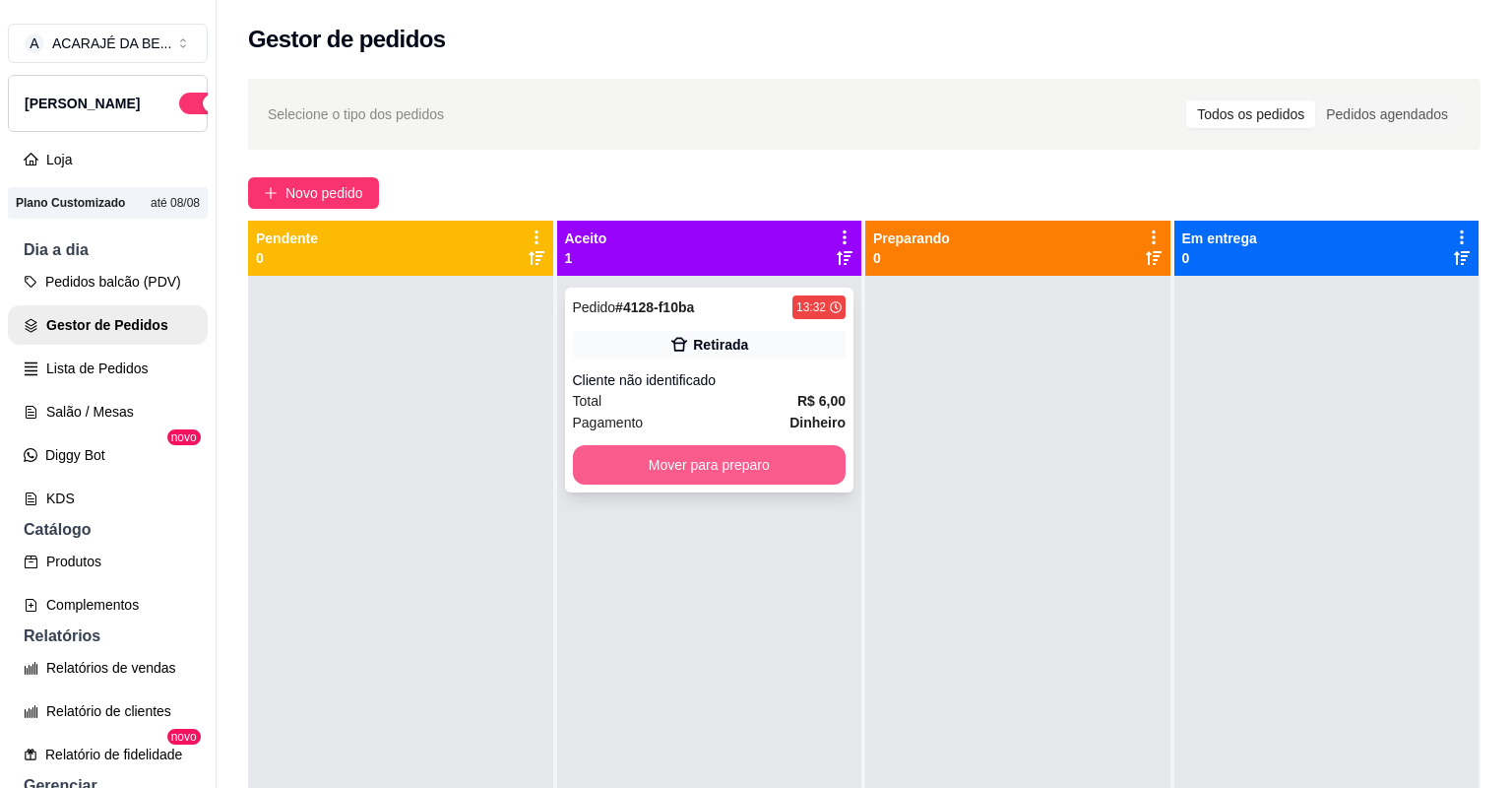 click on "Mover para preparo" at bounding box center (710, 465) 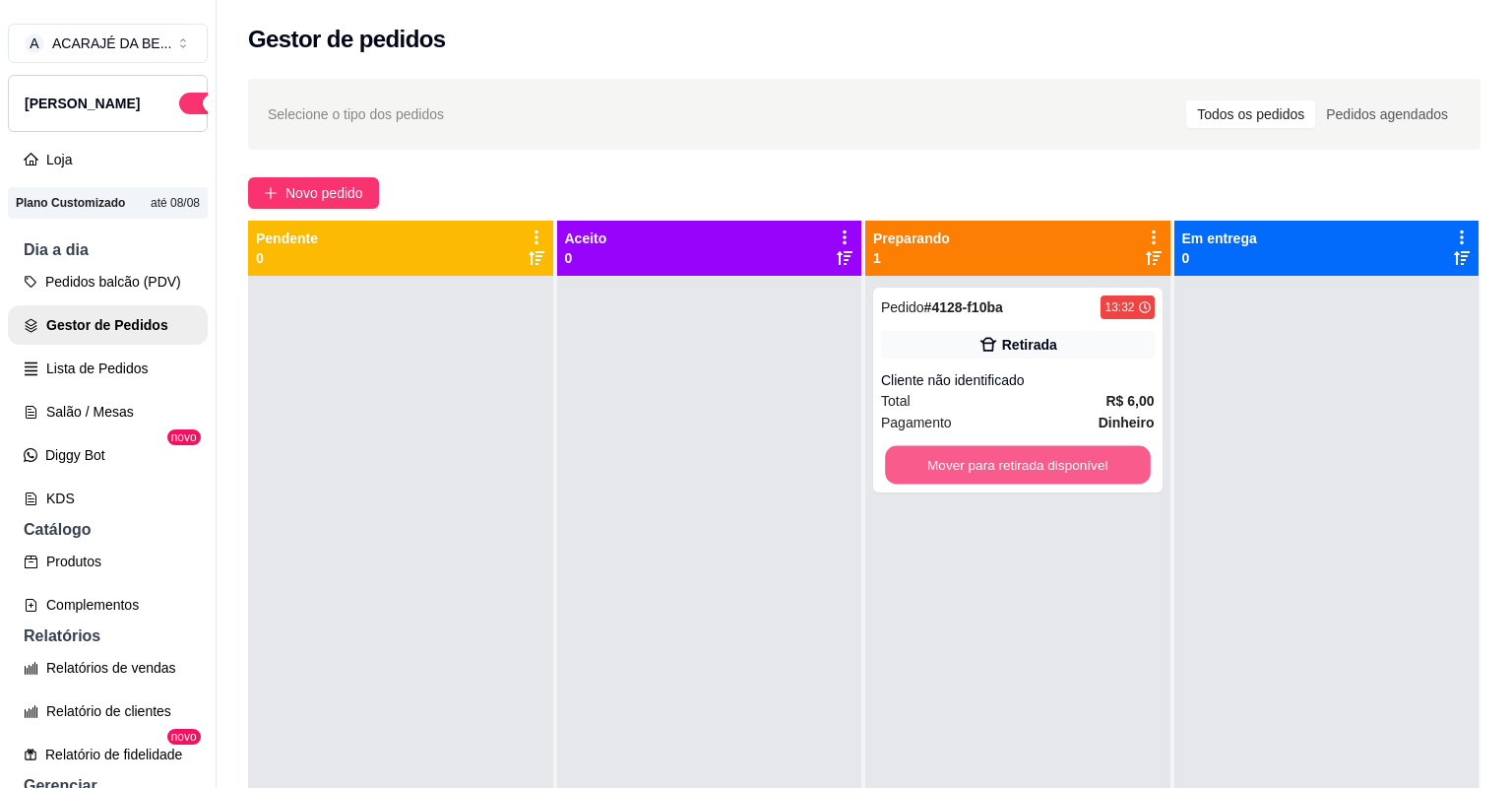 click on "Mover para retirada disponível" at bounding box center (1017, 465) 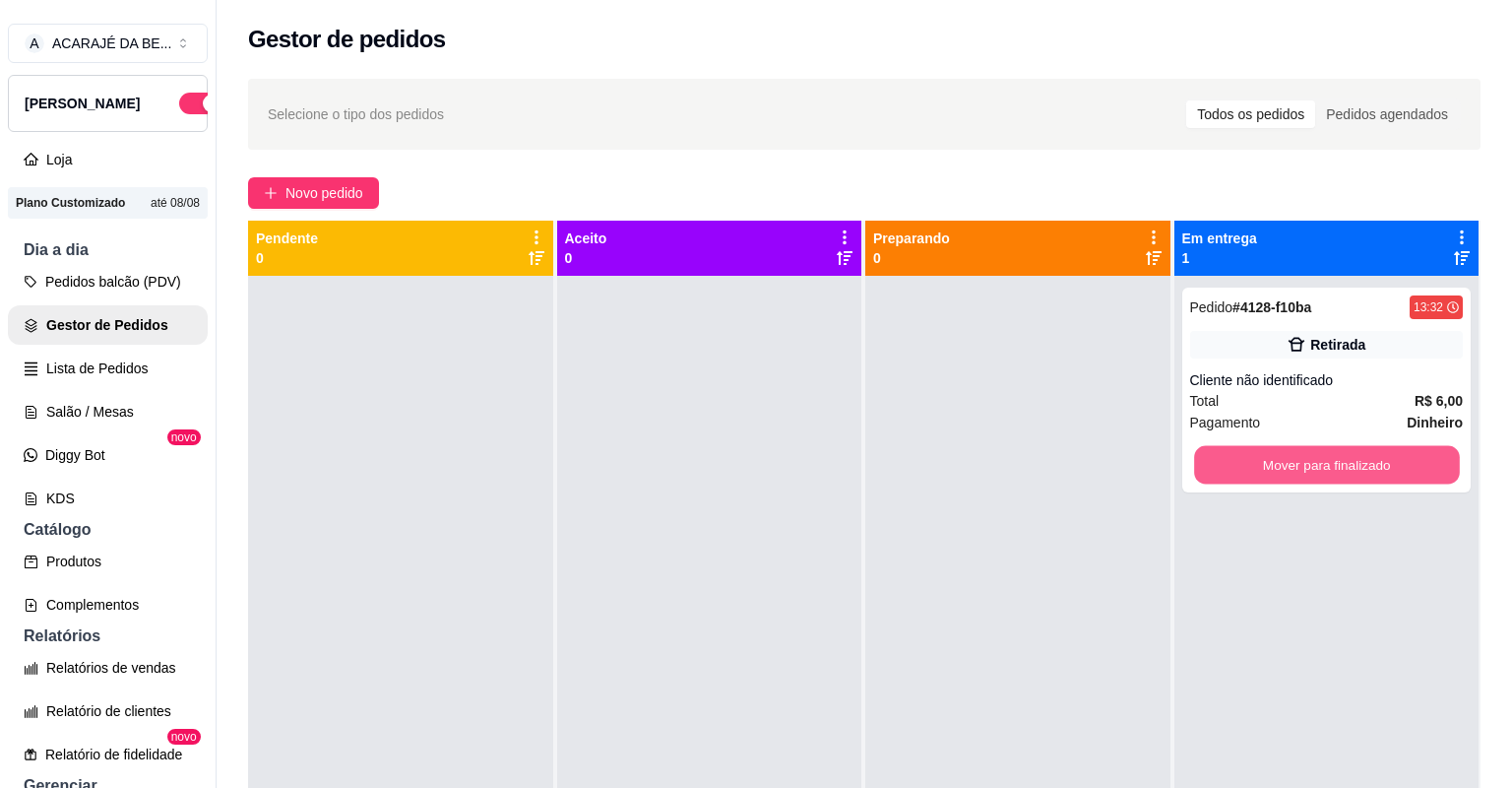 click on "Mover para finalizado" at bounding box center [1326, 465] 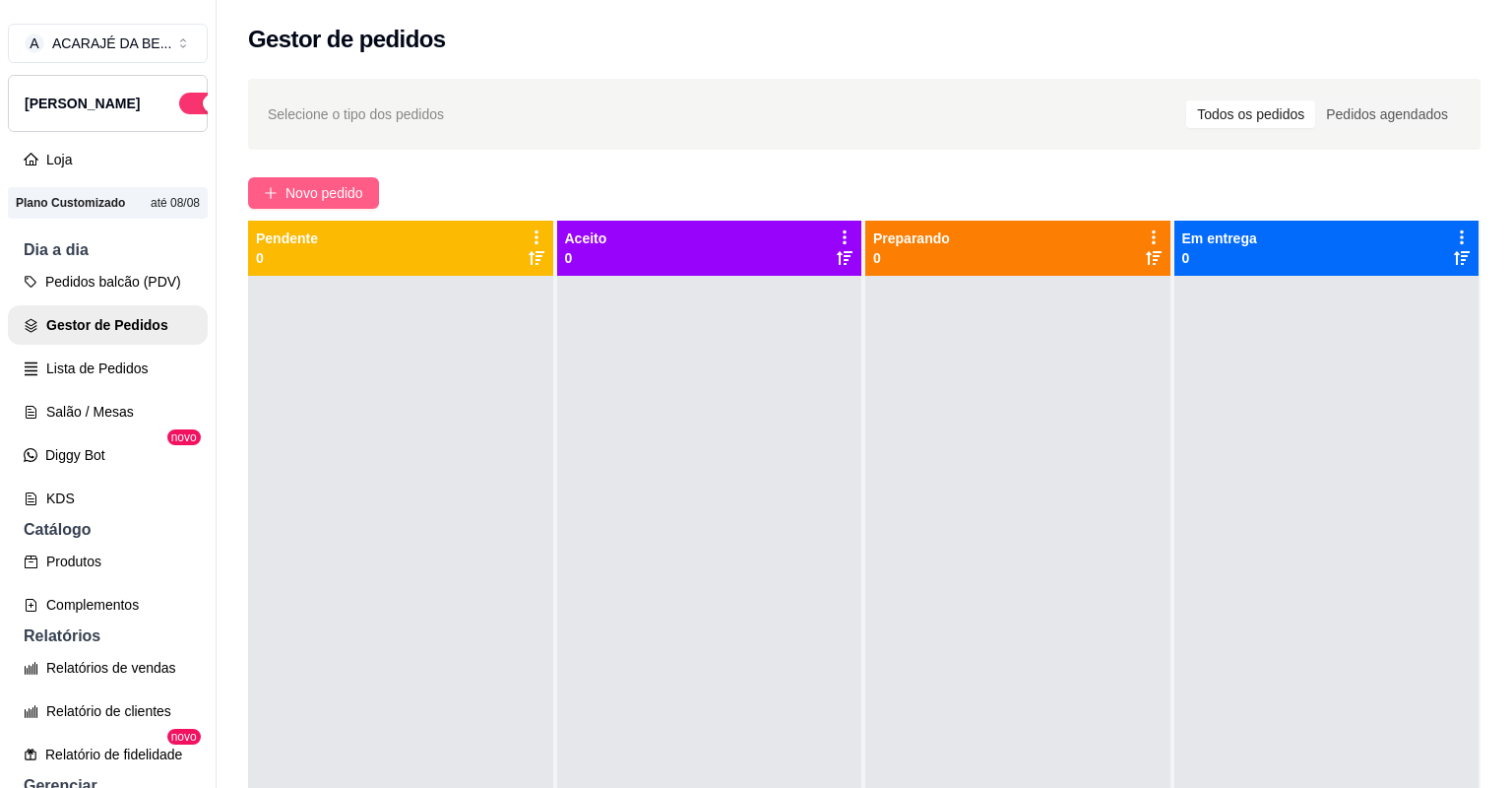 click on "Novo pedido" at bounding box center (324, 193) 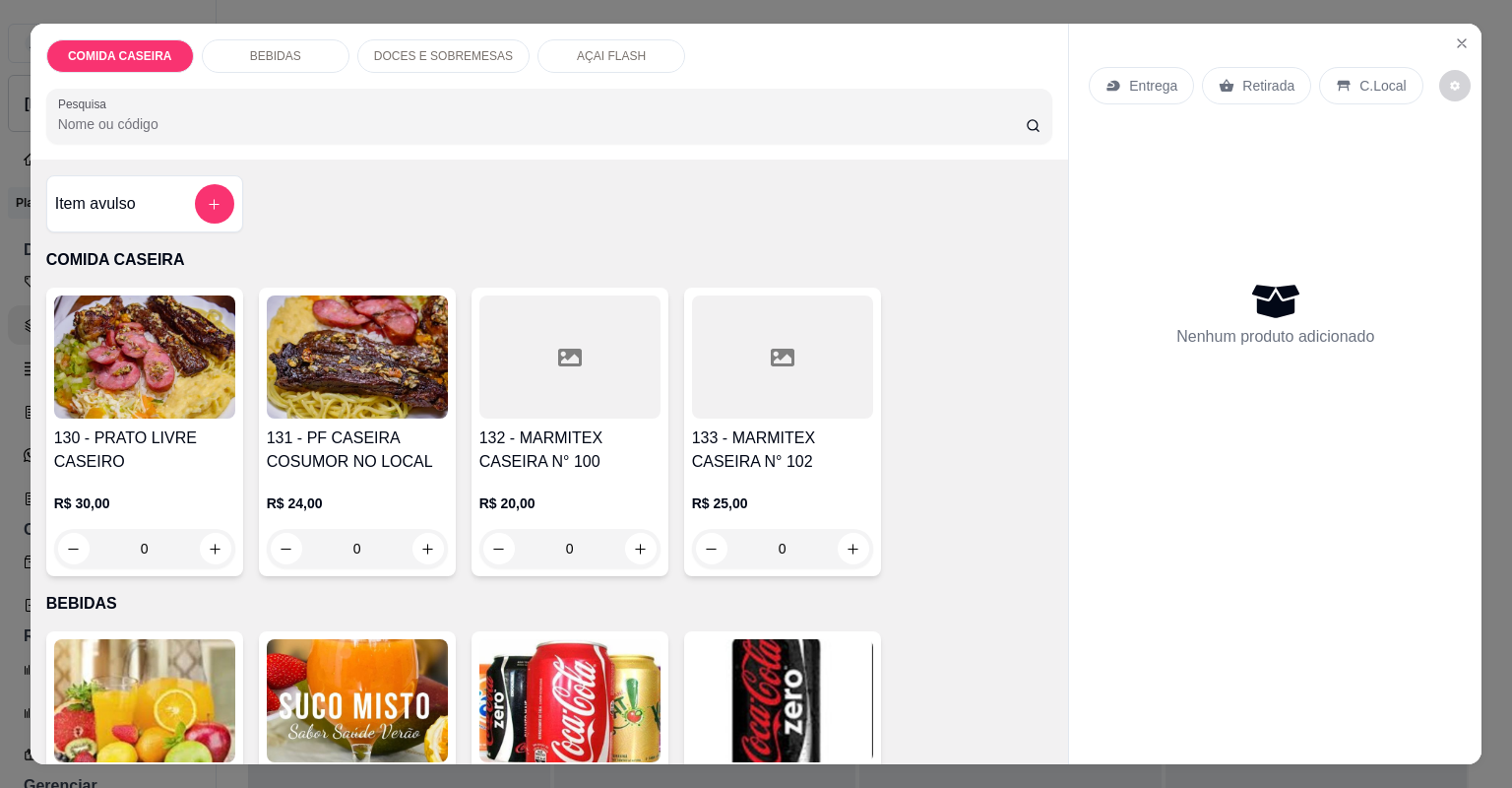 click on "R$ 25,00 0" at bounding box center [783, 521] 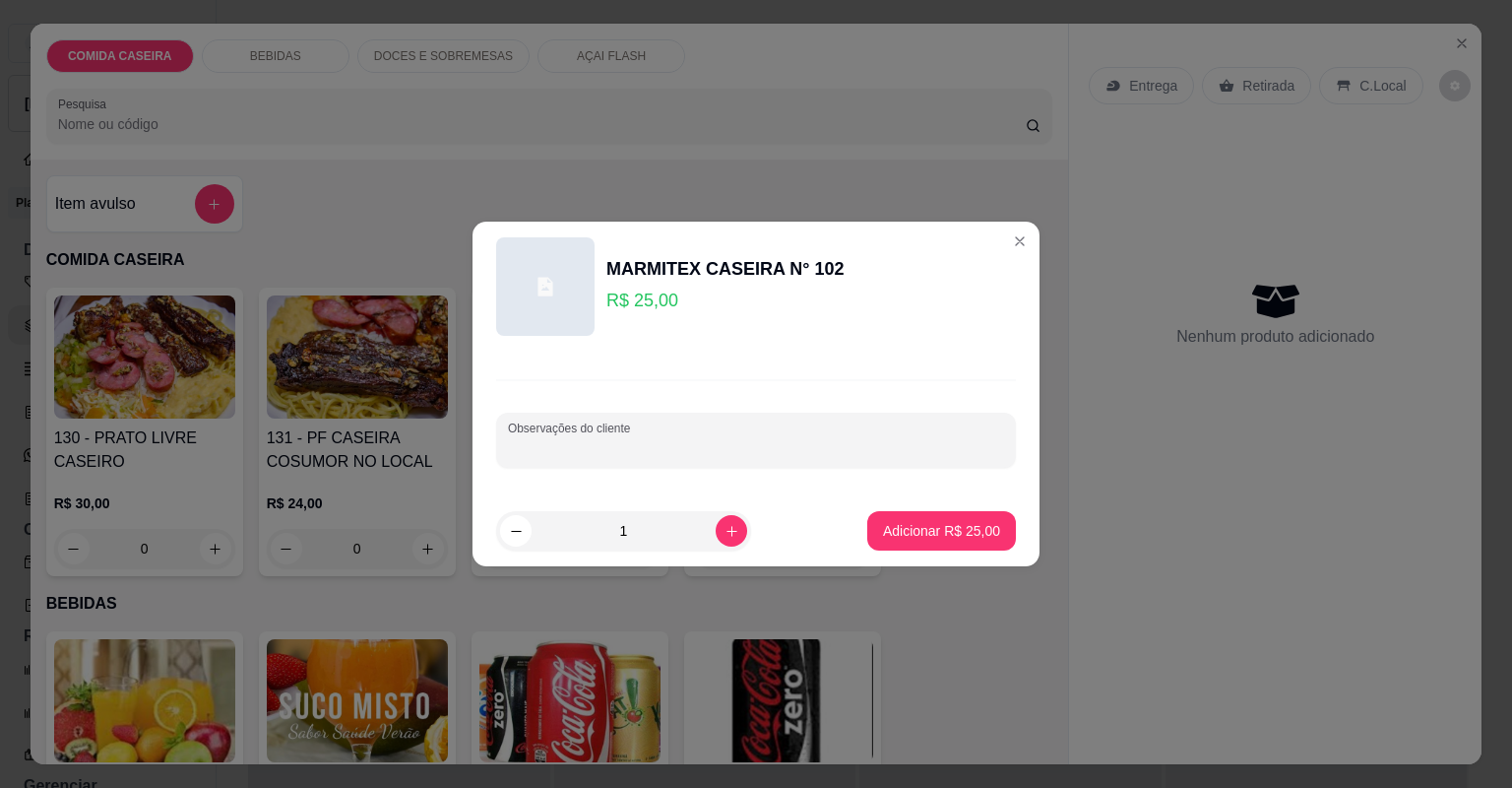 click on "Observações do cliente" at bounding box center [756, 448] 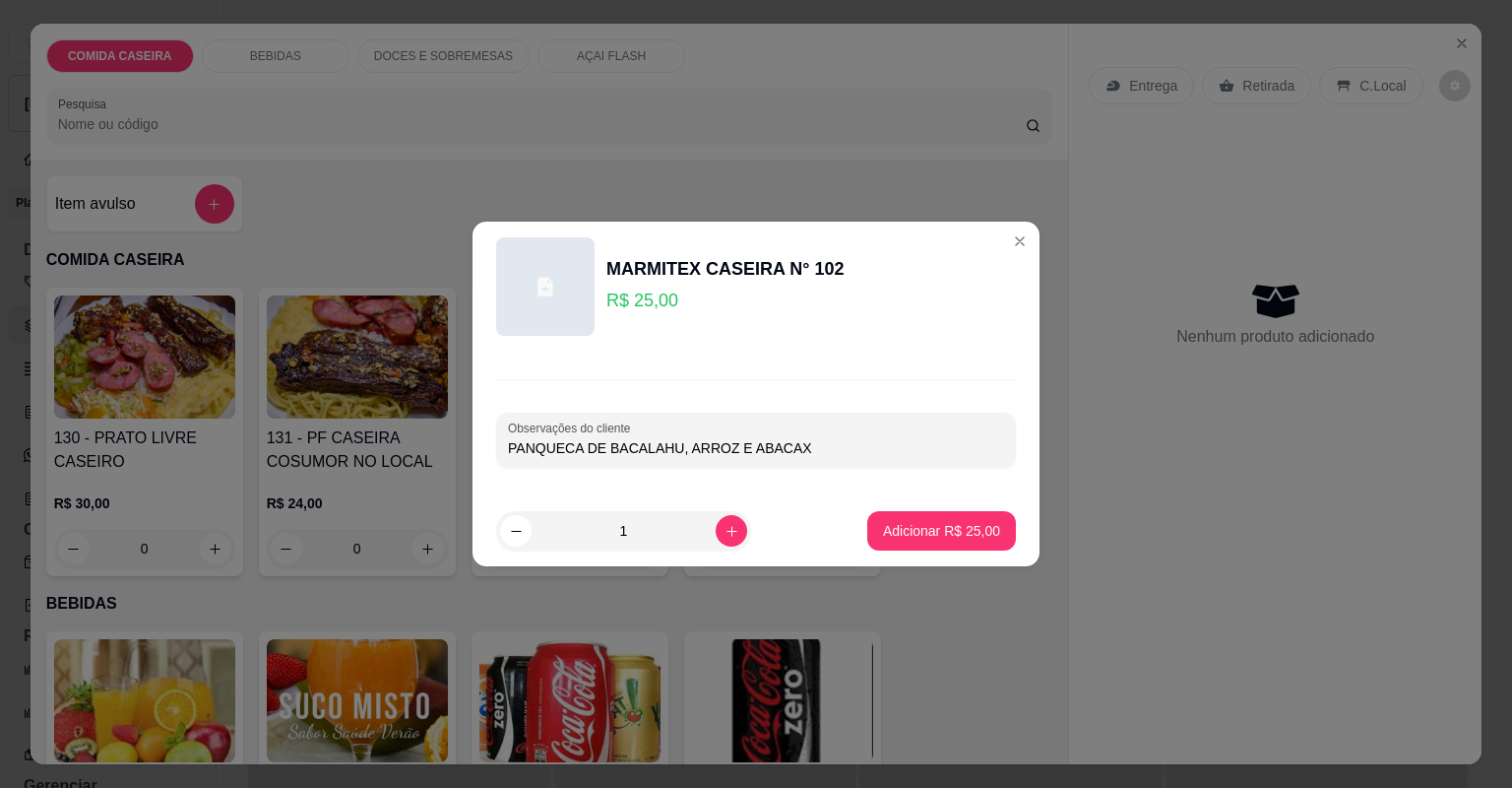 type on "PANQUECA DE BACALAHU, ARROZ E ABACAXI" 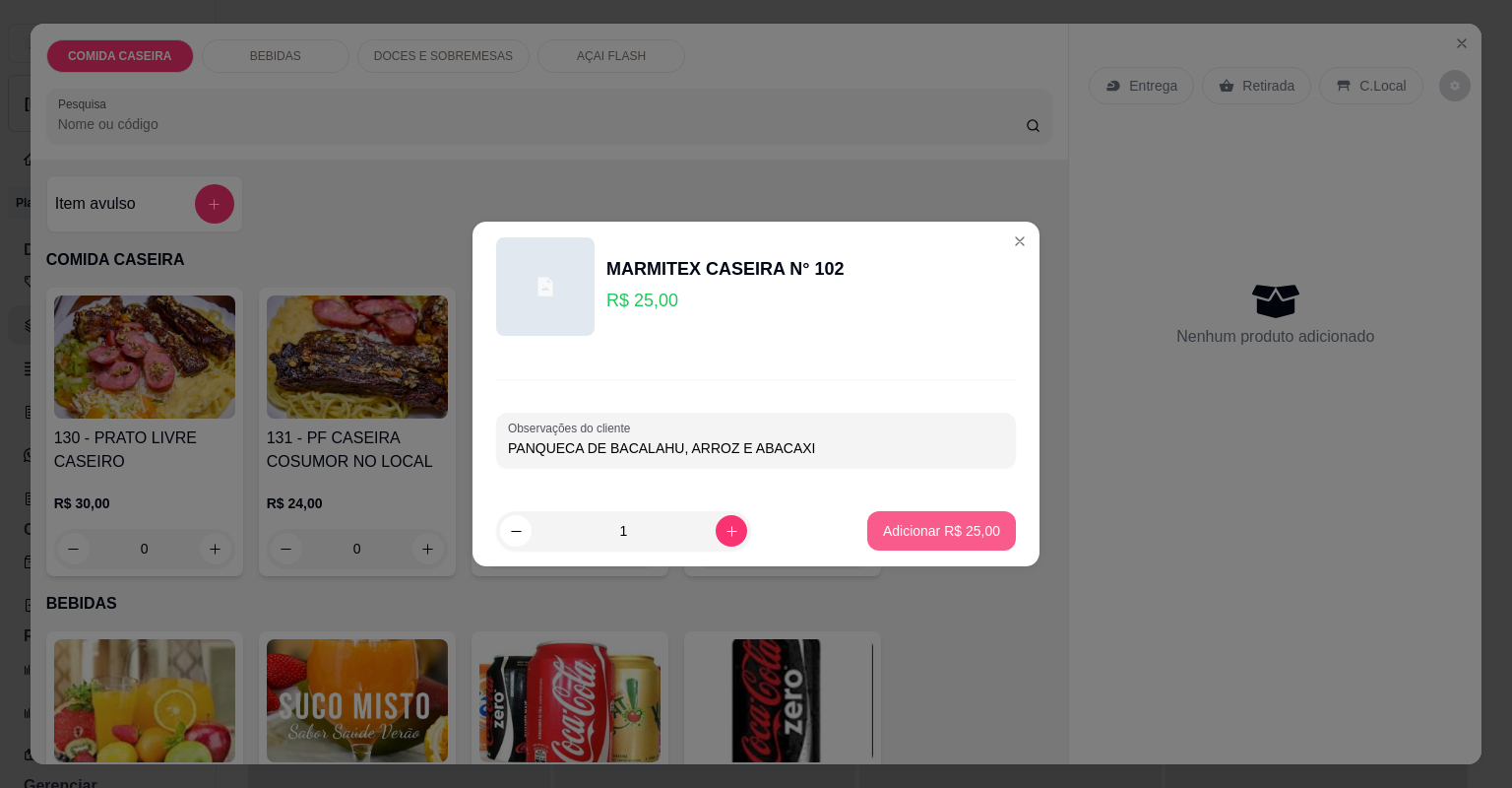 click on "Adicionar   R$ 25,00" at bounding box center (941, 531) 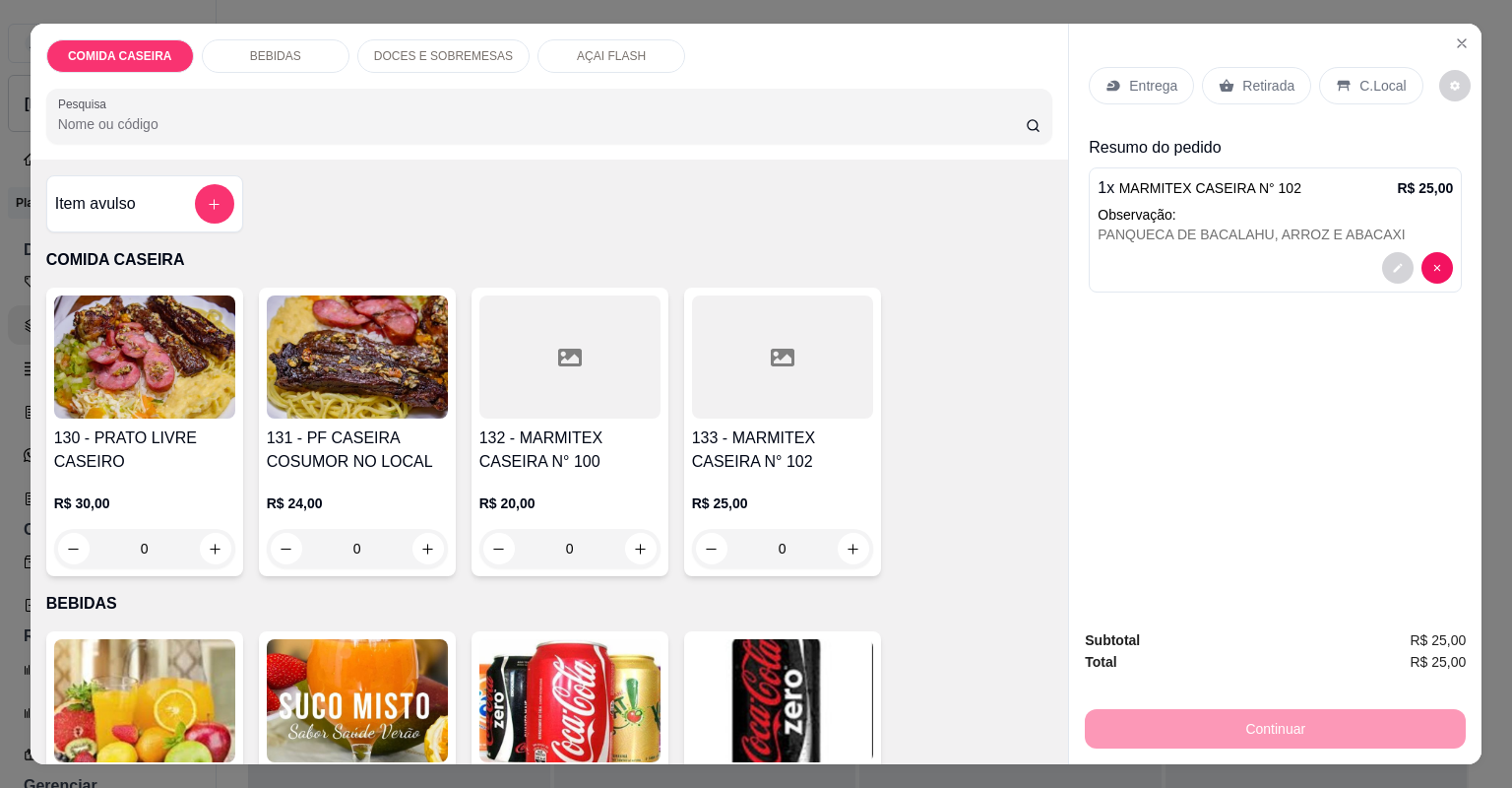 click 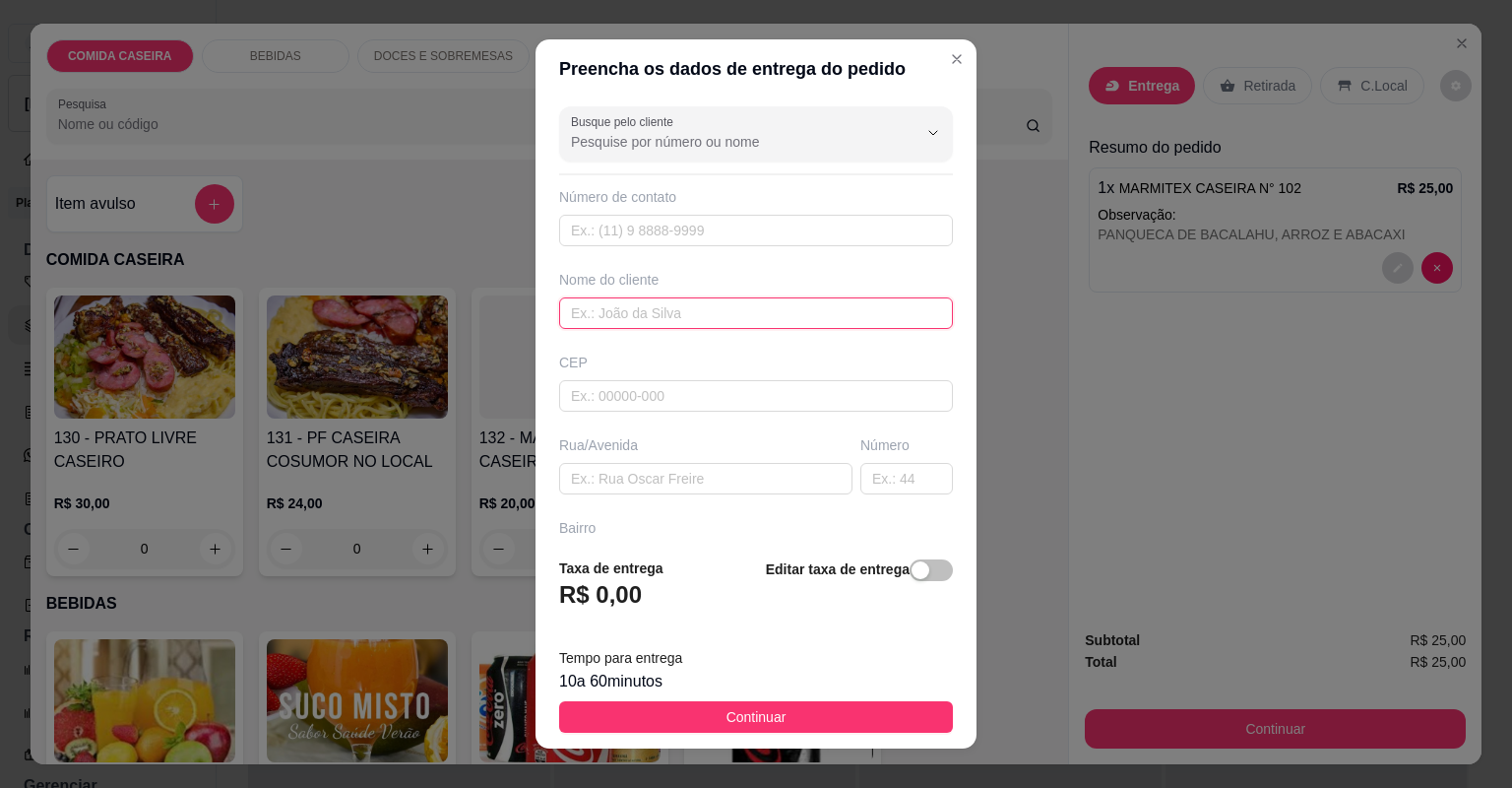 click at bounding box center (756, 313) 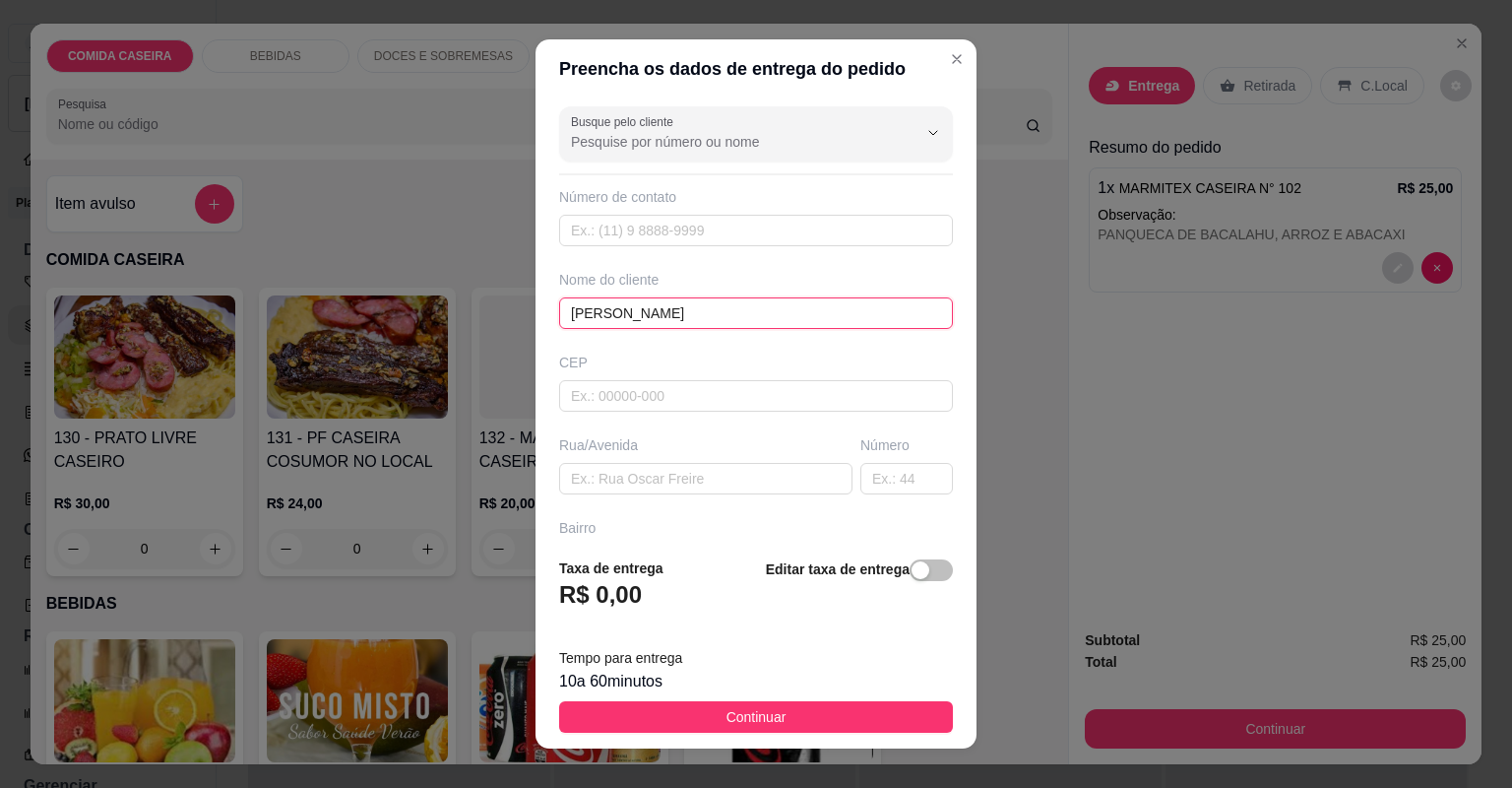 type on "[PERSON_NAME]" 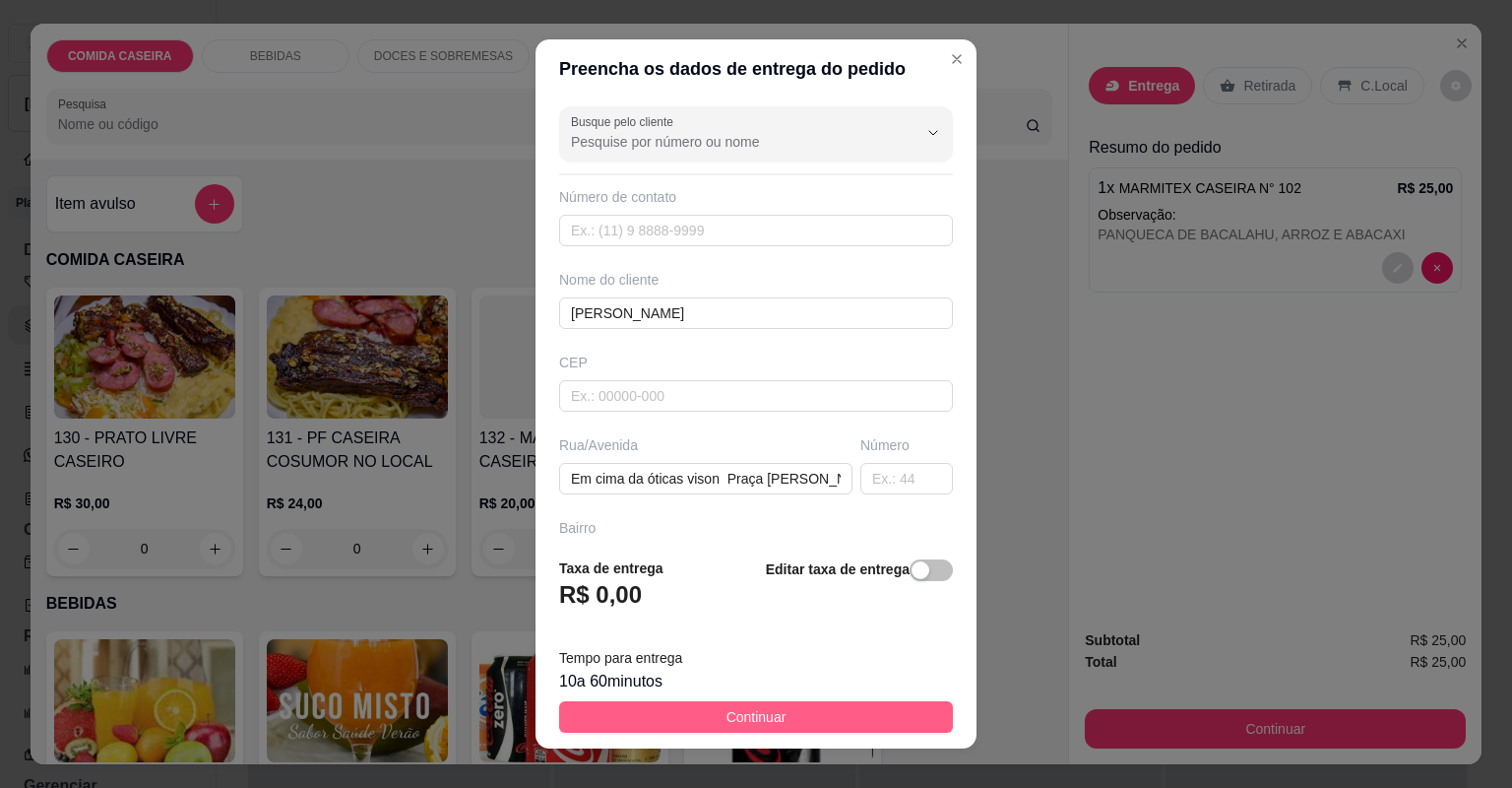 click on "Continuar" at bounding box center (756, 717) 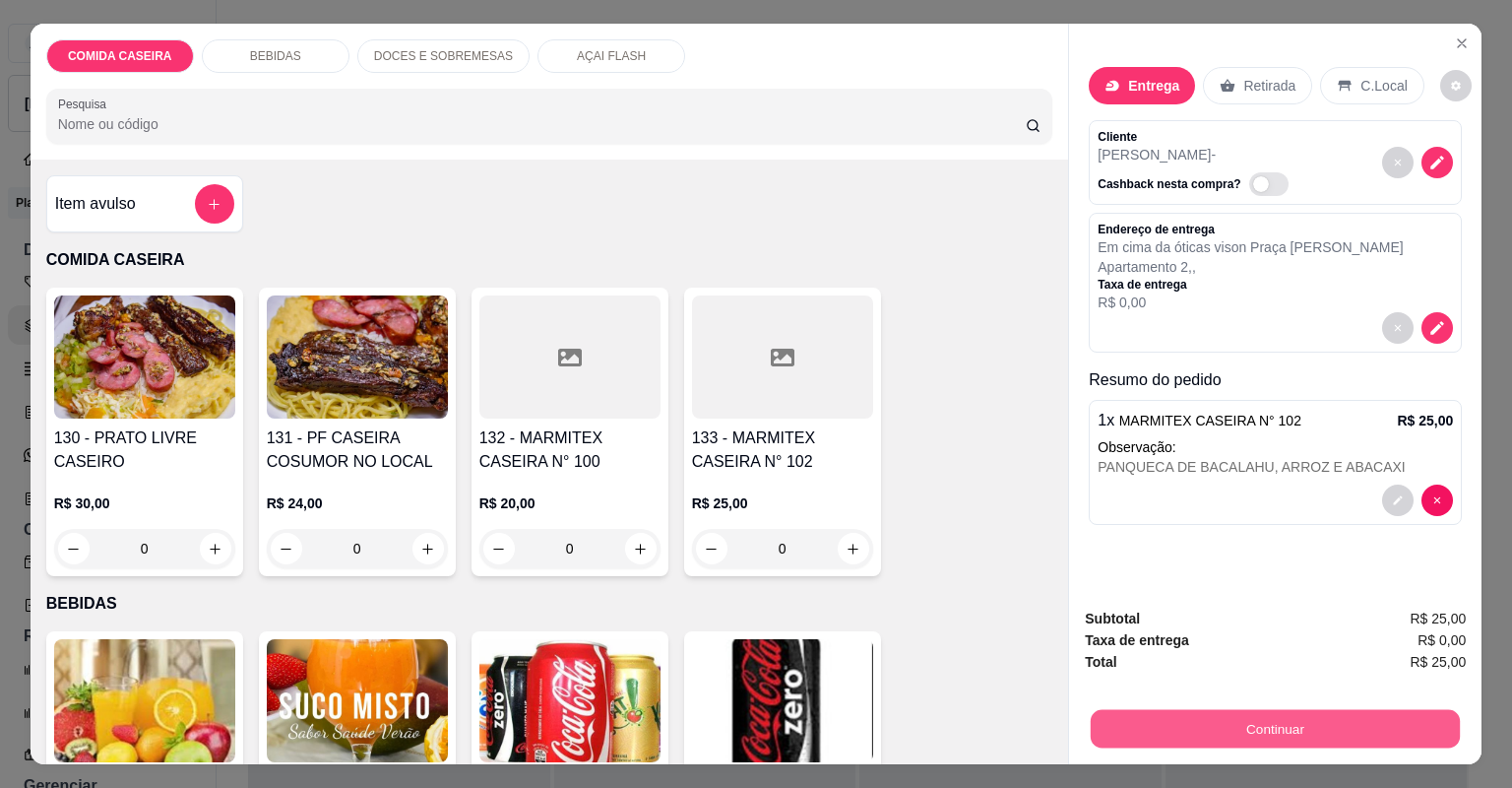 click on "Continuar" at bounding box center (1275, 729) 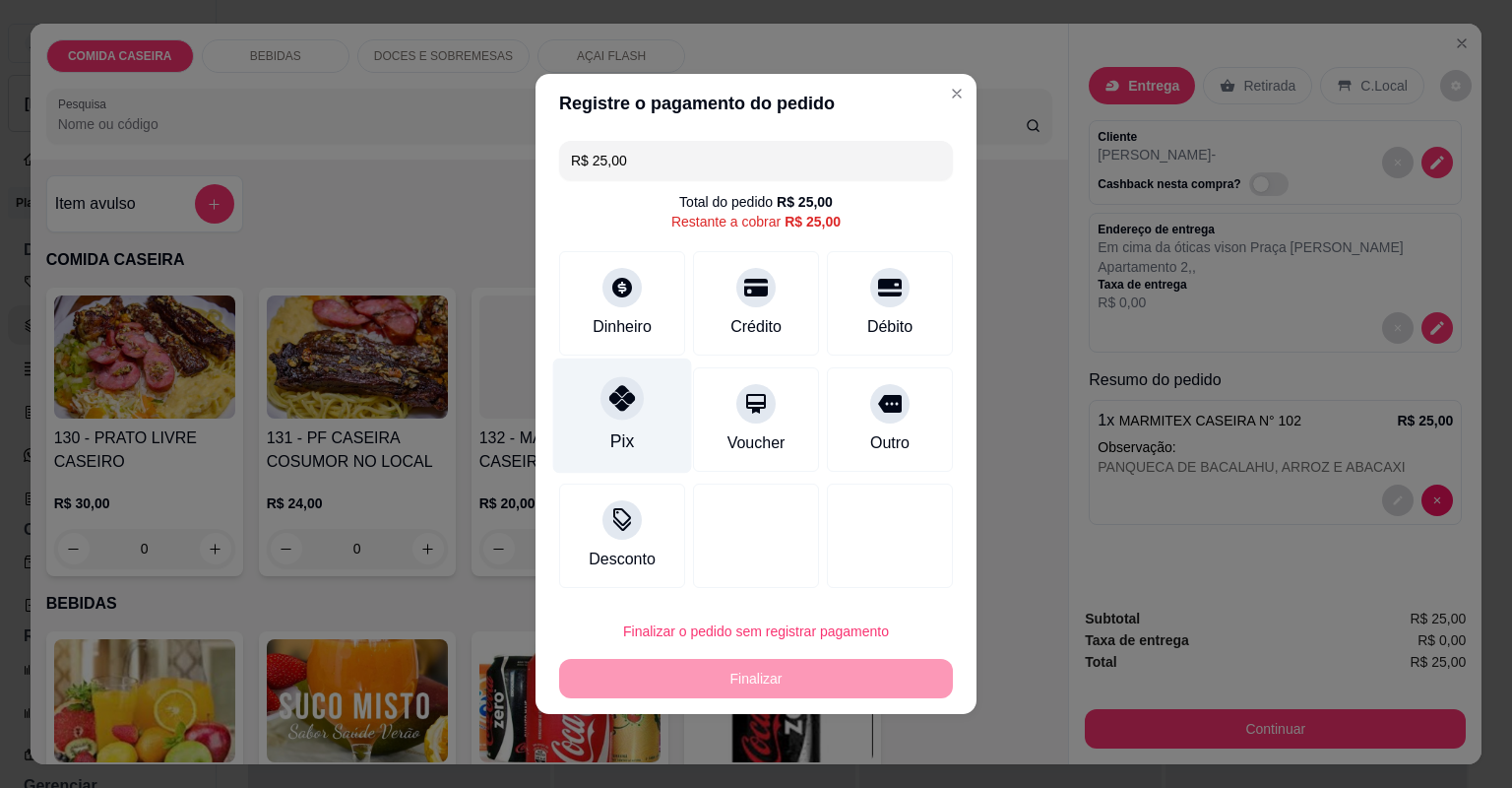 click at bounding box center (622, 398) 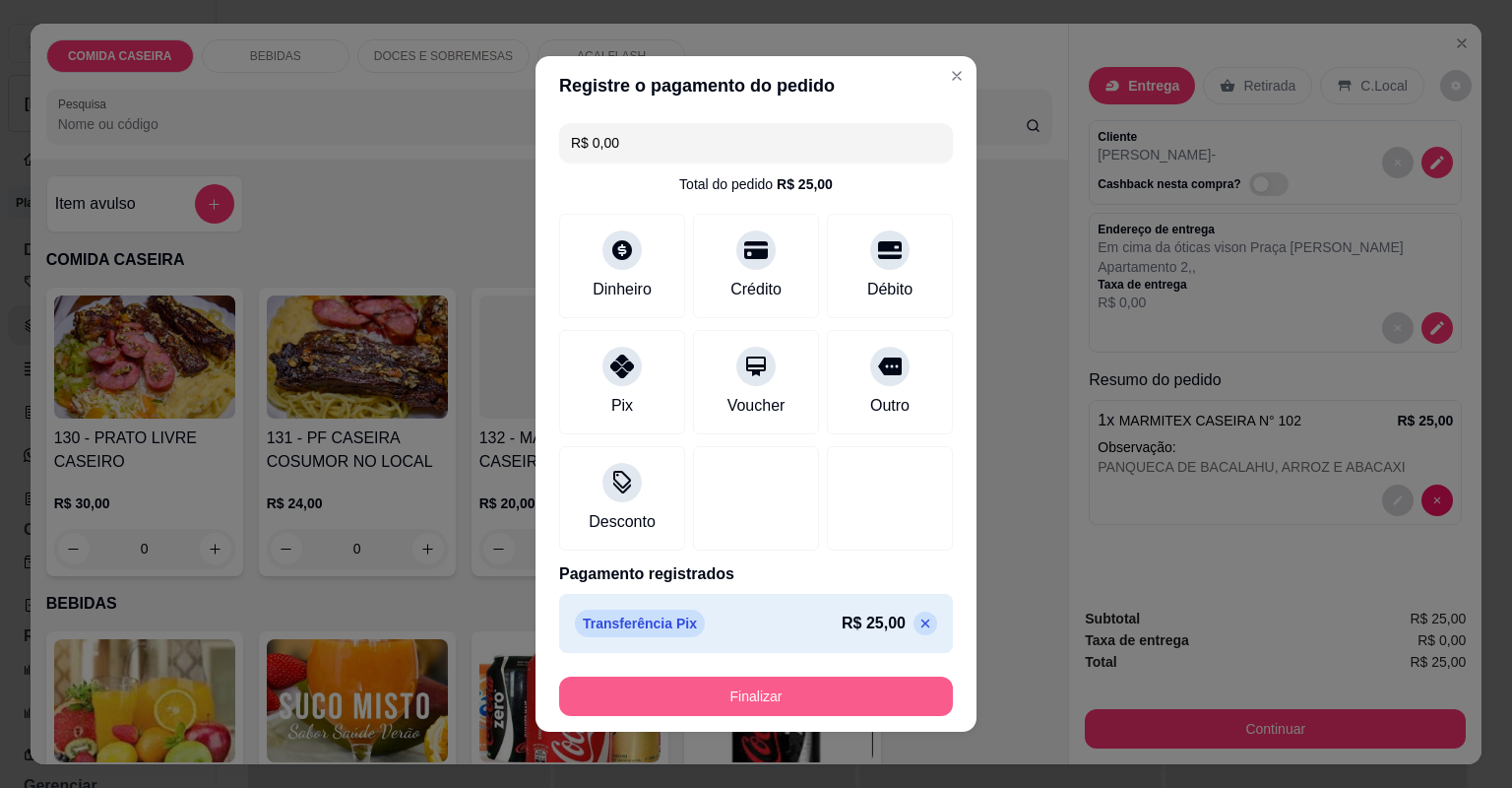 click on "Finalizar" at bounding box center (756, 696) 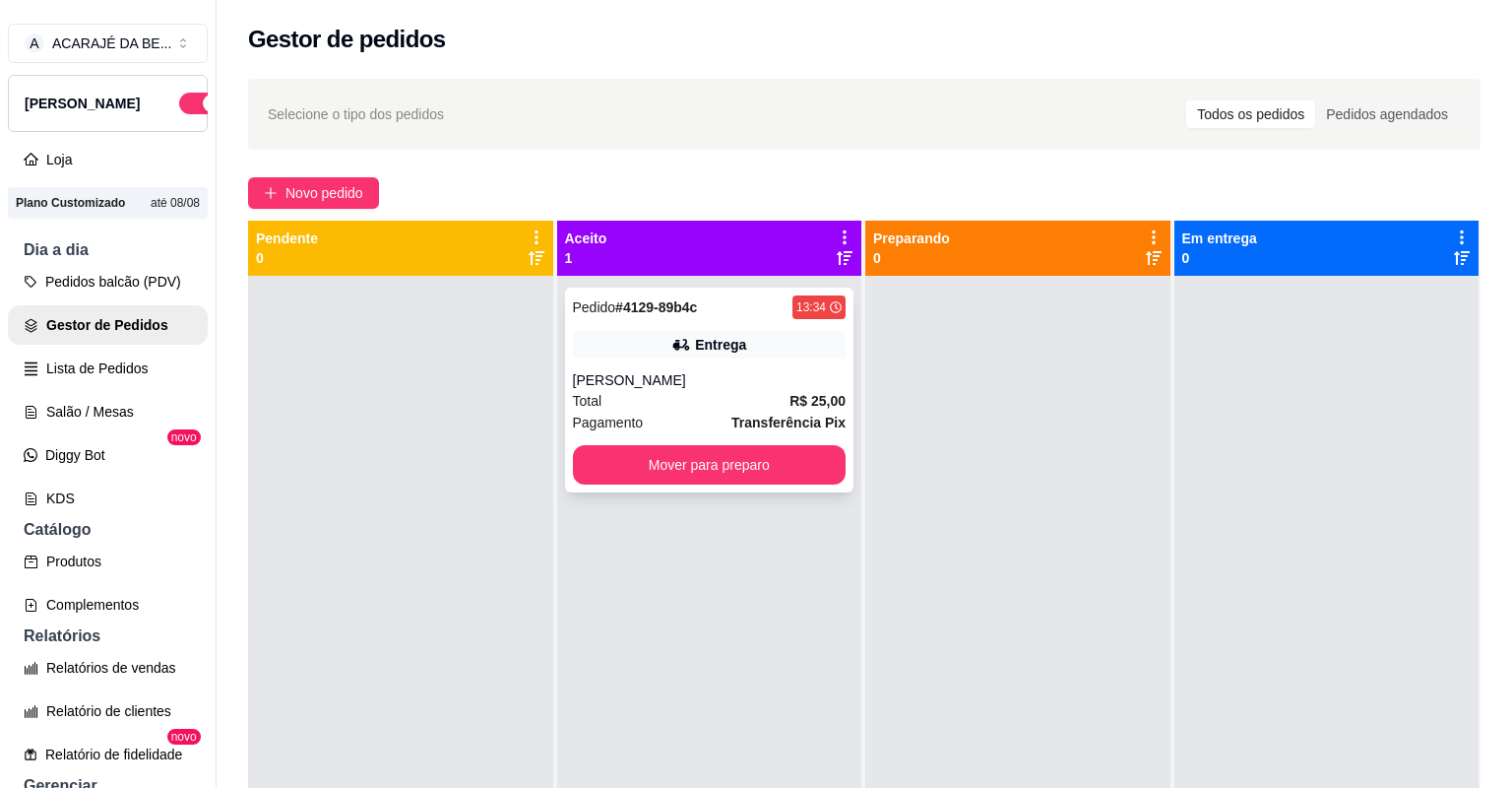 click on "Total R$ 25,00" at bounding box center [710, 401] 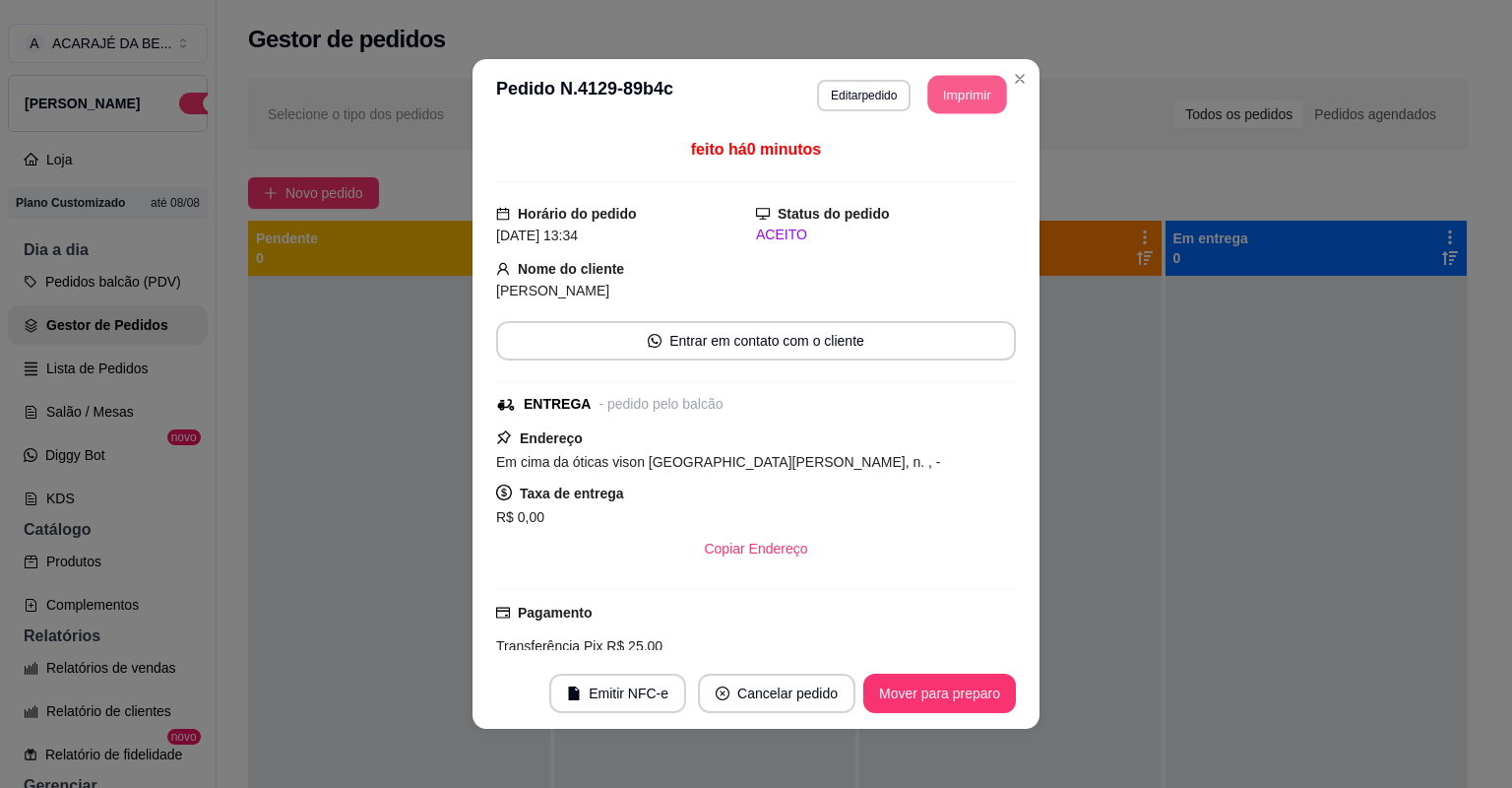 click on "Imprimir" at bounding box center [968, 95] 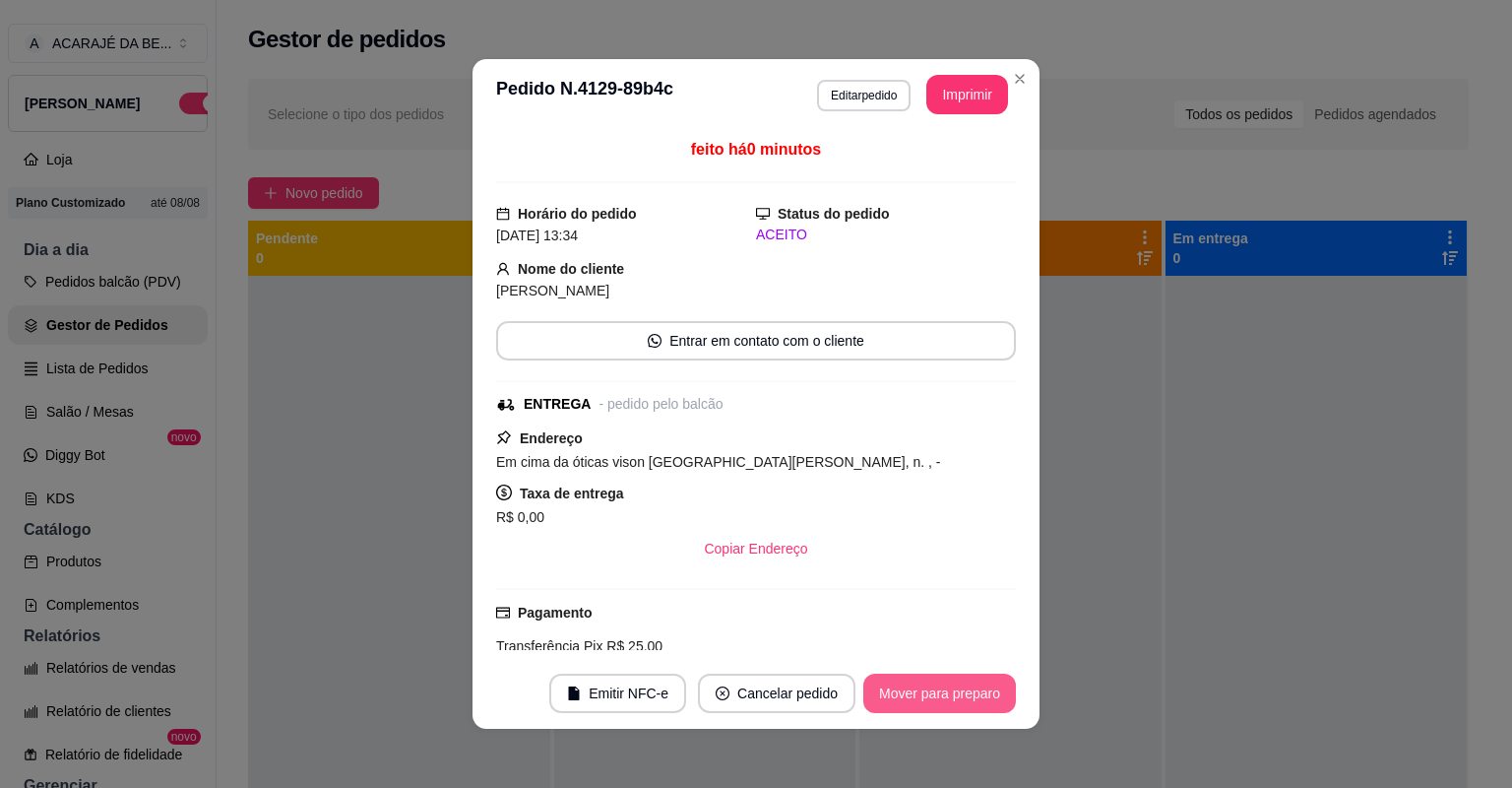 click on "Mover para preparo" at bounding box center [939, 693] 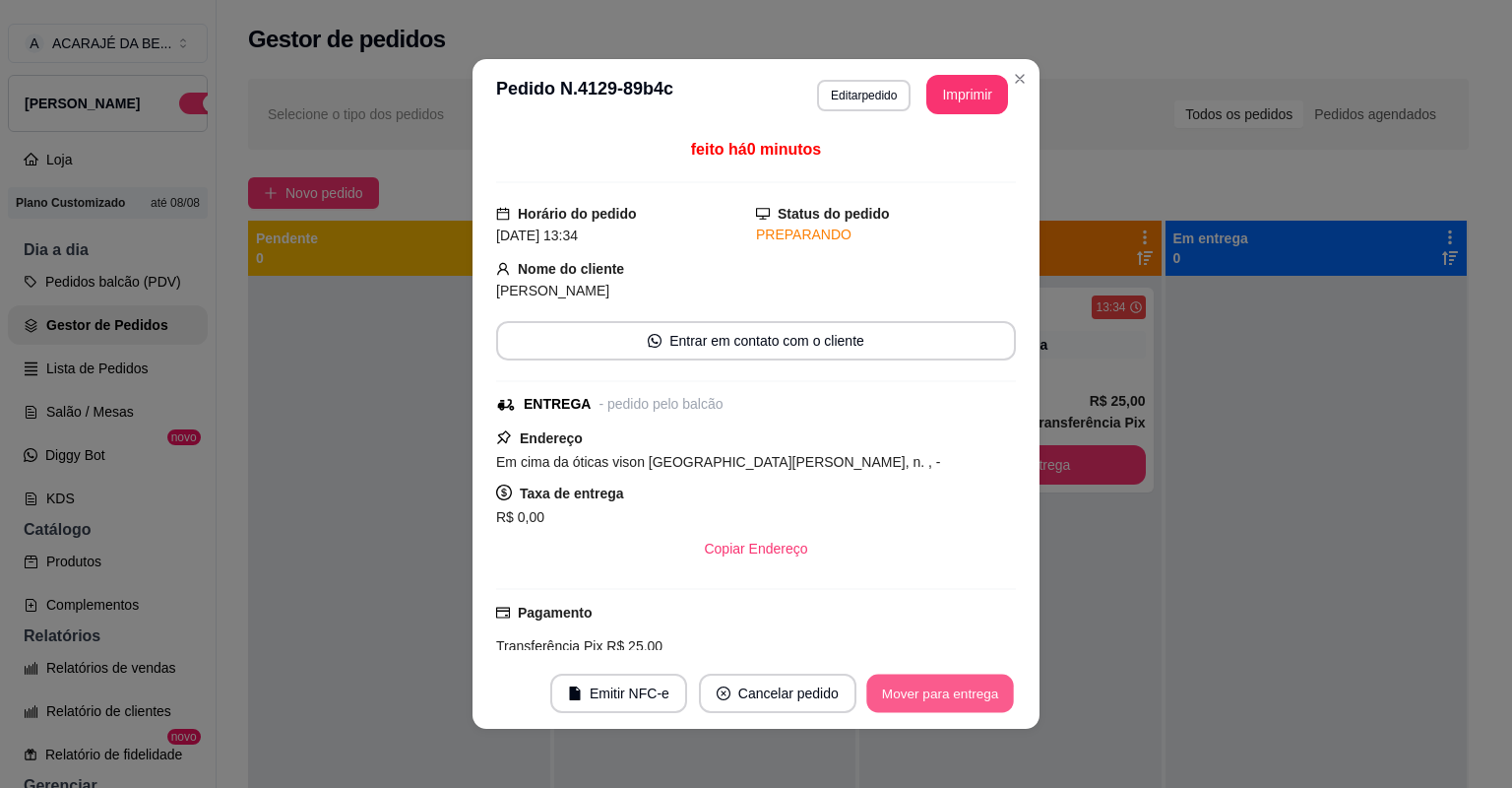 click on "Mover para entrega" at bounding box center (940, 693) 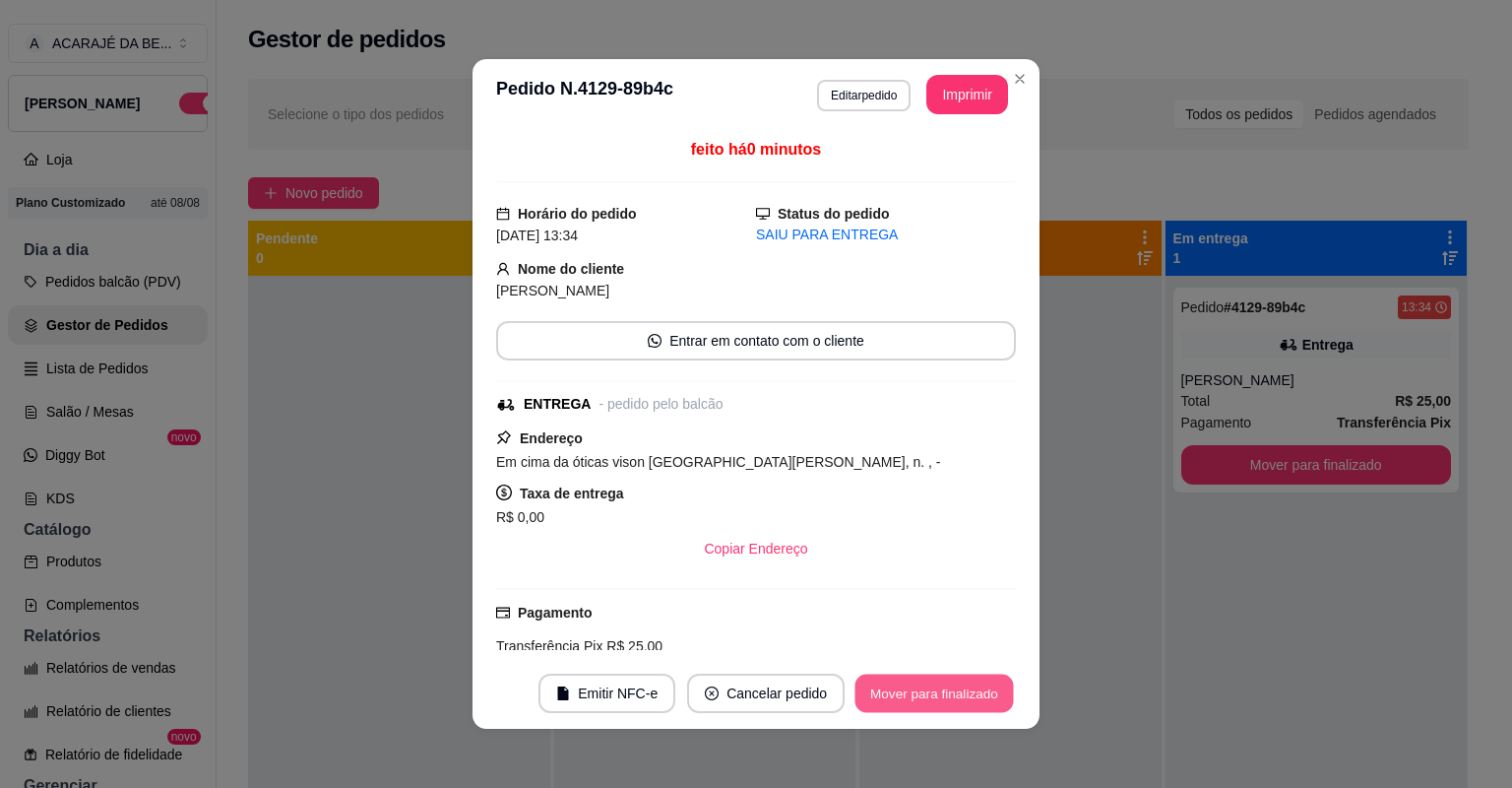 click on "Mover para finalizado" at bounding box center [934, 693] 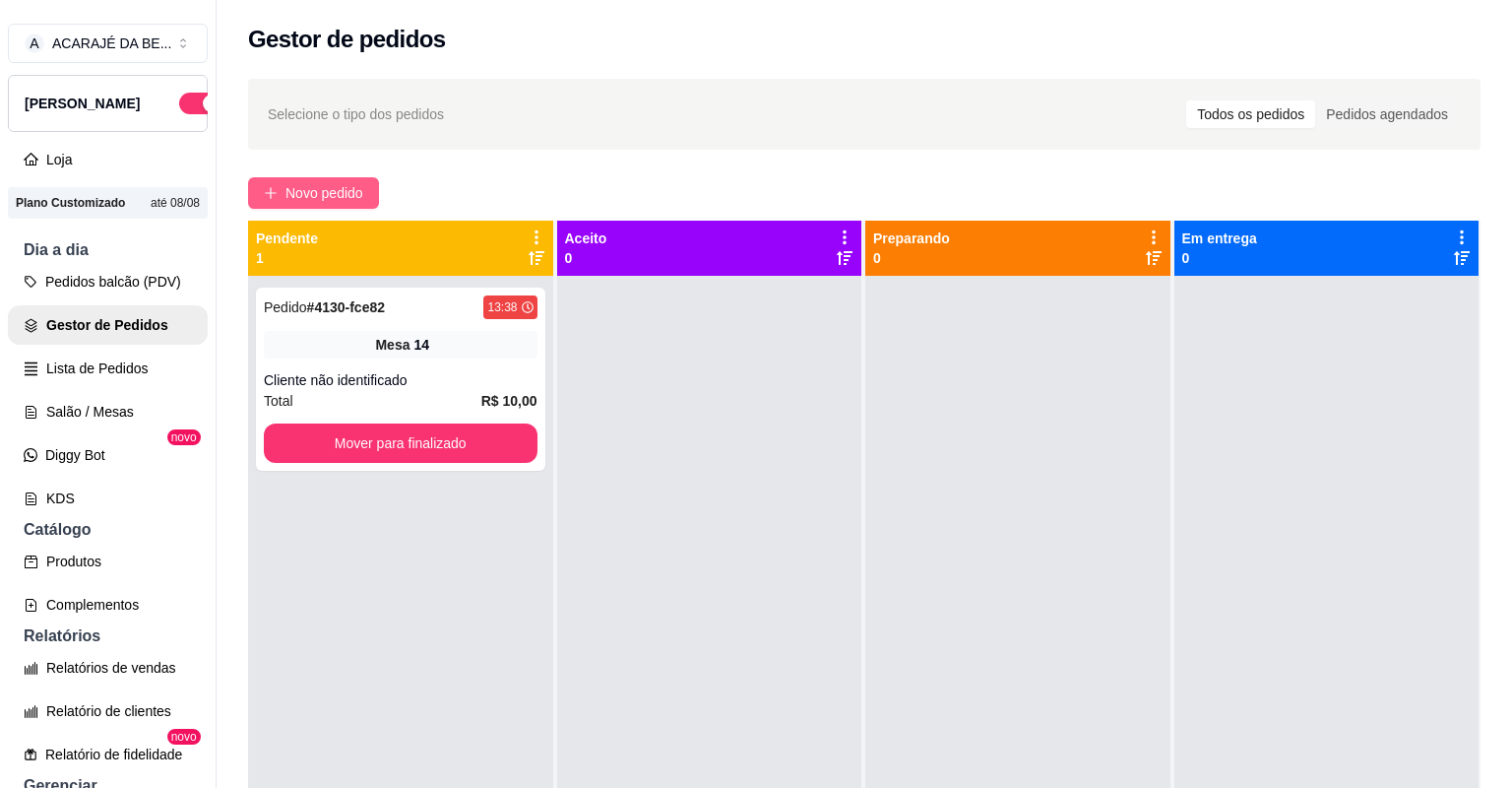 click on "Novo pedido" at bounding box center (324, 193) 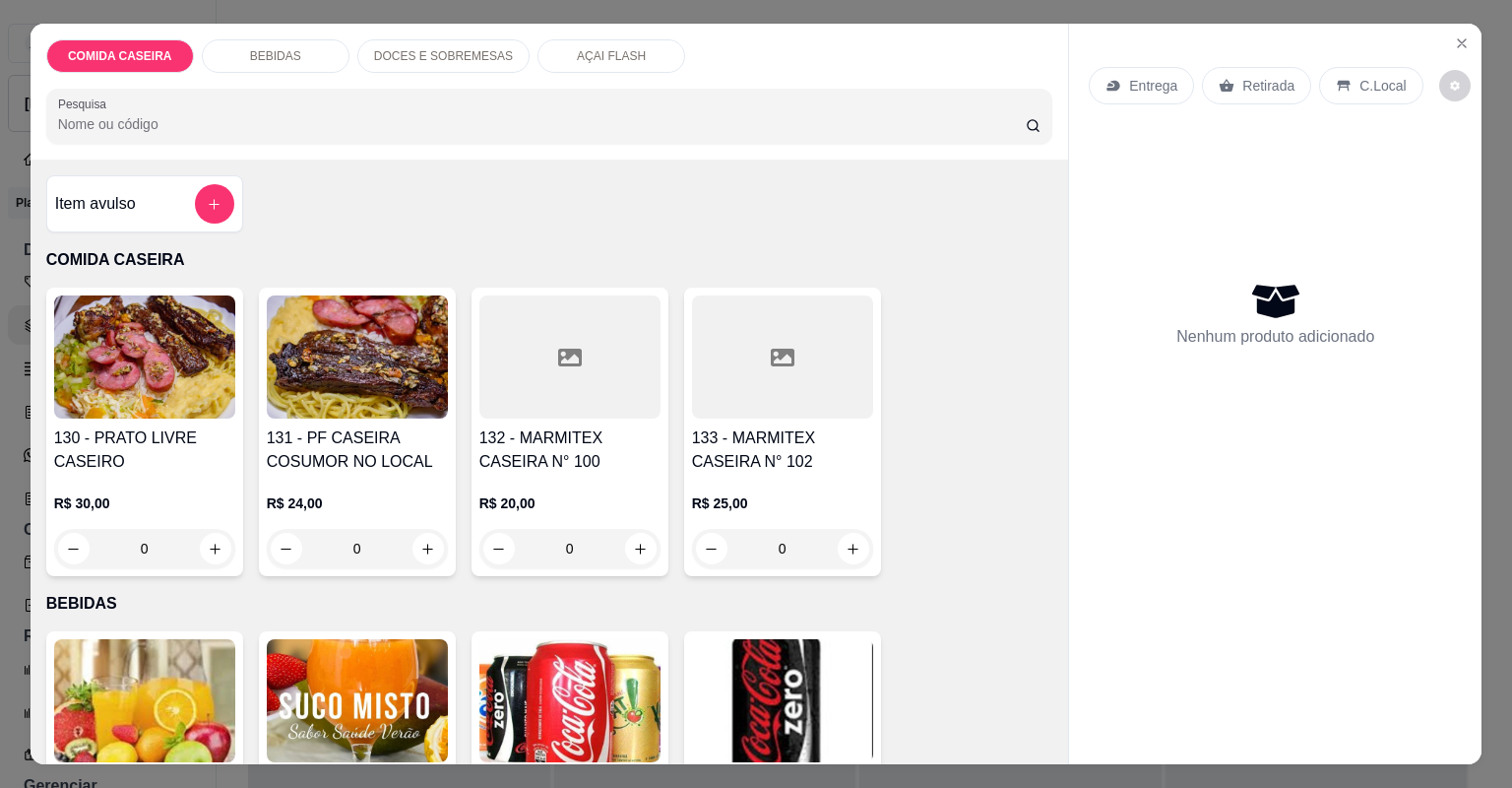 click at bounding box center (783, 357) 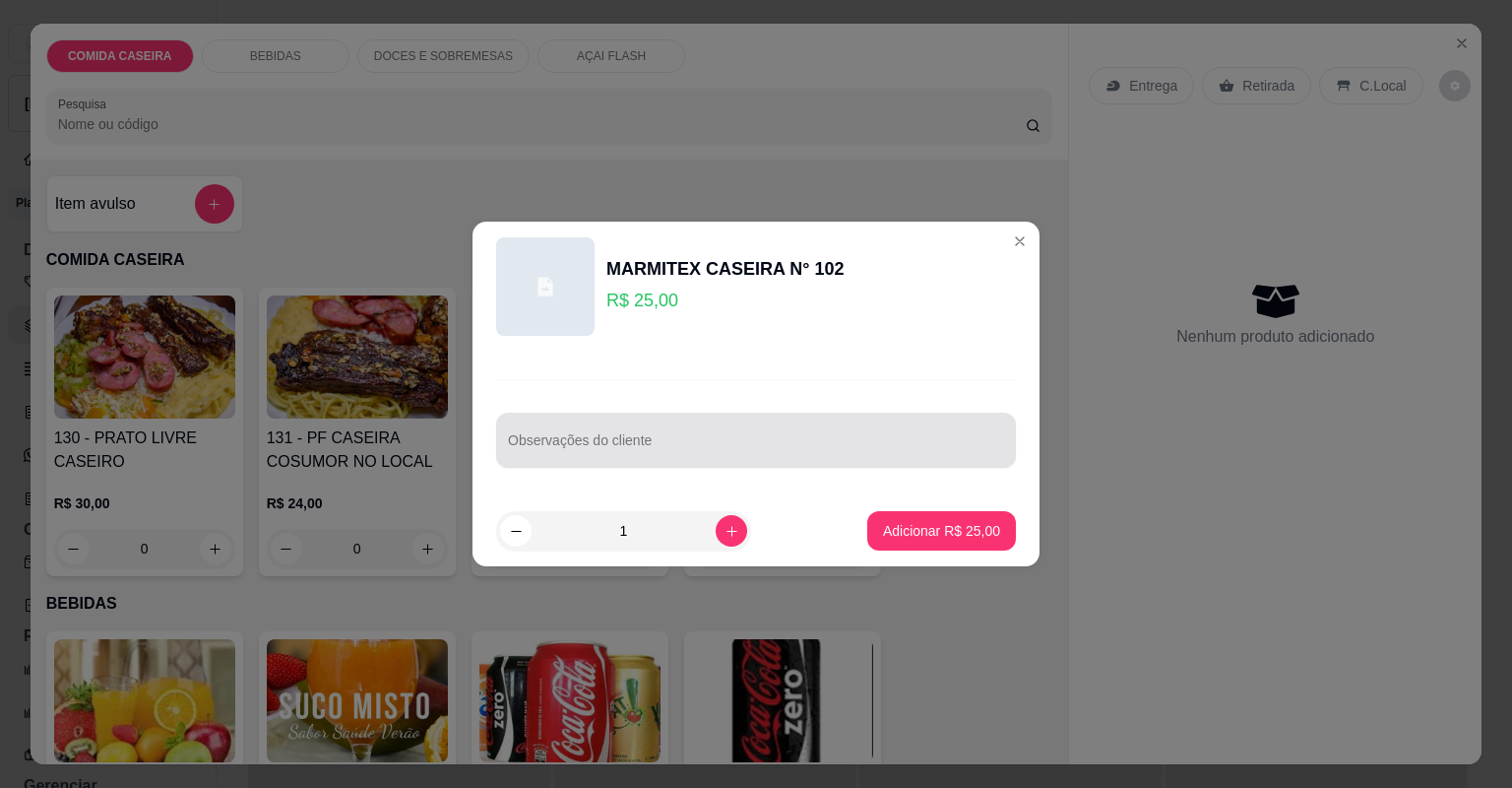 click at bounding box center (756, 440) 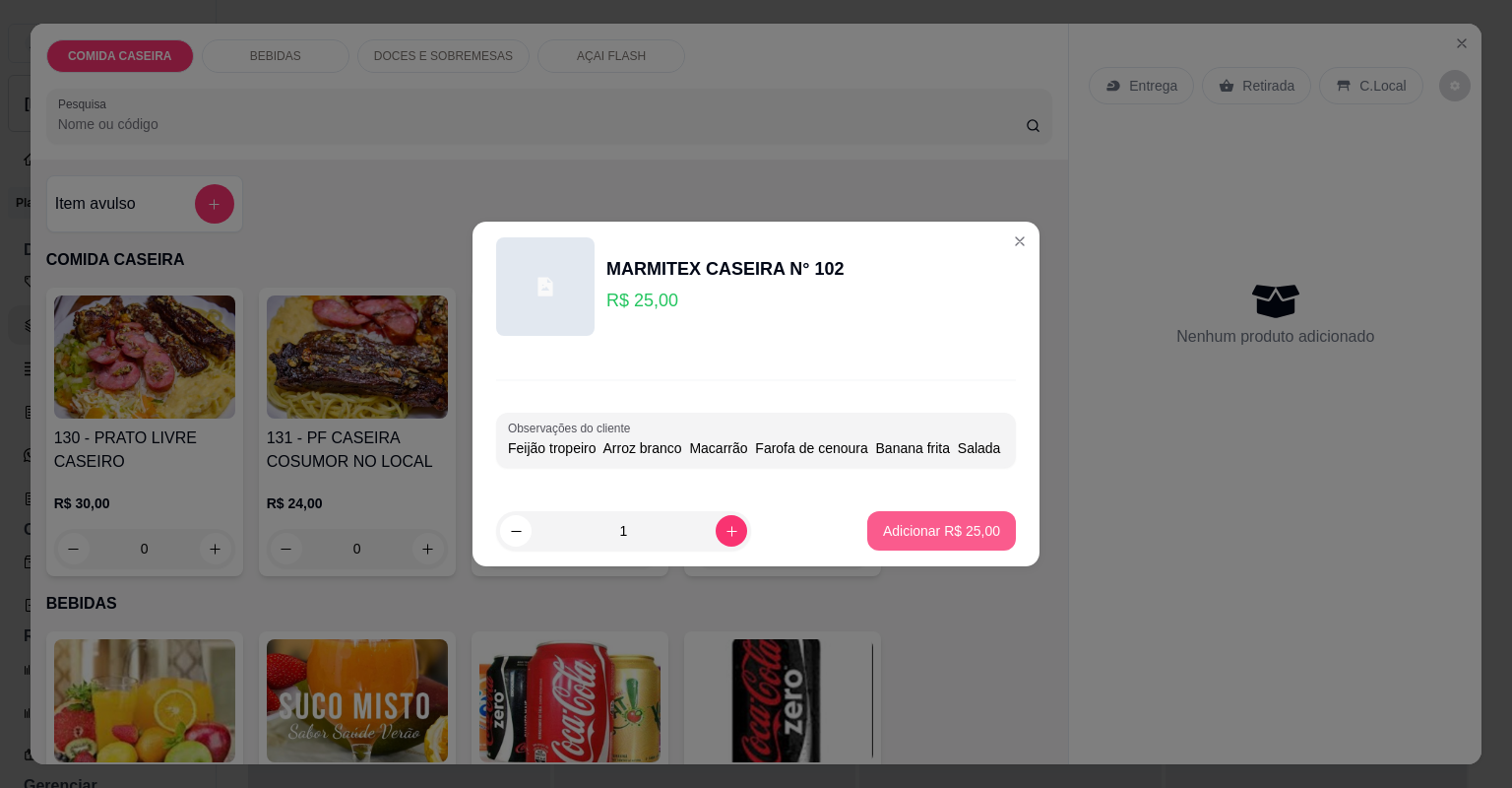 click on "Adicionar   R$ 25,00" at bounding box center (941, 531) 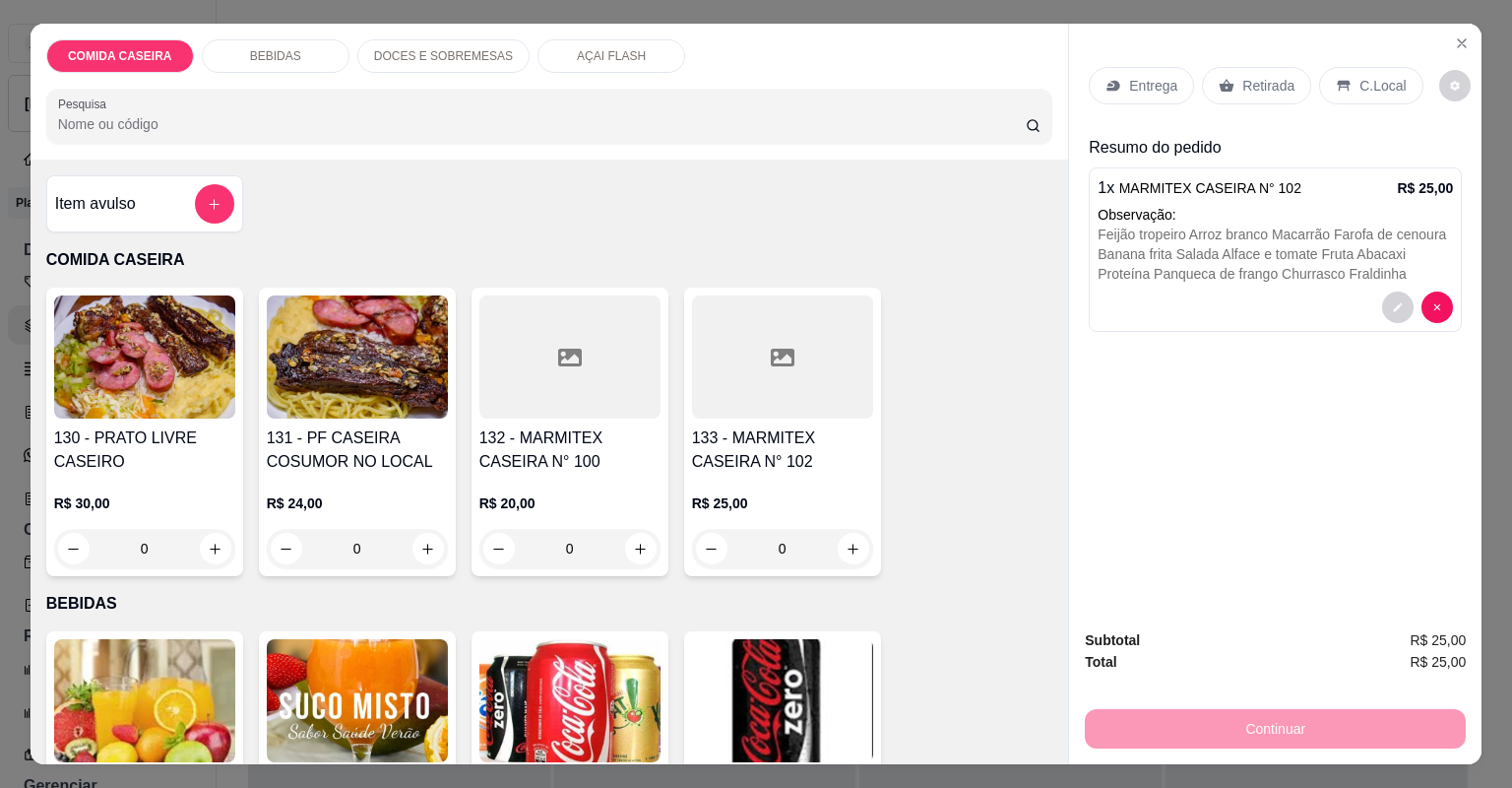 click on "Entrega" at bounding box center (1153, 86) 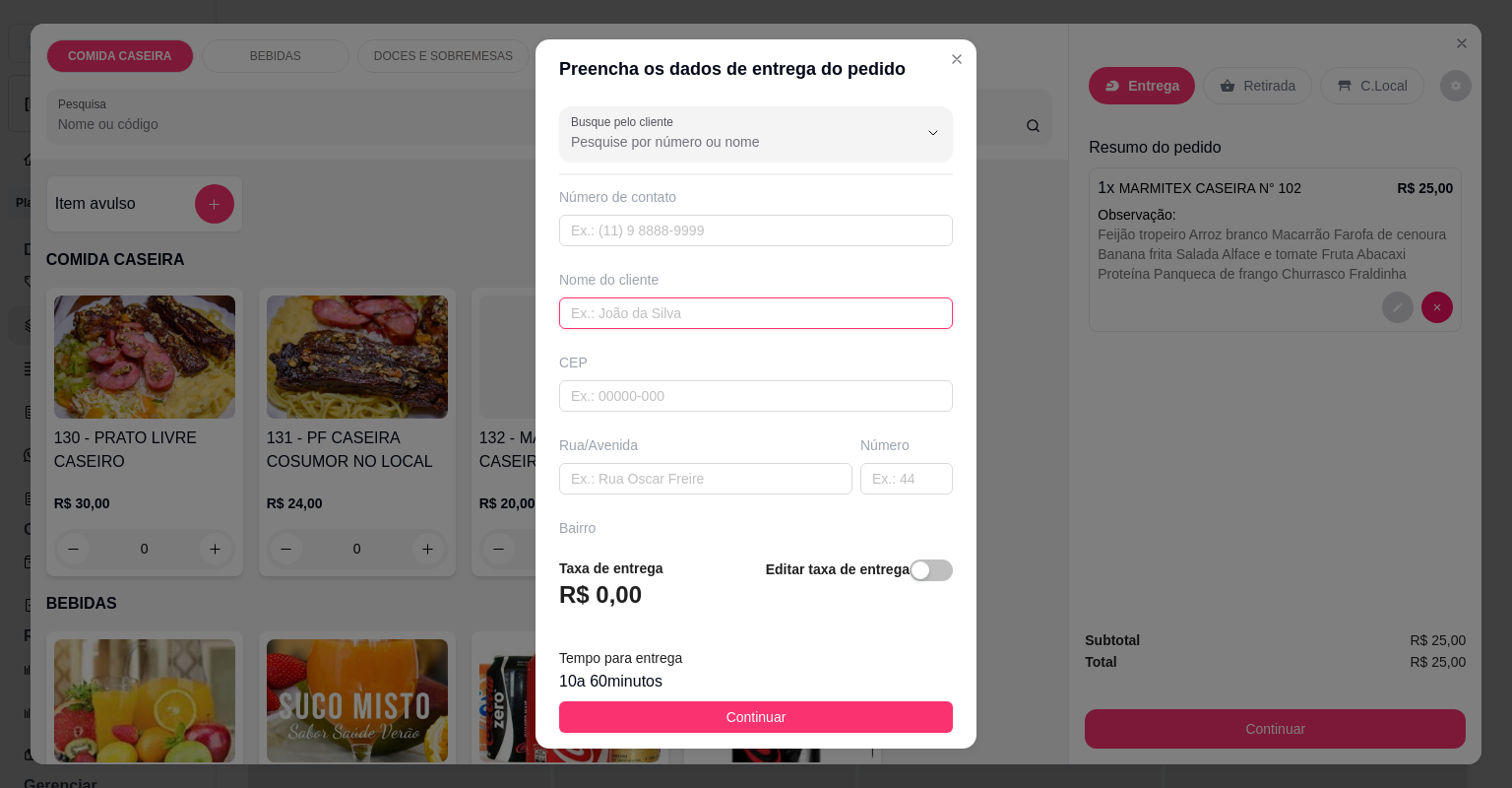 click at bounding box center (756, 313) 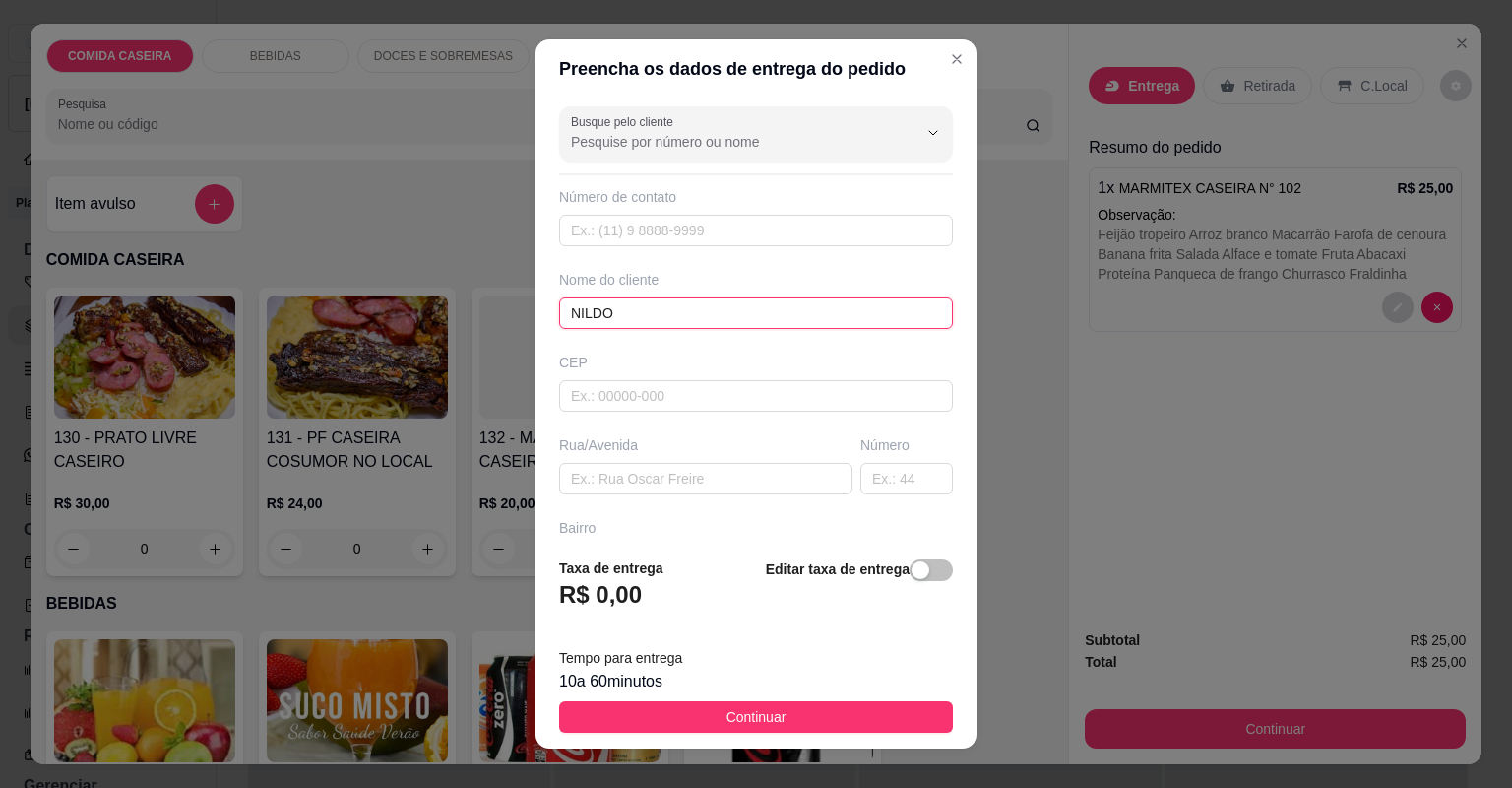 type on "NILDO" 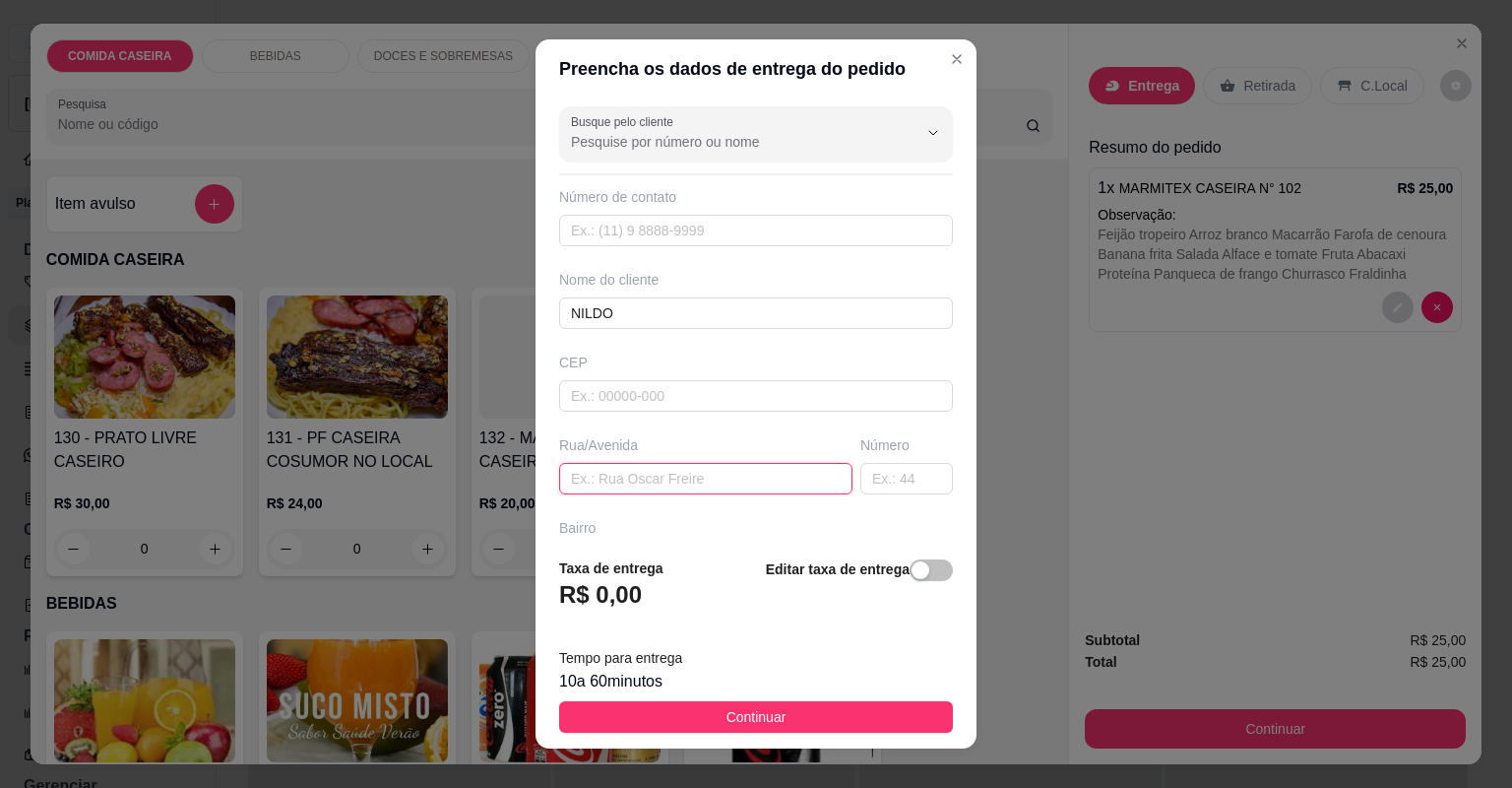 click at bounding box center (706, 479) 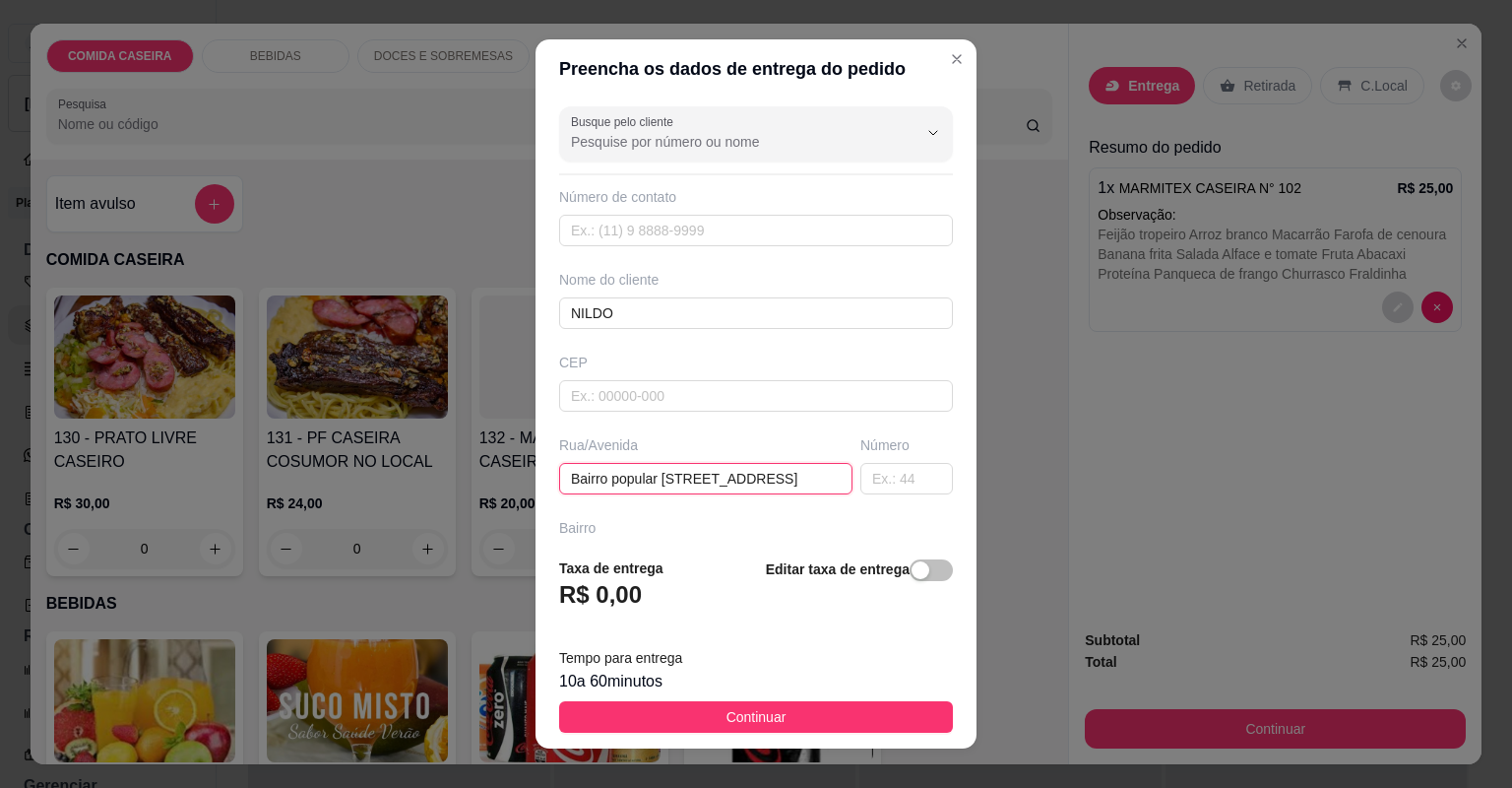paste on "Nildo próximo a [GEOGRAPHIC_DATA]" 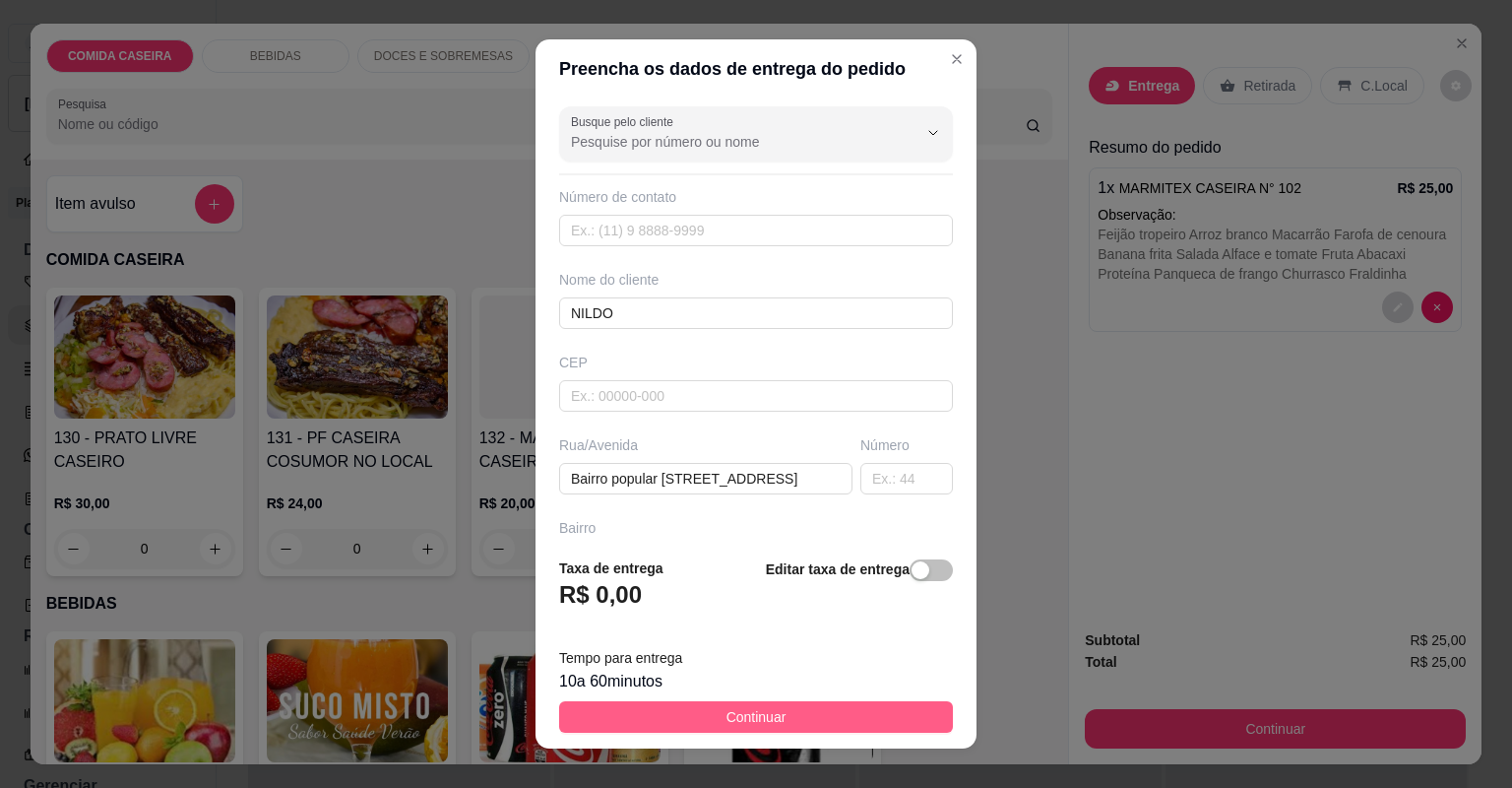 click on "Continuar" at bounding box center (756, 717) 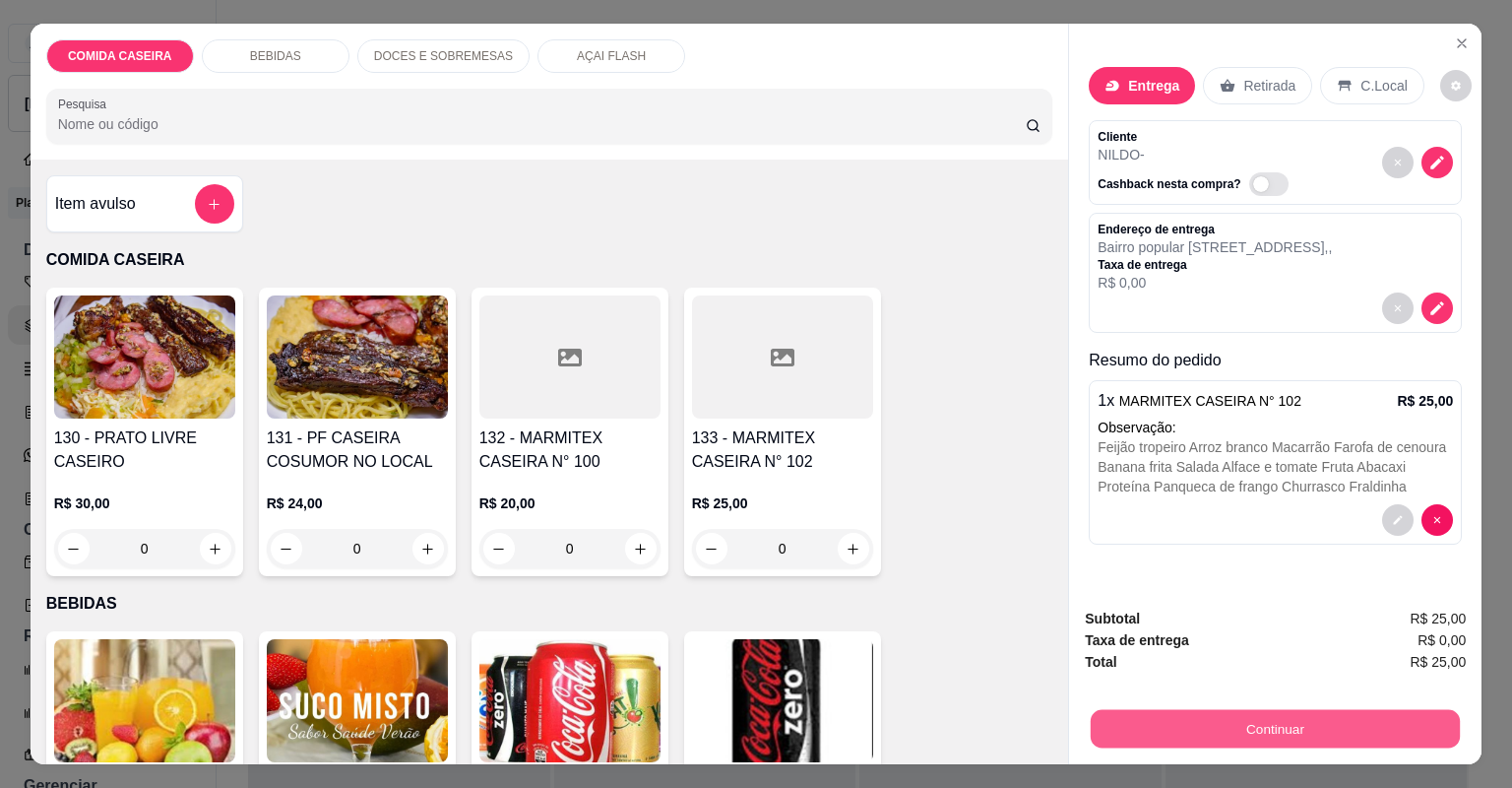 click on "Continuar" at bounding box center (1275, 729) 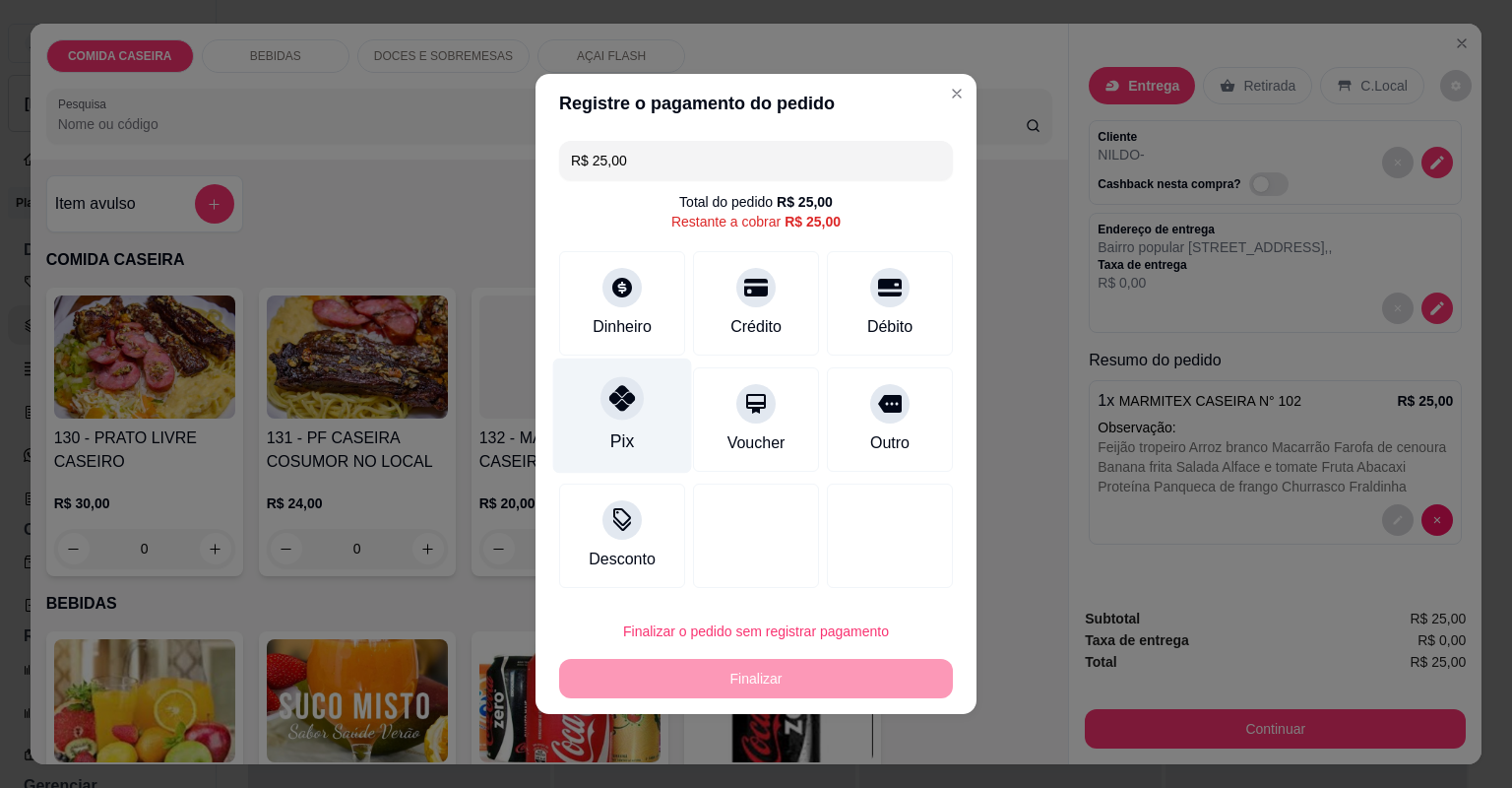 click at bounding box center (622, 398) 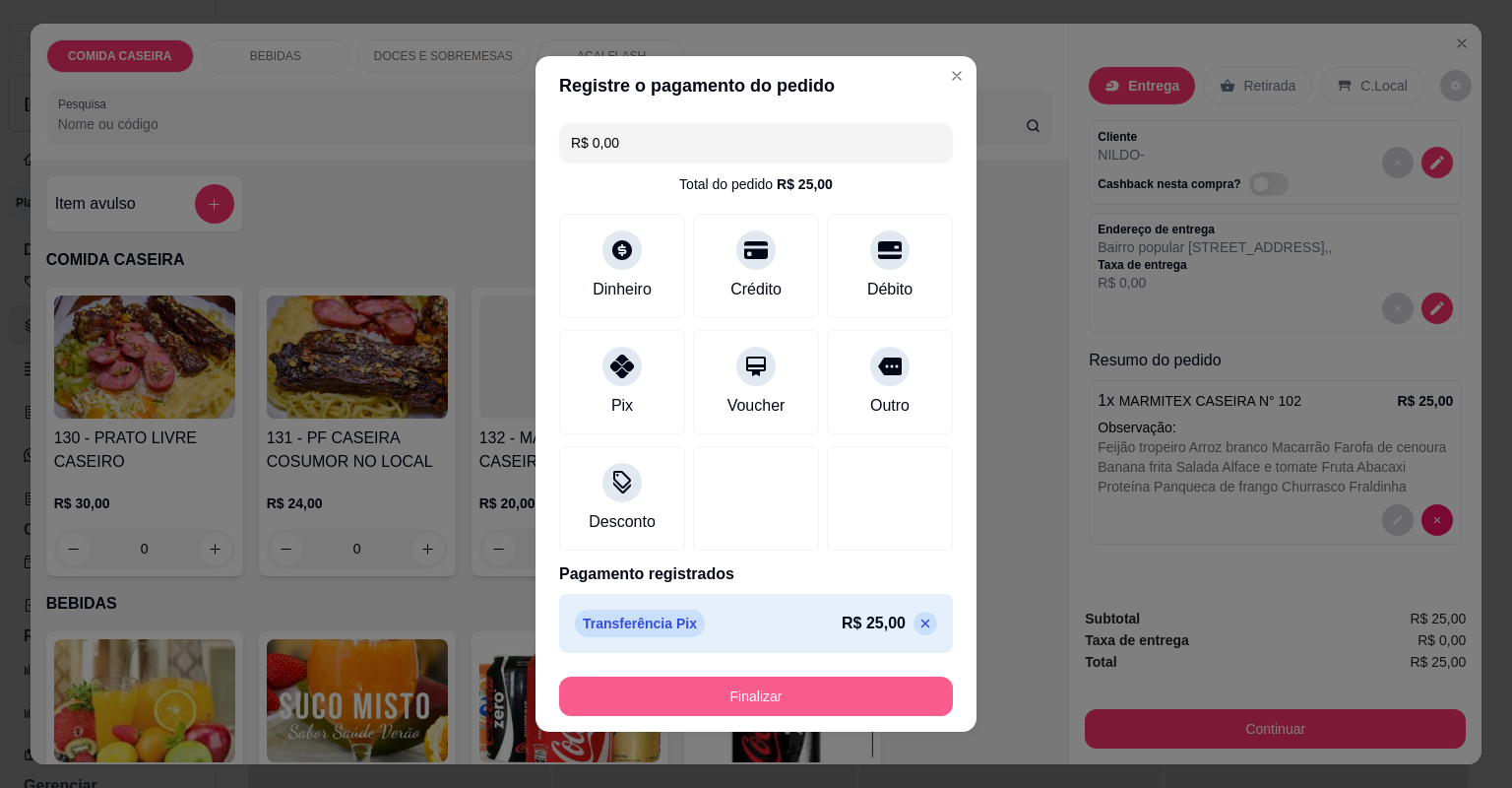 click on "Finalizar" at bounding box center (756, 696) 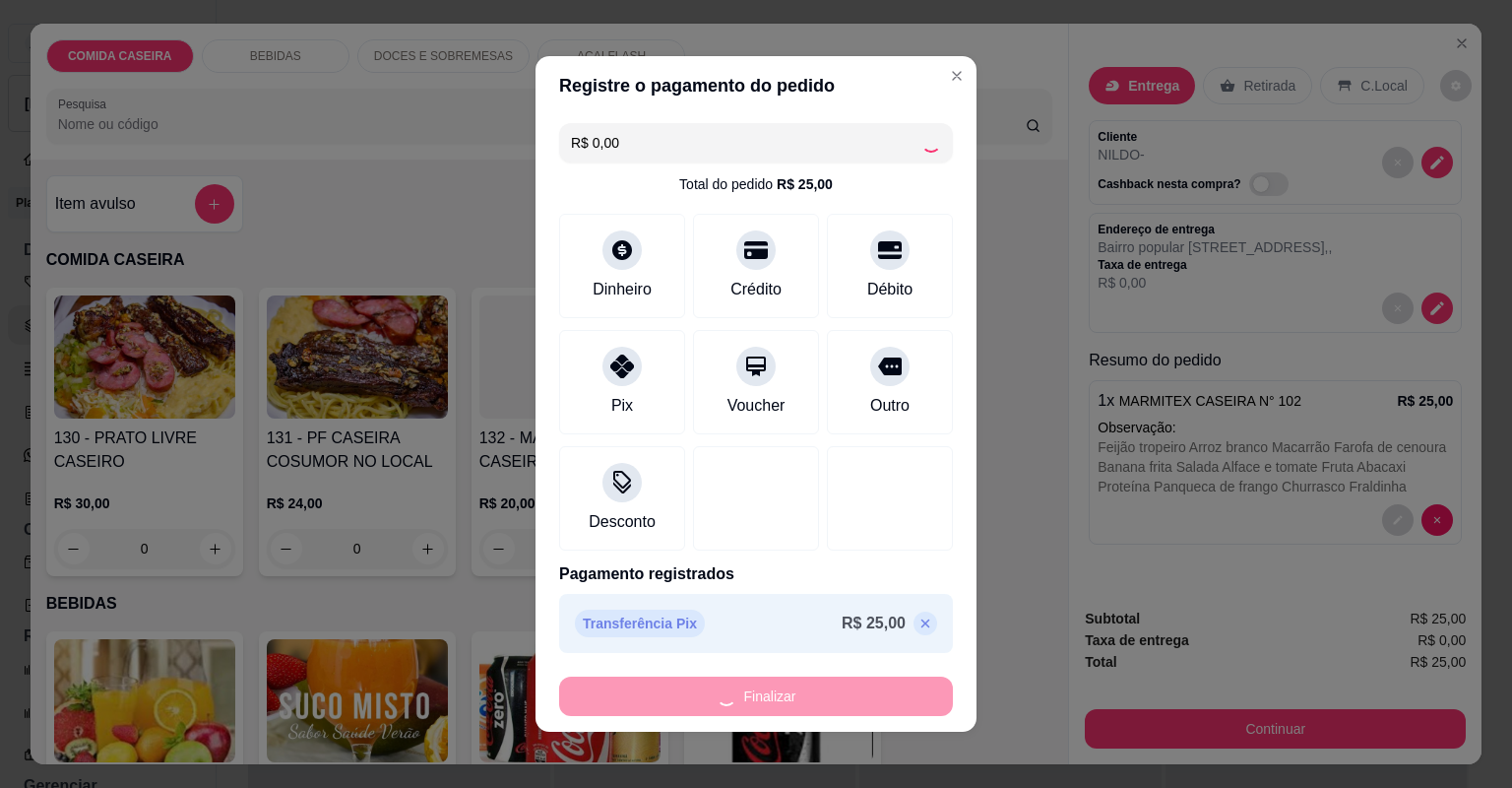 click on "Finalizar" at bounding box center [756, 696] 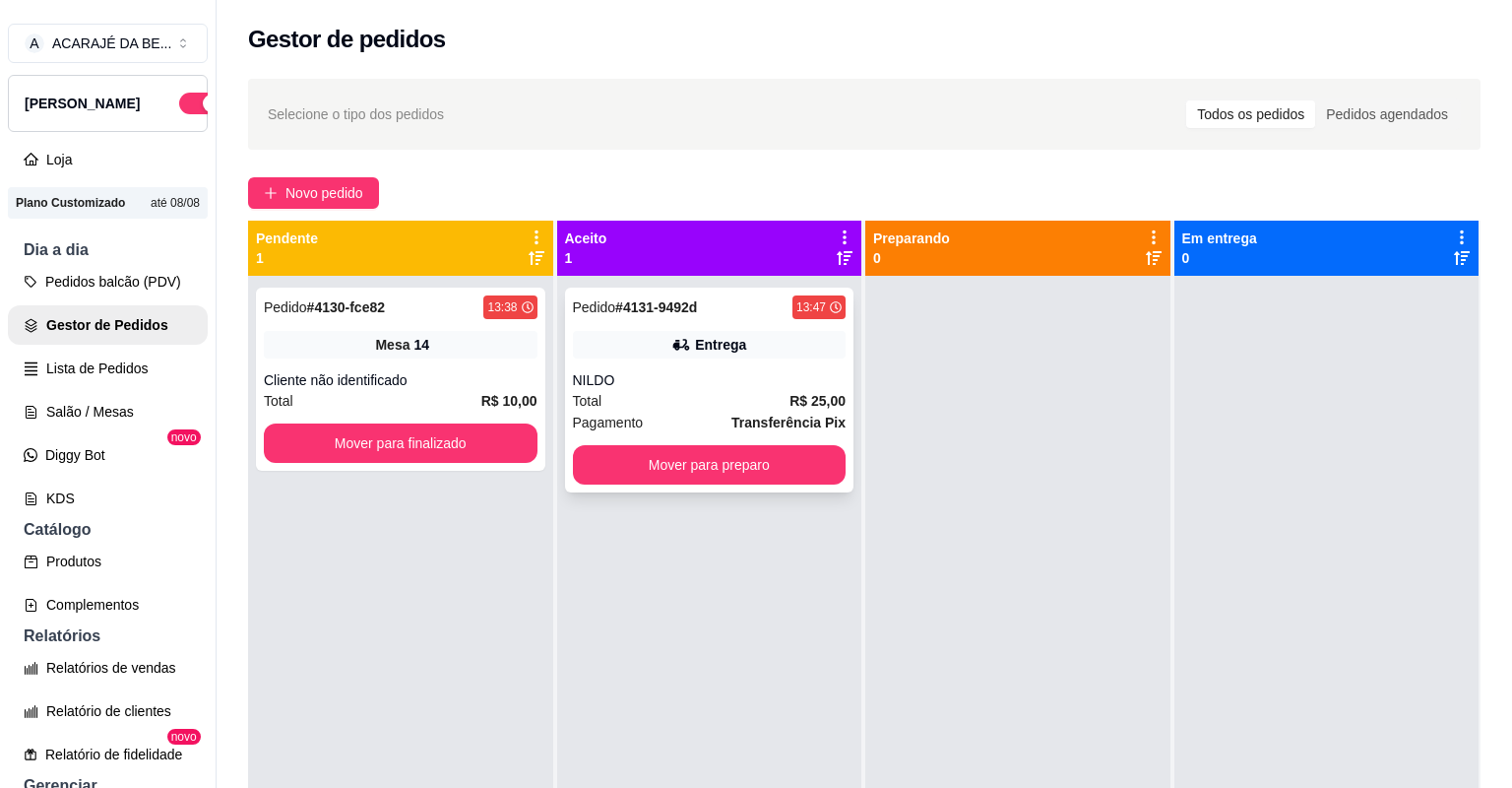 click on "NILDO" at bounding box center (710, 380) 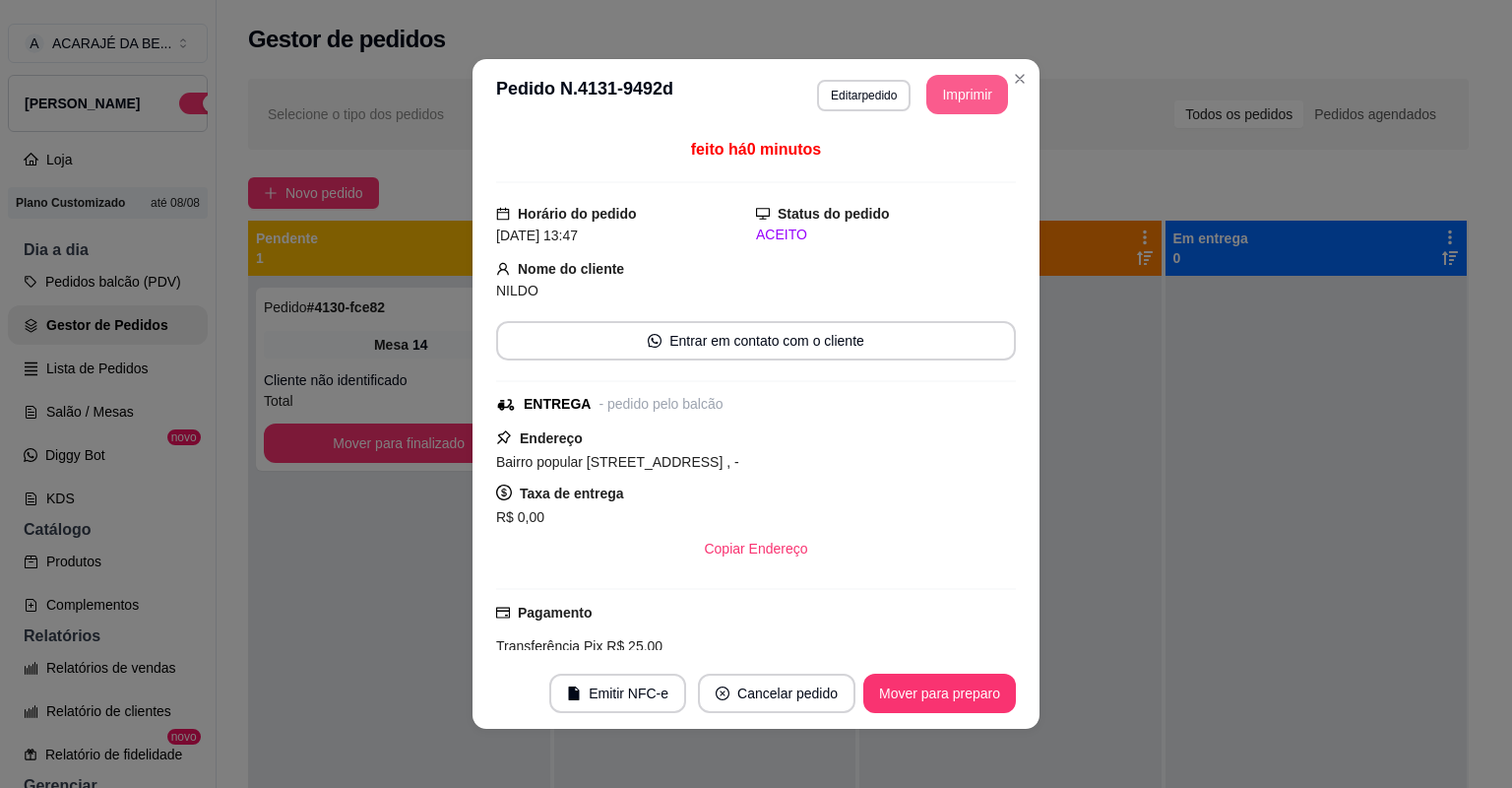 click on "Imprimir" at bounding box center [967, 95] 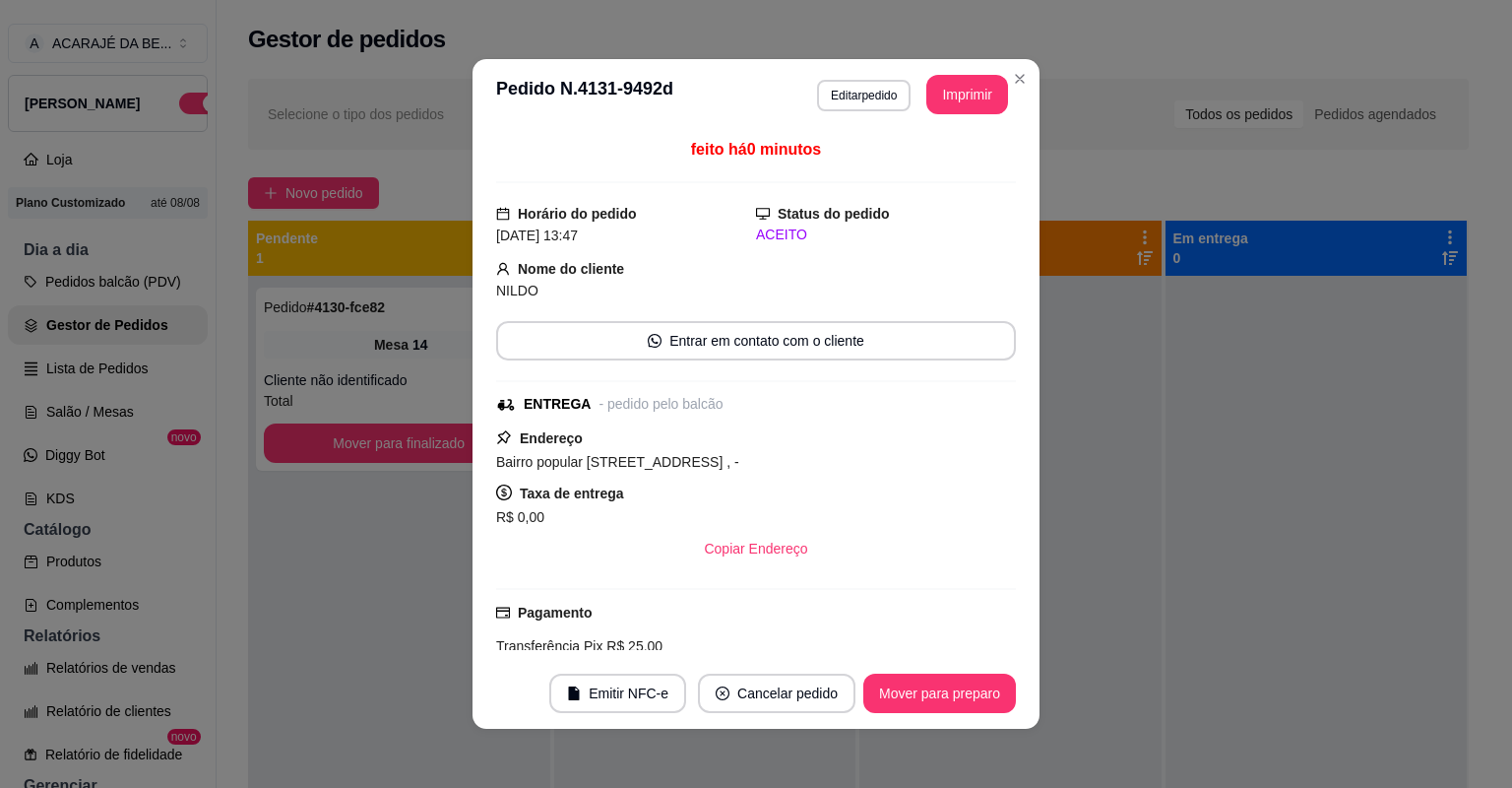 click on "**********" at bounding box center (756, 394) 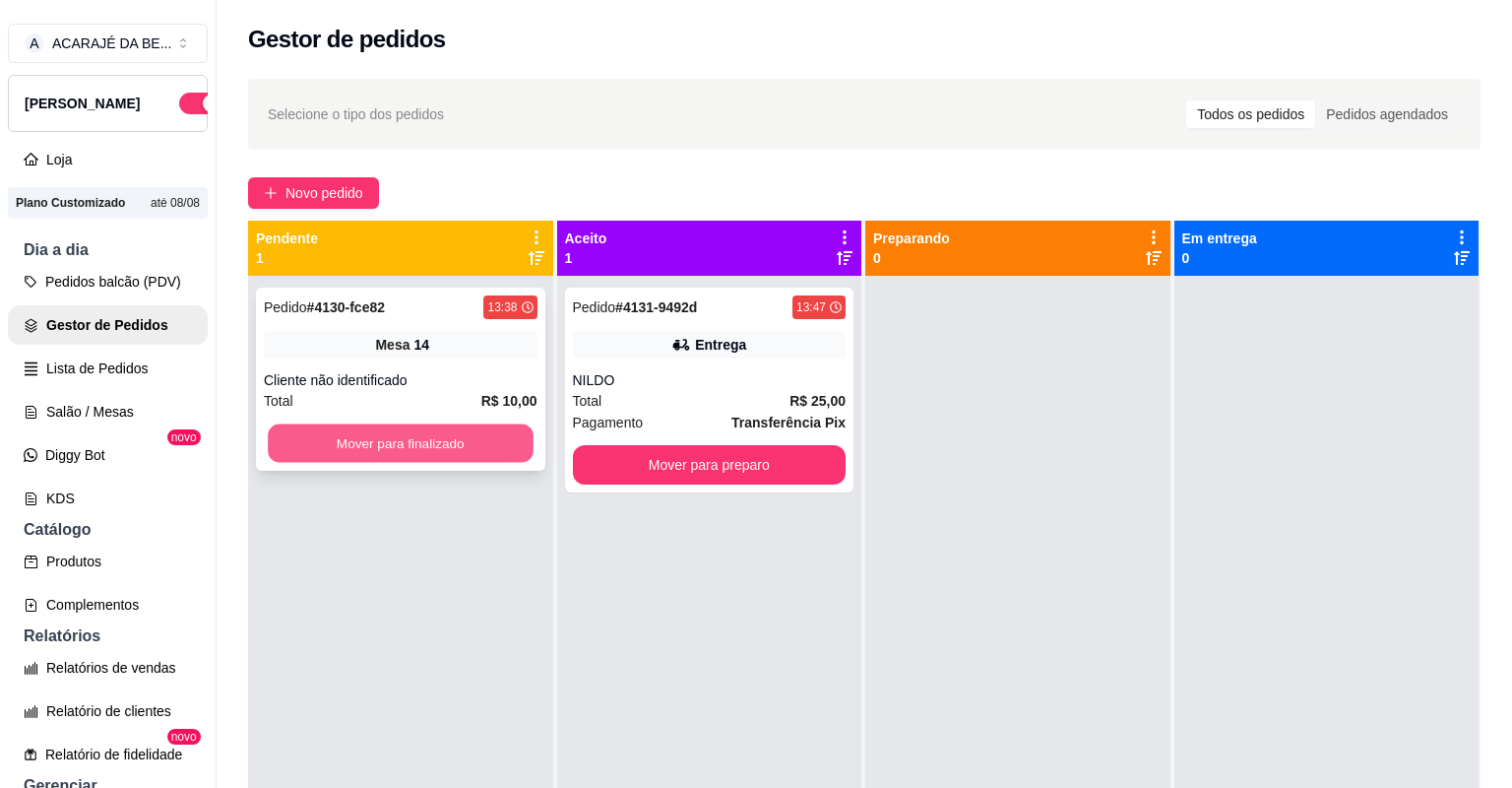 click on "Mover para finalizado" at bounding box center [400, 443] 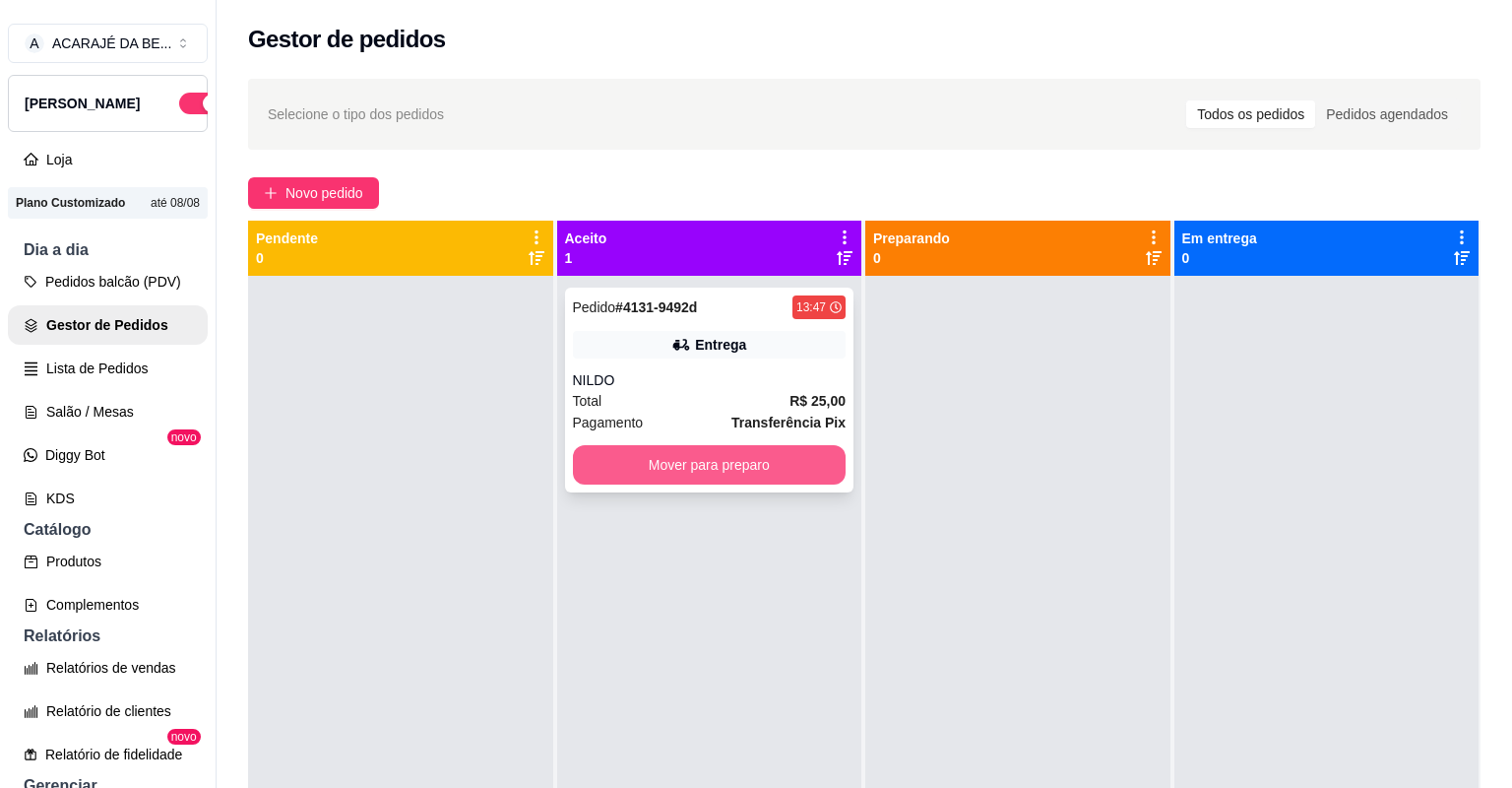 click on "Mover para preparo" at bounding box center [710, 465] 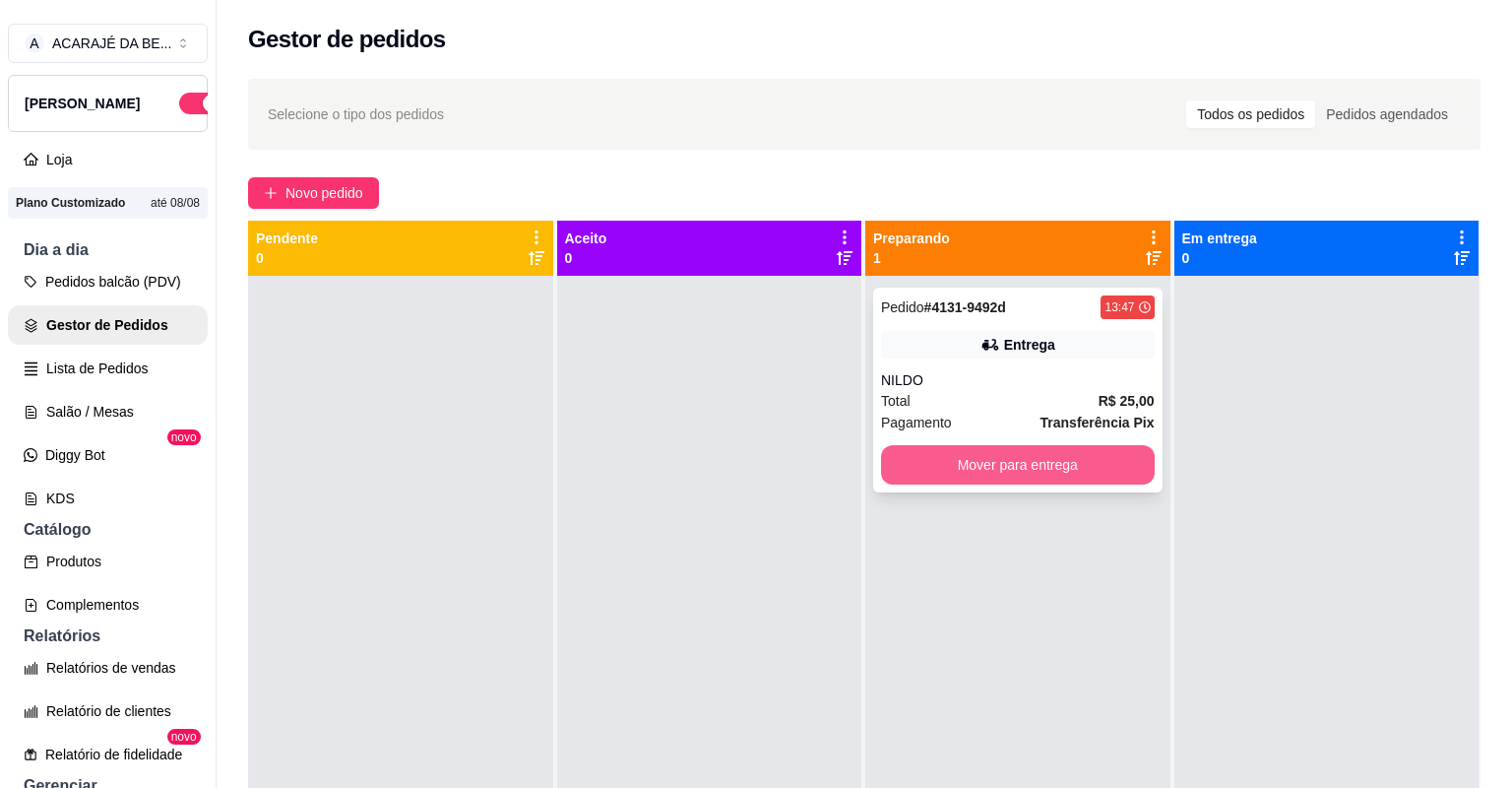 click on "Mover para entrega" at bounding box center (1018, 465) 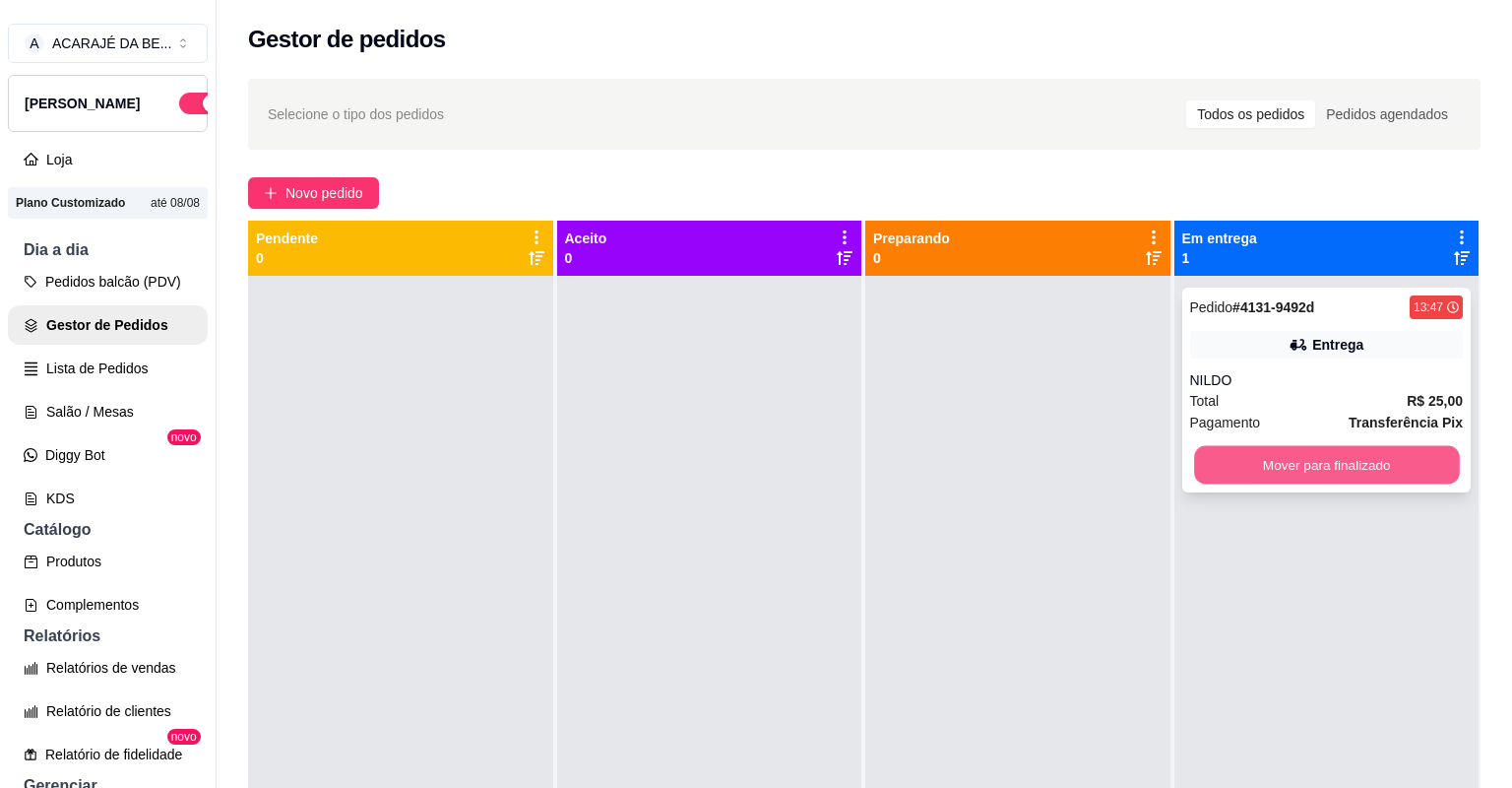 click on "Mover para finalizado" at bounding box center [1326, 465] 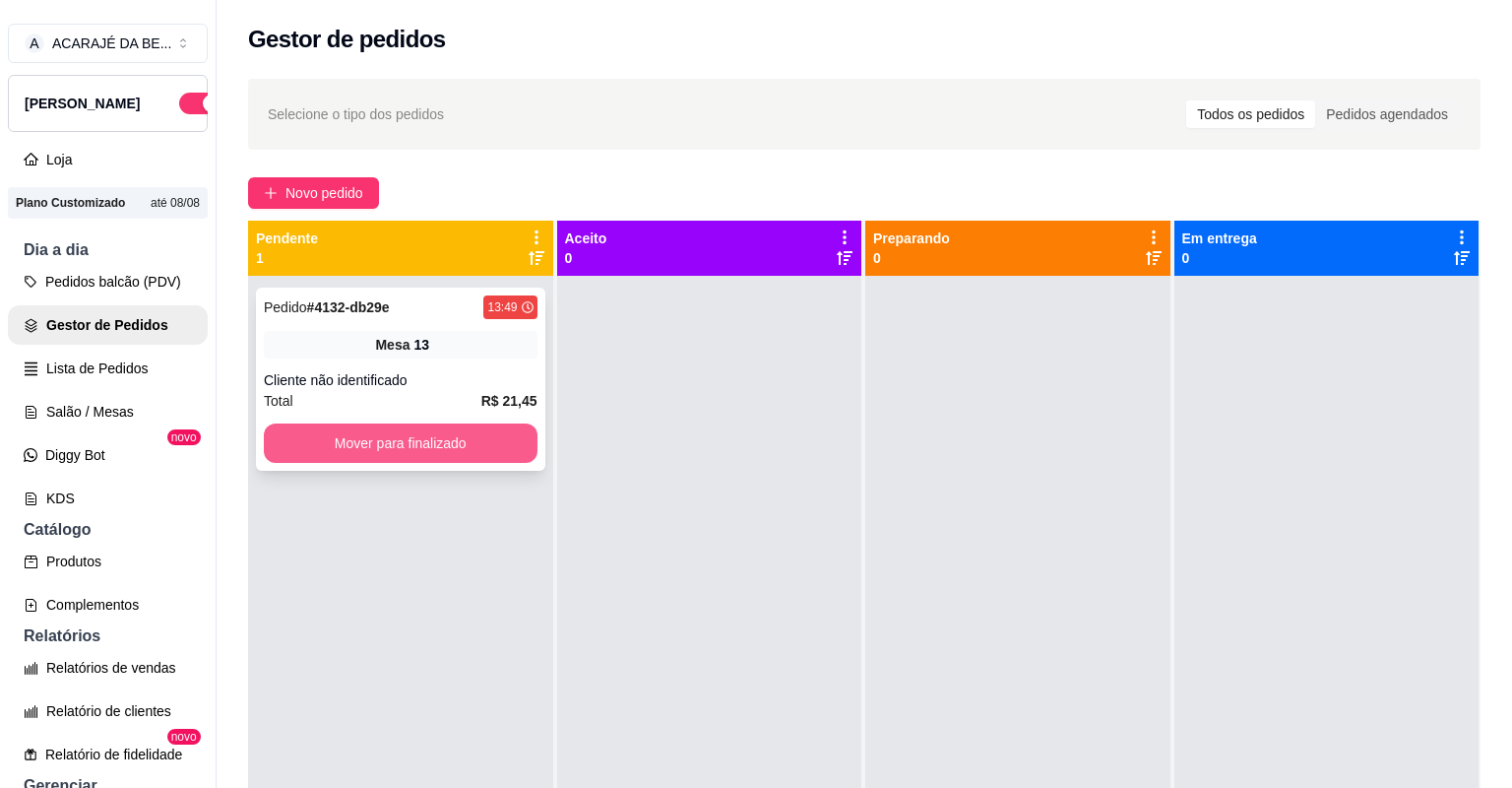 click on "Mover para finalizado" at bounding box center (401, 443) 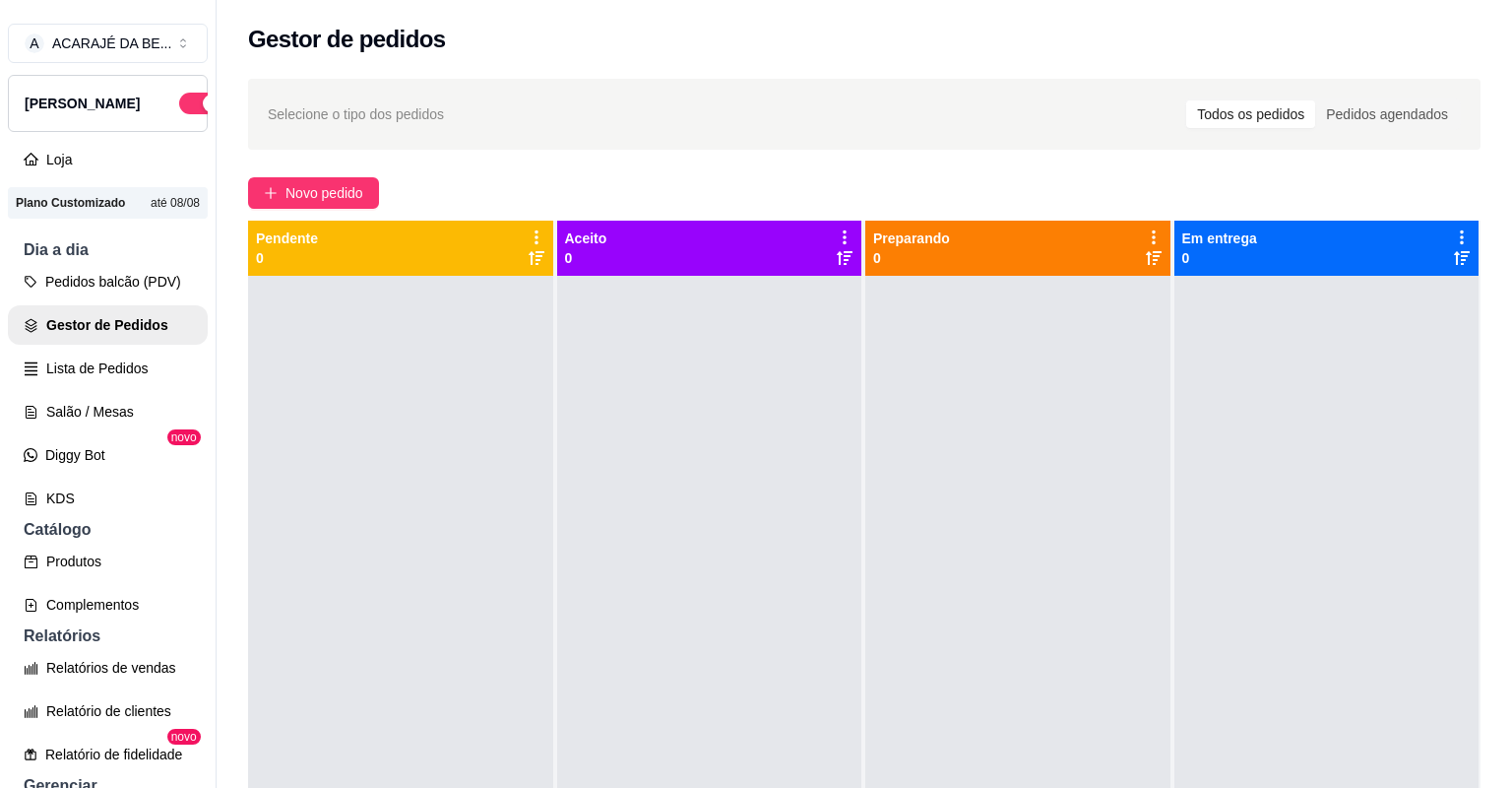 click at bounding box center [710, 670] 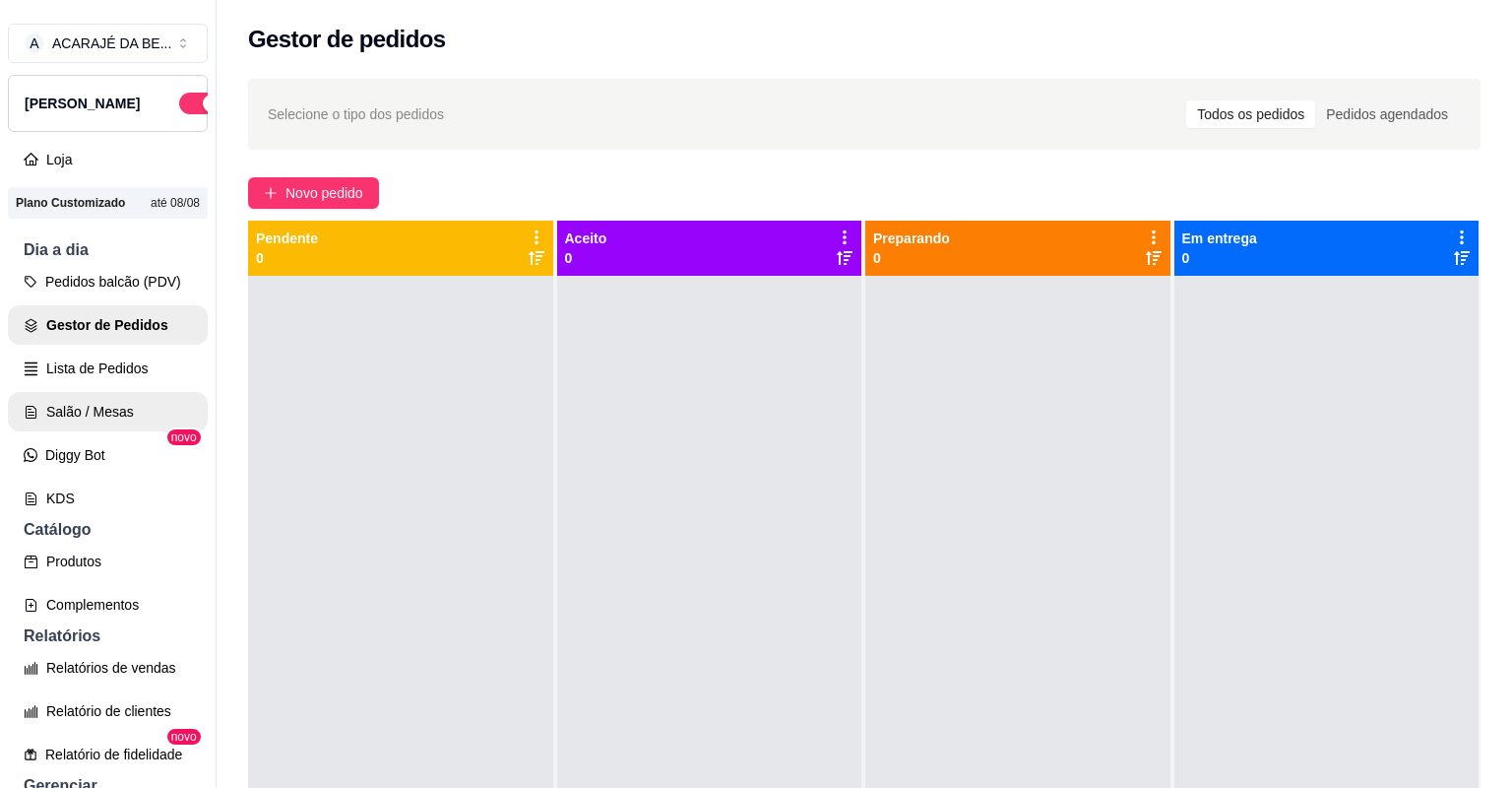 click on "Salão / Mesas" at bounding box center (107, 412) 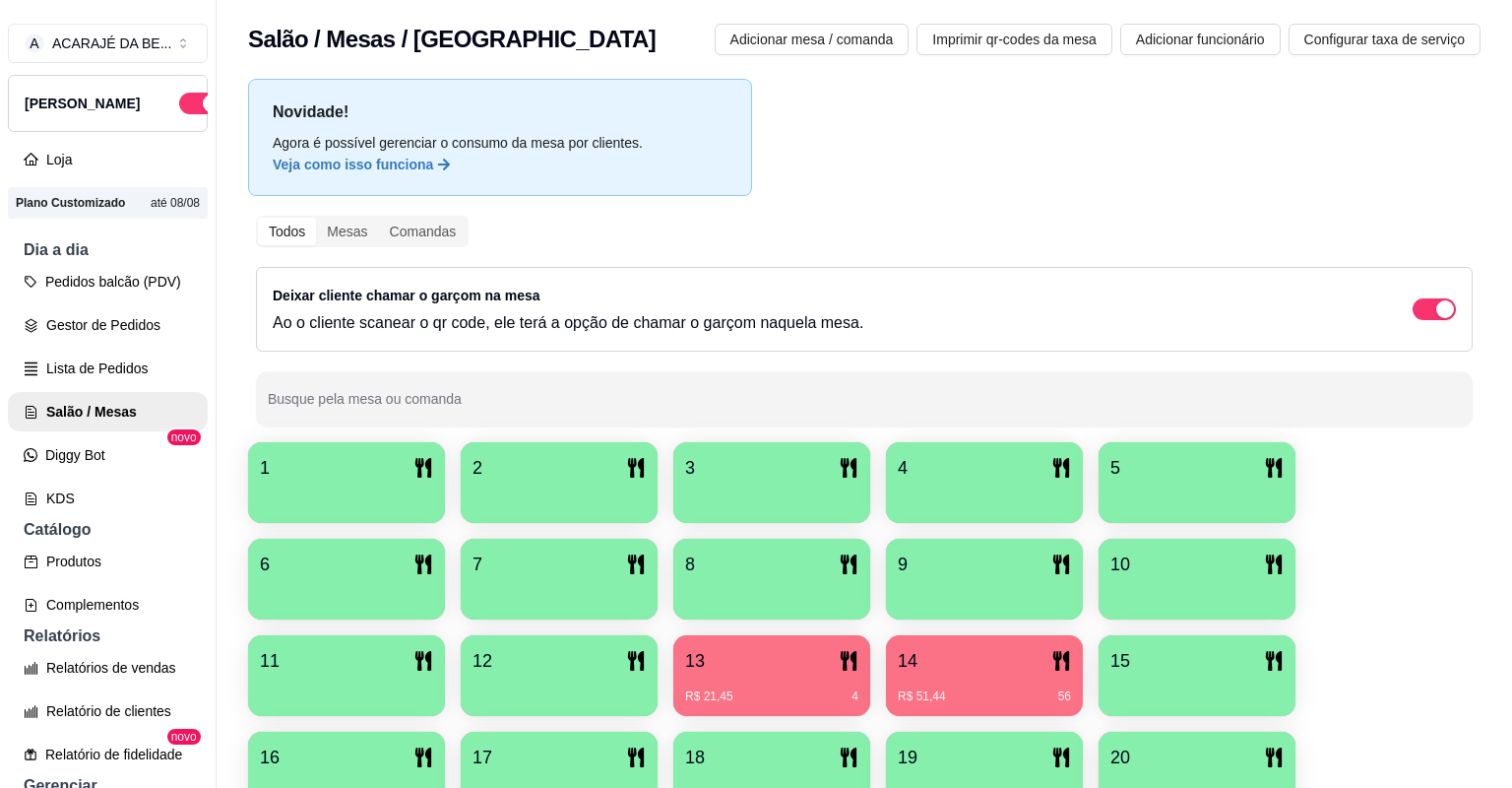 click on "14" at bounding box center (984, 661) 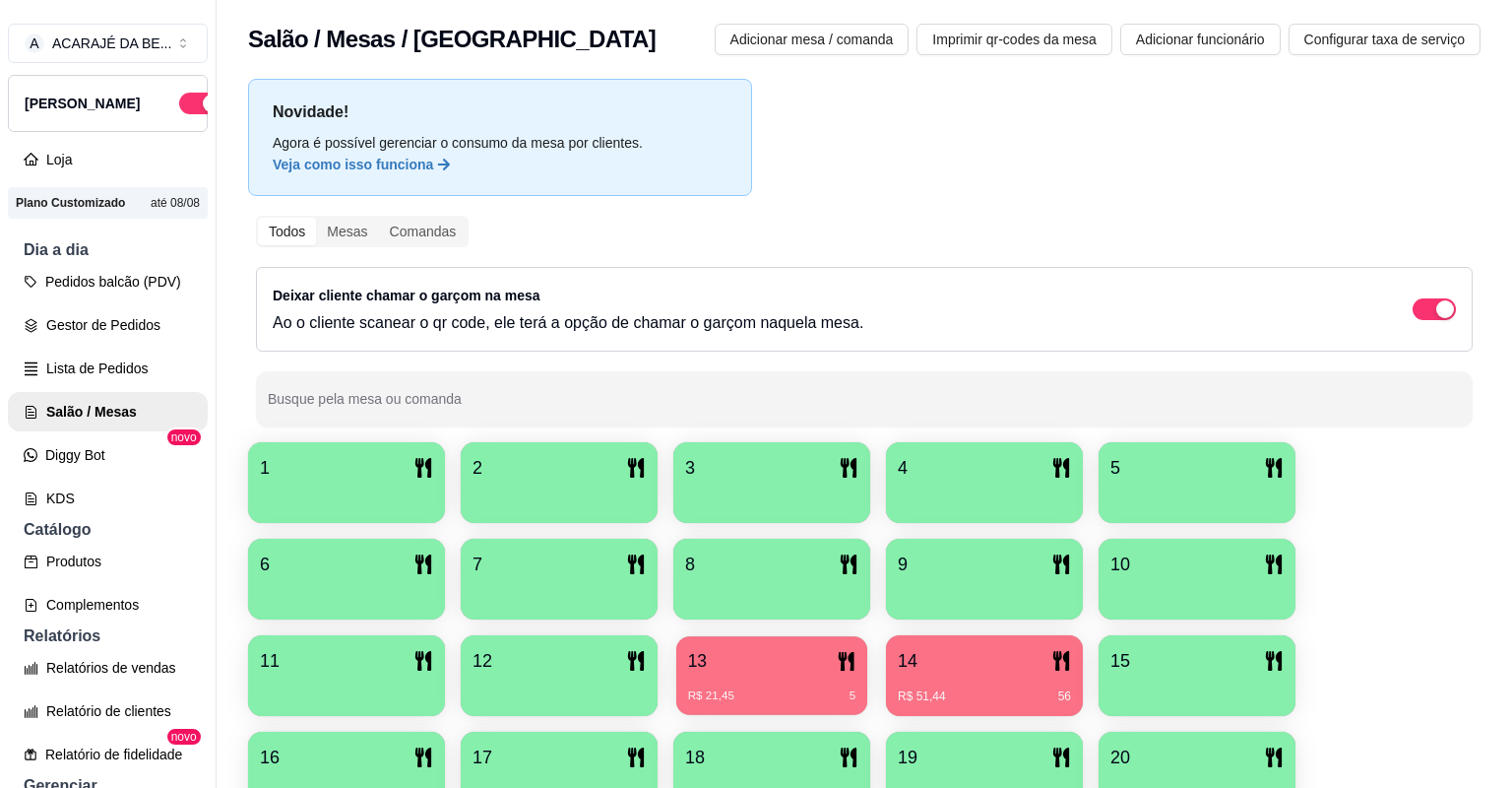 click on "13" at bounding box center (772, 661) 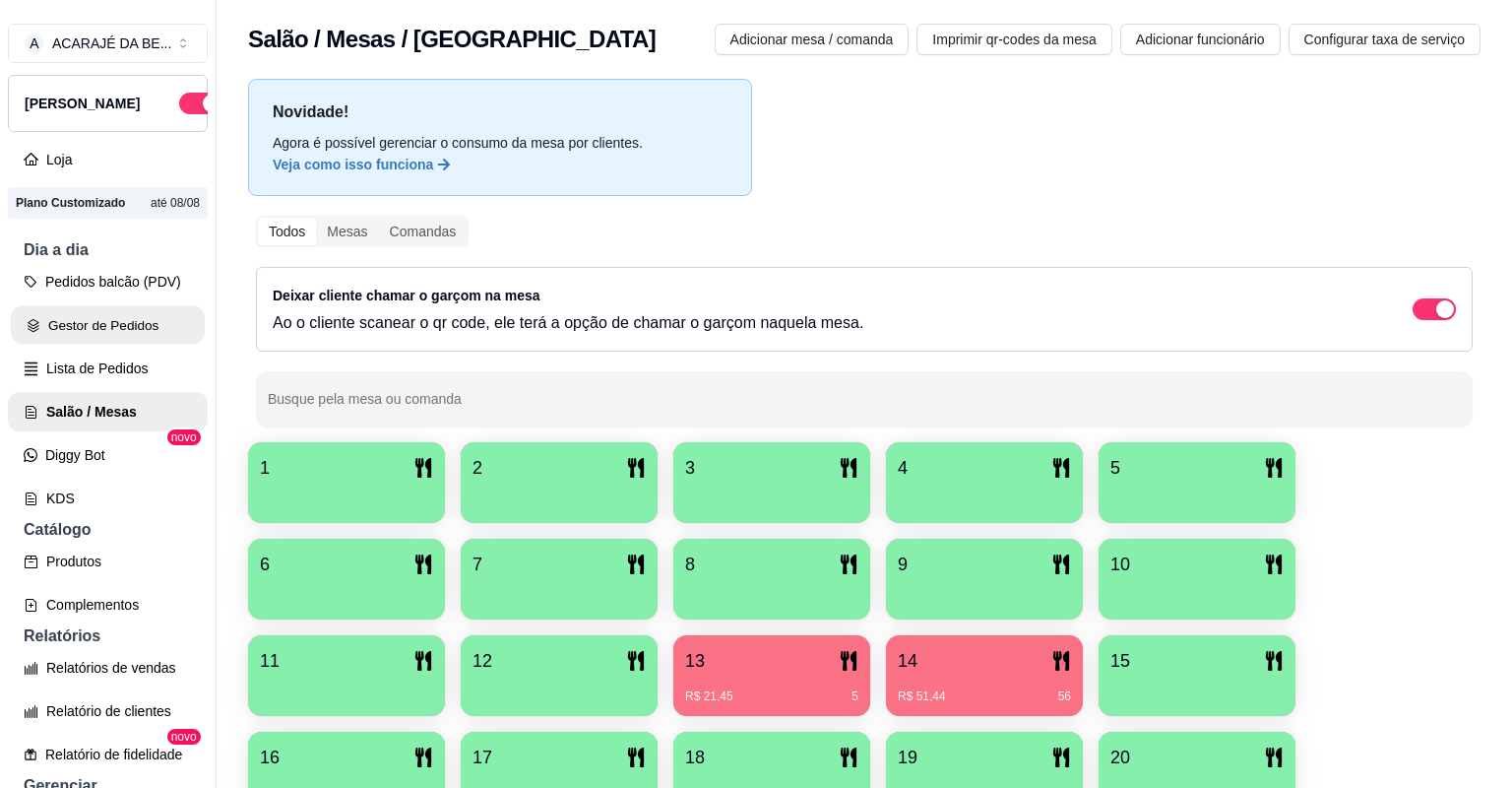 click on "Gestor de Pedidos" at bounding box center (107, 325) 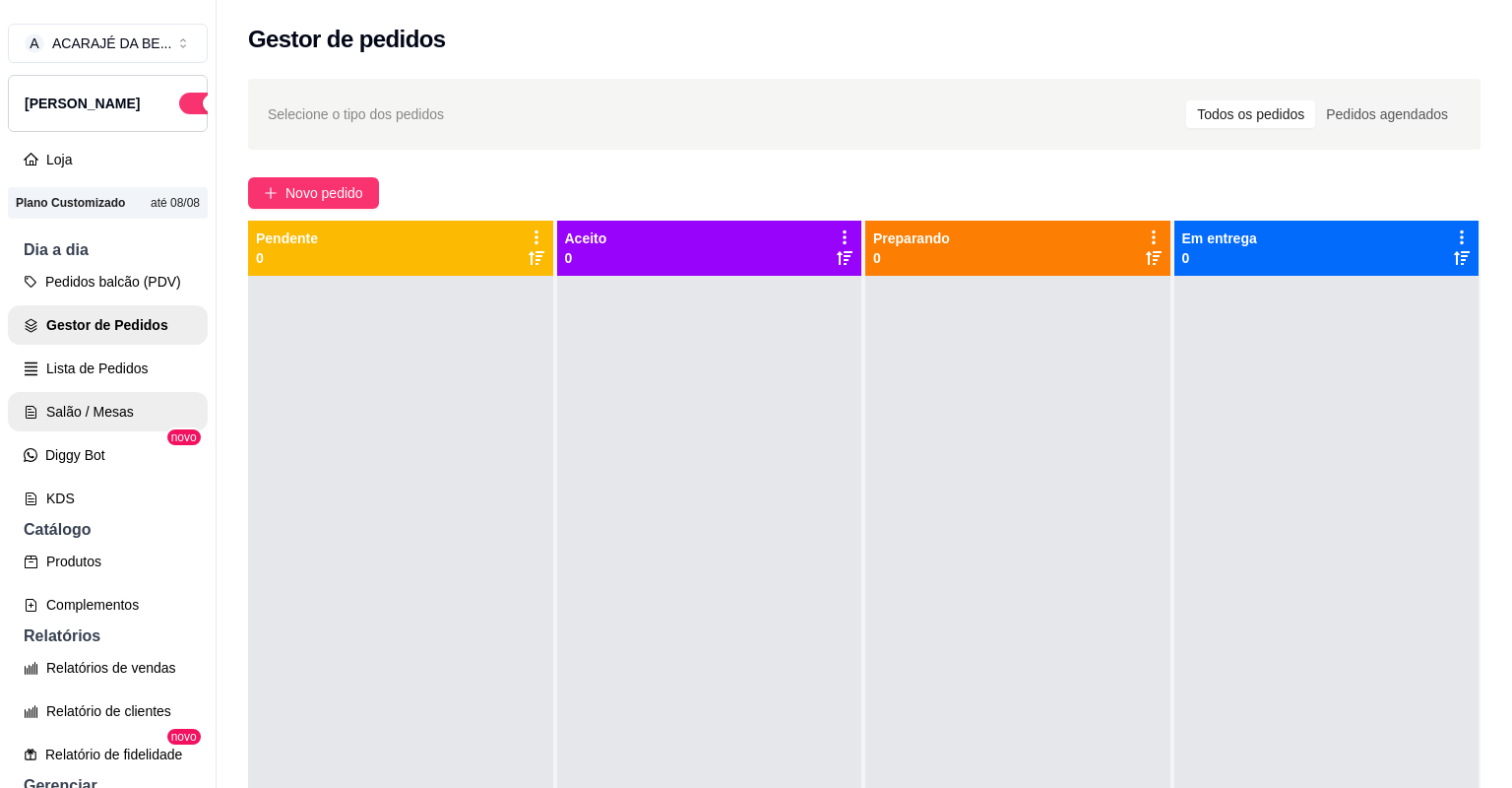 click on "Salão / Mesas" at bounding box center [107, 412] 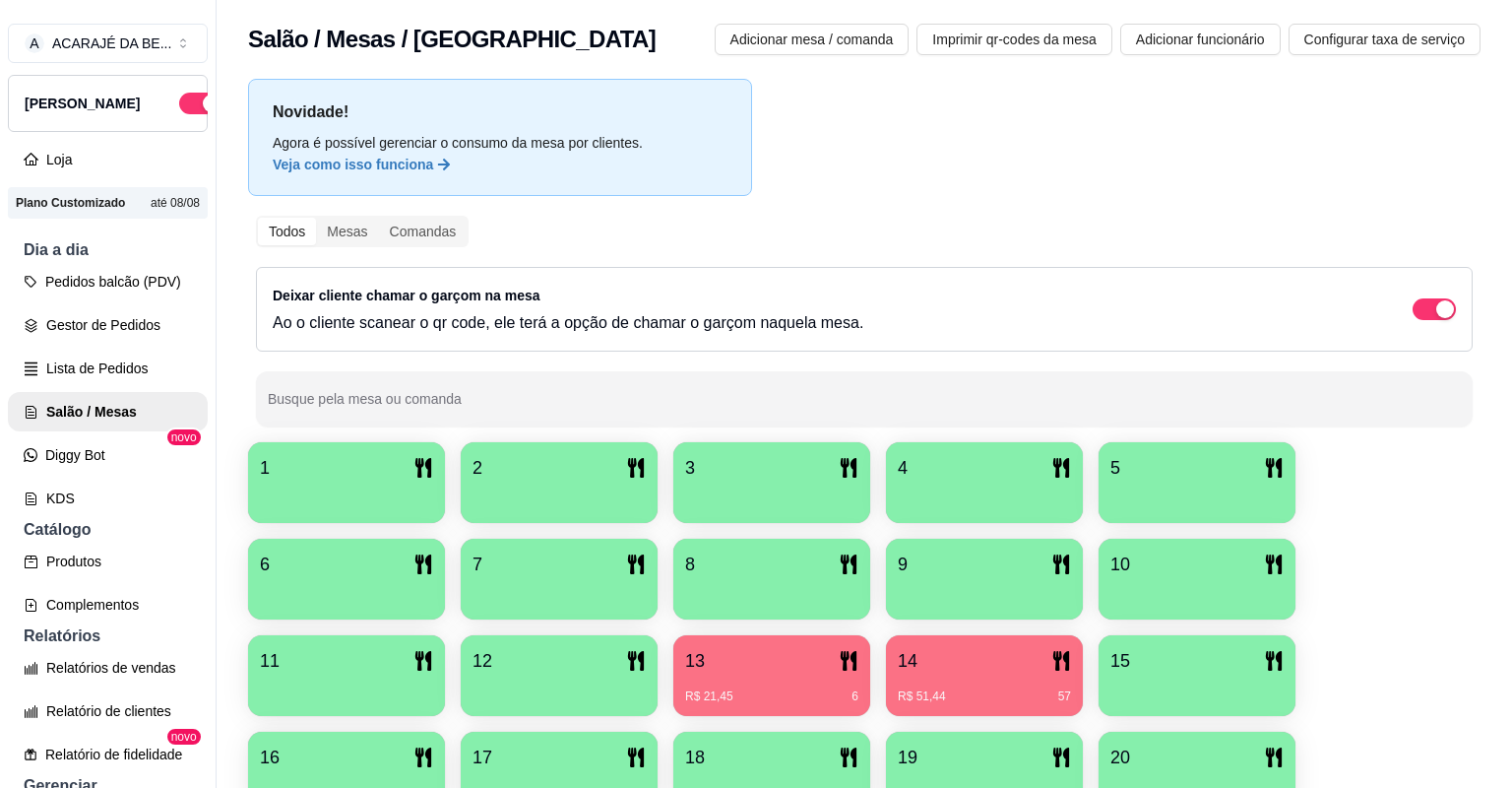 click on "13" at bounding box center [772, 661] 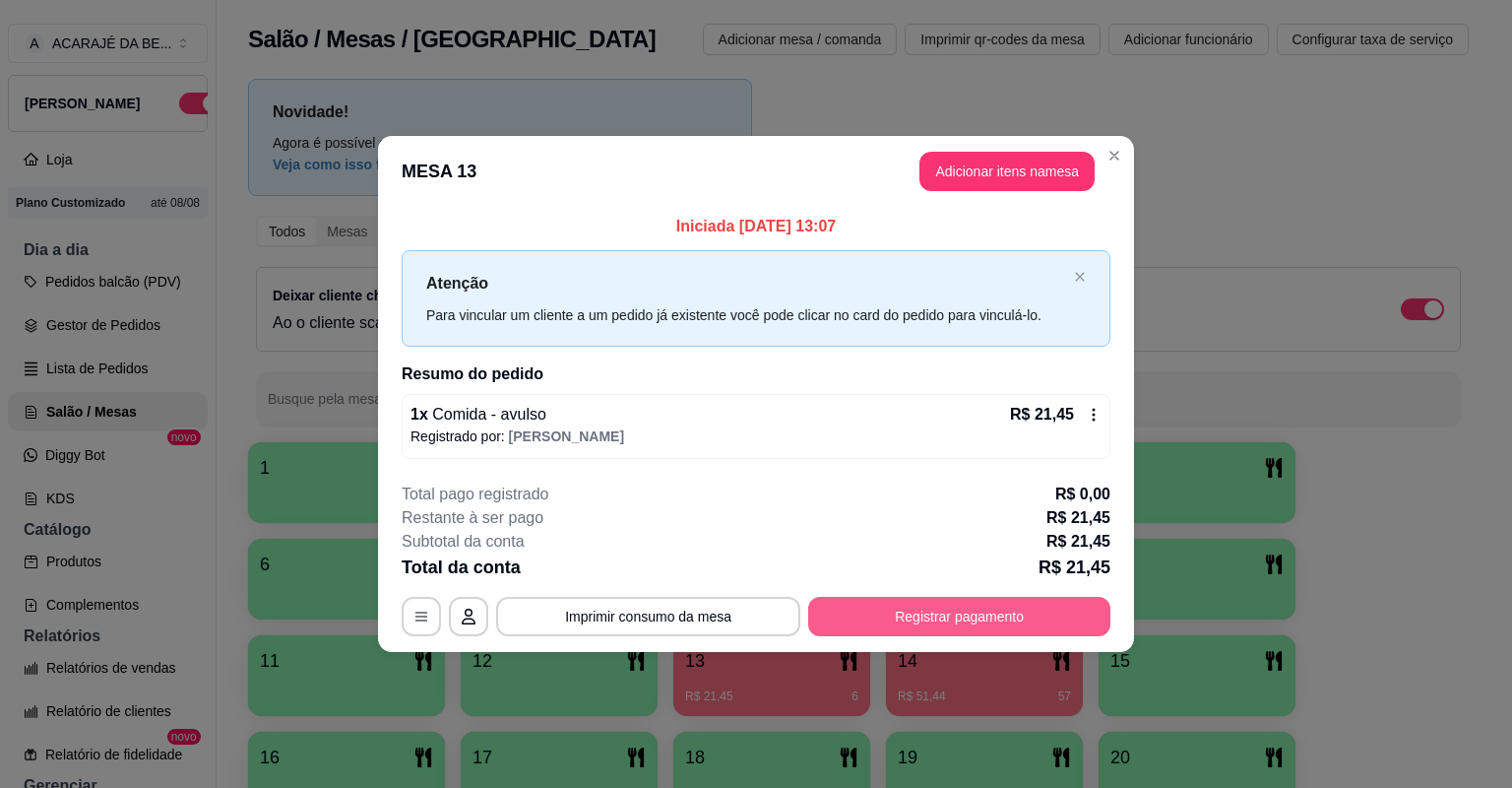 click on "Registrar pagamento" at bounding box center [959, 617] 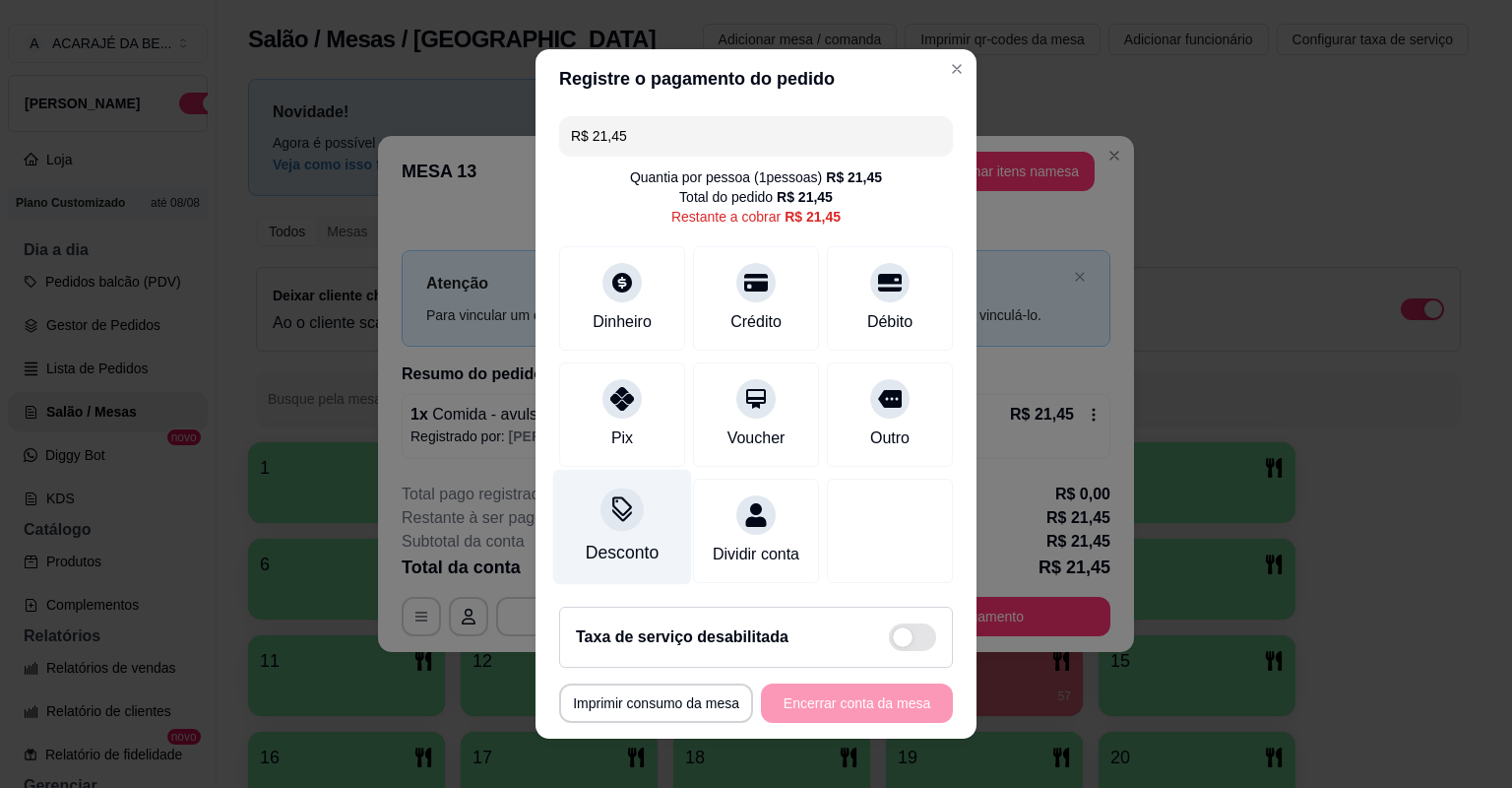 click on "Desconto" at bounding box center (622, 553) 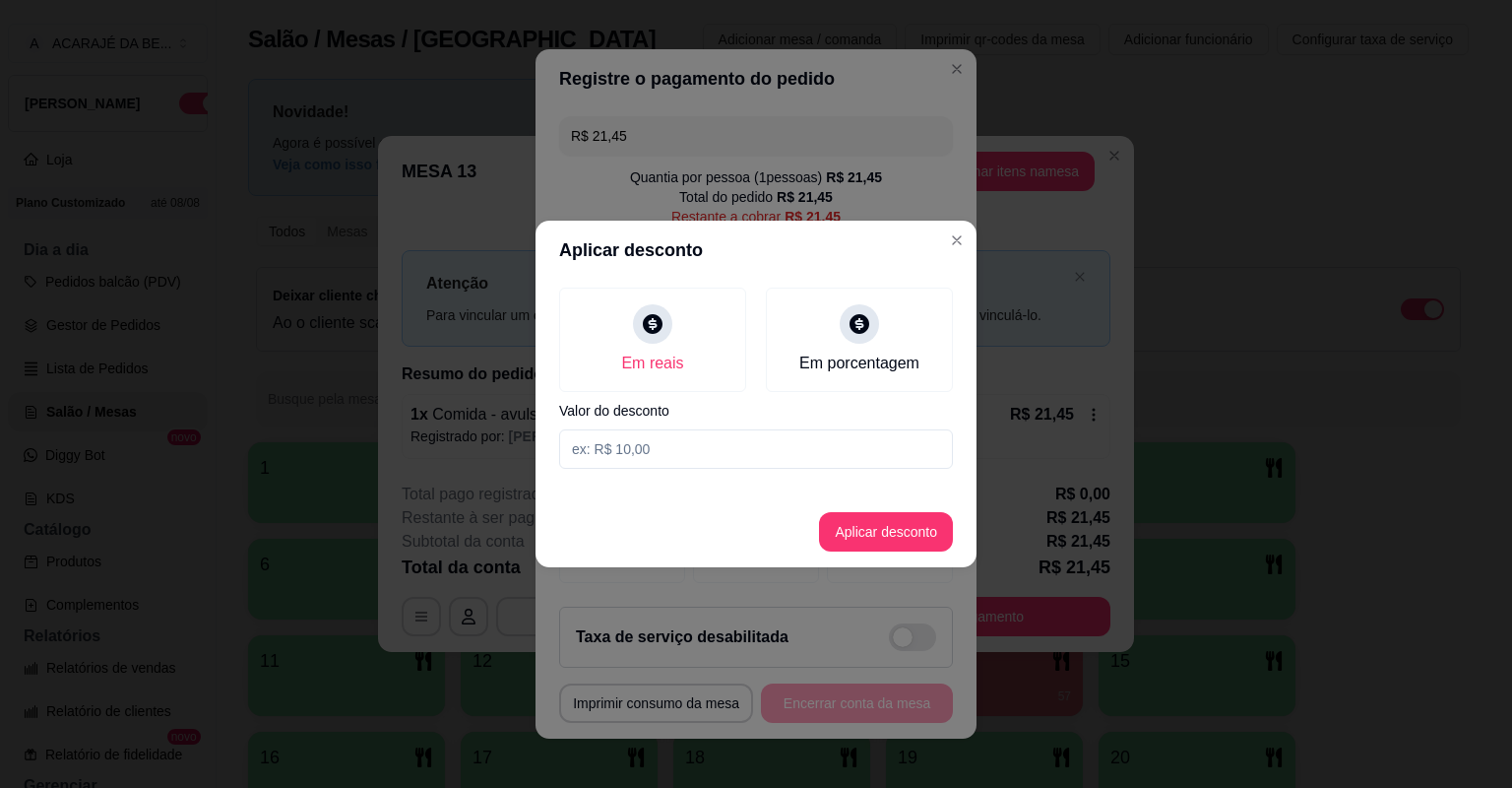 click at bounding box center (756, 449) 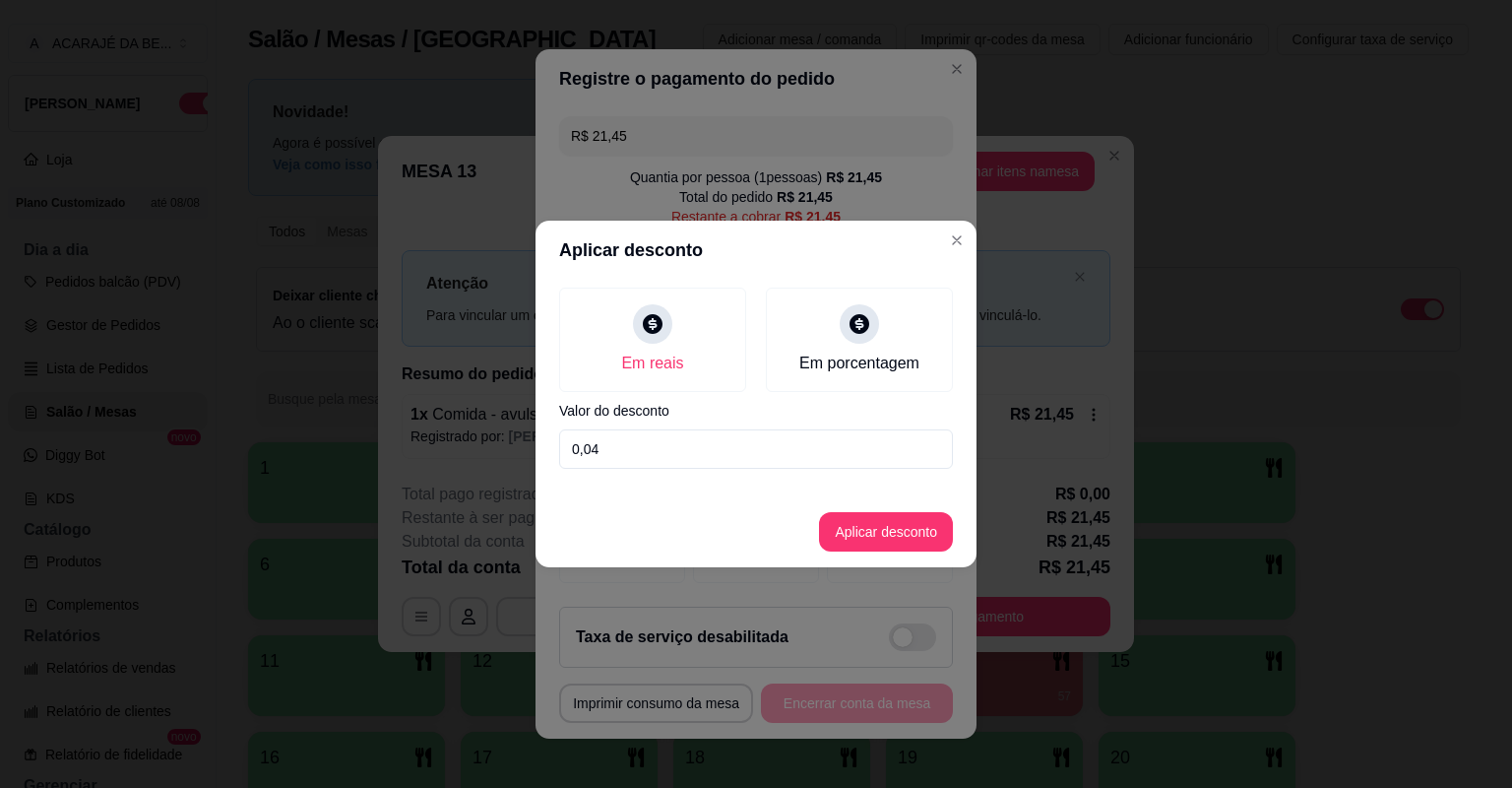 type on "0,45" 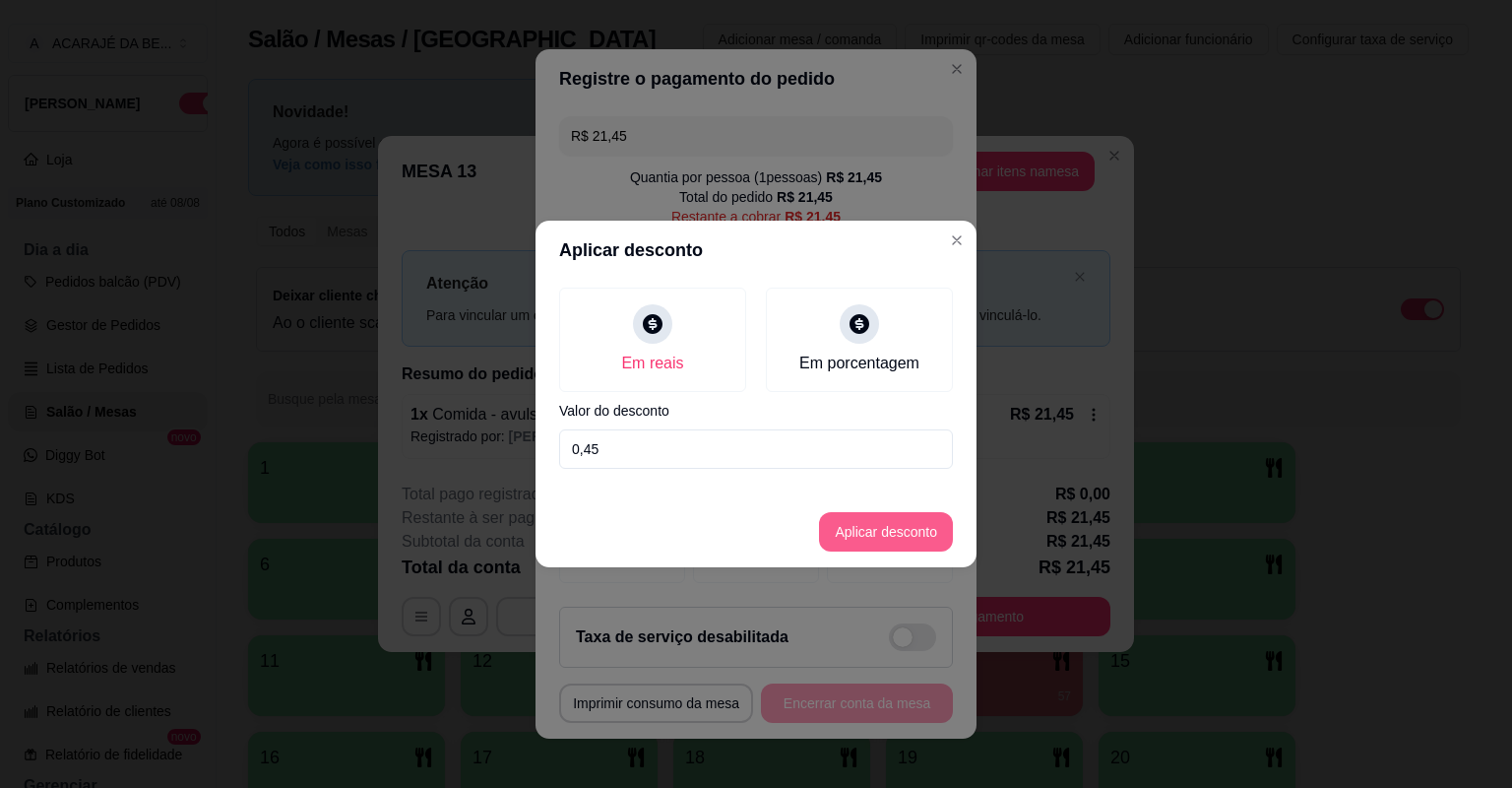 click on "Aplicar desconto" at bounding box center (886, 532) 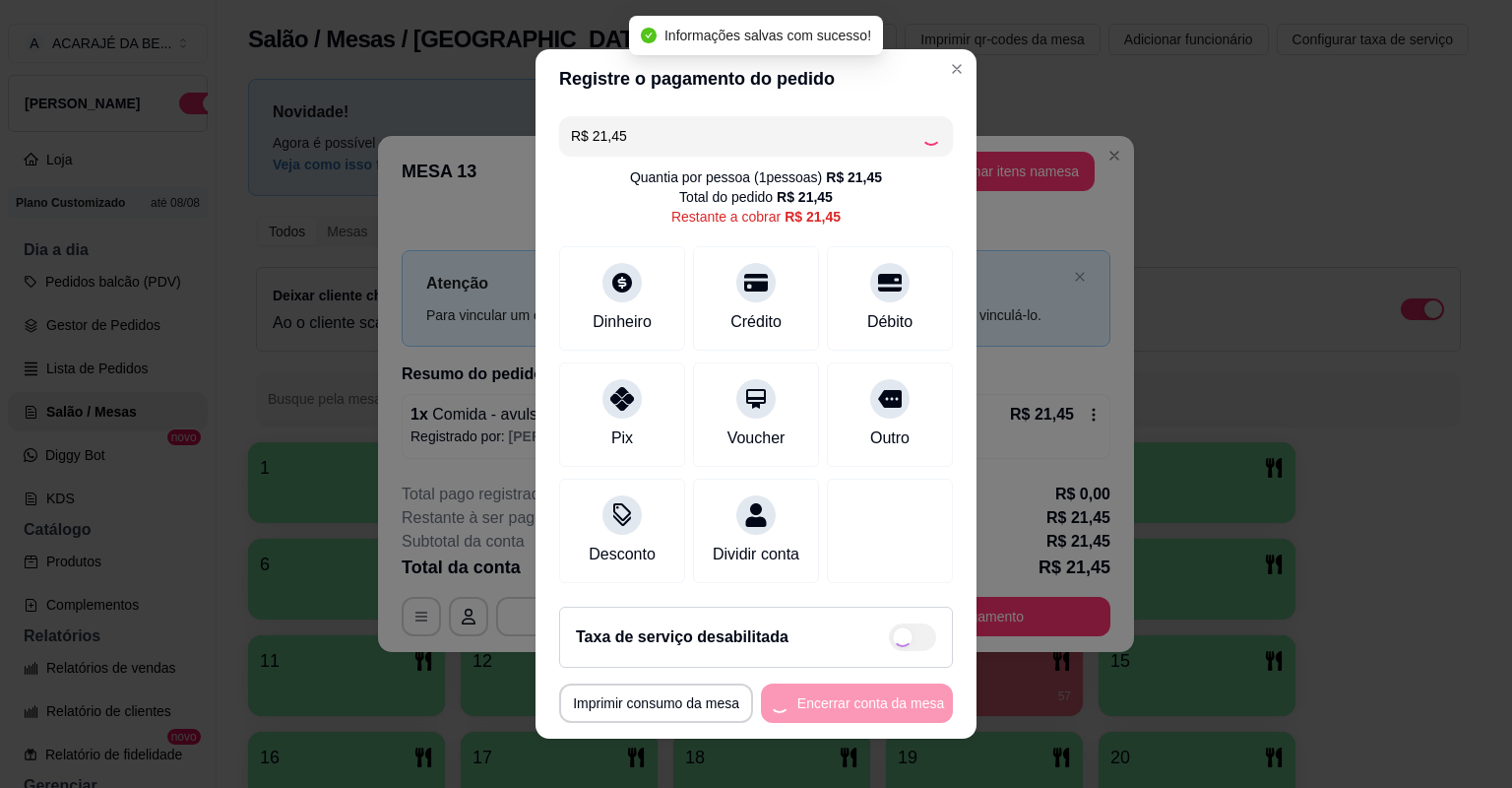 type on "R$ 21,00" 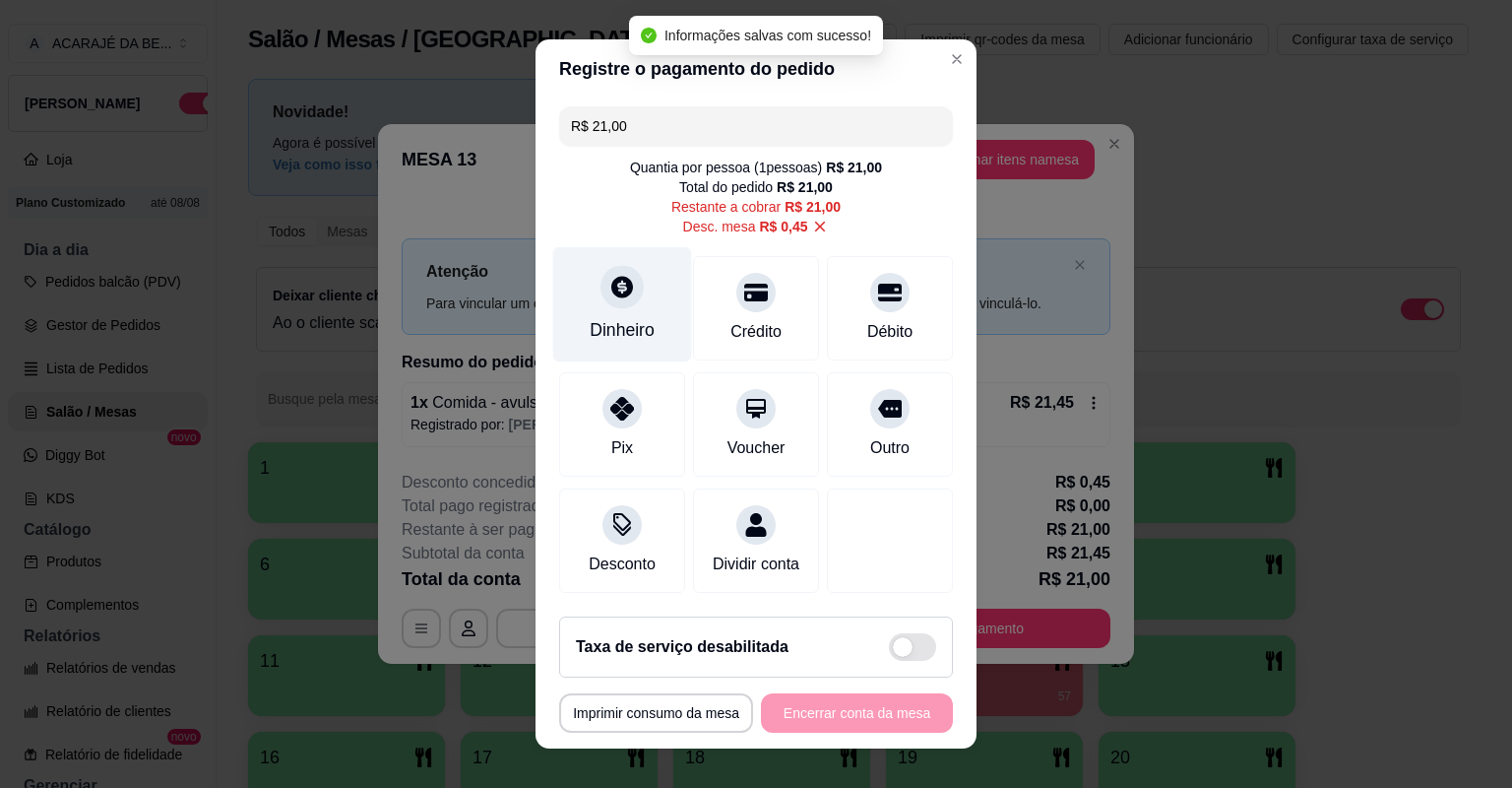 click at bounding box center [622, 287] 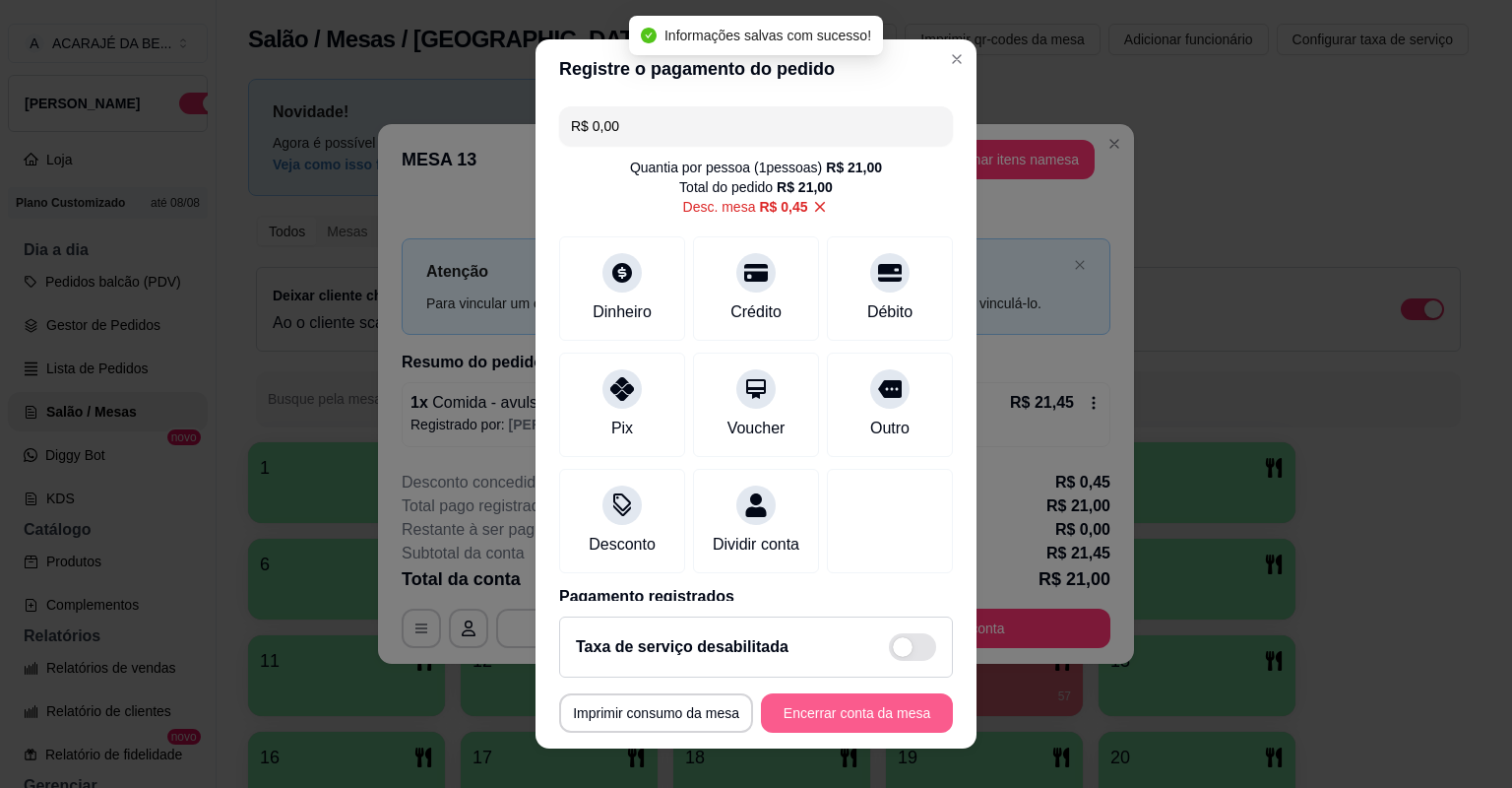 click on "Encerrar conta da mesa" at bounding box center [856, 713] 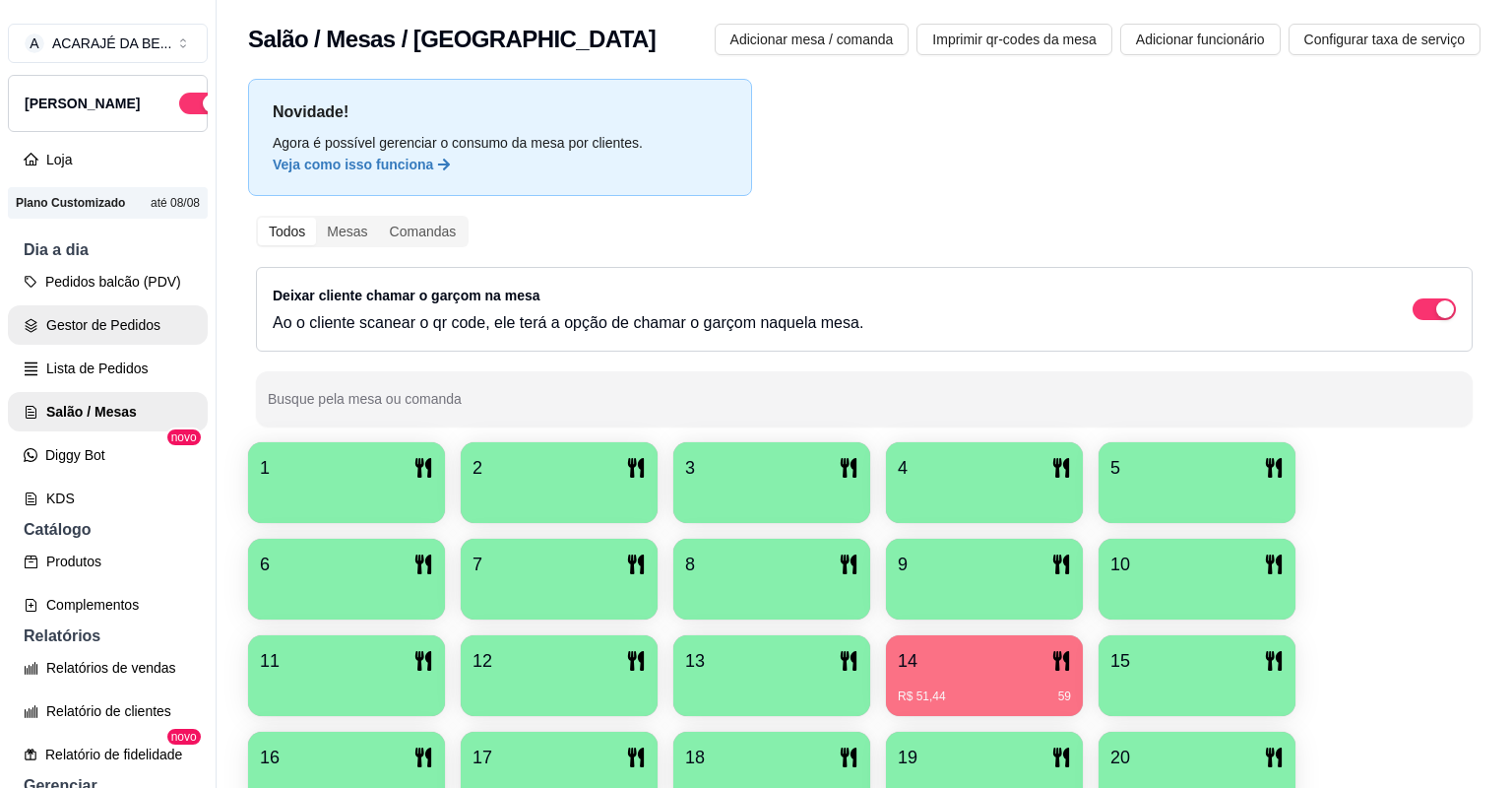 click on "Gestor de Pedidos" at bounding box center [107, 325] 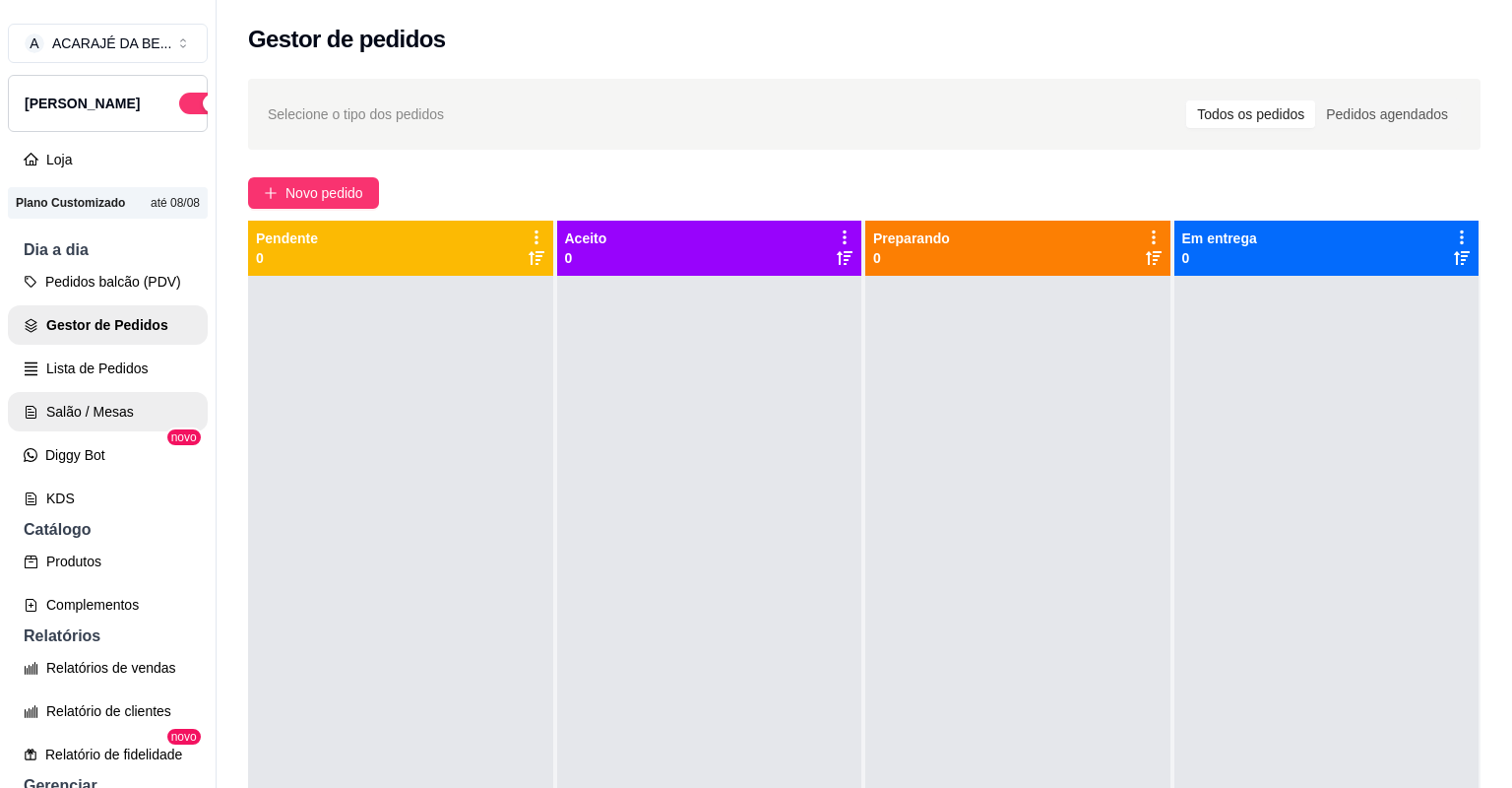 click on "Salão / Mesas" at bounding box center [107, 412] 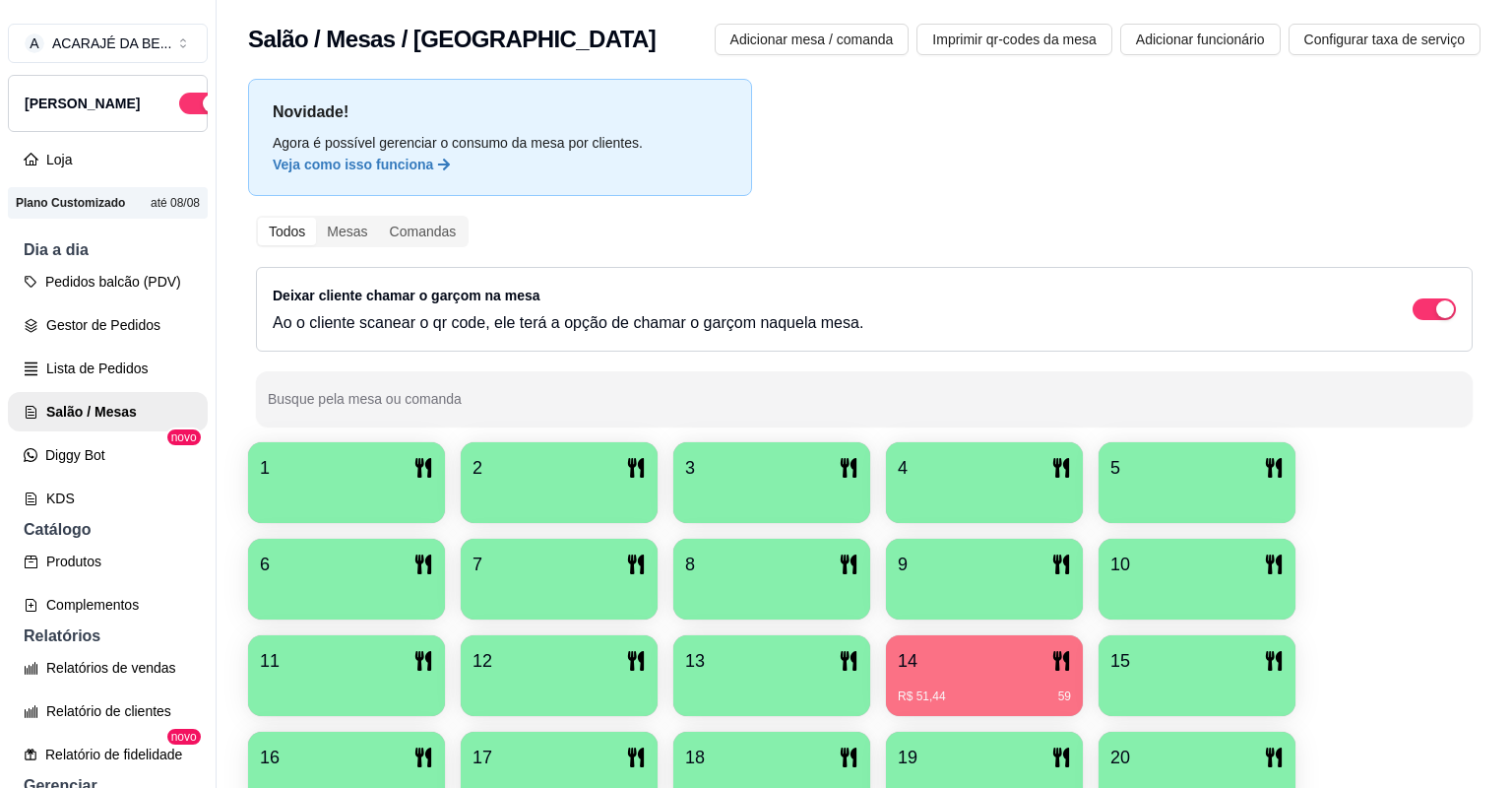 click on "16" at bounding box center [346, 757] 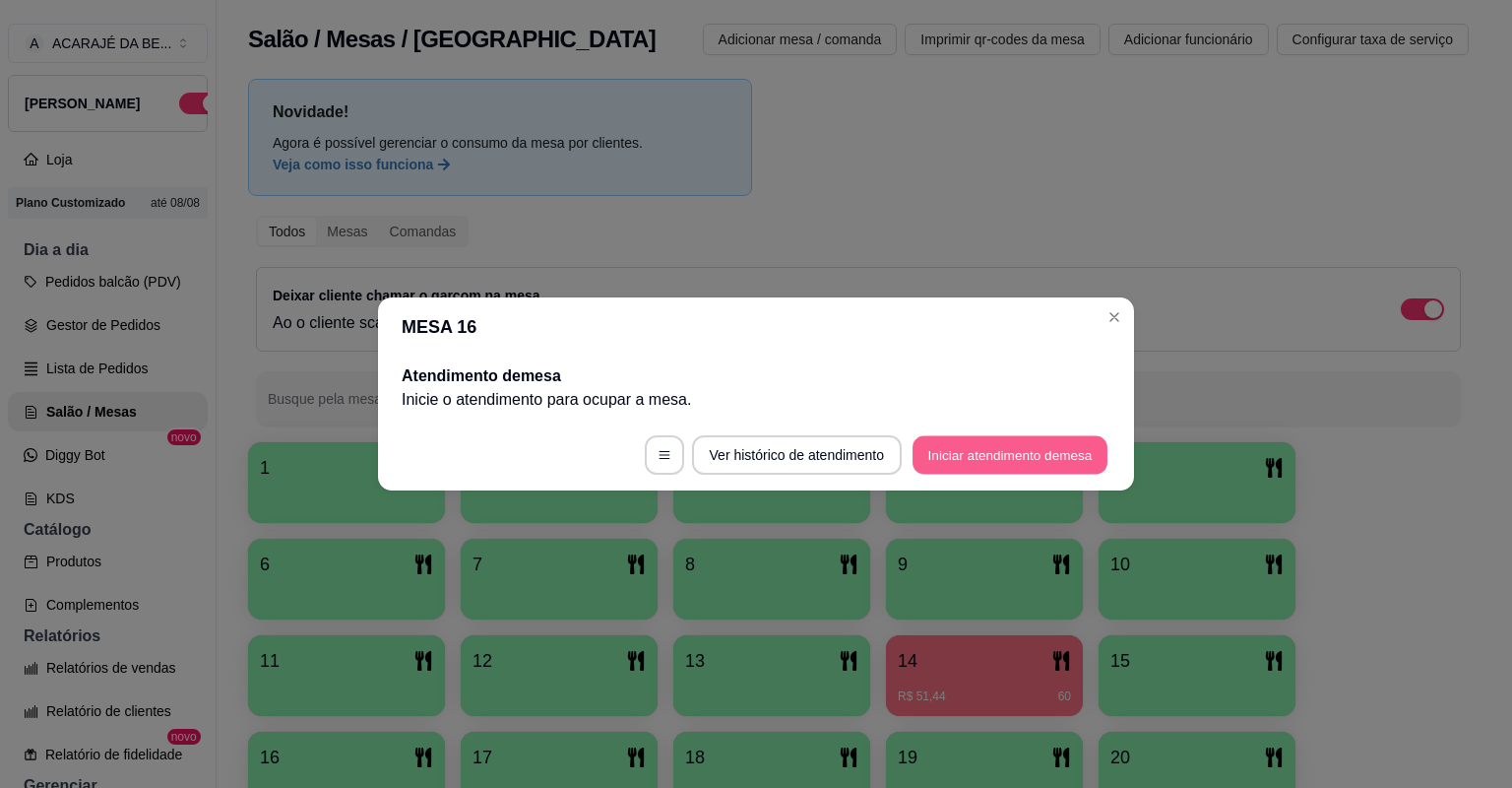 click on "Iniciar atendimento de  mesa" at bounding box center (1010, 455) 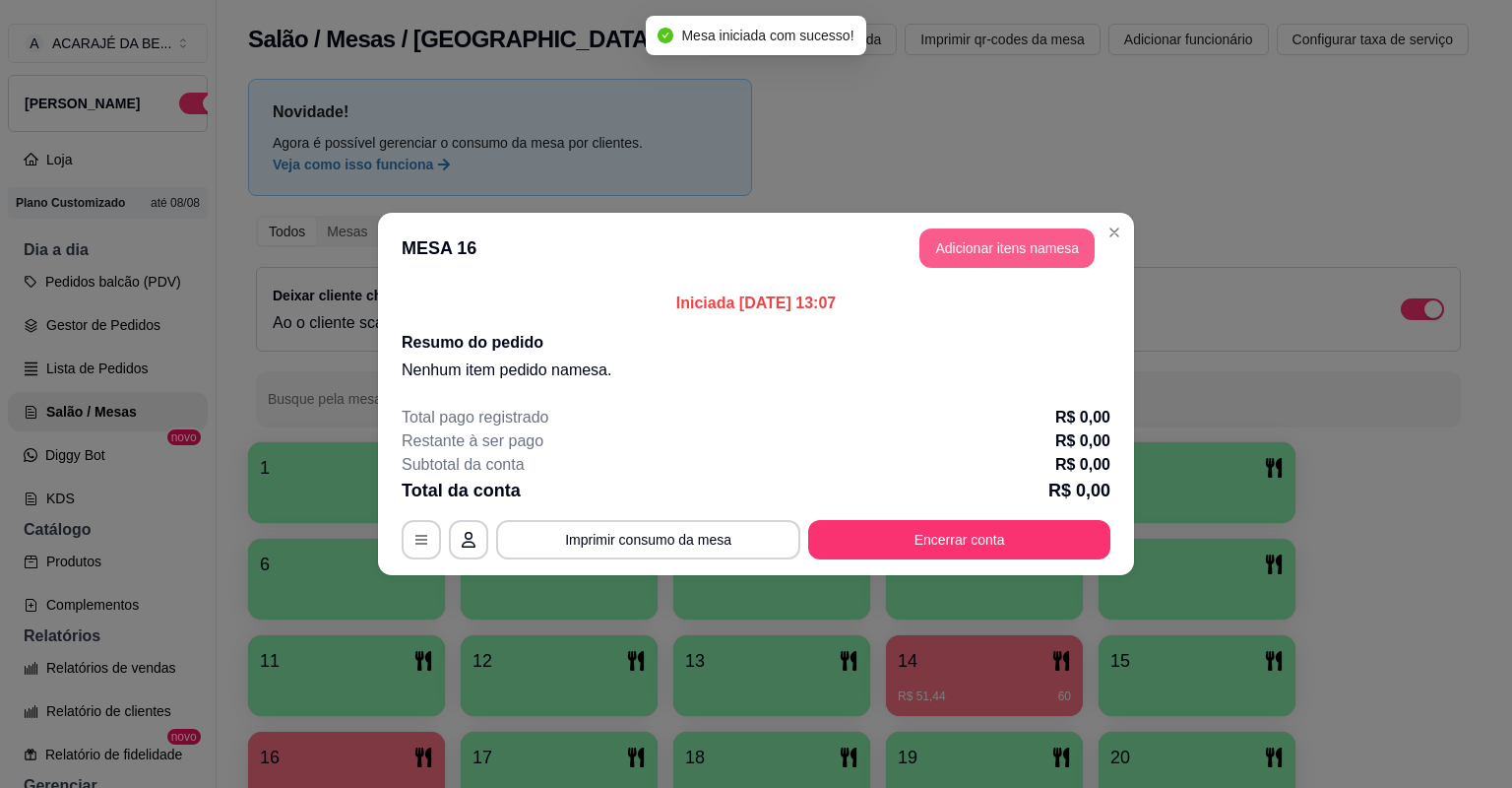 click on "Adicionar itens na  mesa" at bounding box center (1007, 248) 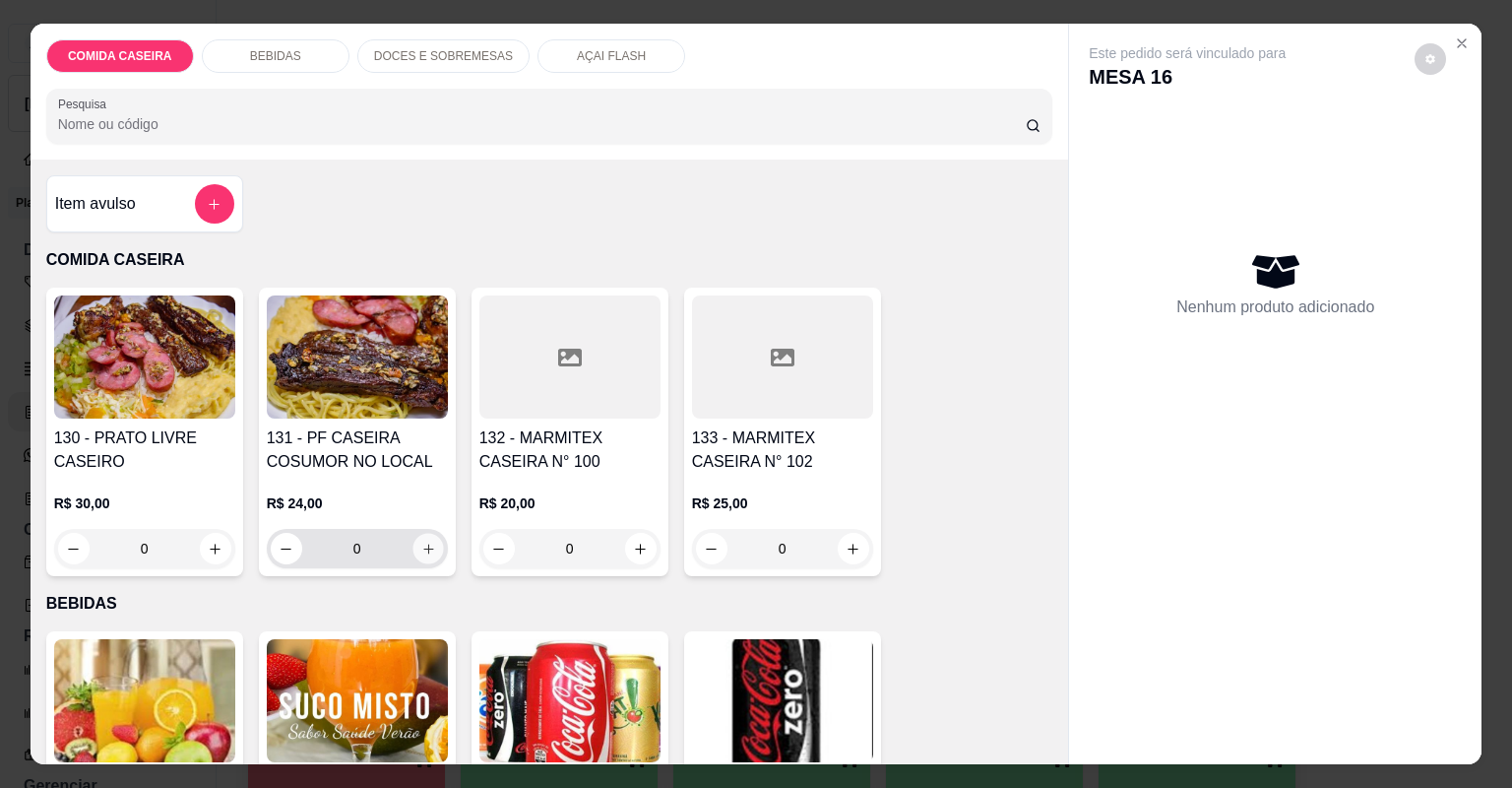 click at bounding box center (427, 548) 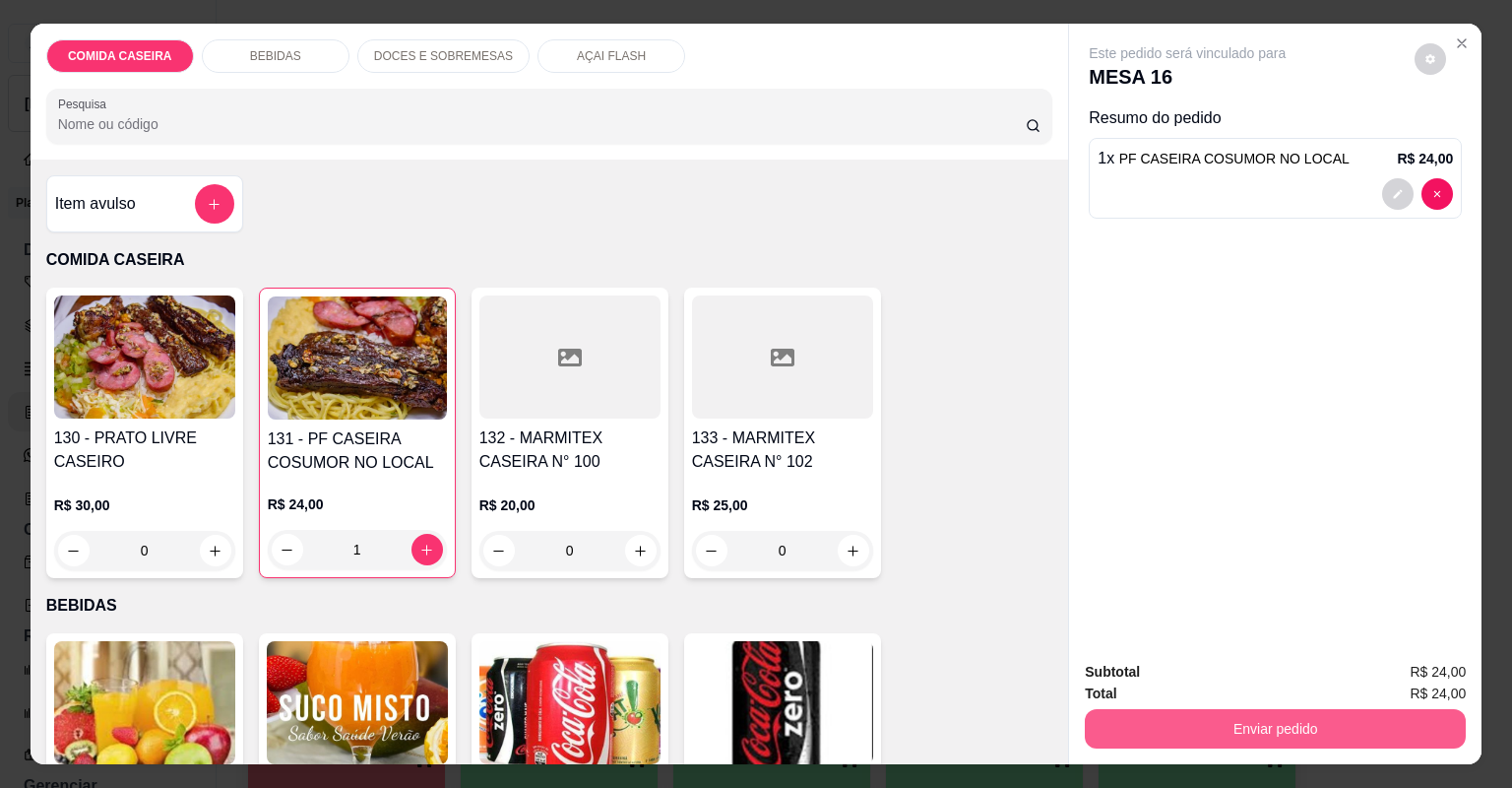 click on "Enviar pedido" at bounding box center [1275, 729] 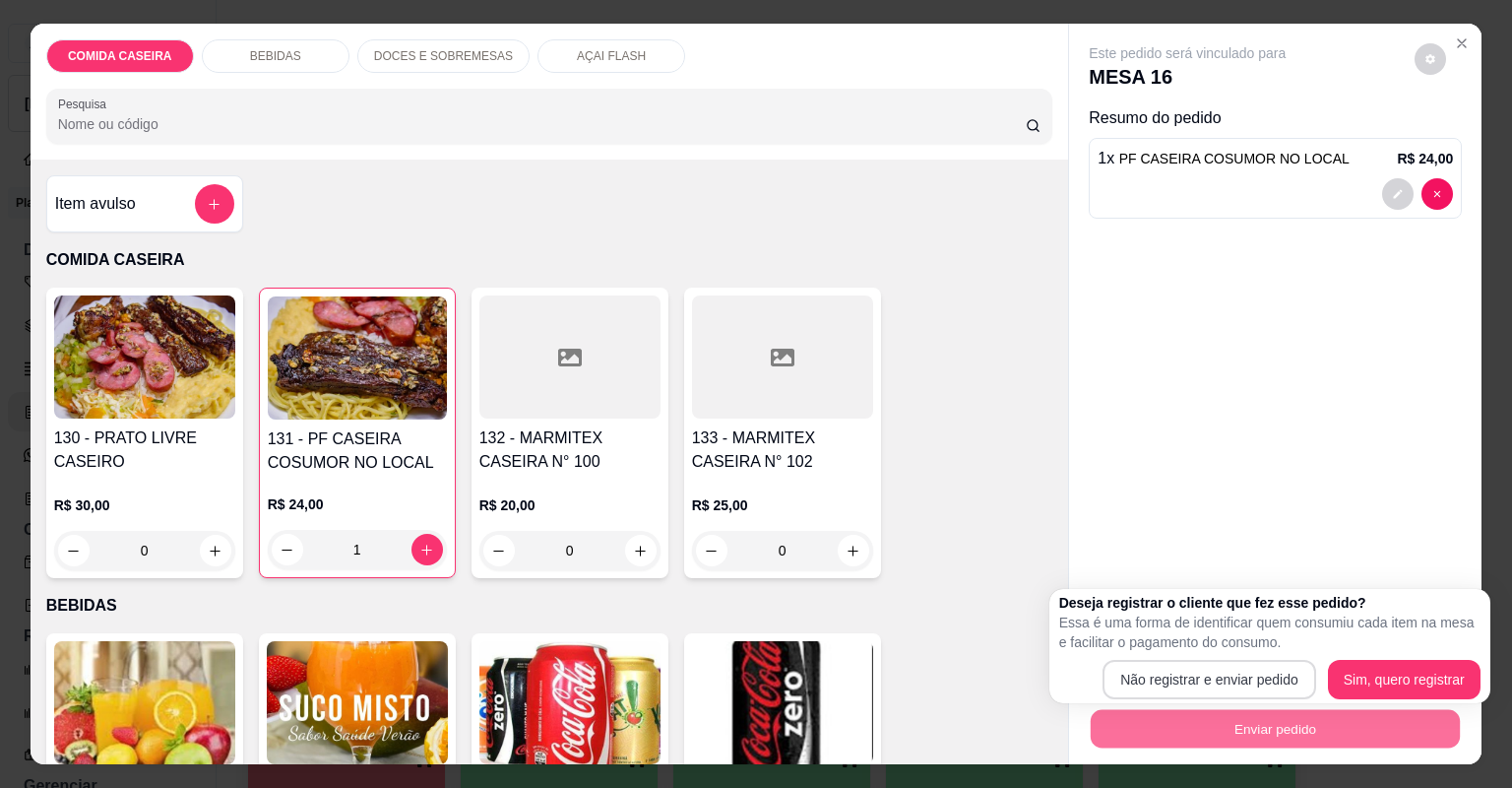 click on "Deseja registrar o cliente que fez esse pedido? Essa é uma forma de identificar quem consumiu cada item na mesa e facilitar o pagamento do consumo. Não registrar e enviar pedido Sim, quero registrar" at bounding box center [1270, 646] 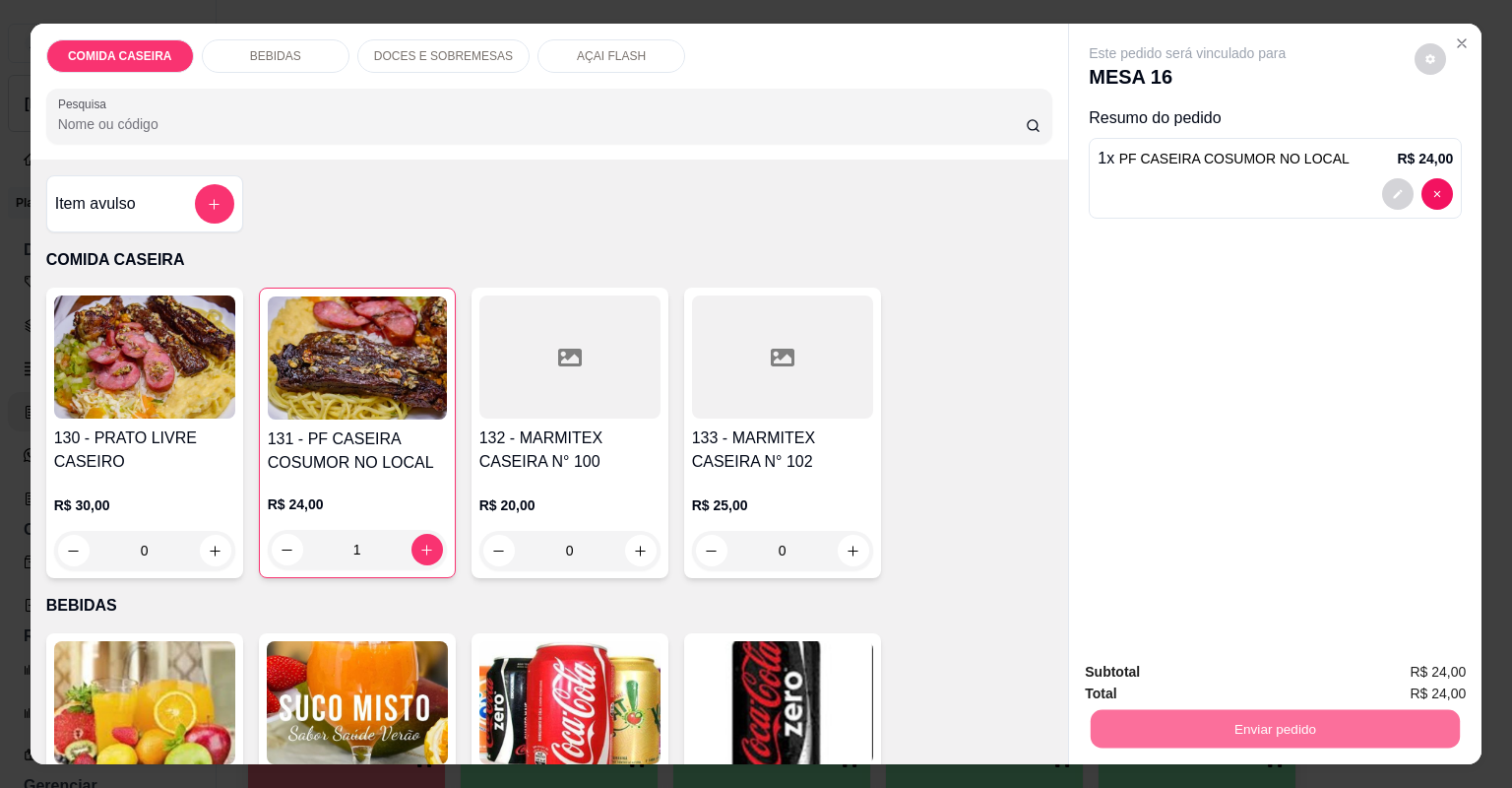 click on "Não registrar e enviar pedido" at bounding box center [1212, 681] 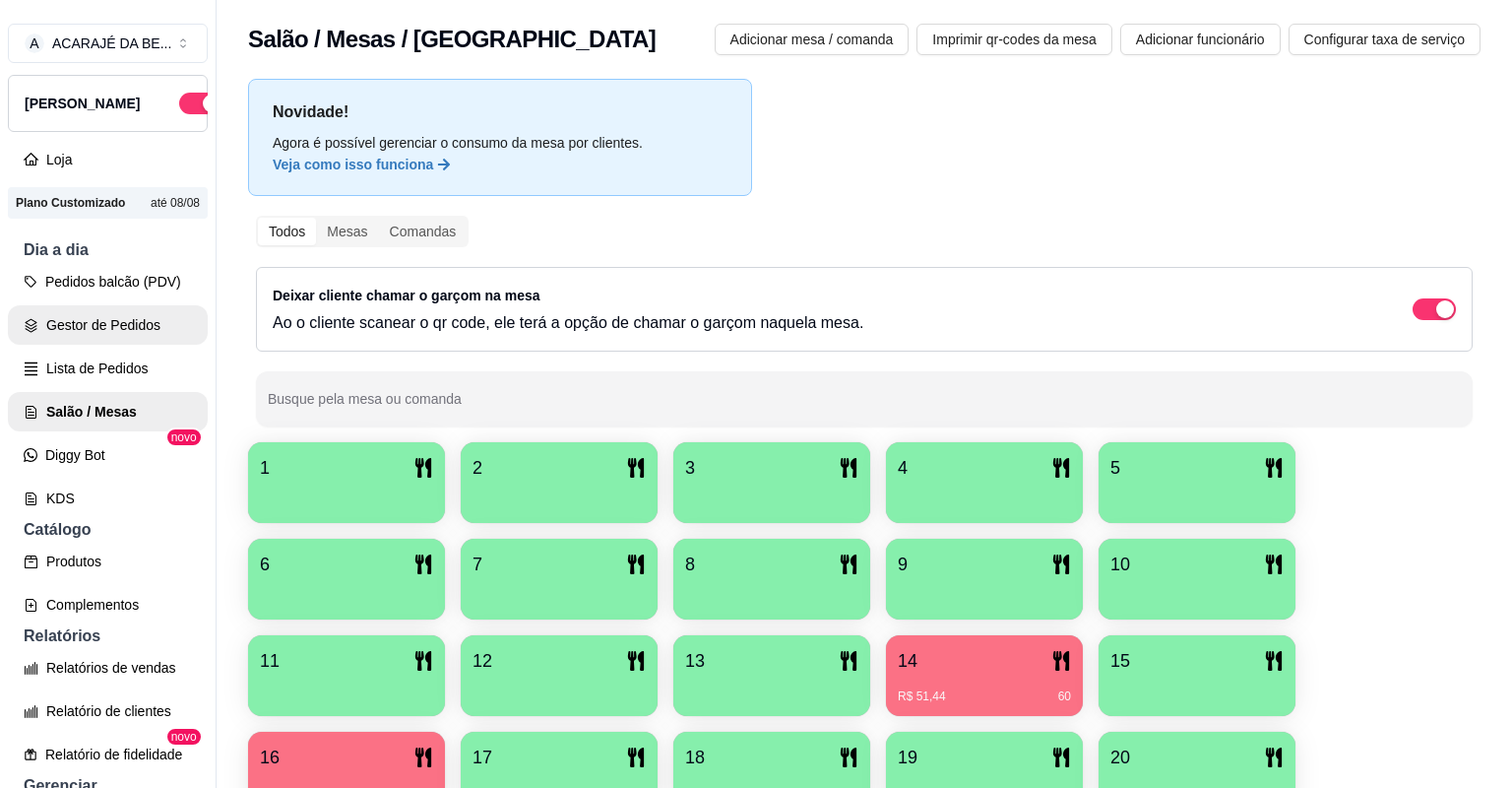 click on "Gestor de Pedidos" at bounding box center (107, 325) 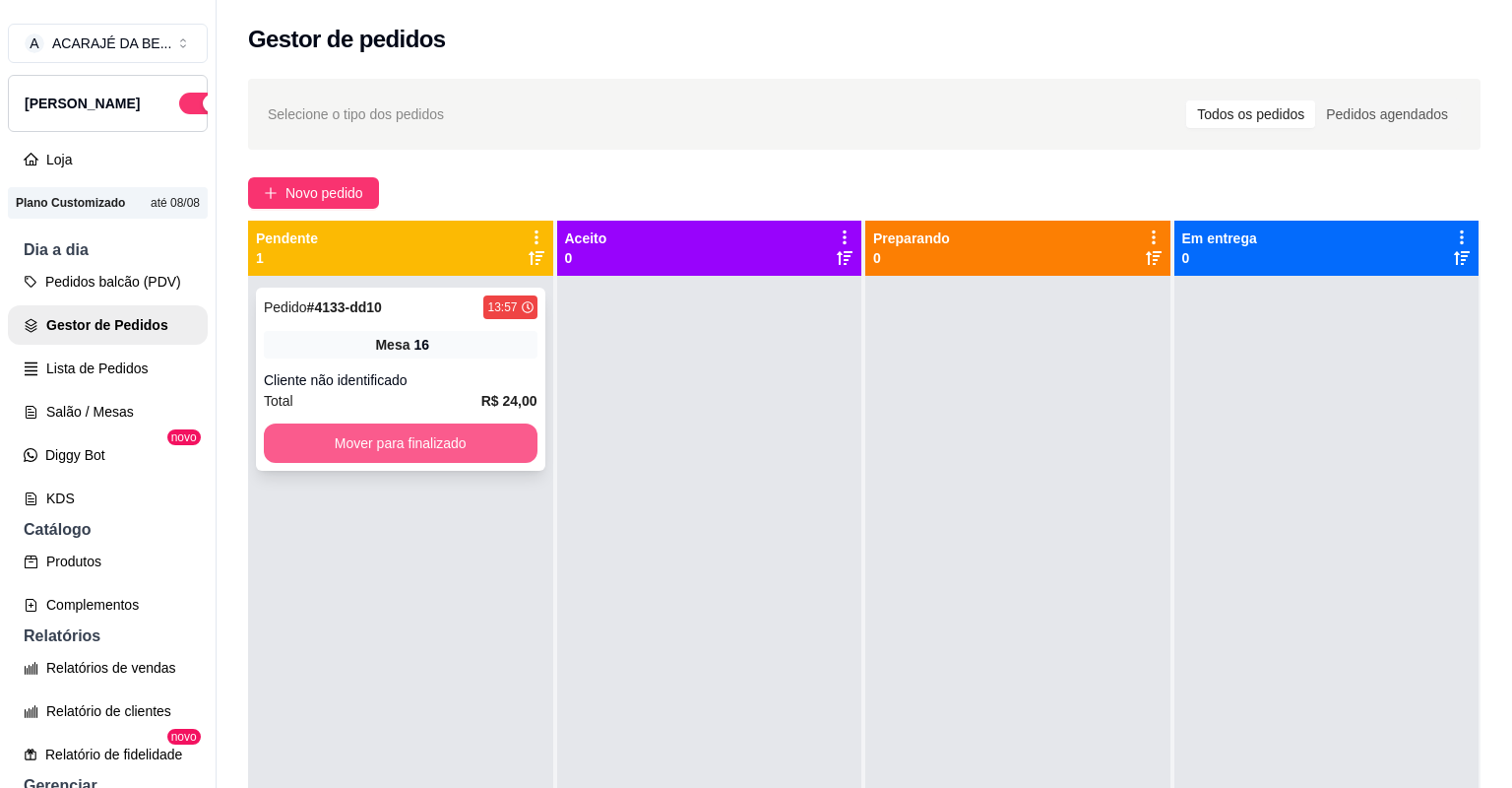 click on "Mover para finalizado" at bounding box center (401, 443) 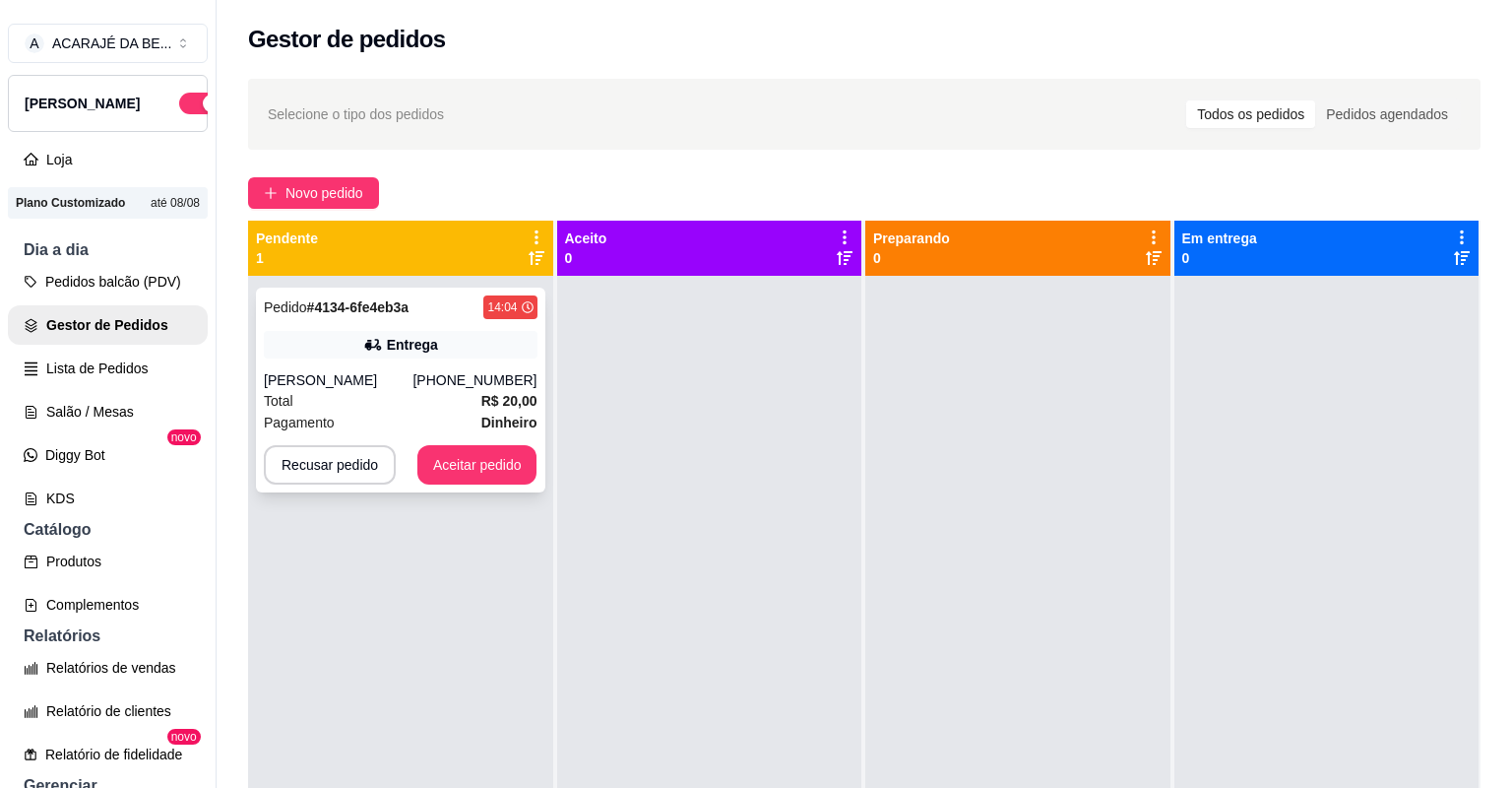 click on "[PERSON_NAME]" at bounding box center [338, 380] 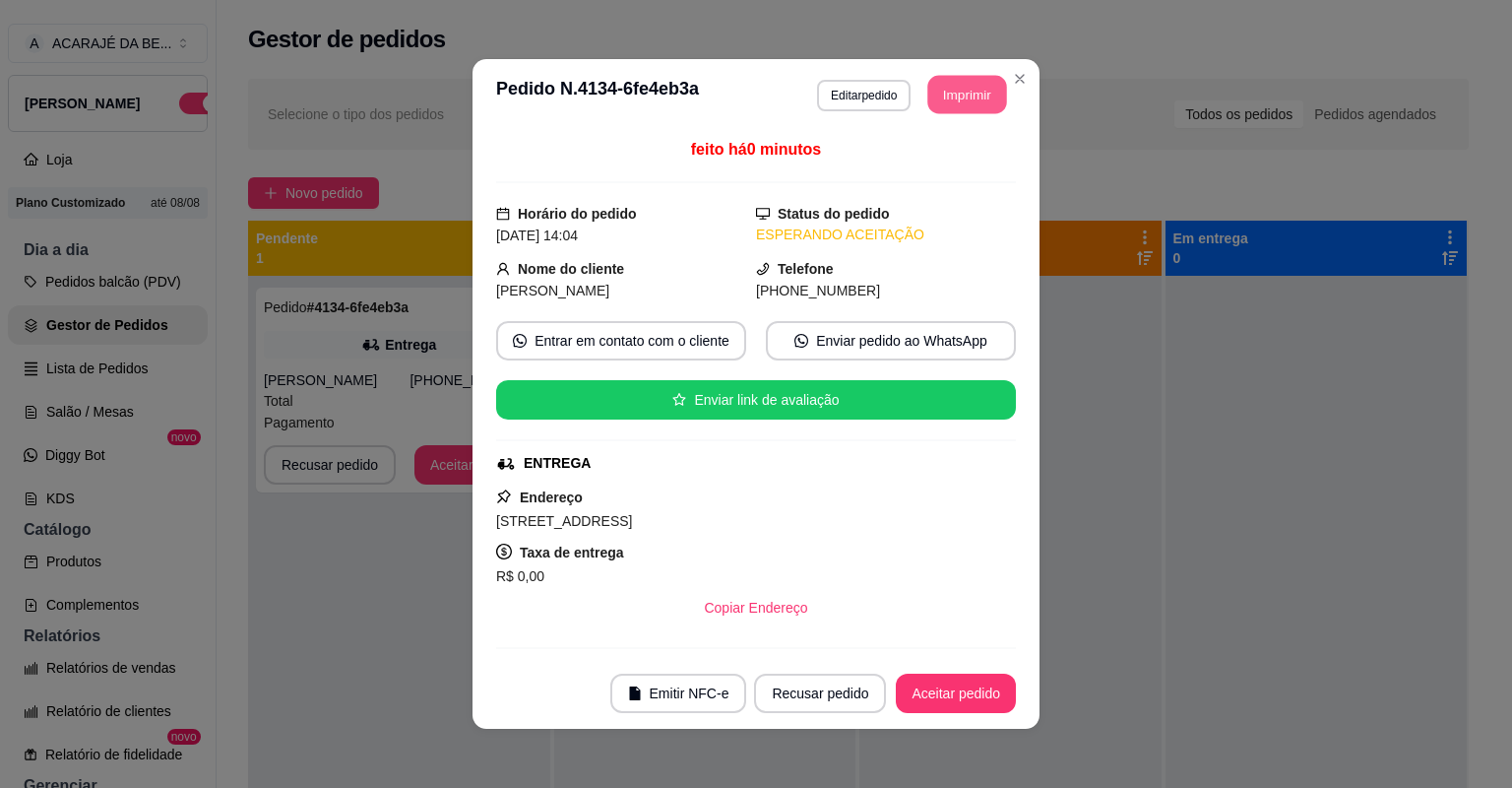 click on "Imprimir" at bounding box center [968, 95] 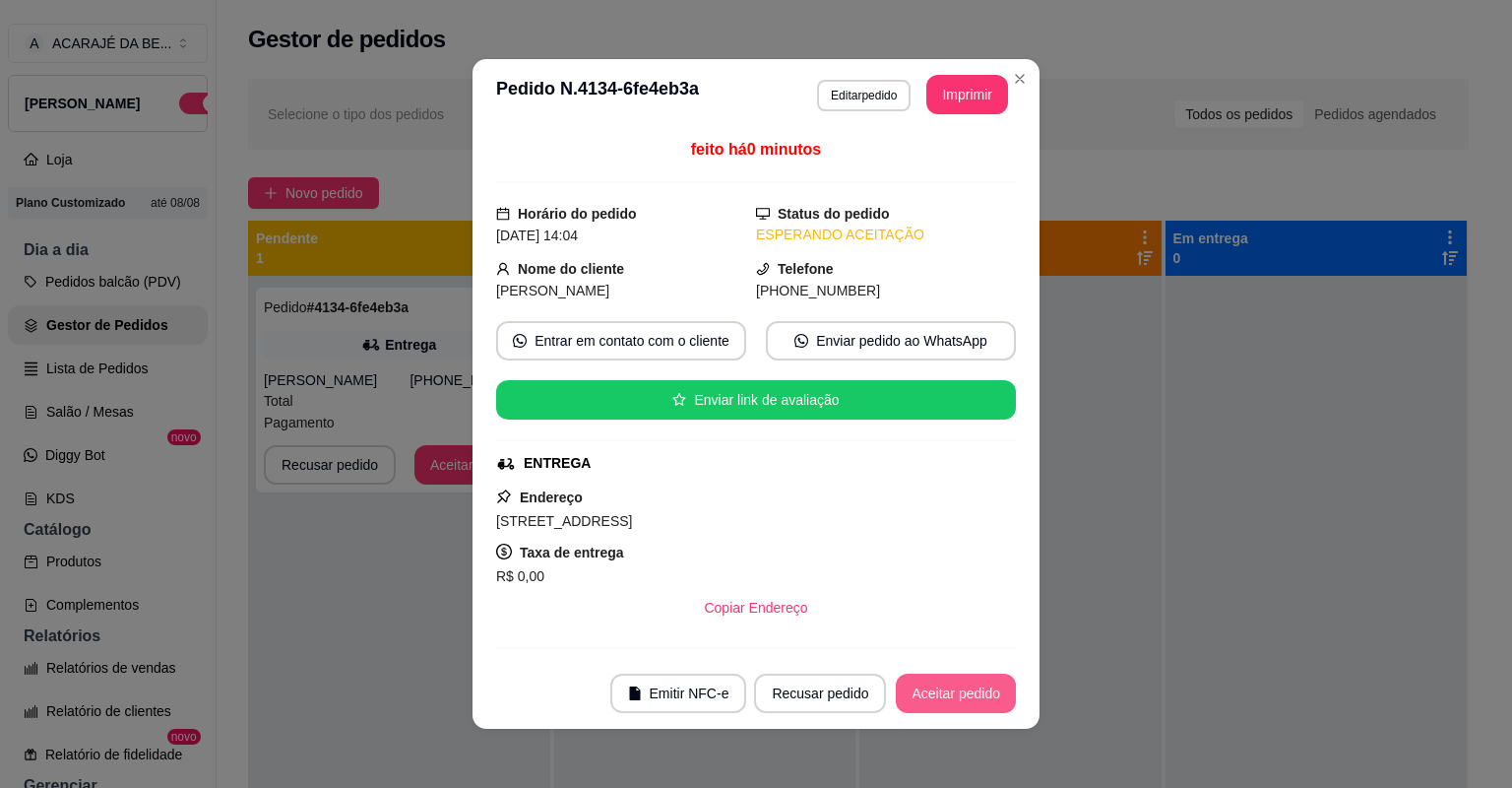 click on "Aceitar pedido" at bounding box center [956, 693] 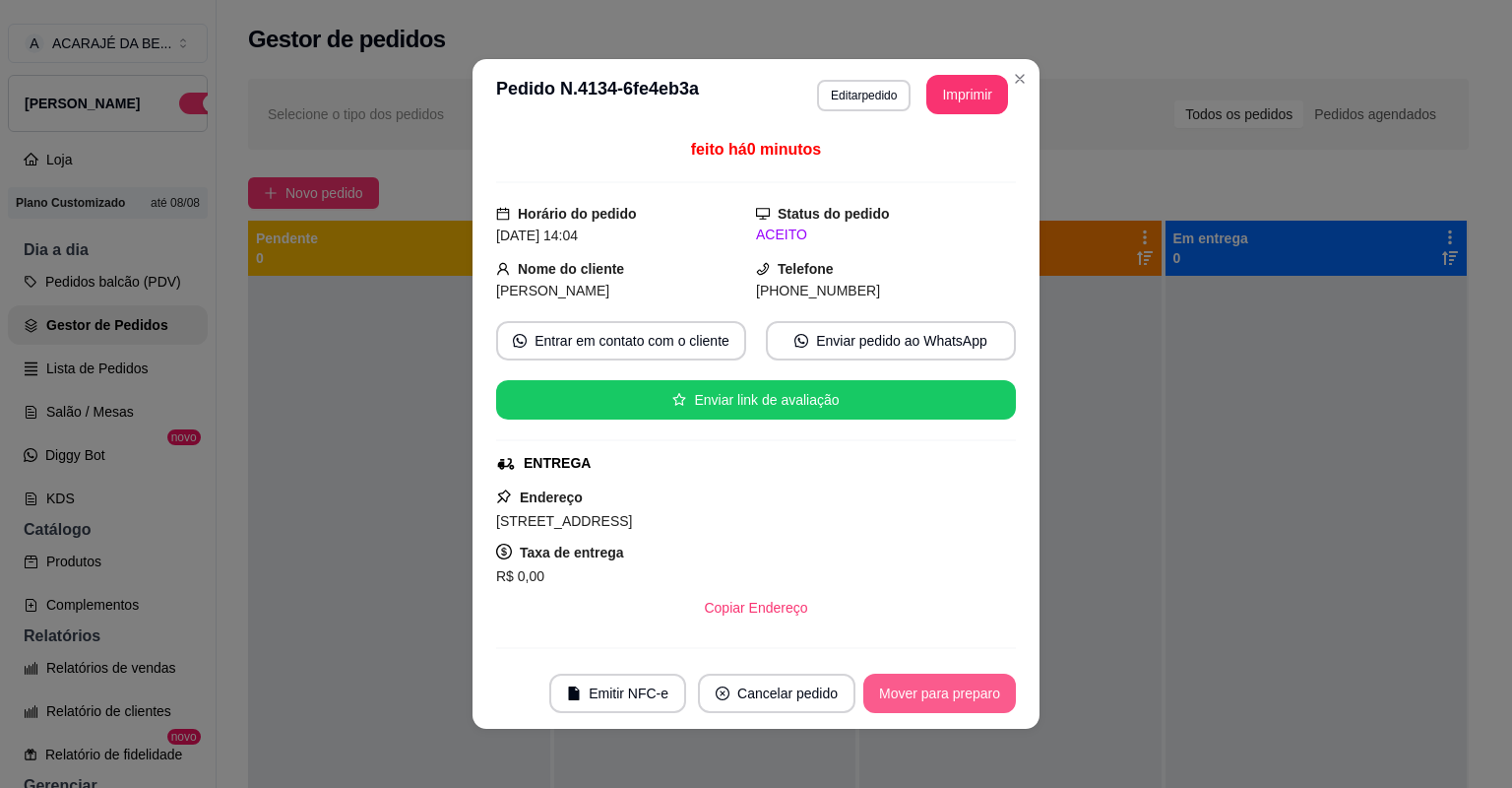 click on "Mover para preparo" at bounding box center [939, 693] 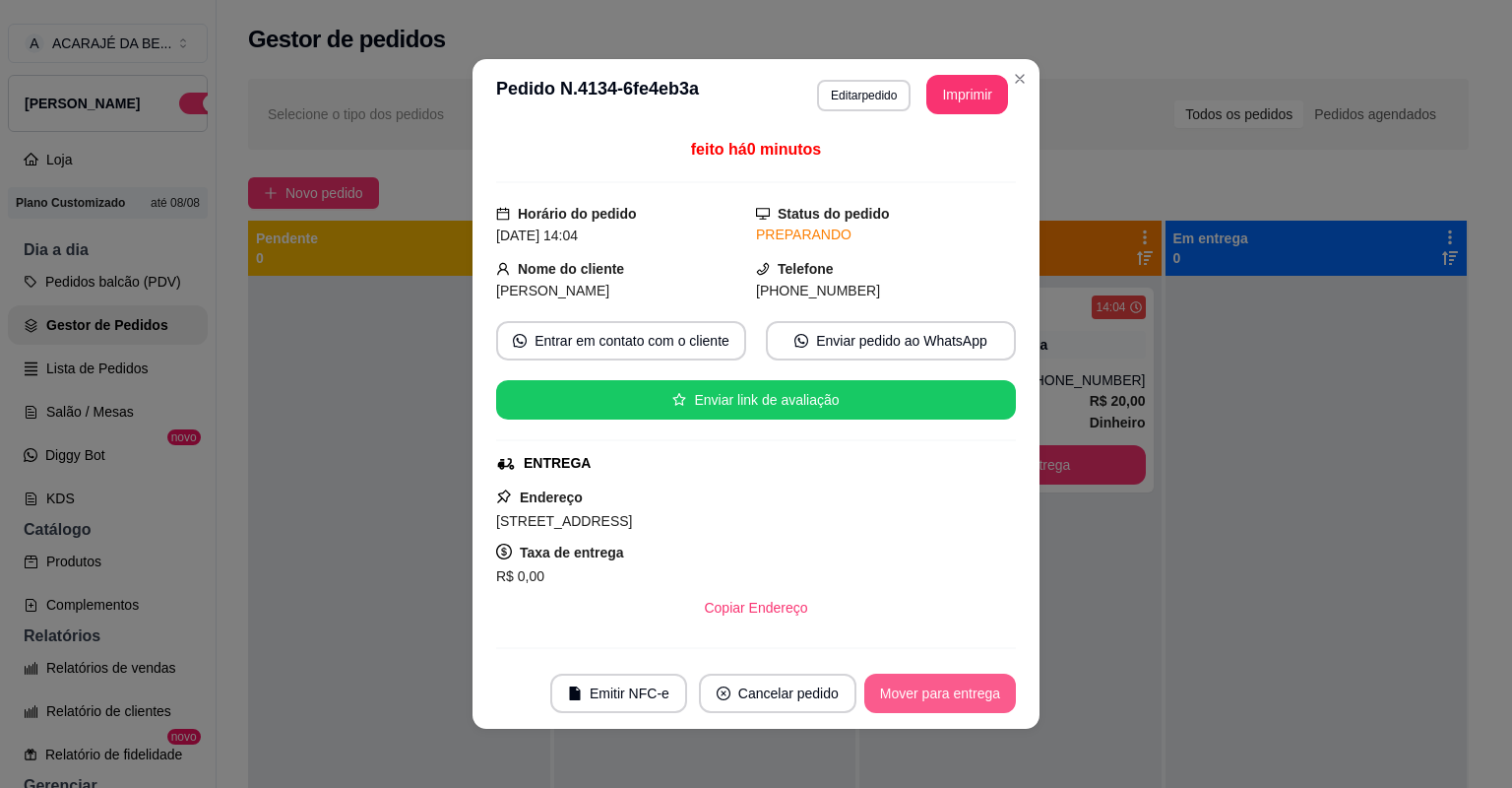 click on "Mover para entrega" at bounding box center [940, 693] 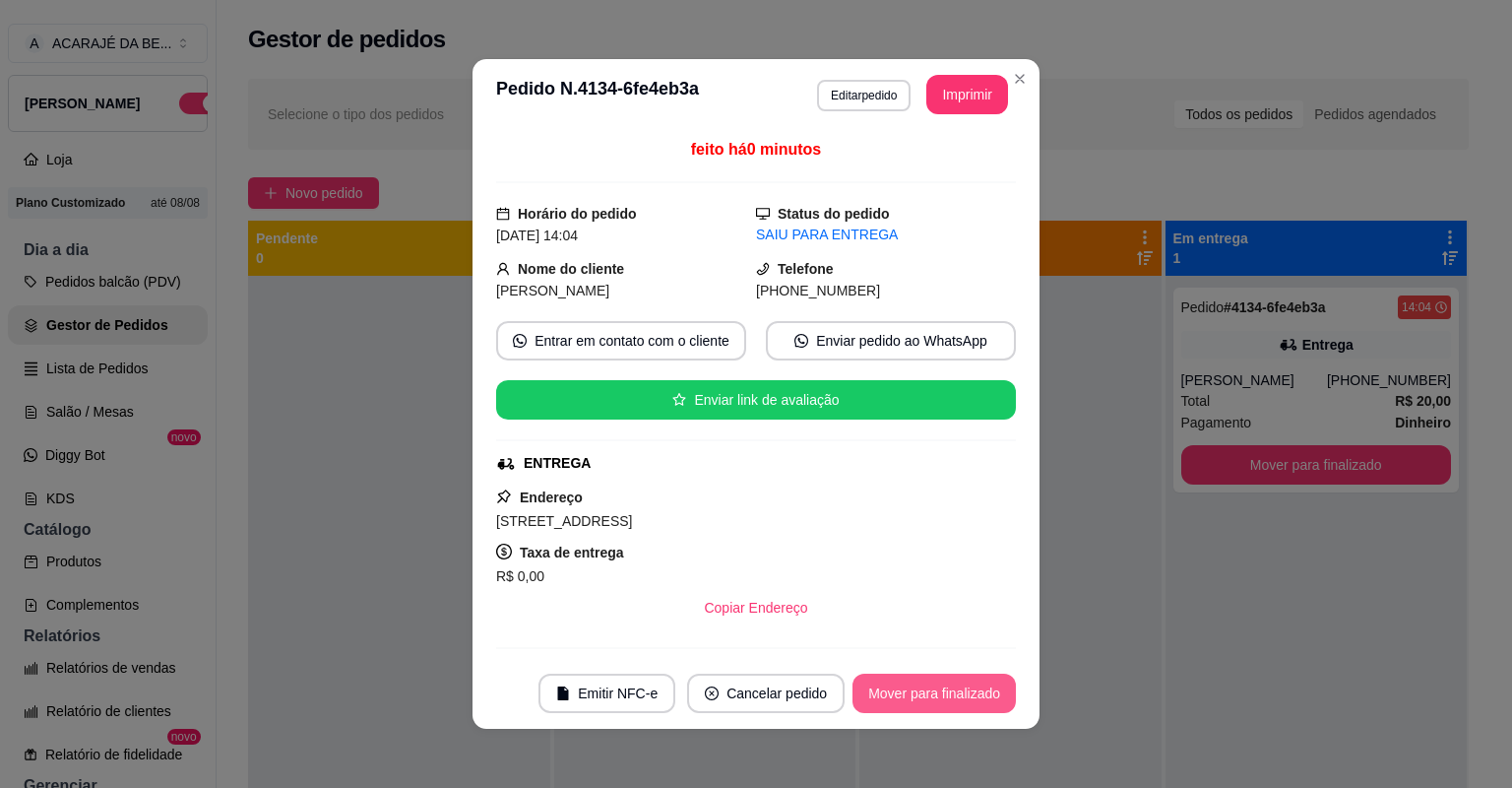 click on "Mover para finalizado" at bounding box center [934, 693] 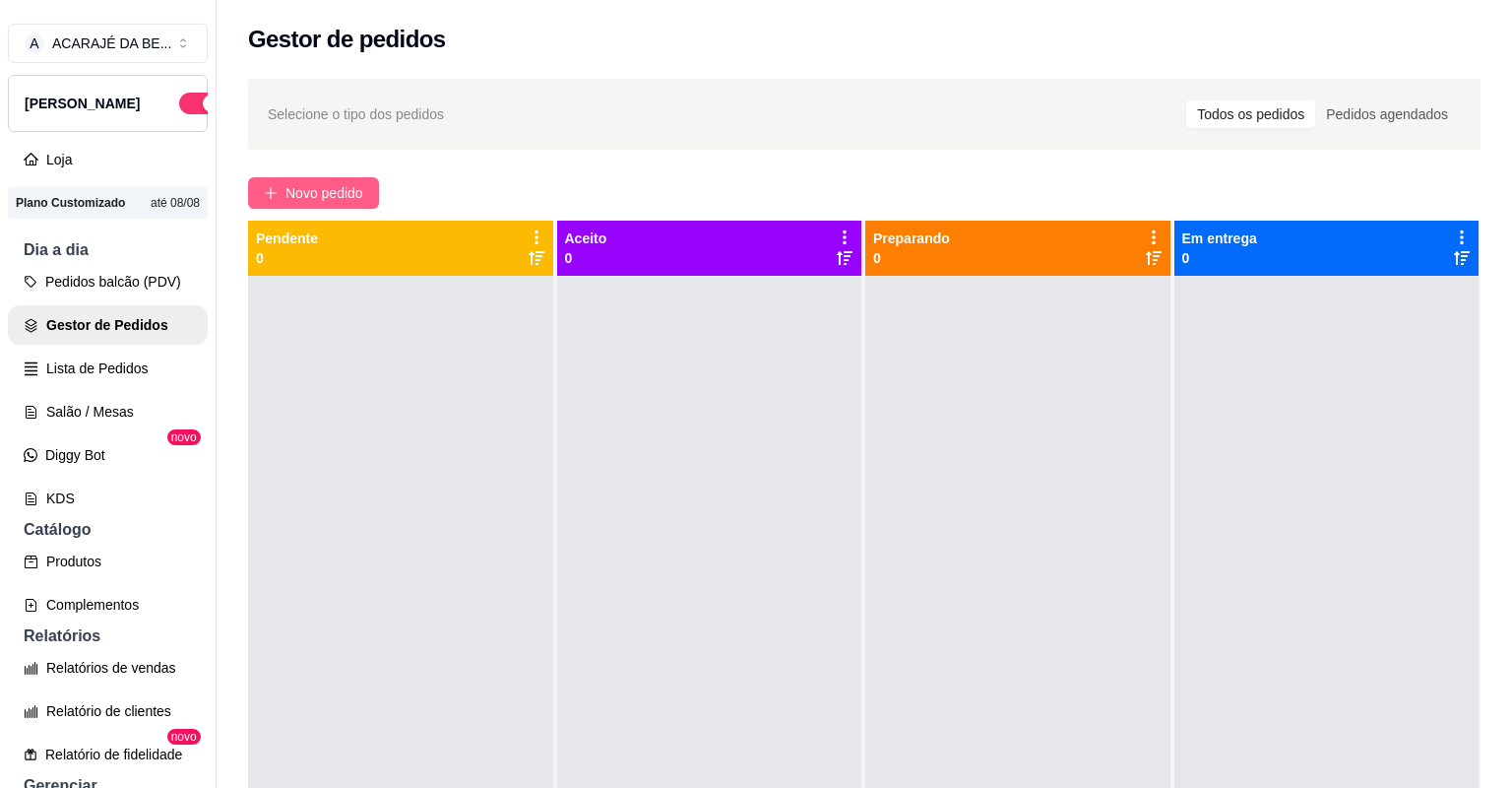 click on "Novo pedido" at bounding box center (324, 193) 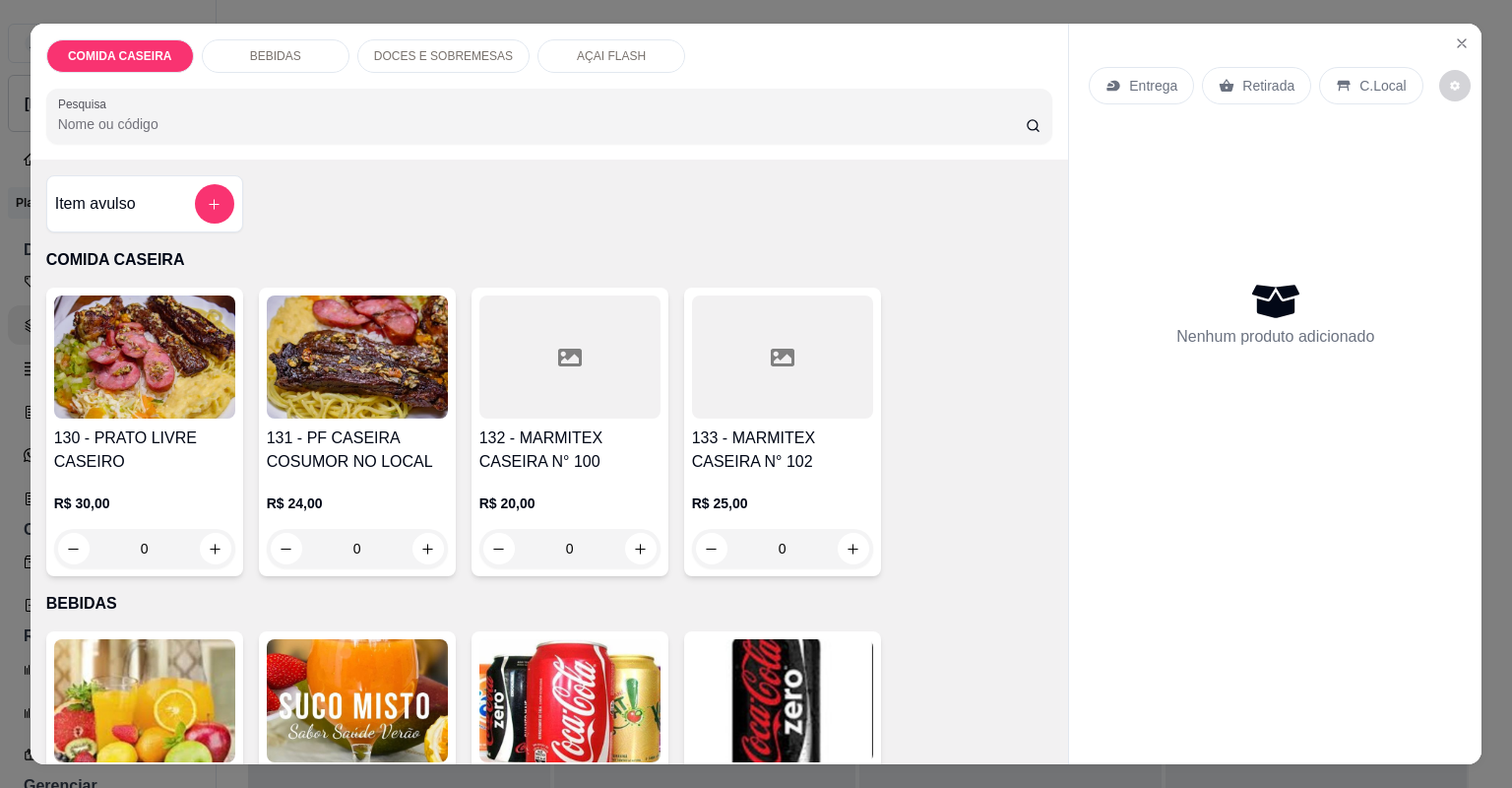 click on "132 - MARMITEX CASEIRA N° 100    R$ 20,00 0" at bounding box center (570, 431) 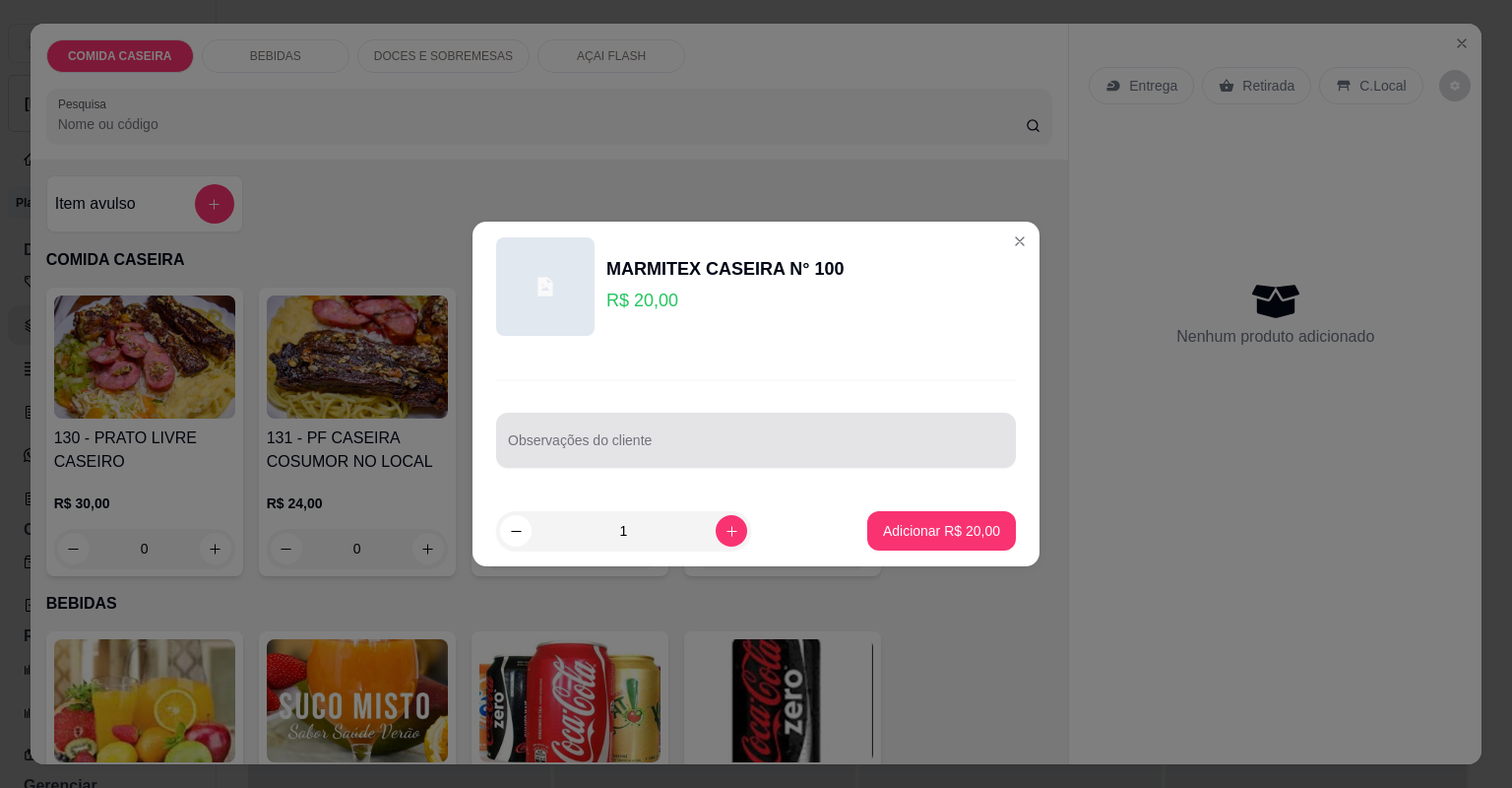 click at bounding box center (756, 440) 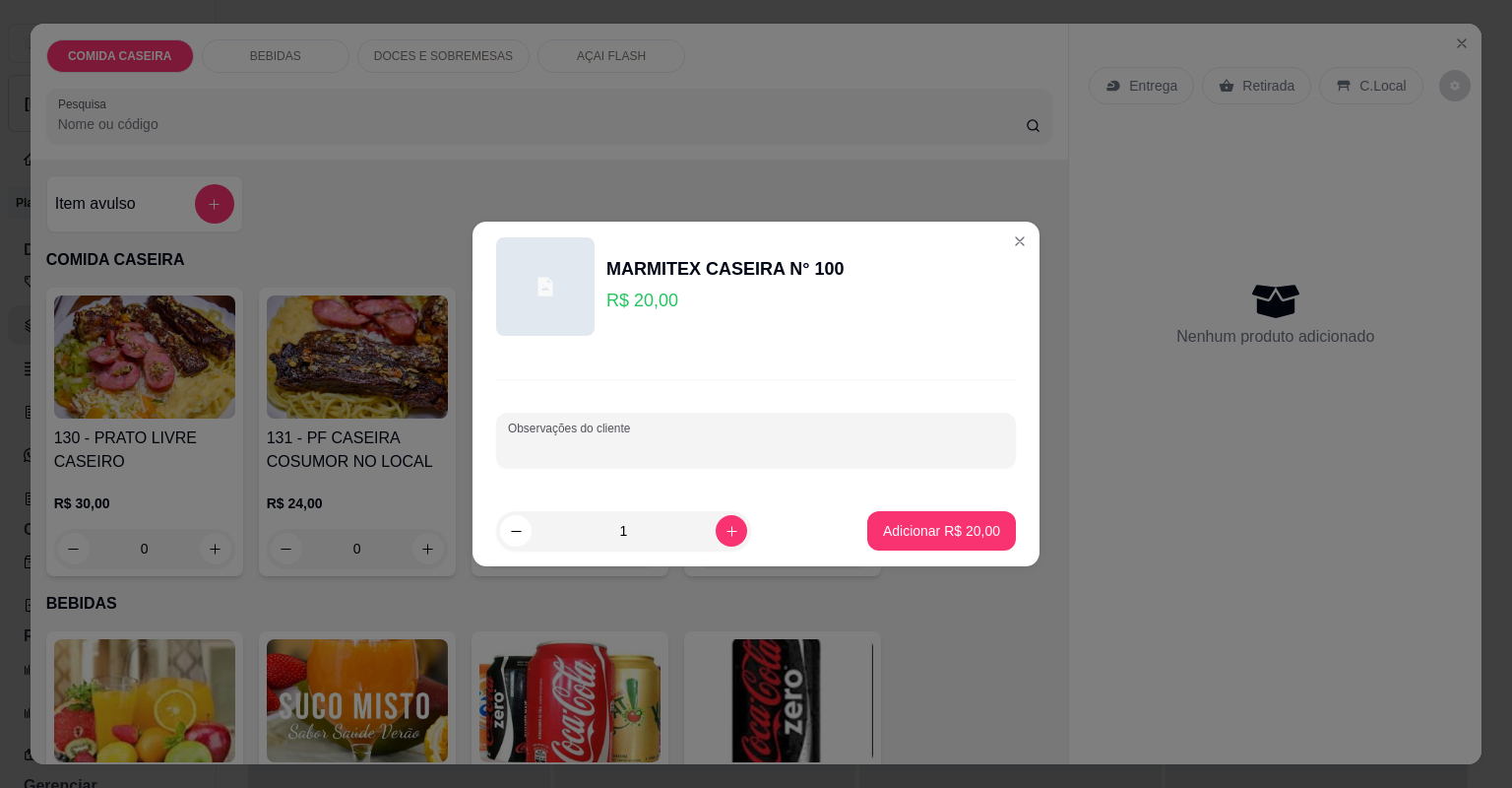 paste on "Um com filé de [PERSON_NAME] alho e olho Purê de batata  Salada de vinagrete  Feijão tropeiro Coloca carne sem gordura" 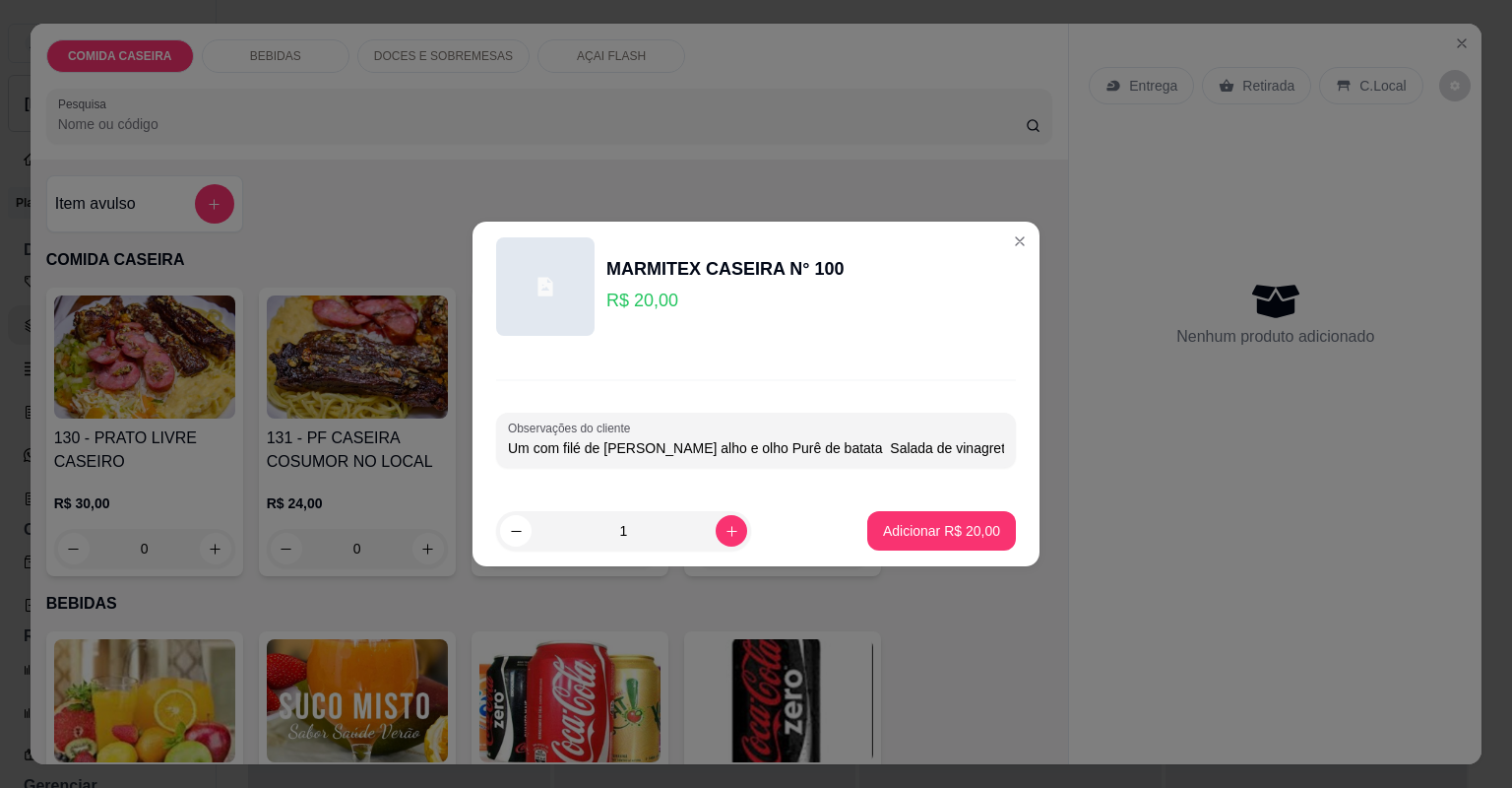type on "Um com filé de [PERSON_NAME] alho e olho Purê de batata  Salada de vinagrete  Feijão tropeiro Coloca carne sem gordura" 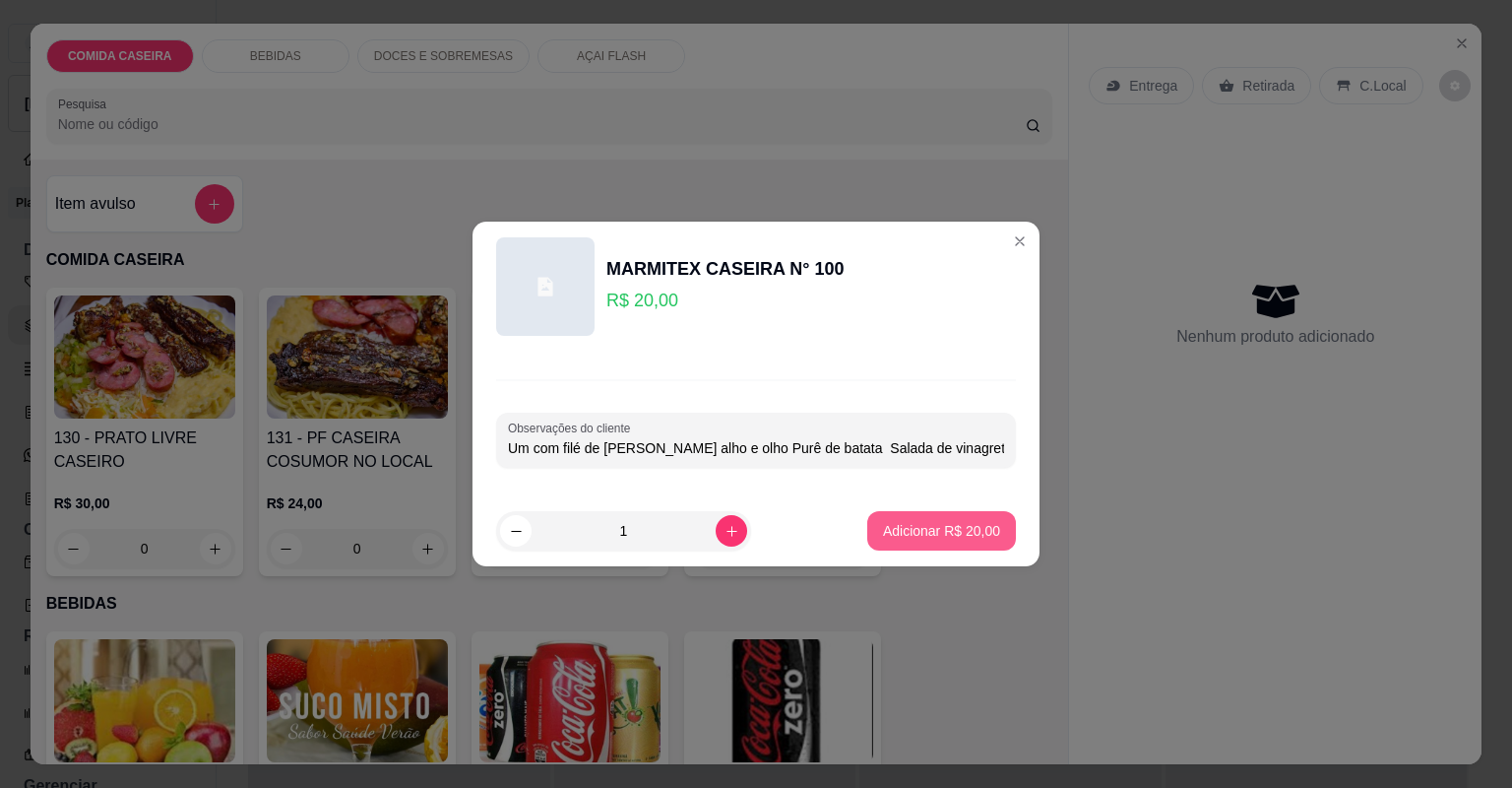 click on "Adicionar   R$ 20,00" at bounding box center (941, 531) 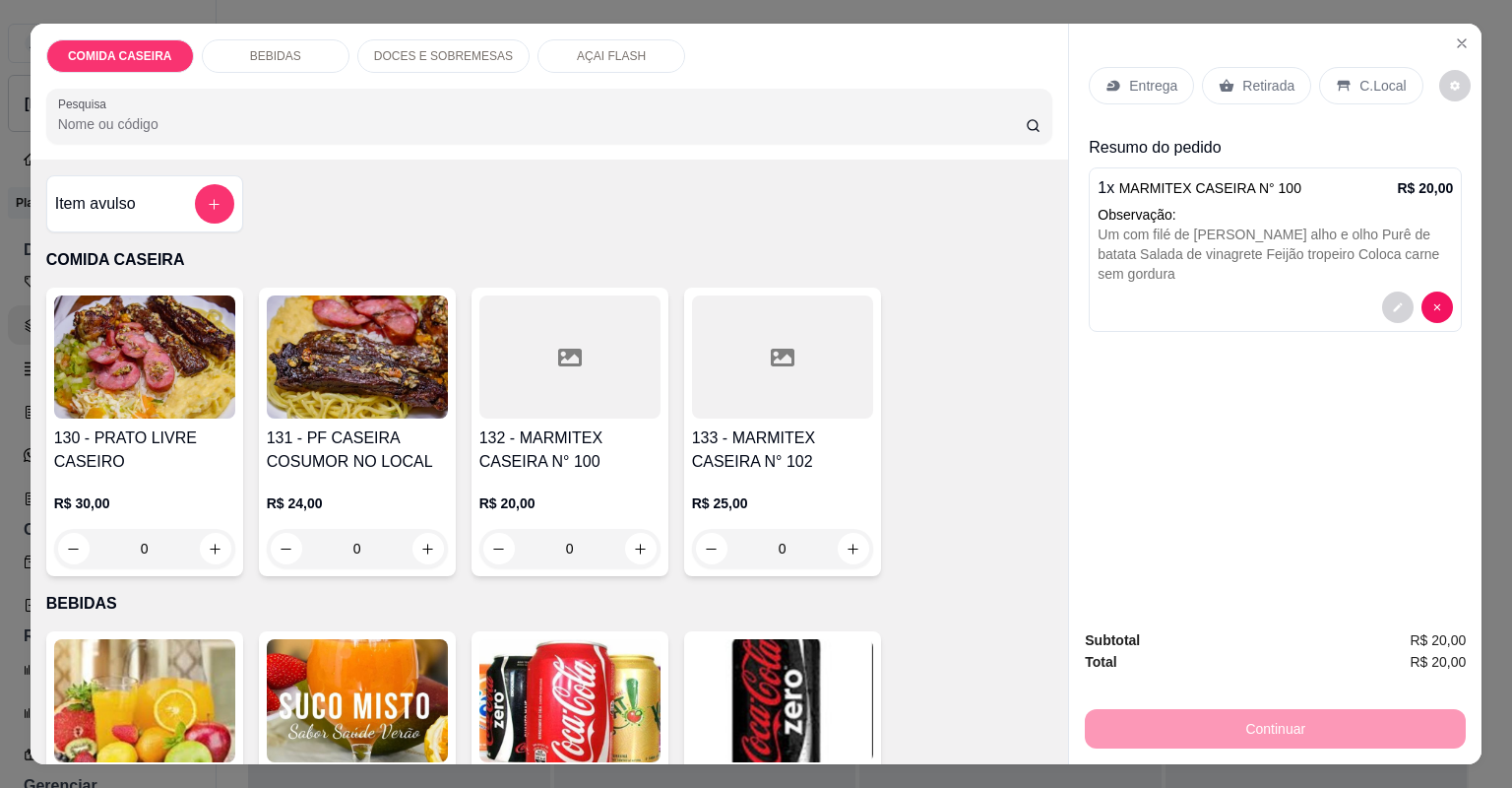 click on "Entrega" at bounding box center (1153, 86) 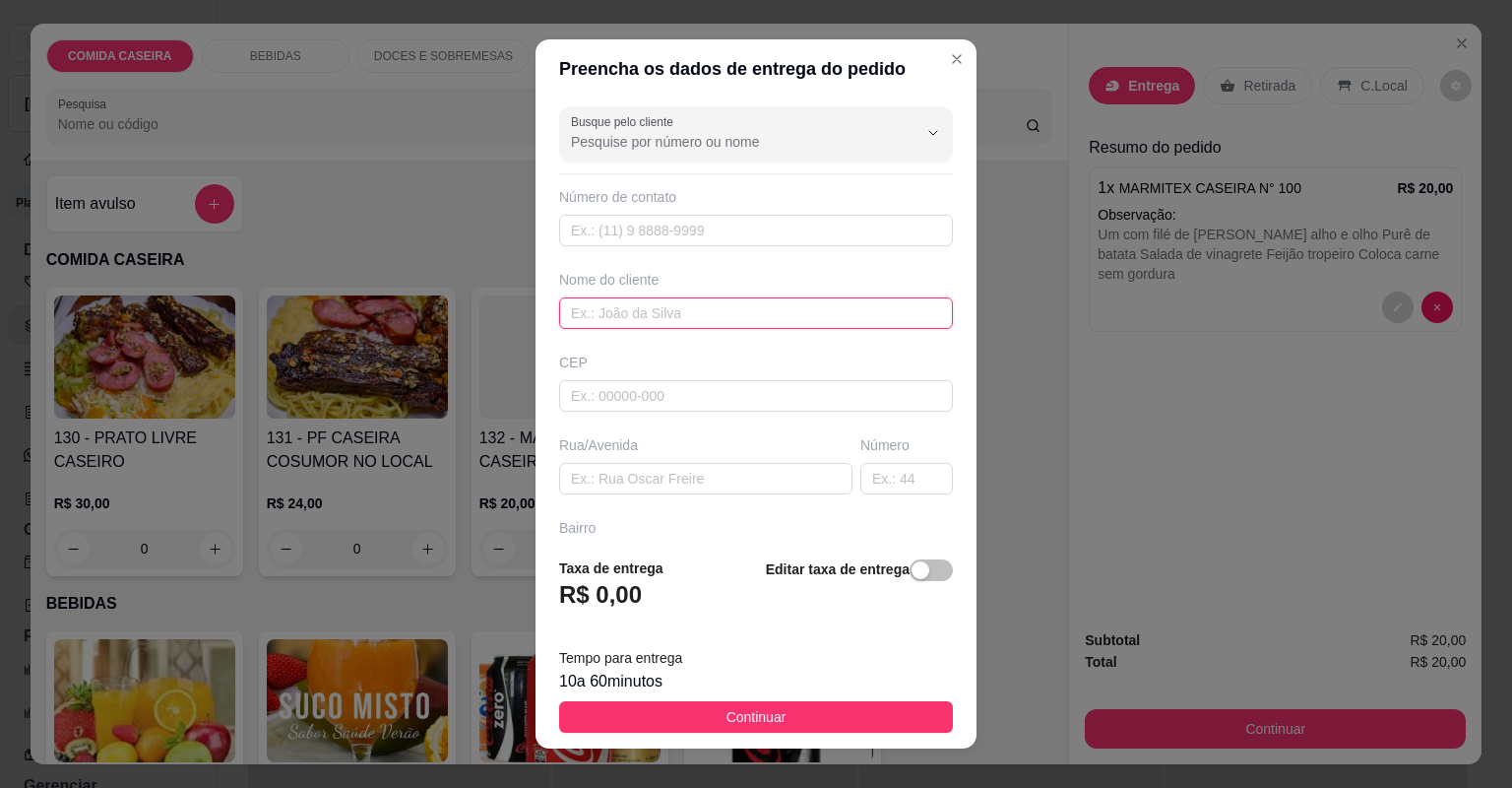 click at bounding box center [756, 313] 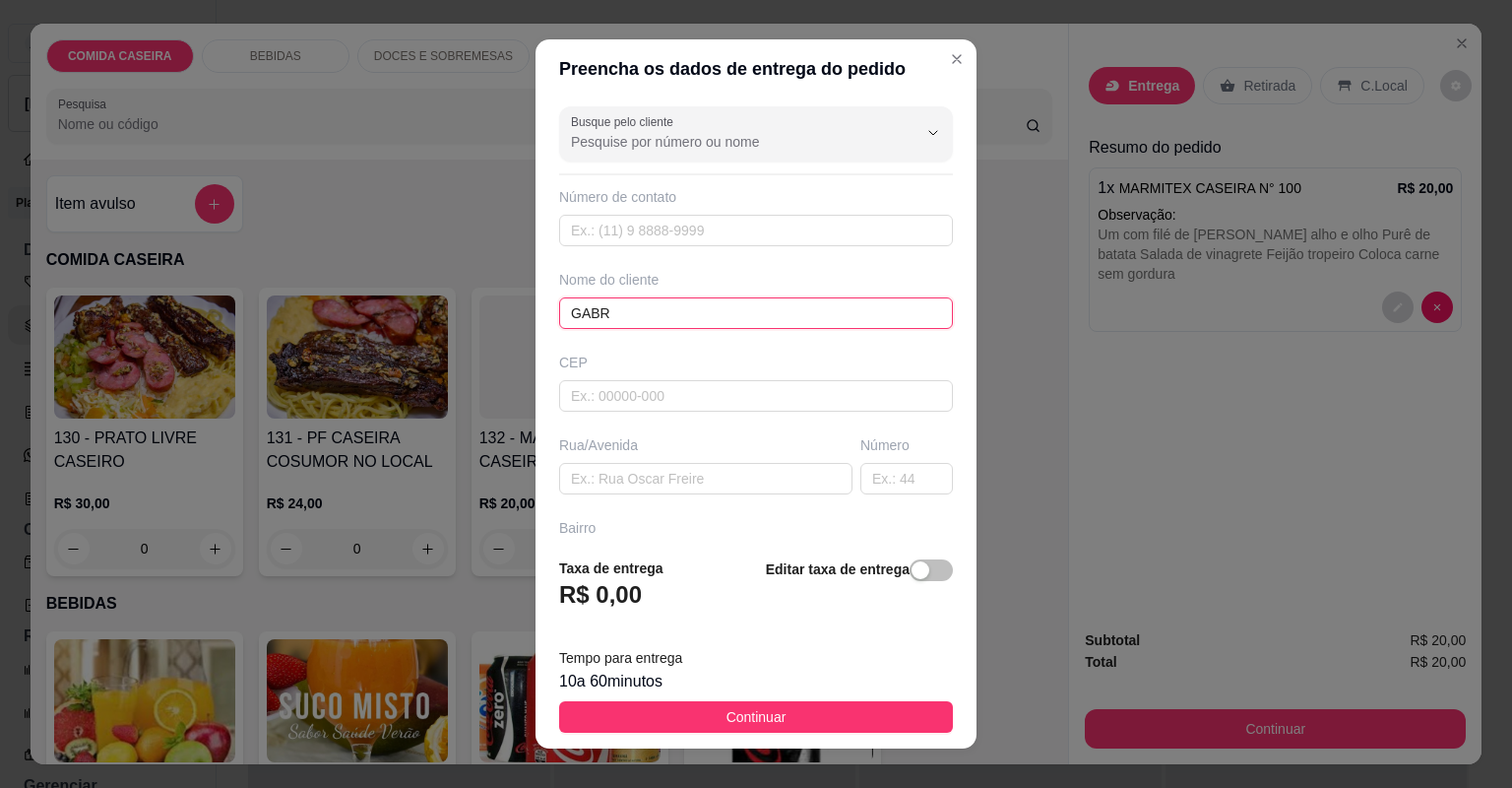 type on "GABRI" 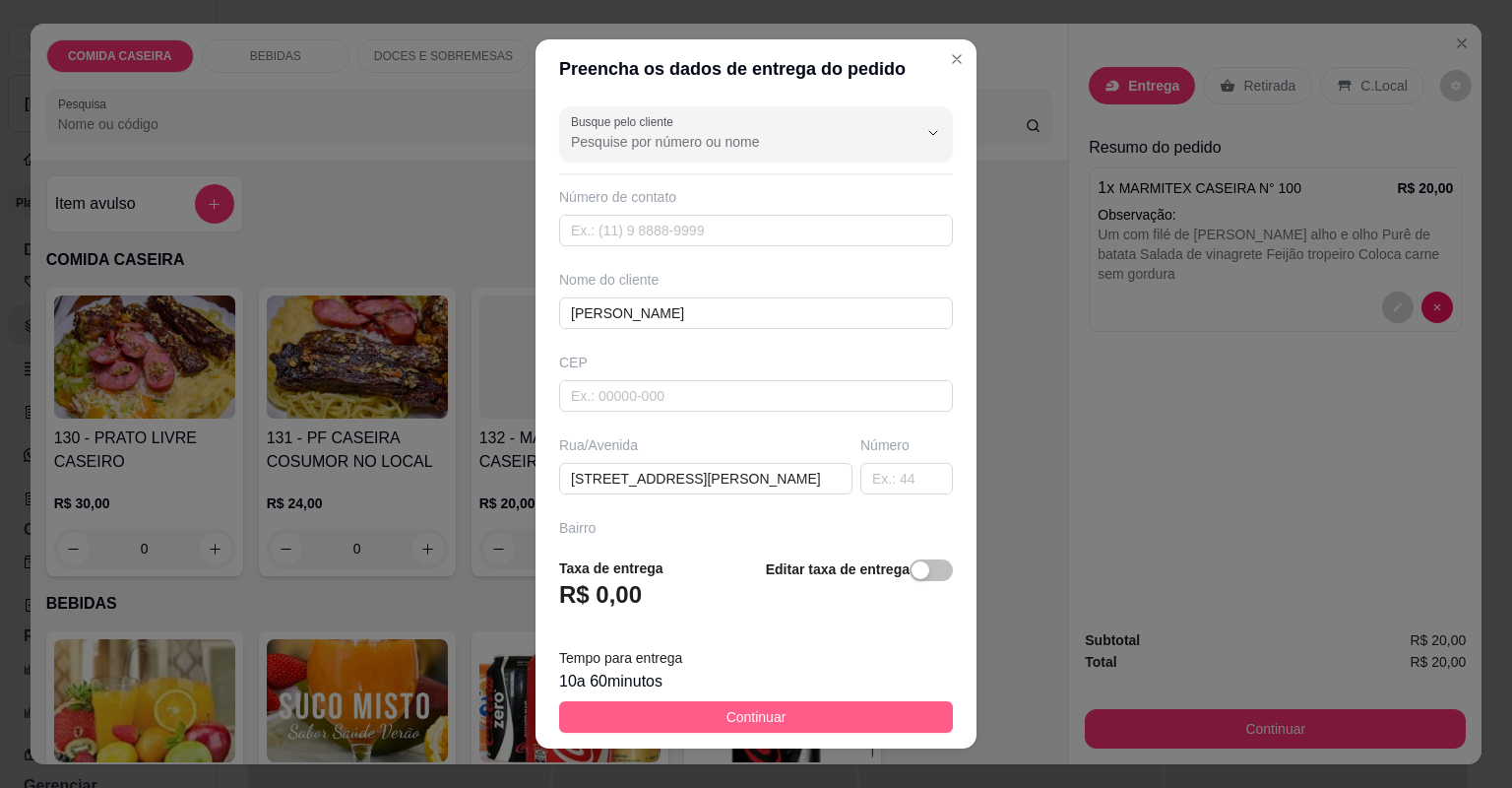 click on "Continuar" at bounding box center (756, 717) 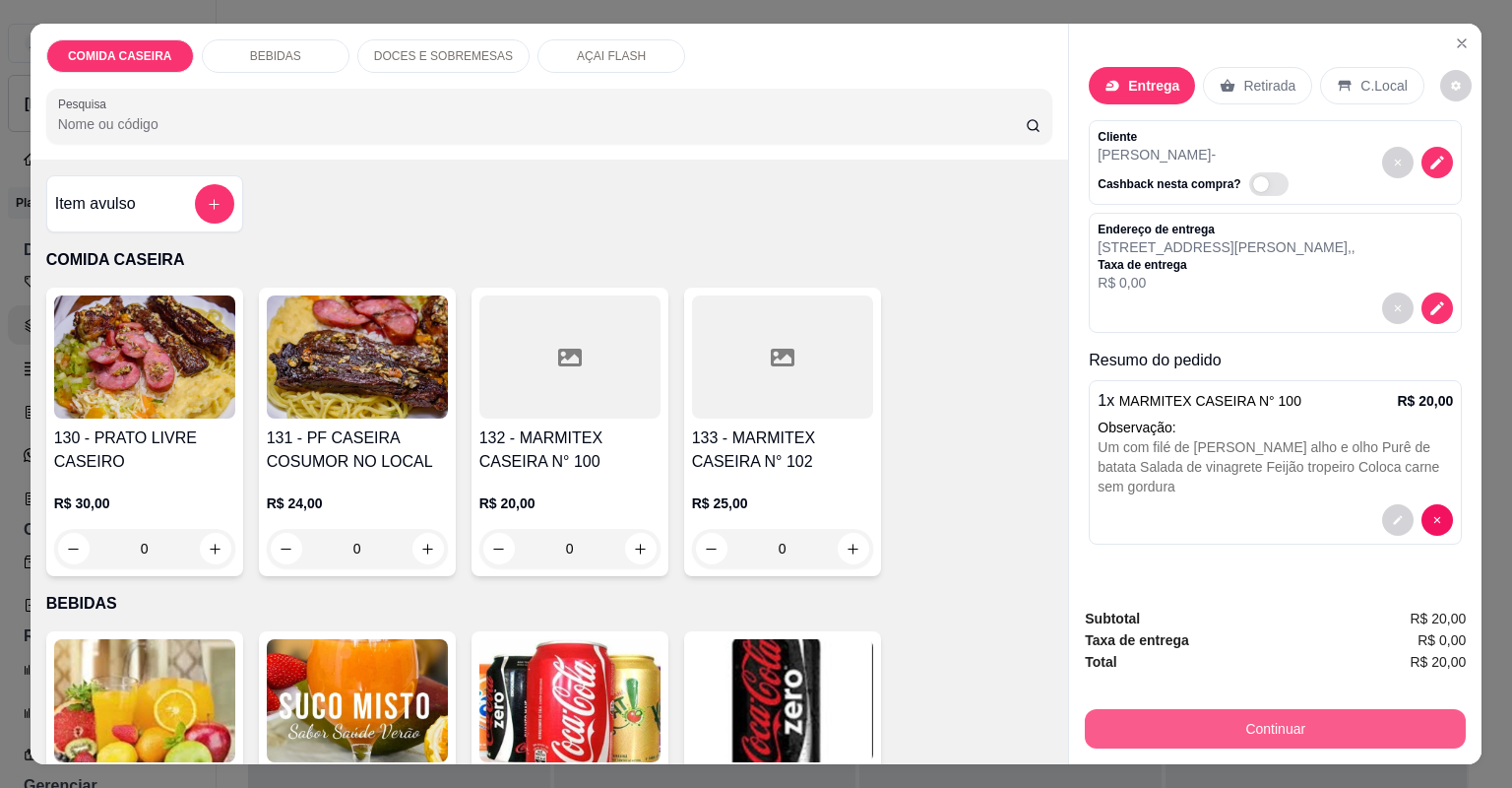 click on "Continuar" at bounding box center (1275, 729) 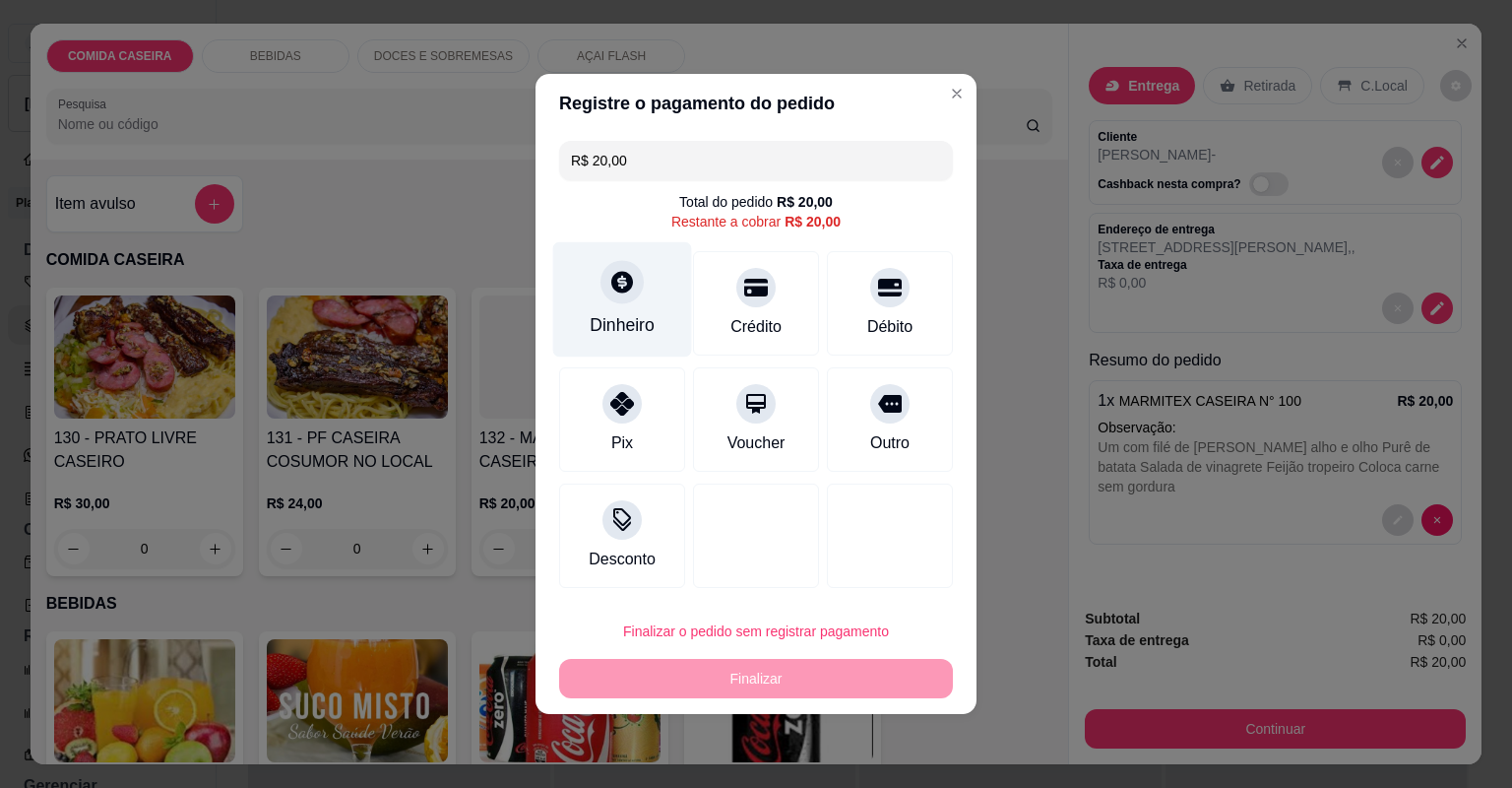 click on "Dinheiro" at bounding box center [622, 299] 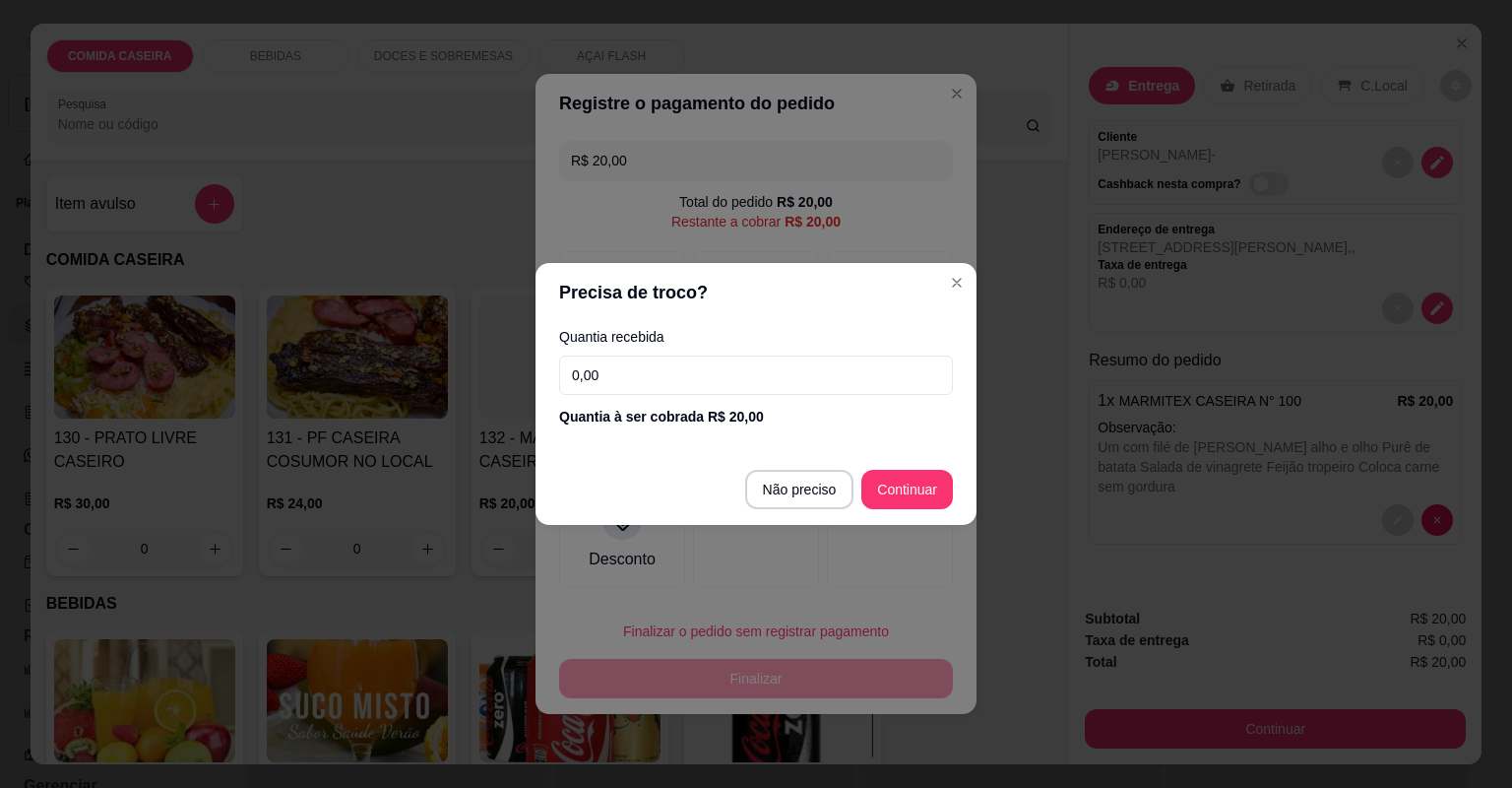 click on "0,00" at bounding box center [756, 375] 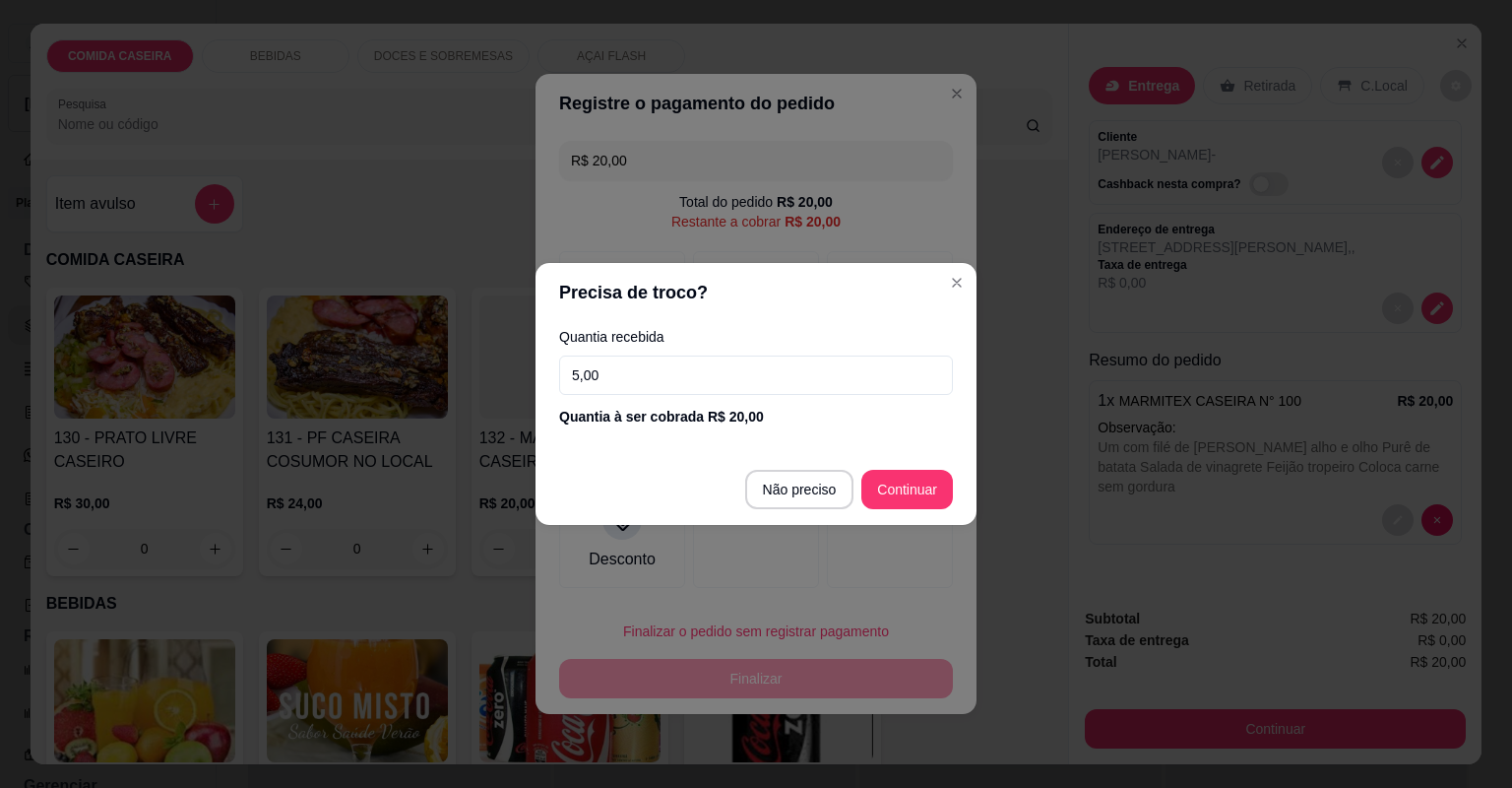 type on "50,00" 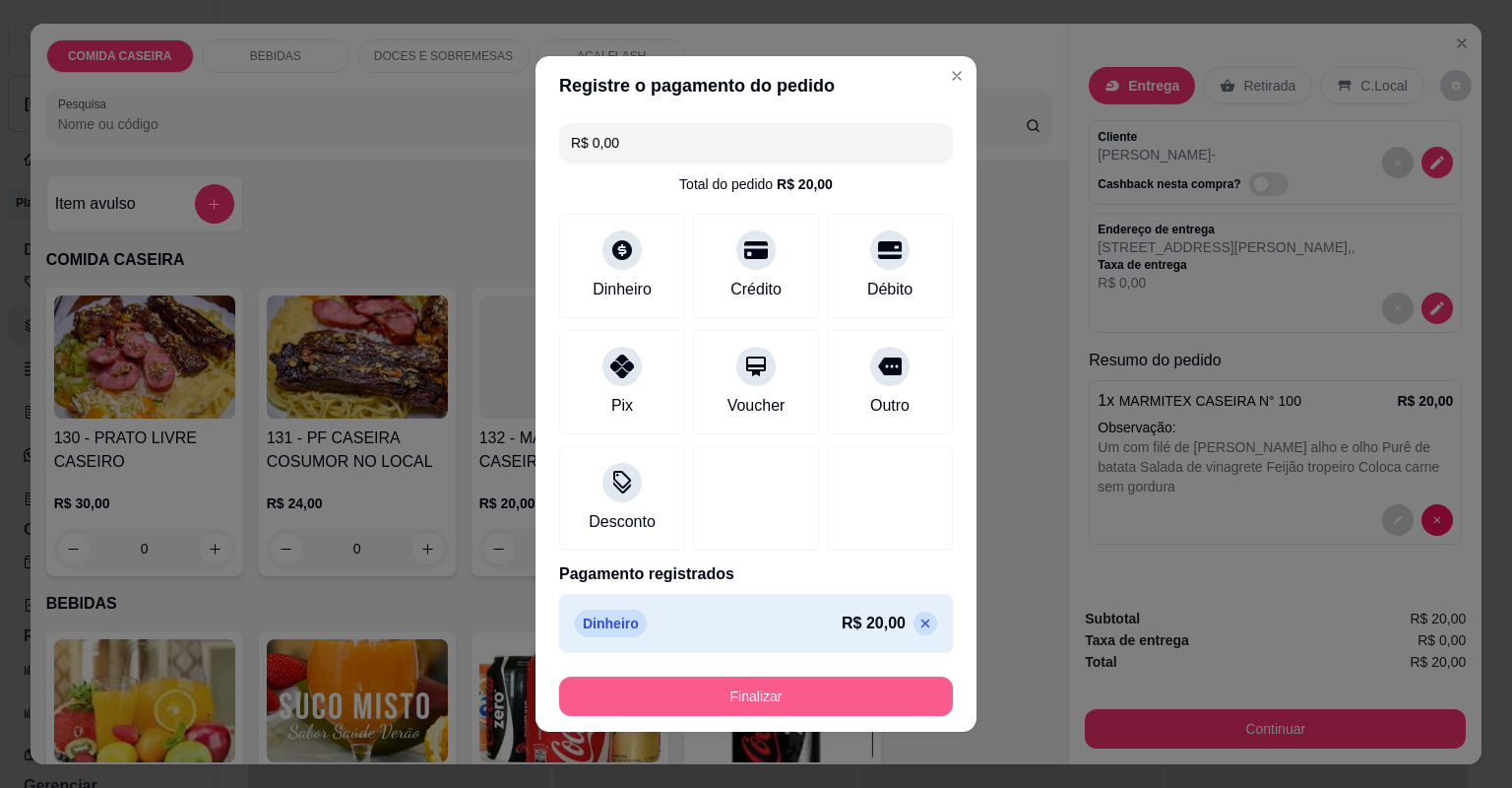 click on "Finalizar" at bounding box center (756, 696) 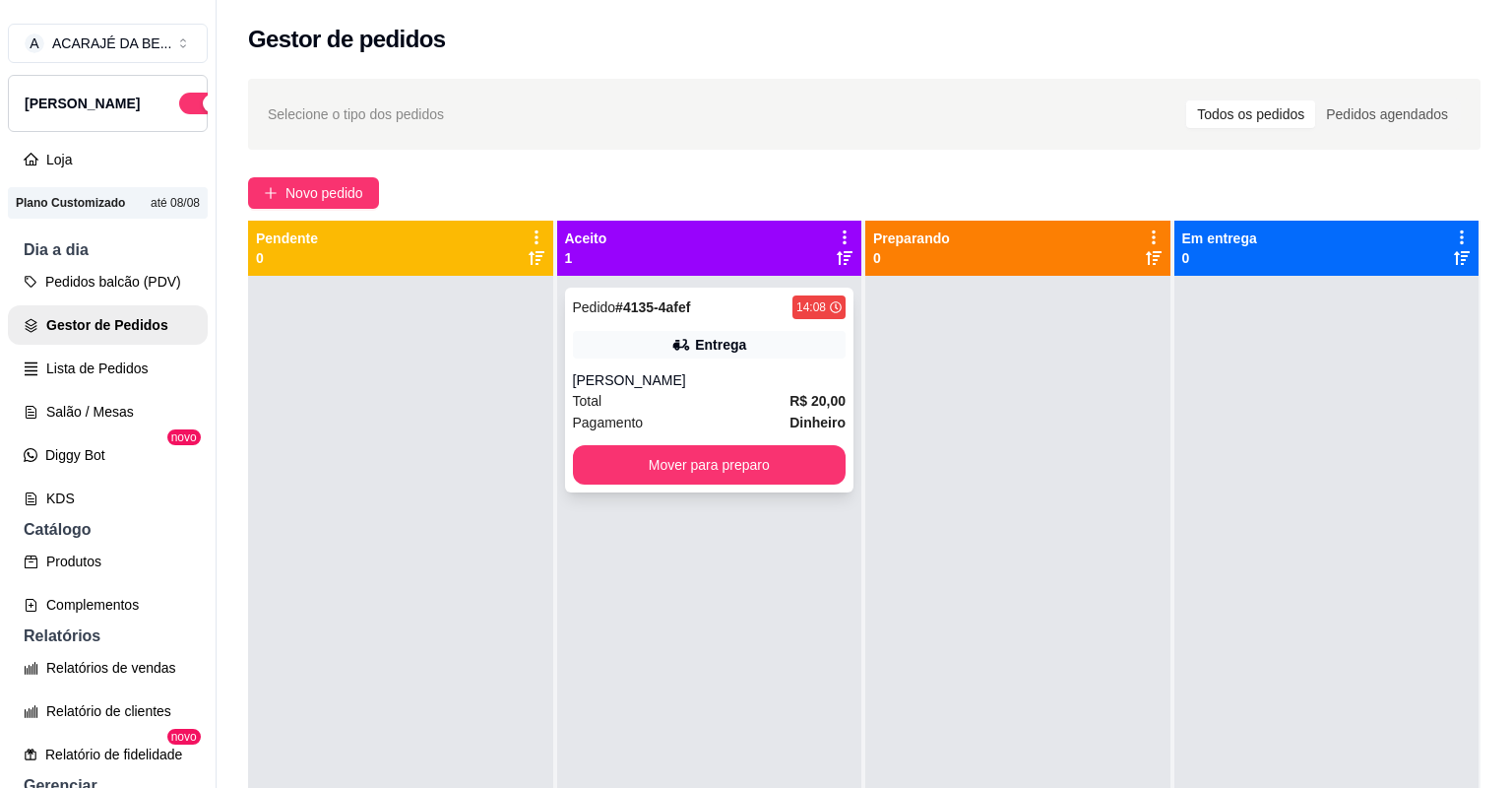 click on "[PERSON_NAME]" at bounding box center [710, 380] 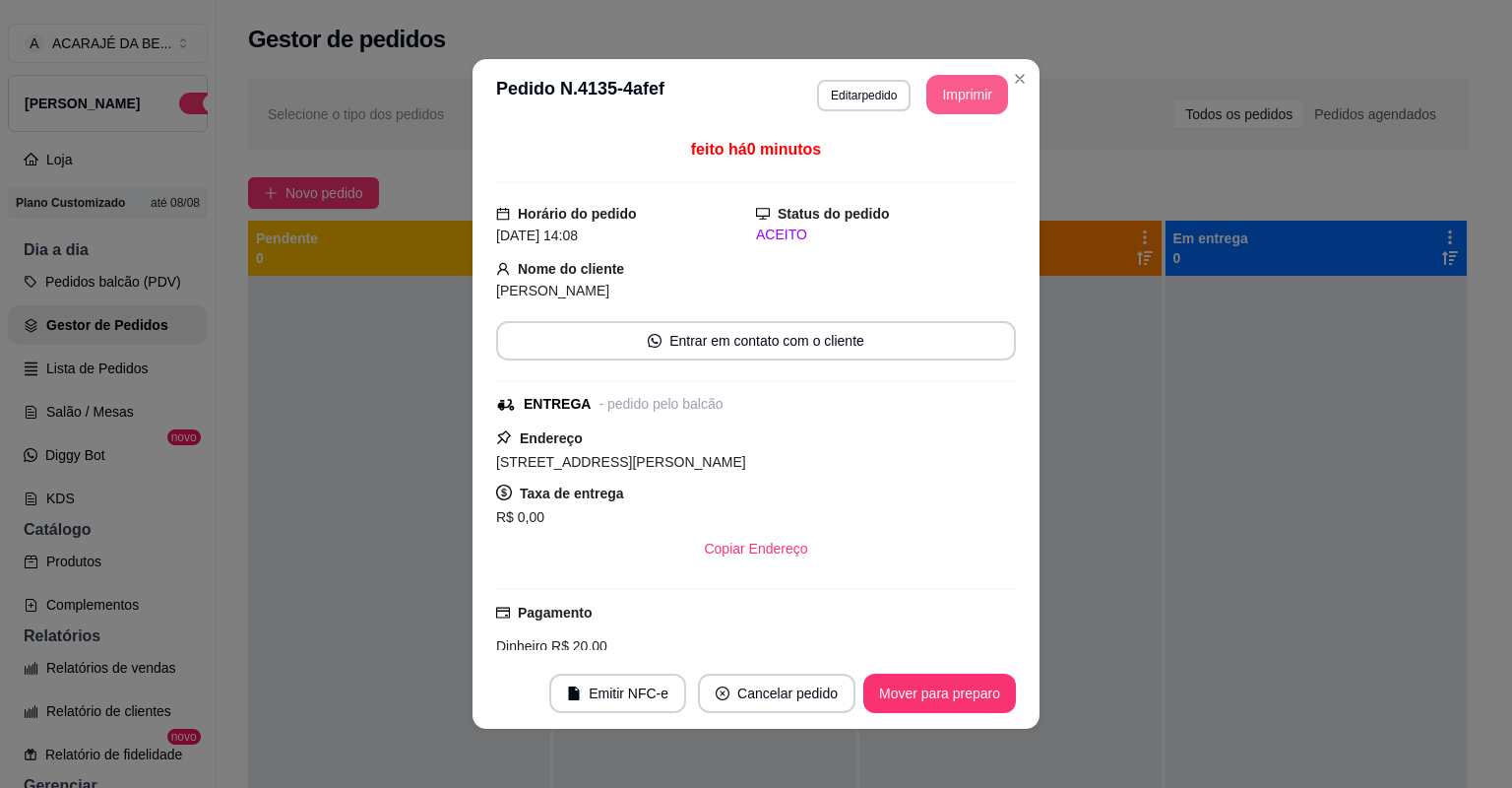 click on "Imprimir" at bounding box center (967, 95) 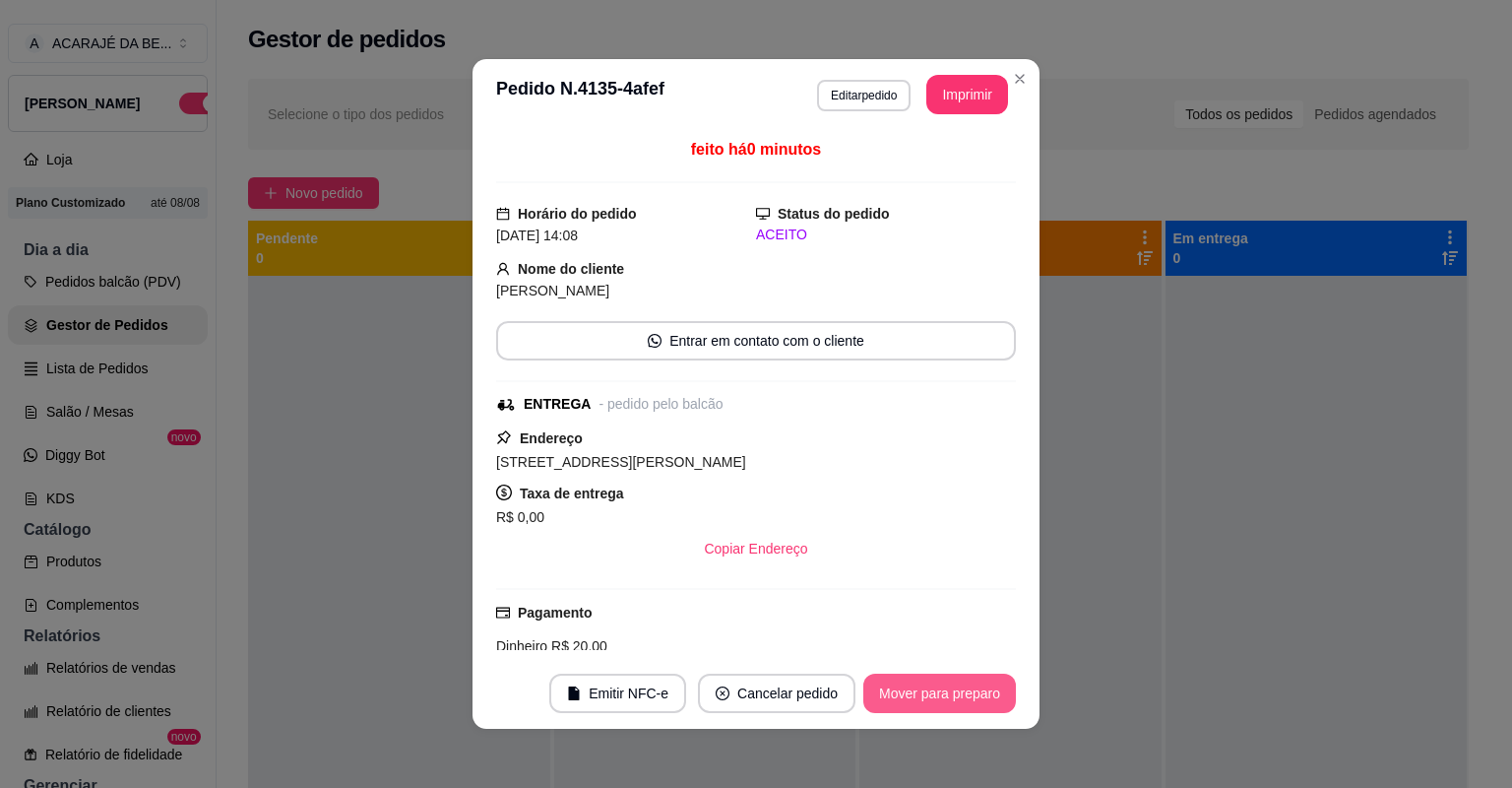click on "Mover para preparo" at bounding box center (939, 693) 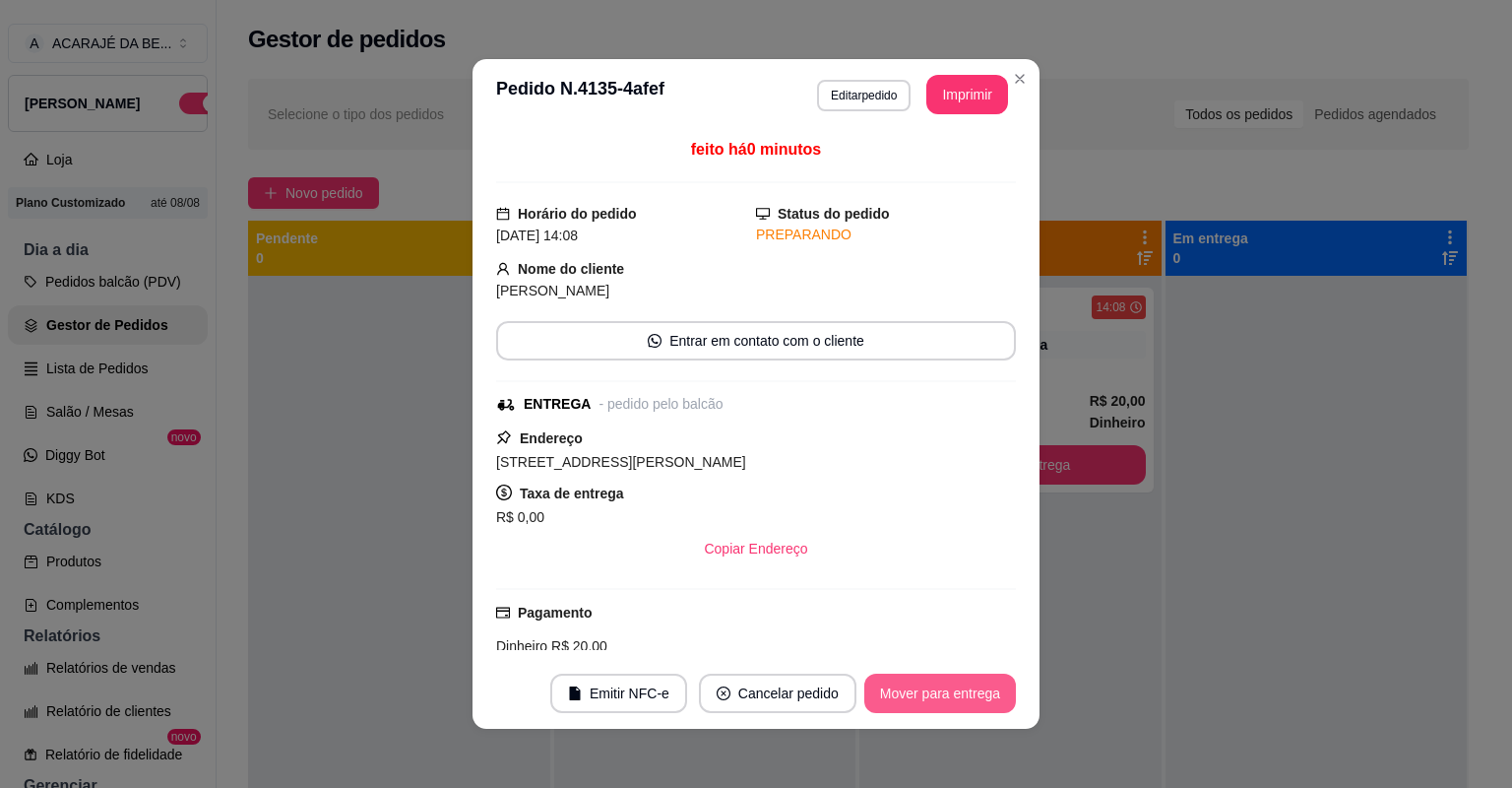 click on "Mover para entrega" at bounding box center (940, 693) 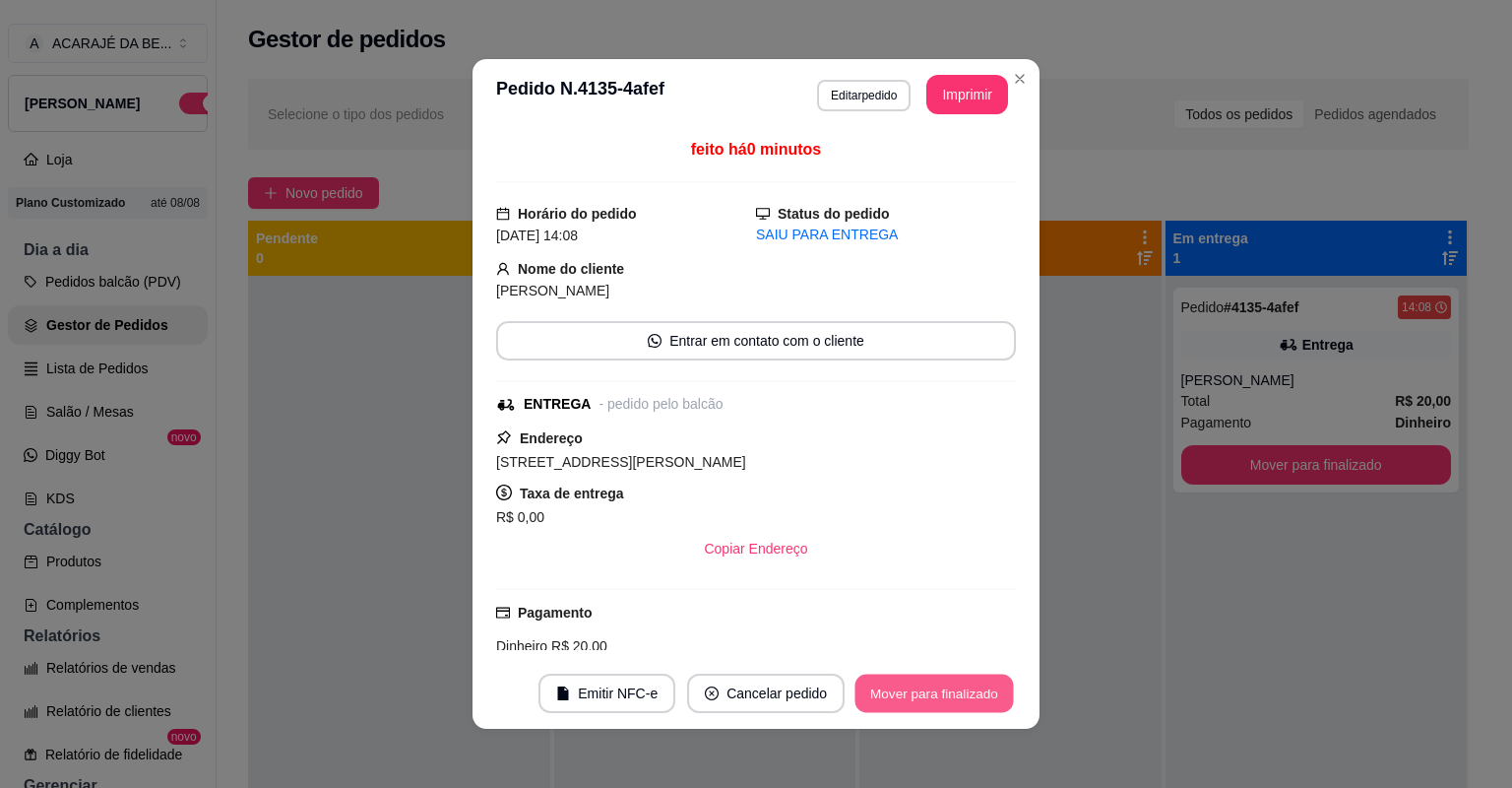 click on "Mover para finalizado" at bounding box center [934, 693] 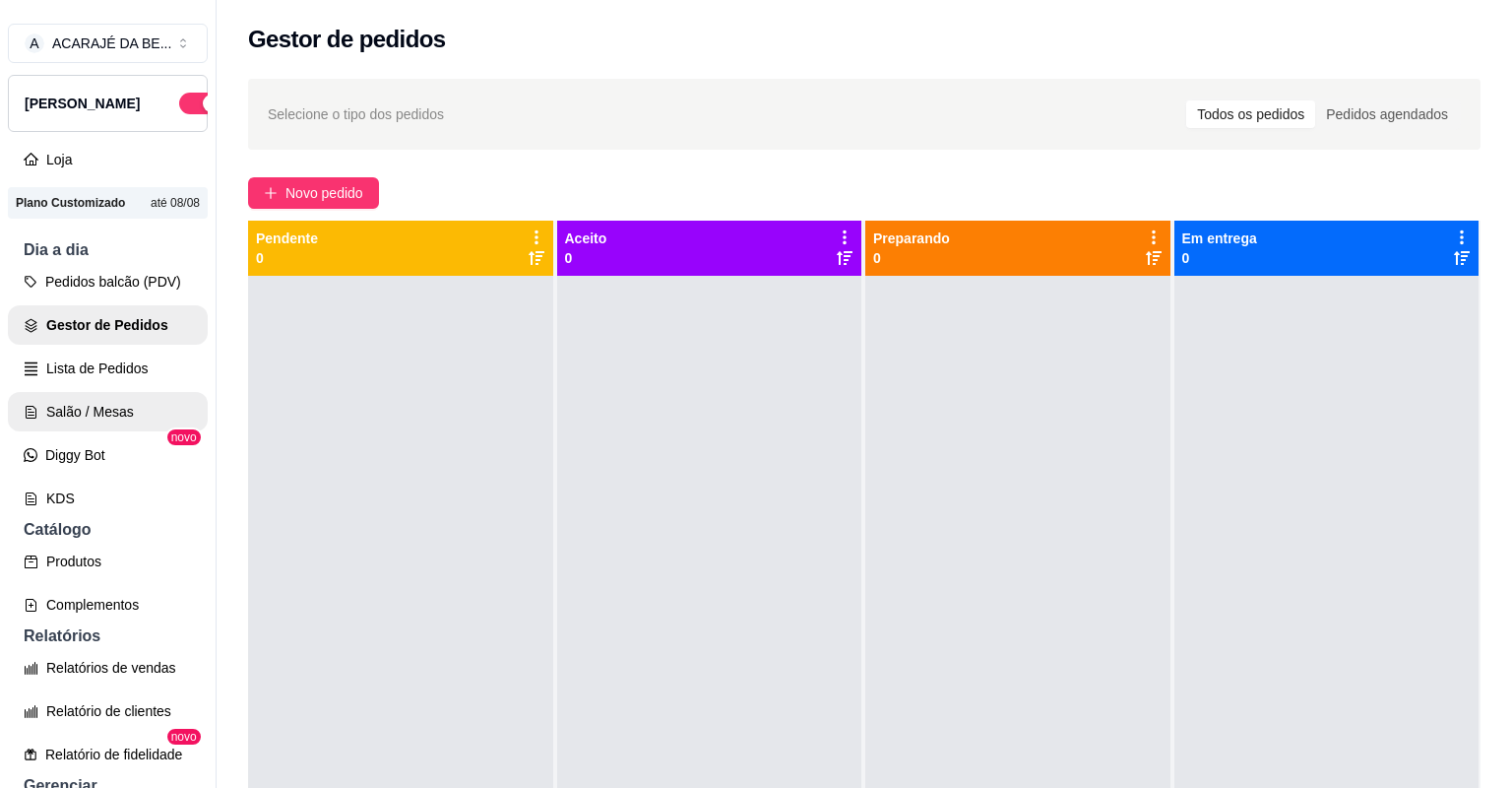click on "Salão / Mesas" at bounding box center [107, 412] 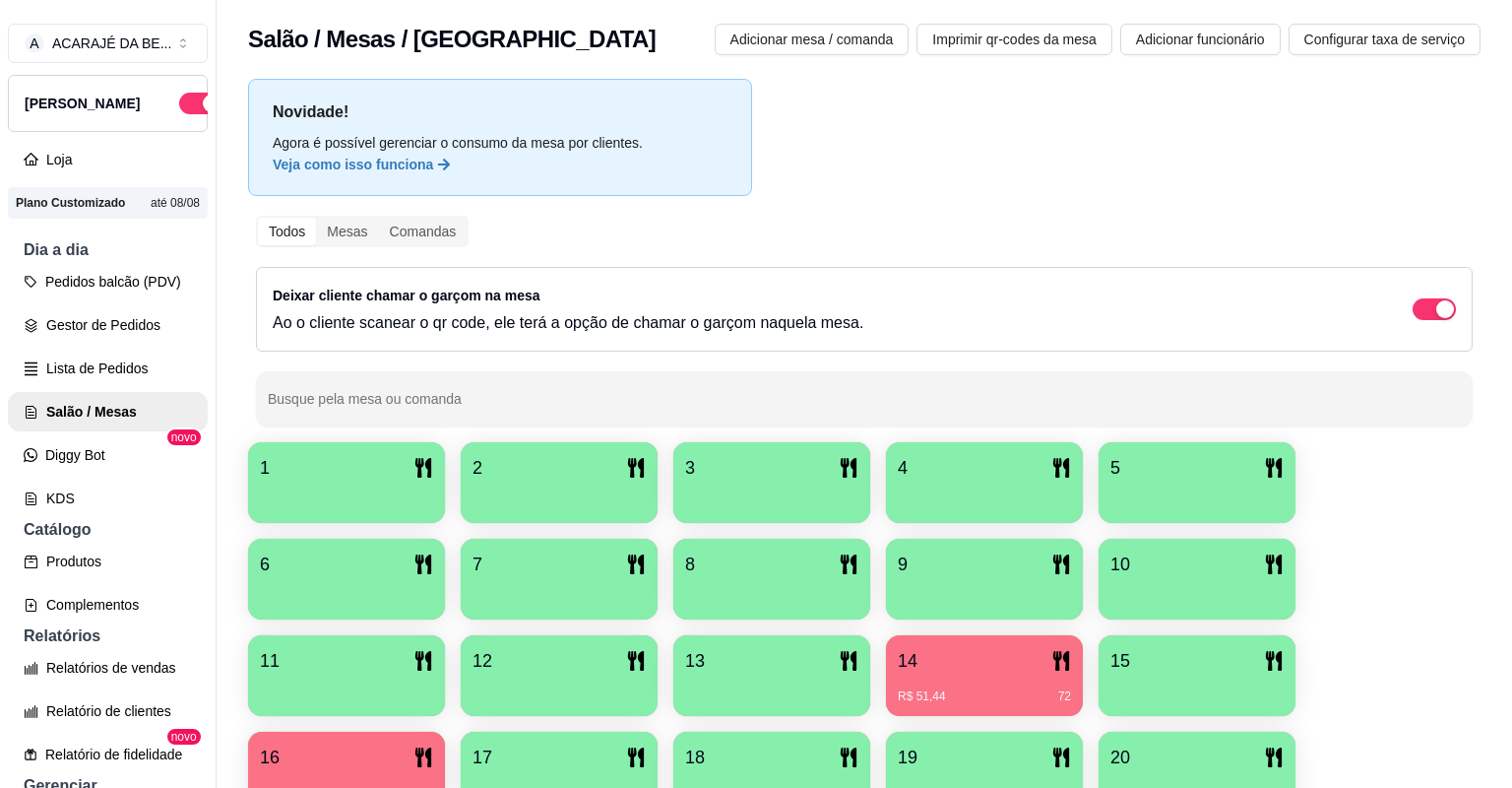 click on "R$ 24,00 12" at bounding box center [346, 786] 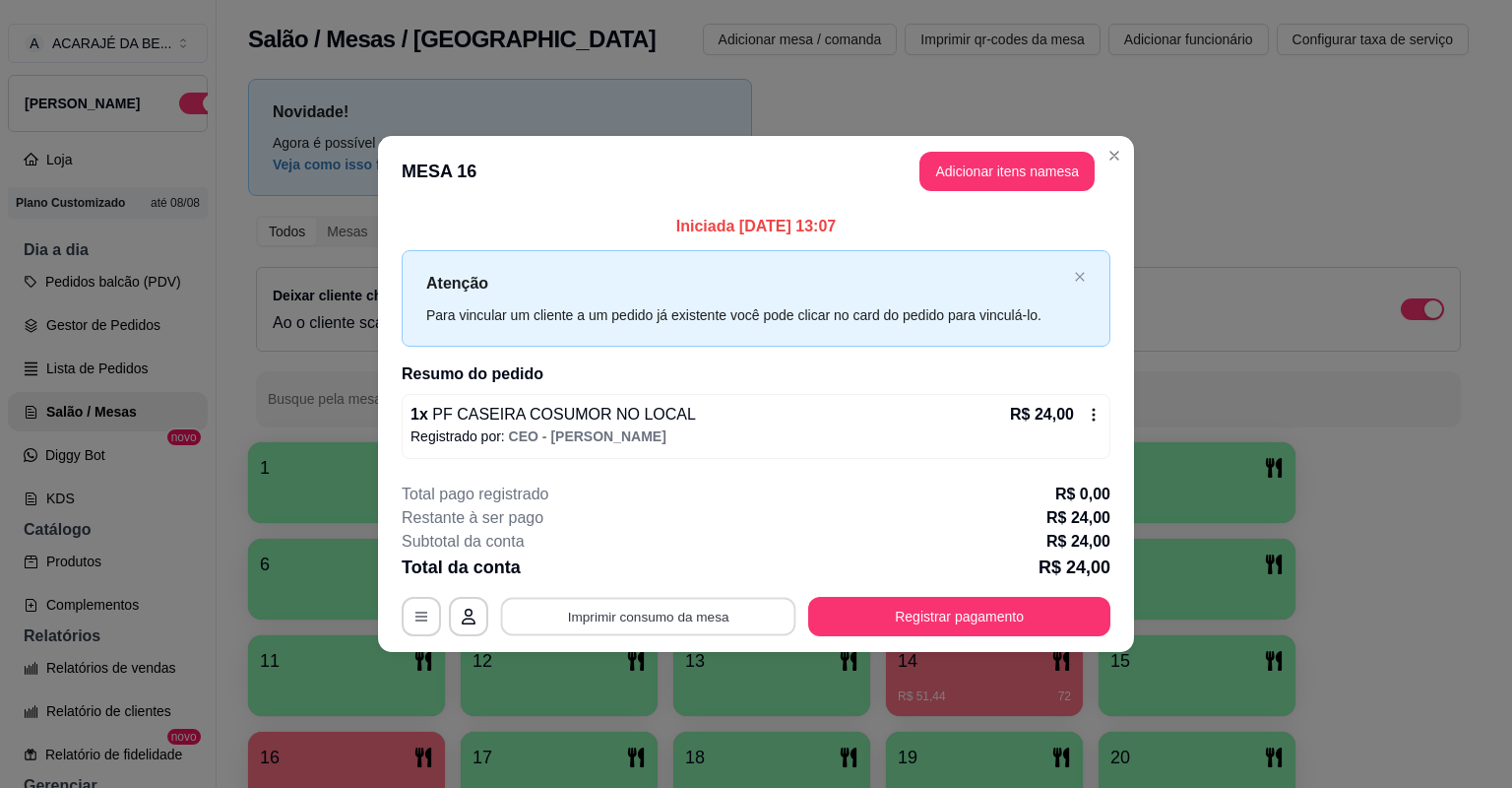 click on "Imprimir consumo da mesa" at bounding box center [649, 616] 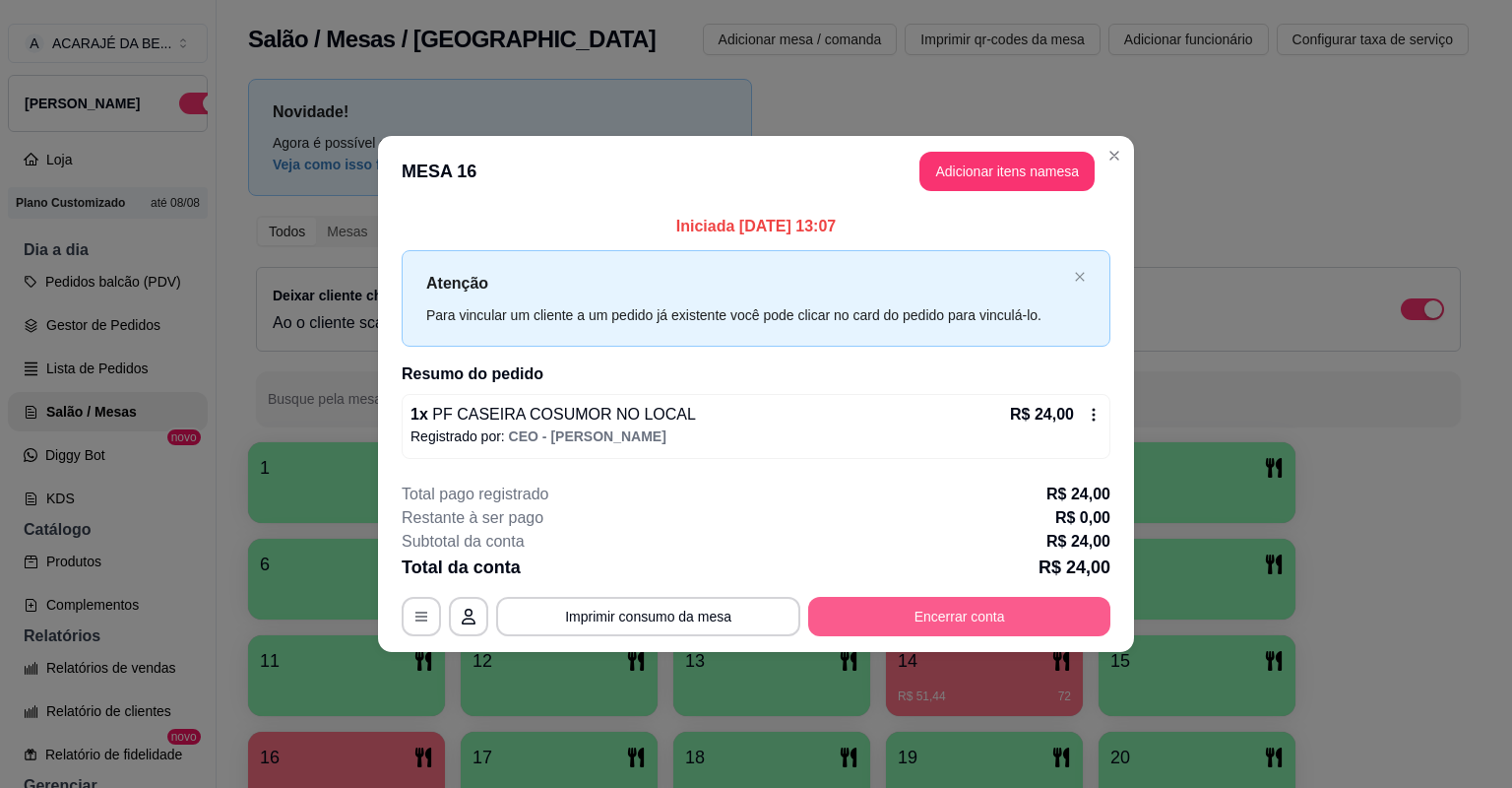 click on "Encerrar conta" at bounding box center (959, 617) 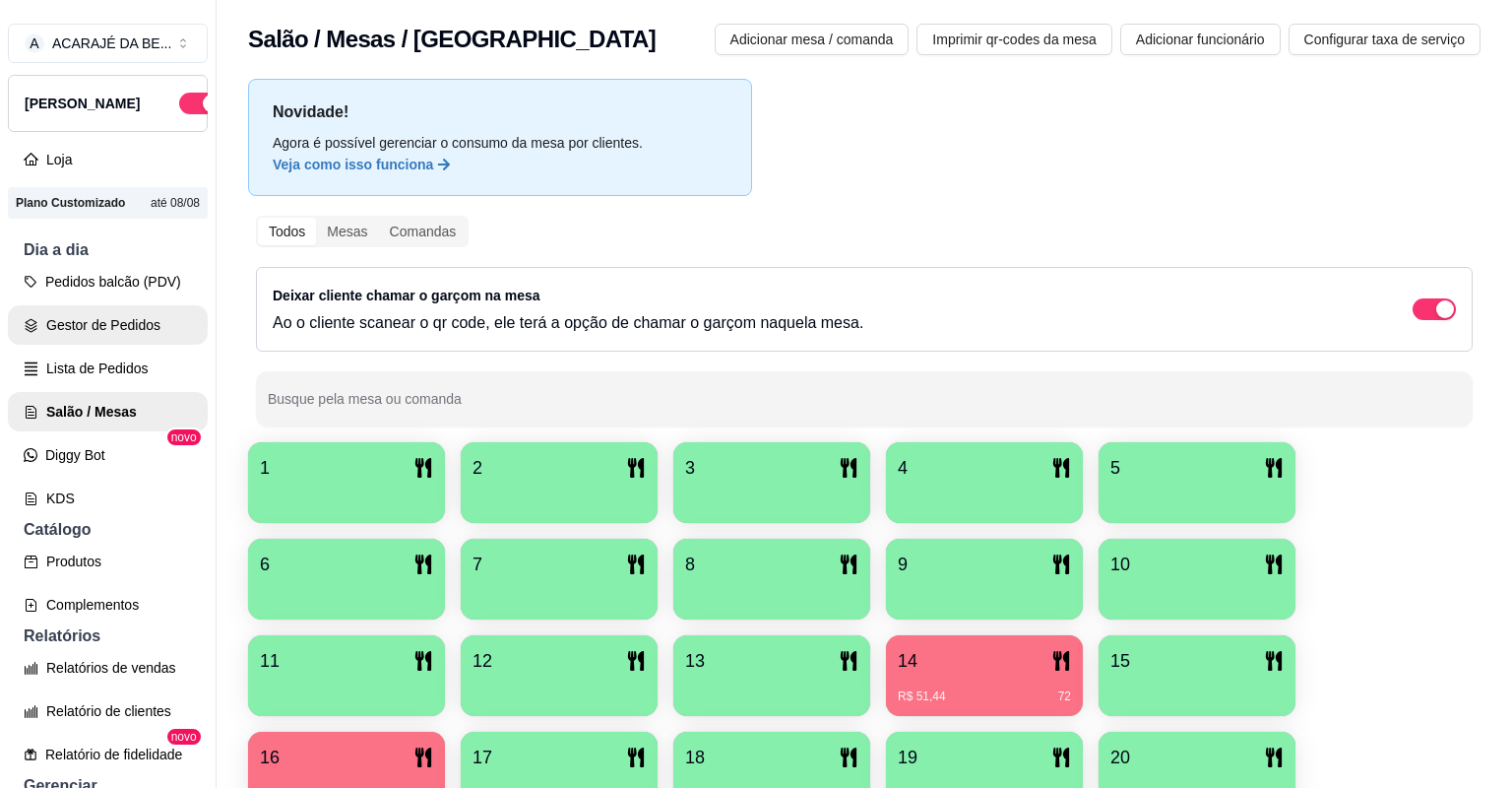 click on "Gestor de Pedidos" at bounding box center [107, 325] 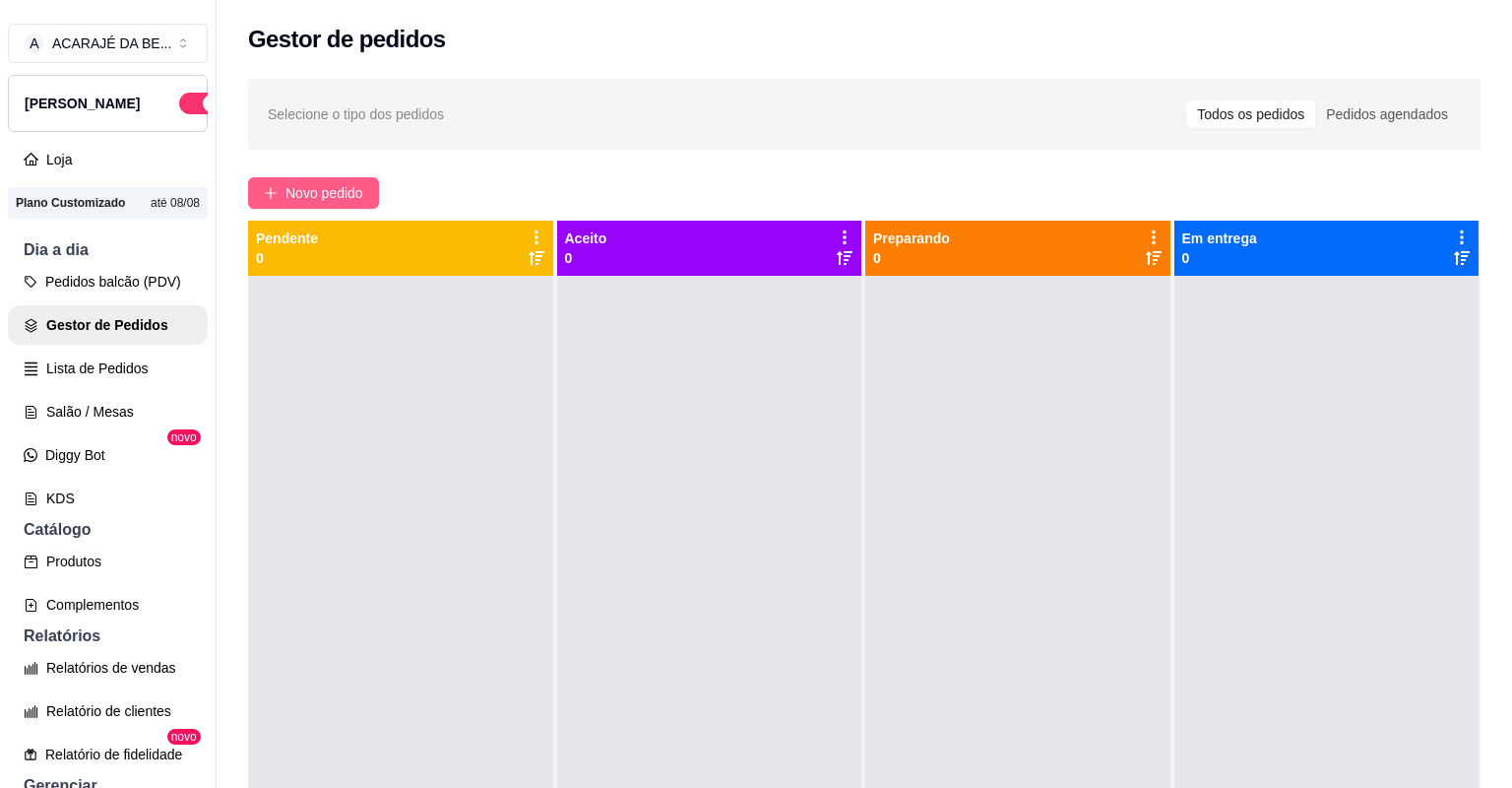 click on "Novo pedido" at bounding box center [324, 193] 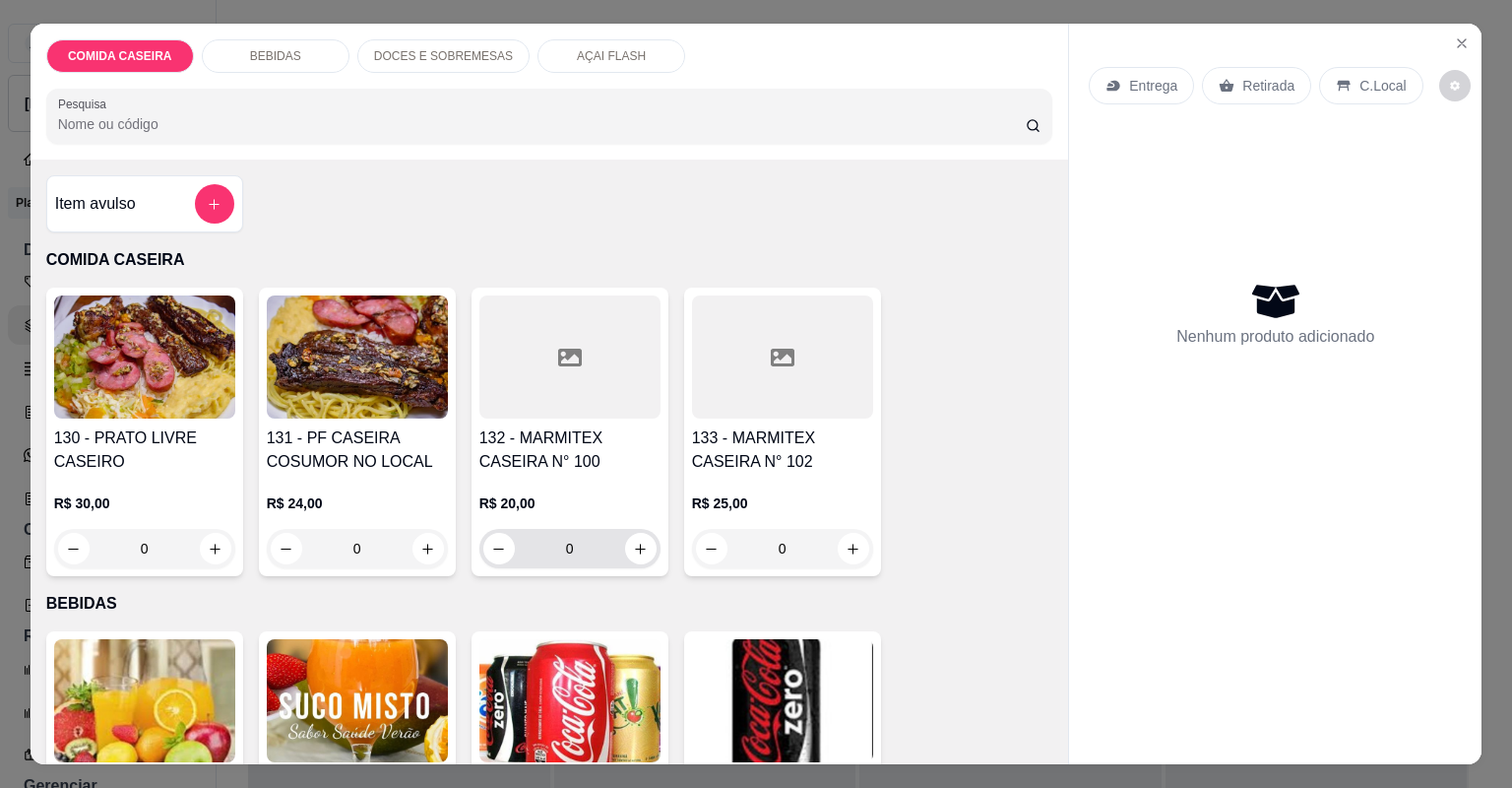 click on "0" at bounding box center [570, 549] 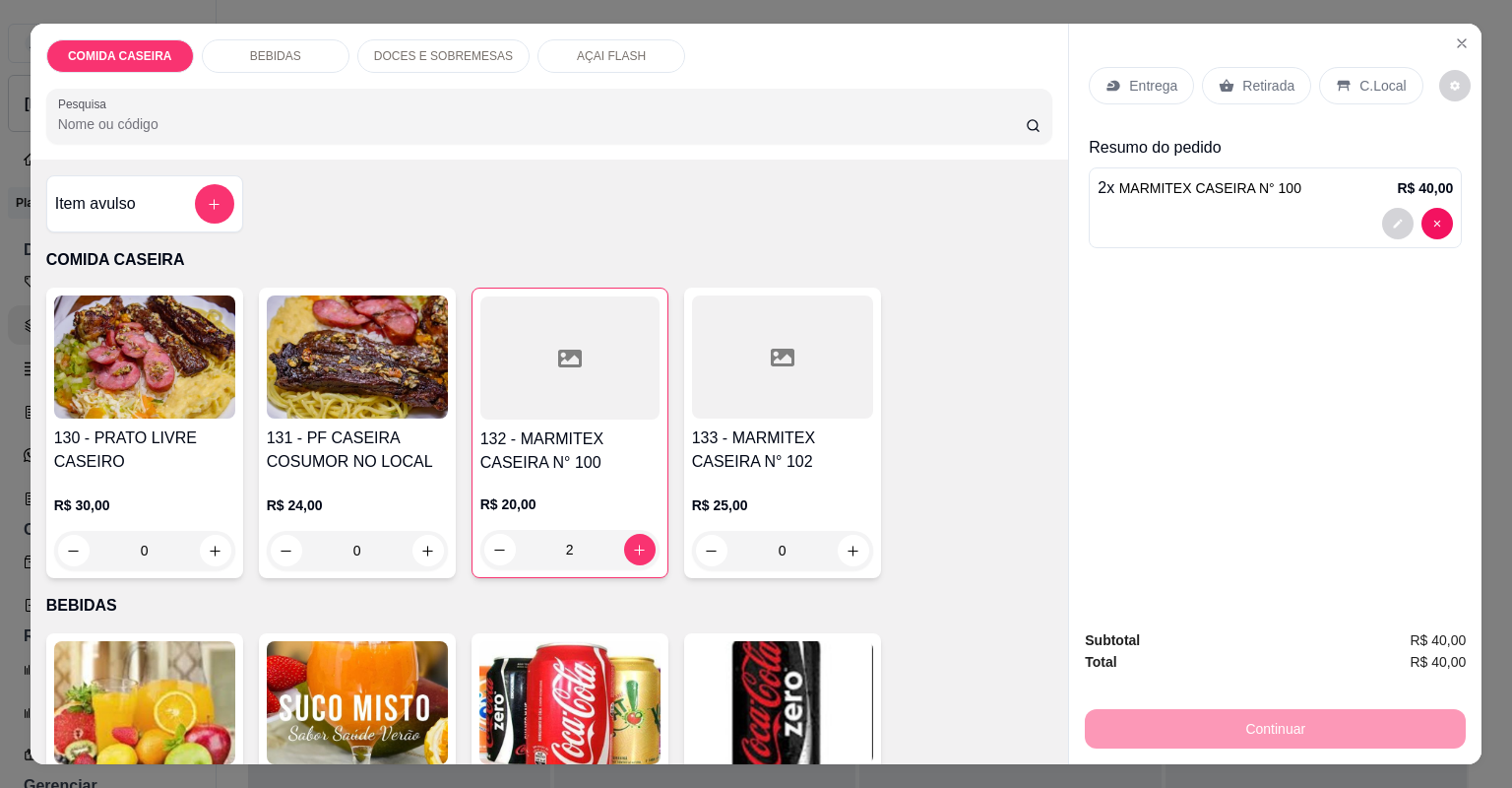 type on "2" 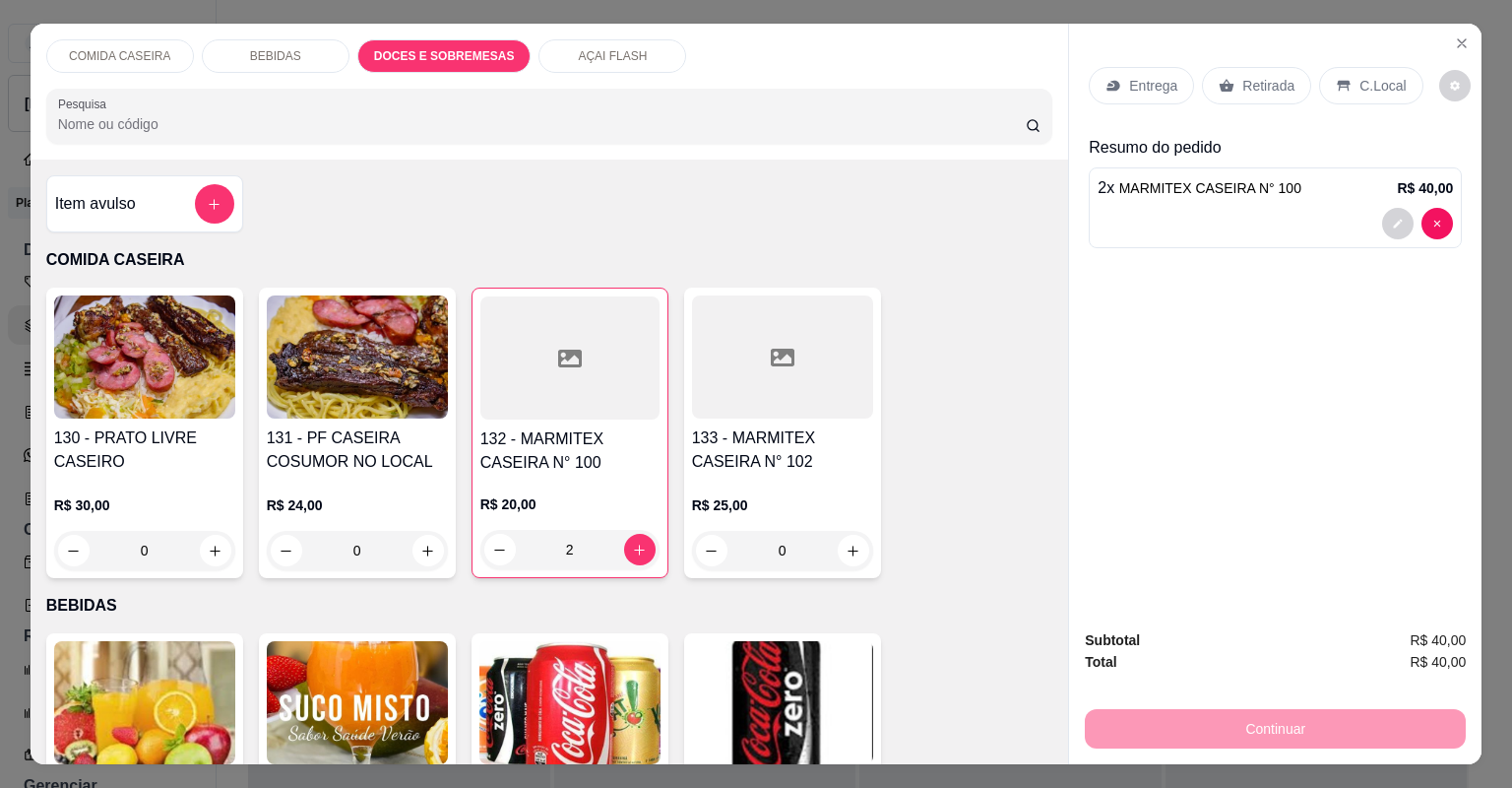 click on "BEBIDAS" at bounding box center [276, 56] 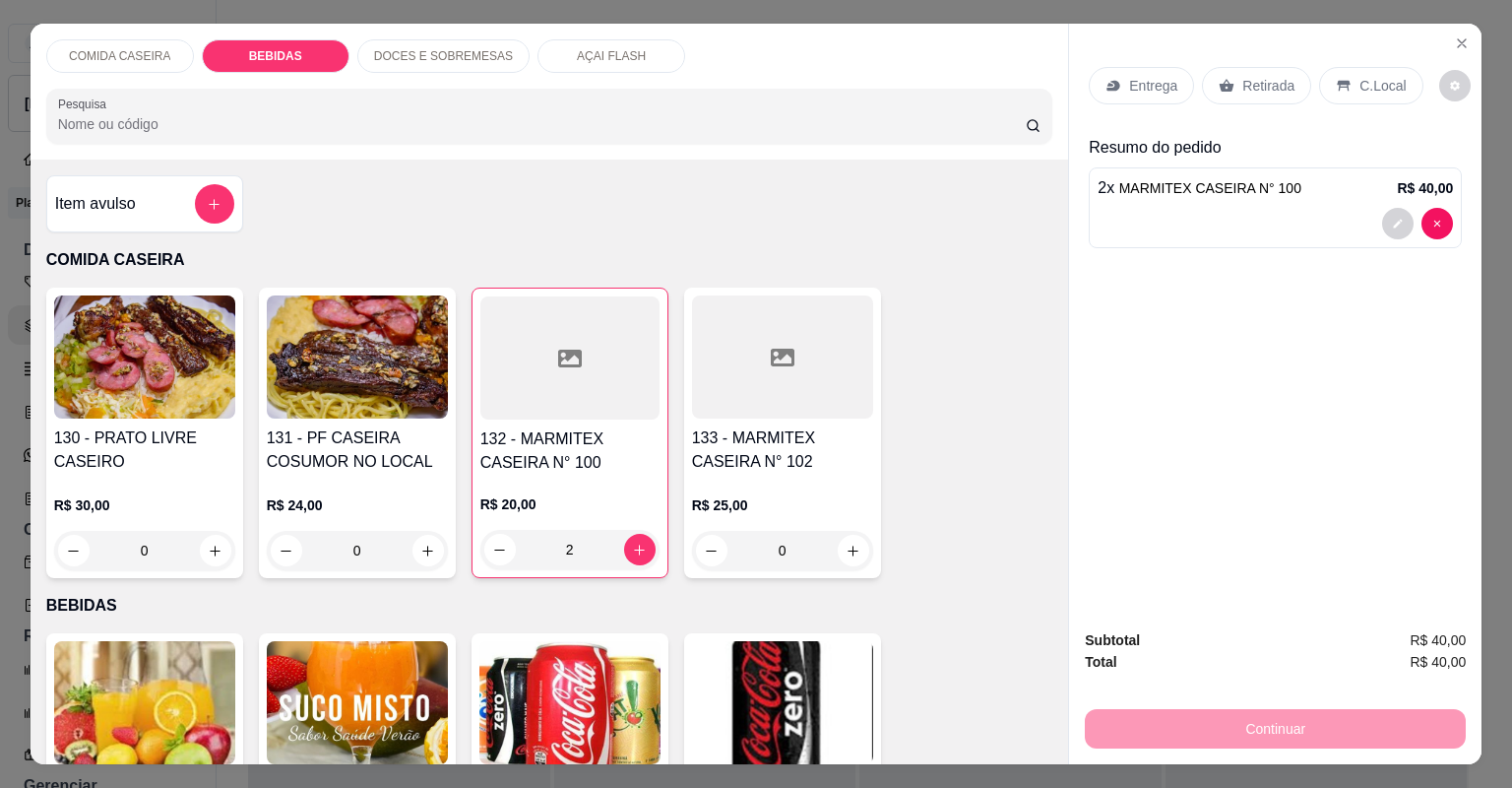 click on "0" at bounding box center (357, 1479) 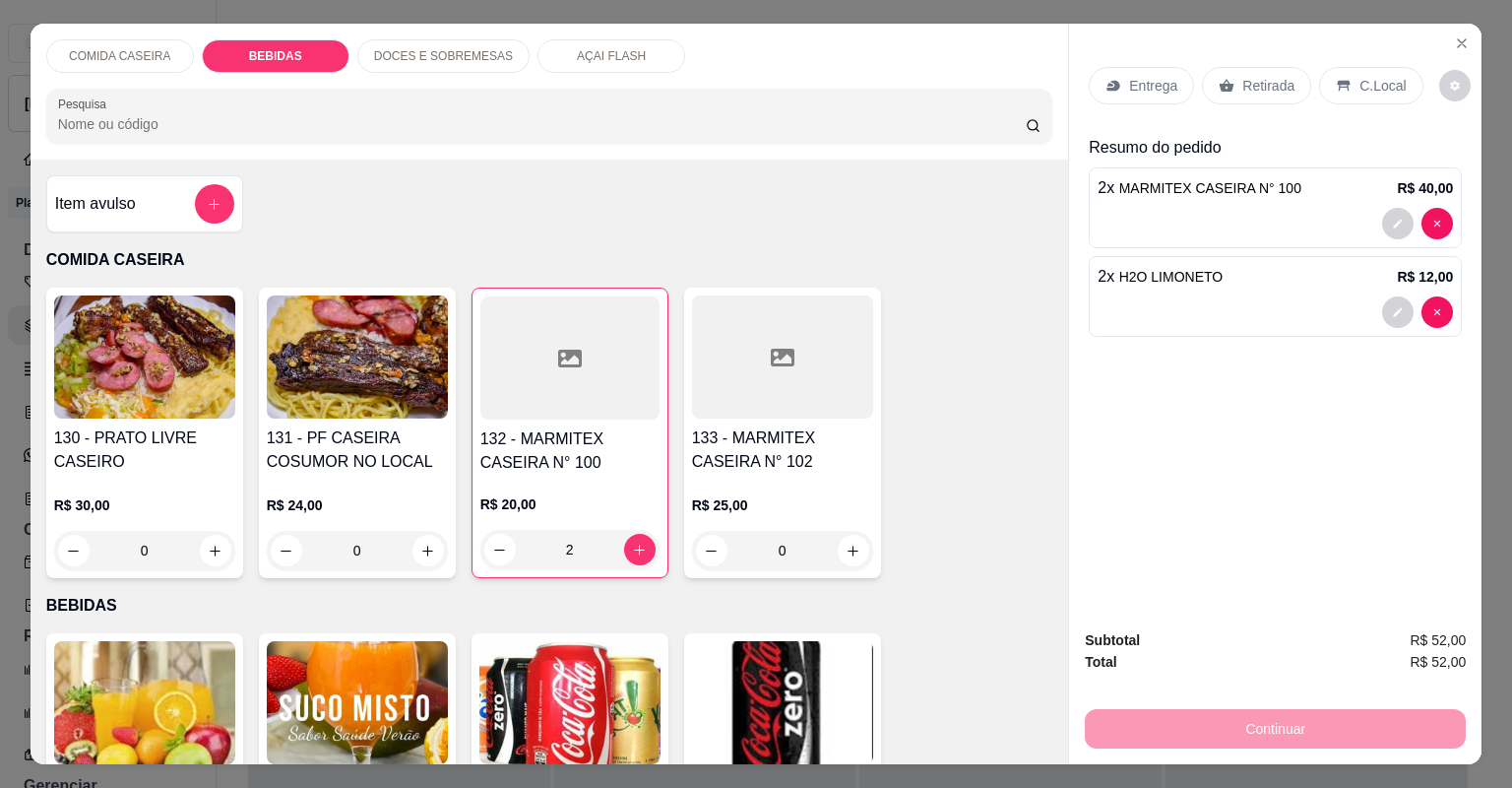 type on "2" 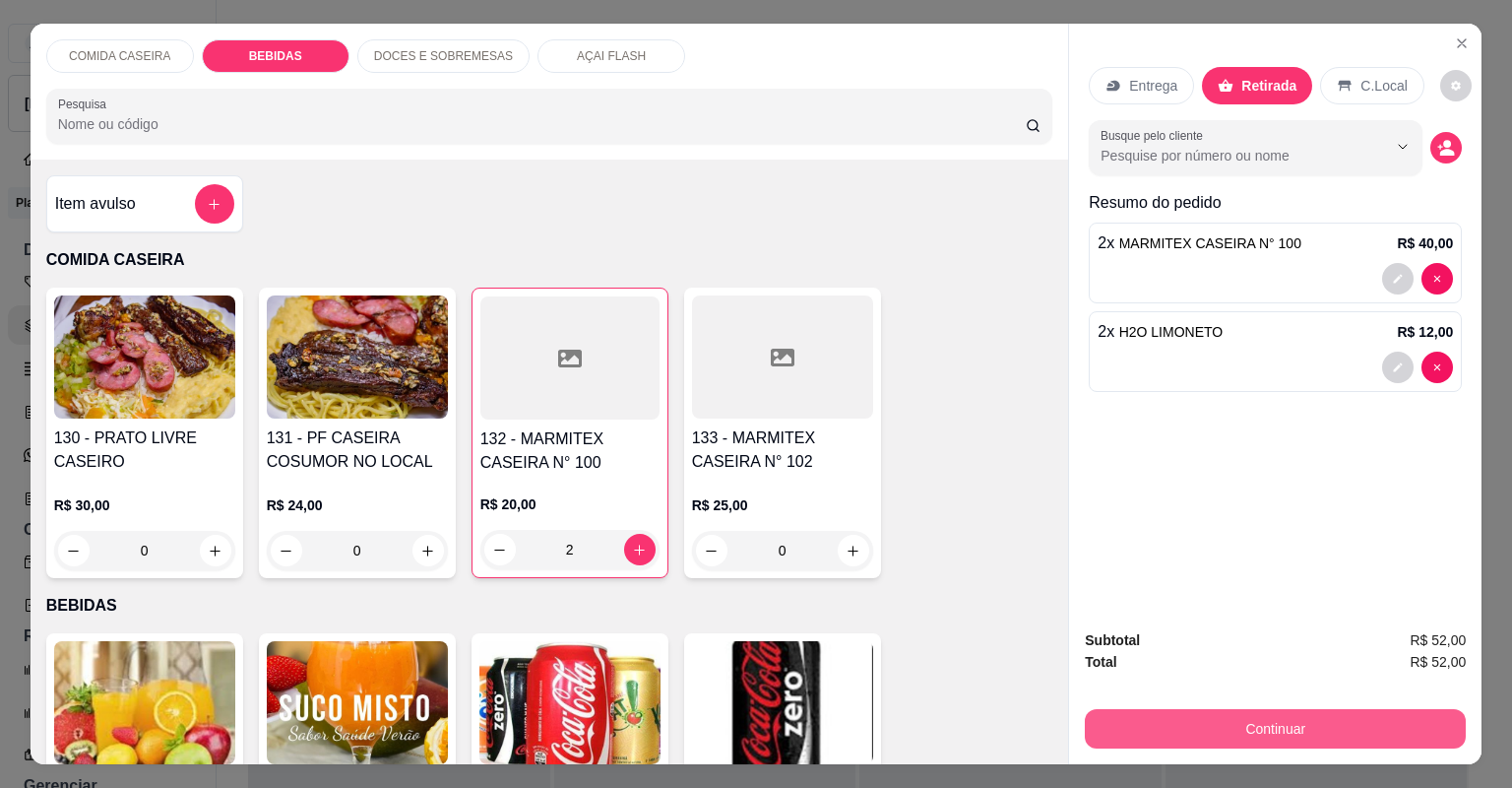 click on "Continuar" at bounding box center [1275, 729] 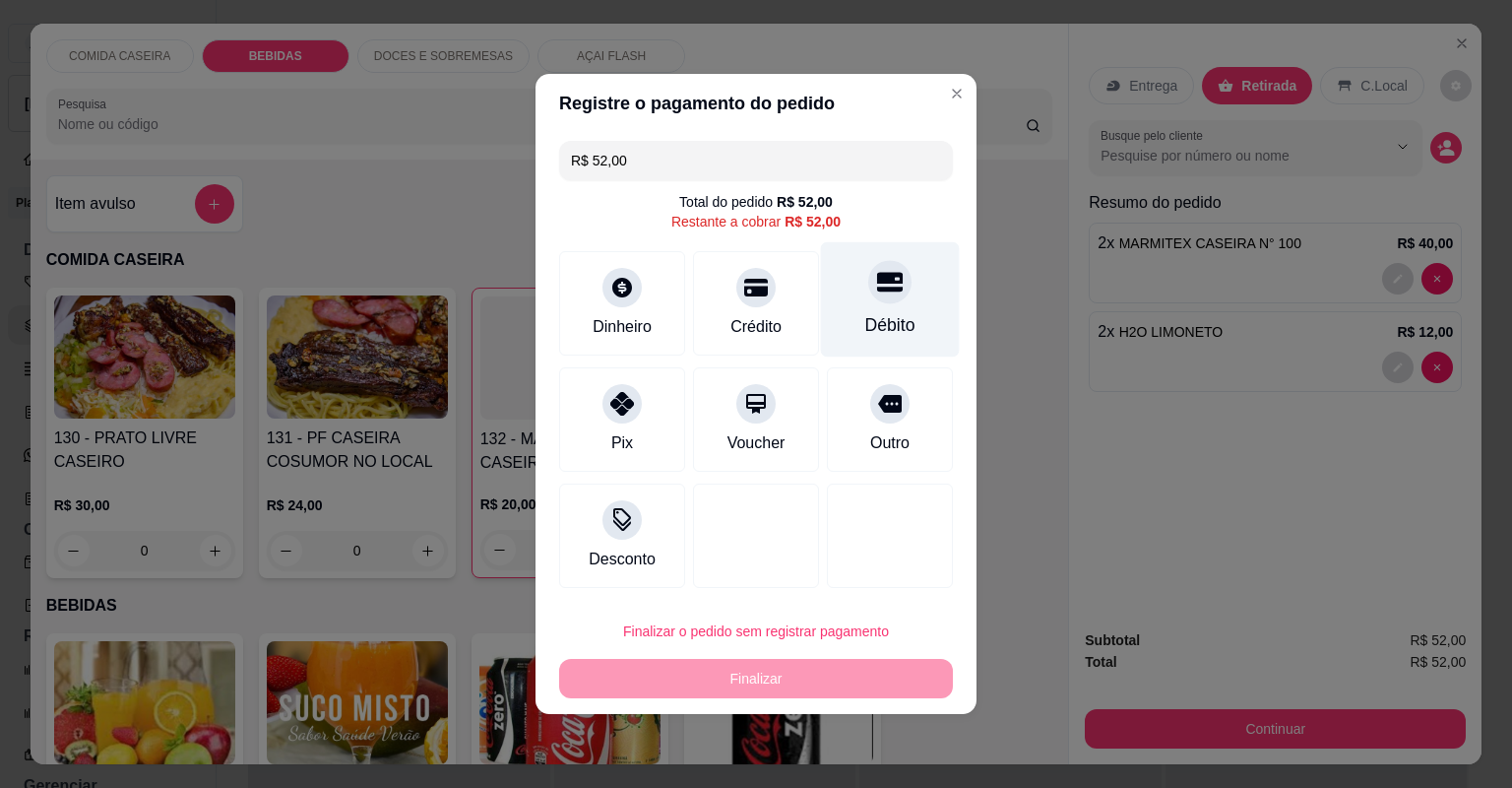 click on "Débito" at bounding box center [890, 325] 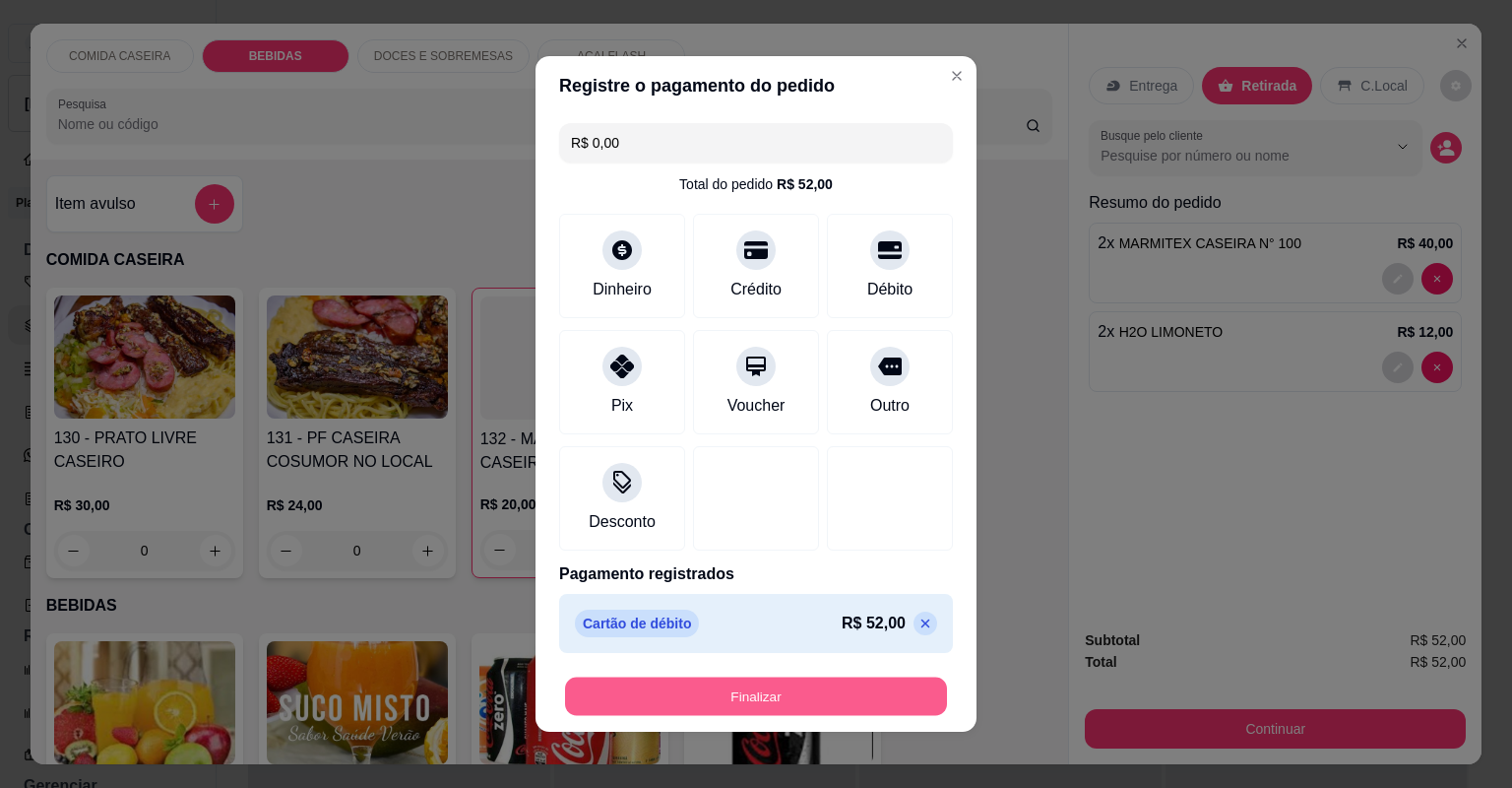 click on "Finalizar" at bounding box center [756, 696] 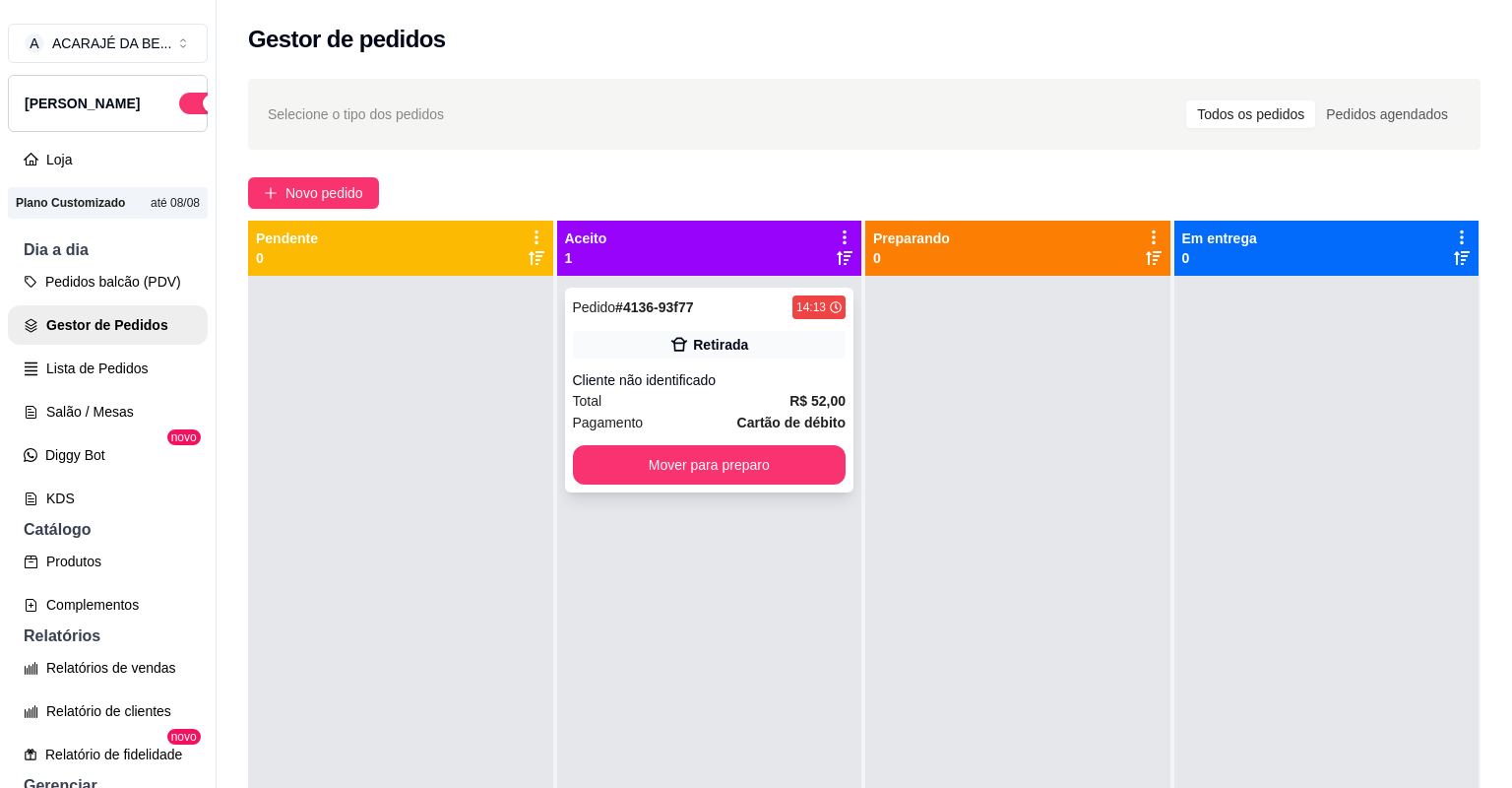 click on "Pedido  # 4136-93f77 14:13 Retirada Cliente não identificado Total R$ 52,00 Pagamento Cartão de débito Mover para preparo" at bounding box center [710, 390] 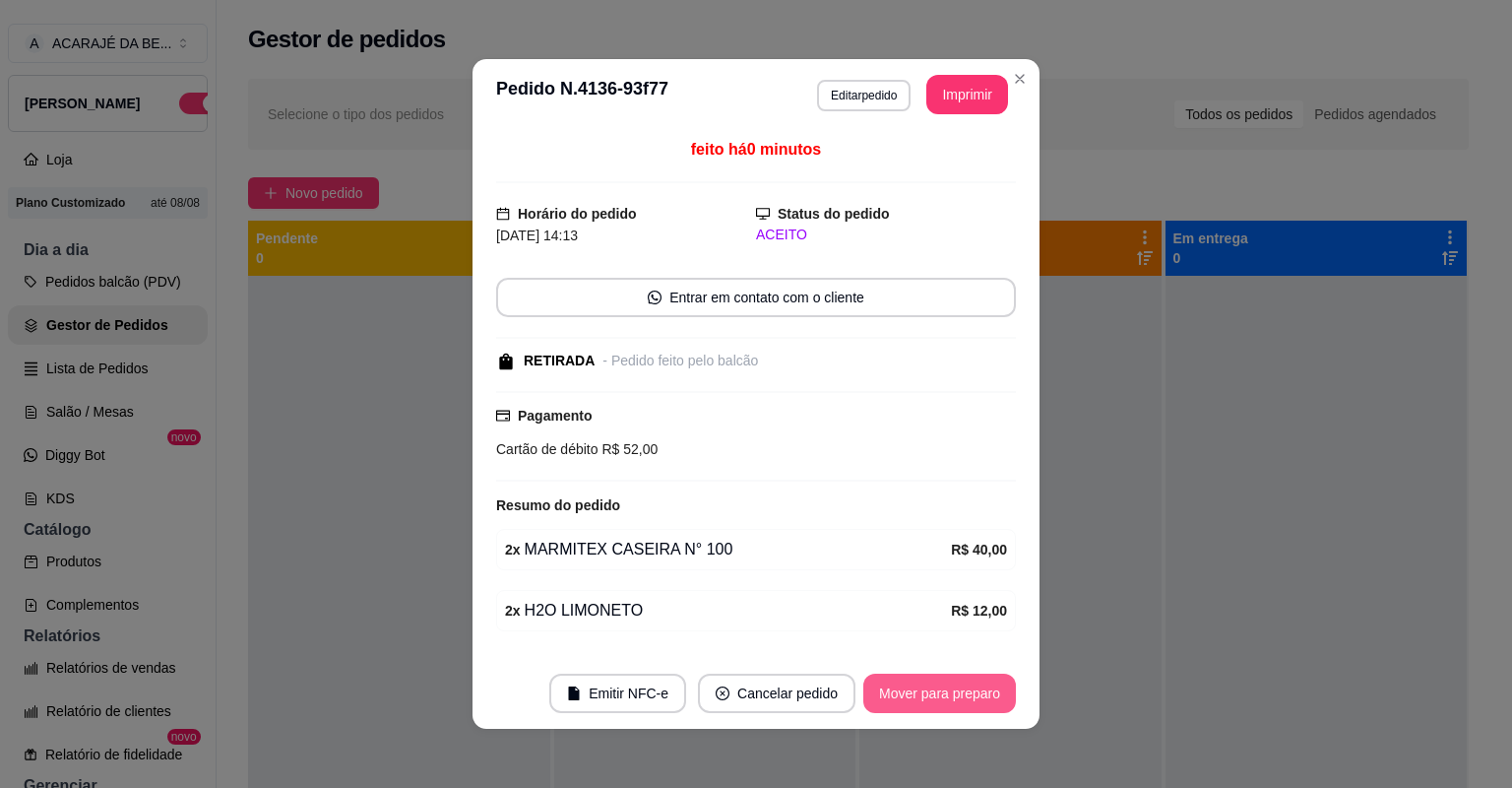 click on "Mover para preparo" at bounding box center [939, 693] 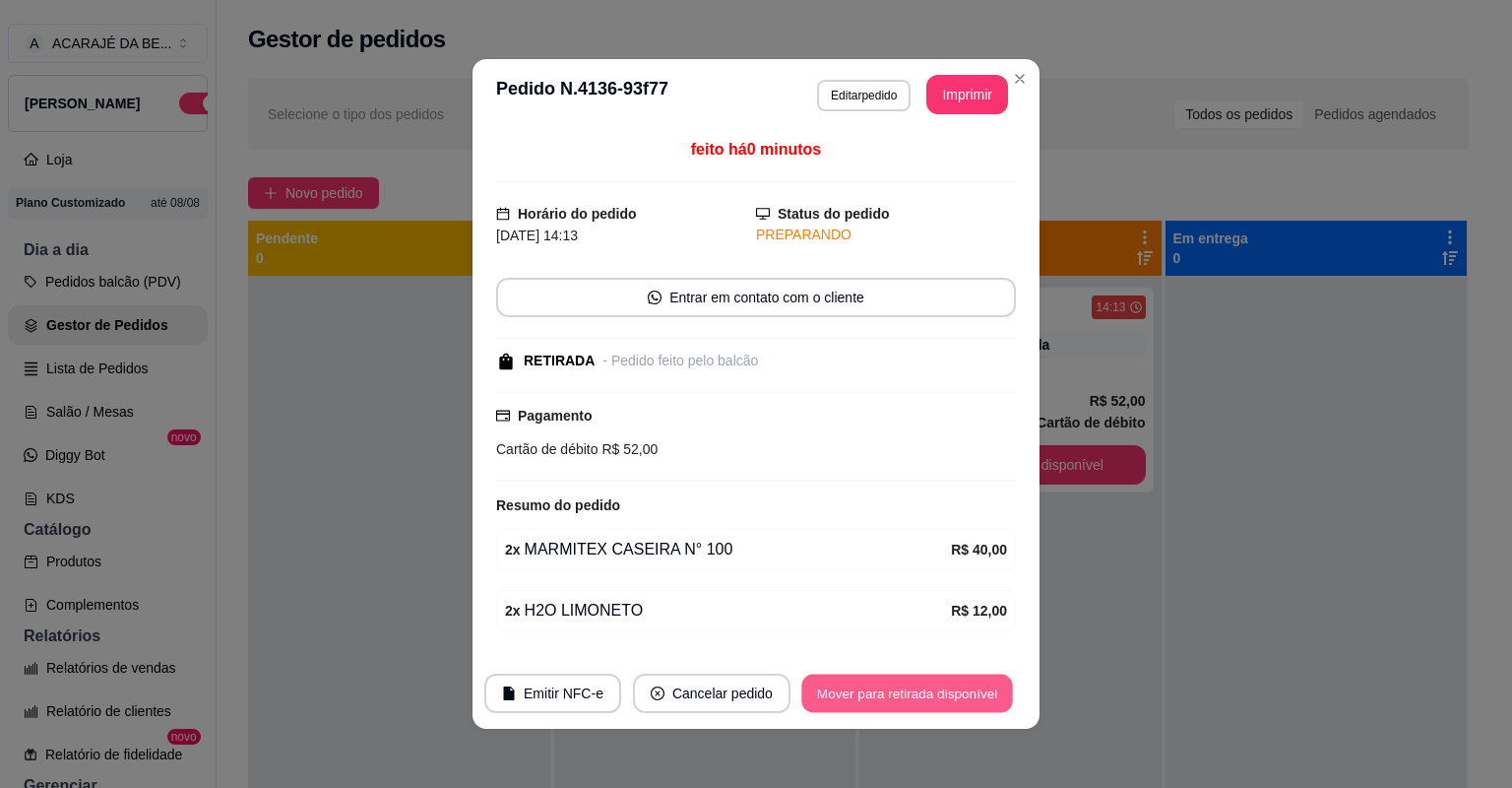 click on "Mover para retirada disponível" at bounding box center [907, 693] 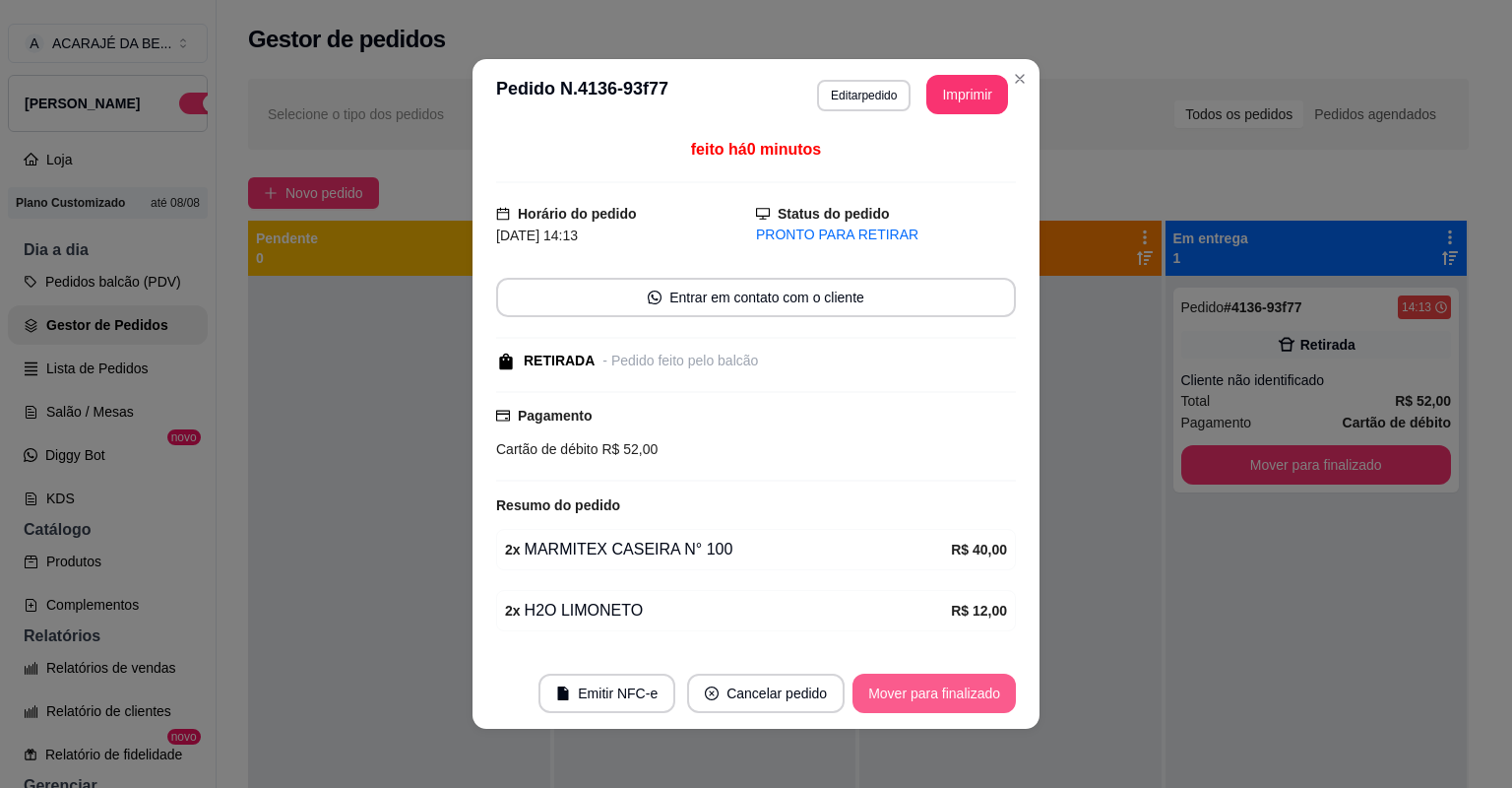 click on "Mover para finalizado" at bounding box center (934, 693) 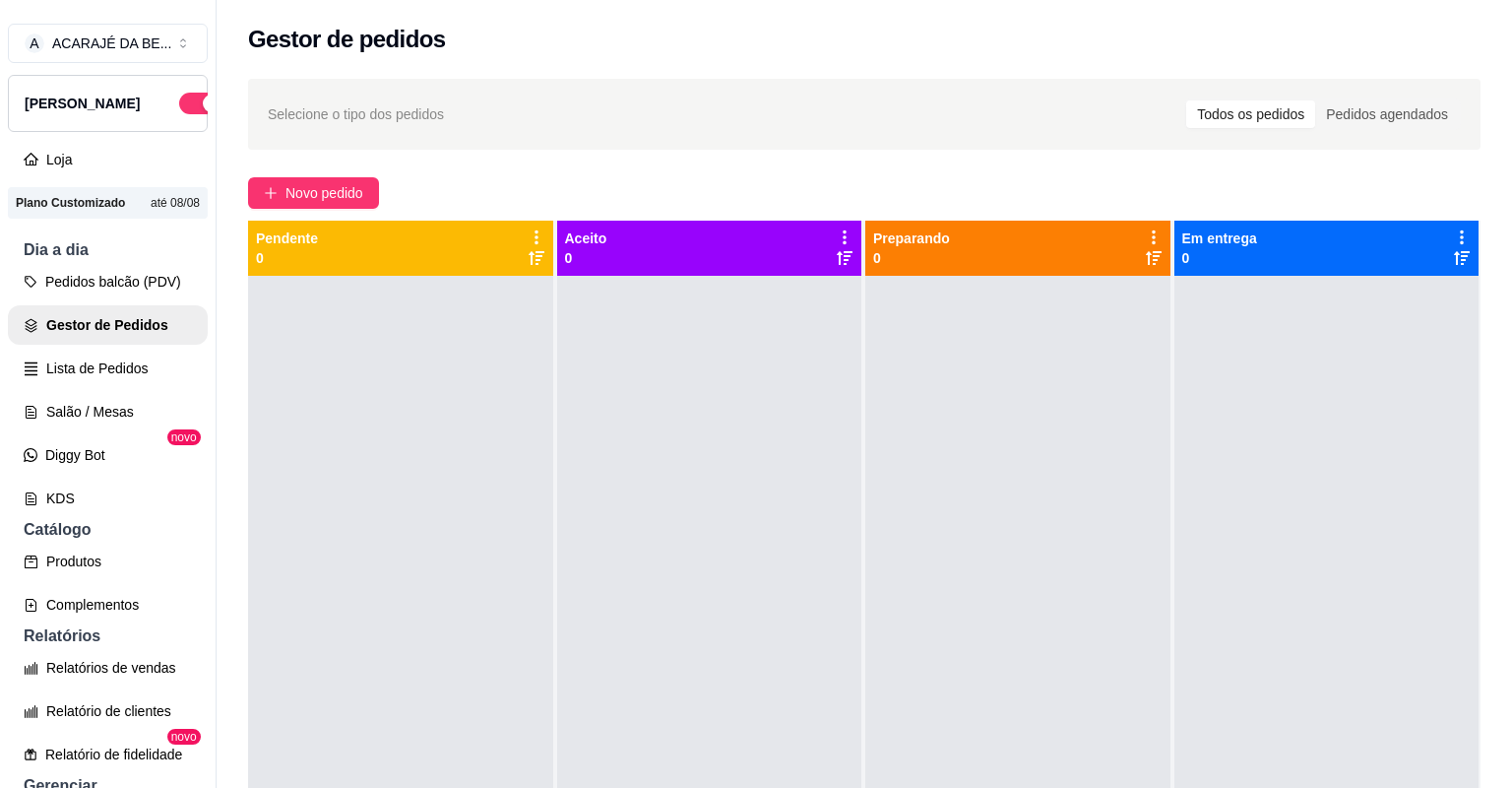 click on "Controle de caixa" at bounding box center [107, 904] 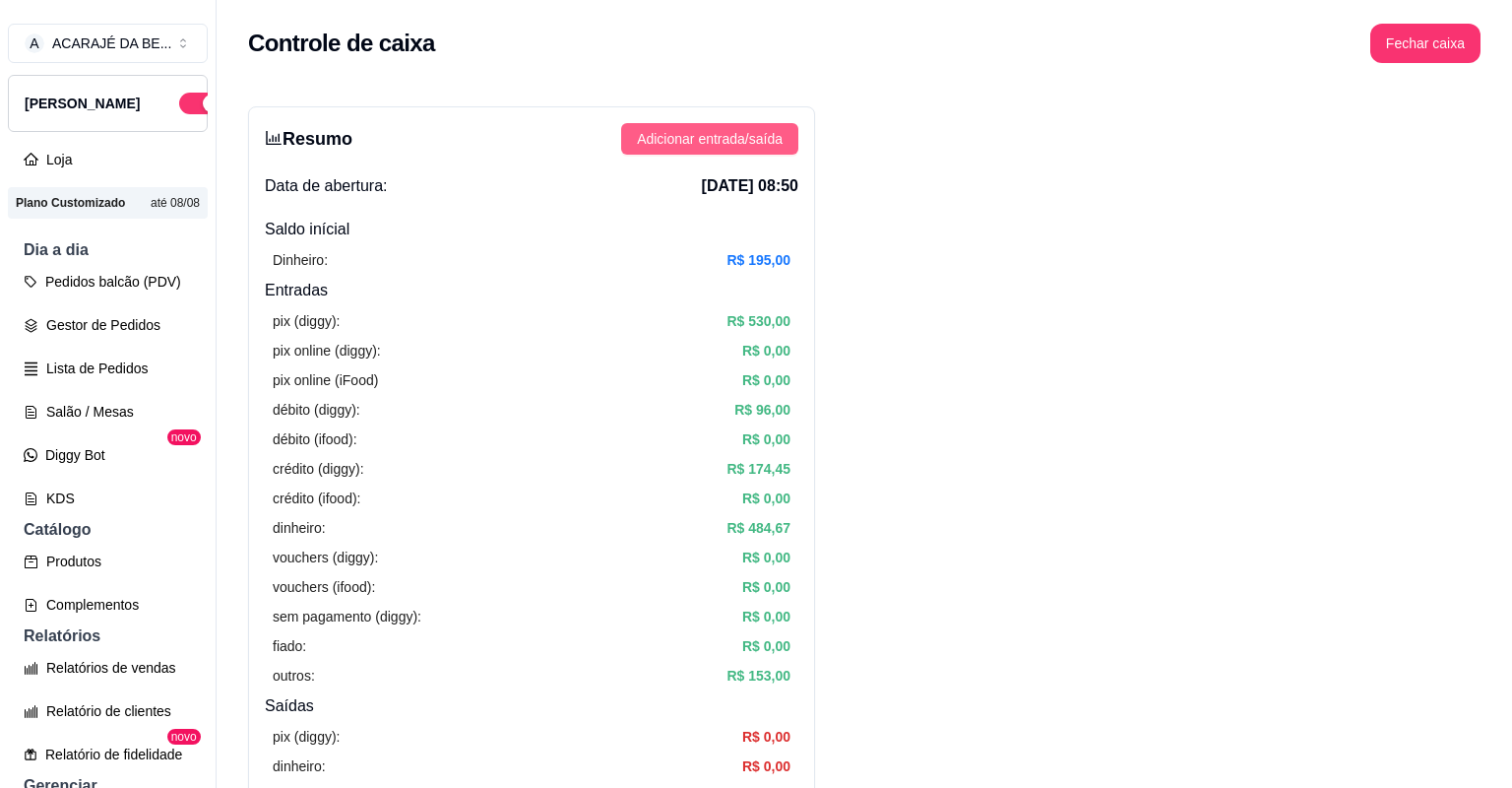 click on "Adicionar entrada/saída" at bounding box center (710, 139) 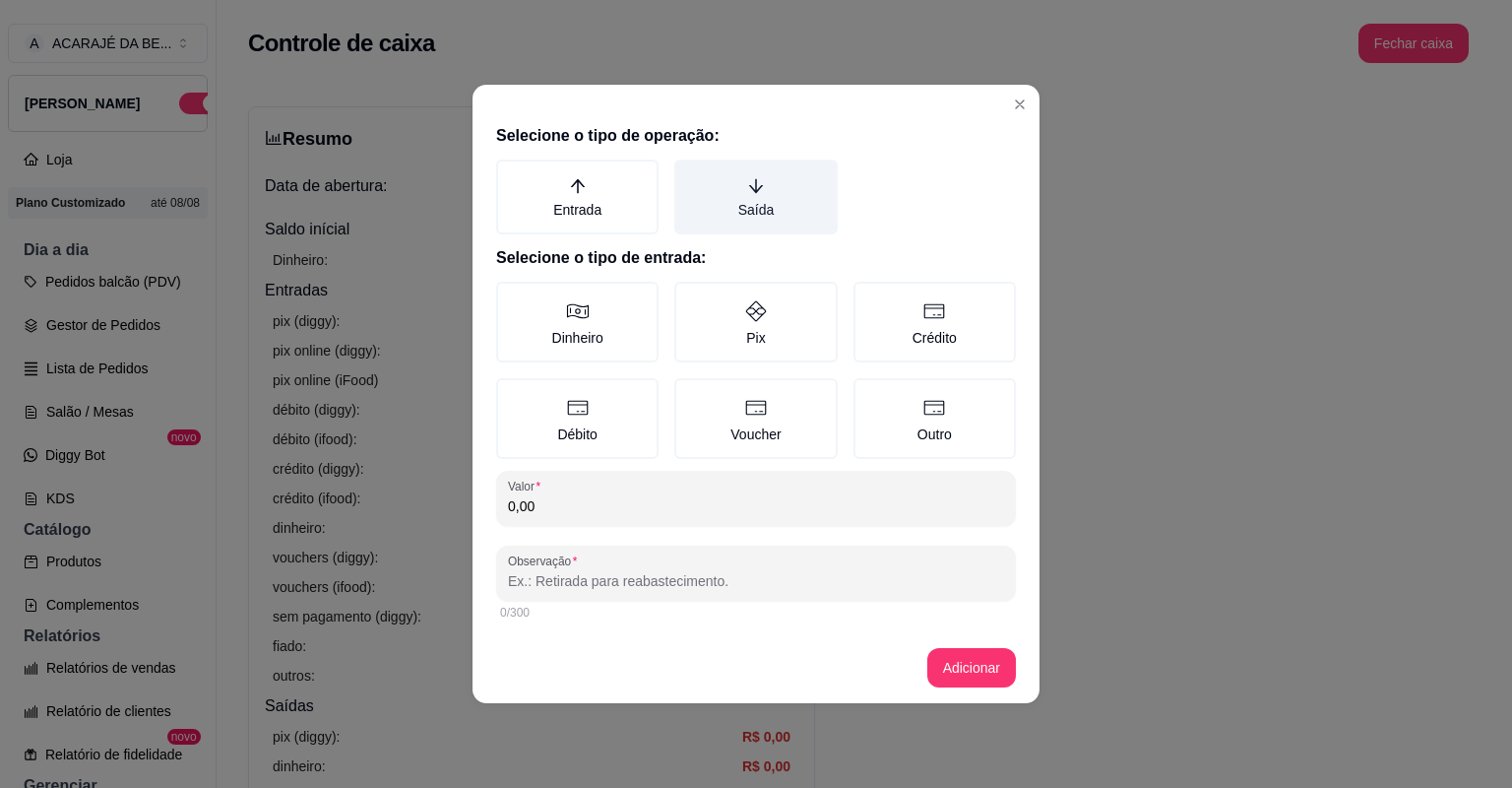 click 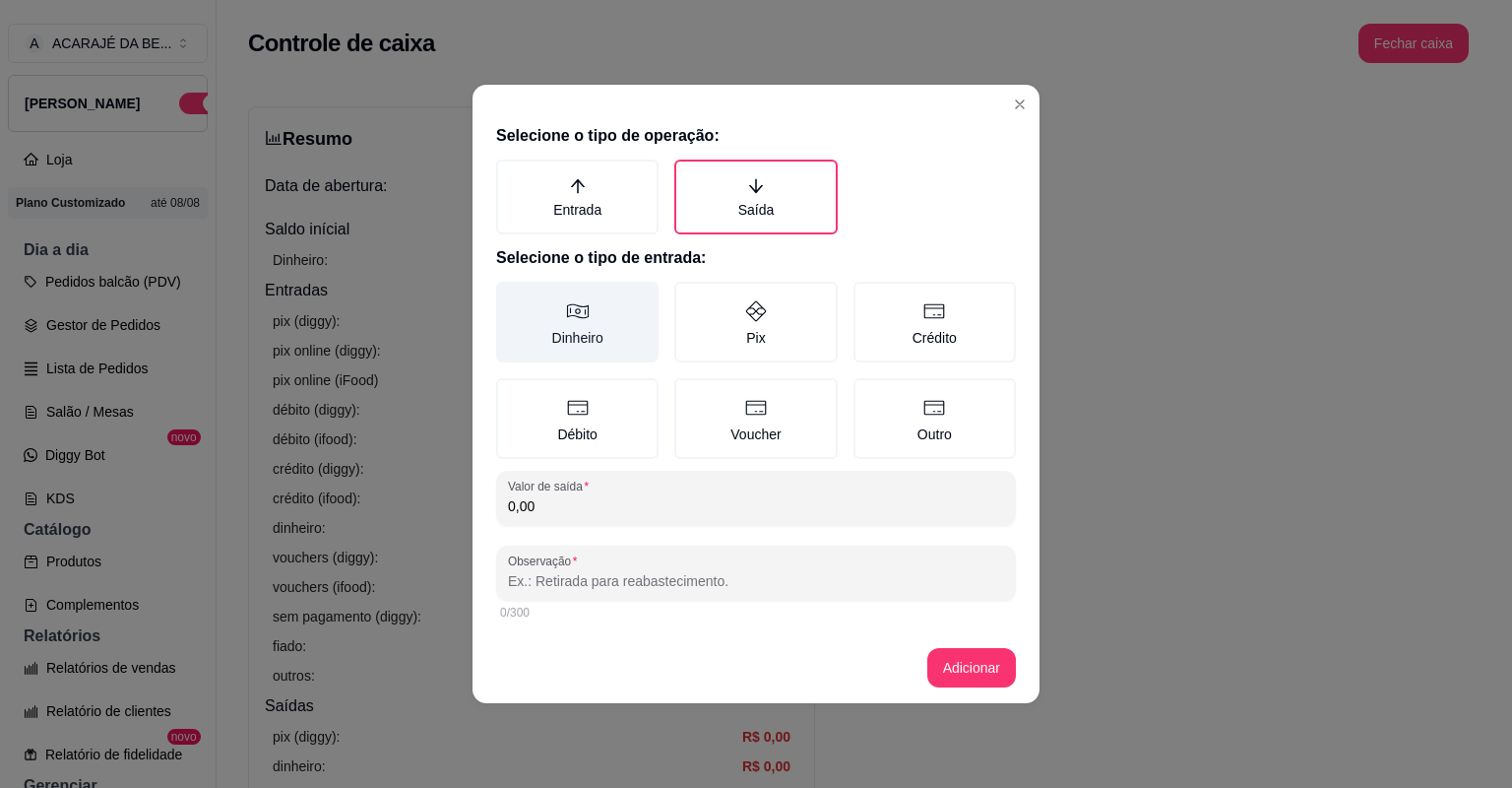 click on "Dinheiro" at bounding box center (577, 322) 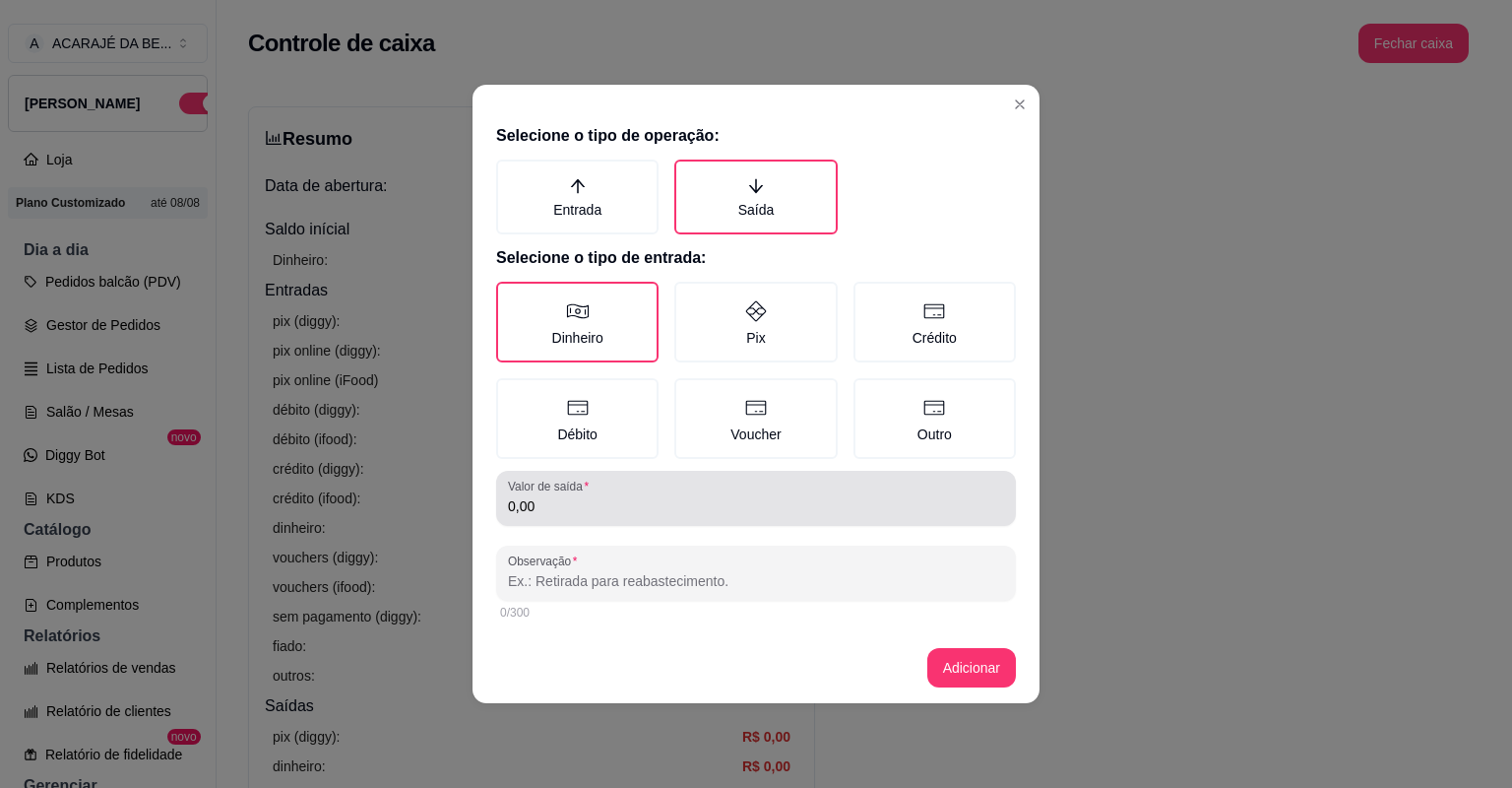 click on "Valor
de saída" at bounding box center [551, 486] 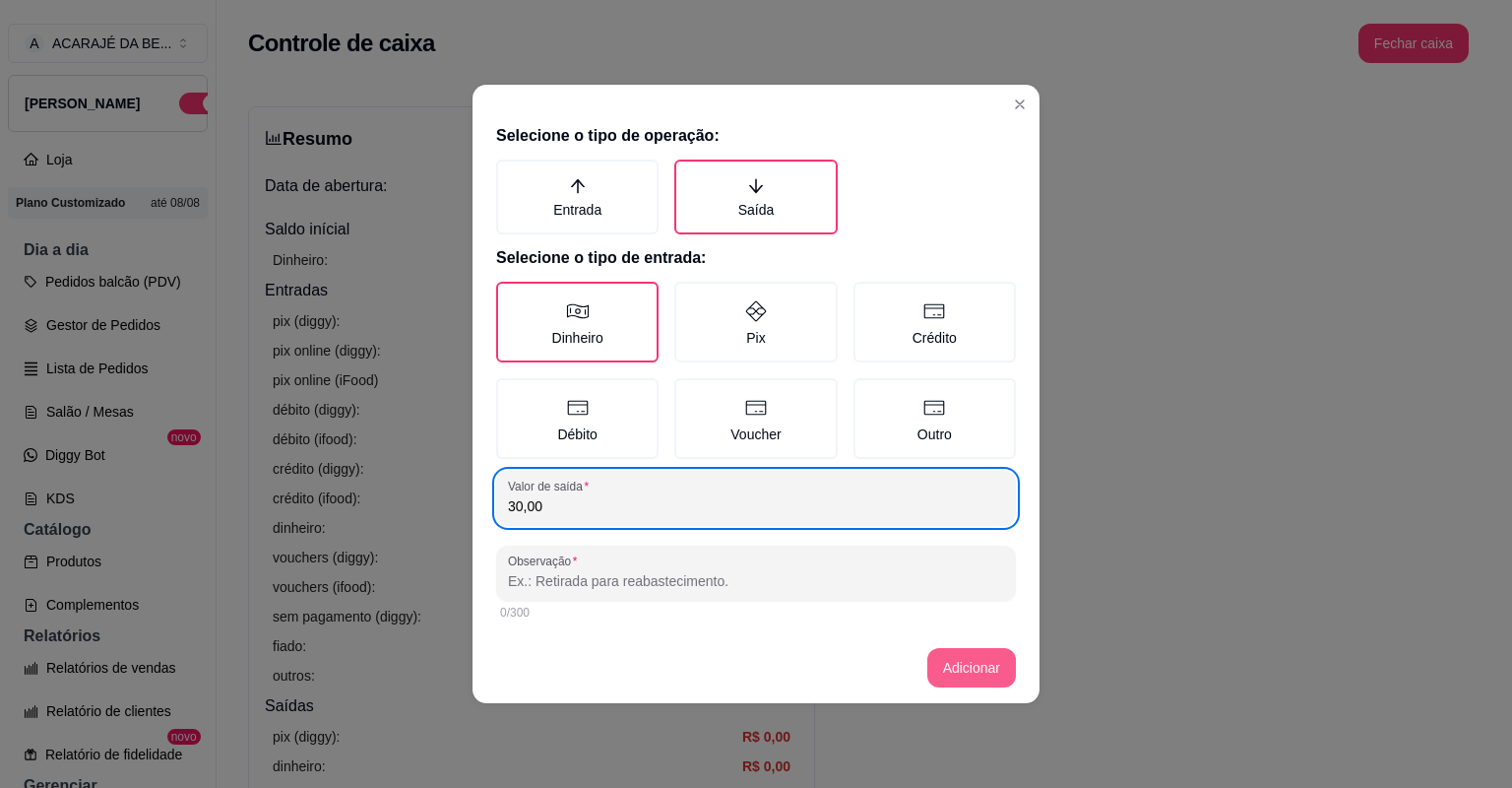 type on "30,00" 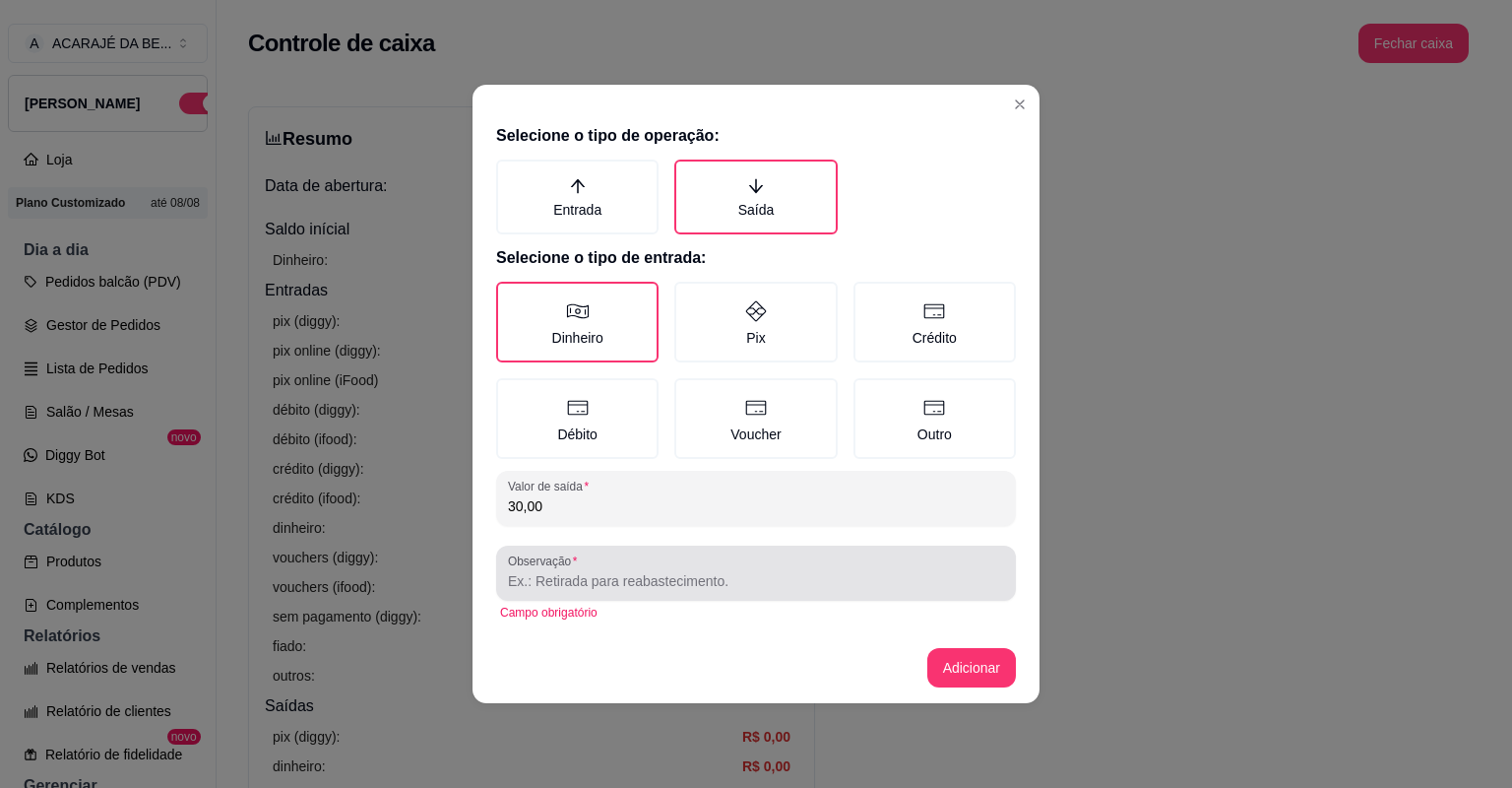 click on "Observação" at bounding box center [756, 581] 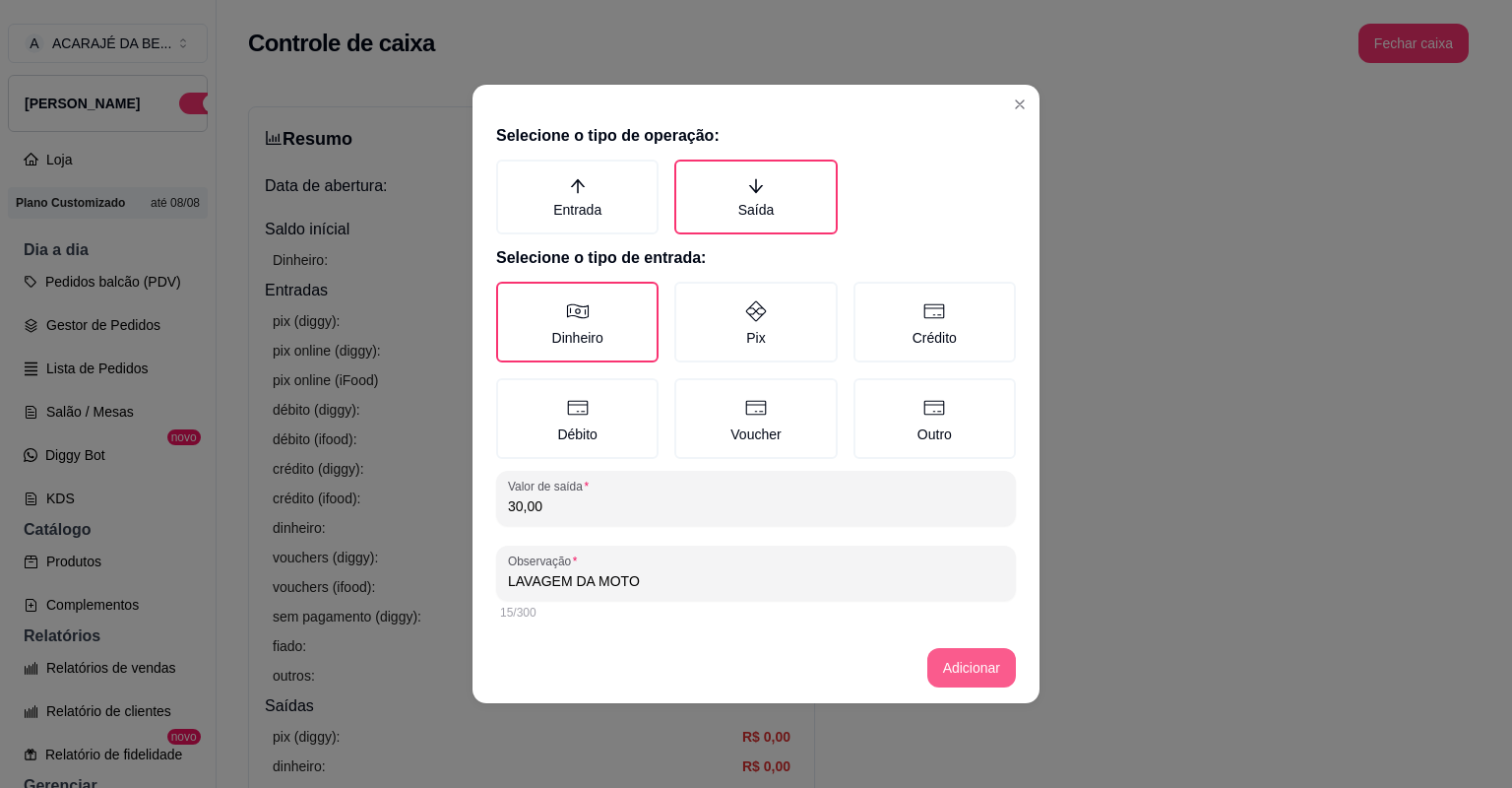 type on "LAVAGEM DA MOTO" 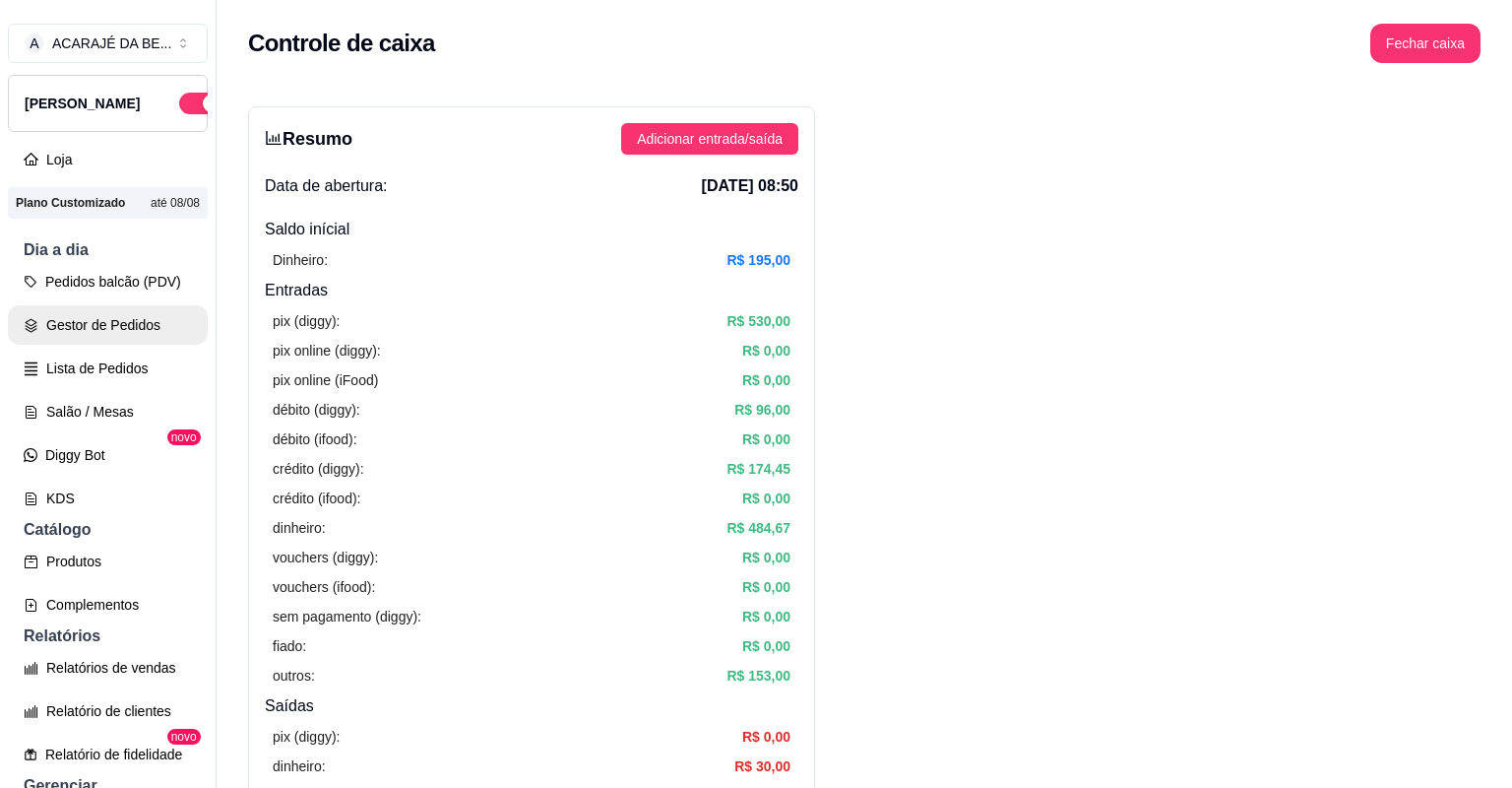 click on "Gestor de Pedidos" at bounding box center (107, 325) 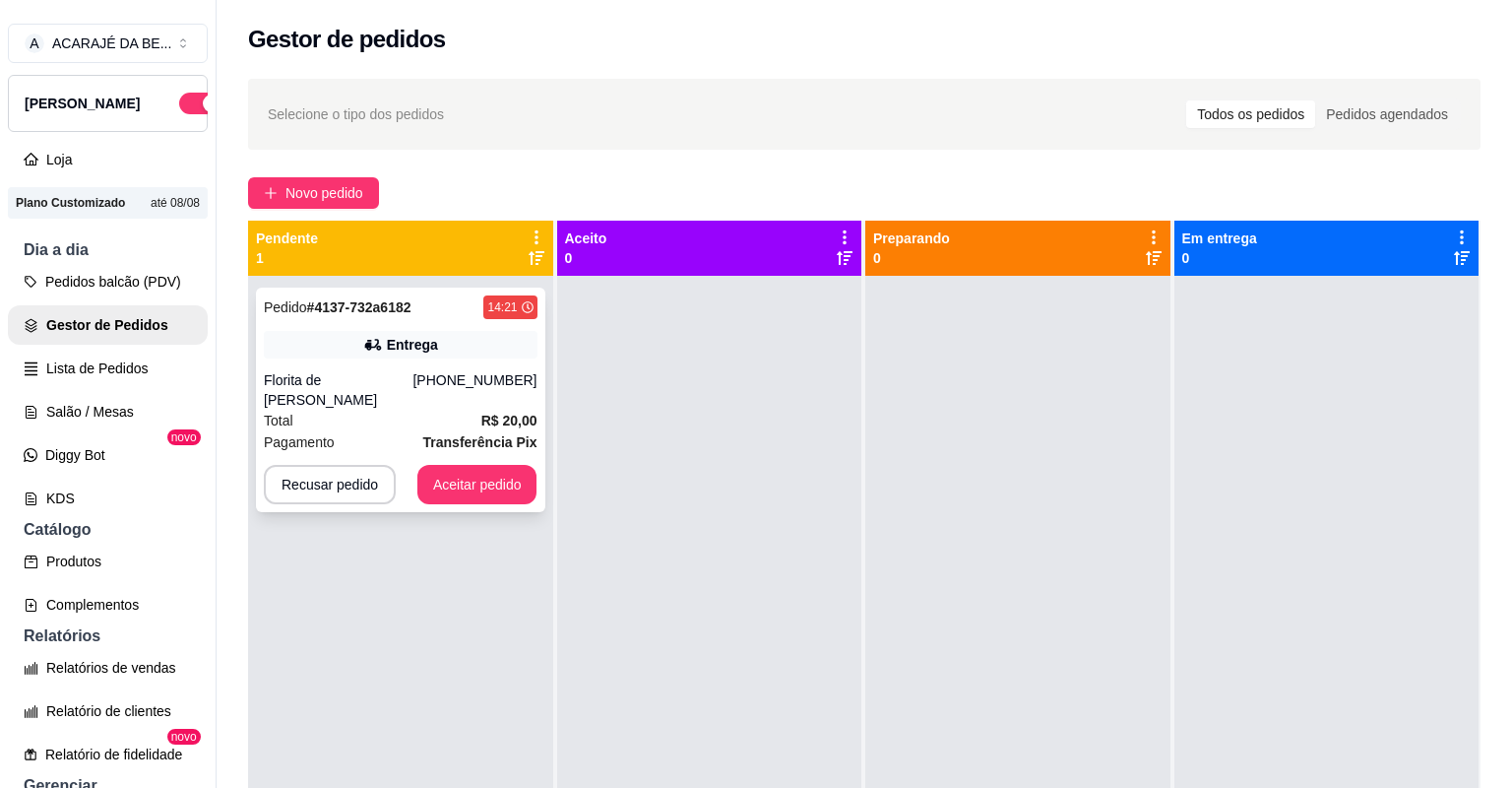 click on "Transferência Pix" at bounding box center (480, 442) 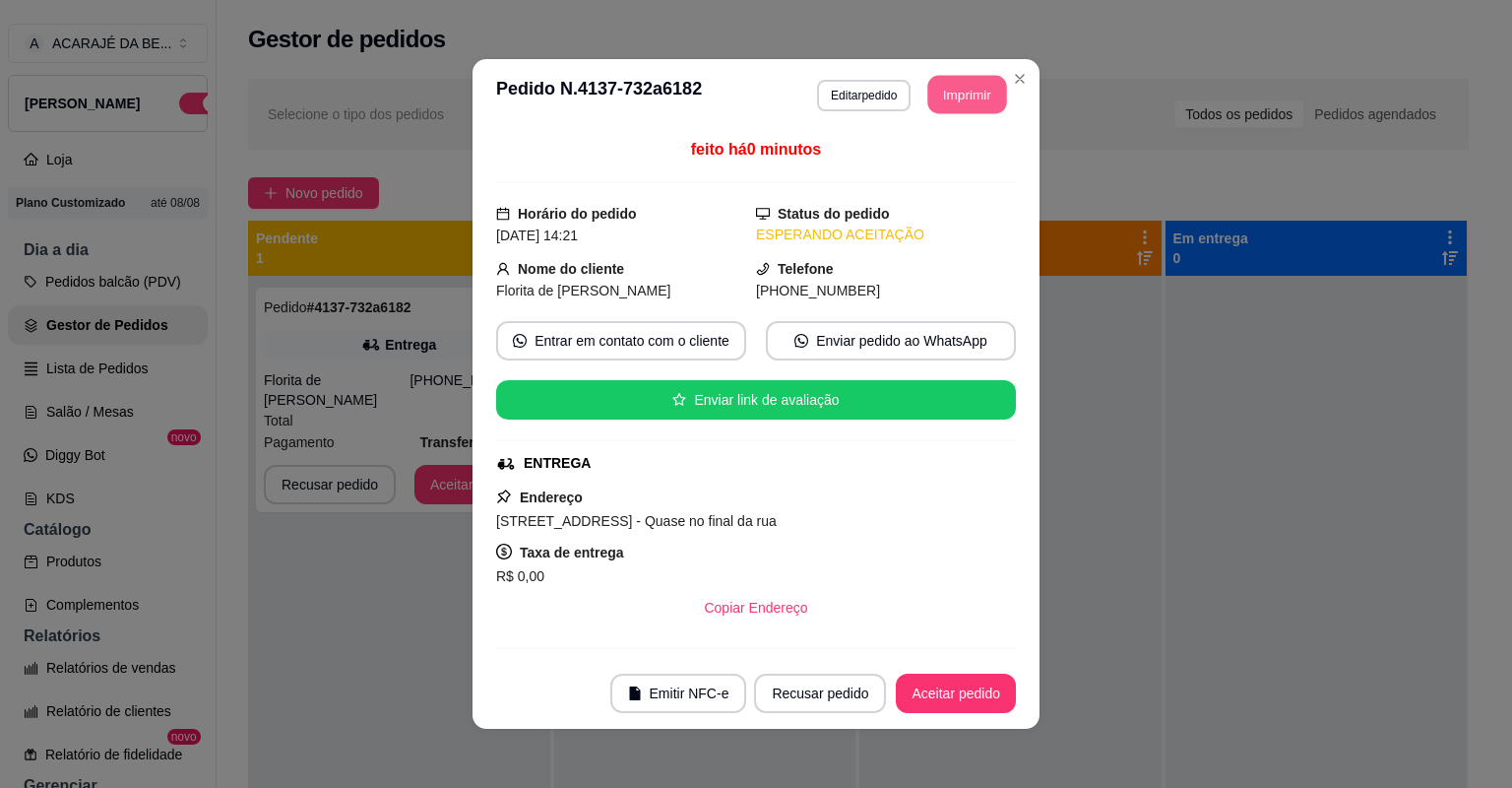 click on "Imprimir" at bounding box center (968, 95) 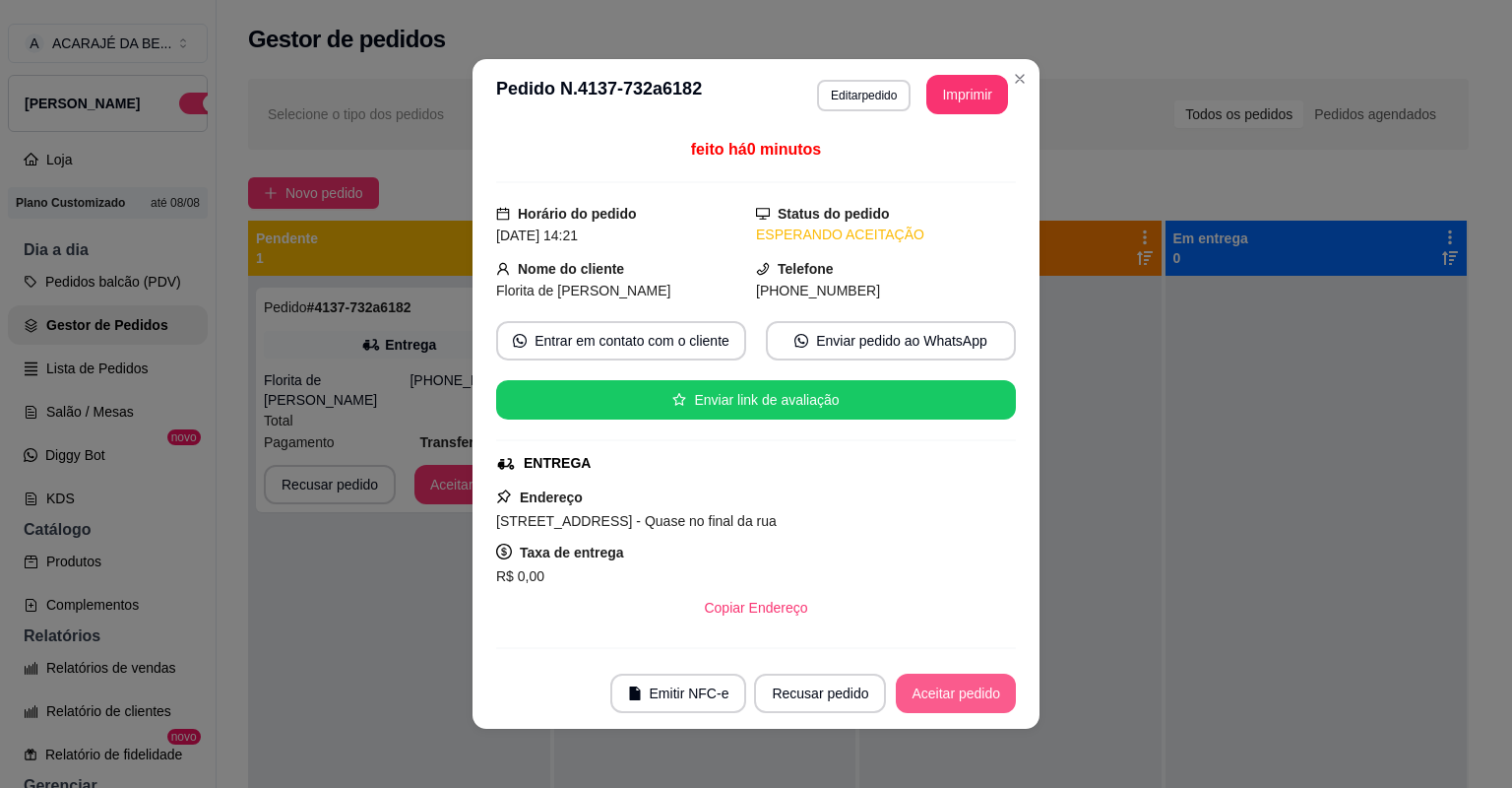click on "Aceitar pedido" at bounding box center [956, 693] 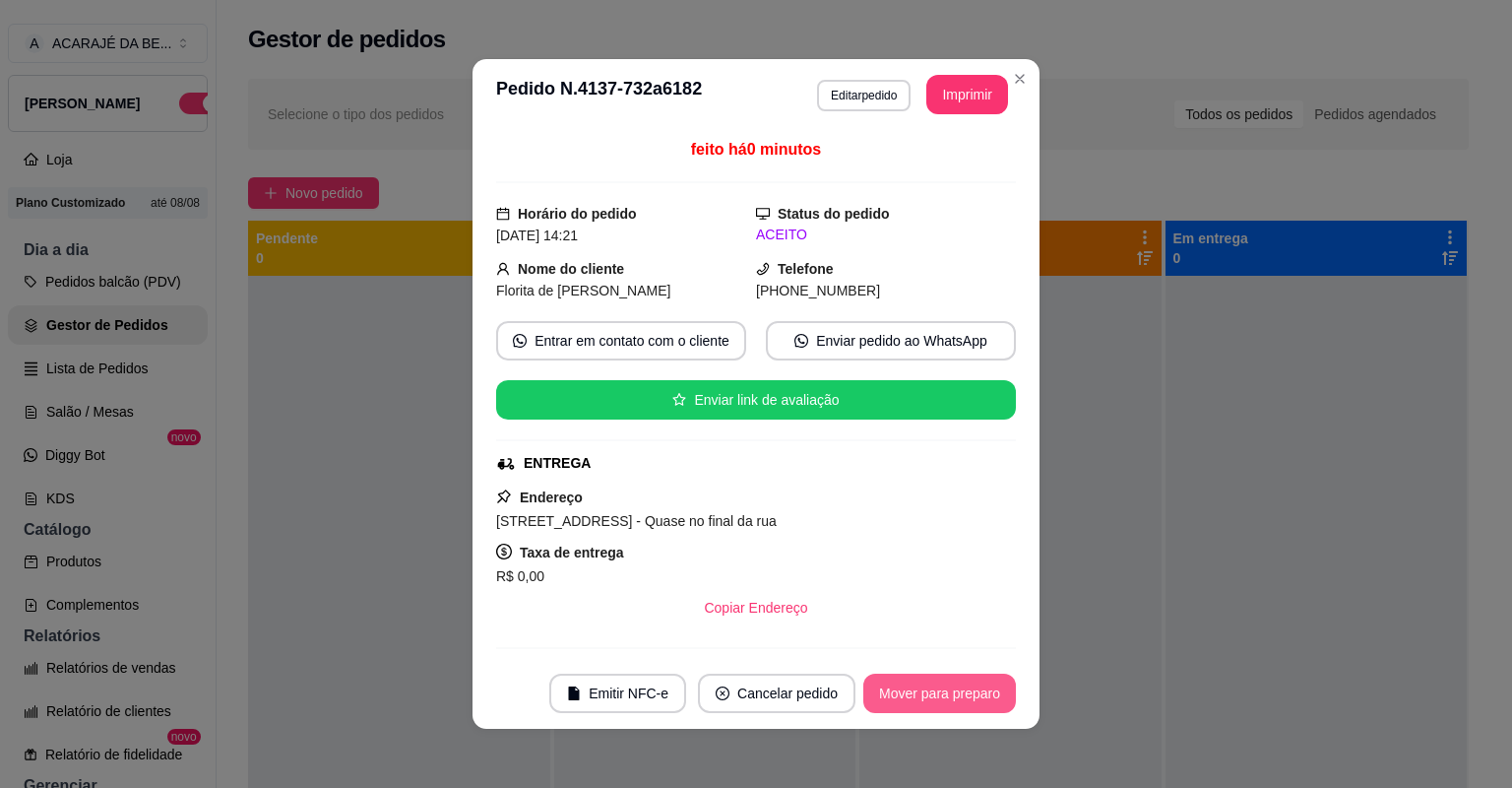 click on "Mover para preparo" at bounding box center (939, 693) 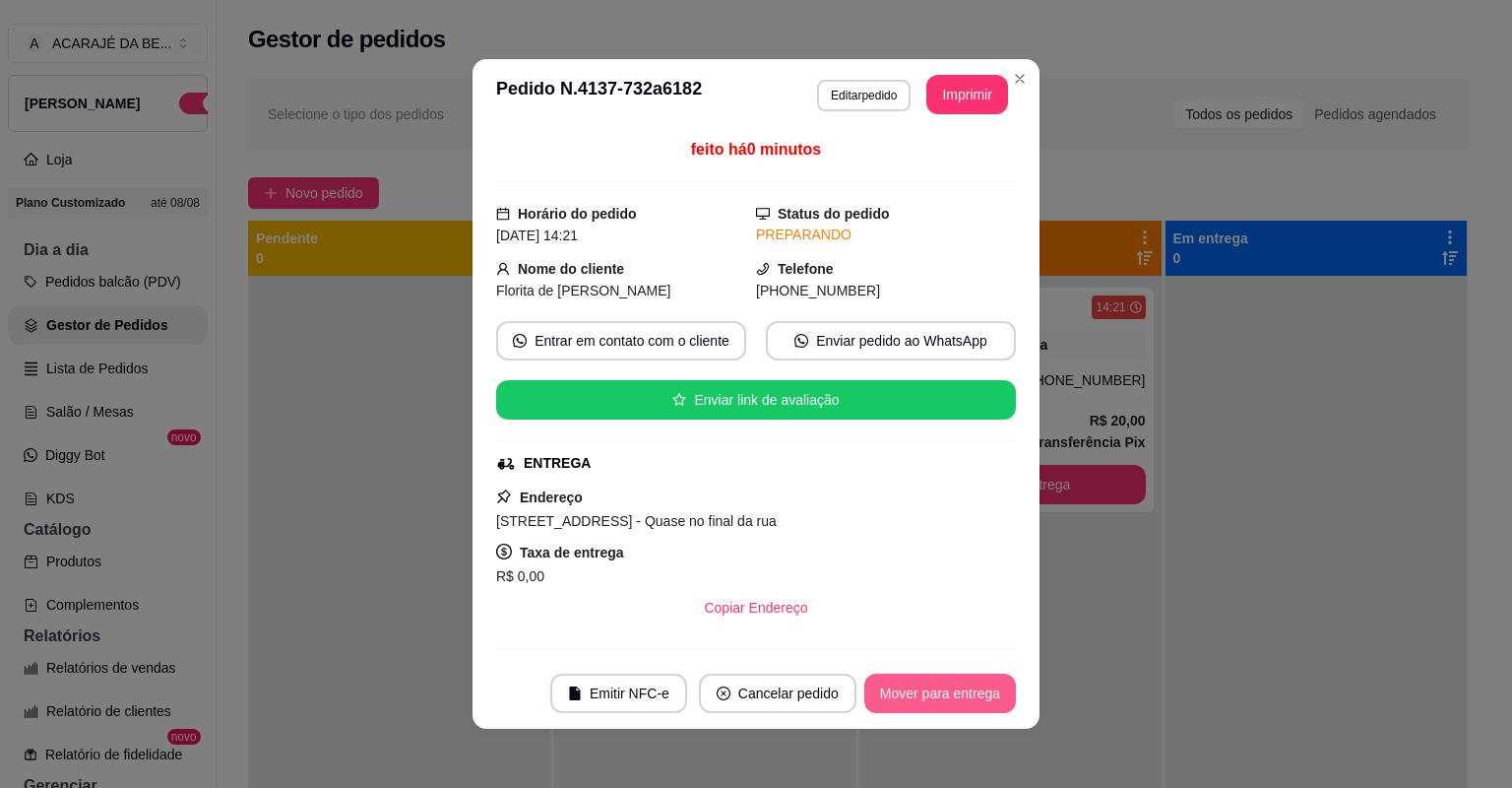 click on "Mover para entrega" at bounding box center (940, 693) 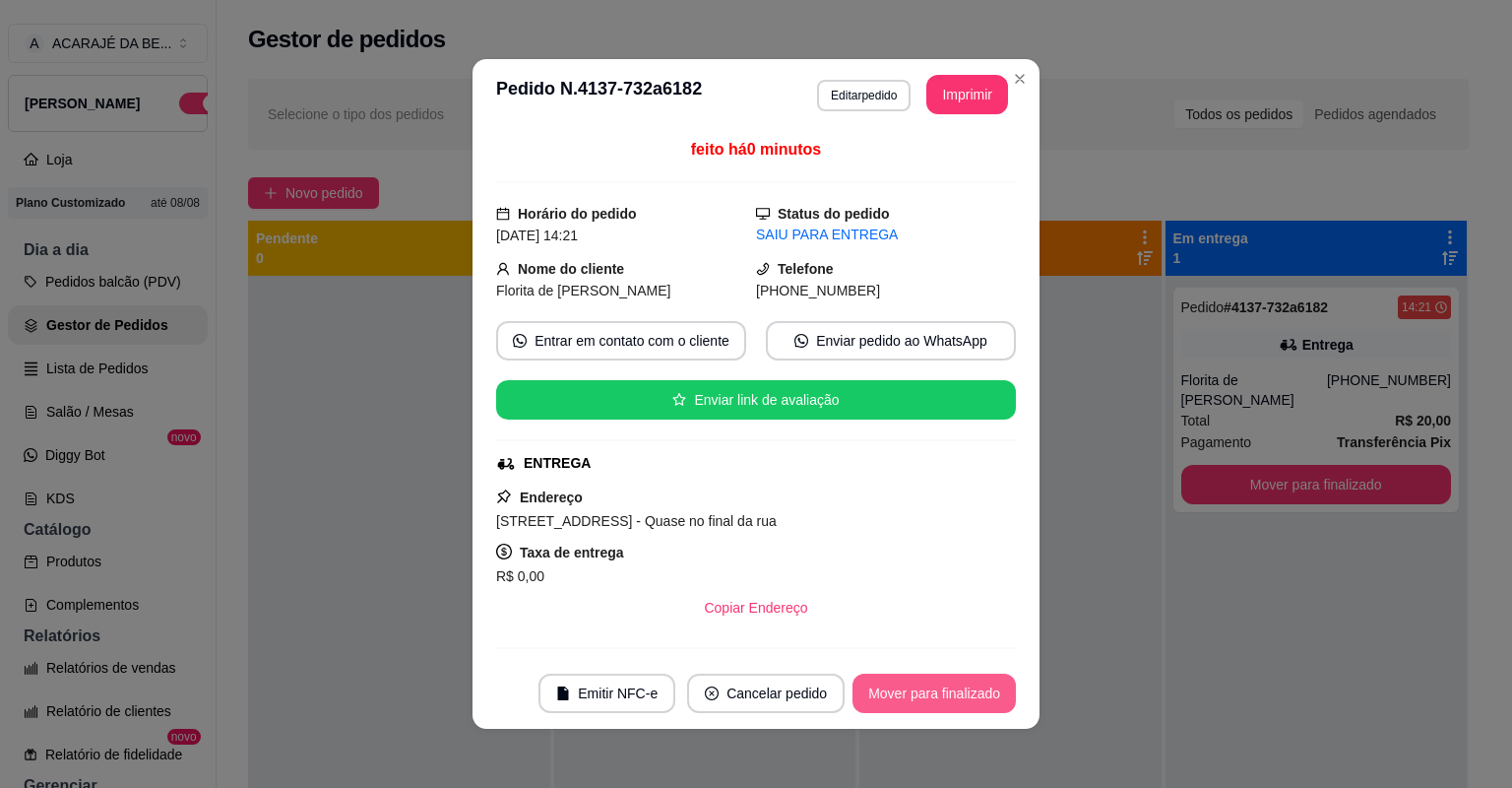 click on "Mover para finalizado" at bounding box center (934, 693) 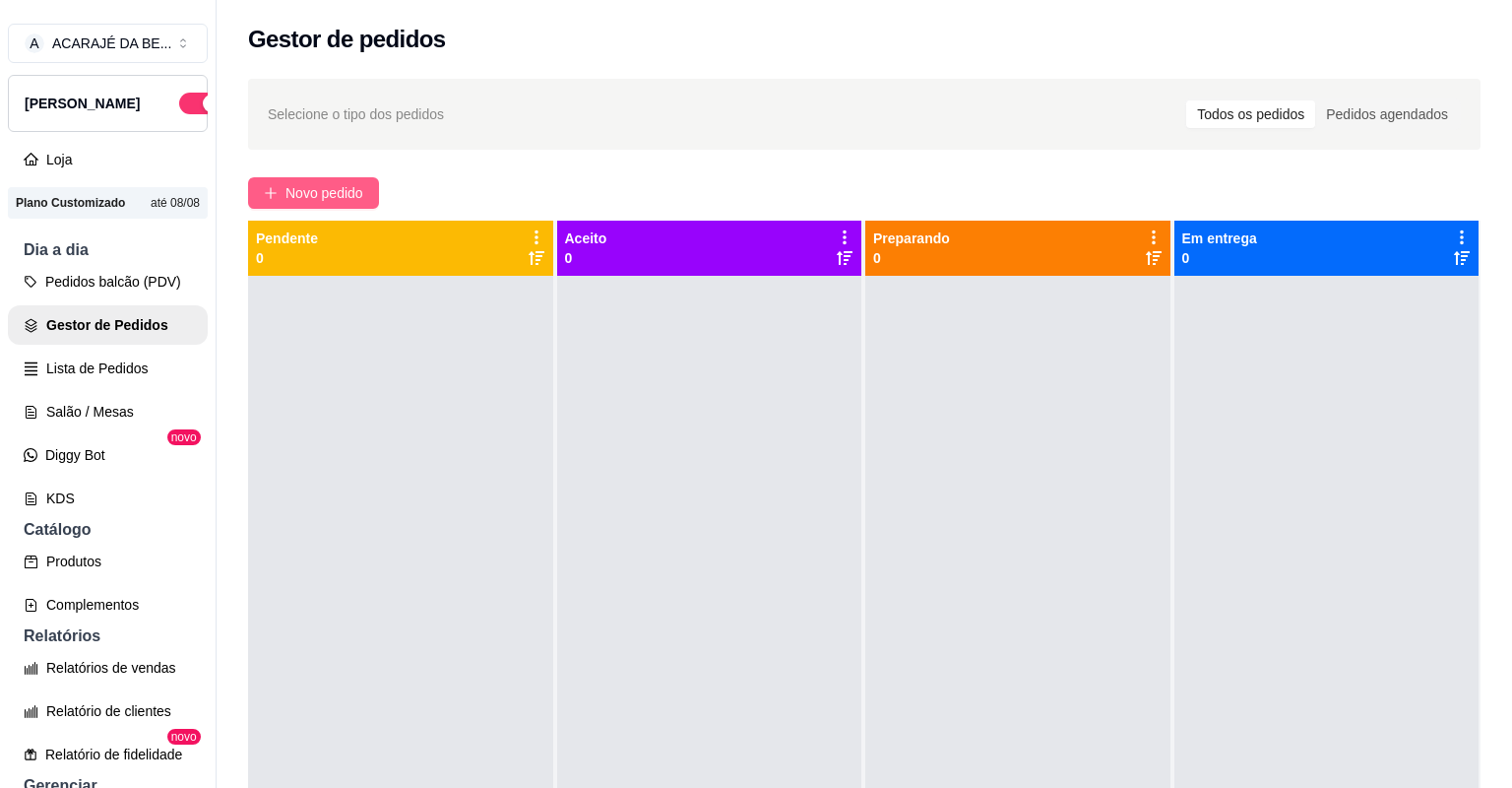 click on "Novo pedido" at bounding box center [324, 193] 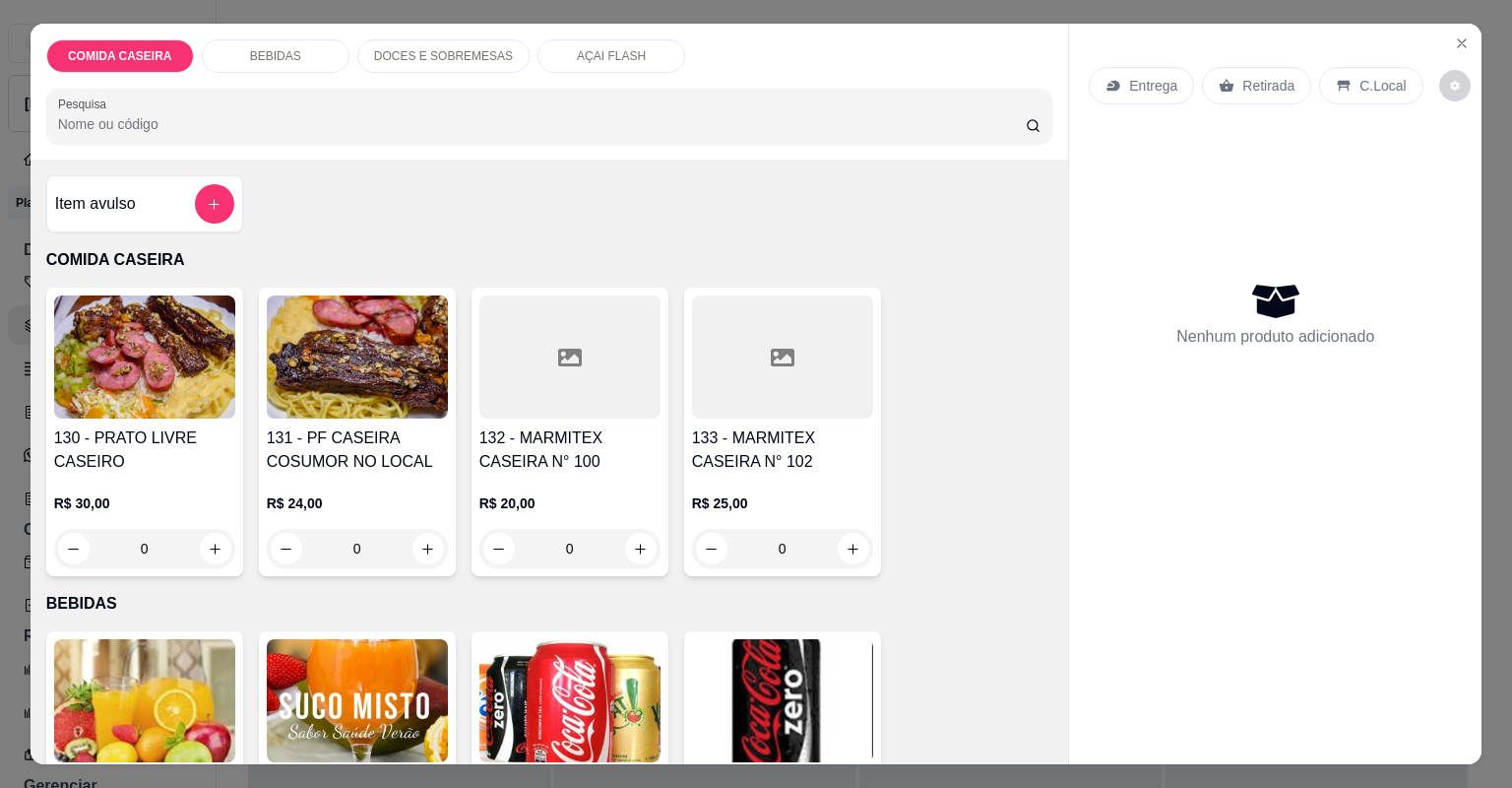 type 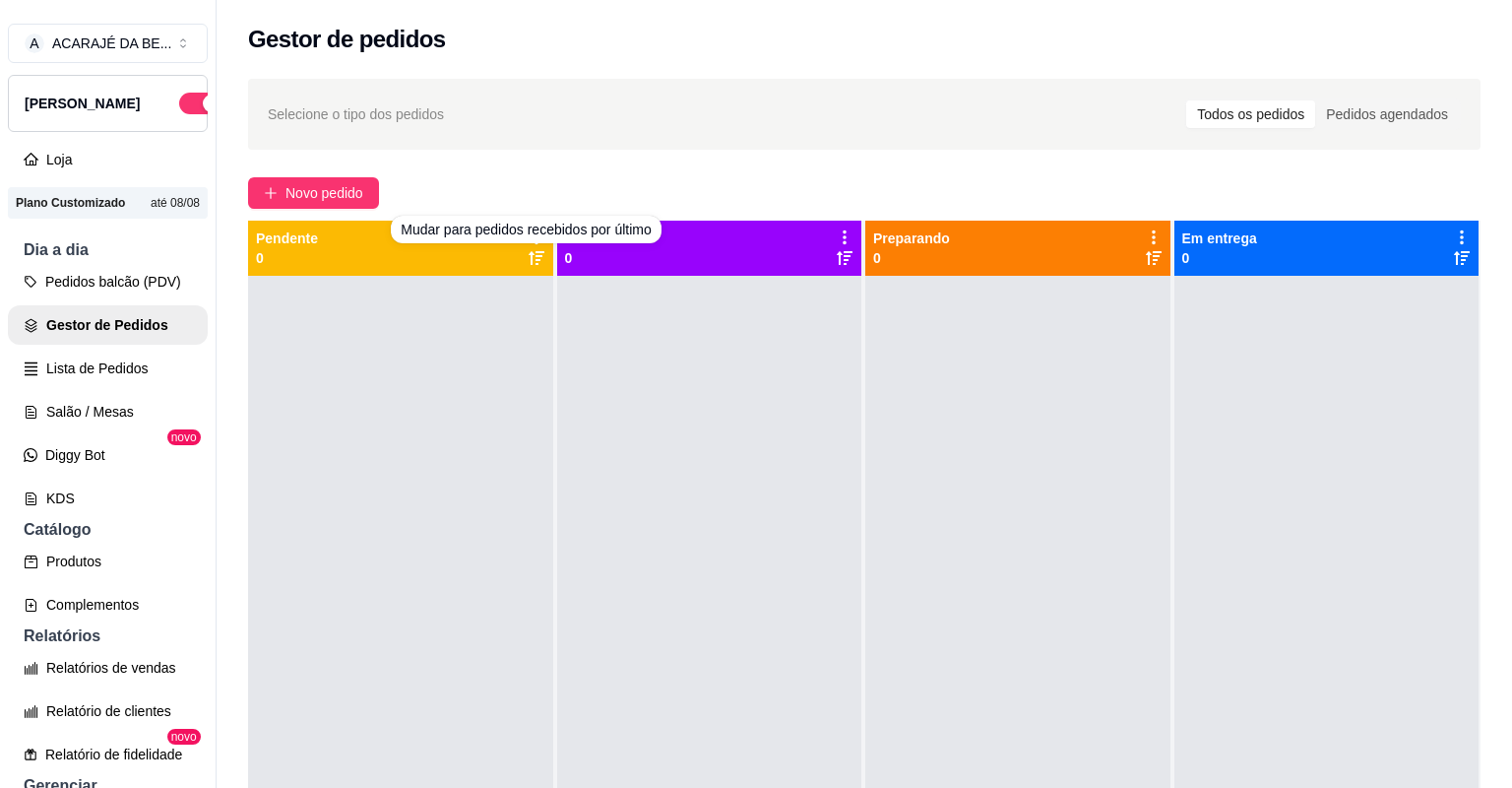 click at bounding box center (401, 670) 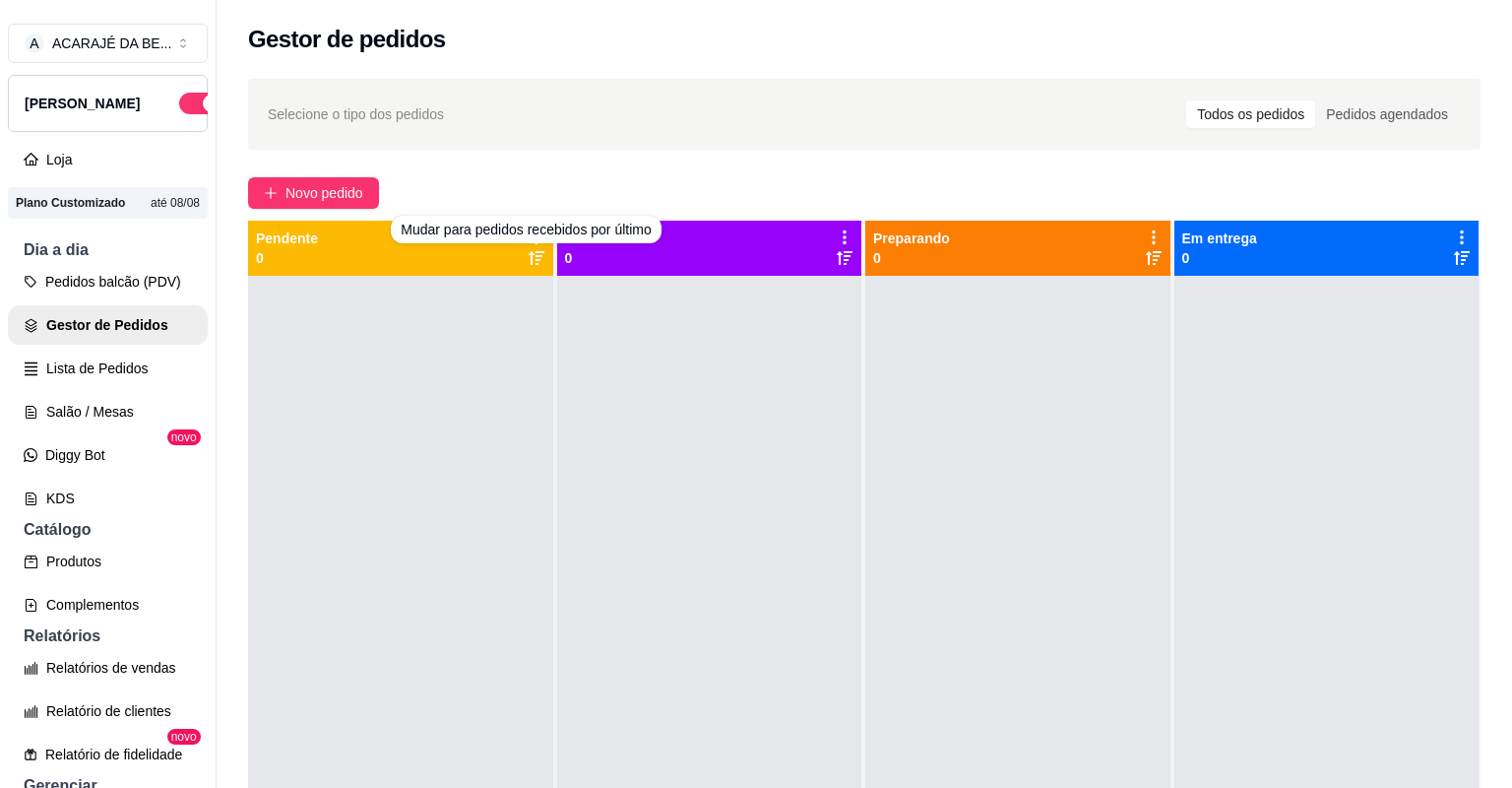 click at bounding box center [401, 670] 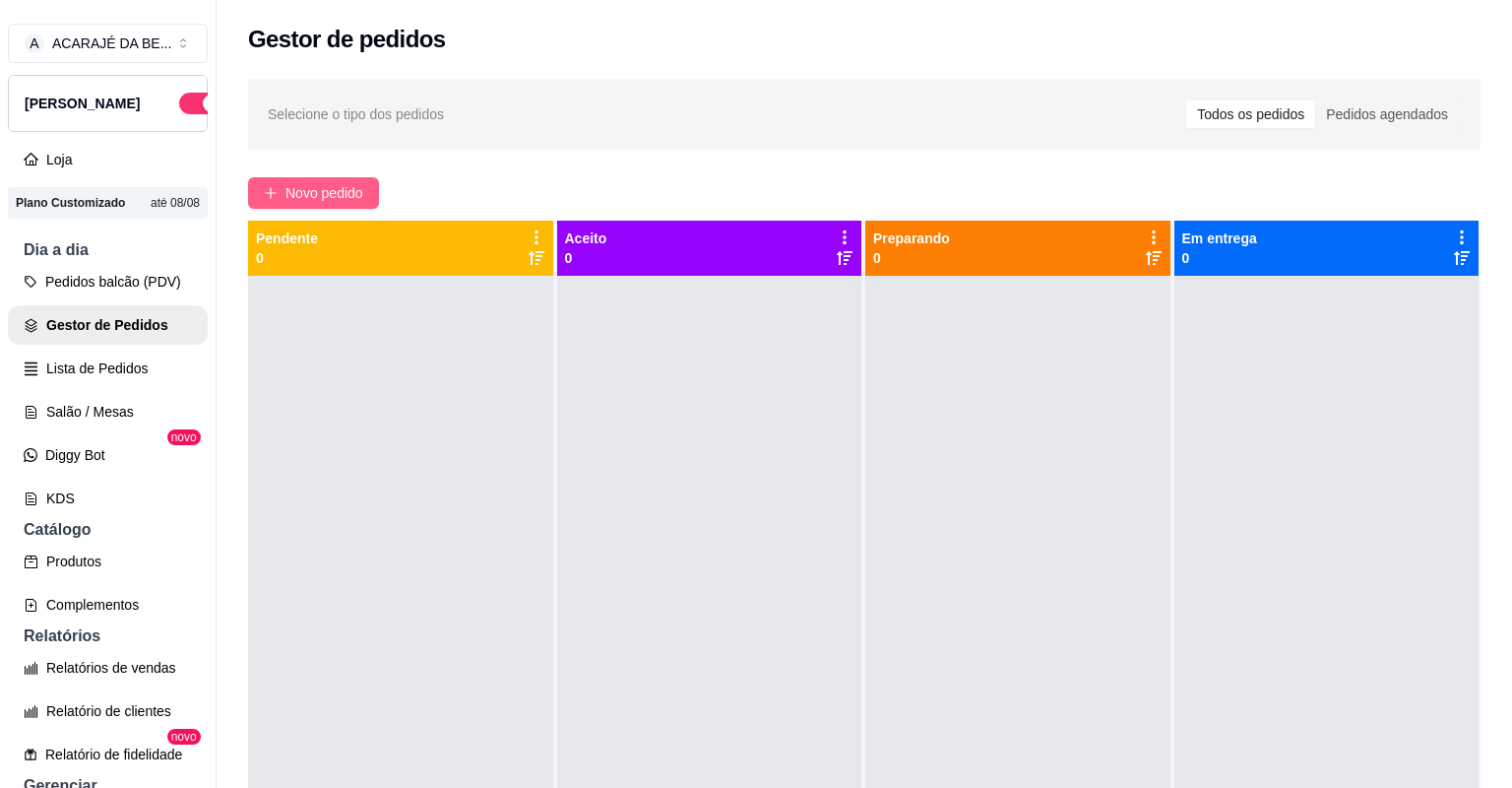 click on "Novo pedido" at bounding box center [324, 193] 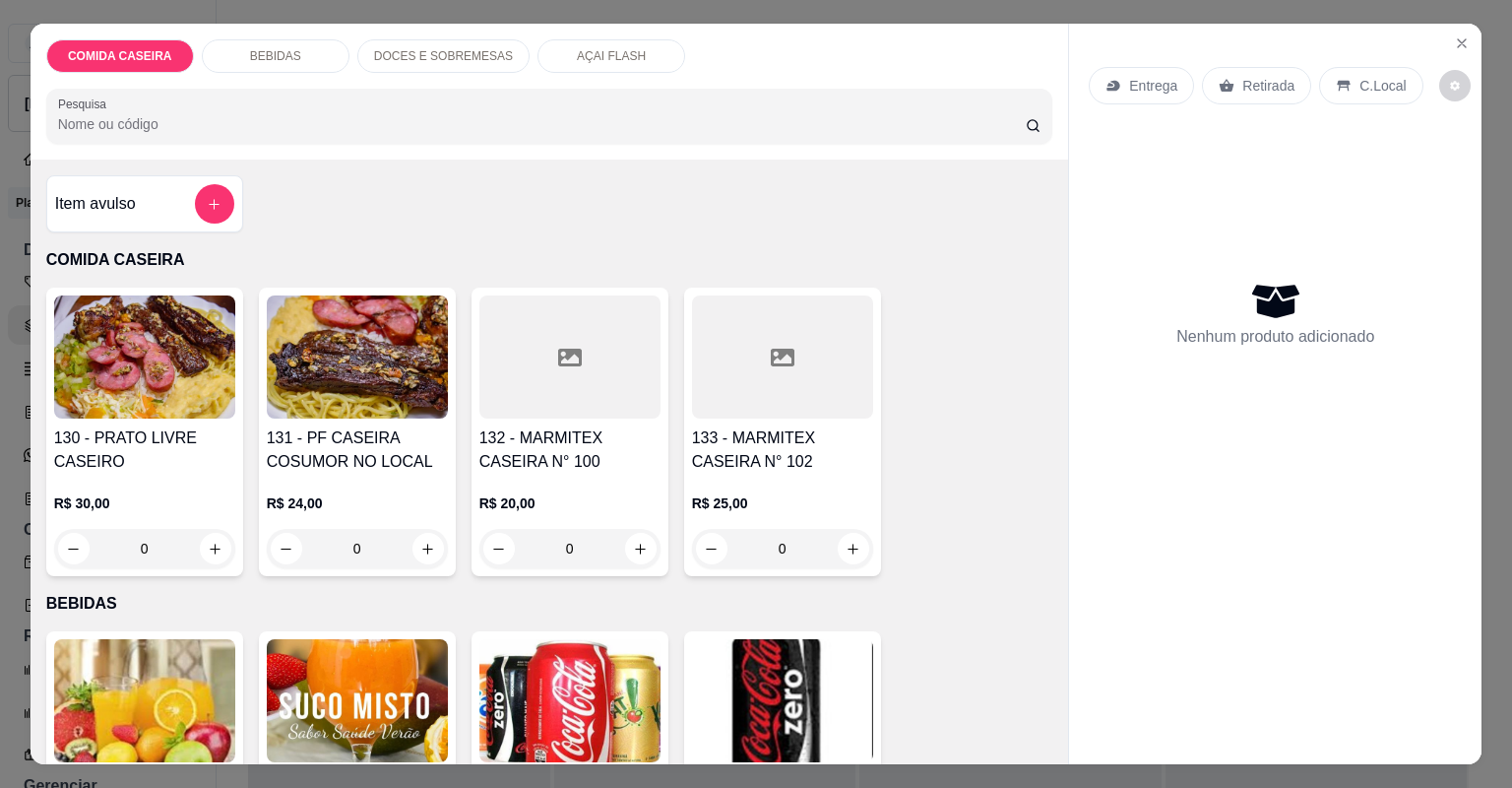 click on "133 - MARMITEX CASEIRA N° 102" at bounding box center (783, 450) 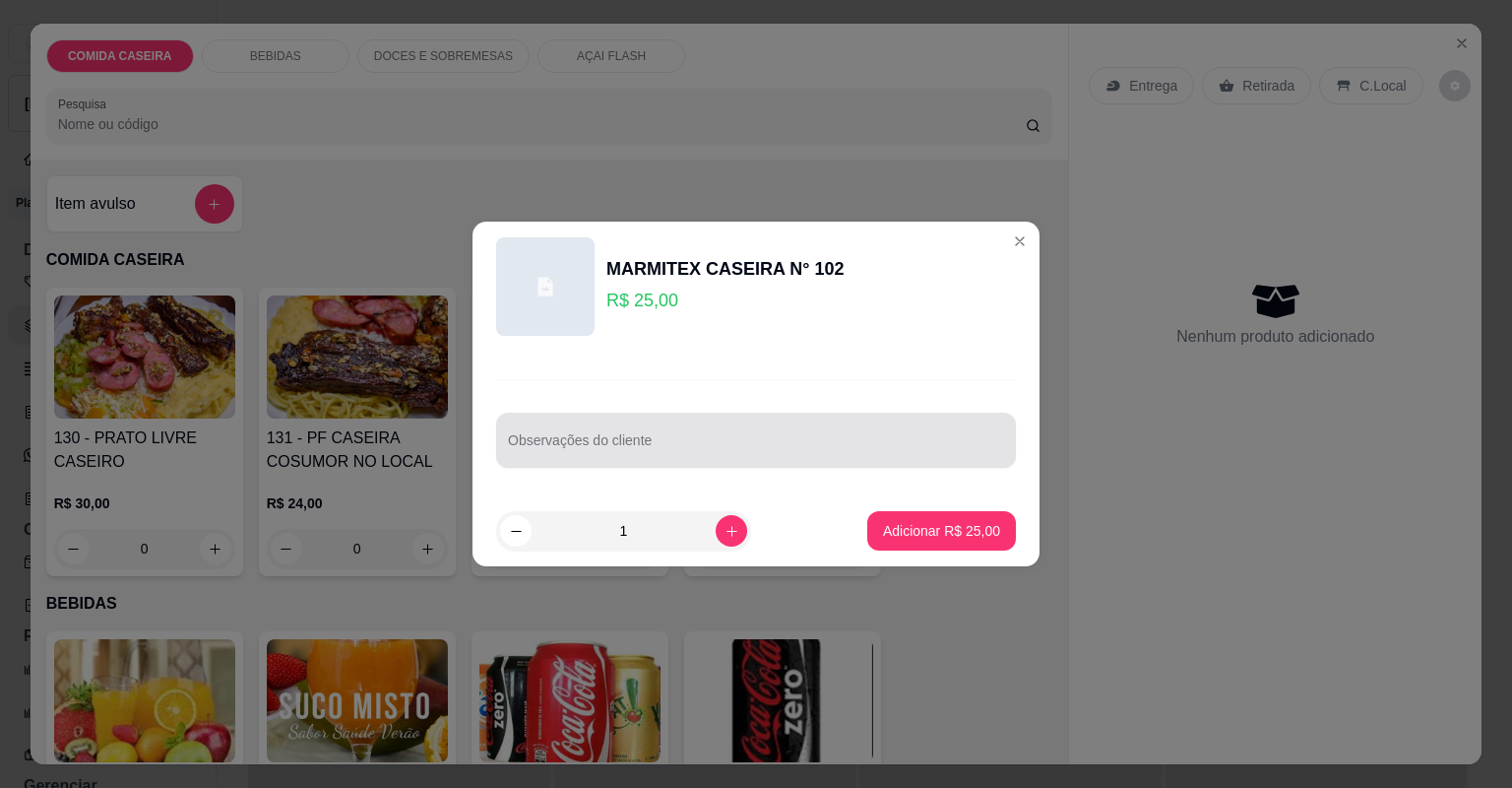 click at bounding box center (756, 440) 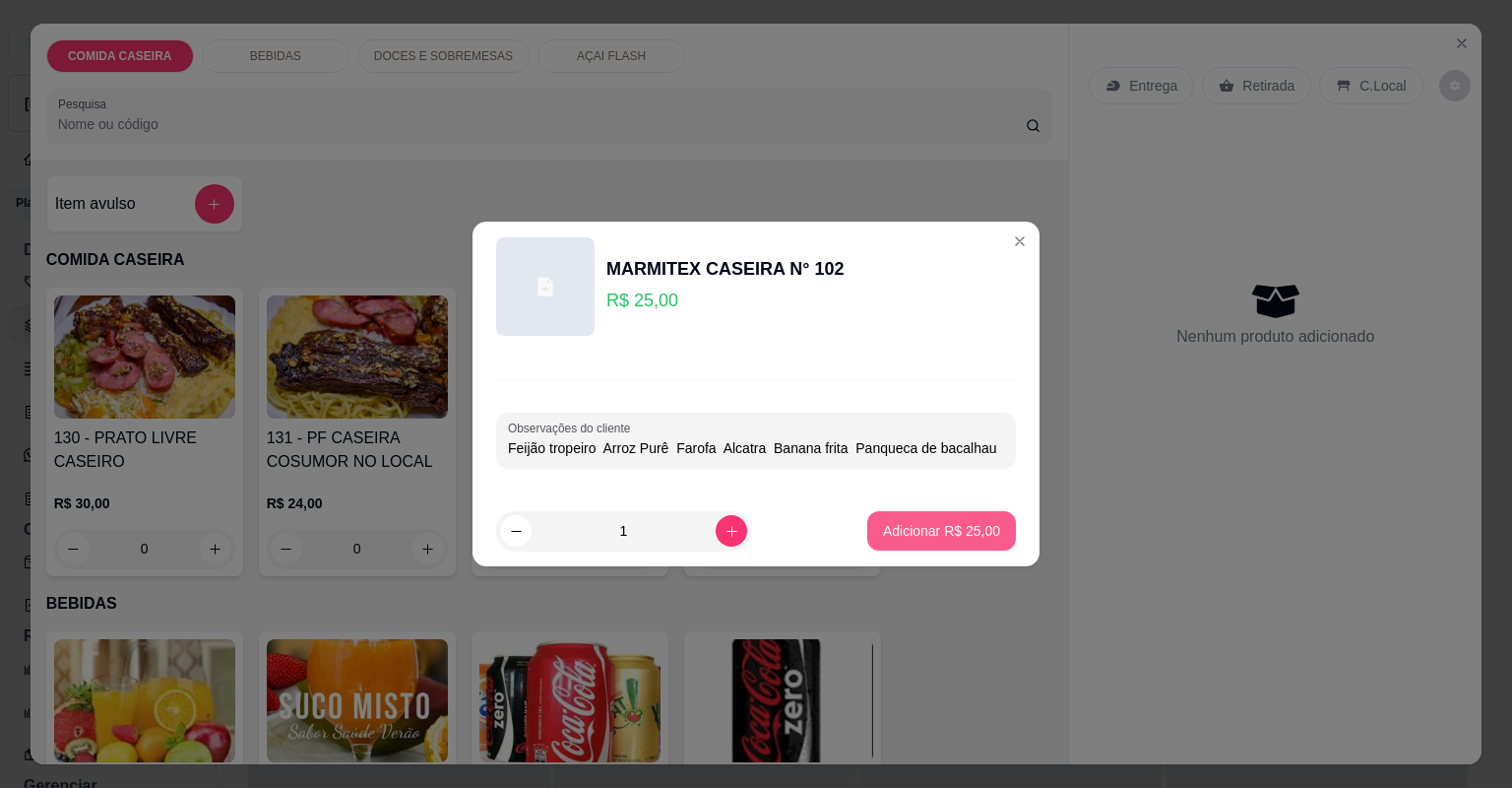 click on "Adicionar   R$ 25,00" at bounding box center (941, 531) 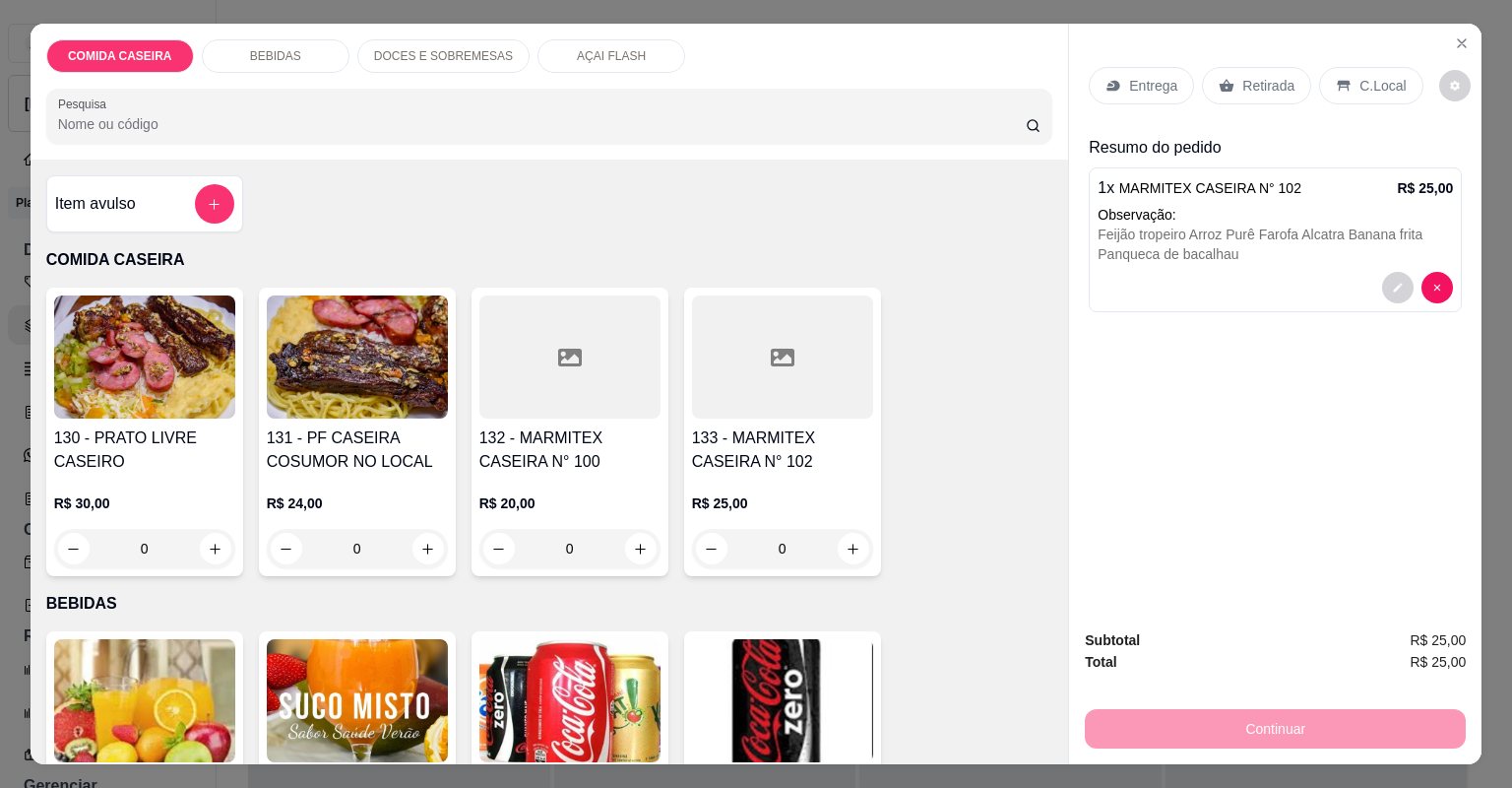 click on "Entrega" at bounding box center [1153, 86] 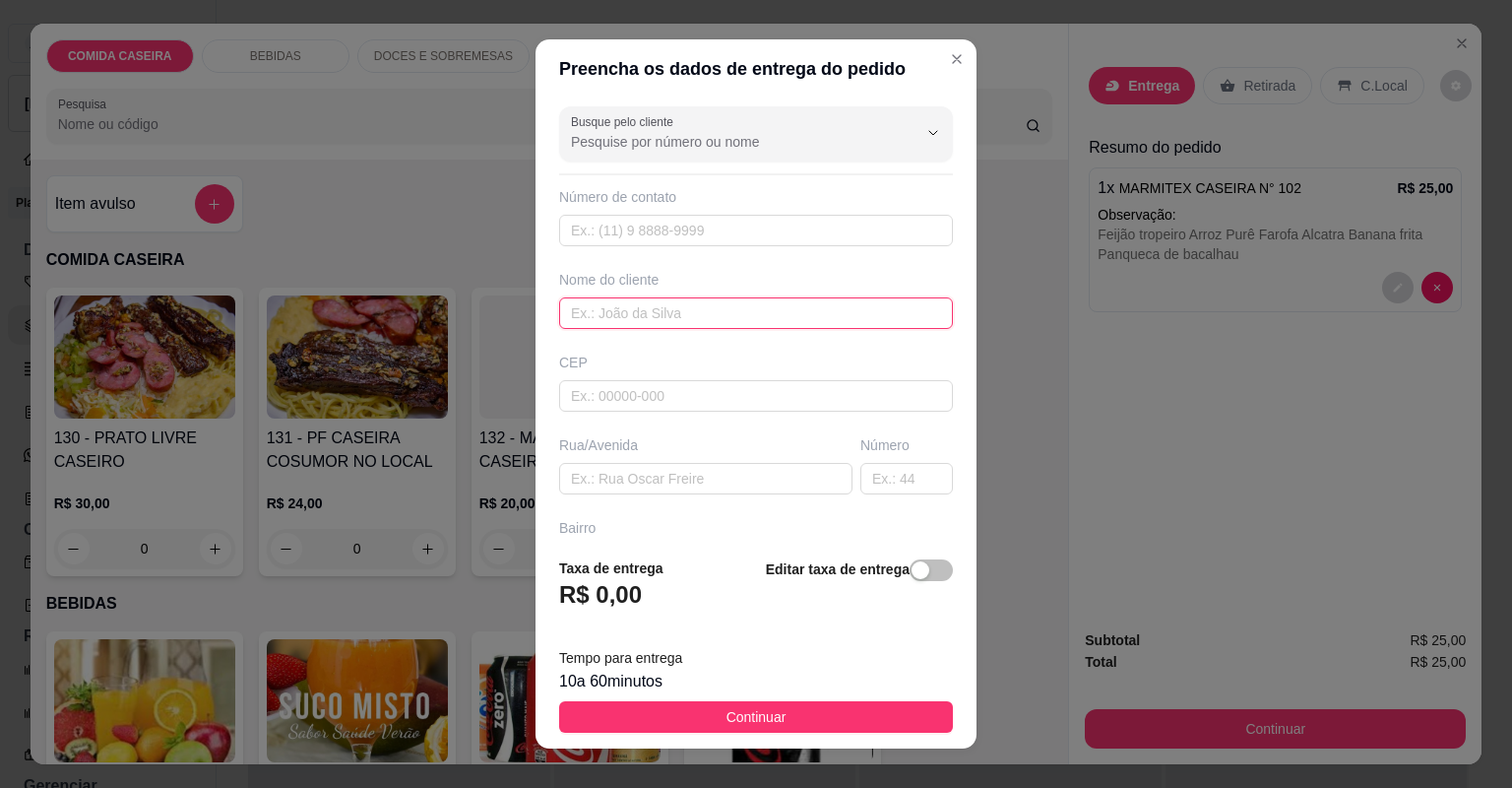 click at bounding box center [756, 313] 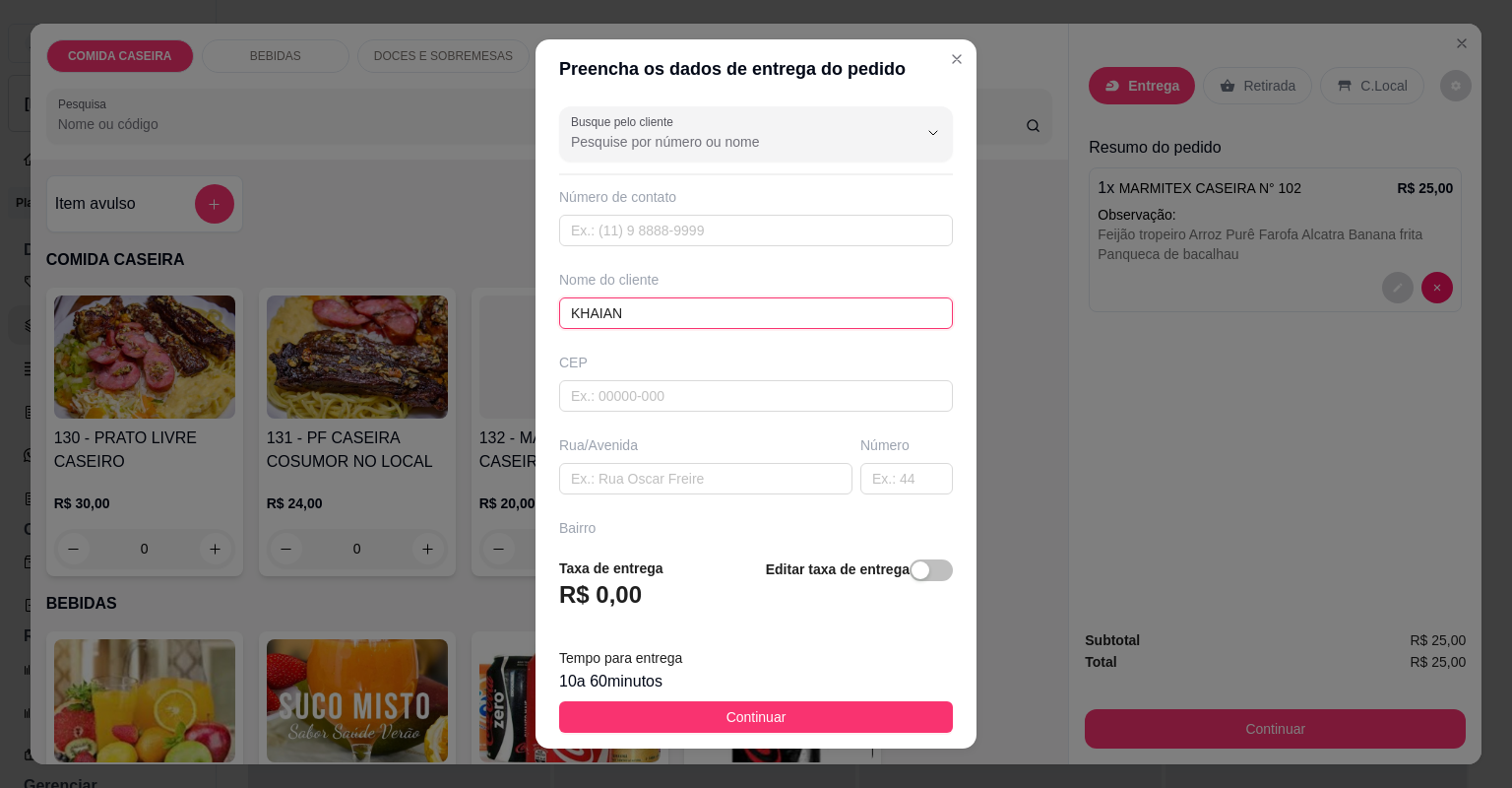 type on "KHAIAN" 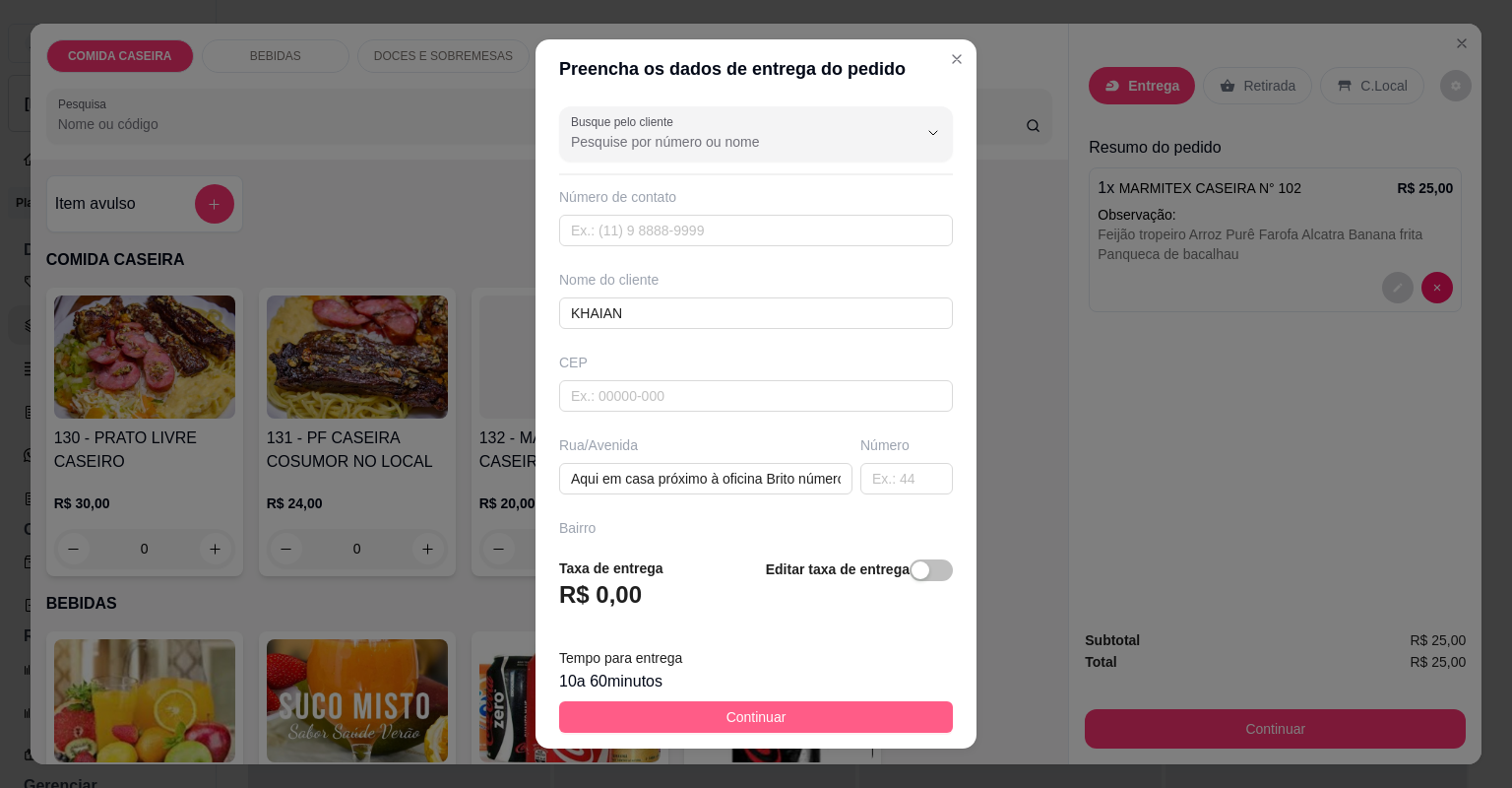 click on "Continuar" at bounding box center (756, 717) 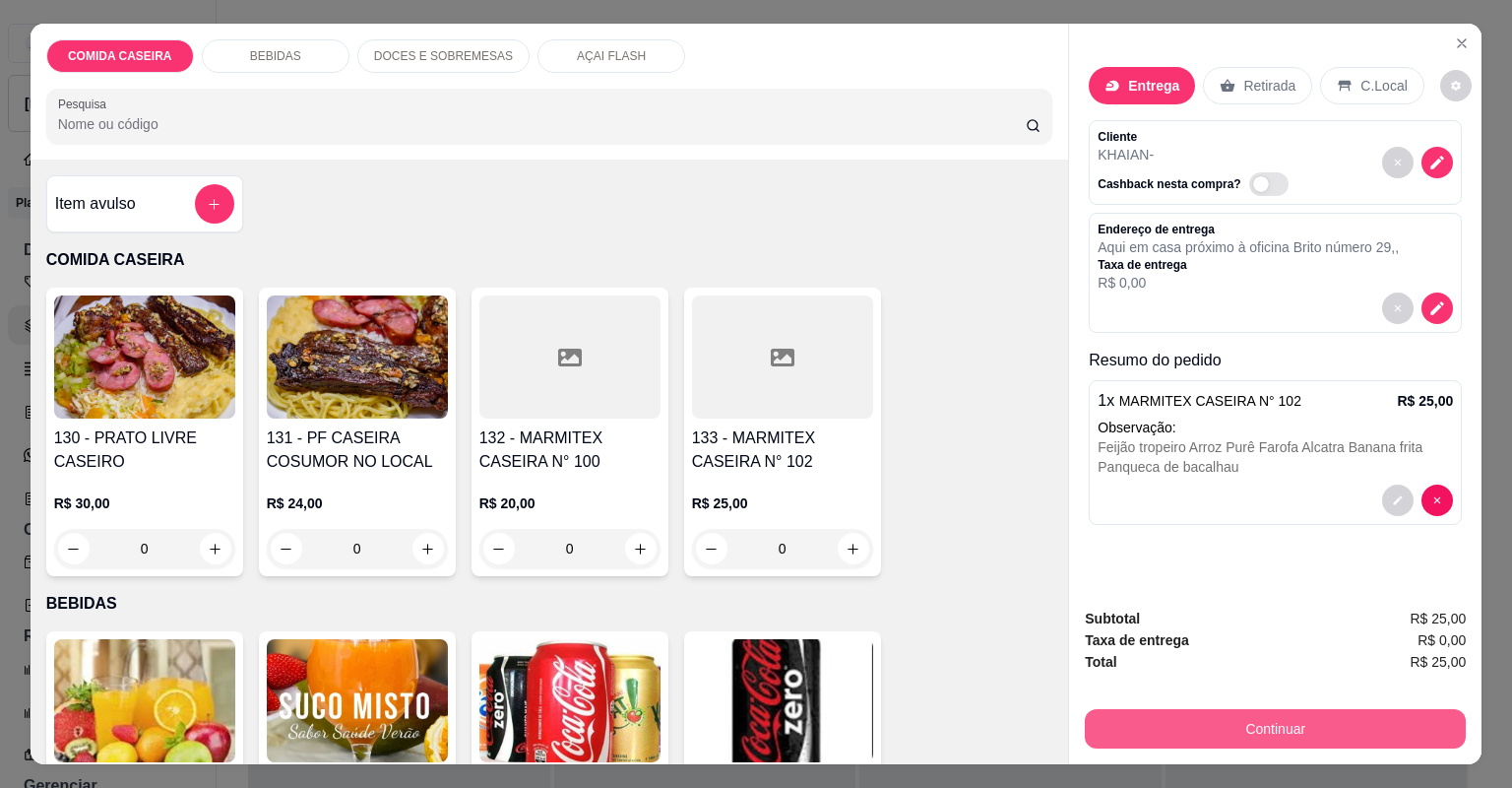 click on "Continuar" at bounding box center [1275, 729] 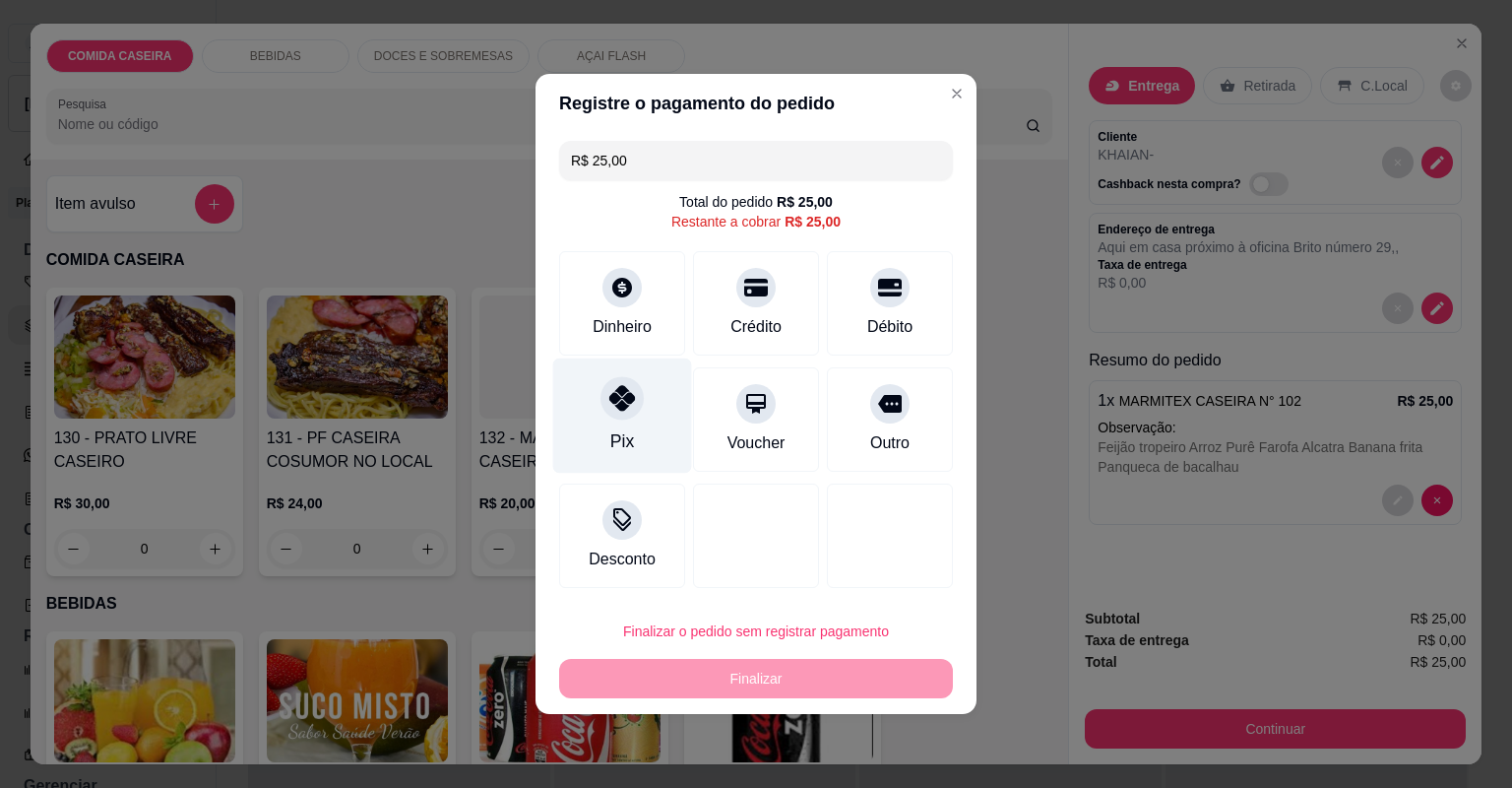 click at bounding box center (622, 398) 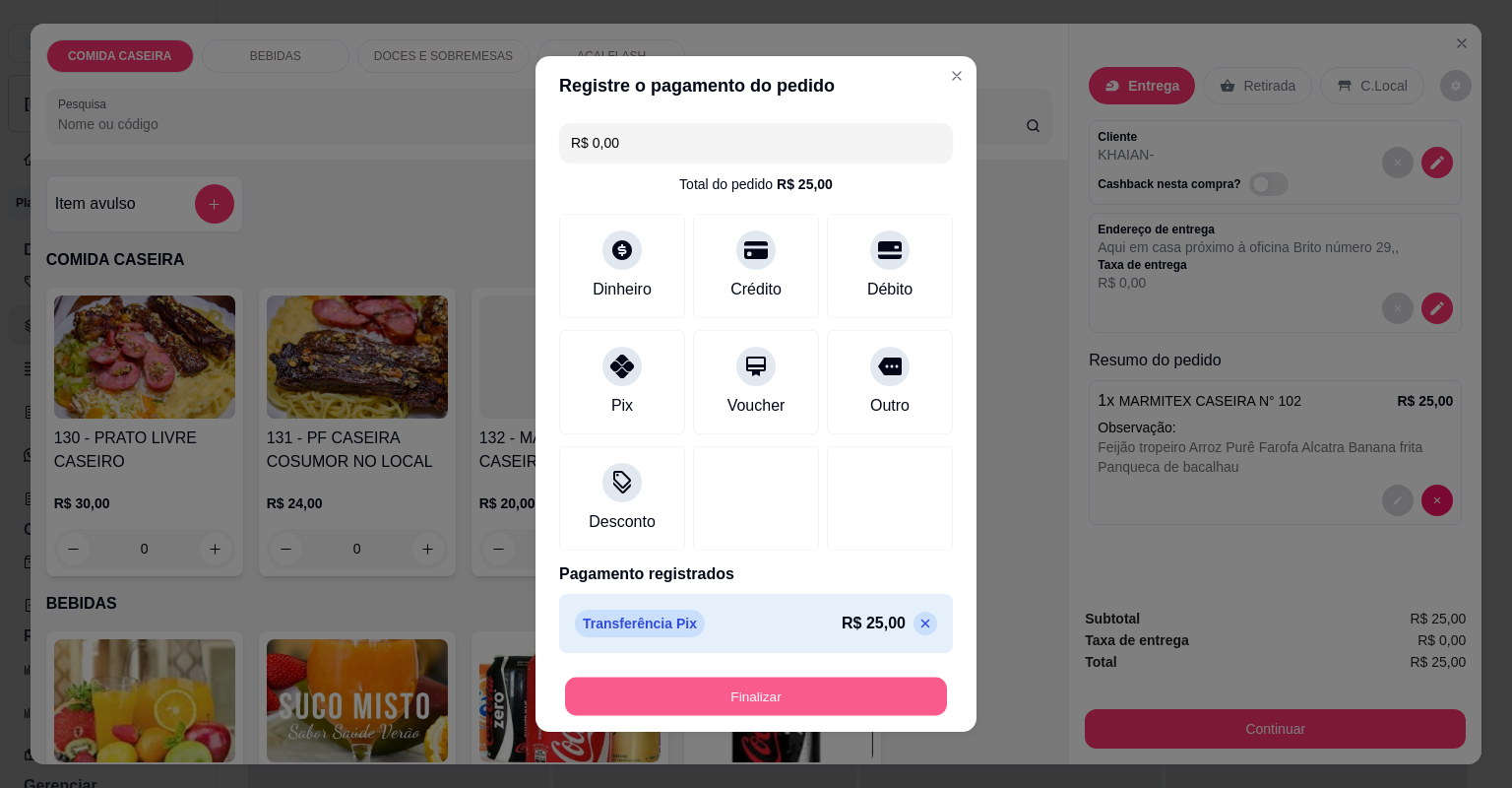 click on "Finalizar" at bounding box center [756, 696] 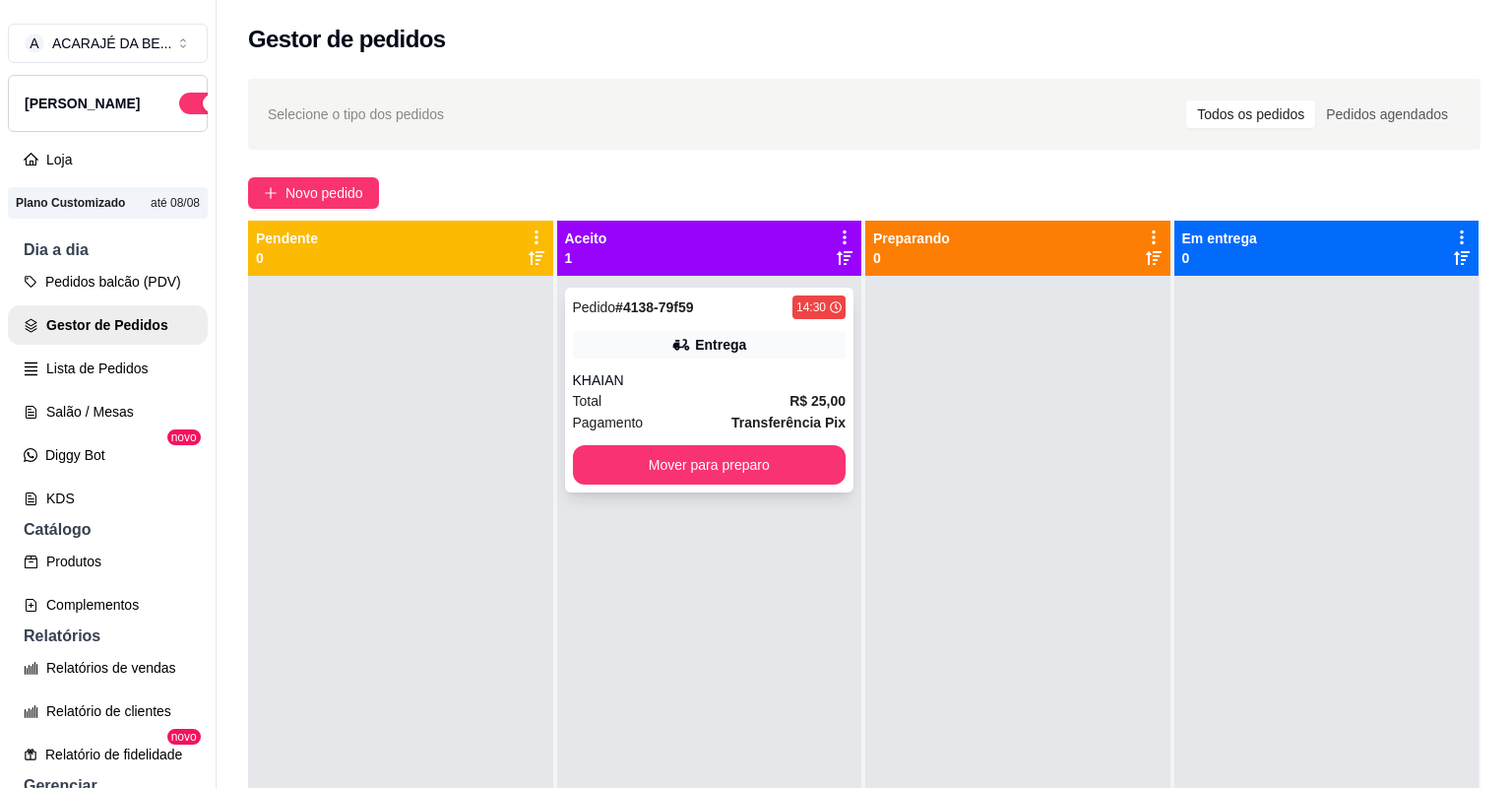 click on "Total R$ 25,00" at bounding box center (710, 401) 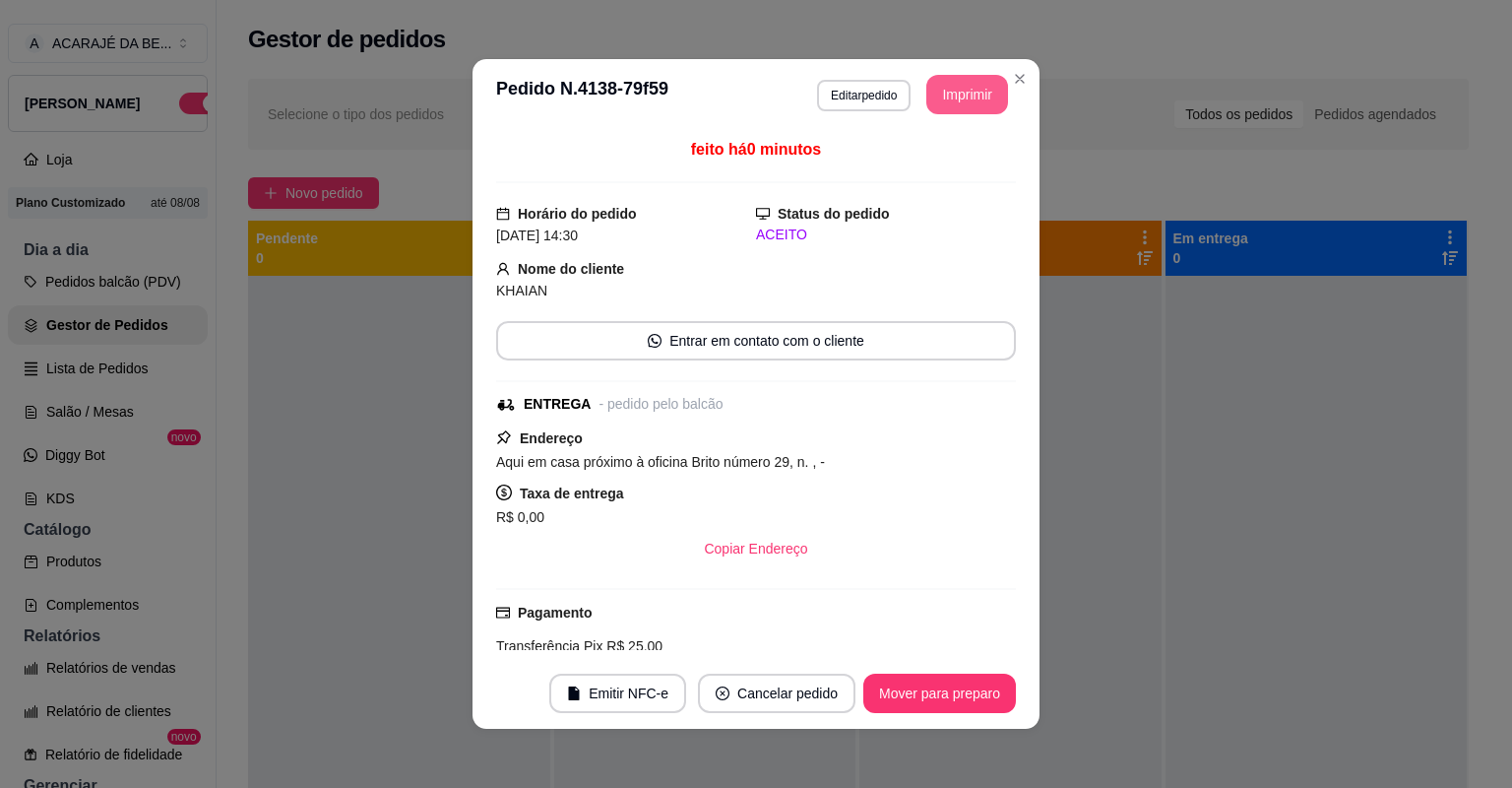 click on "Imprimir" at bounding box center (967, 95) 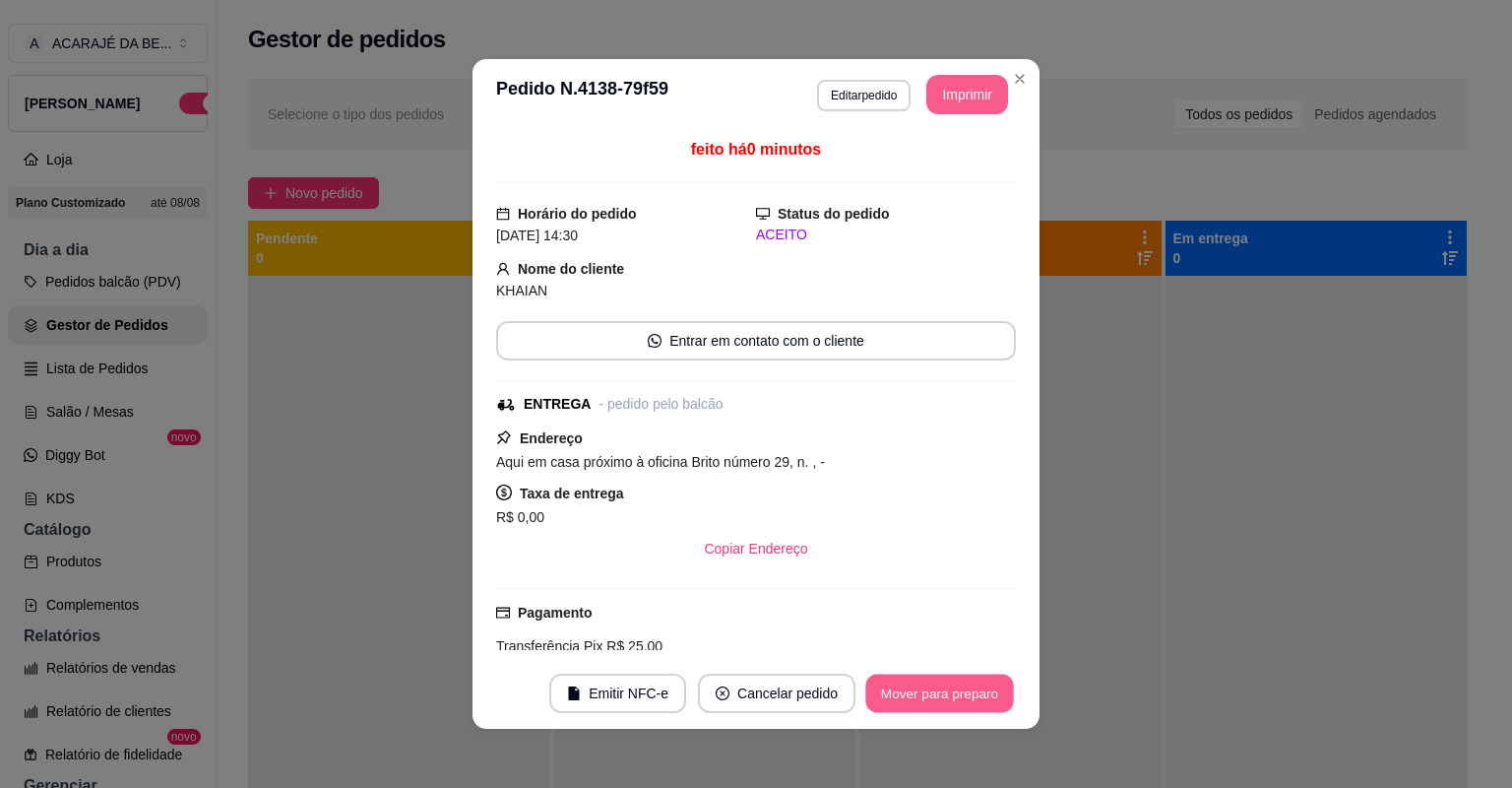 click on "Mover para preparo" at bounding box center (939, 693) 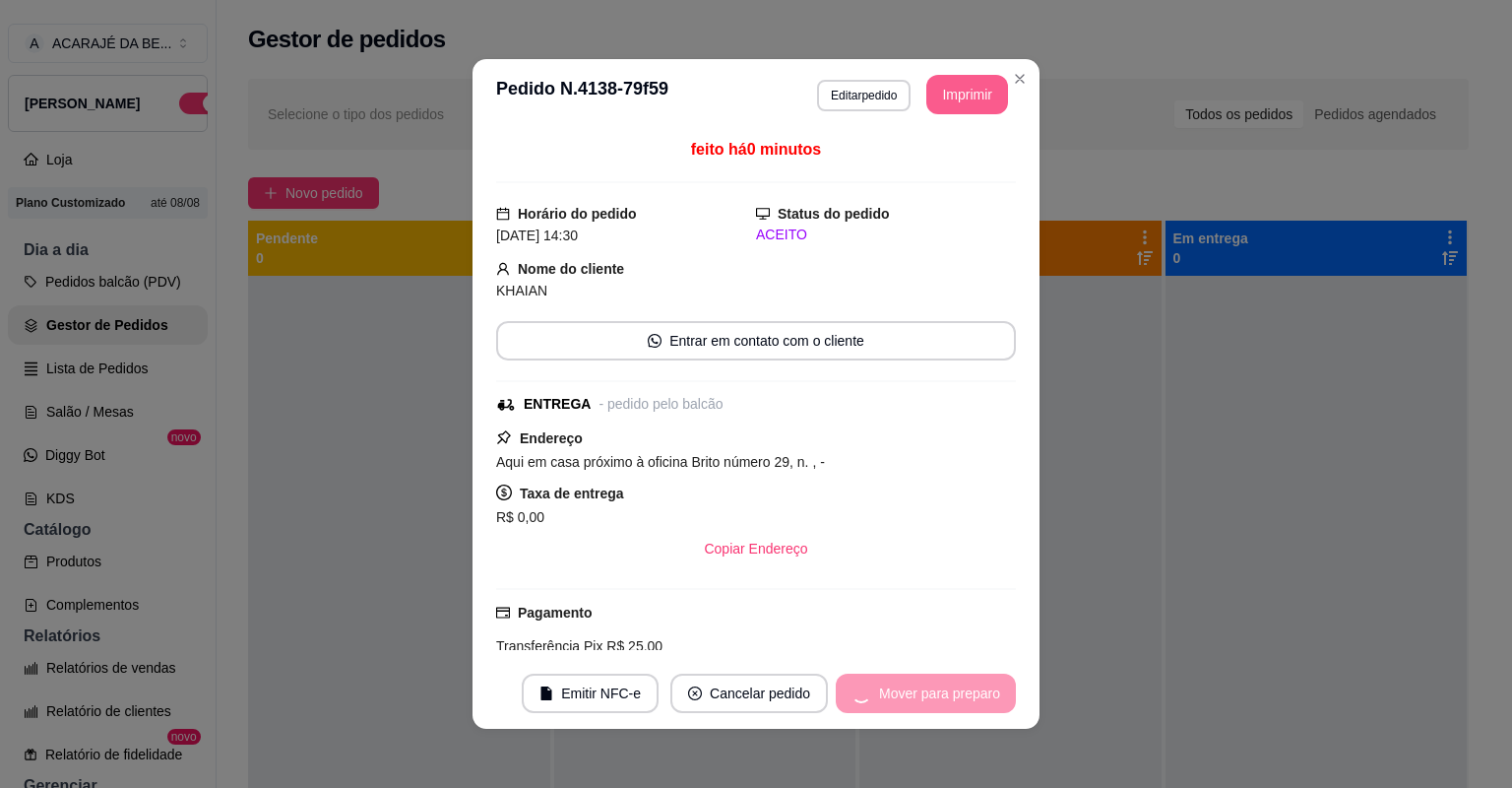 click on "Mover para preparo" at bounding box center [925, 693] 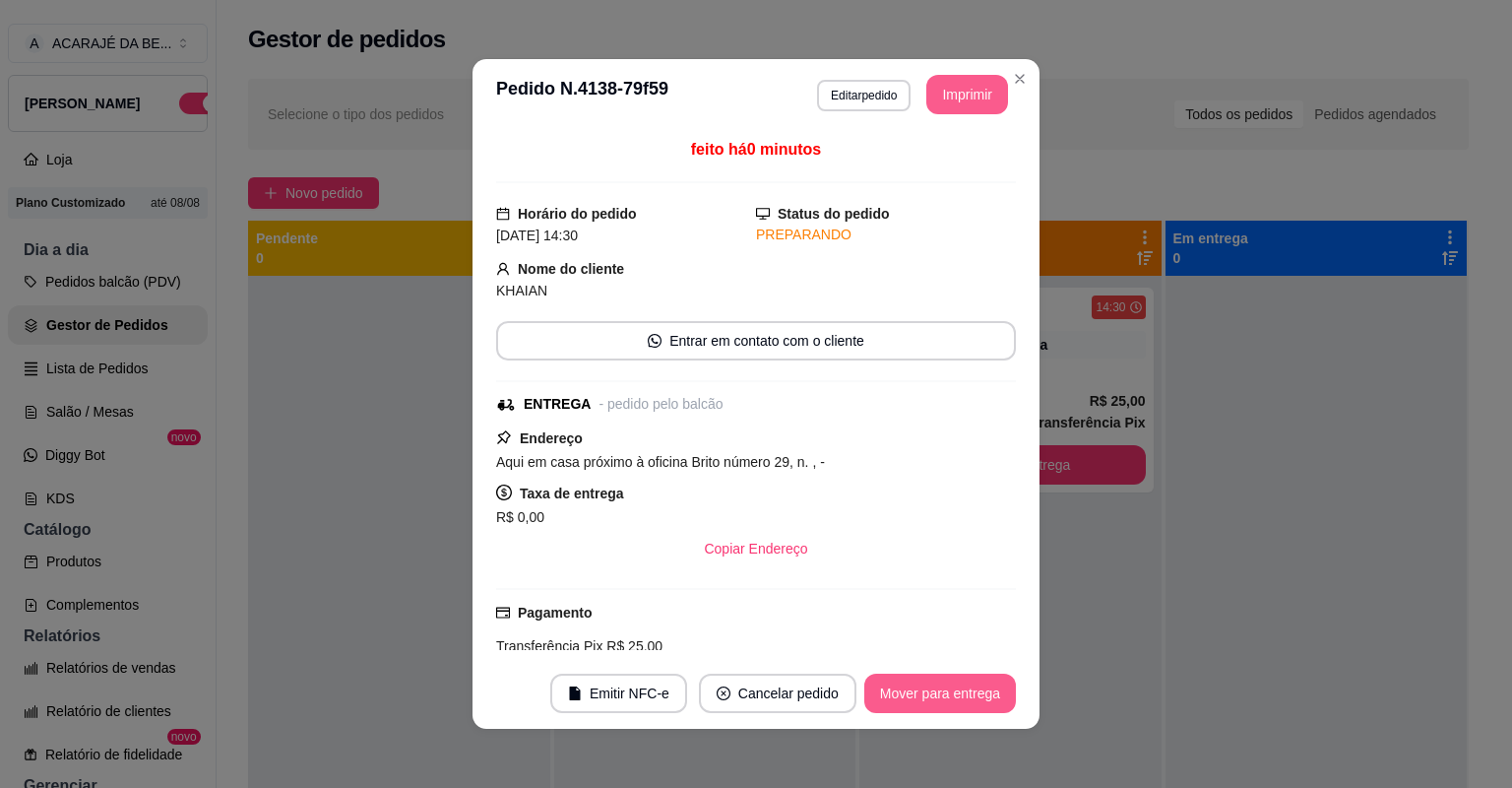 click on "Mover para entrega" at bounding box center (940, 693) 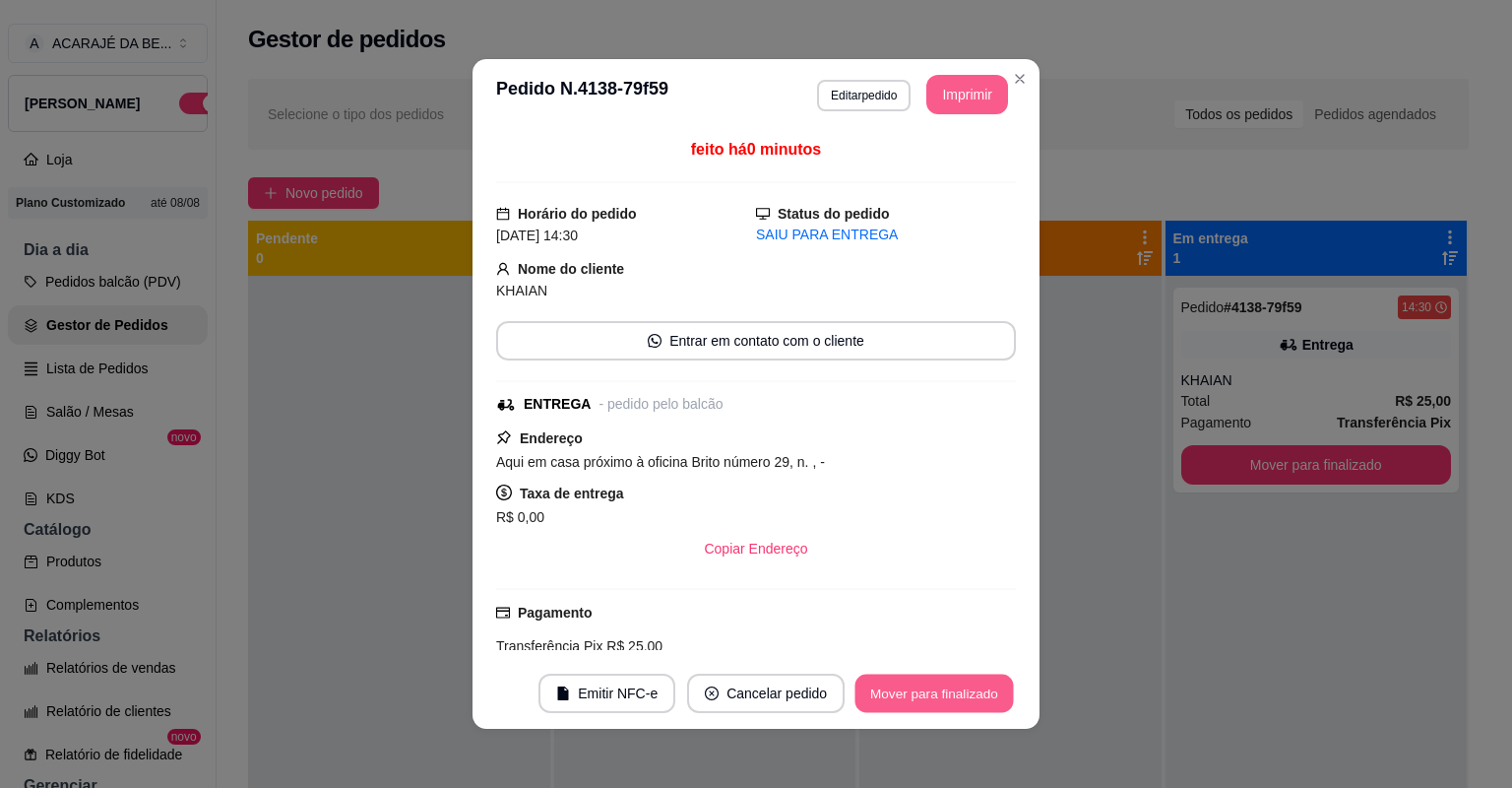 click on "Mover para finalizado" at bounding box center [934, 693] 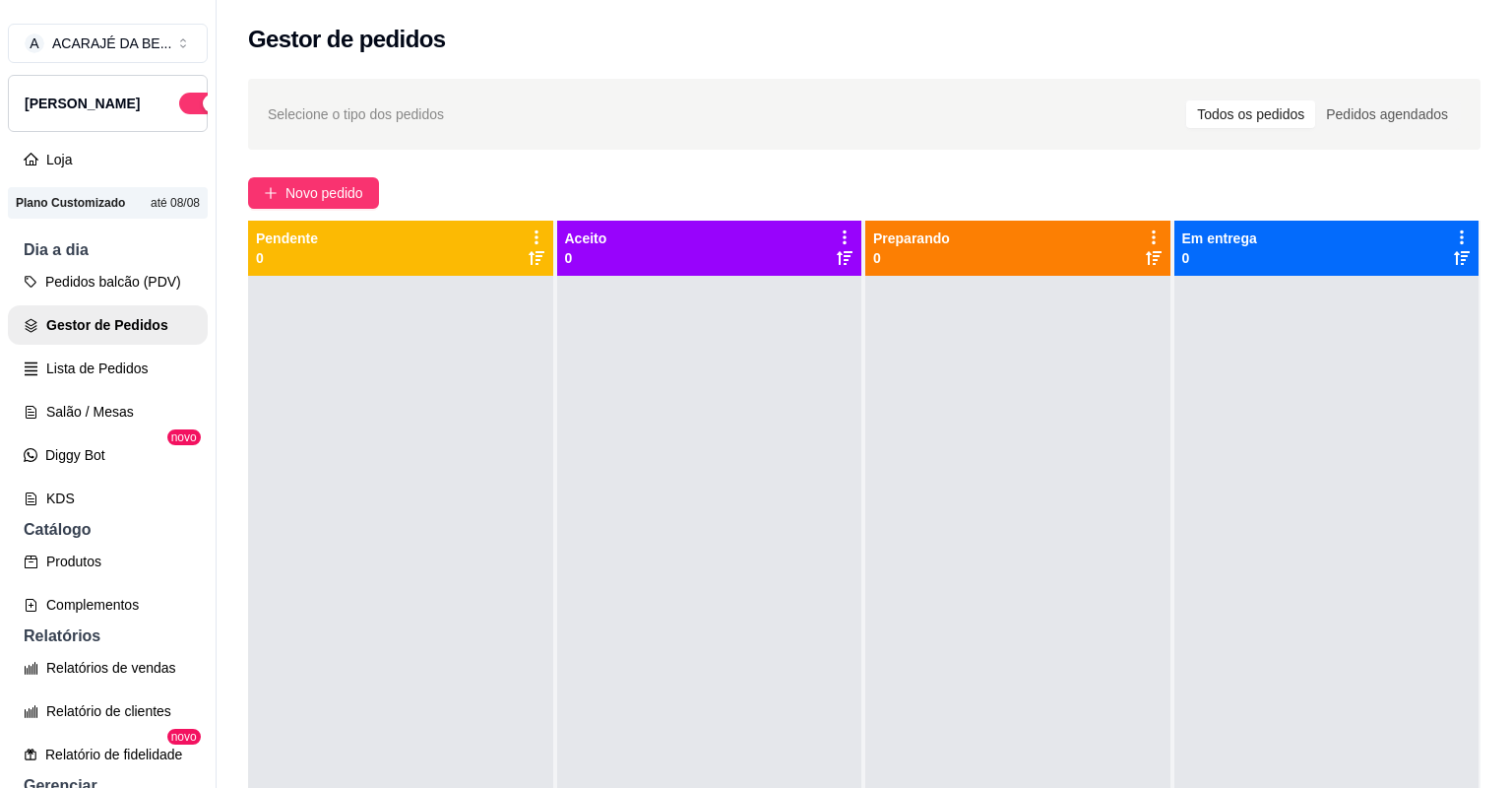 click on "Selecione o tipo dos pedidos Todos os pedidos Pedidos agendados Novo pedido Pendente 0 Aceito 0 Preparando 0 Em entrega 0" at bounding box center (864, 550) 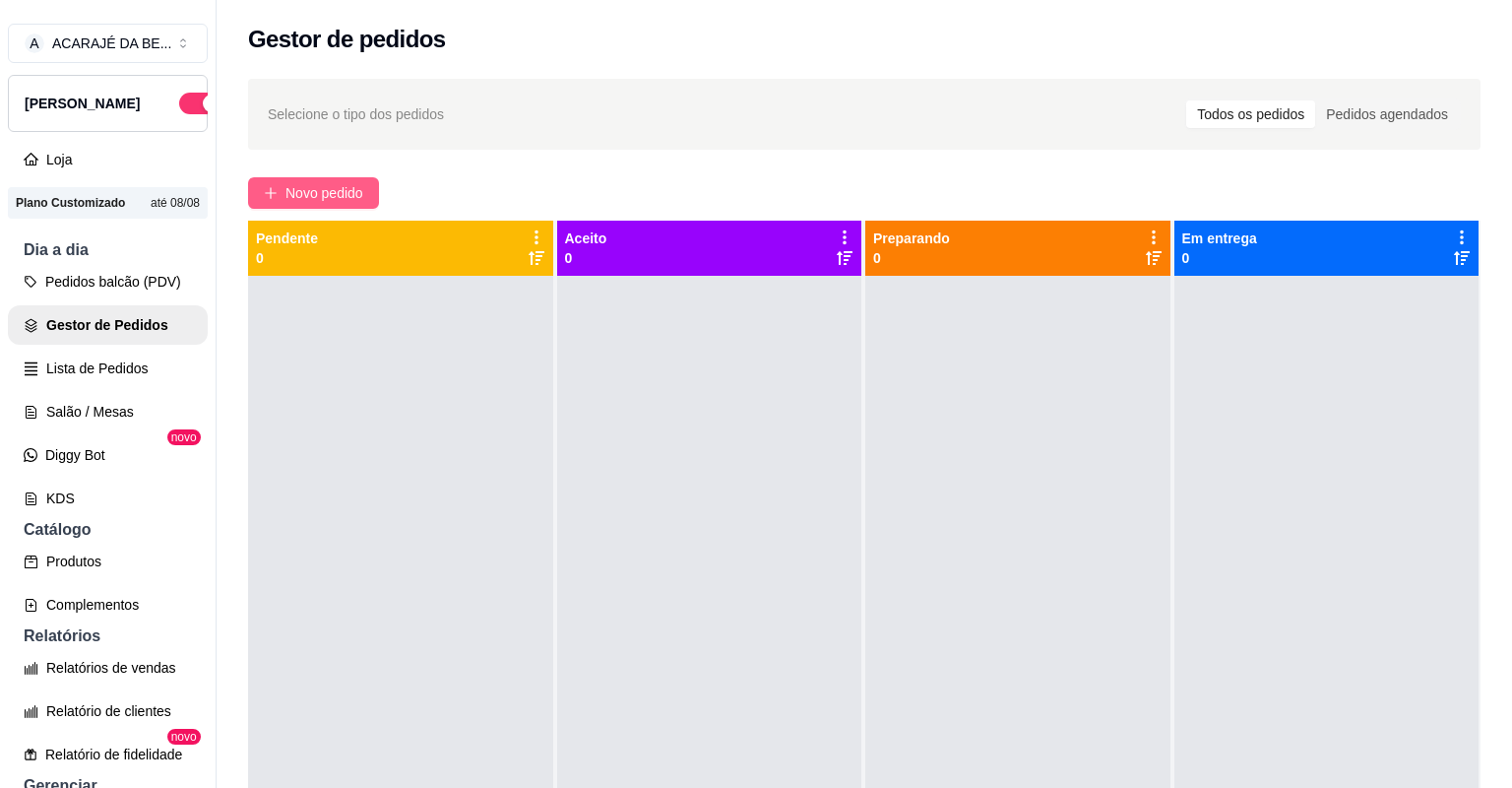 click on "Novo pedido" at bounding box center [324, 193] 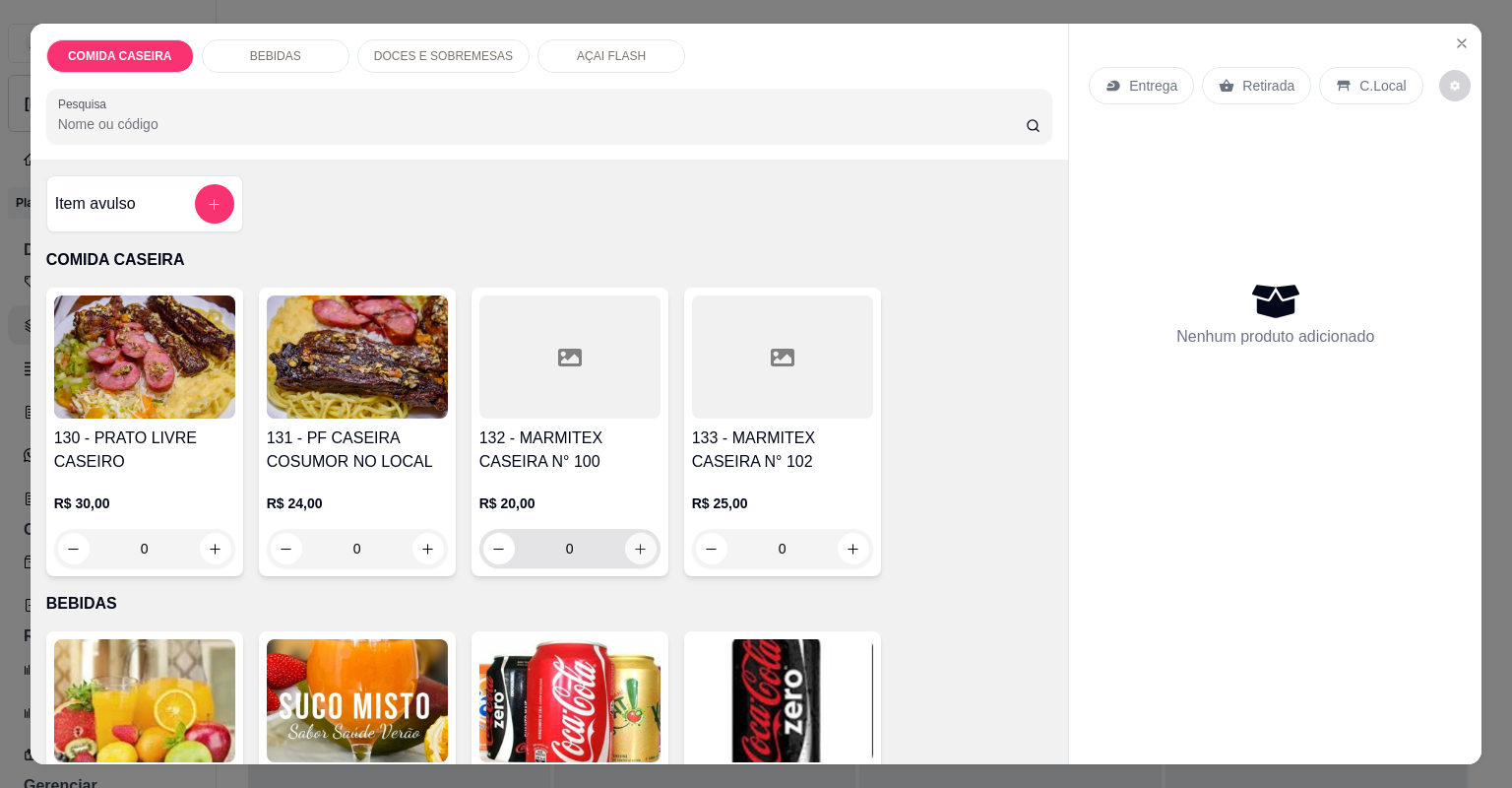 click 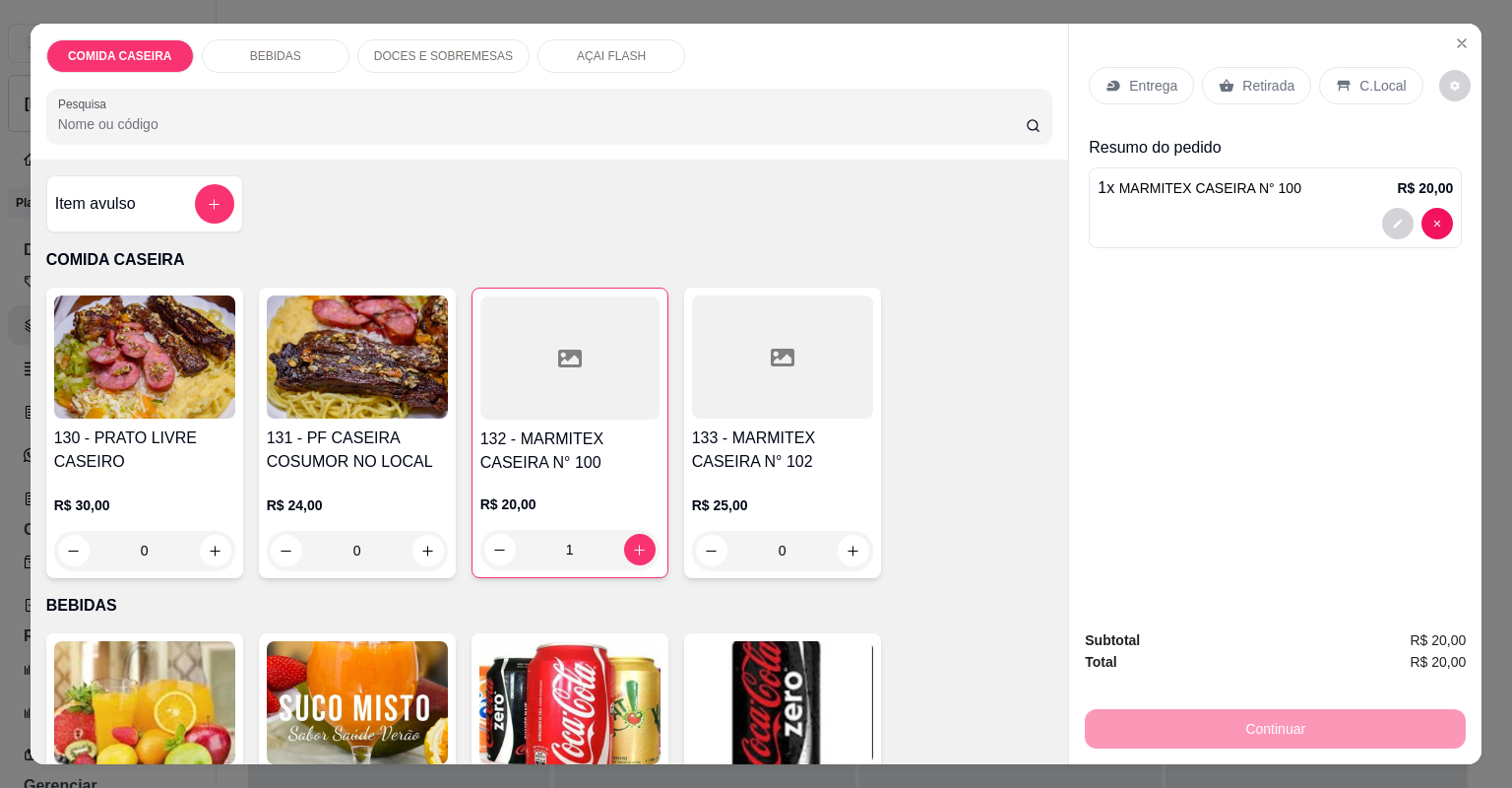 click on "Entrega" at bounding box center [1153, 86] 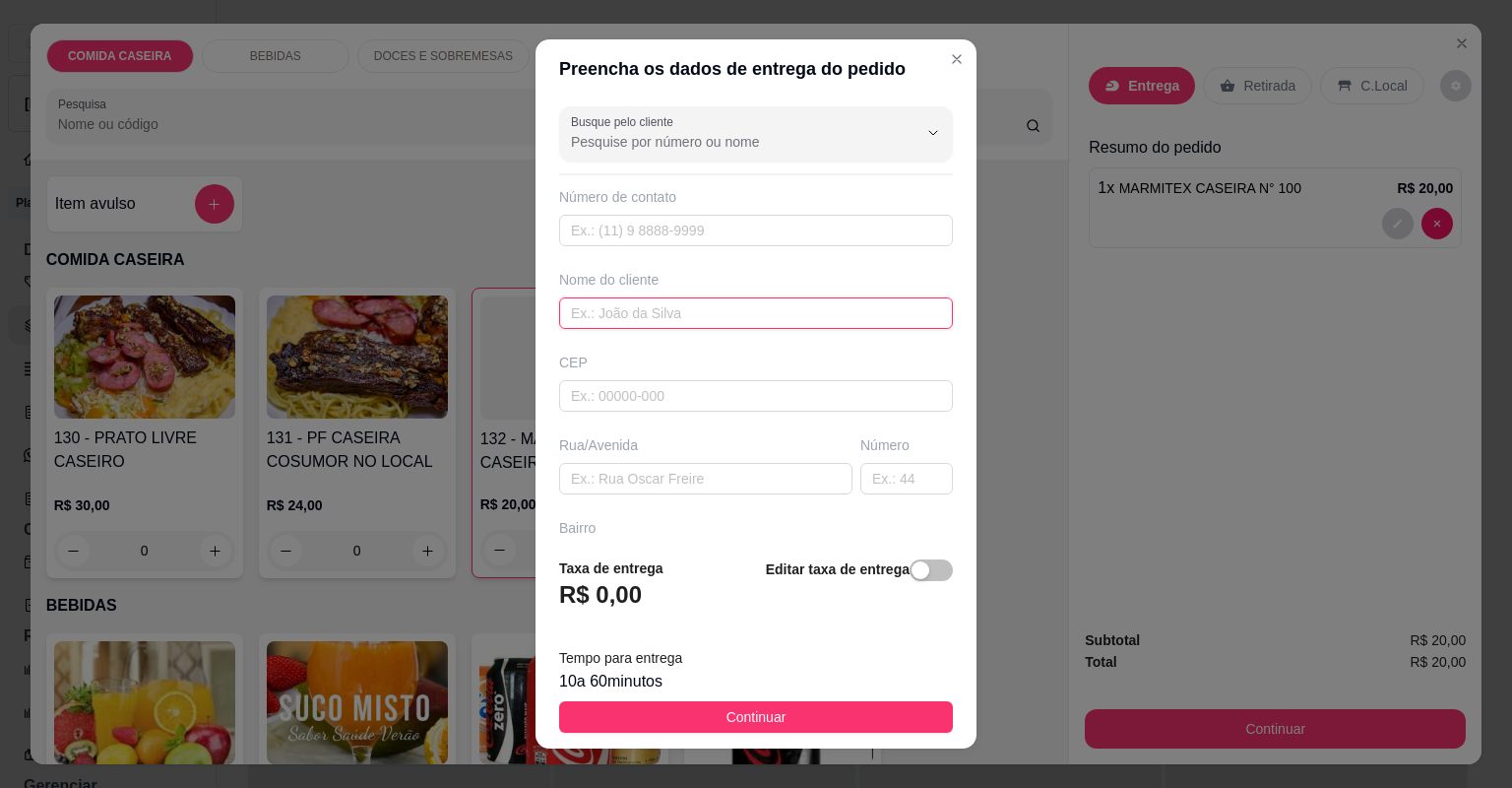 click at bounding box center [756, 313] 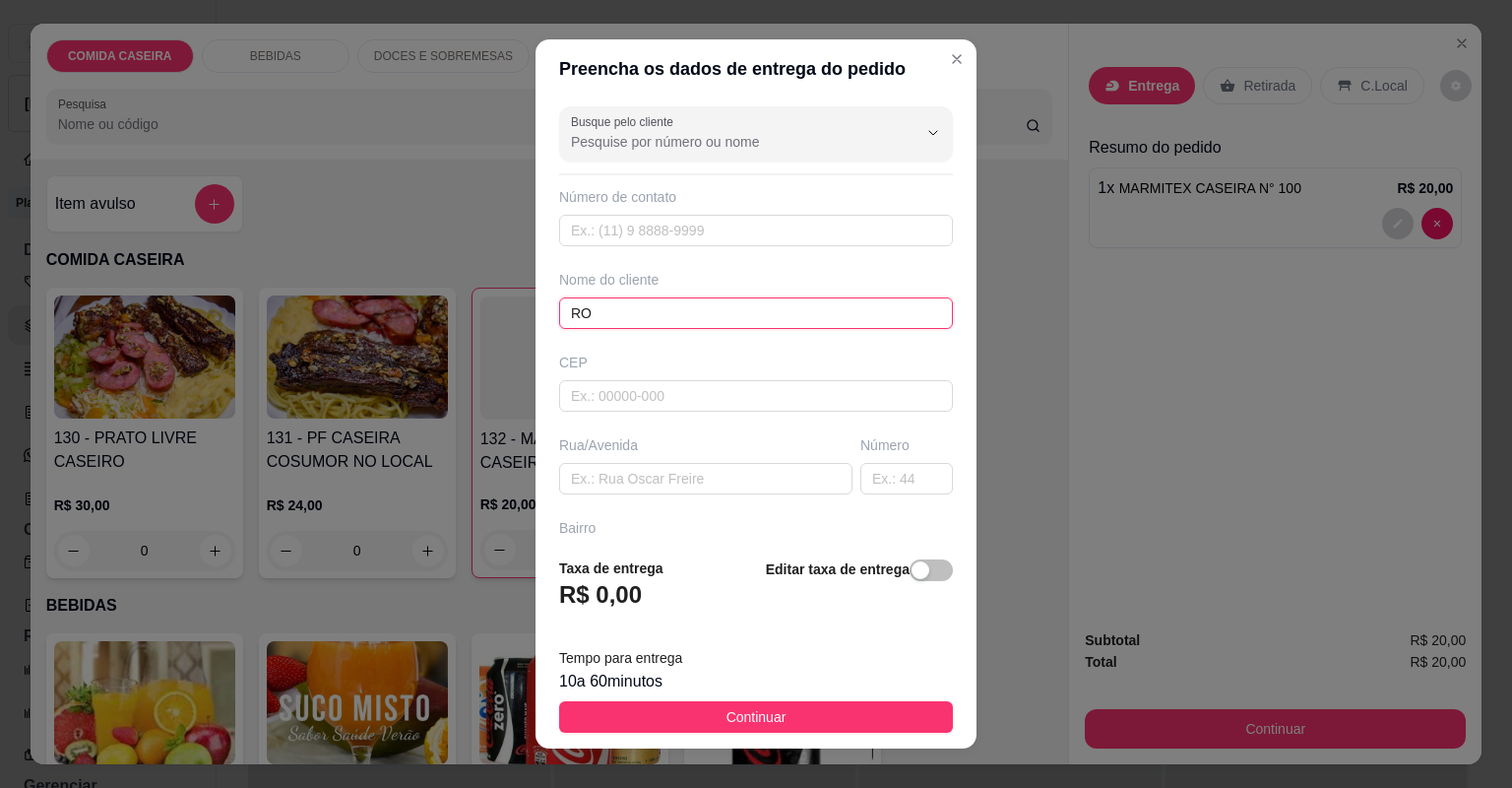type on "[PERSON_NAME]" 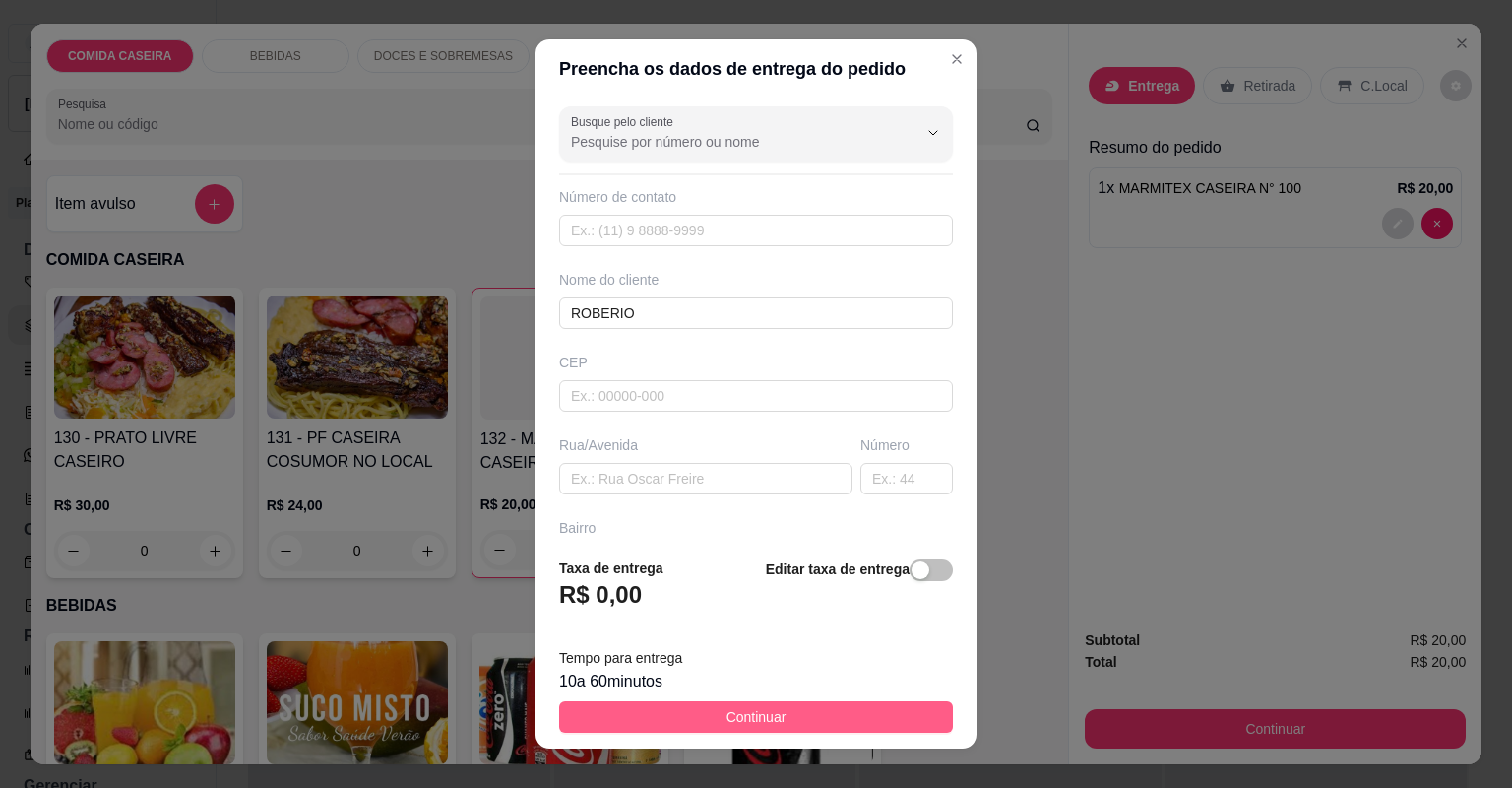 click on "Continuar" at bounding box center (756, 717) 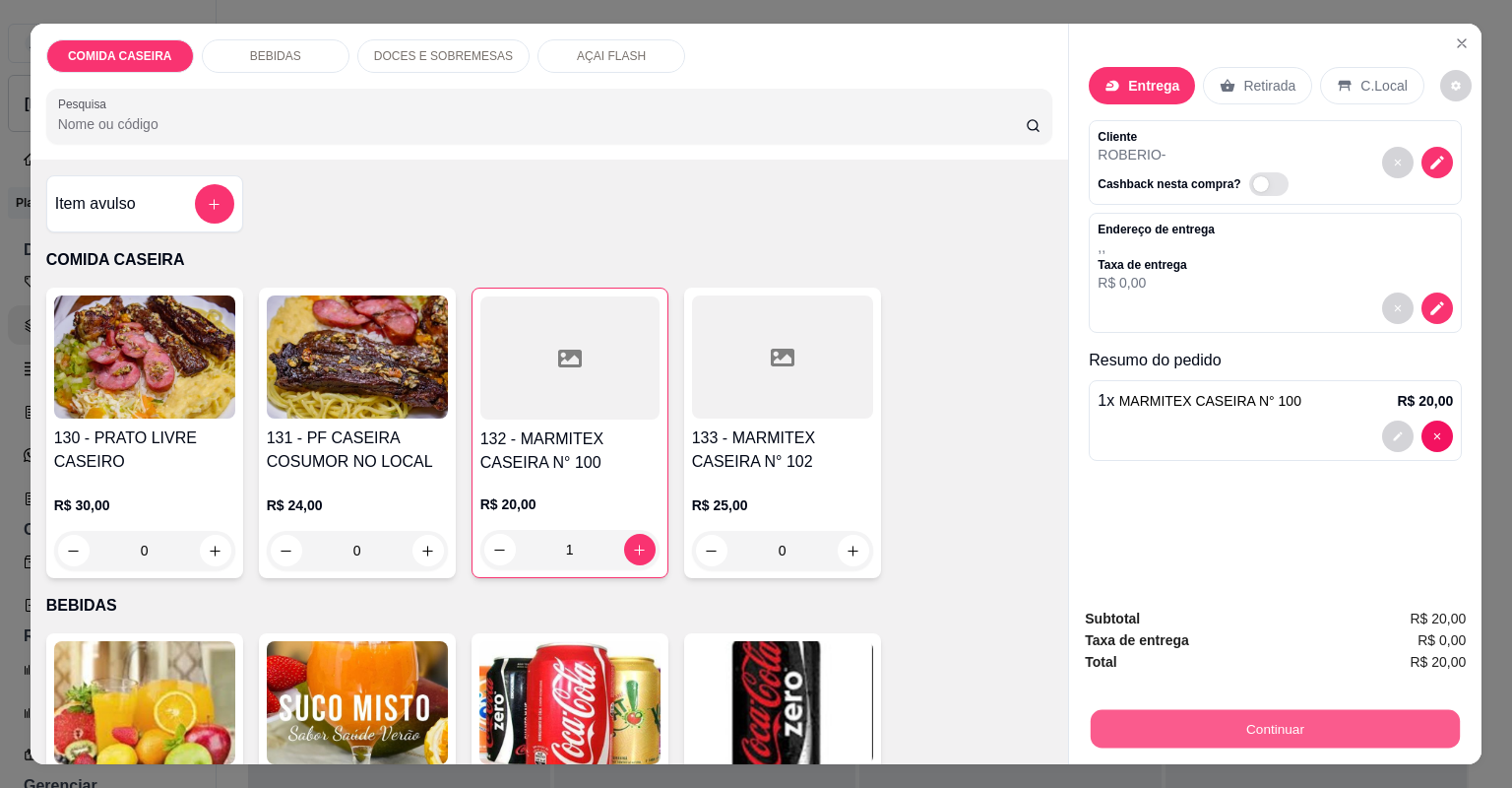 click on "Continuar" at bounding box center [1275, 729] 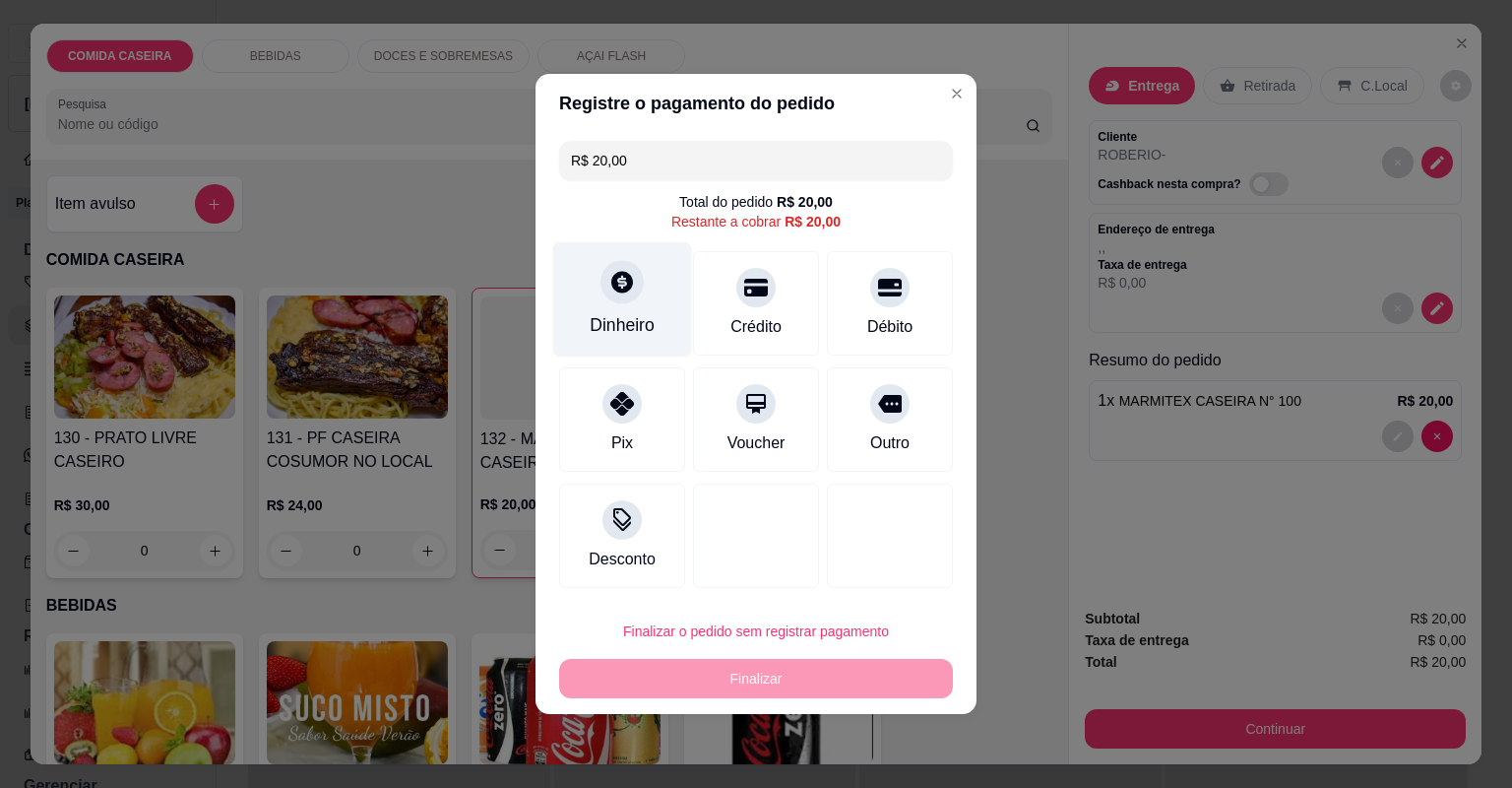 click on "Dinheiro" at bounding box center (622, 299) 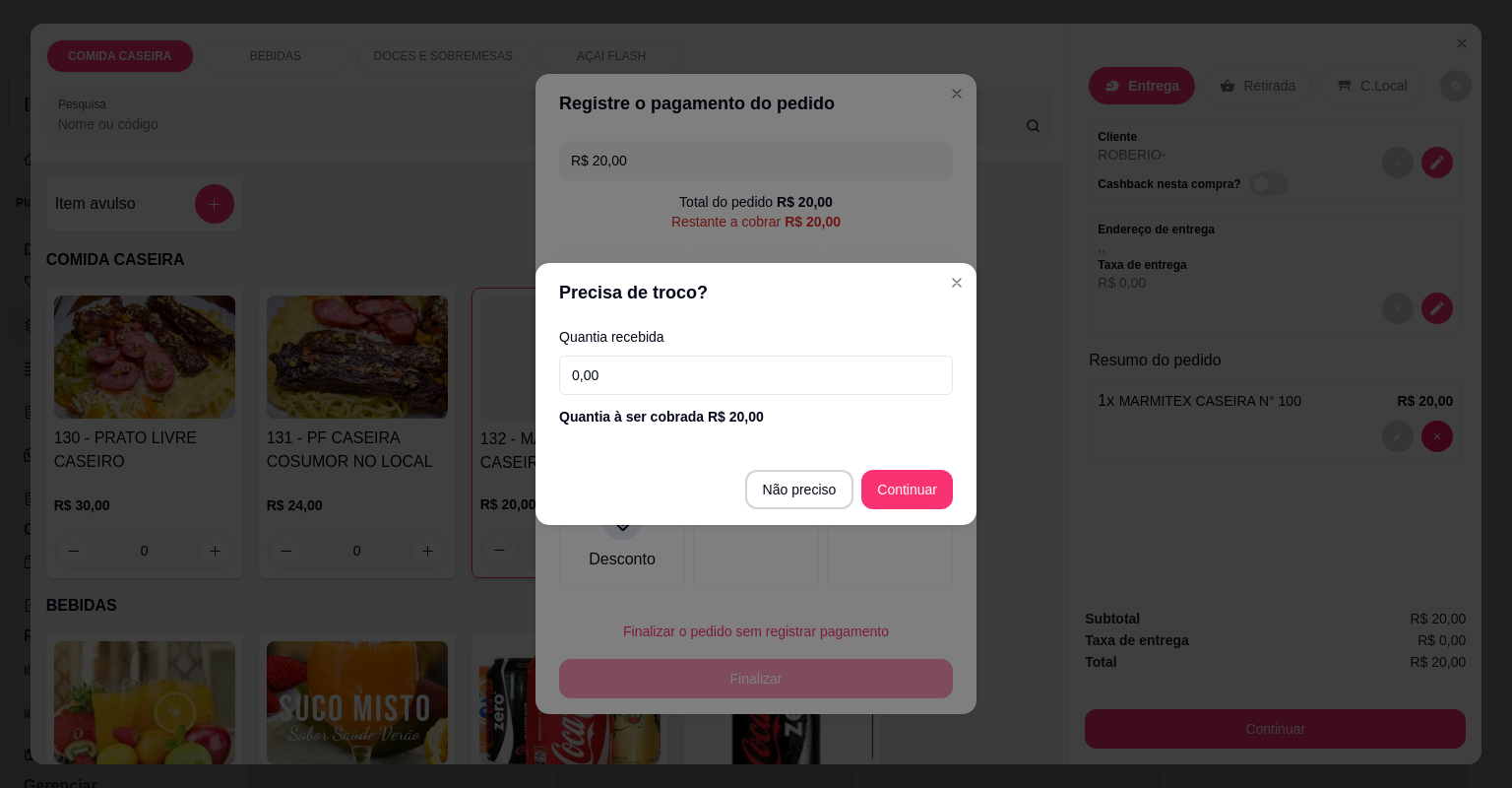 click on "0,00" at bounding box center [756, 375] 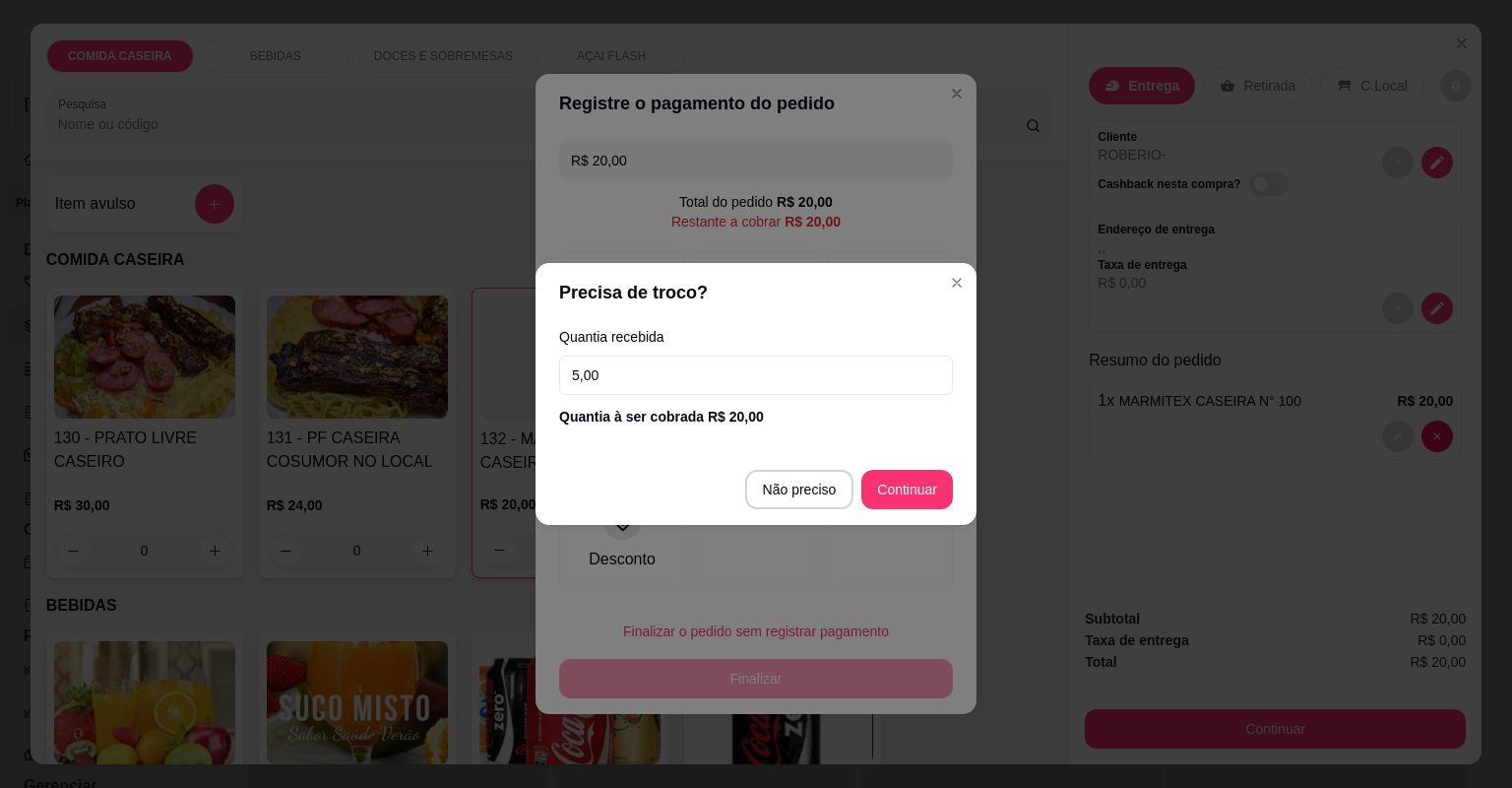 type on "50,00" 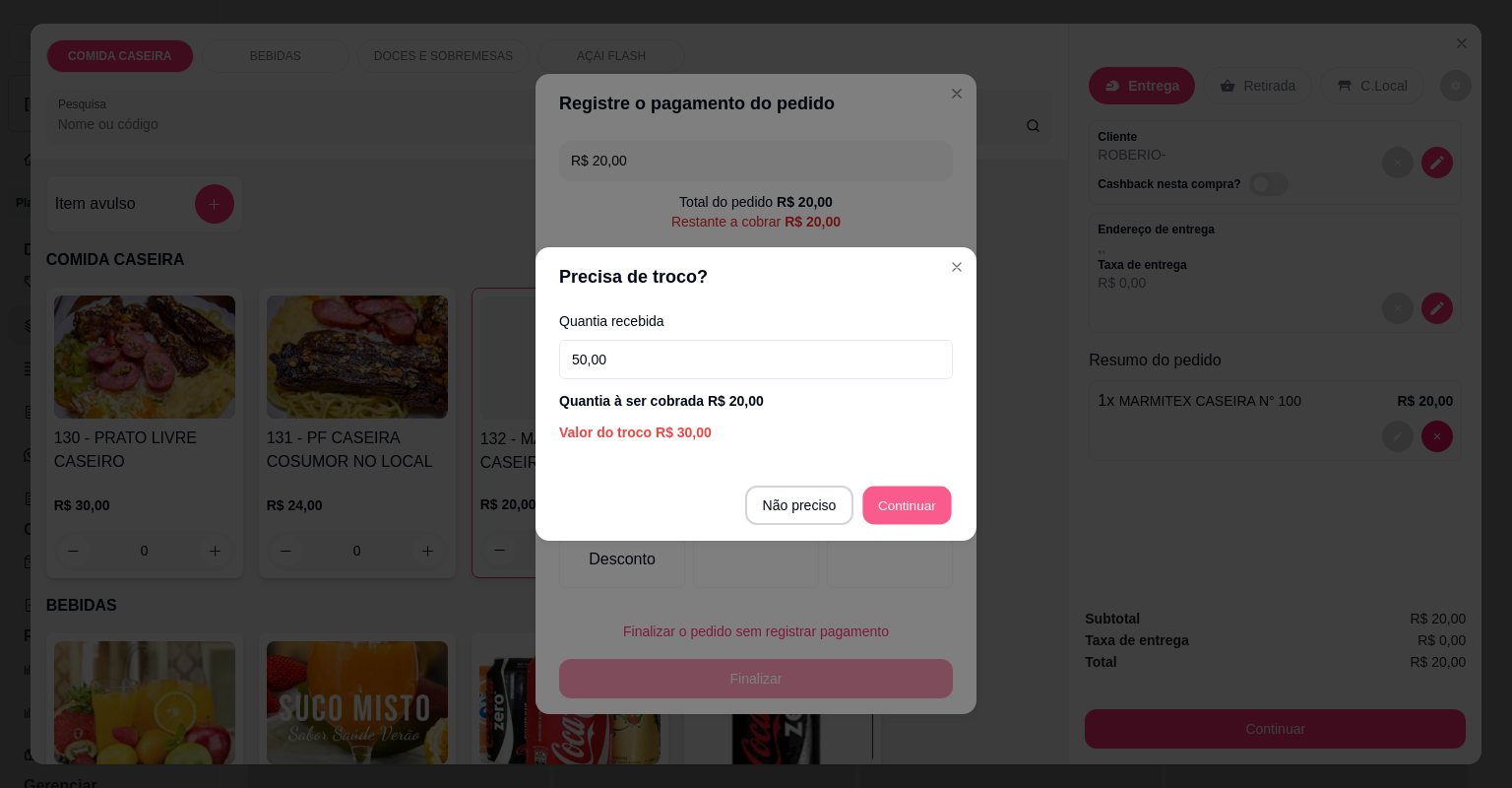 type on "R$ 0,00" 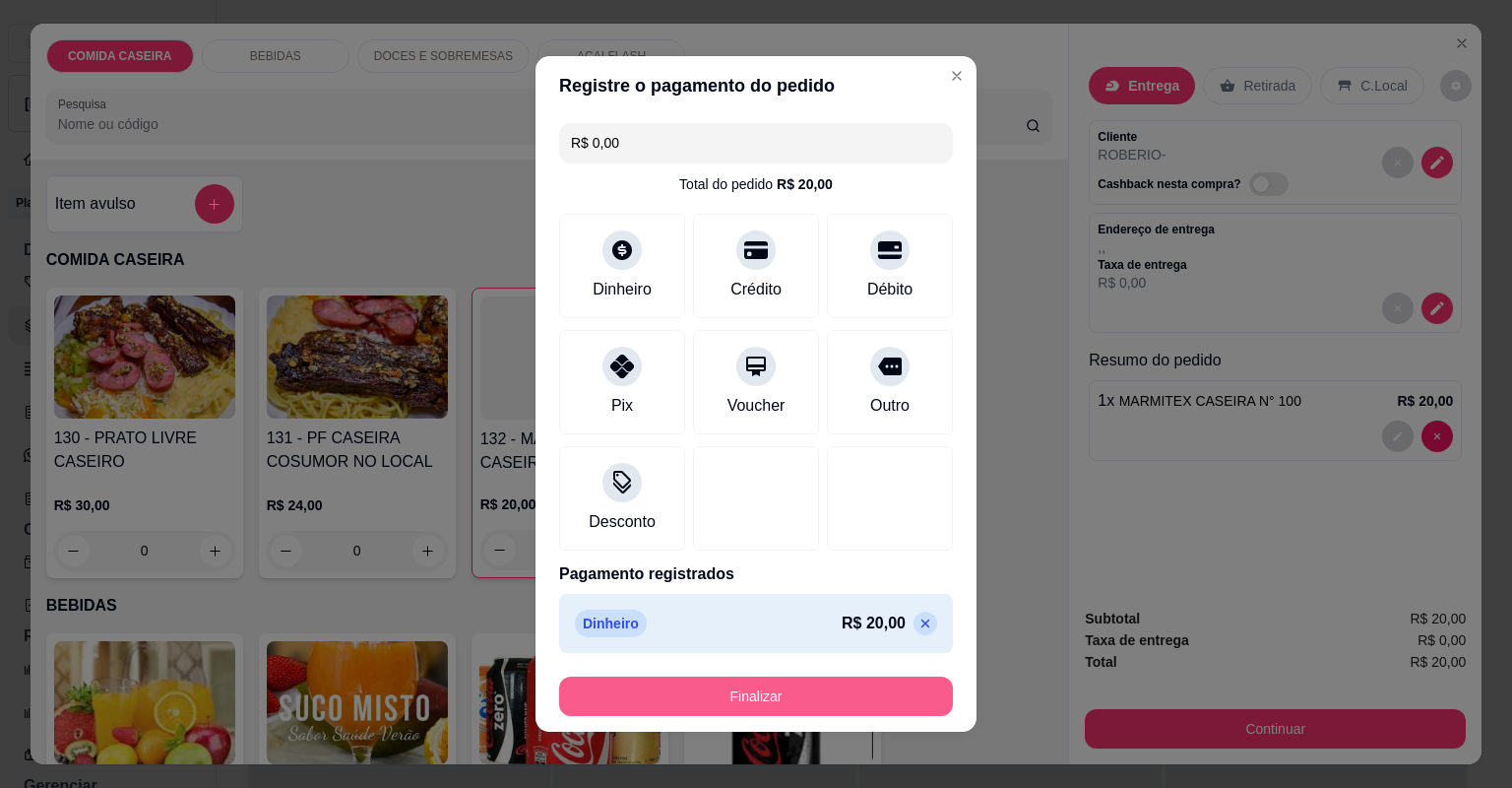 click on "Finalizar" at bounding box center [756, 696] 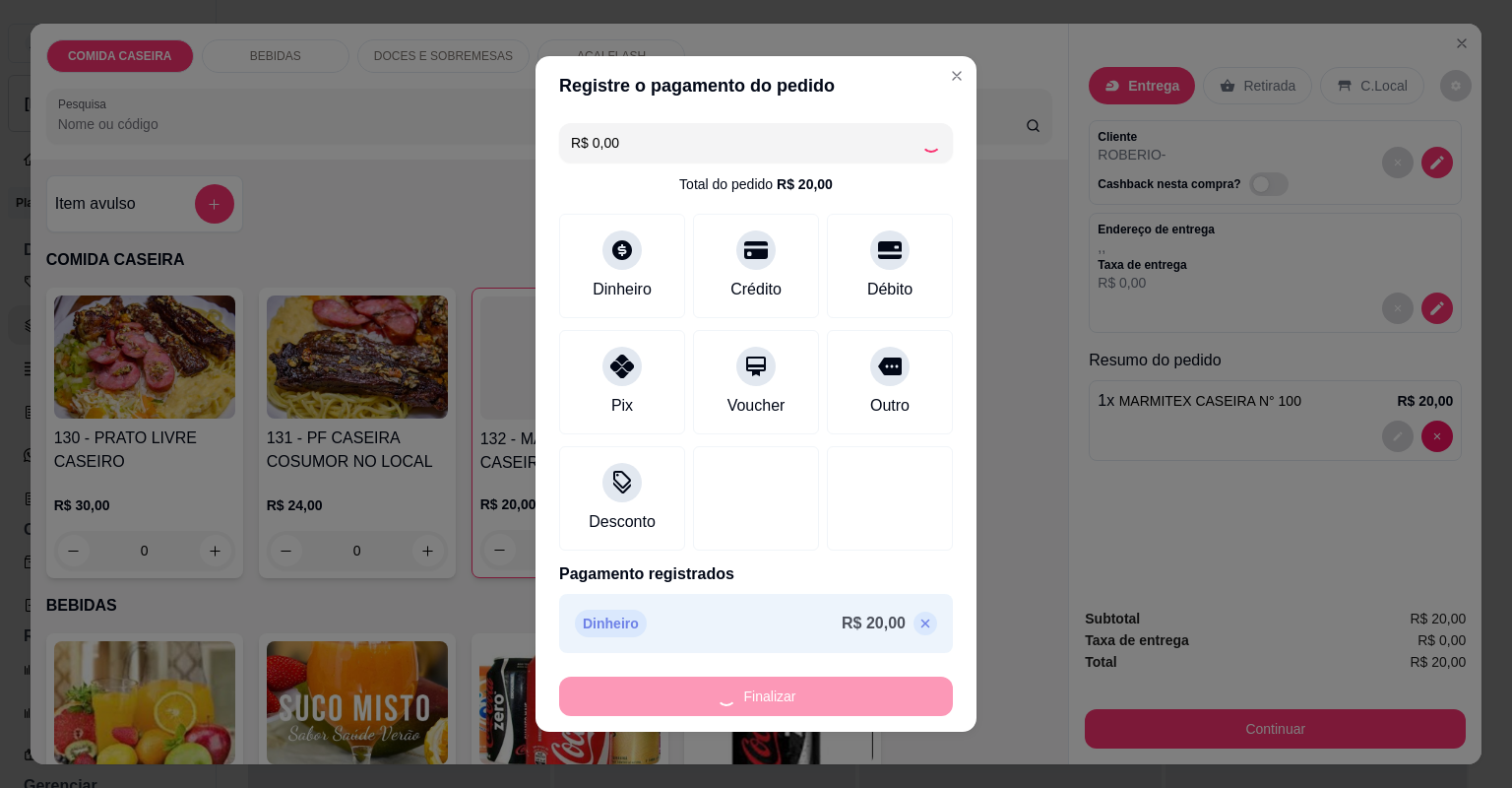type on "0" 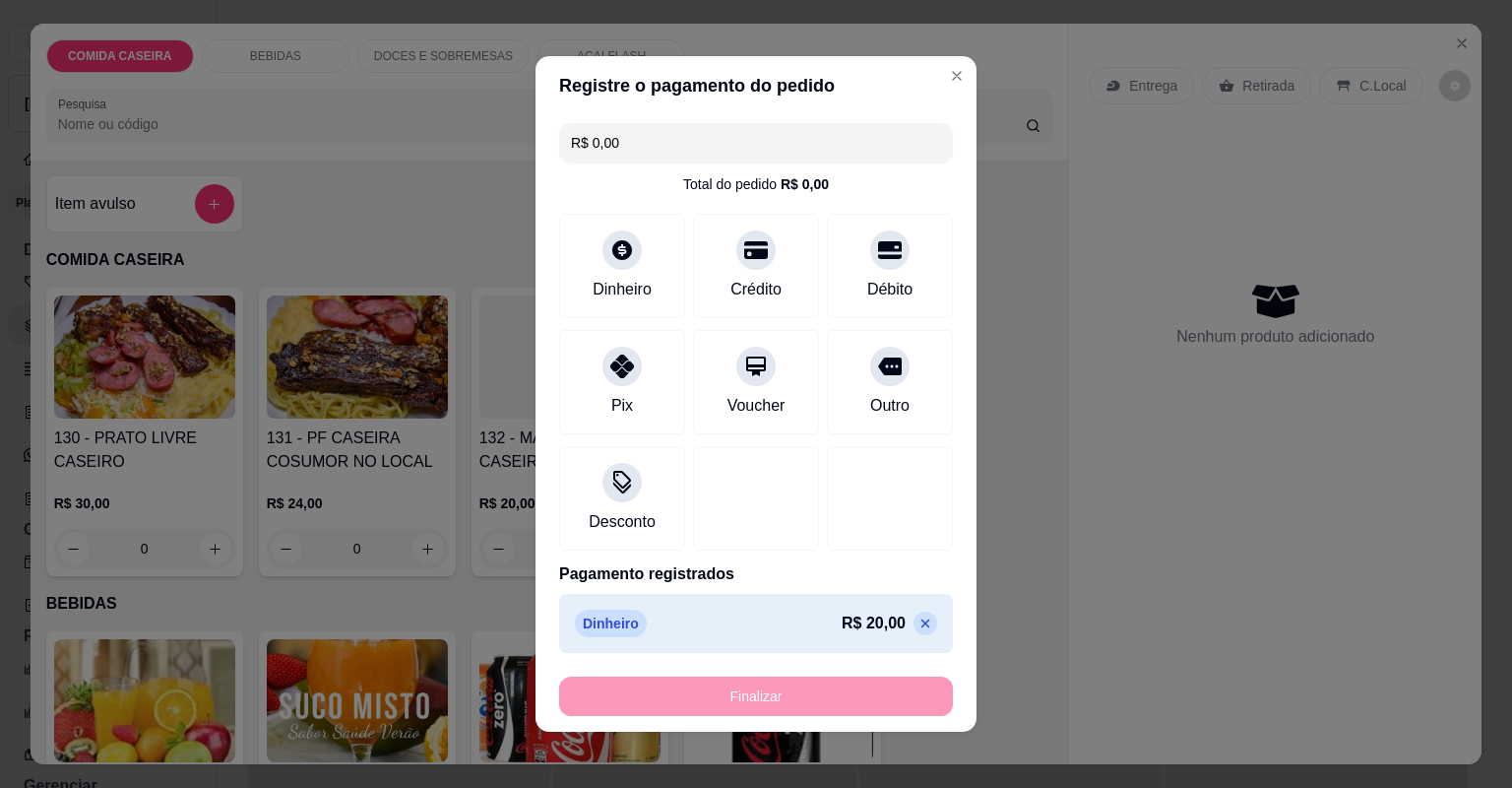type on "-R$ 20,00" 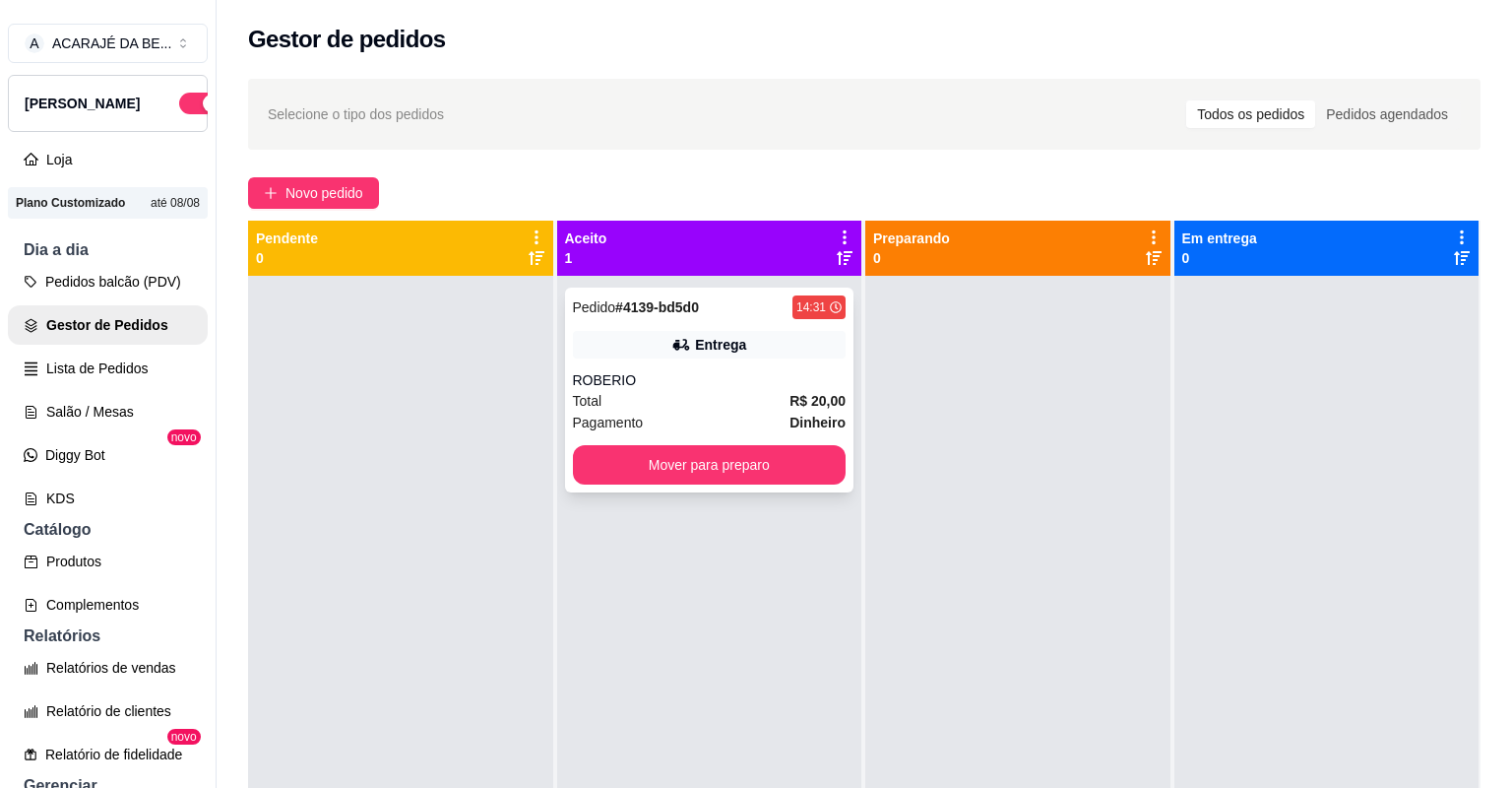 click on "Entrega" at bounding box center (710, 345) 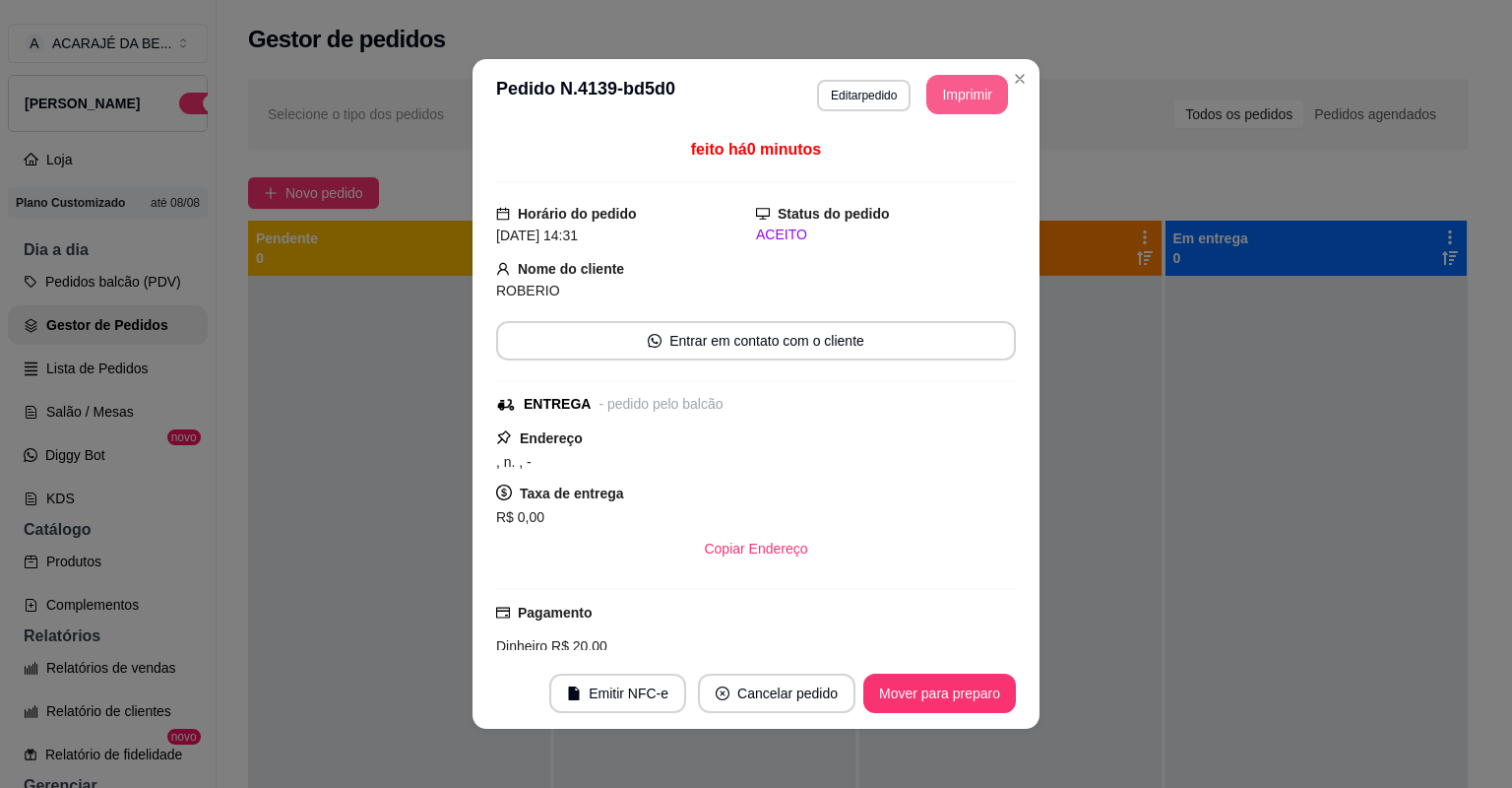 click on "Imprimir" at bounding box center (967, 95) 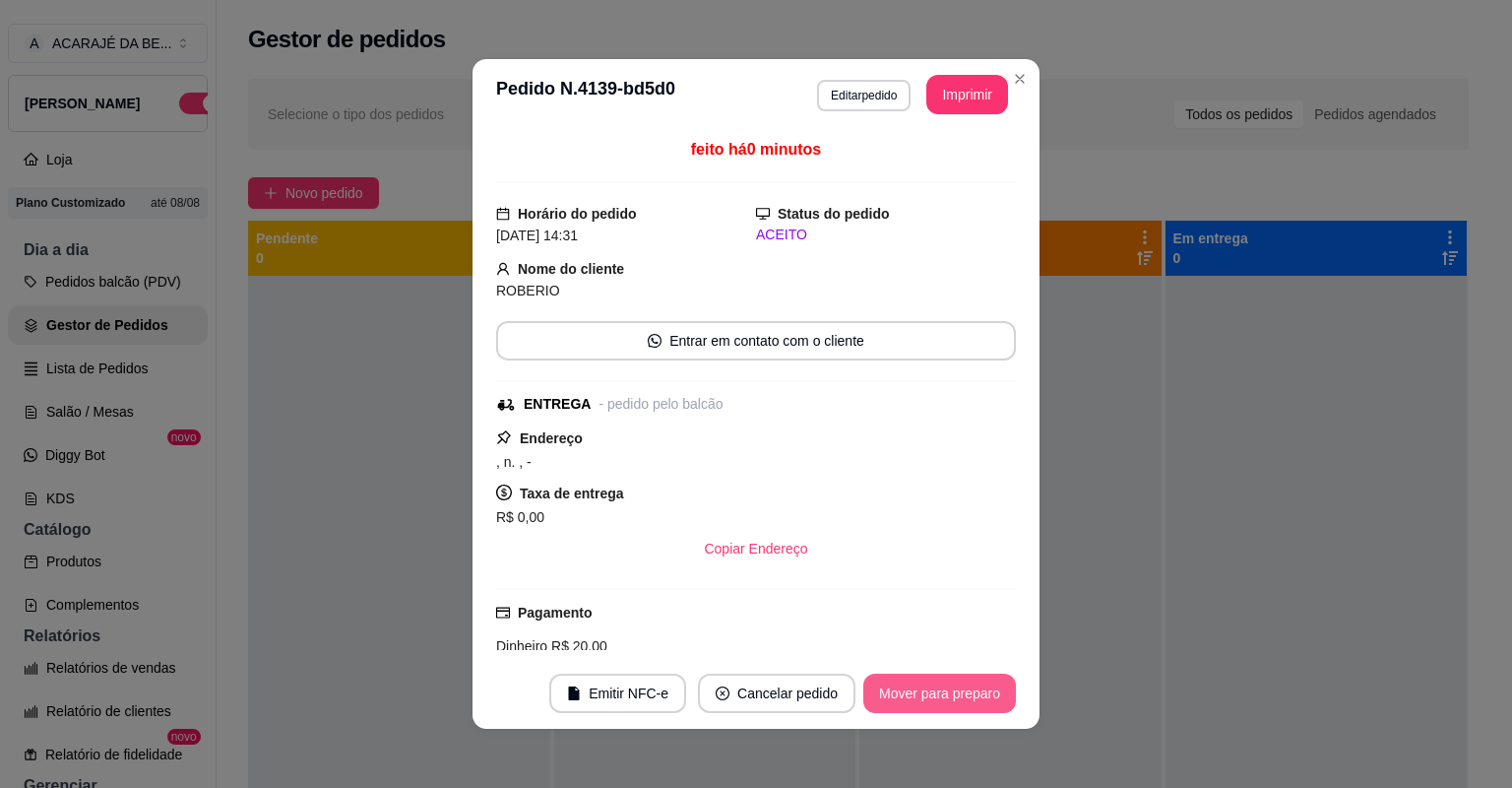 click on "Mover para preparo" at bounding box center (939, 693) 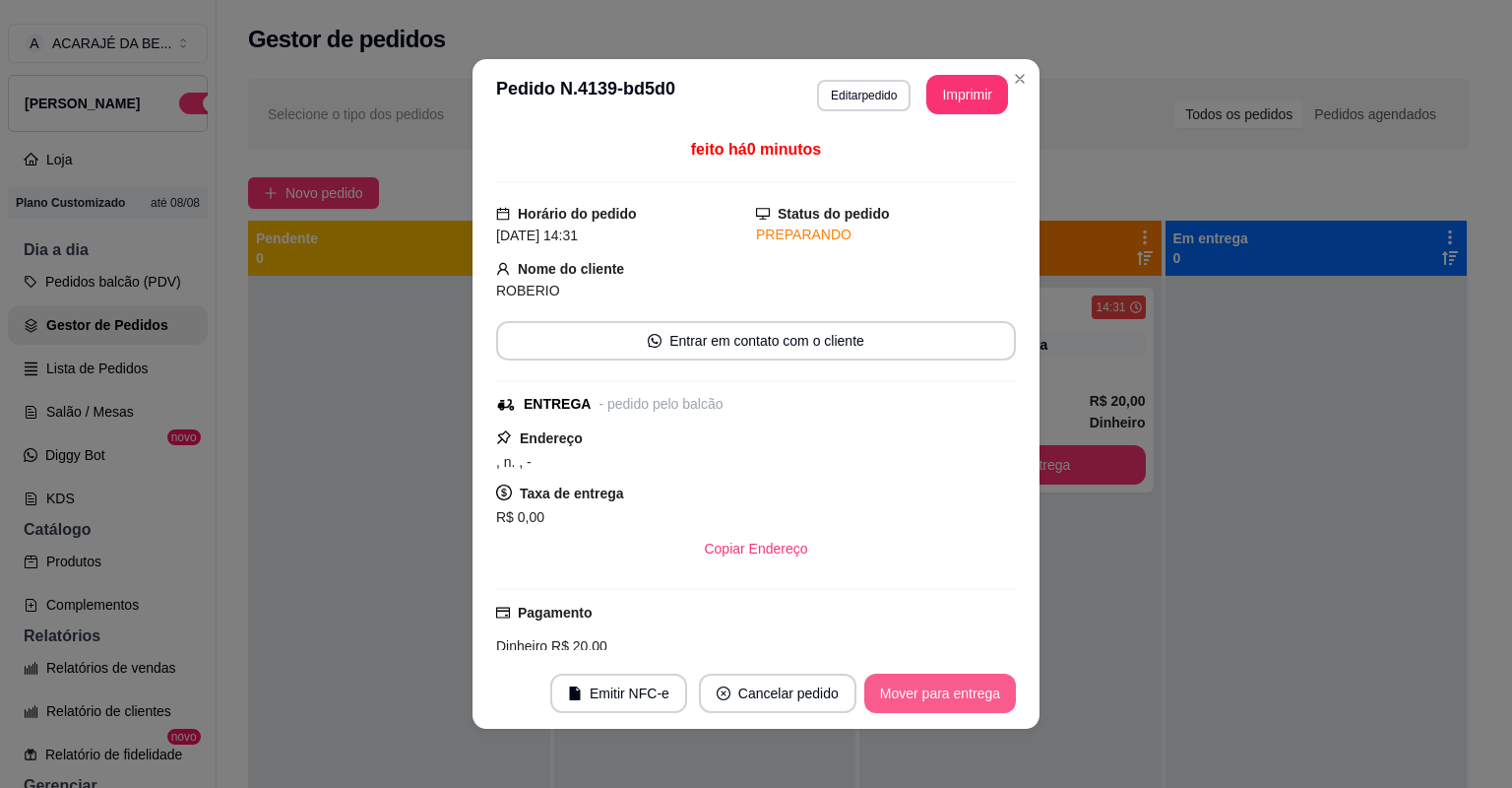 click on "Mover para entrega" at bounding box center [940, 693] 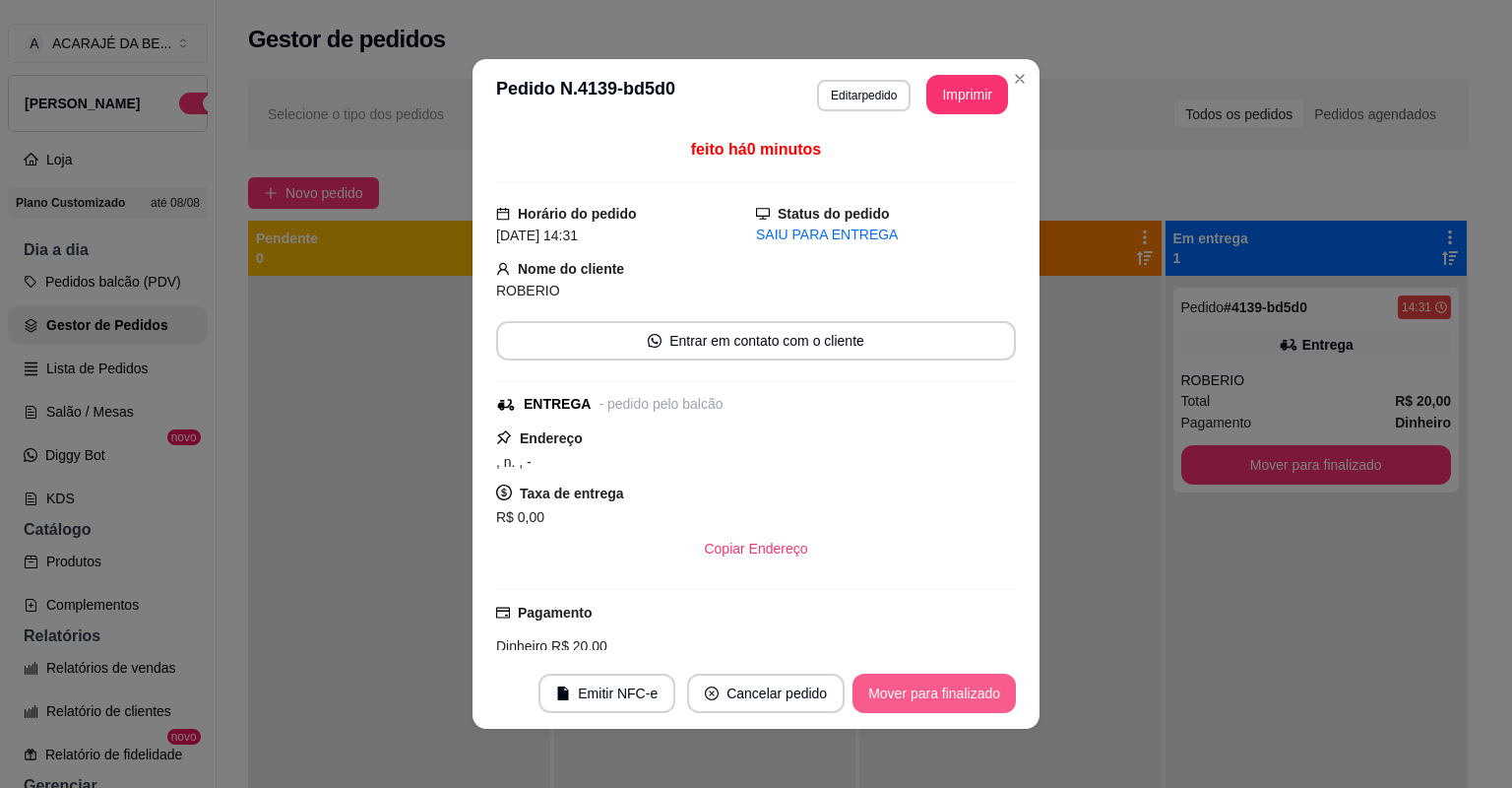 click on "Mover para finalizado" at bounding box center [934, 693] 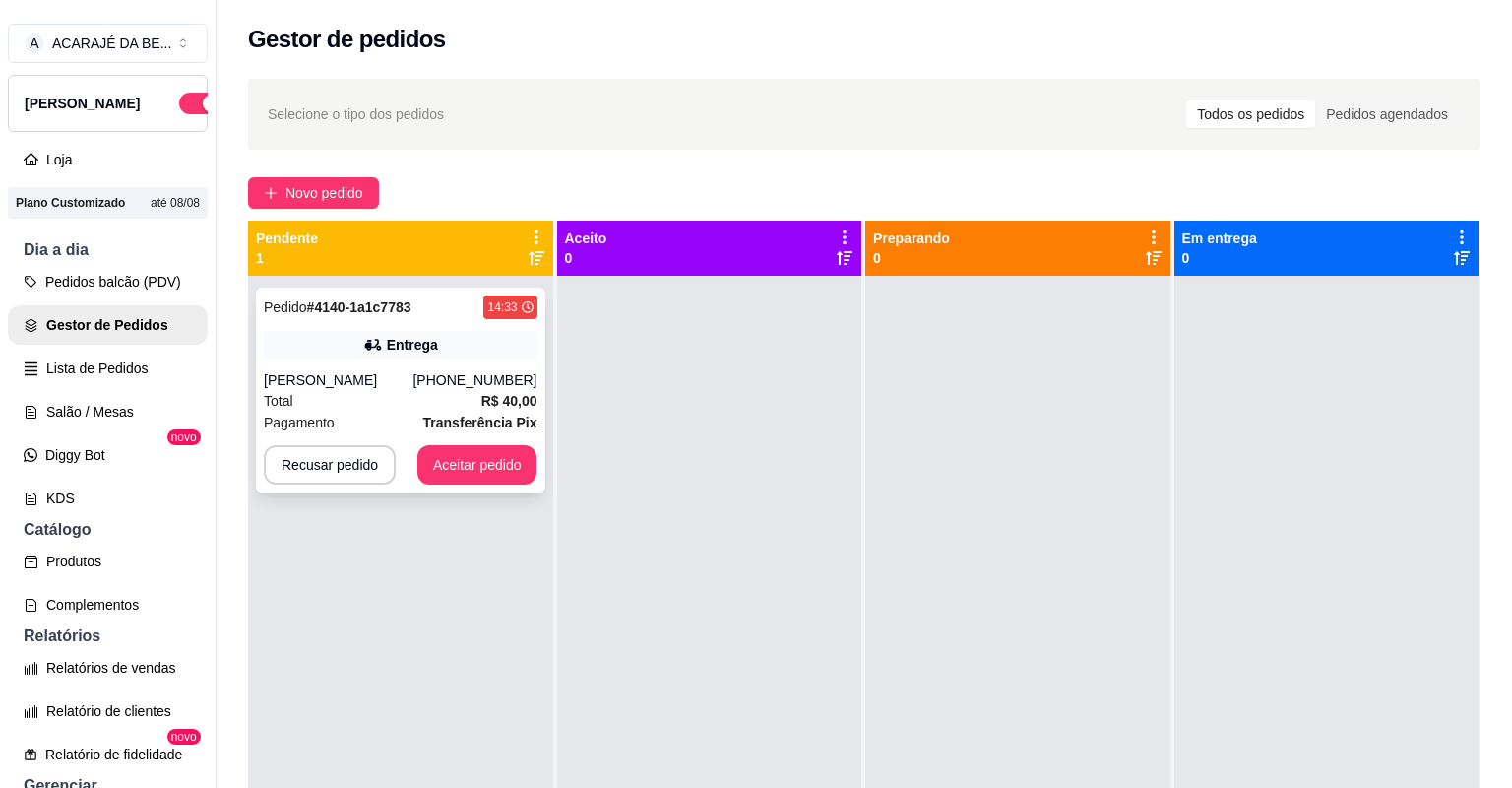 click on "[PERSON_NAME]" at bounding box center (338, 380) 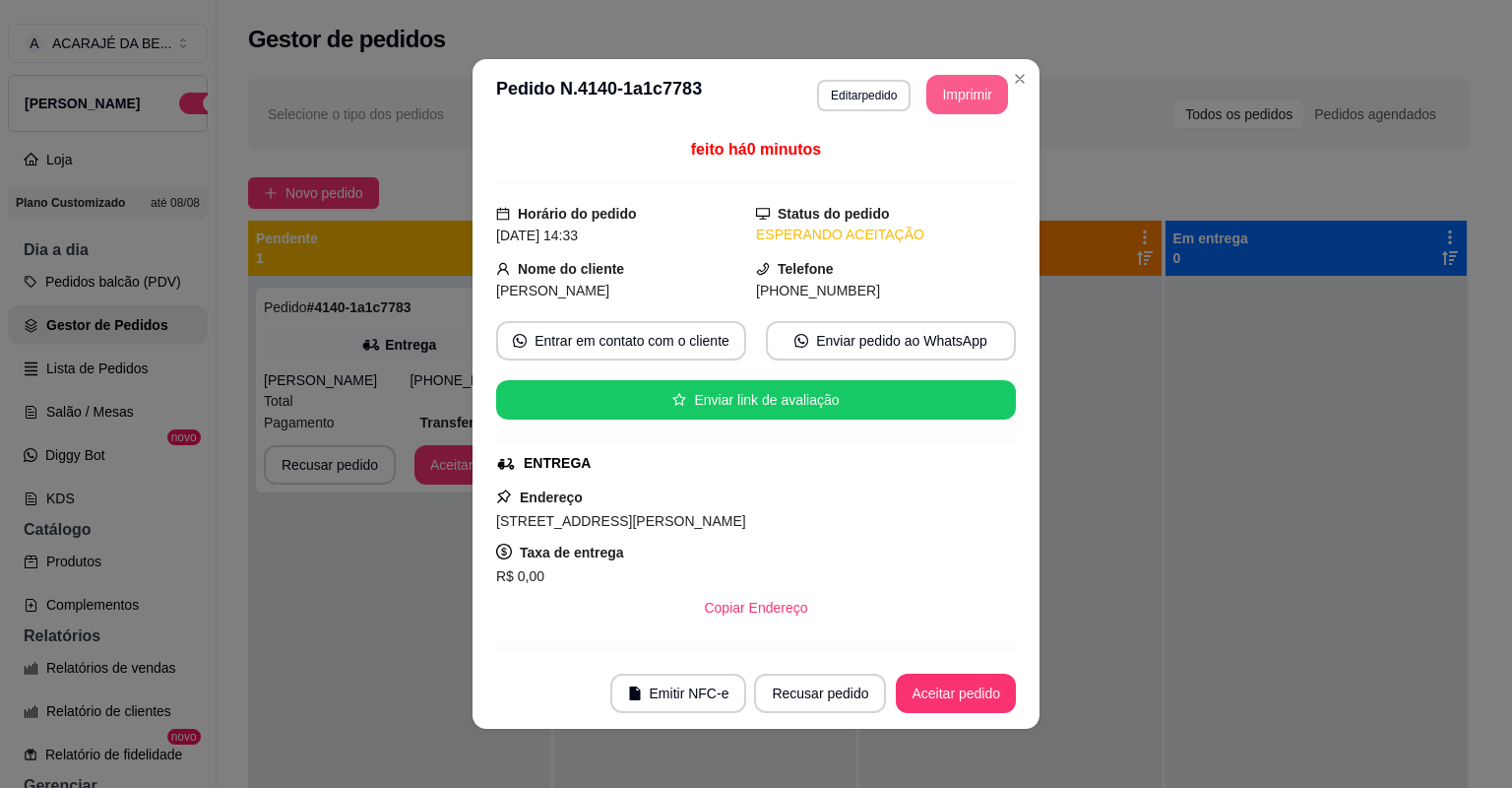 click on "Imprimir" at bounding box center [967, 95] 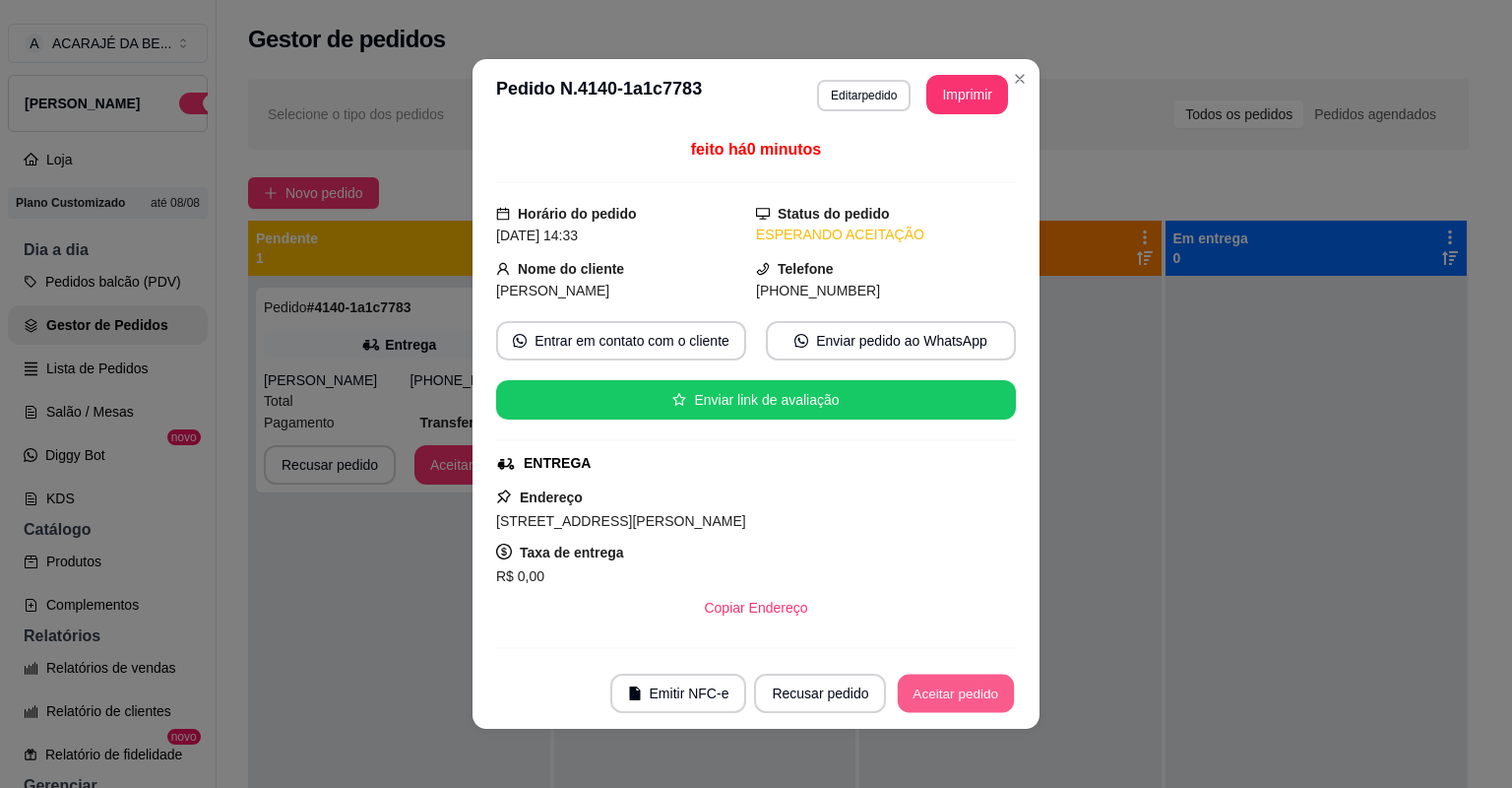 click on "Aceitar pedido" at bounding box center (956, 693) 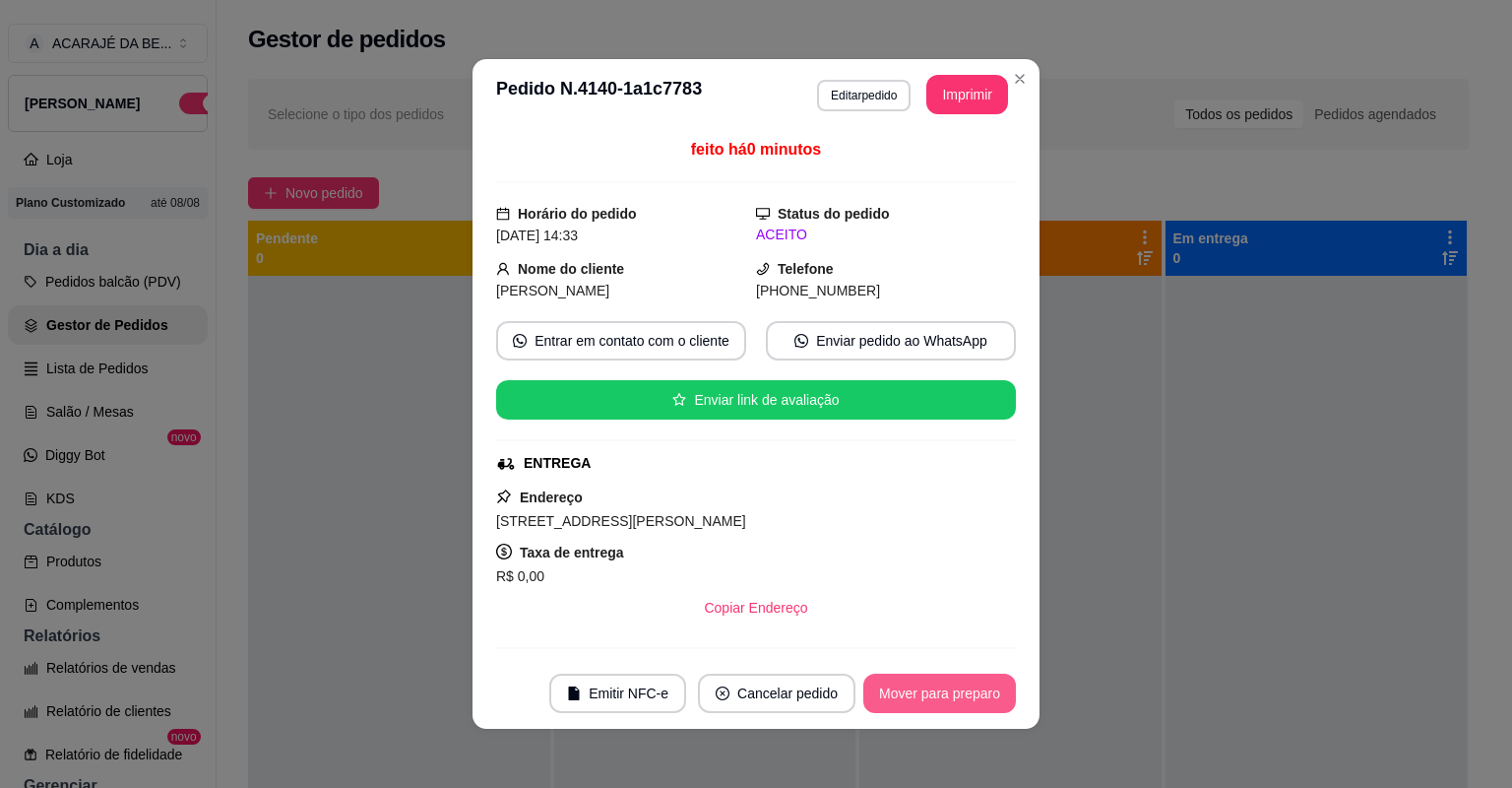 click on "Mover para preparo" at bounding box center [939, 693] 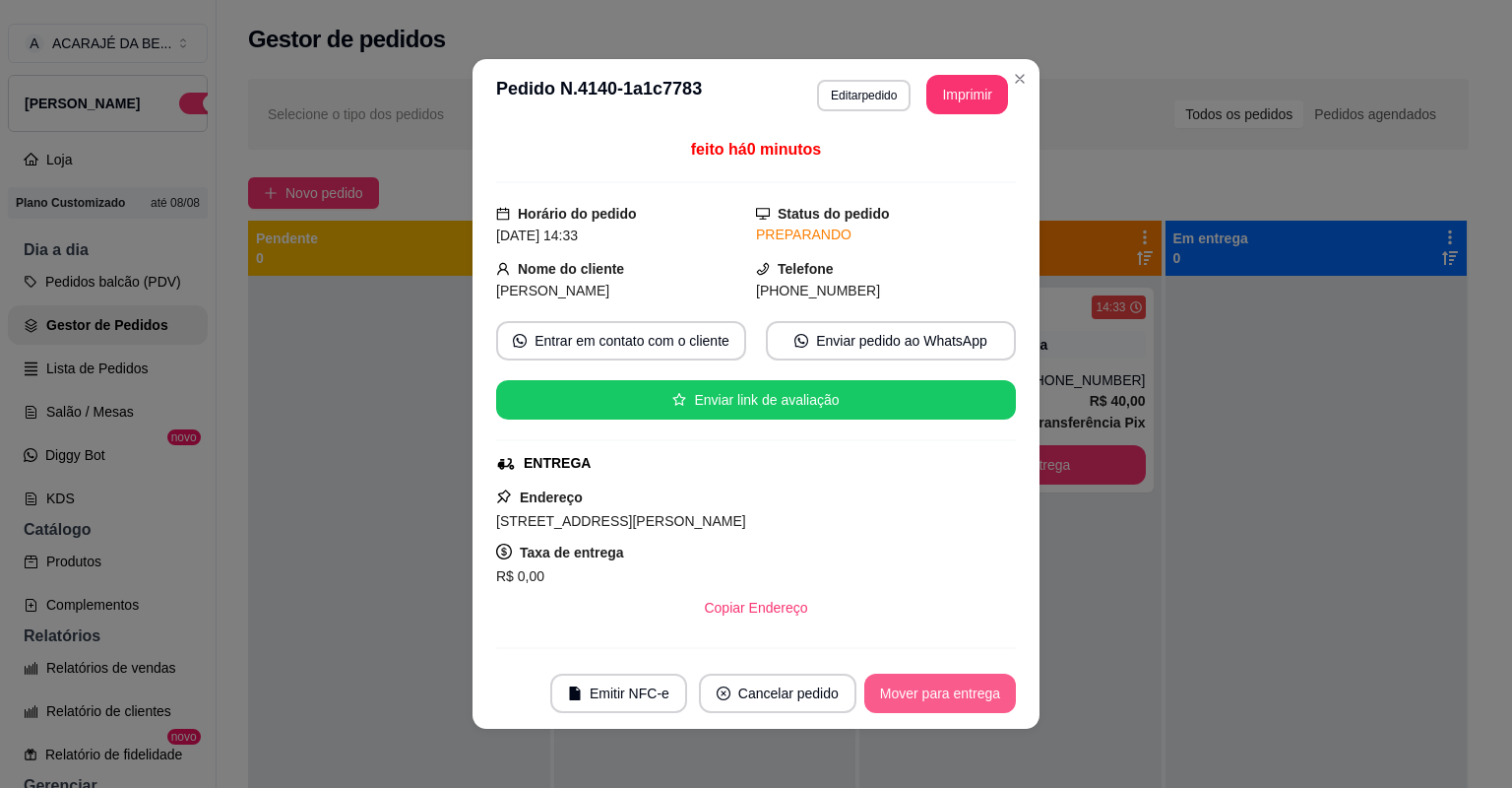 click on "Mover para entrega" at bounding box center [940, 693] 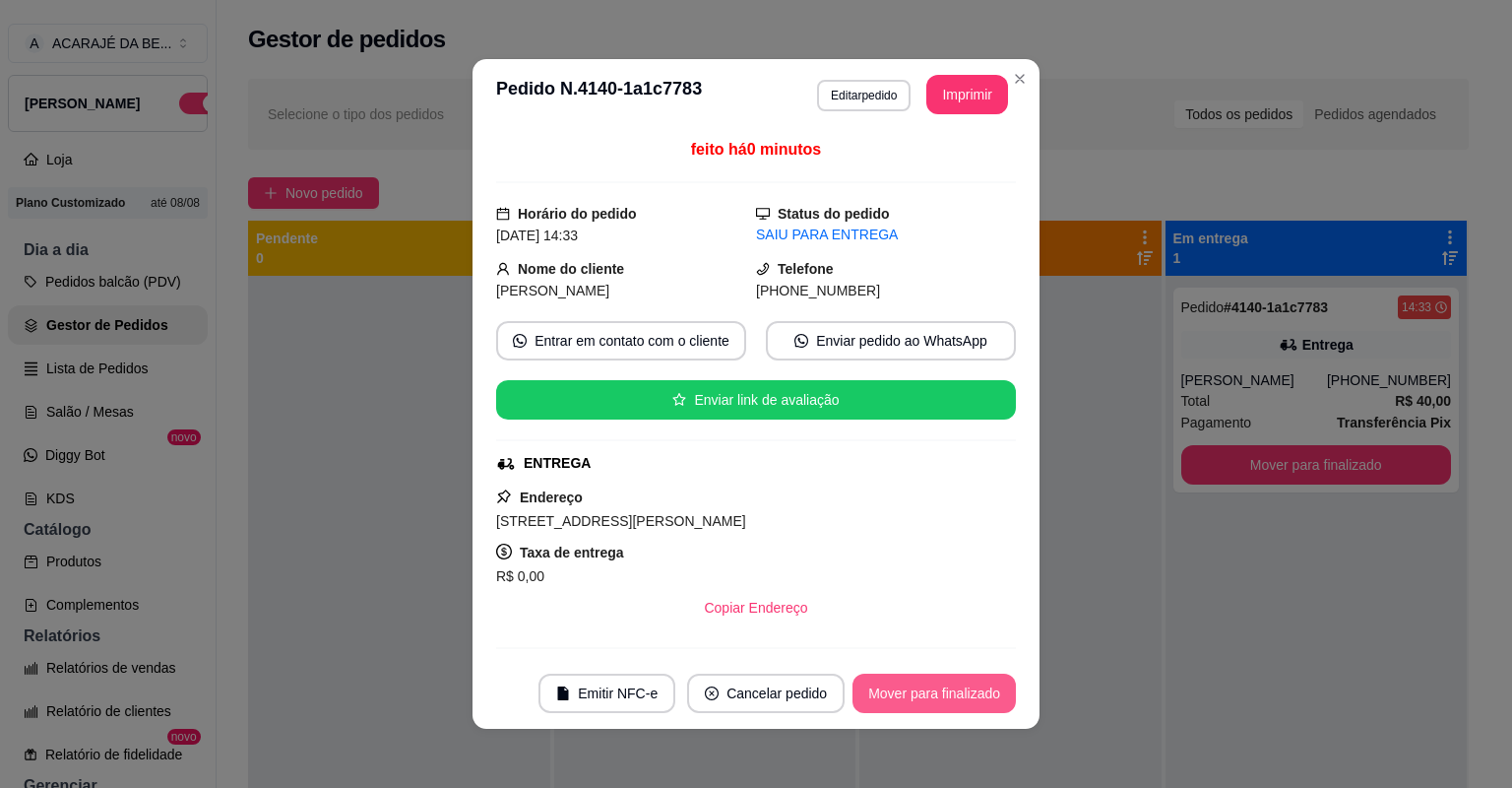 click on "Mover para finalizado" at bounding box center [934, 693] 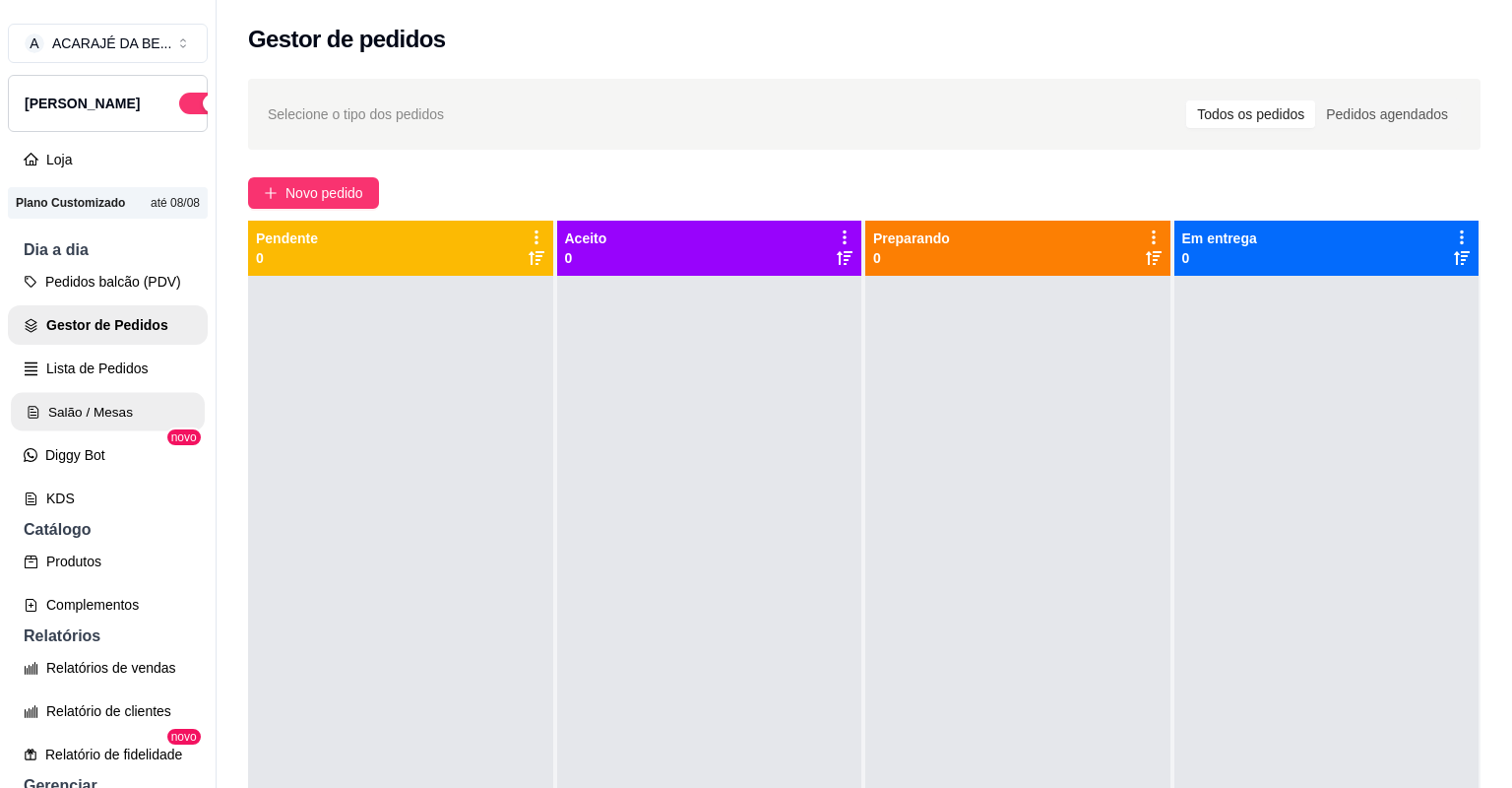 click on "Salão / Mesas" at bounding box center (107, 412) 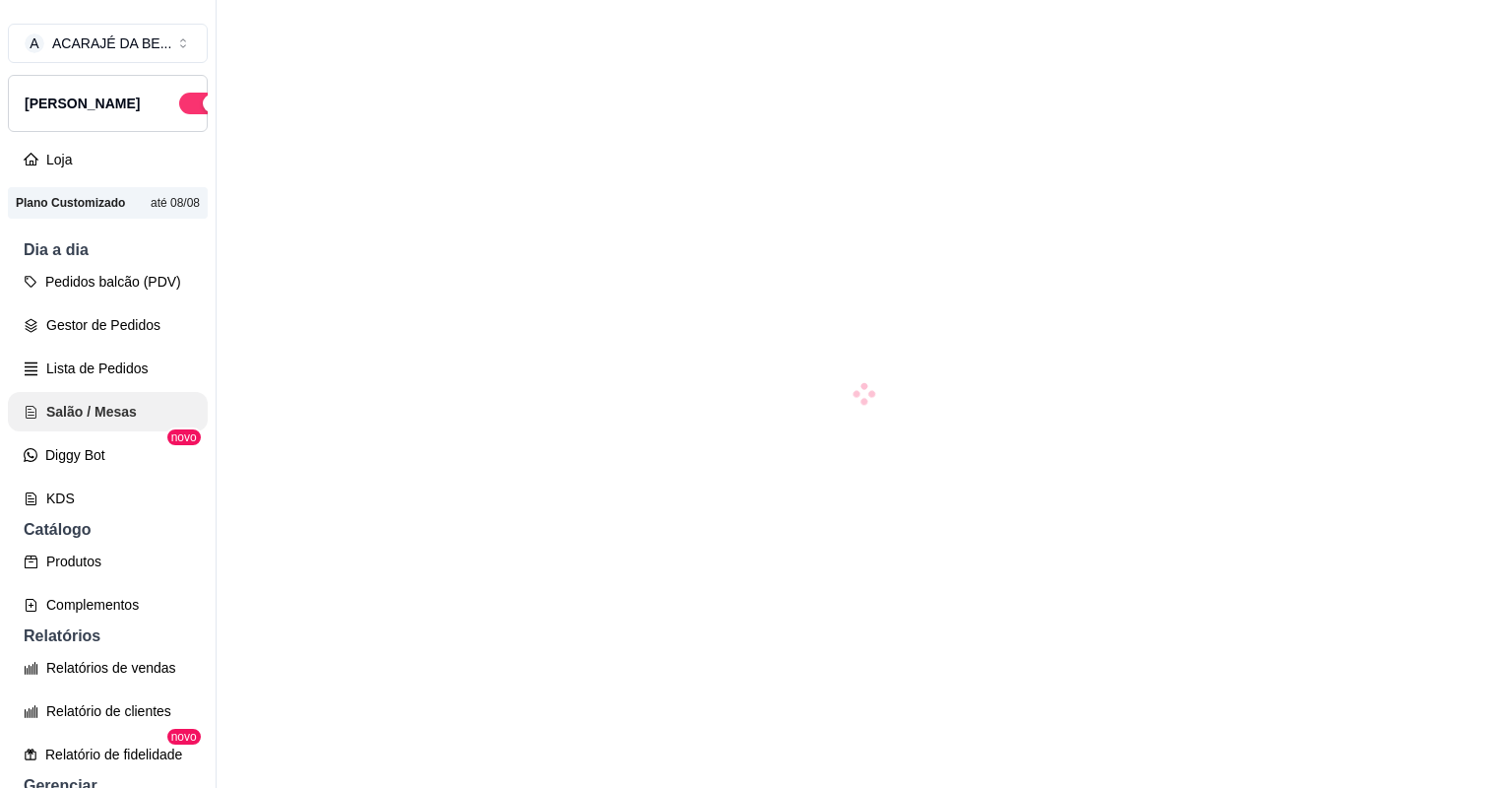 click on "Salão / Mesas" at bounding box center (107, 412) 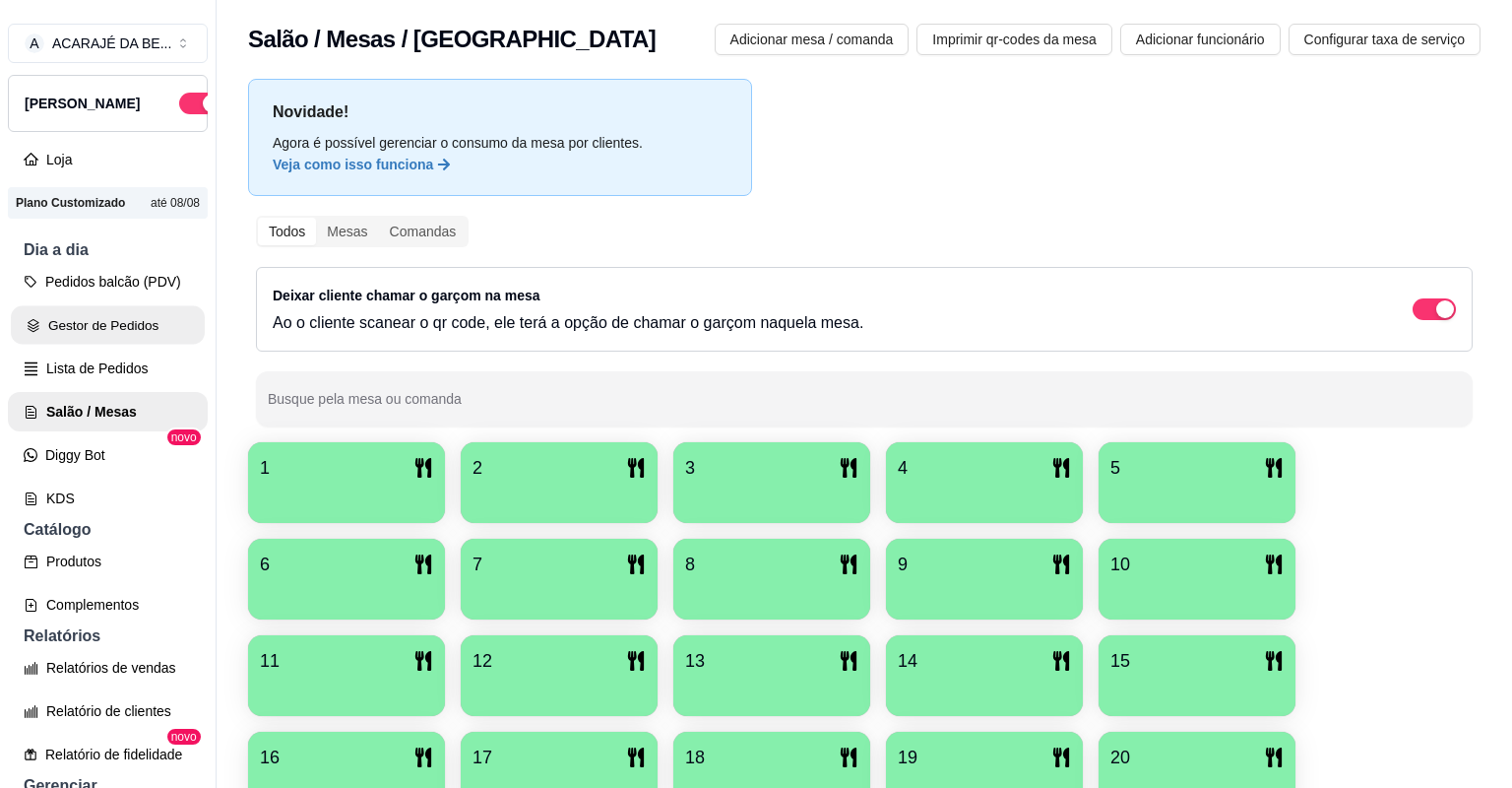 click on "Gestor de Pedidos" at bounding box center [107, 325] 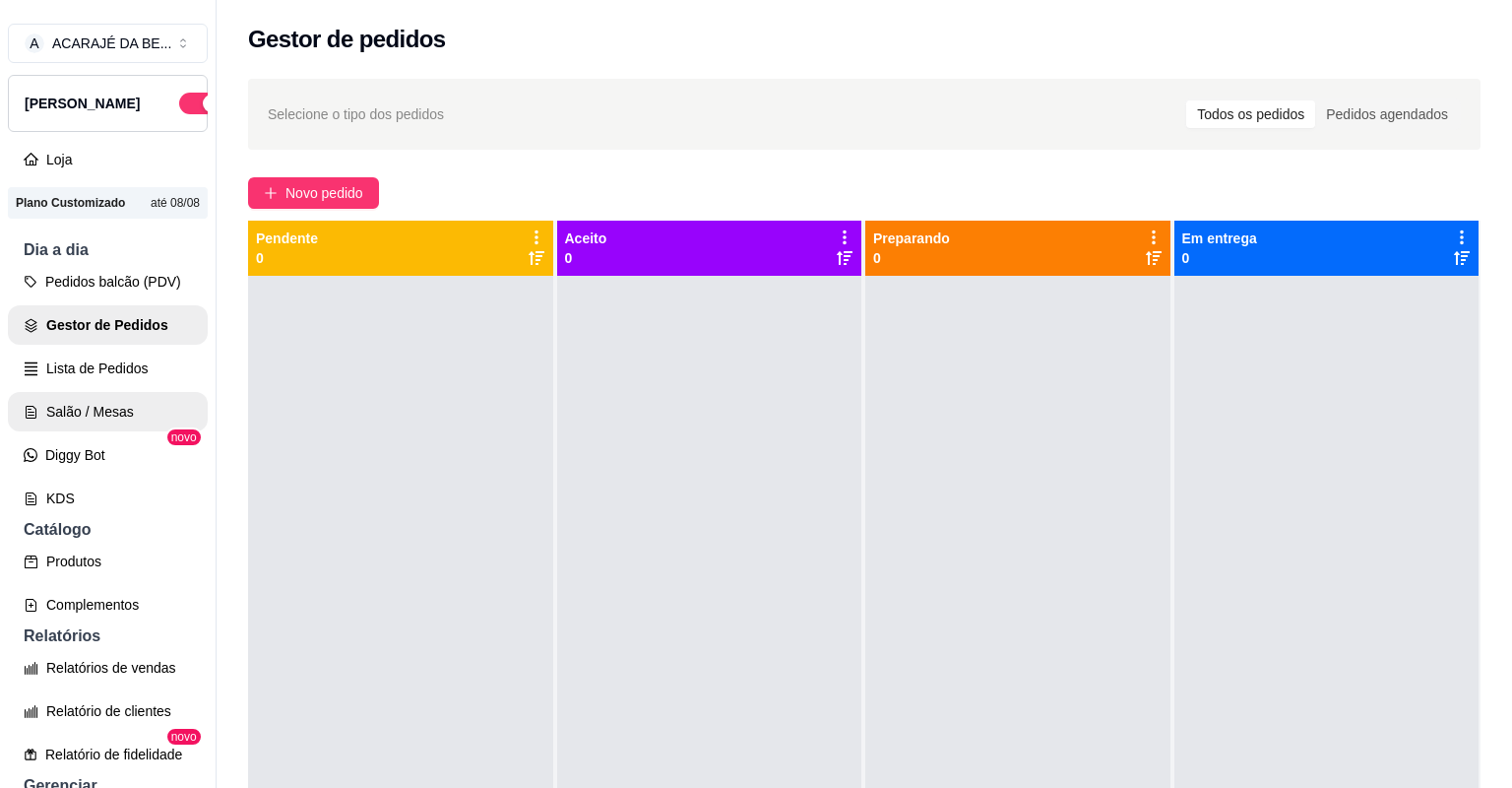 click on "Salão / Mesas" at bounding box center (107, 412) 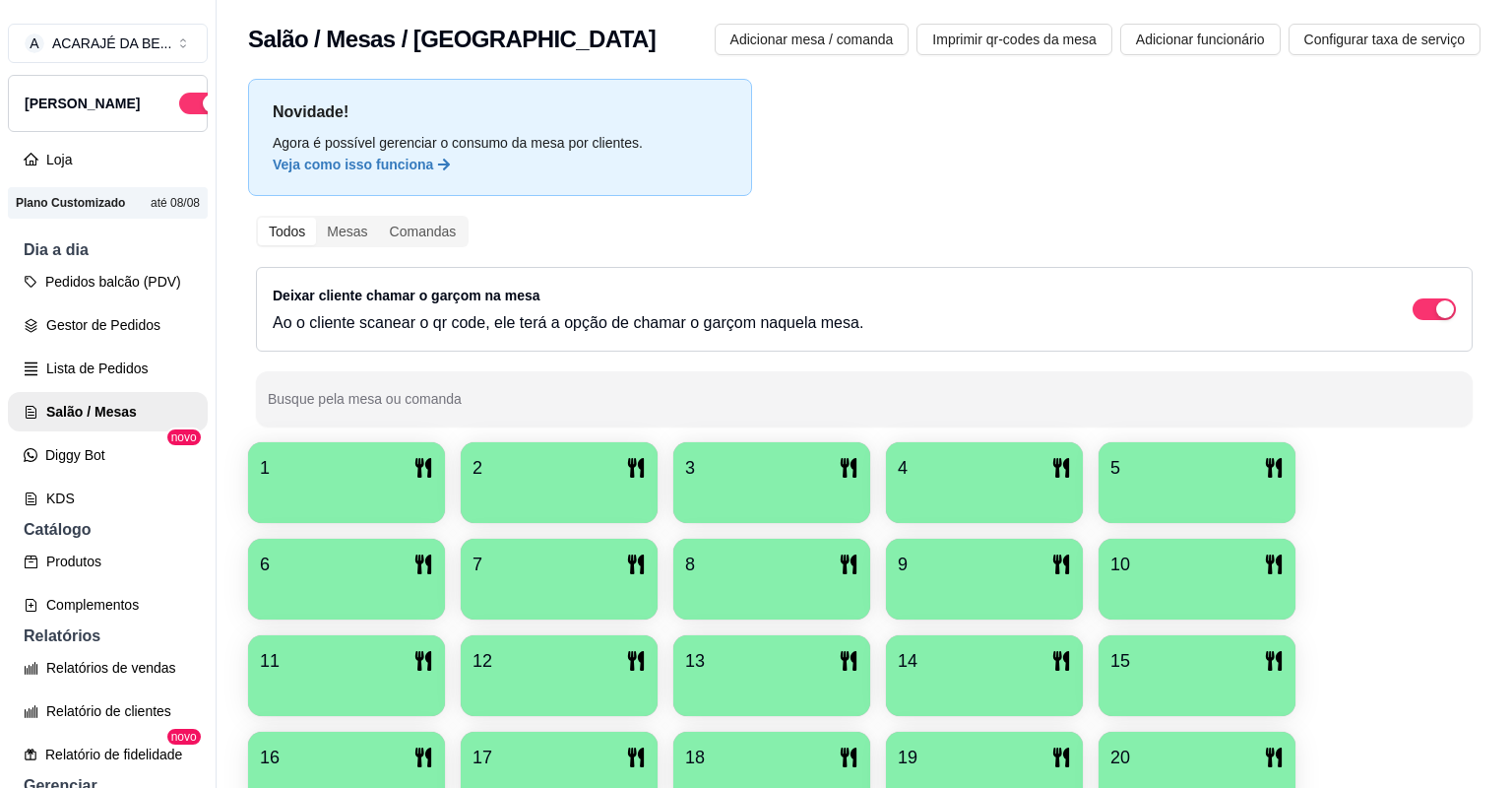 click on "5" at bounding box center [1197, 468] 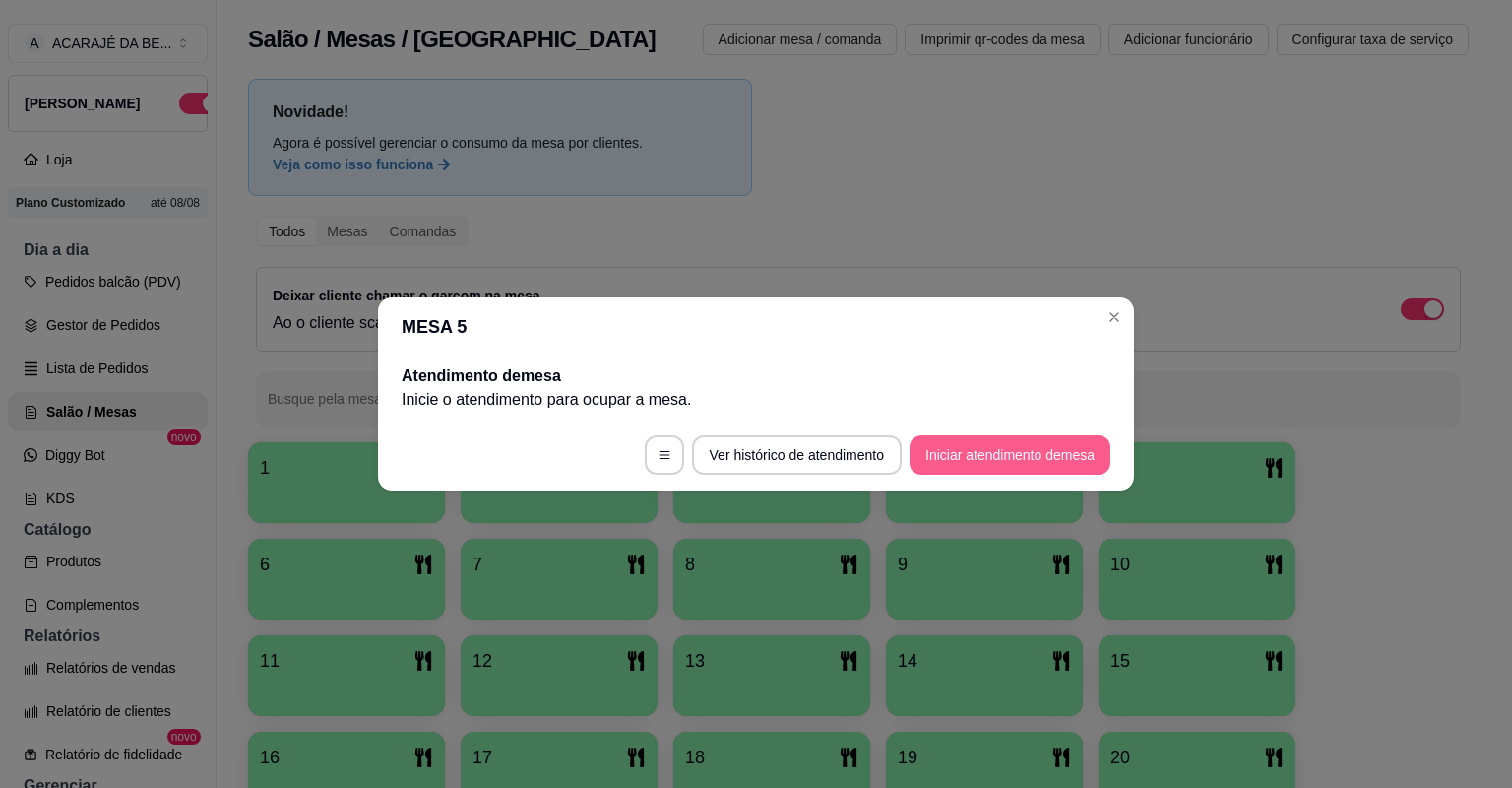 click on "Iniciar atendimento de  mesa" at bounding box center [1010, 455] 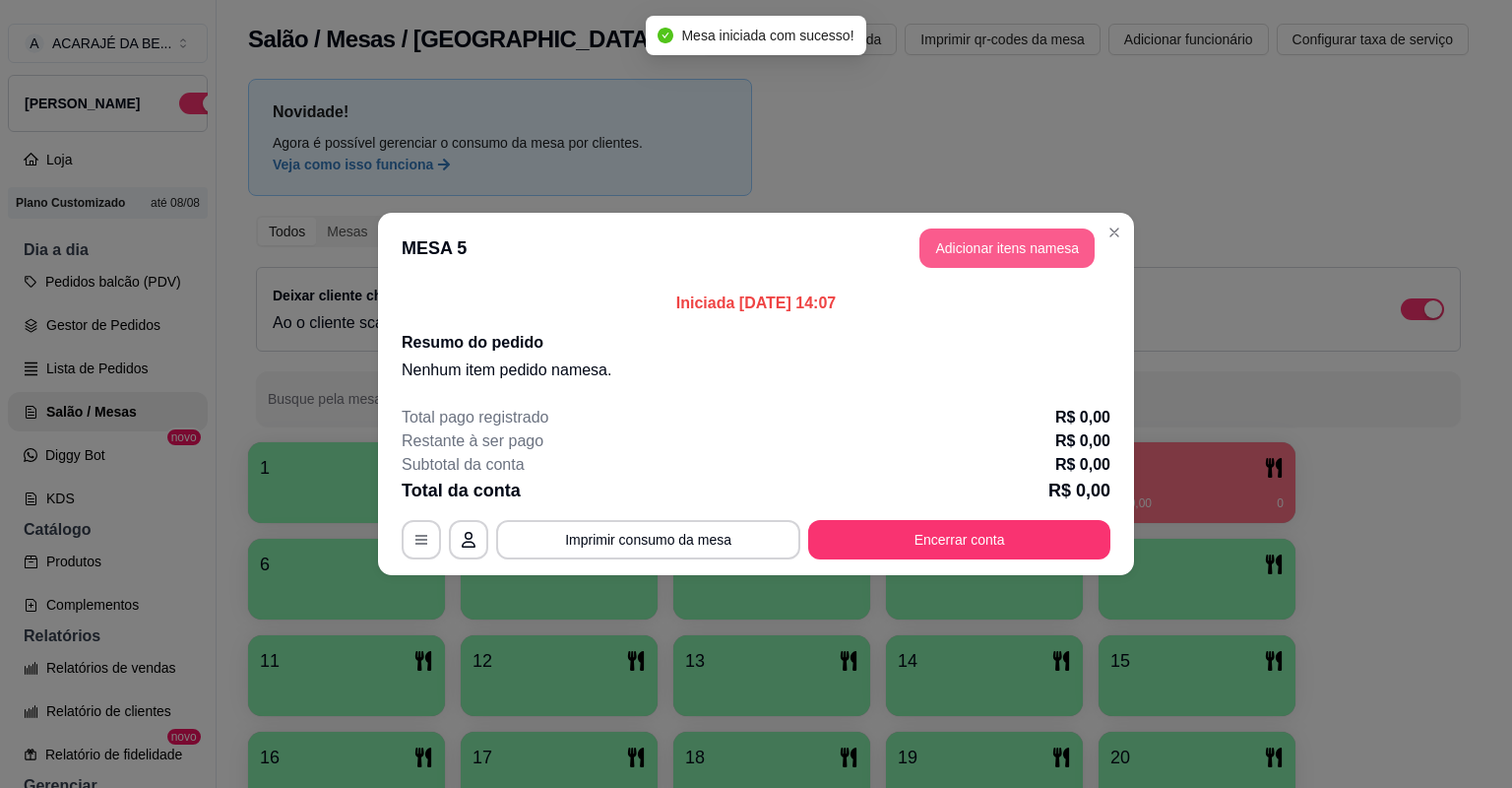 click on "Adicionar itens na  mesa" at bounding box center [1007, 248] 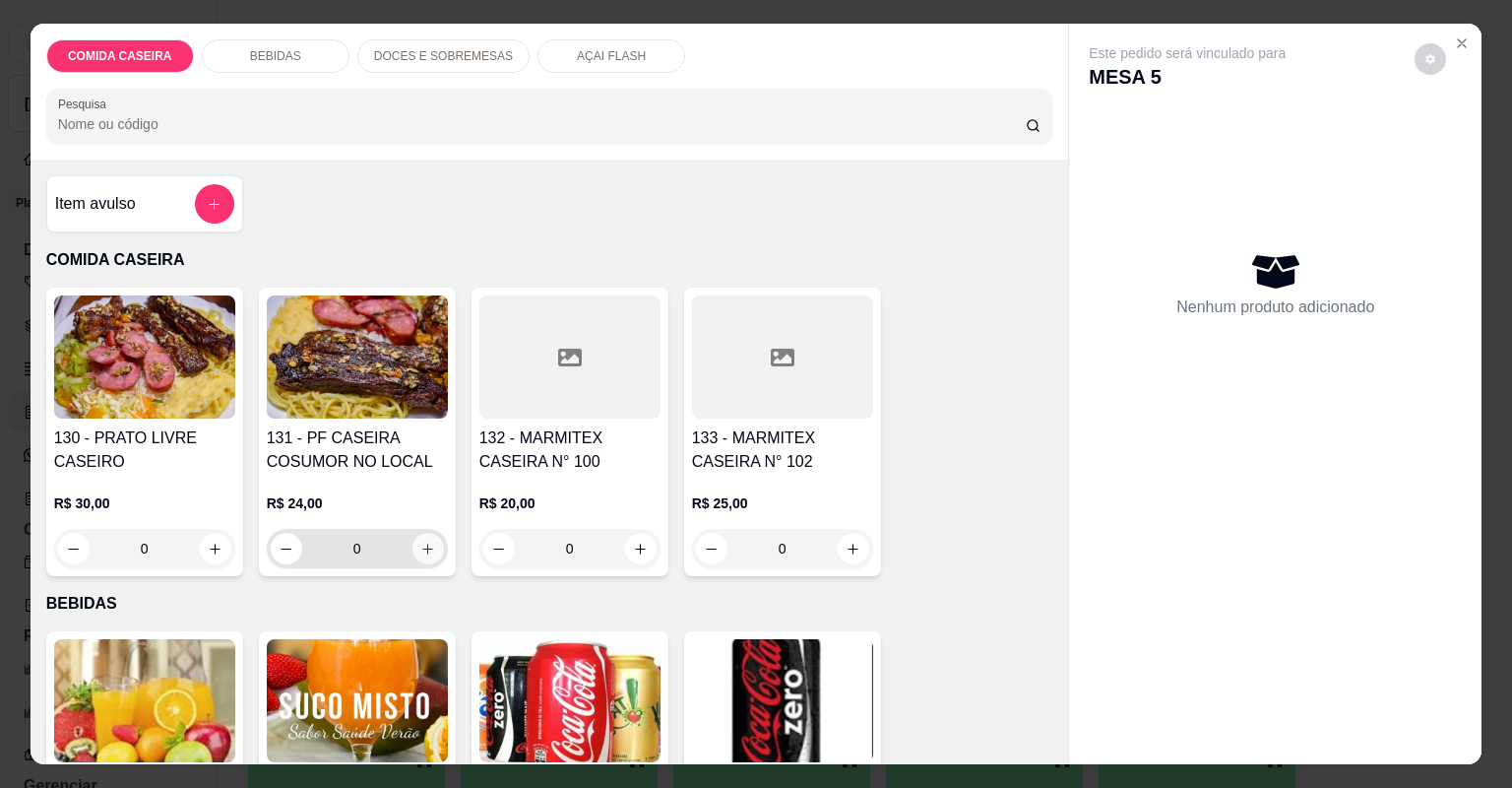click 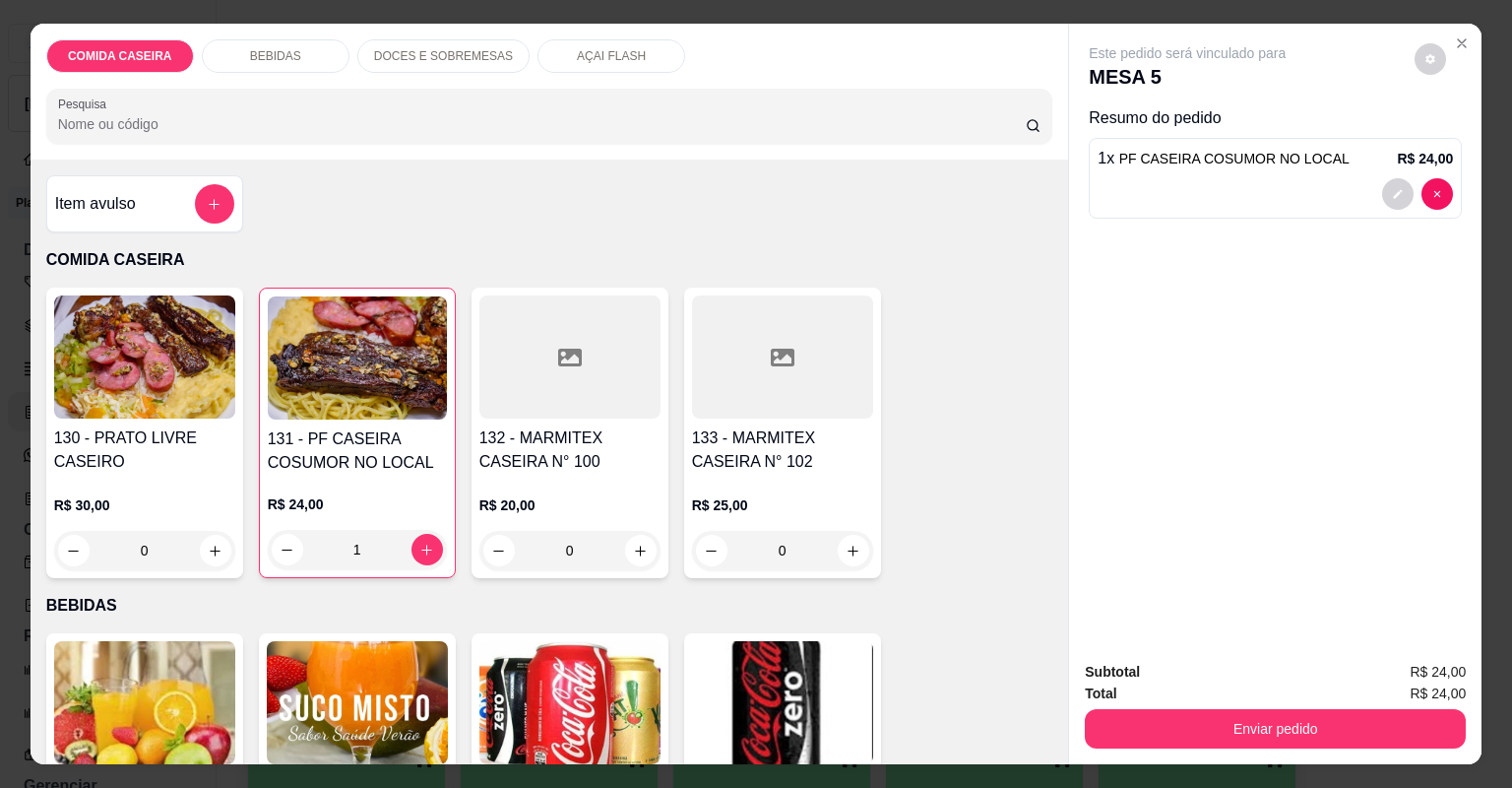 click on "BEBIDAS" at bounding box center [276, 56] 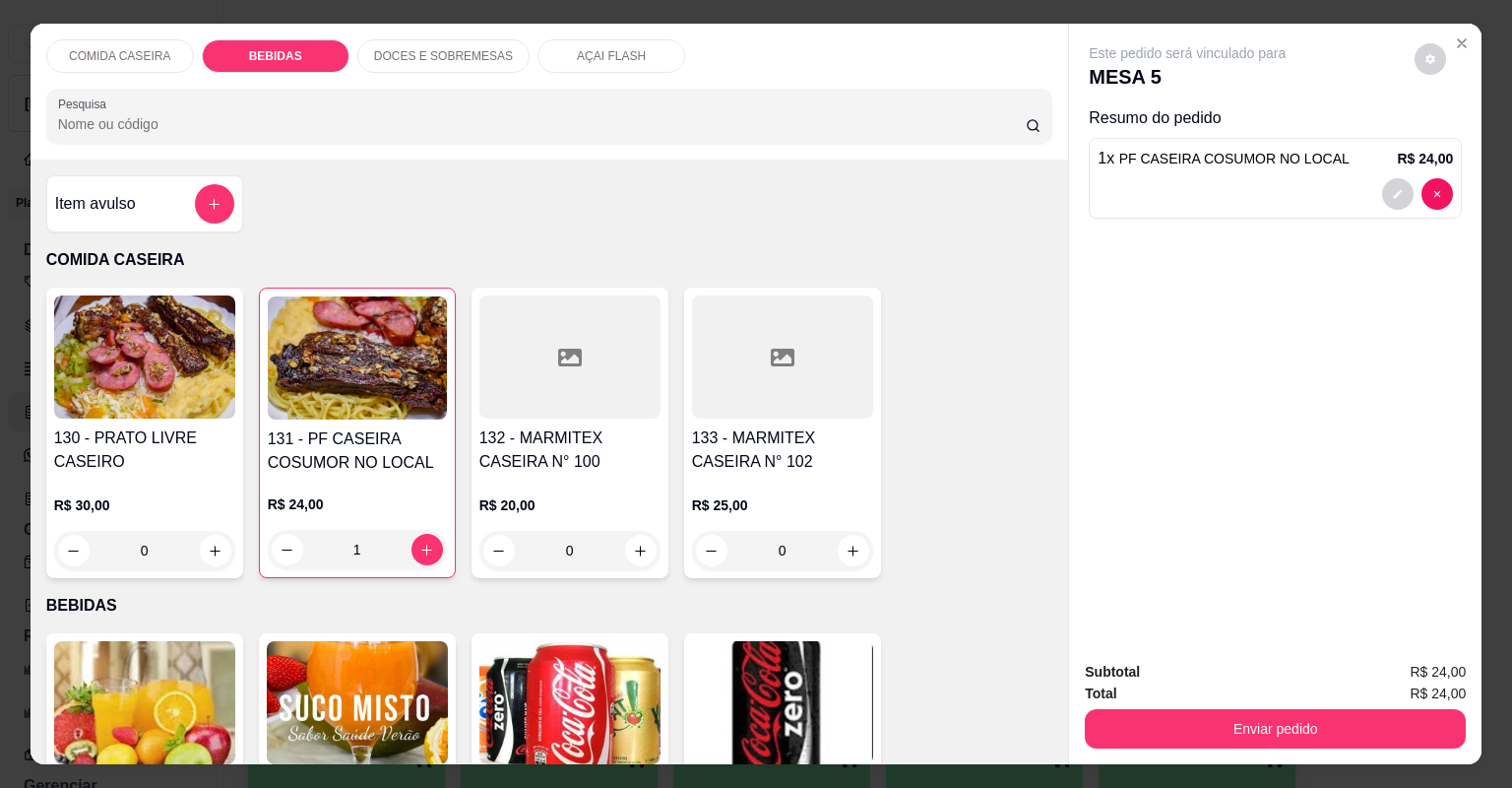 click 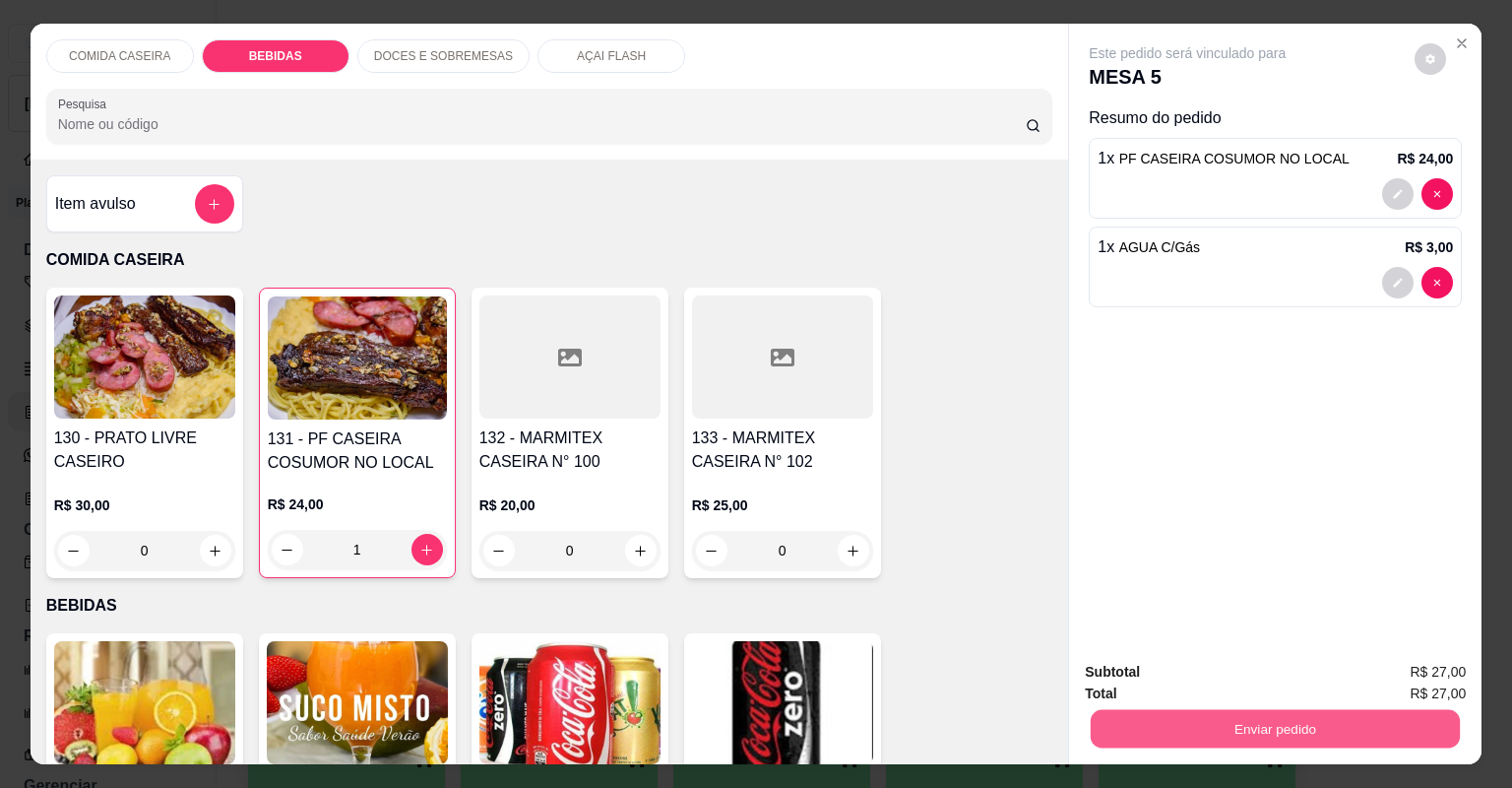 click on "Enviar pedido" at bounding box center (1275, 729) 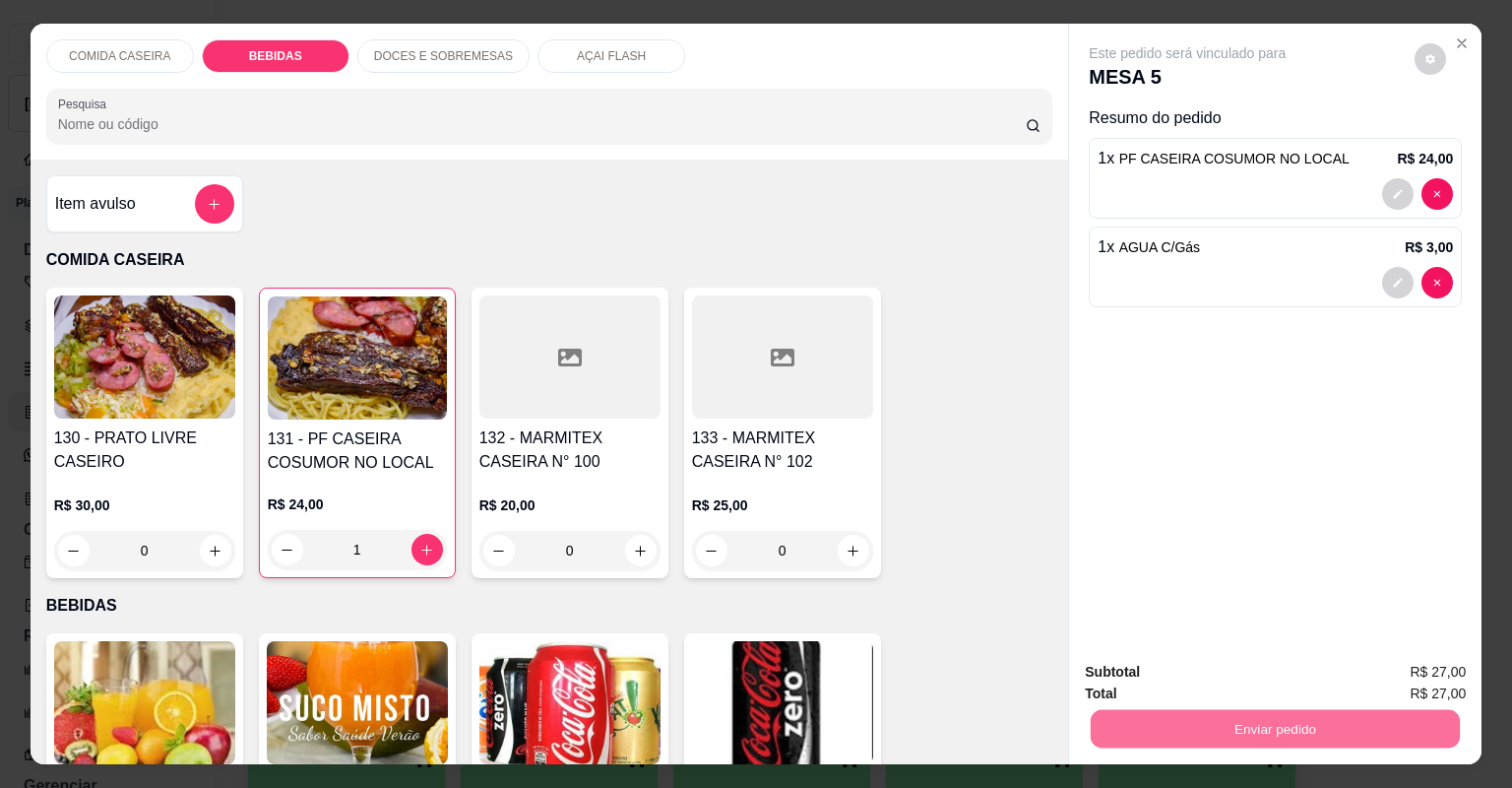 click on "Não registrar e enviar pedido" at bounding box center [1212, 641] 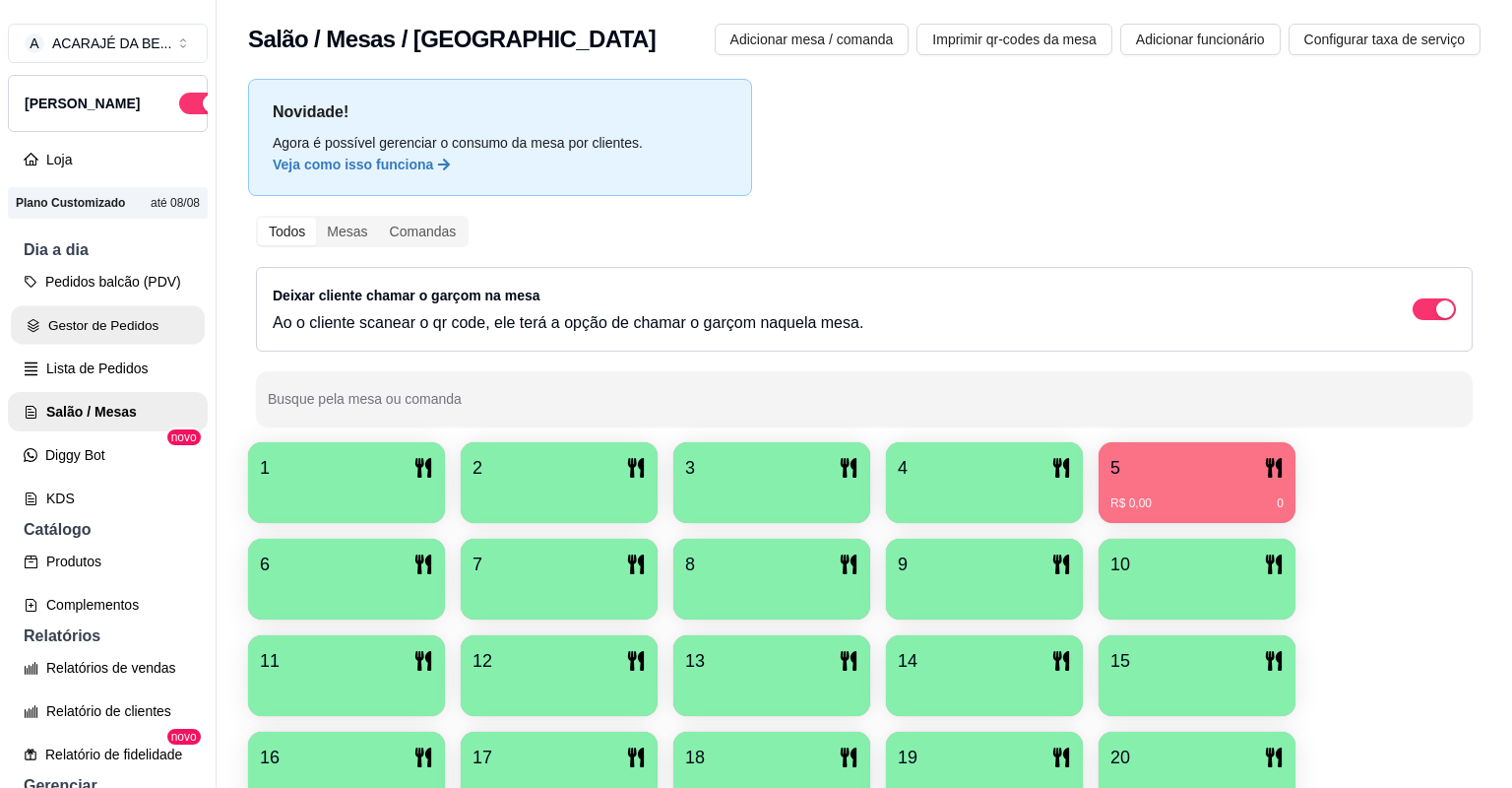 click on "Gestor de Pedidos" at bounding box center [107, 325] 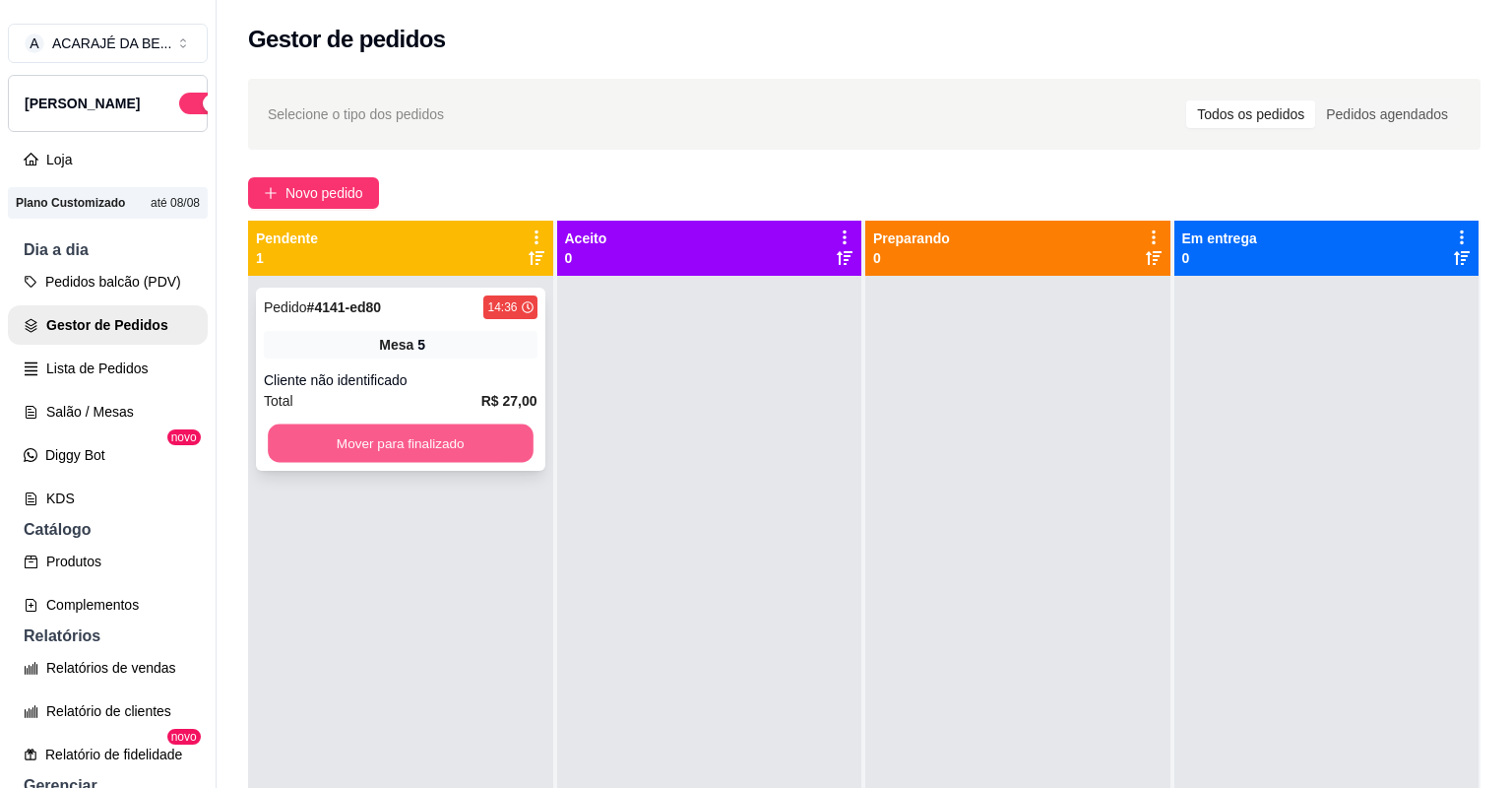 click on "Mover para finalizado" at bounding box center (400, 443) 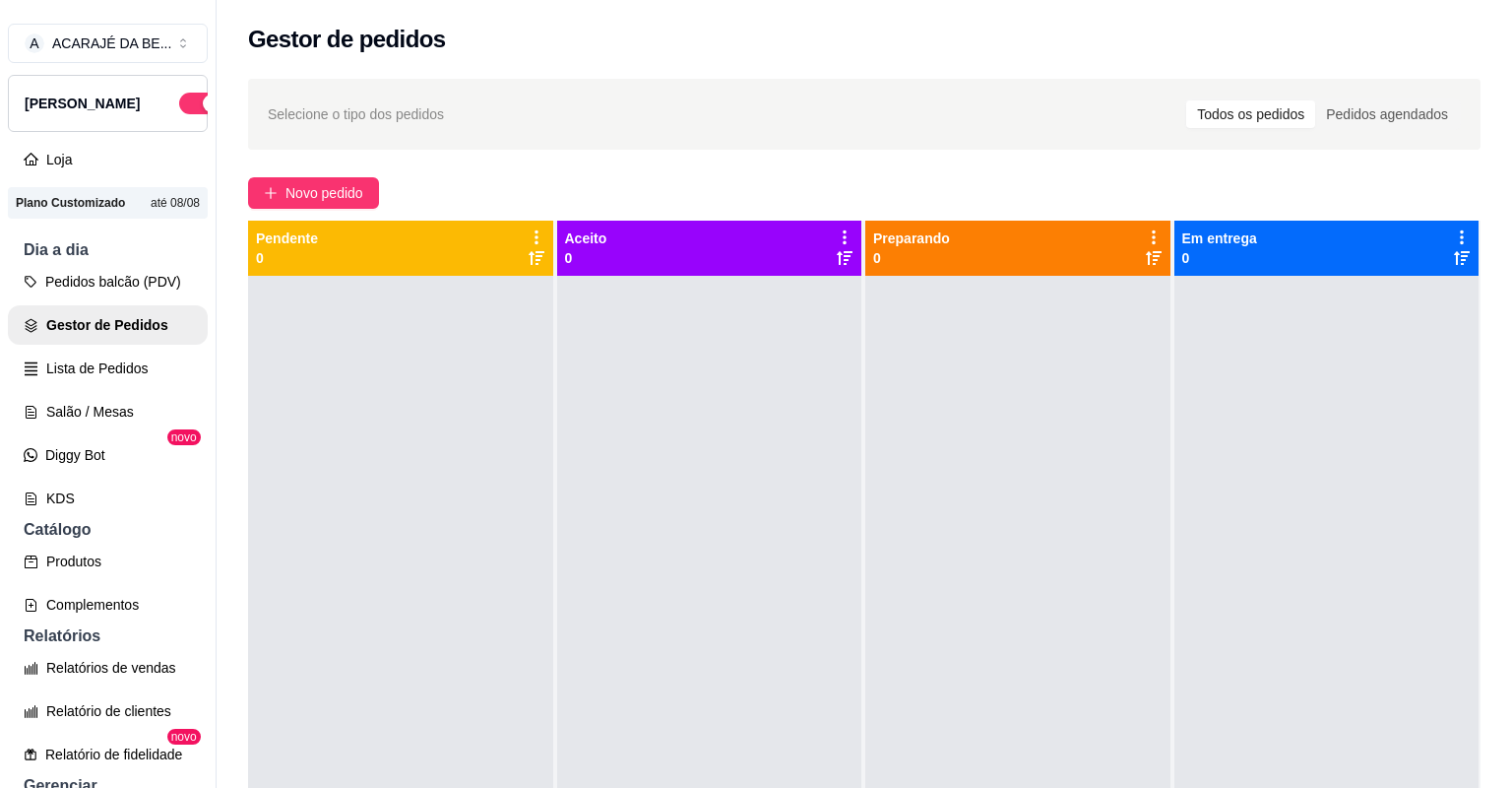 click on "Controle de caixa" at bounding box center [107, 904] 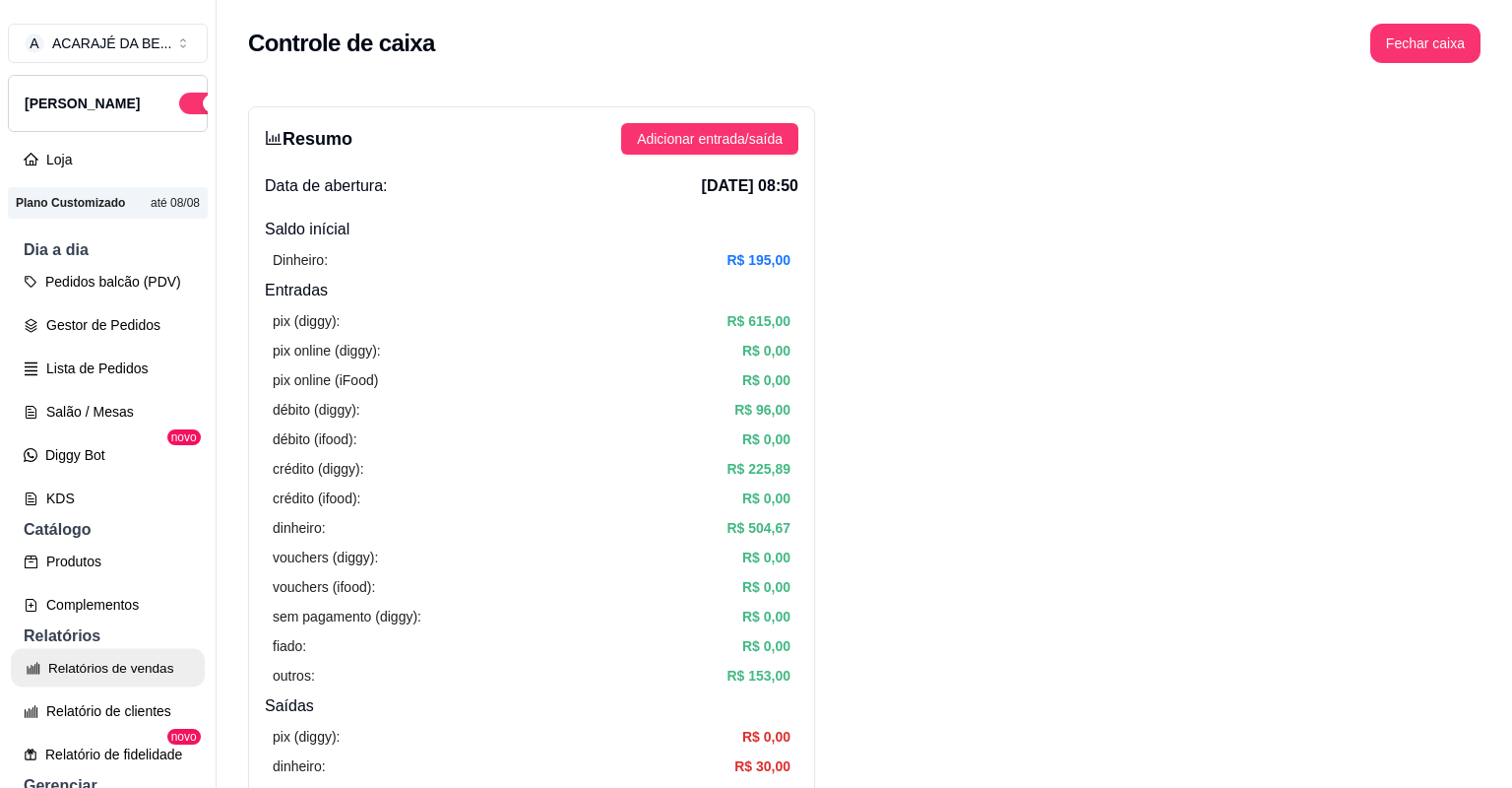 click on "Relatórios de vendas" at bounding box center [107, 668] 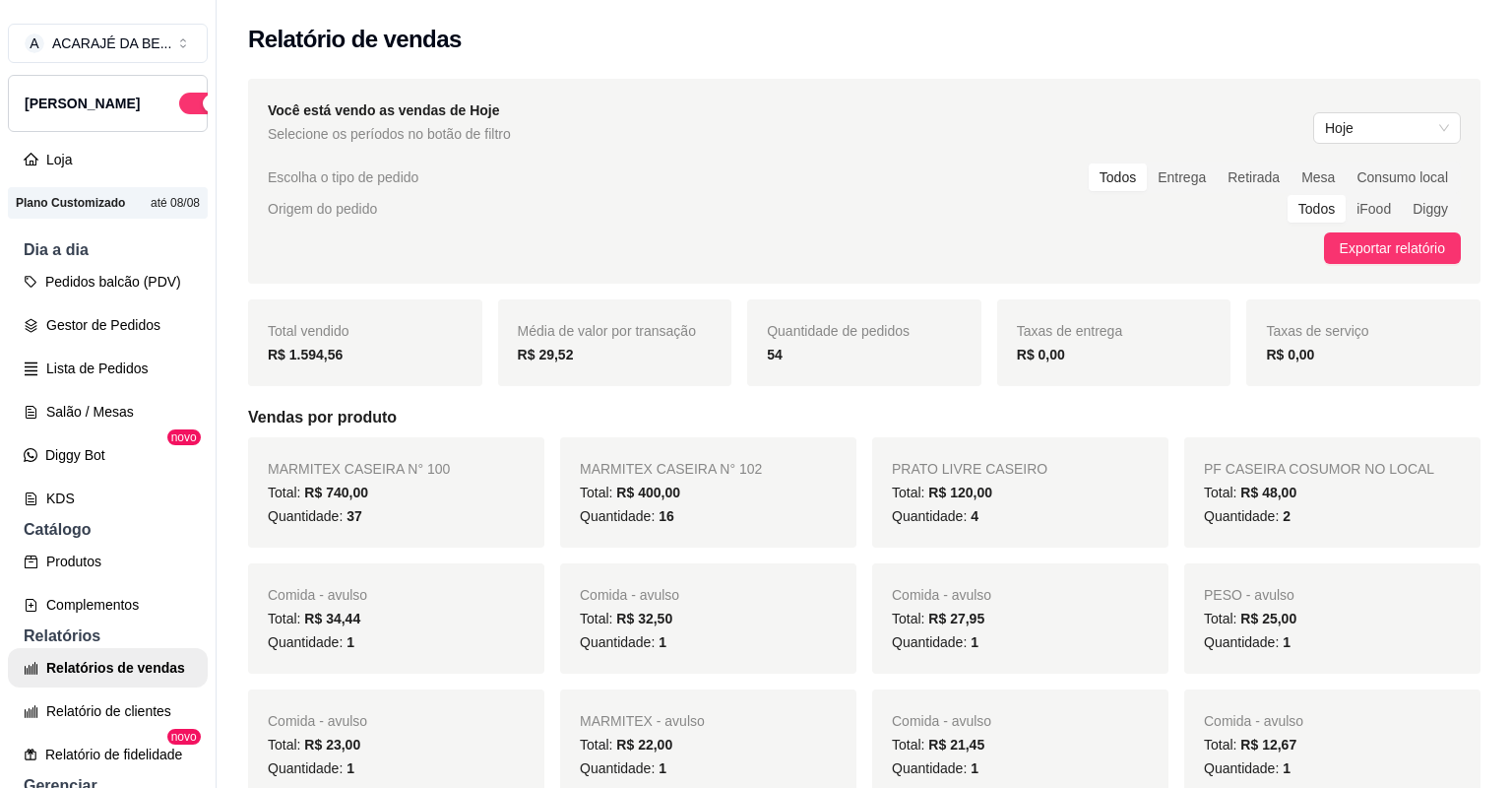 click on "Total vendido R$ 1.594,56" at bounding box center (365, 343) 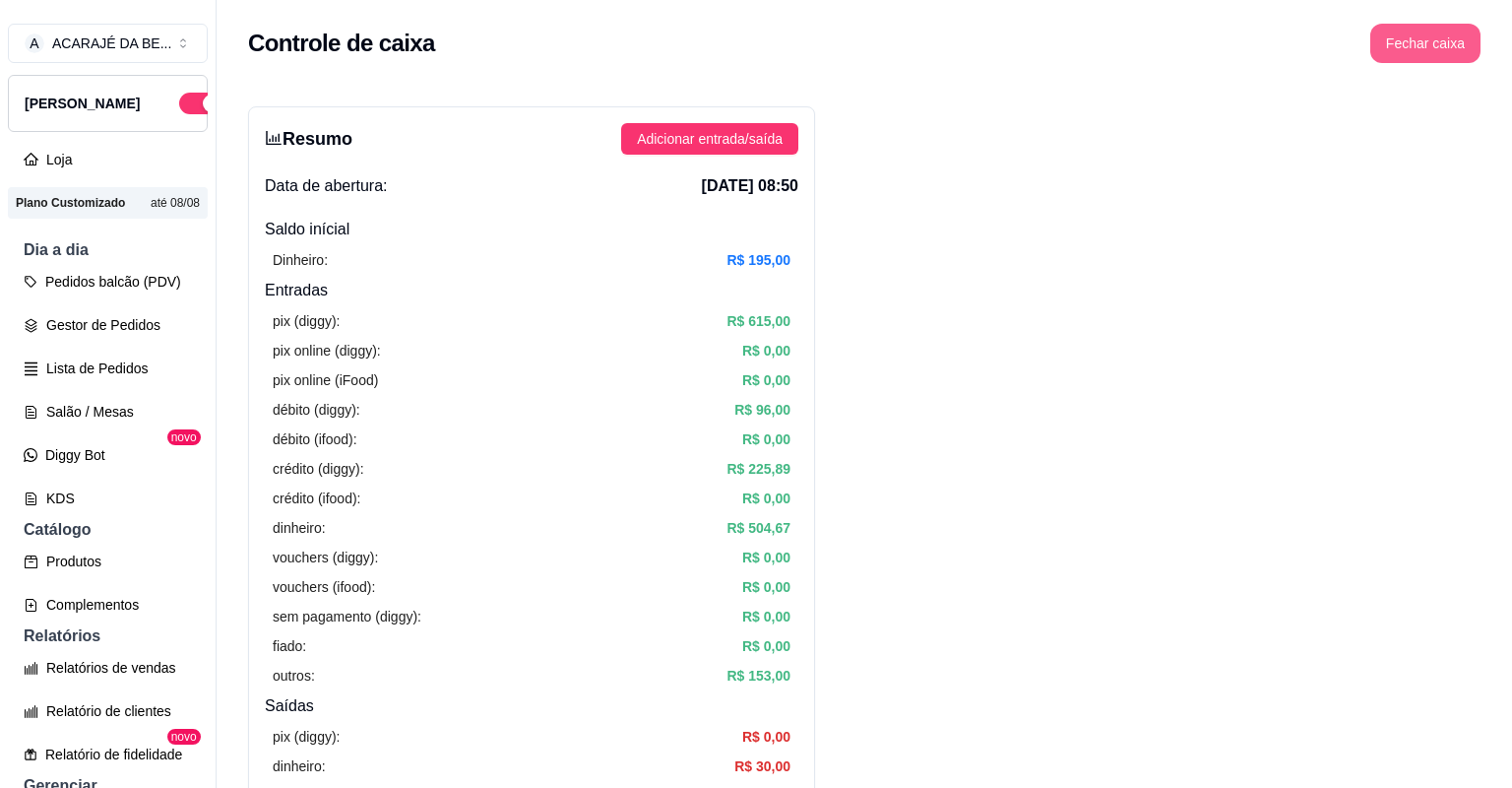 click on "Fechar caixa" at bounding box center (1425, 43) 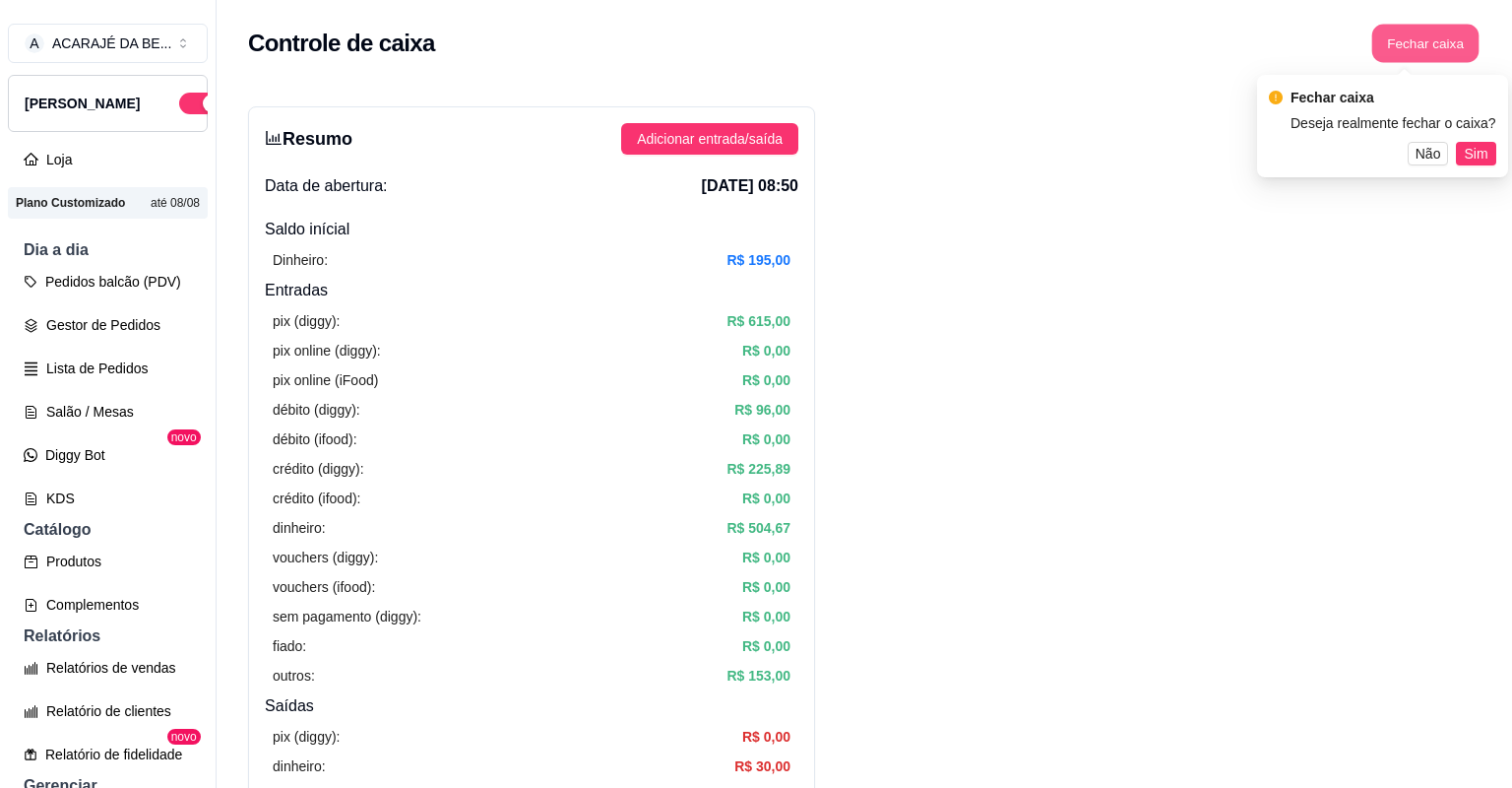click on "Fechar caixa" at bounding box center [1425, 43] 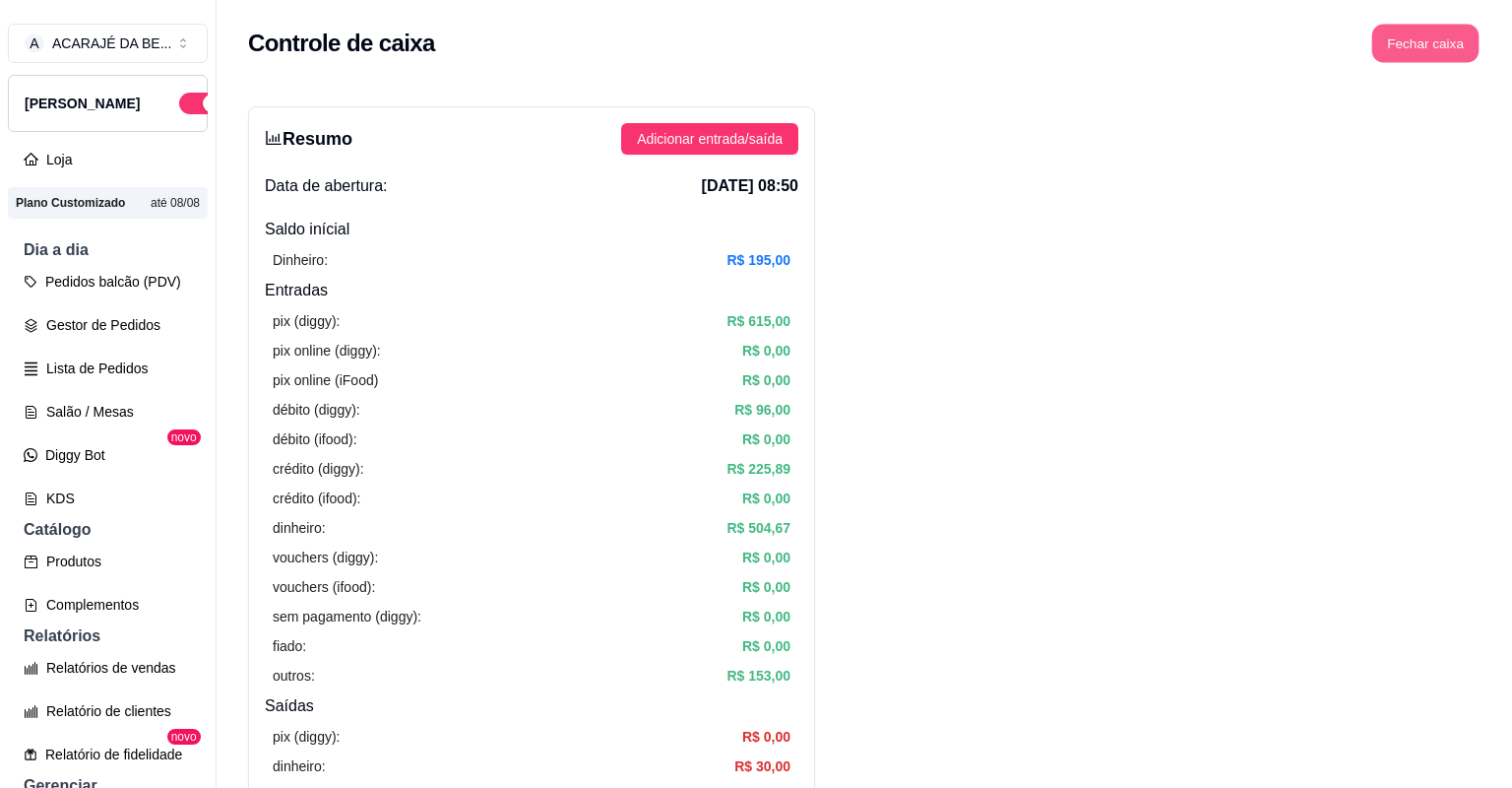 click on "Fechar caixa" at bounding box center [1425, 43] 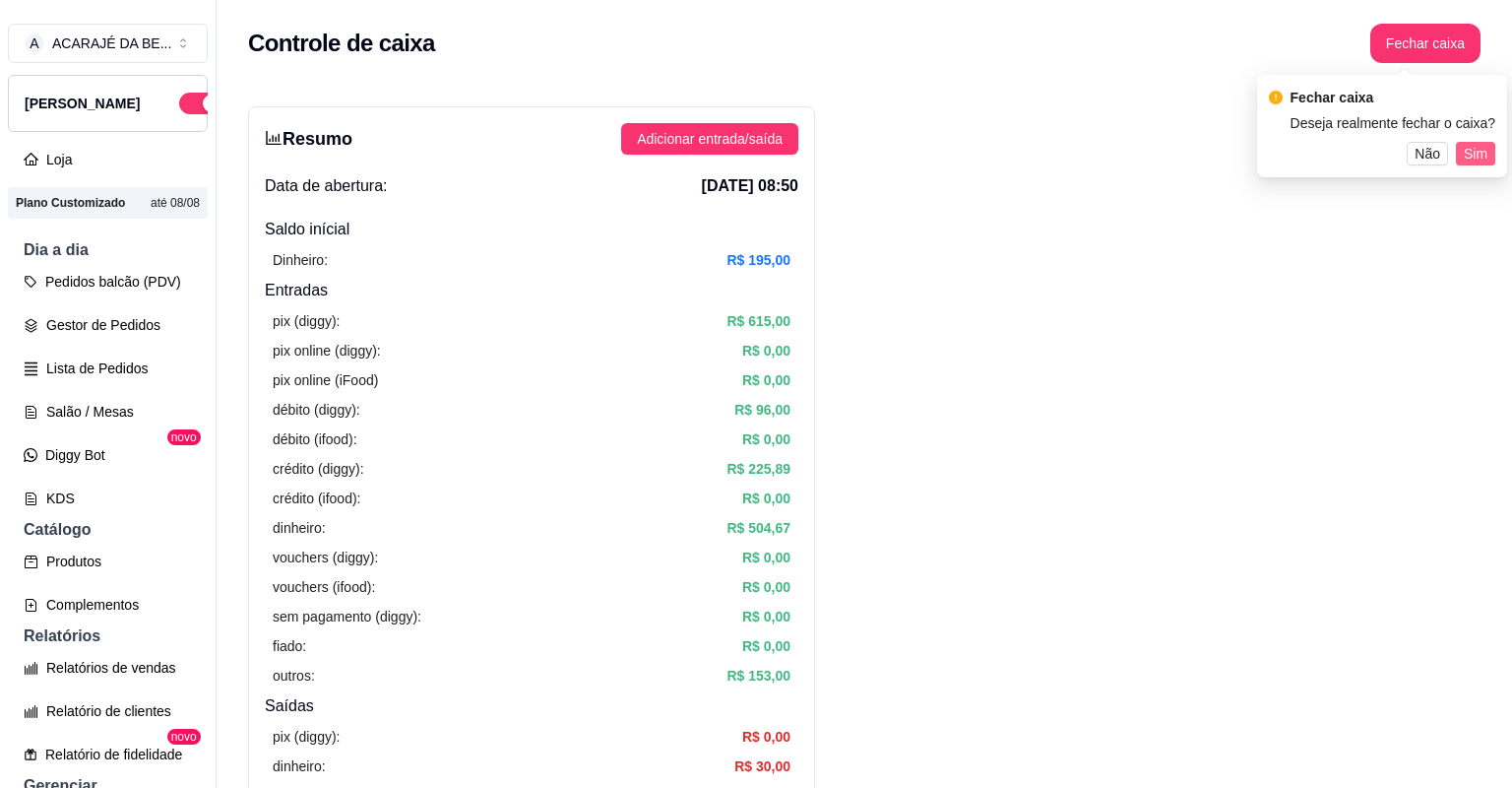 click on "Sim" at bounding box center [1476, 154] 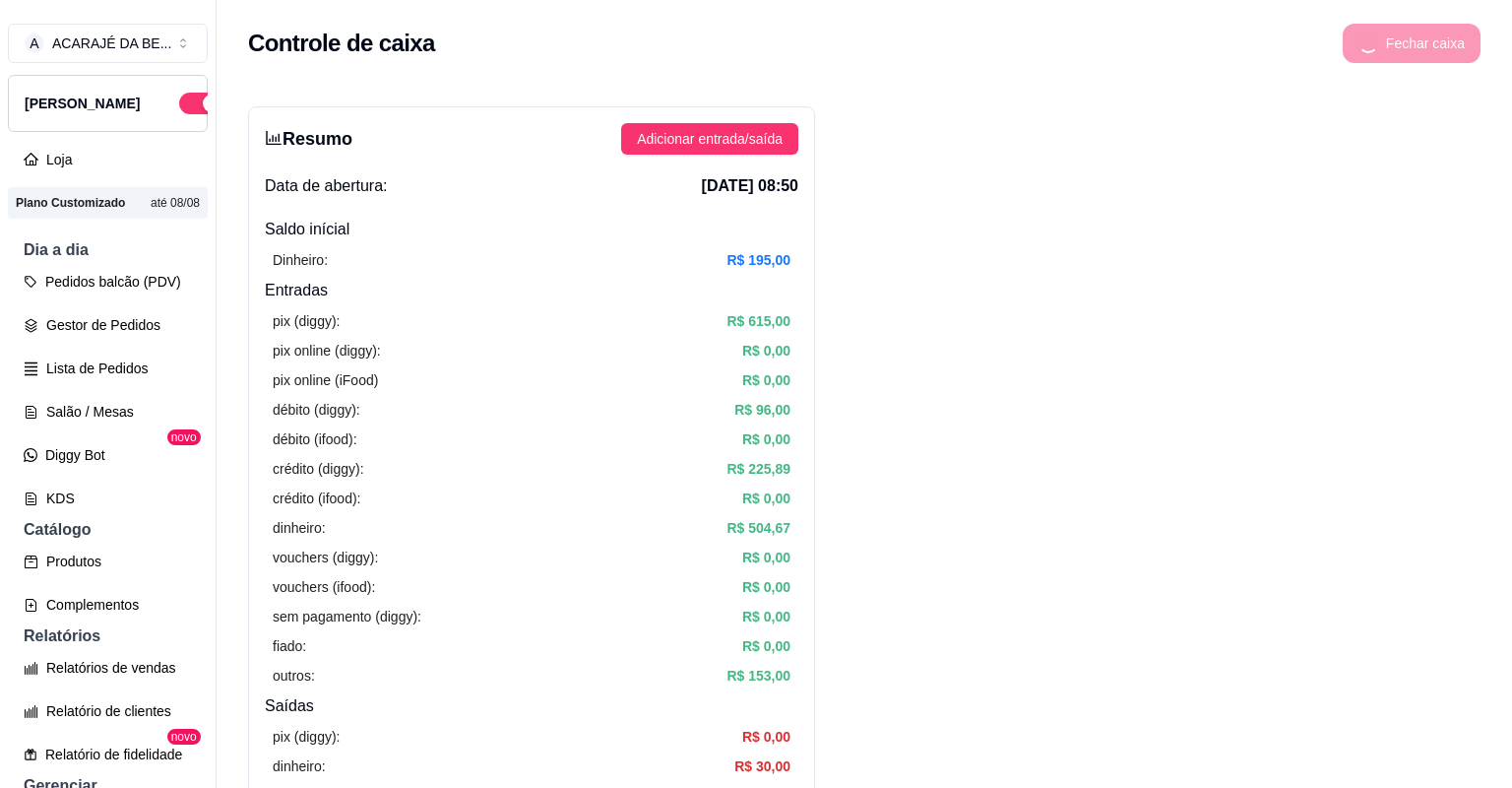 click on "Resumo Adicionar entrada/saída Data de abertura: [DATE] 08:50 Saldo inícial Dinheiro: R$ 195,00 Entradas pix (diggy): R$ 615,00 pix online (diggy): R$ 0,00 pix online (iFood) R$ 0,00 débito (diggy): R$ 96,00 débito (ifood): R$ 0,00 crédito (diggy): R$ 225,89 crédito (ifood): R$ 0,00 dinheiro: R$ 504,67 vouchers (diggy): R$ 0,00 vouchers (ifood): R$ 0,00 sem pagamento (diggy): R$ 0,00 fiado: R$ 0,00 outros: R$ 153,00 Saídas pix (diggy): R$ 0,00 dinheiro: R$ 30,00 débito (diggy): R$ 0,00 débito (ifood): R$ 0,00 crédito (diggy): R$ 0,00 crédito (ifood): R$ 0,00 vouchers (diggy): R$ 0,00 vouchers (ifood): R$ 0,00 outros: R$ 0,00 Saldo final dinheiro em caixa: R$ 669,67 total: R$ 1.564,56 Todos Pix Dinheiro Crédito Débito Voucher Outros Entrada R$ 1.594,56 Saída R$ 30,00 Saldo R$ 1.564,56 Tipo de pagamento Data - Hora Entrada ou Saída Descrição Valor Descrição Dinheiro [DATE] 15:04 Saída LAVAGEM DA MOTO R$ 30,00 Editar Dinheiro Entrada" at bounding box center [864, 1584] 